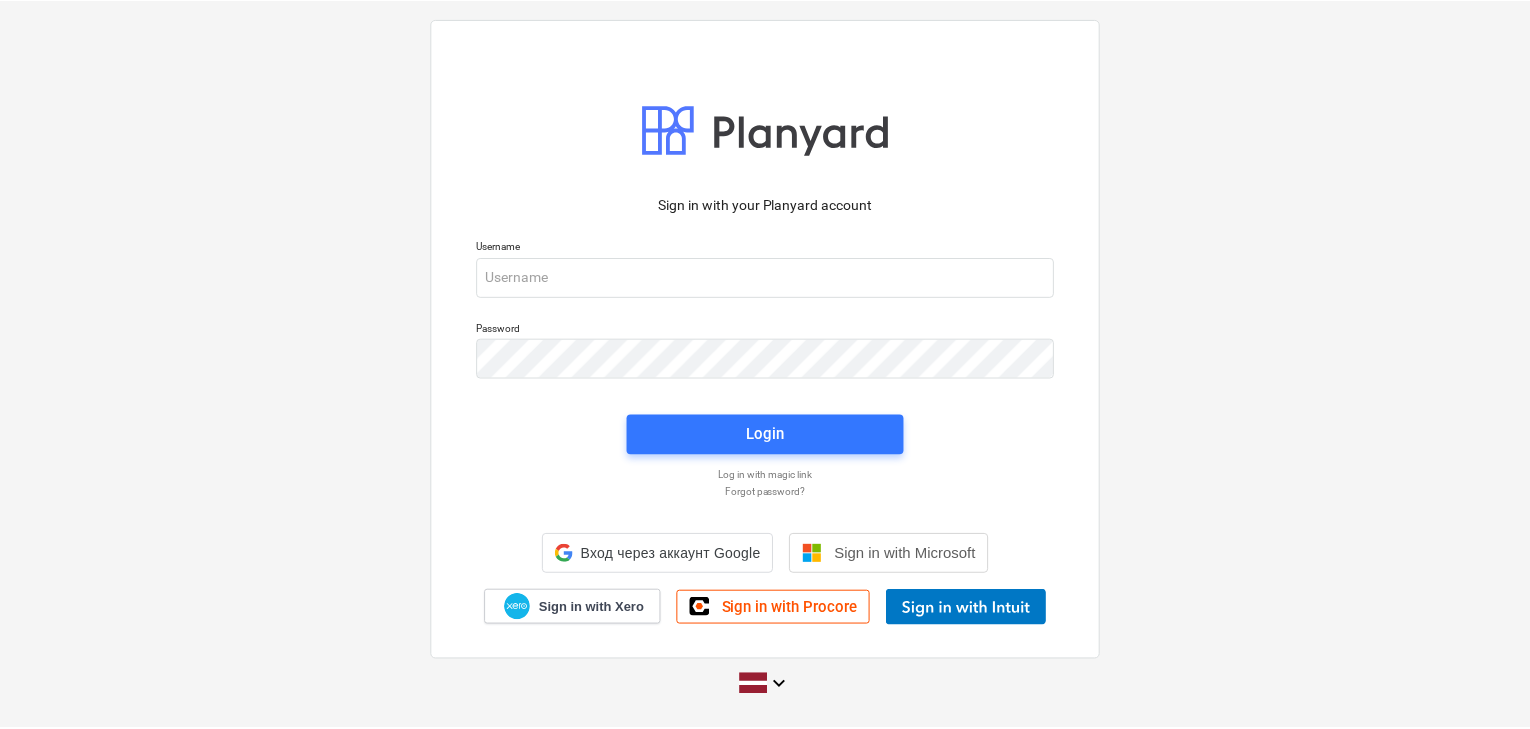 scroll, scrollTop: 0, scrollLeft: 0, axis: both 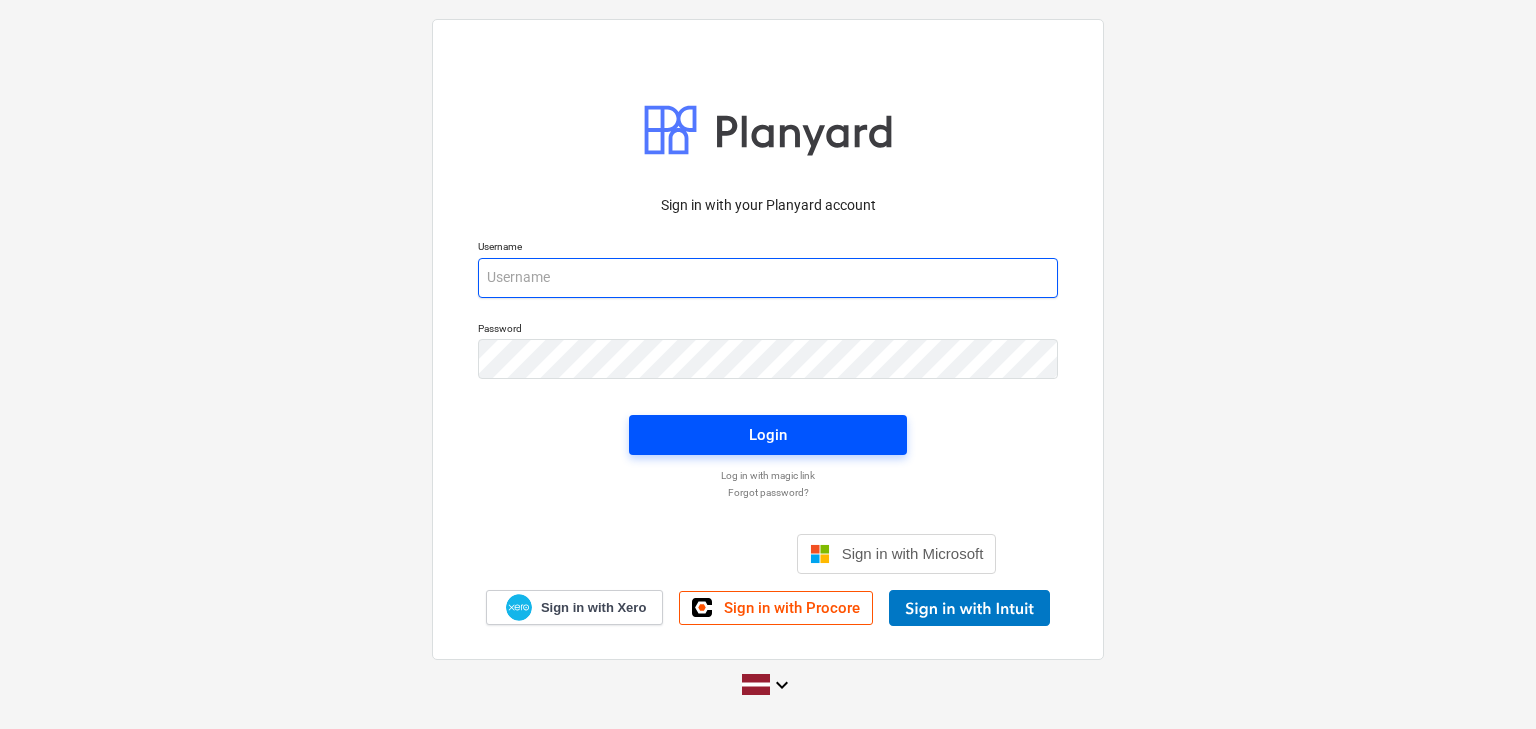 type on "vladislavs.filipcenko@example.com" 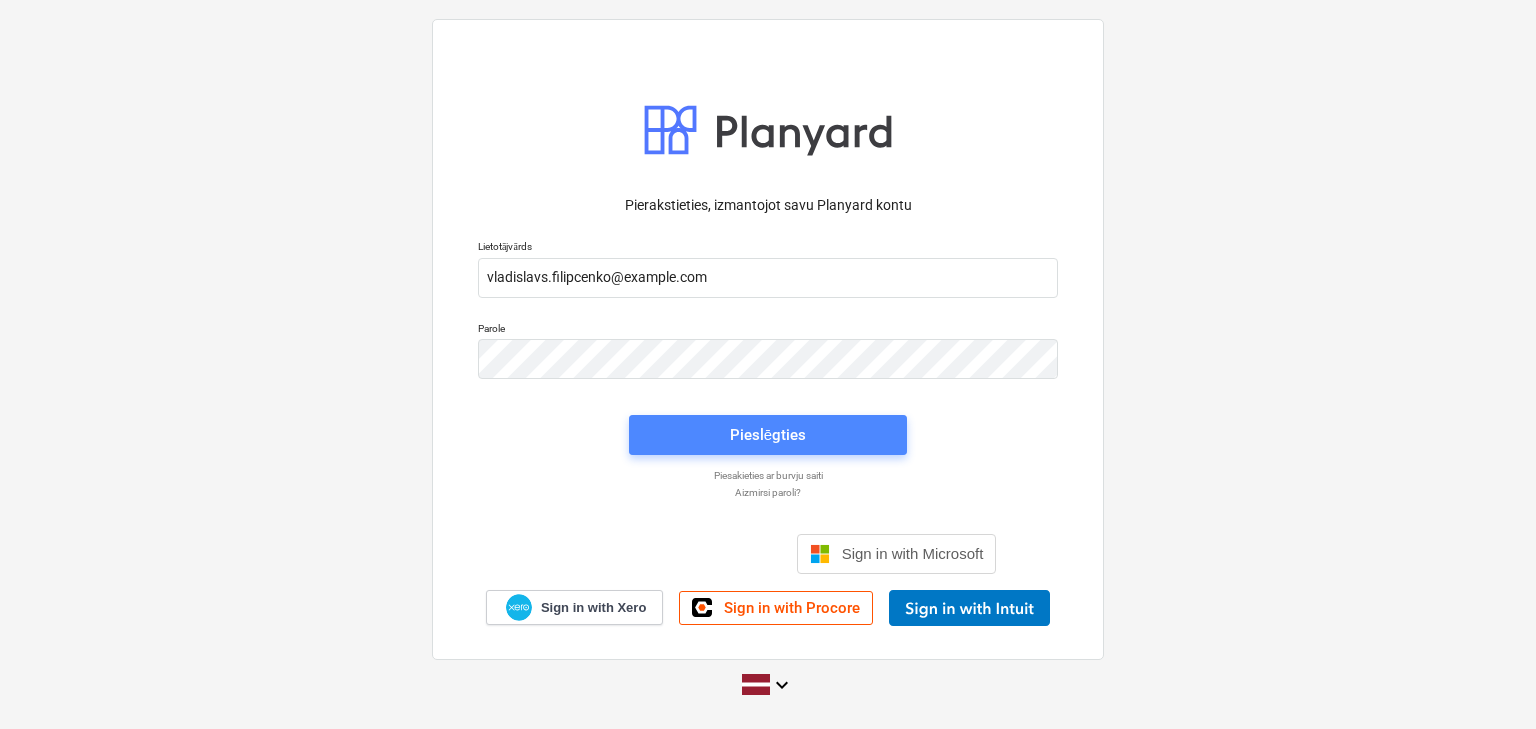 click on "Pieslēgties" at bounding box center [768, 435] 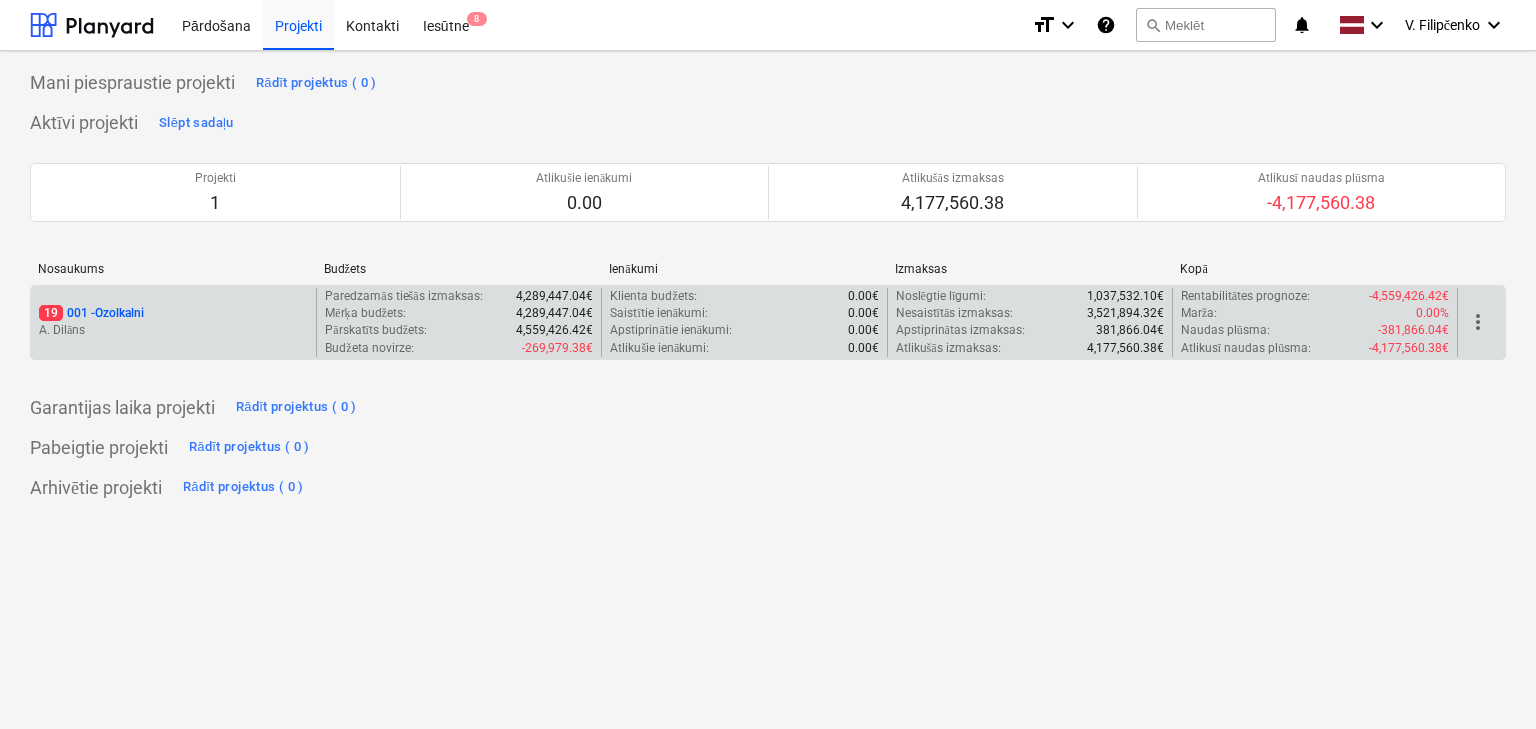 click on "A. Dilāns" at bounding box center [173, 330] 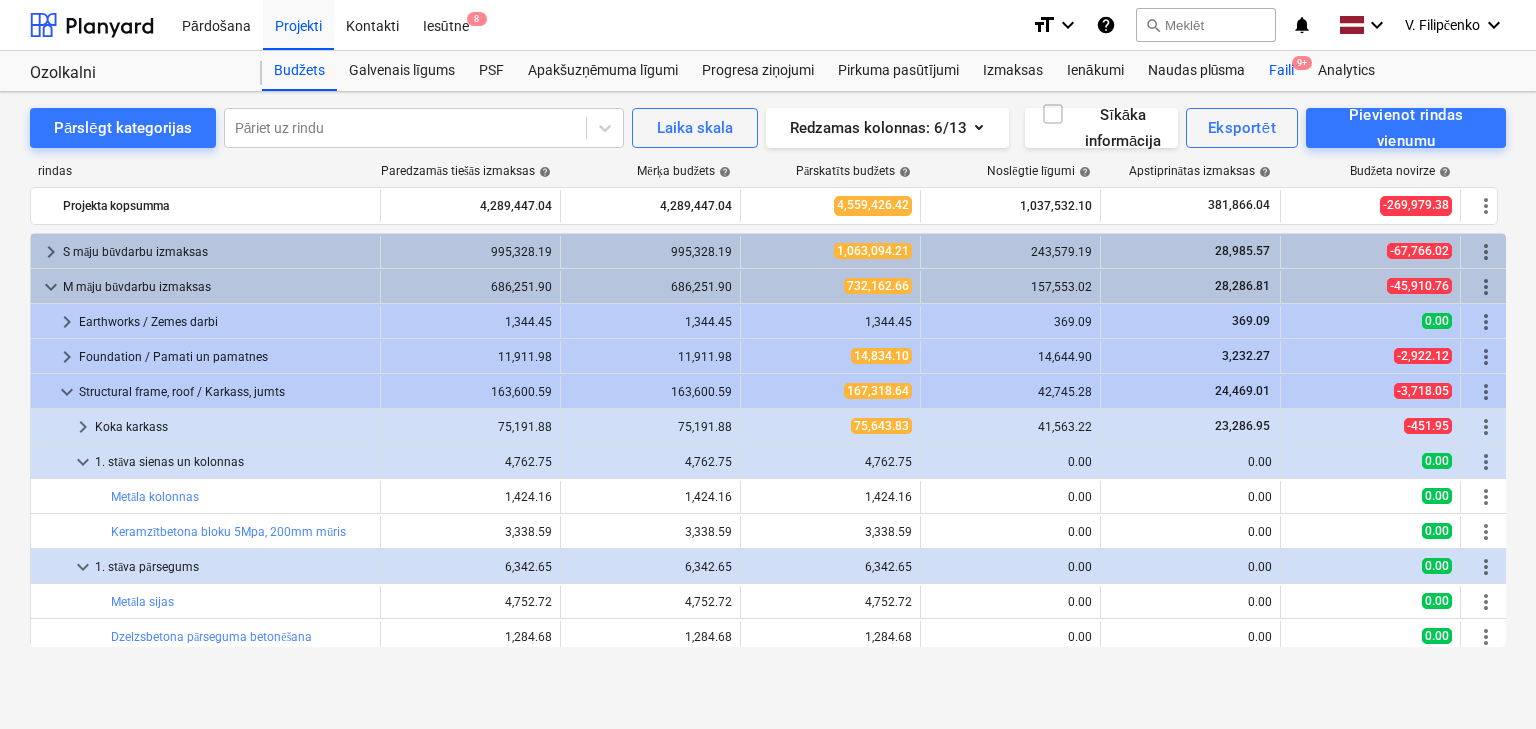 click on "Faili 9+" at bounding box center [1281, 71] 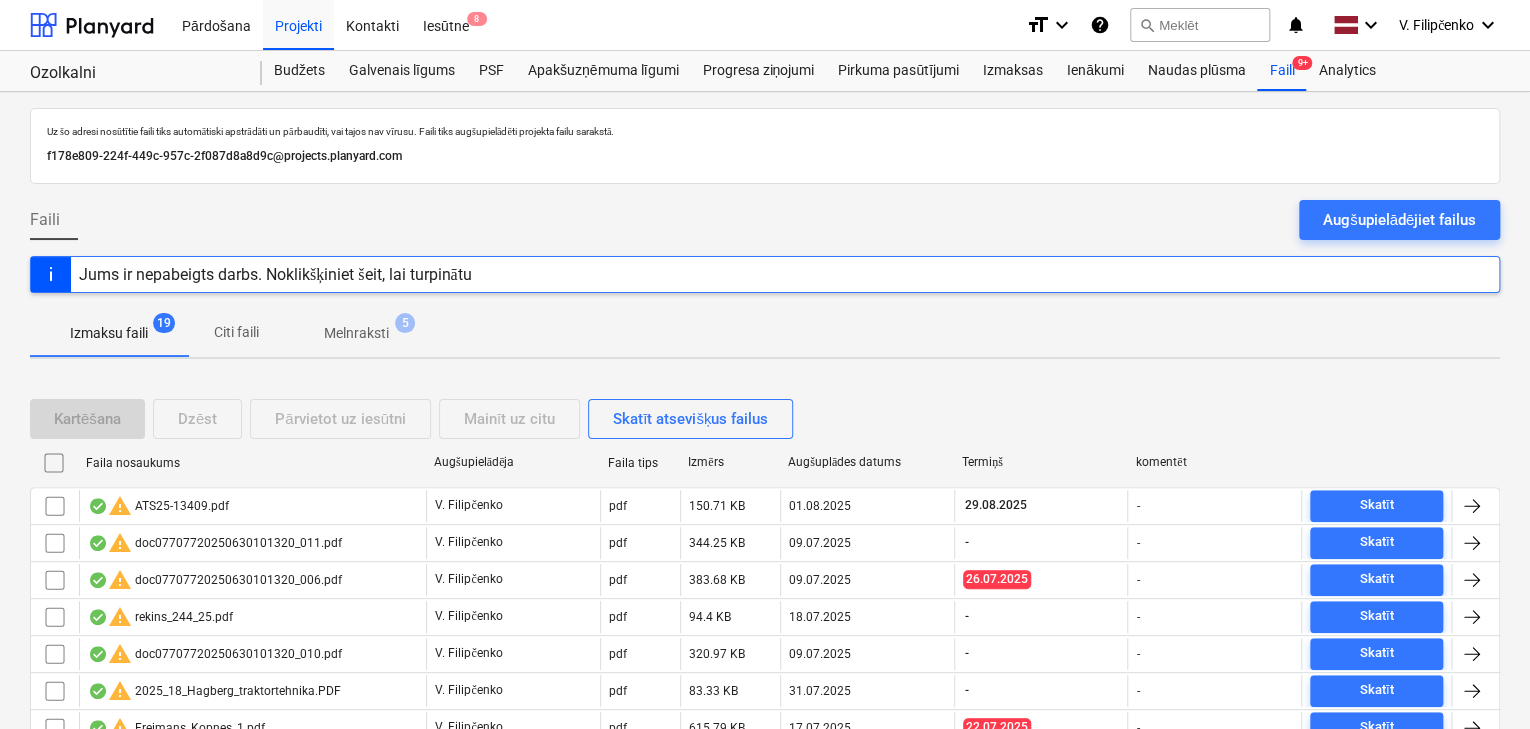 click on "Augšupielādējiet failus" at bounding box center (1399, 220) 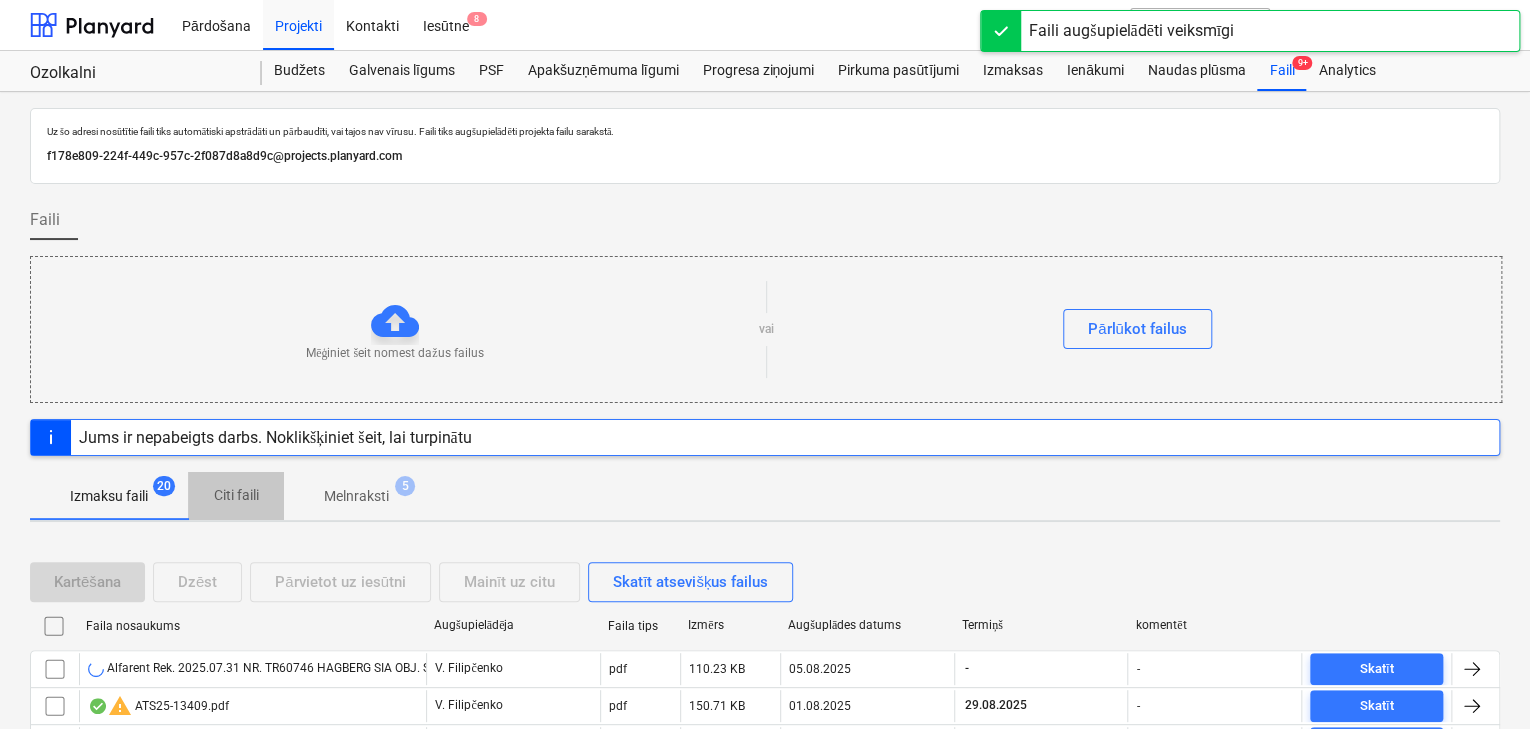 click on "Citi faili" at bounding box center (236, 495) 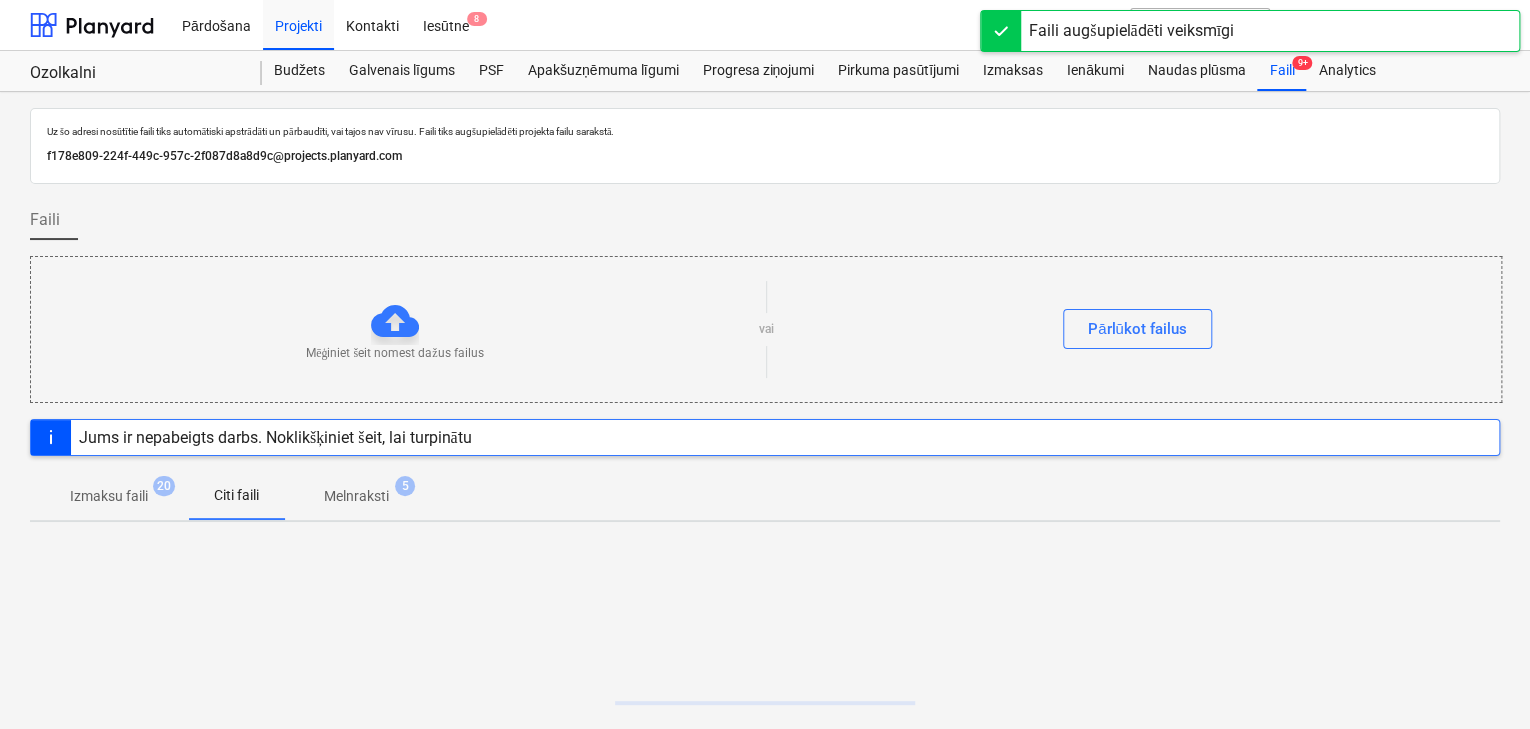 click on "Izmaksu faili" at bounding box center (109, 496) 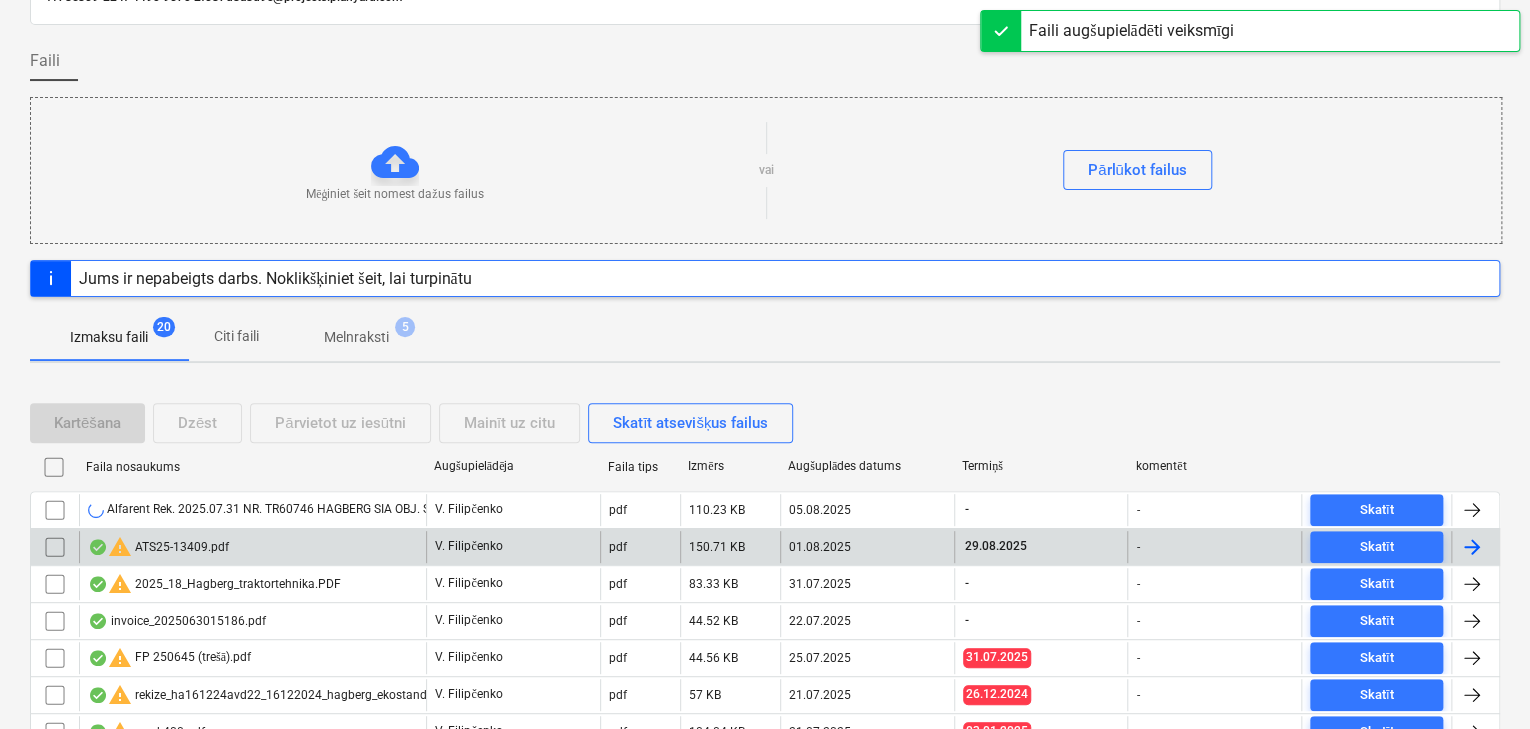 scroll, scrollTop: 160, scrollLeft: 0, axis: vertical 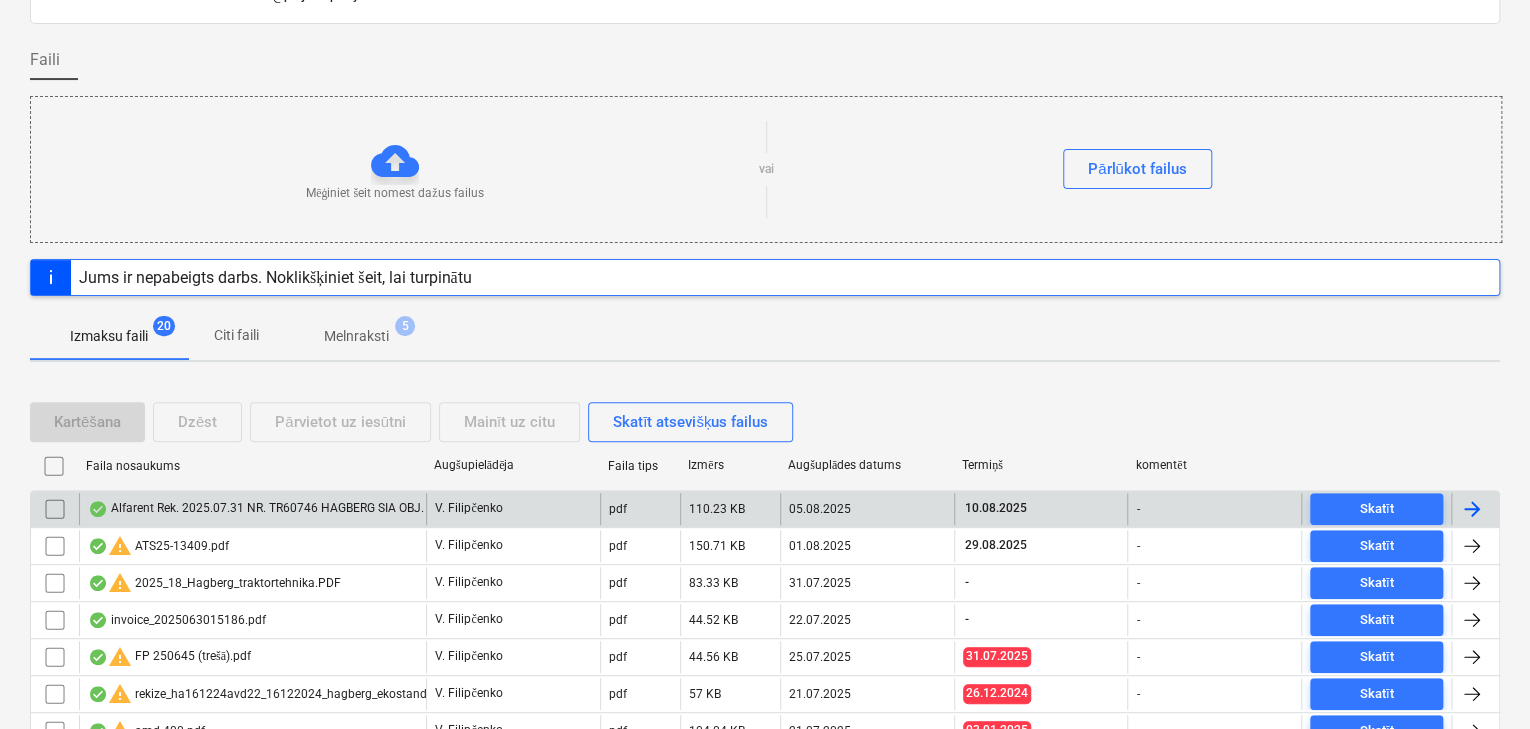 click on "Alfarent Rek. 2025.07.31 NR. TR60746 HAGBERG SIA OBJ. Stīpnieku ceļš 44b, [CITY], HAGBERG SIA (Sastatnes).pdf" at bounding box center [252, 509] 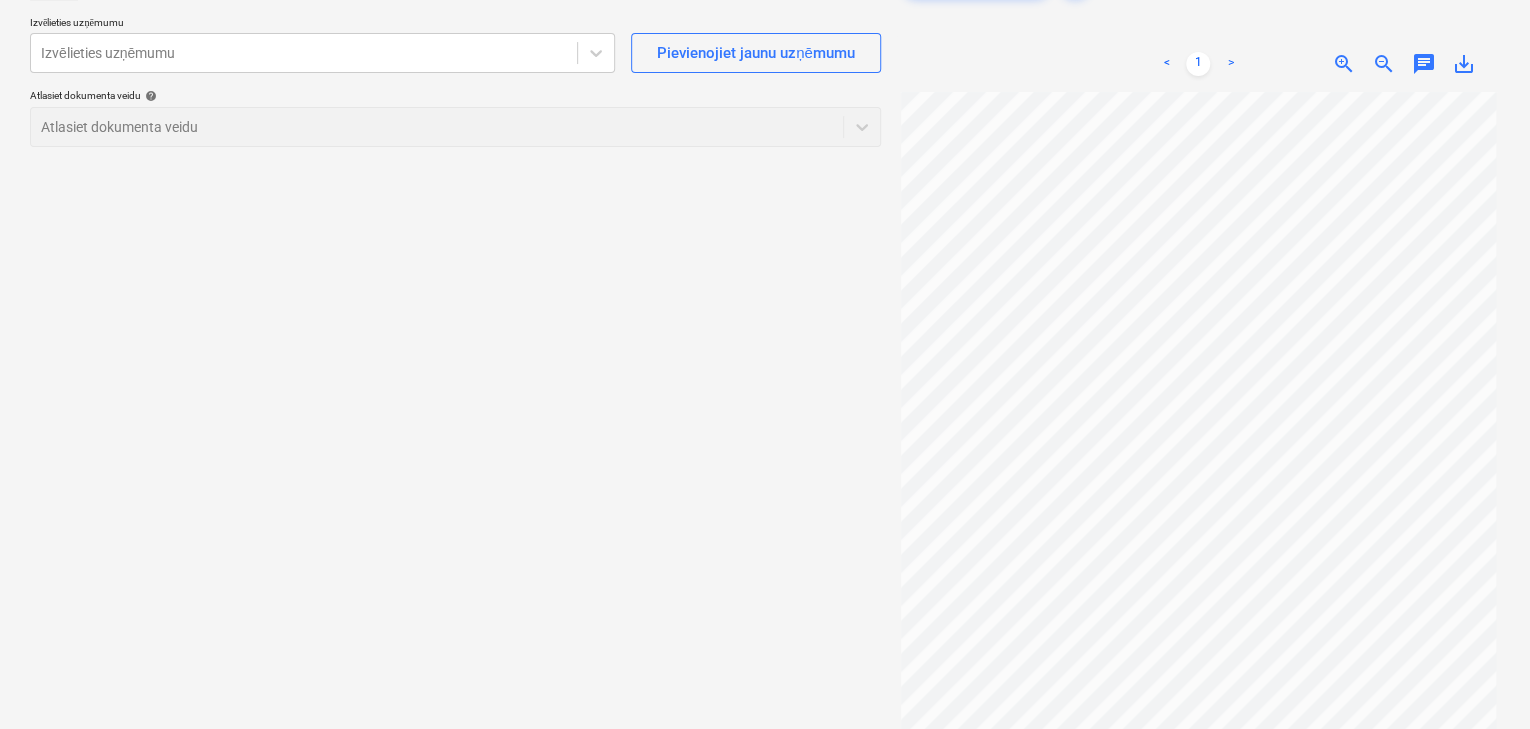 scroll, scrollTop: 0, scrollLeft: 0, axis: both 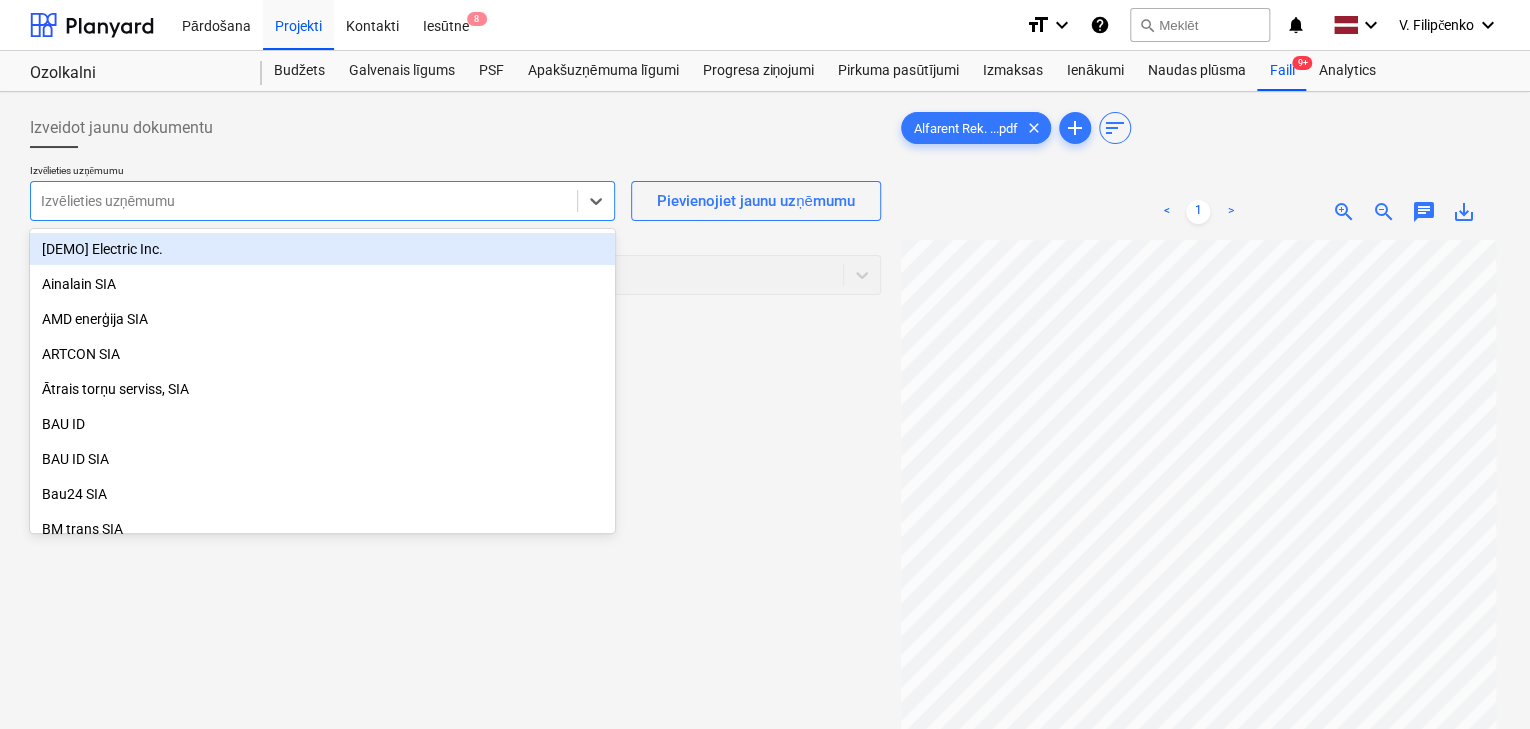 click at bounding box center (304, 201) 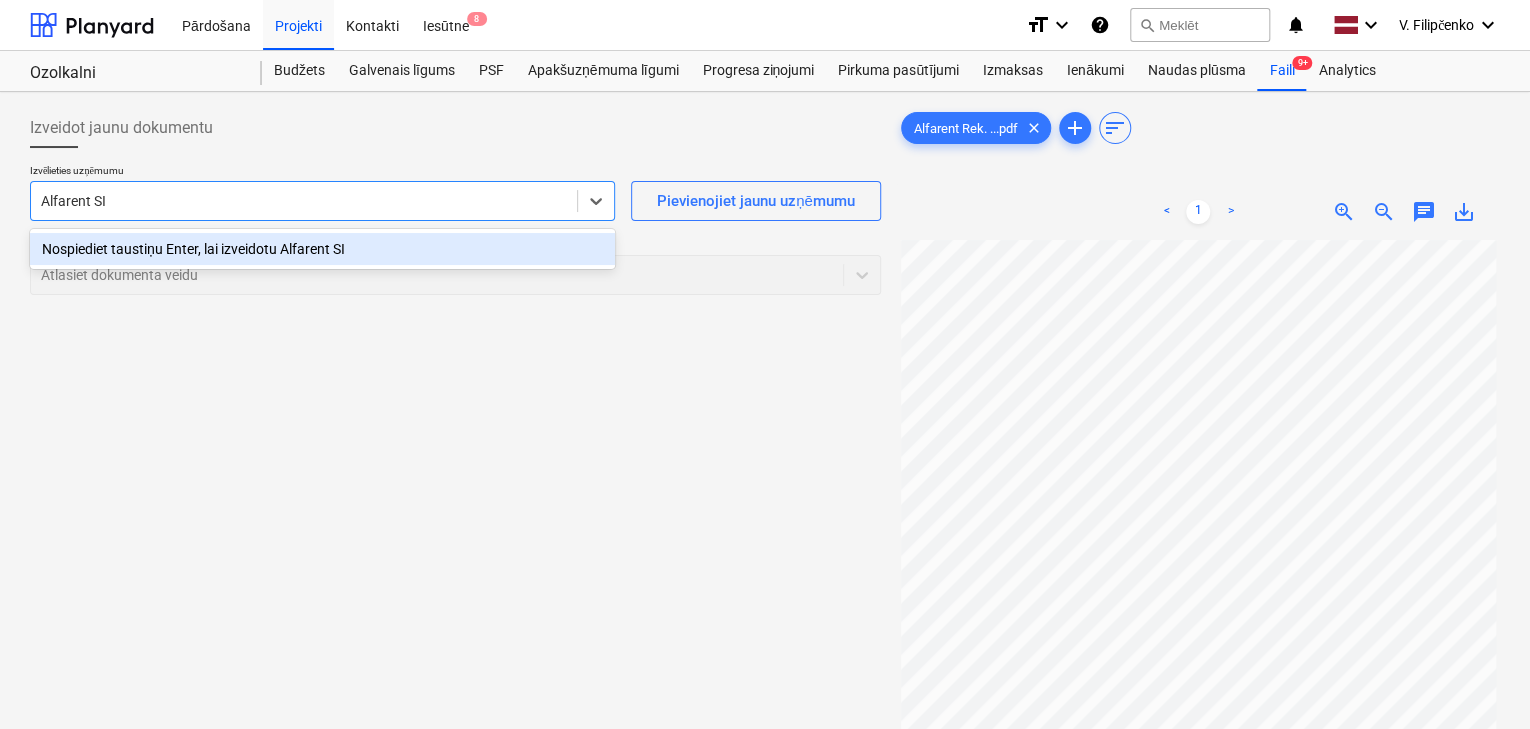 type on "Alfarent SIA" 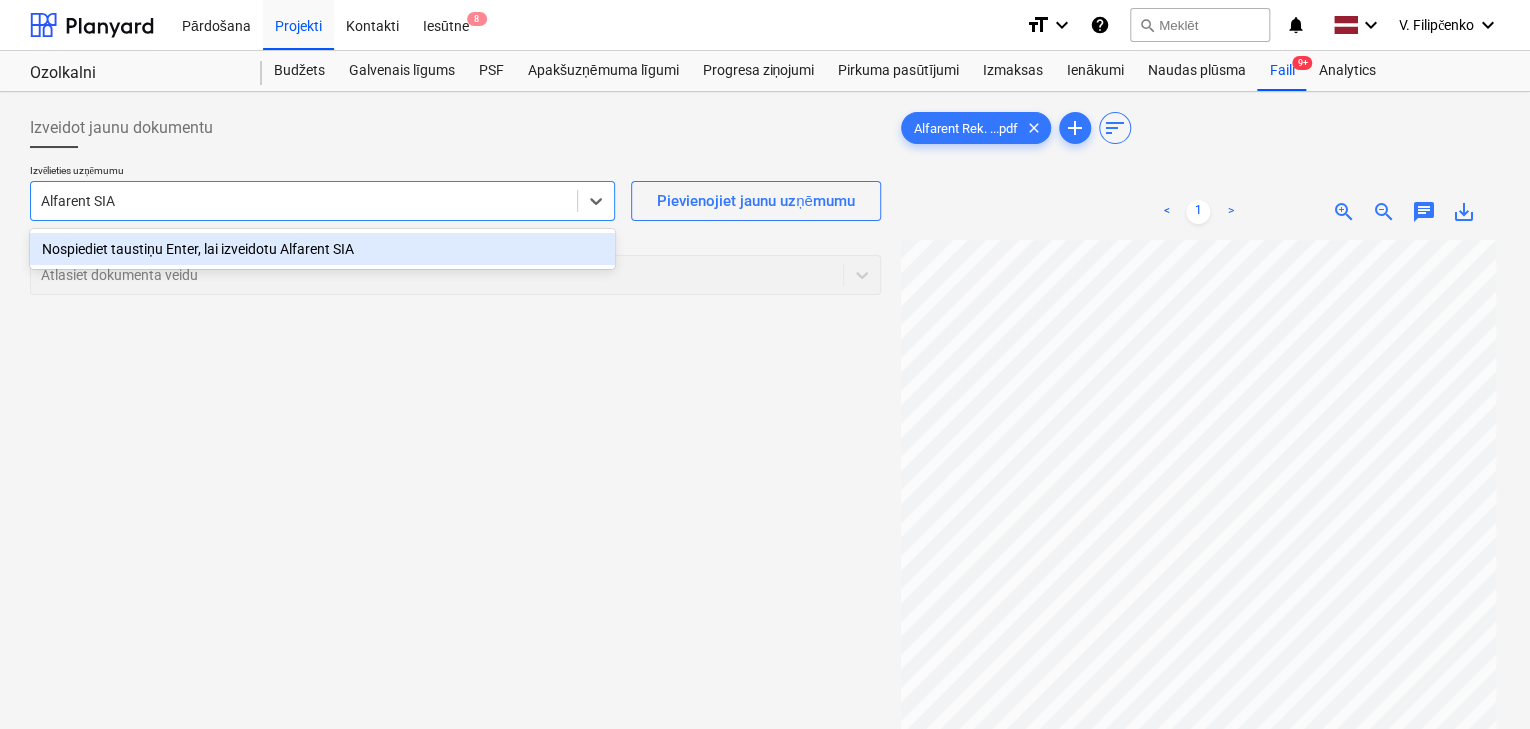 type 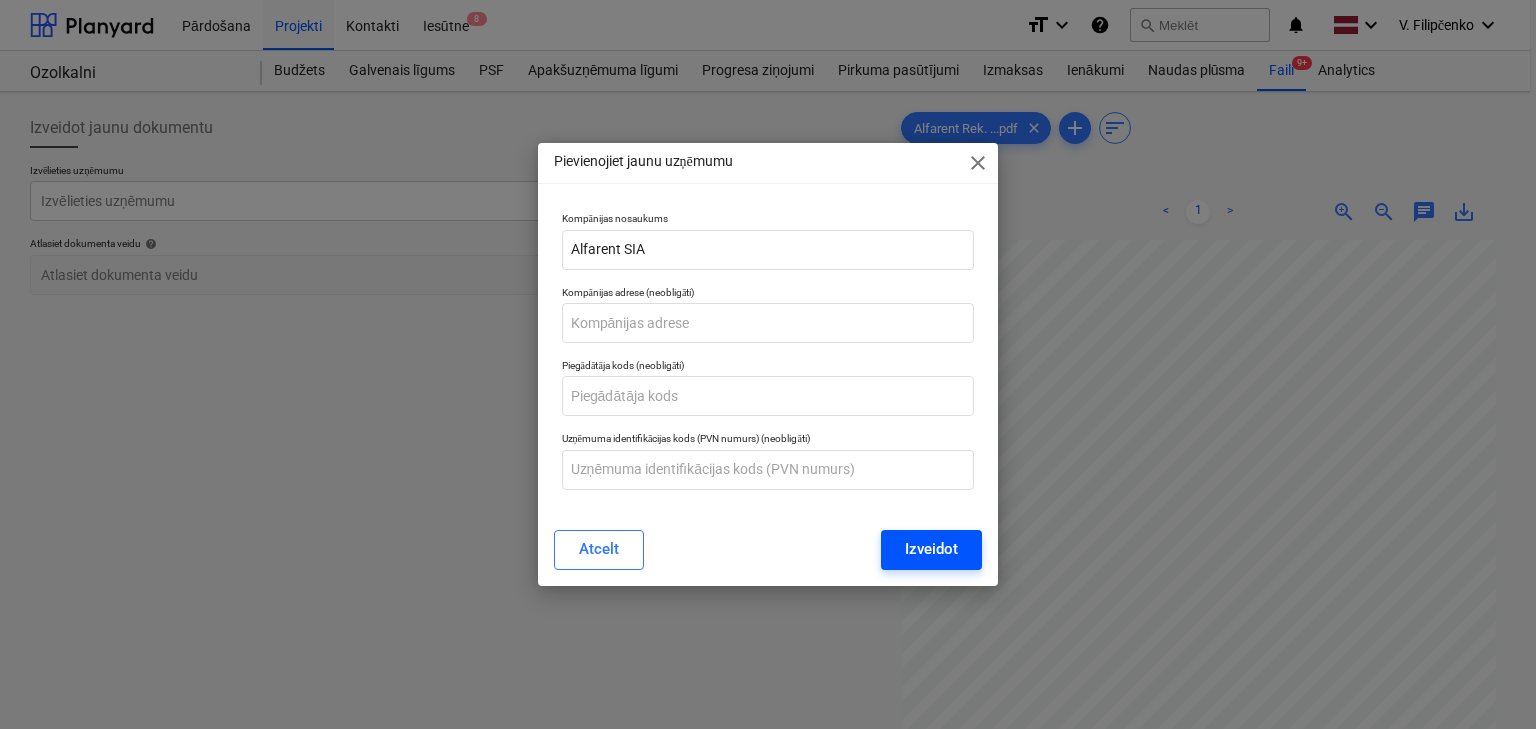 click on "Izveidot" at bounding box center (931, 549) 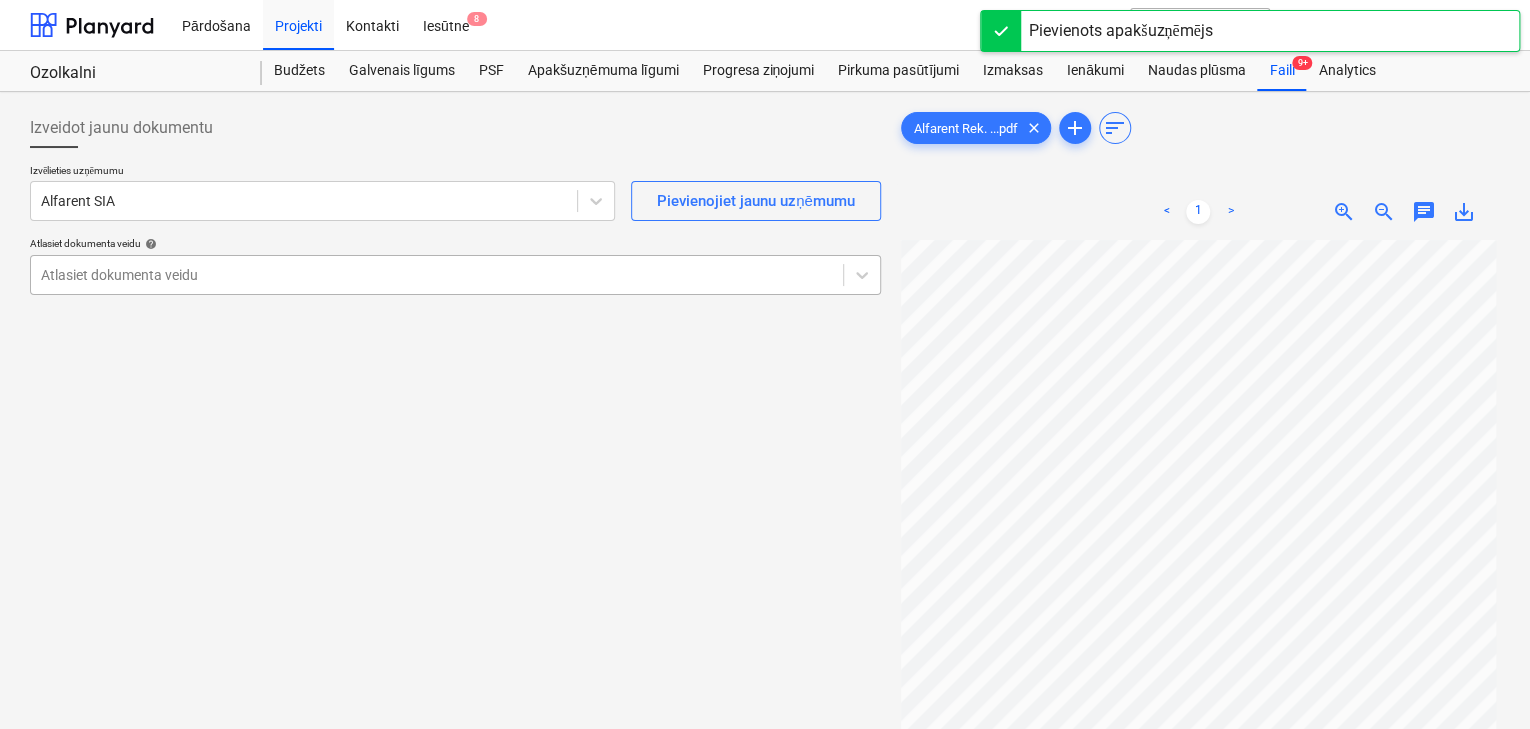click at bounding box center [437, 275] 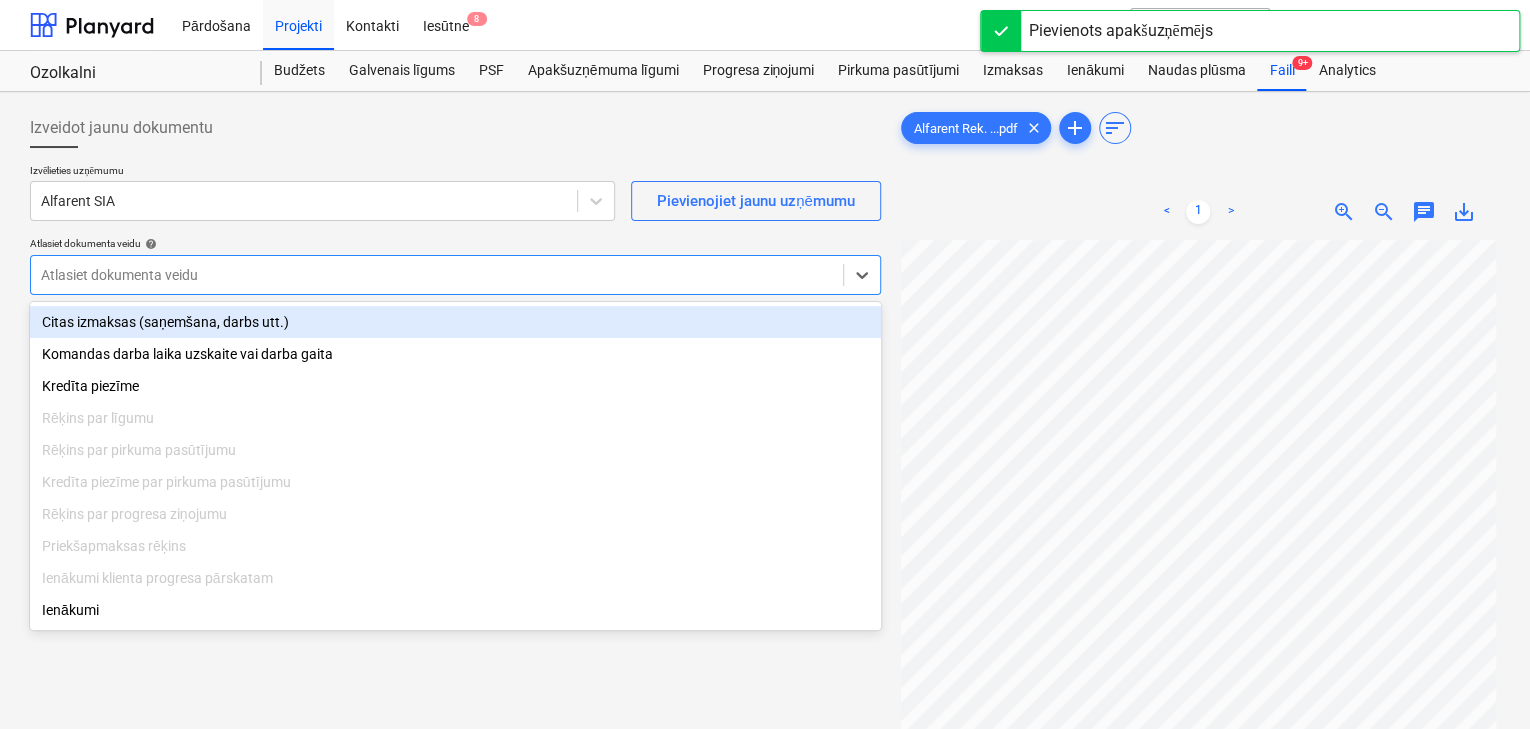 click on "Citas izmaksas (saņemšana, darbs utt.)" at bounding box center (455, 322) 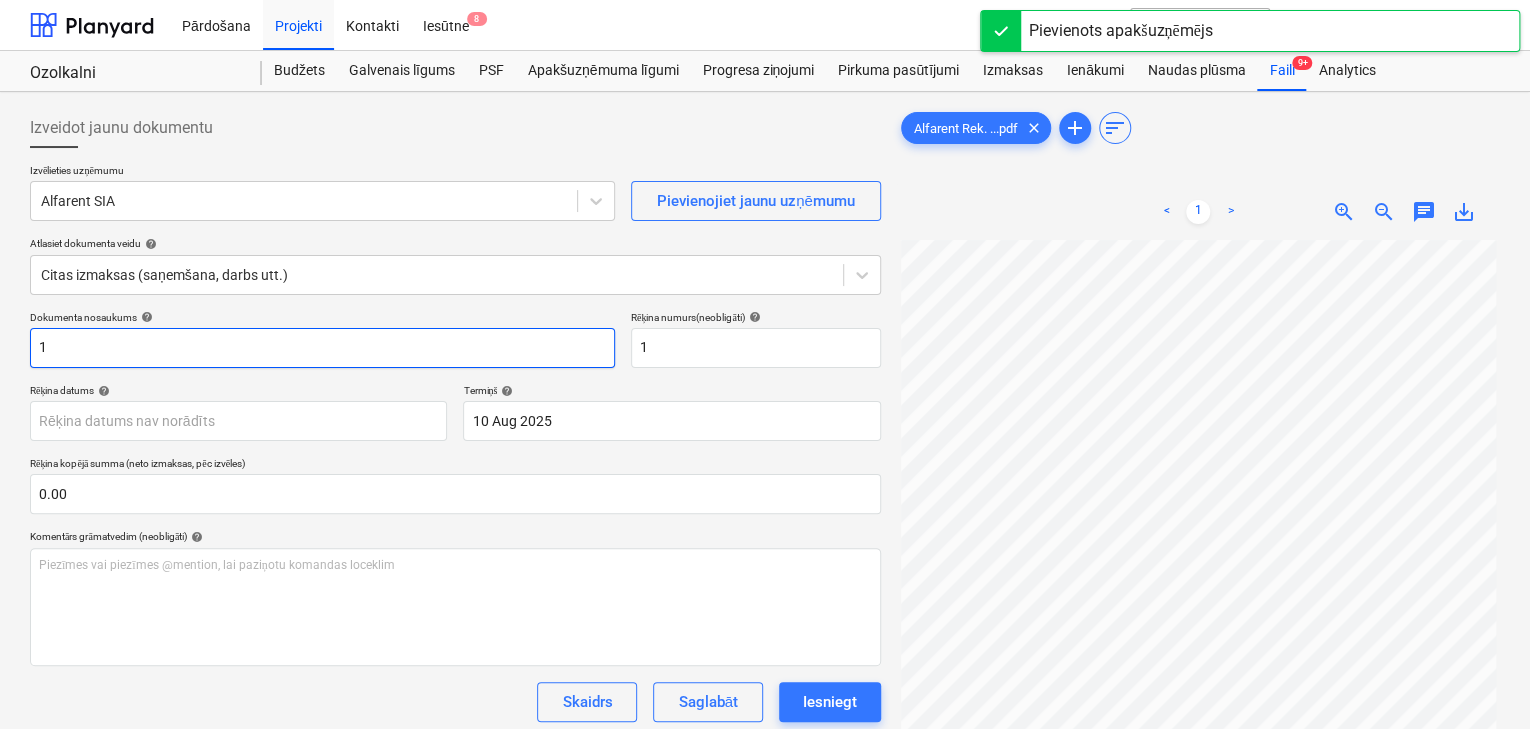 click on "1" at bounding box center (322, 348) 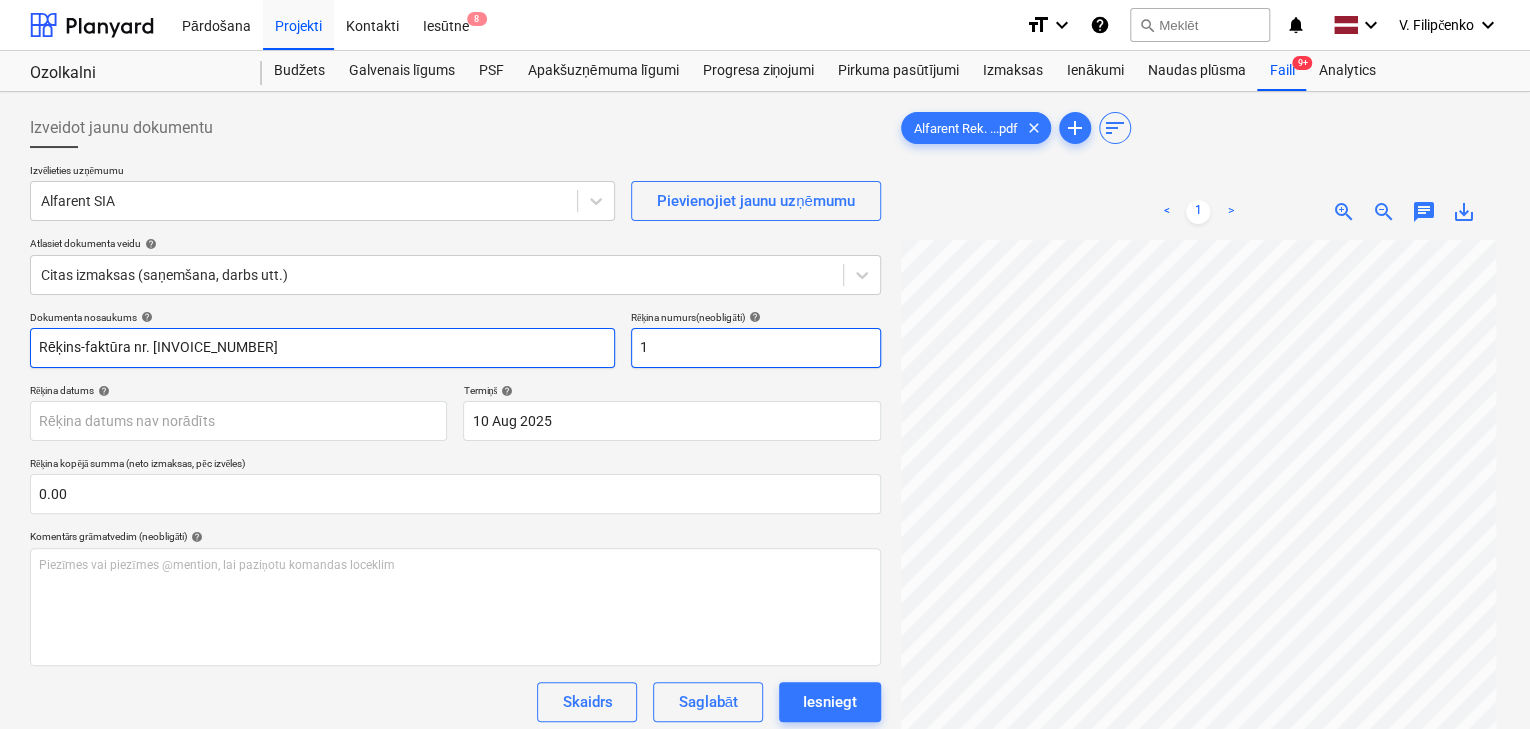 type on "Rēķins-faktūra nr. [INVOICE_NUMBER]" 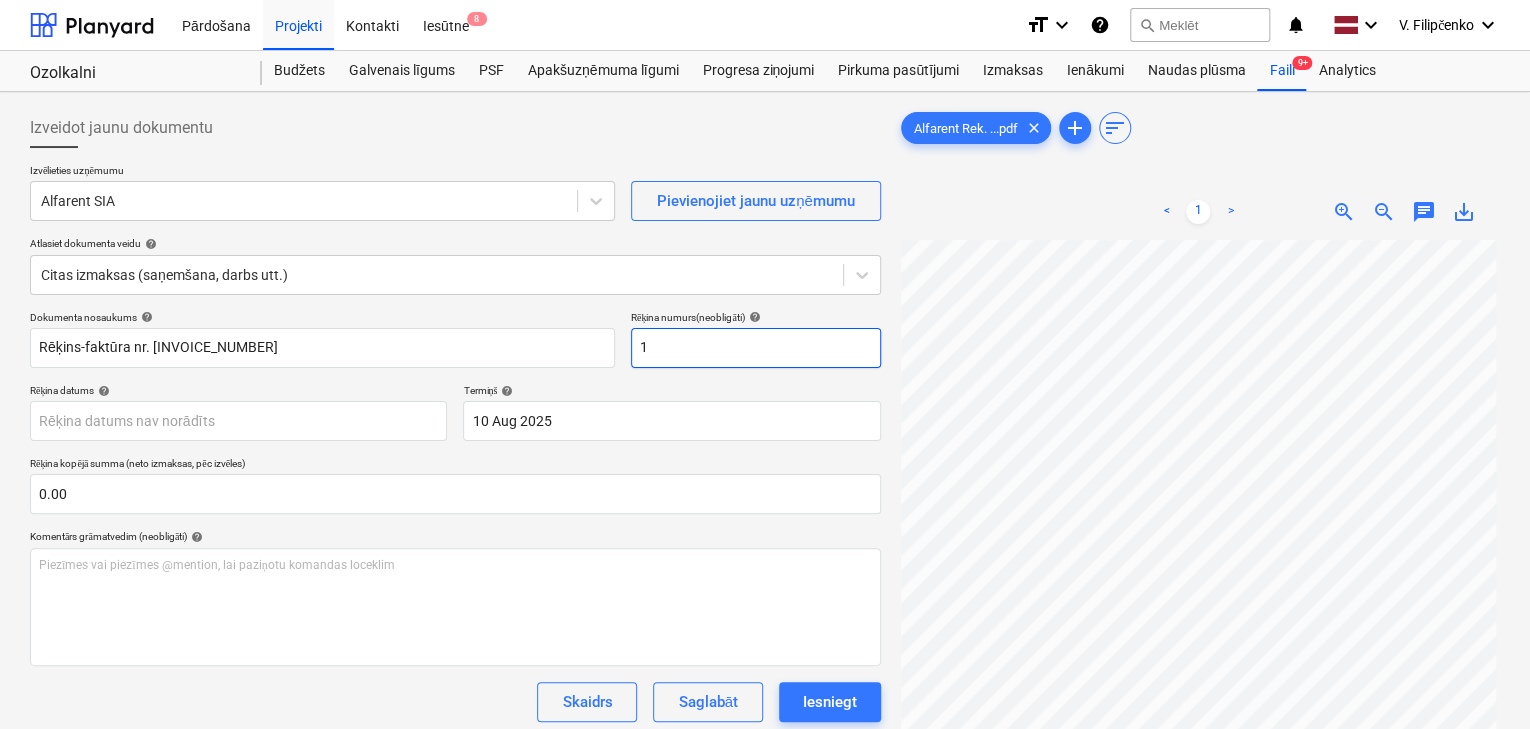 click on "1" at bounding box center [756, 348] 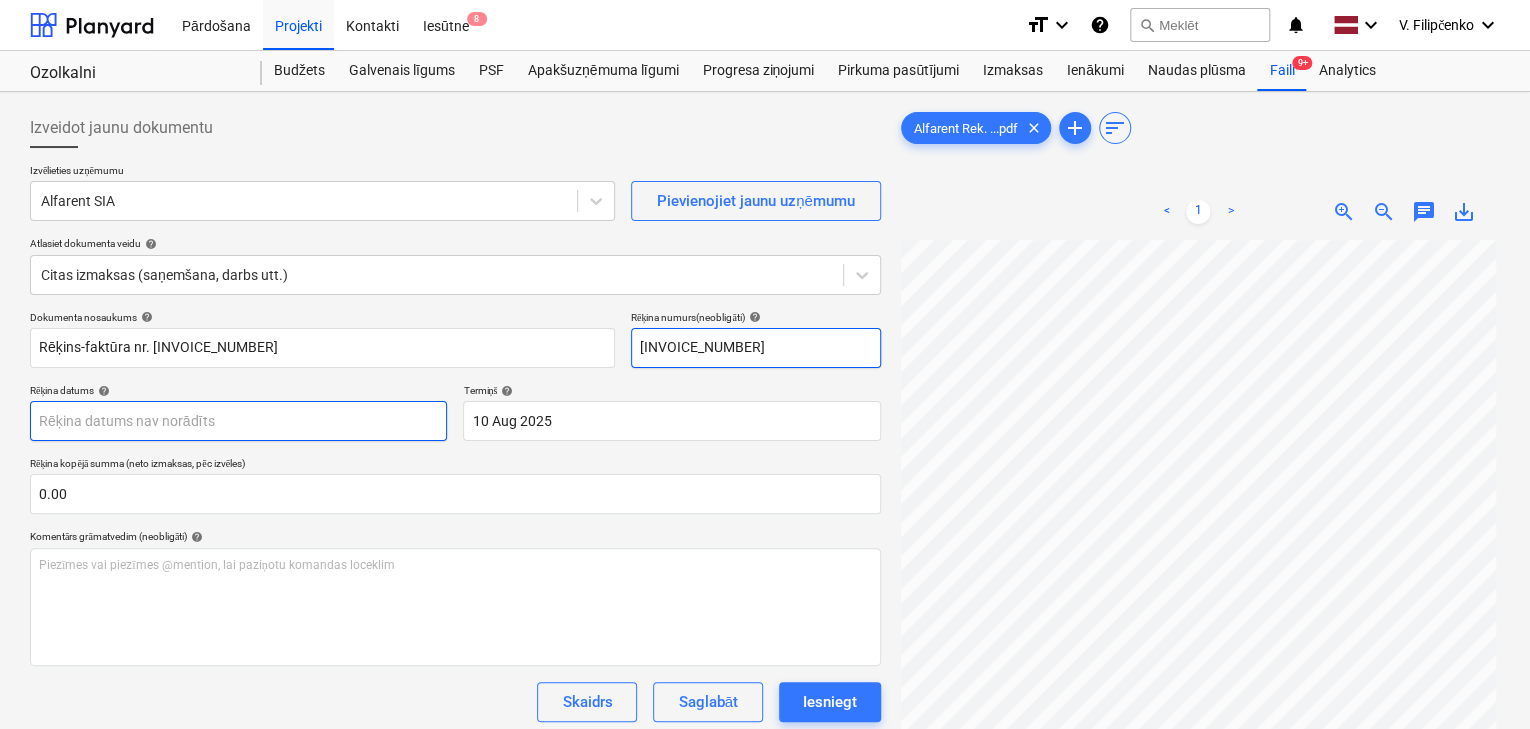 type on "[INVOICE_NUMBER]" 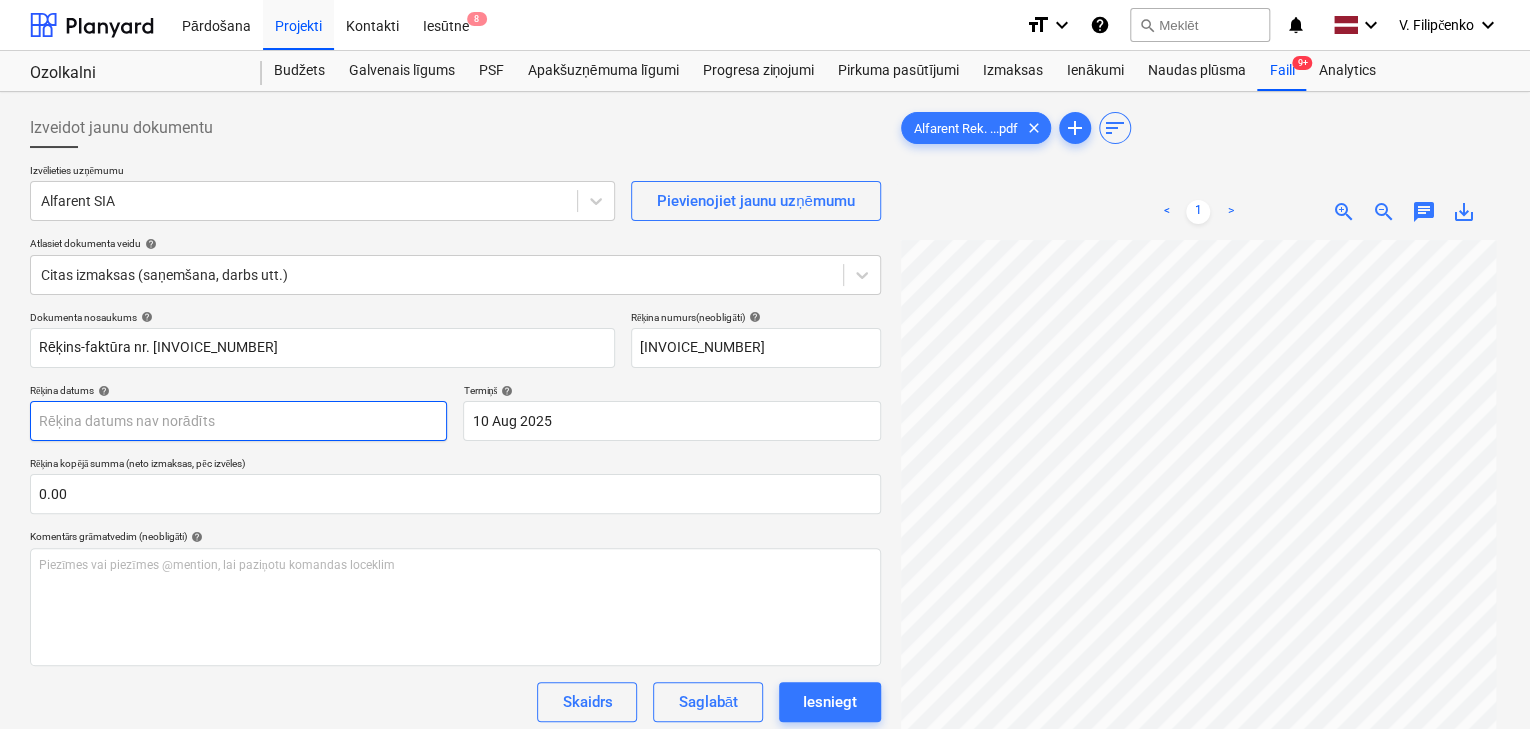 click on "Pārdošana Projekti Kontakti Iesūtne 8 format_size keyboard_arrow_down help search Meklēt notifications 0 keyboard_arrow_down V. Filipčenko keyboard_arrow_down Ozolkalni Budžets Galvenais līgums PSF Apakšuzņēmuma līgumi Progresa ziņojumi Pirkuma pasūtījumi Izmaksas Ienākumi Naudas plūsma Faili 9+ Analytics Izveidot jaunu dokumentu Izvēlieties uzņēmumu Alfarent SIA   Pievienojiet jaunu uzņēmumu Atlasiet dokumenta veidu help Citas izmaksas (saņemšana, darbs utt.) Dokumenta nosaukums help Rēķins-faktūra nr. [INVOICE_NUMBER] Rēķina numurs  (neobligāti) help [INVOICE_NUMBER] Rēķina datums help Press the down arrow key to interact with the calendar and
select a date. Press the question mark key to get the keyboard shortcuts for changing dates. Termiņš help 10 Aug 2025 10.08.2025 Press the down arrow key to interact with the calendar and
select a date. Press the question mark key to get the keyboard shortcuts for changing dates. Rēķina kopējā summa (neto izmaksas, pēc izvēles) 0.00 help" at bounding box center (765, 364) 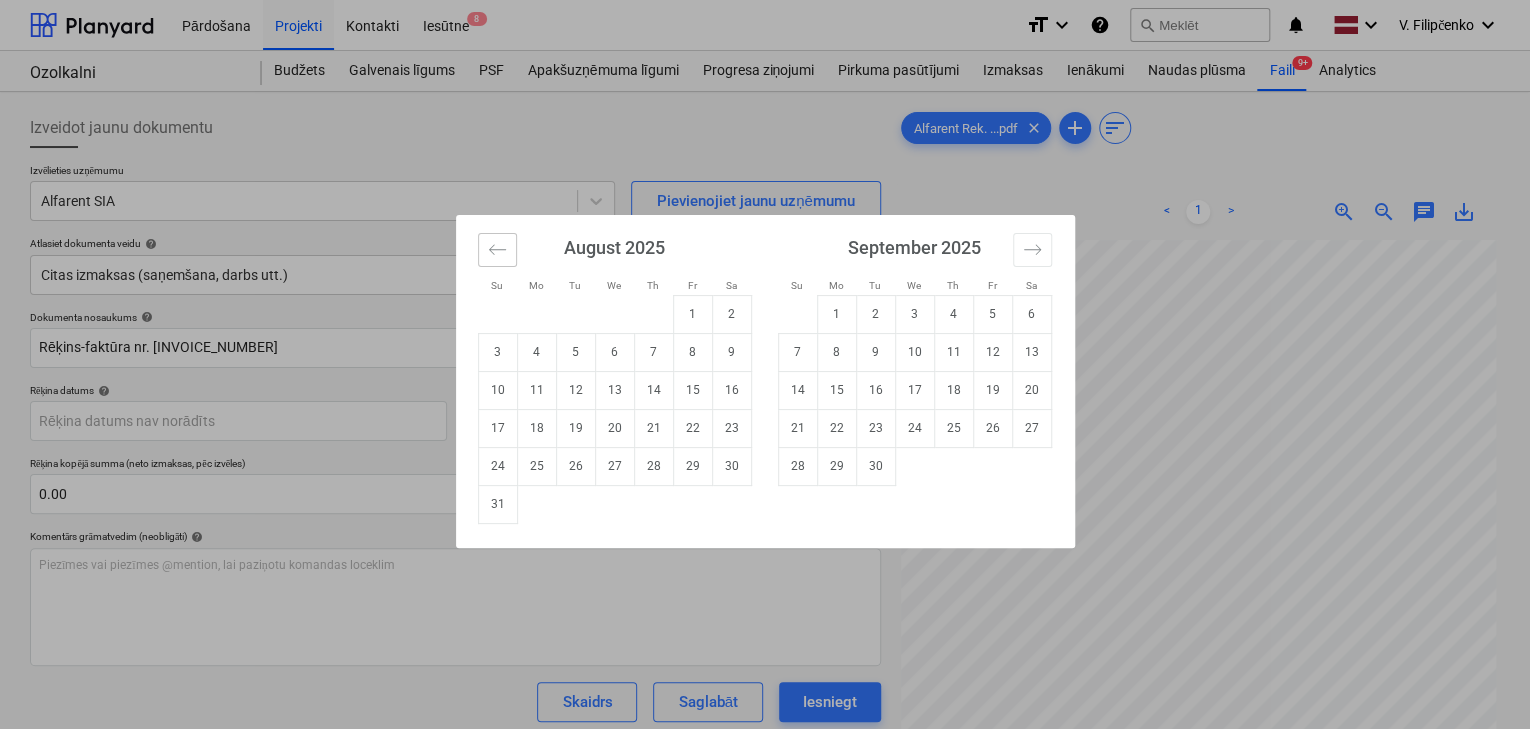 click 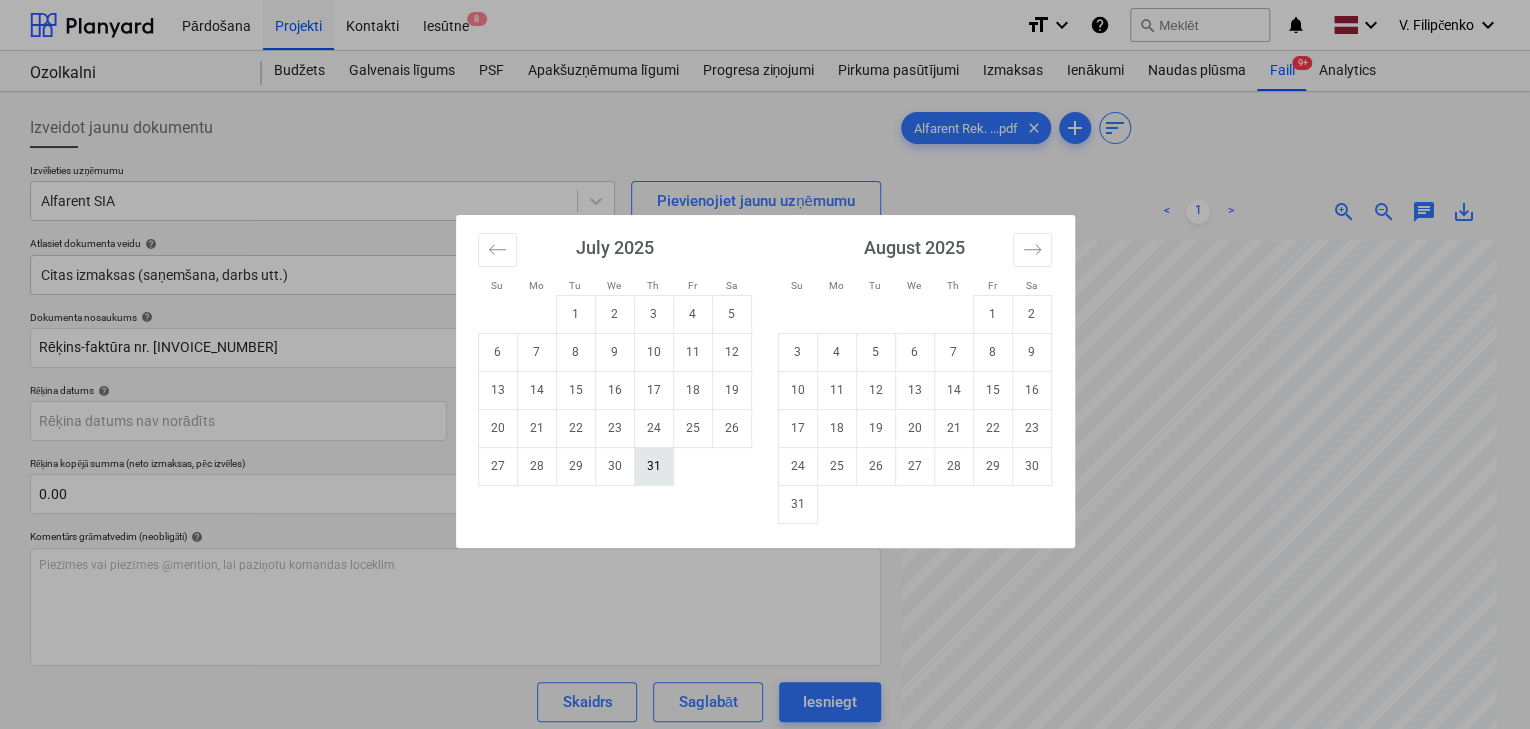 click on "31" at bounding box center [653, 466] 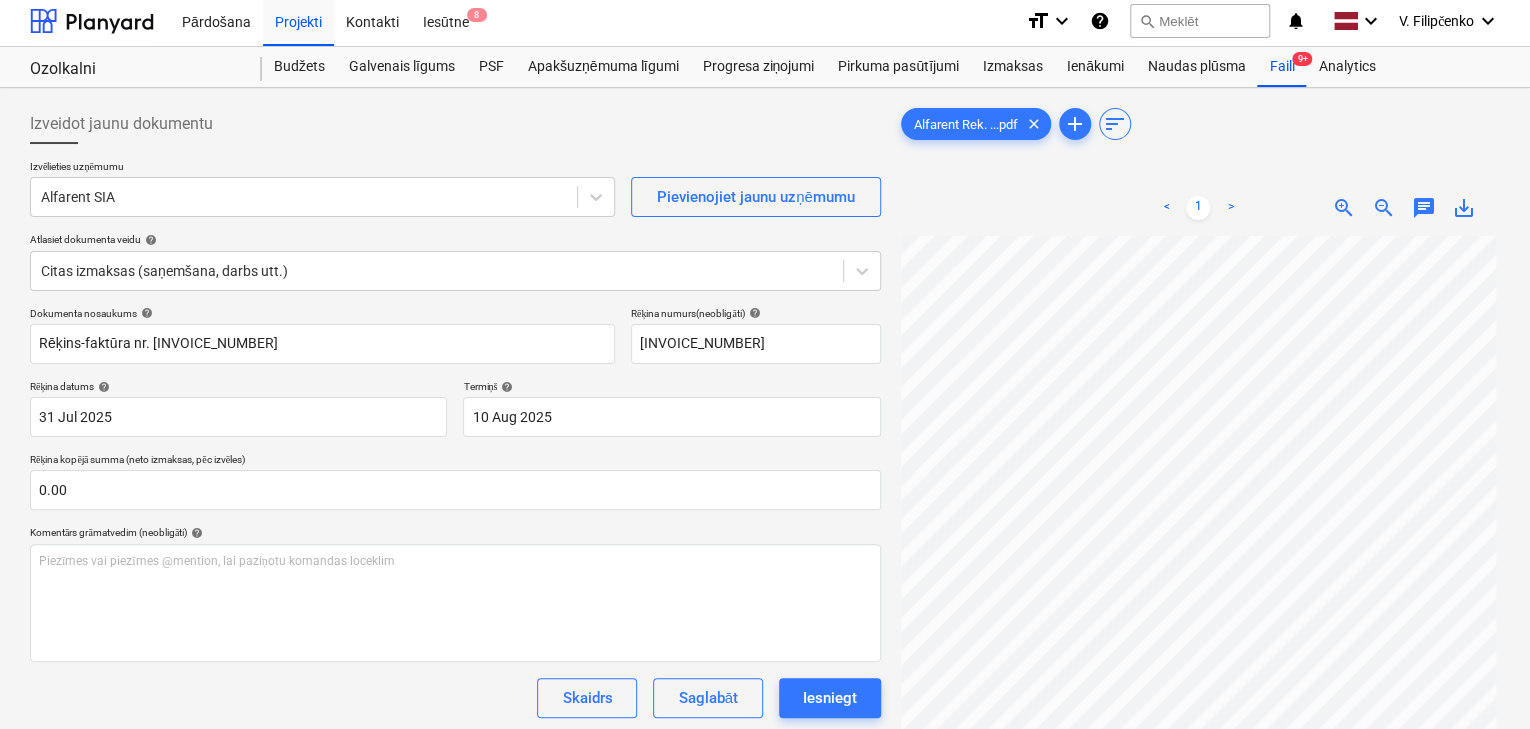 scroll, scrollTop: 80, scrollLeft: 0, axis: vertical 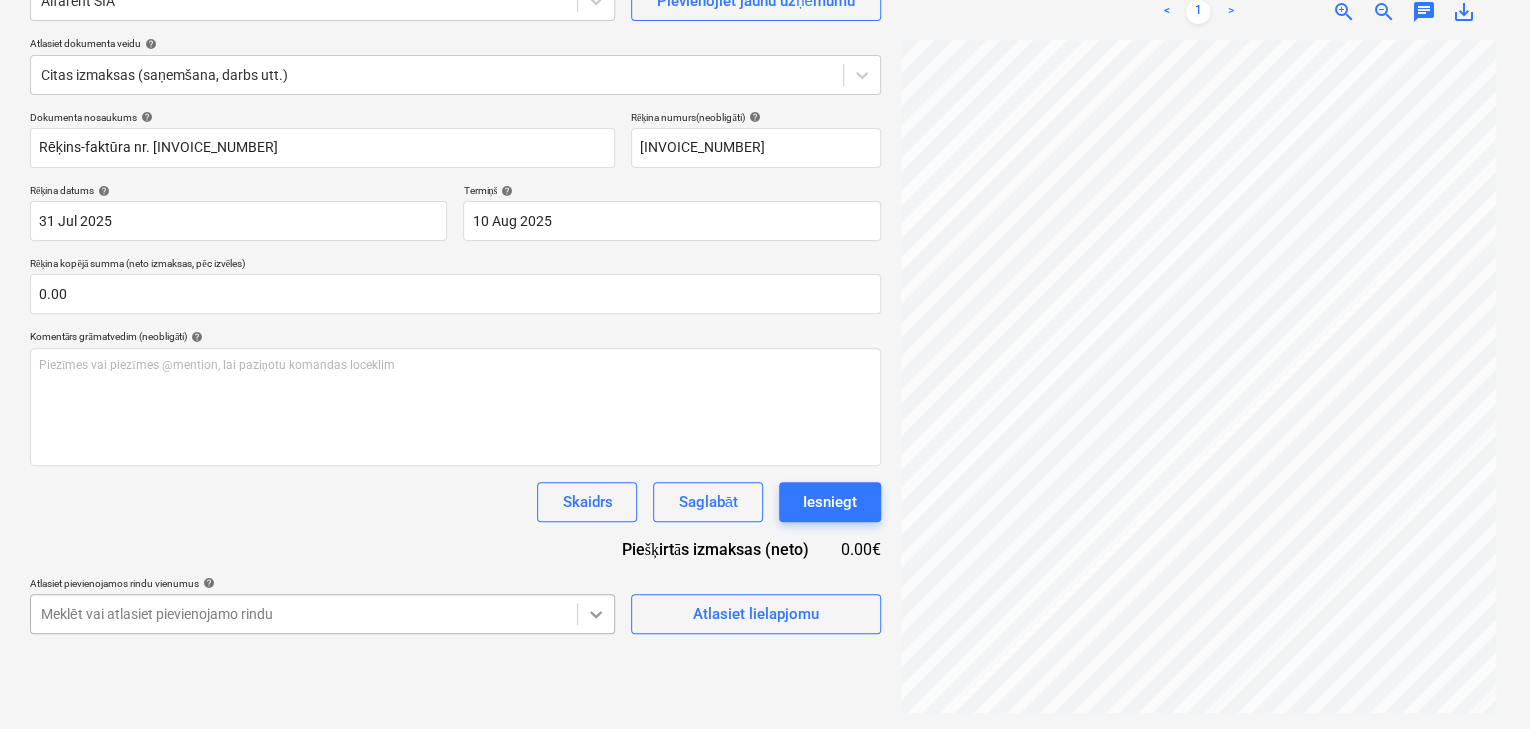 click on "Pārdošana Projekti Kontakti Iesūtne 8 format_size keyboard_arrow_down help search Meklēt notifications 0 keyboard_arrow_down V. Filipčenko keyboard_arrow_down Ozolkalni Budžets Galvenais līgums PSF Apakšuzņēmuma līgumi Progresa ziņojumi Pirkuma pasūtījumi Izmaksas Ienākumi Naudas plūsma Faili 9+ Analytics Izveidot jaunu dokumentu Izvēlieties uzņēmumu Alfarent SIA   Pievienojiet jaunu uzņēmumu Atlasiet dokumenta veidu help Citas izmaksas (saņemšana, darbs utt.) Dokumenta nosaukums help Rēķins-faktūra nr. [INVOICE_NUMBER] Rēķina numurs  (neobligāti) help [INVOICE_NUMBER] Rēķina datums help 31 Jul 2025 31.07.2025 Press the down arrow key to interact with the calendar and
select a date. Press the question mark key to get the keyboard shortcuts for changing dates. Termiņš help 10 Aug 2025 10.08.2025 Press the down arrow key to interact with the calendar and
select a date. Press the question mark key to get the keyboard shortcuts for changing dates. 0.00 help ﻿ Skaidrs Saglabāt Iesniegt" at bounding box center [765, 164] 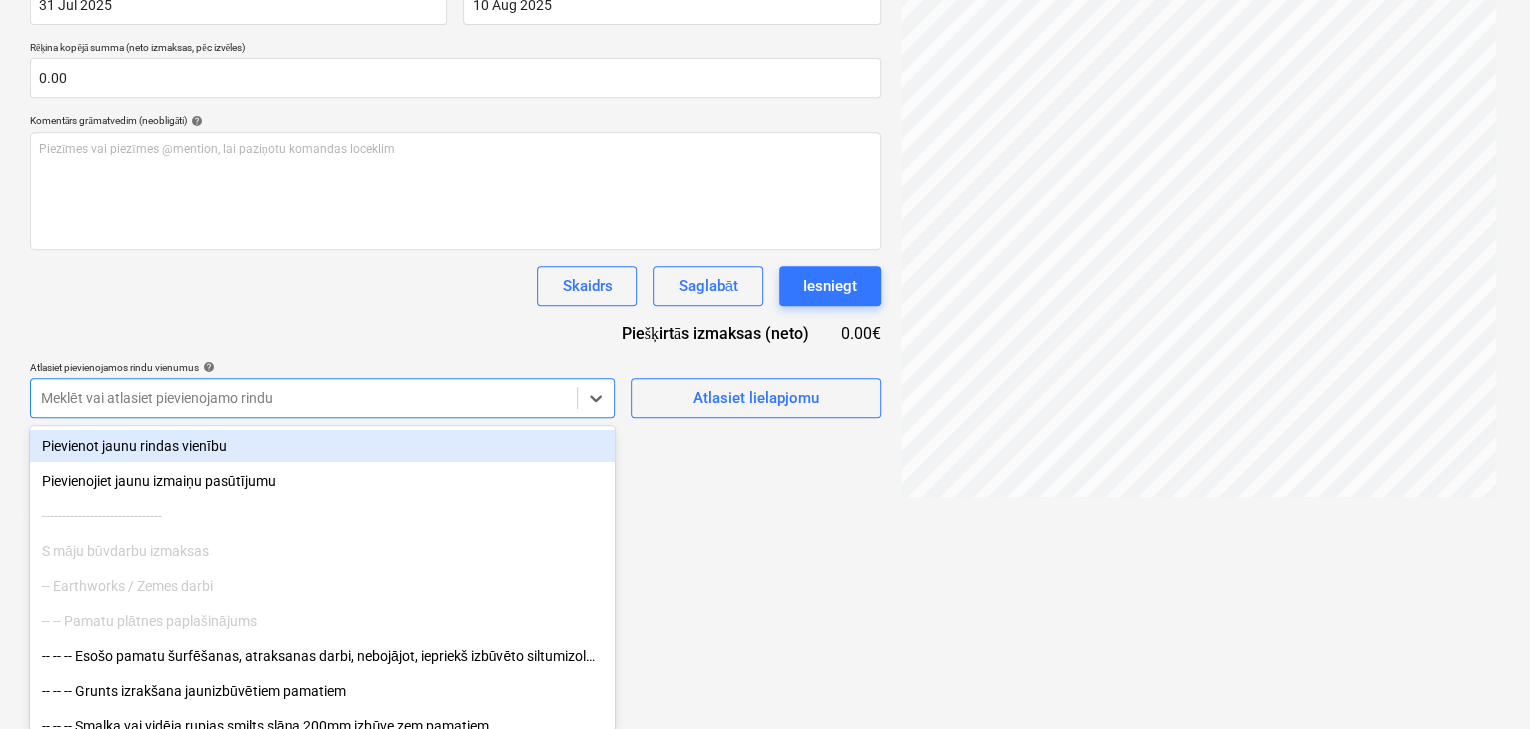 click on "Pievienot jaunu rindas vienību" at bounding box center (322, 446) 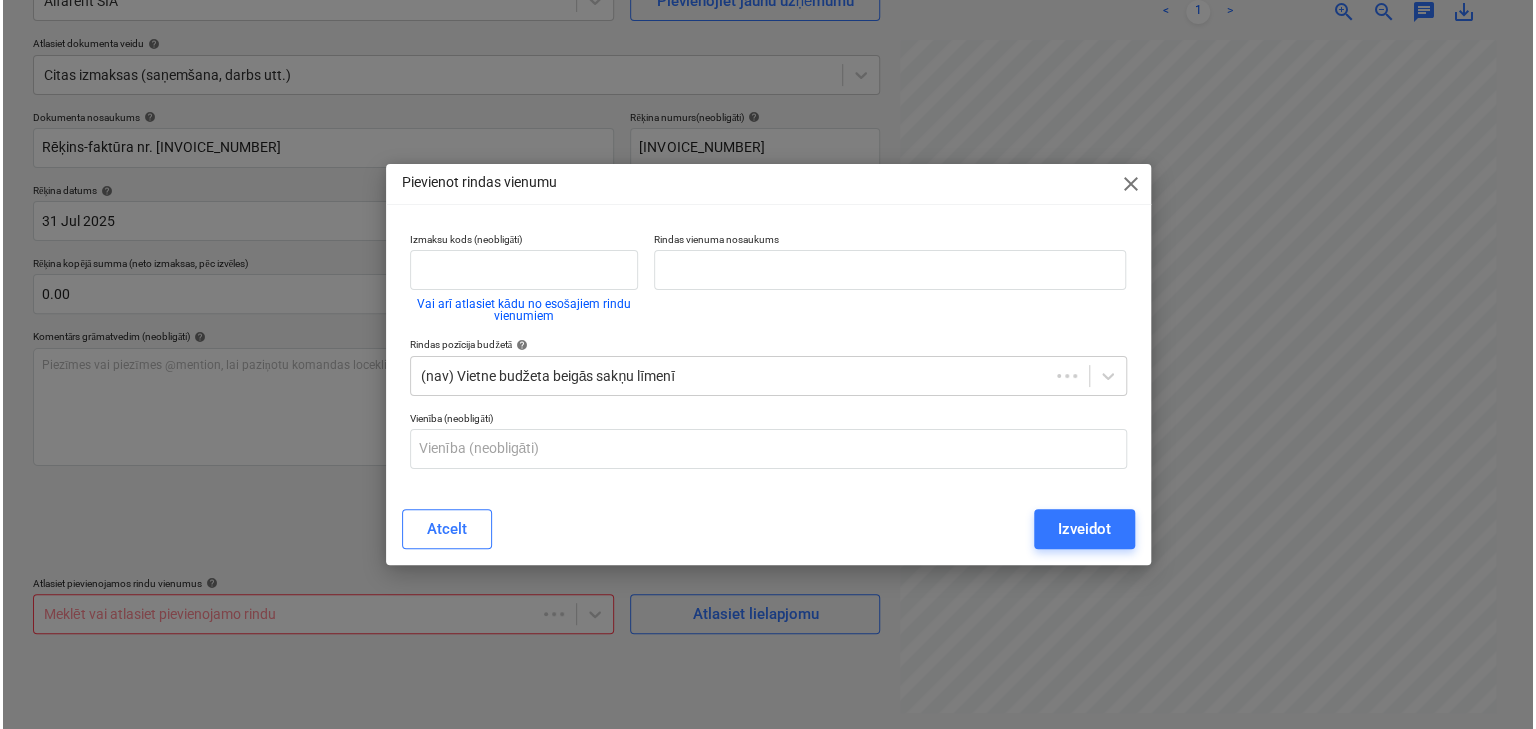 scroll, scrollTop: 200, scrollLeft: 0, axis: vertical 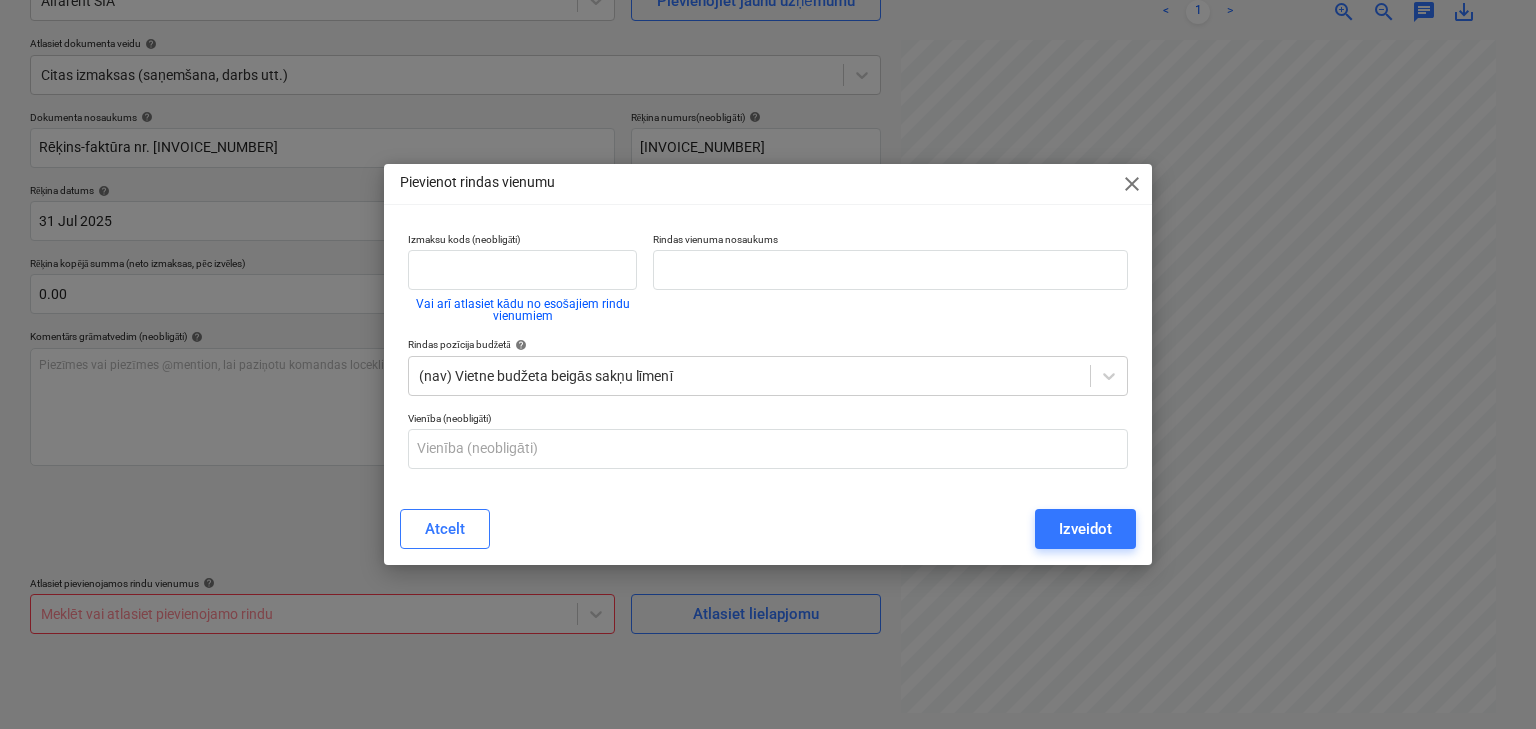 click on "close" at bounding box center [1132, 184] 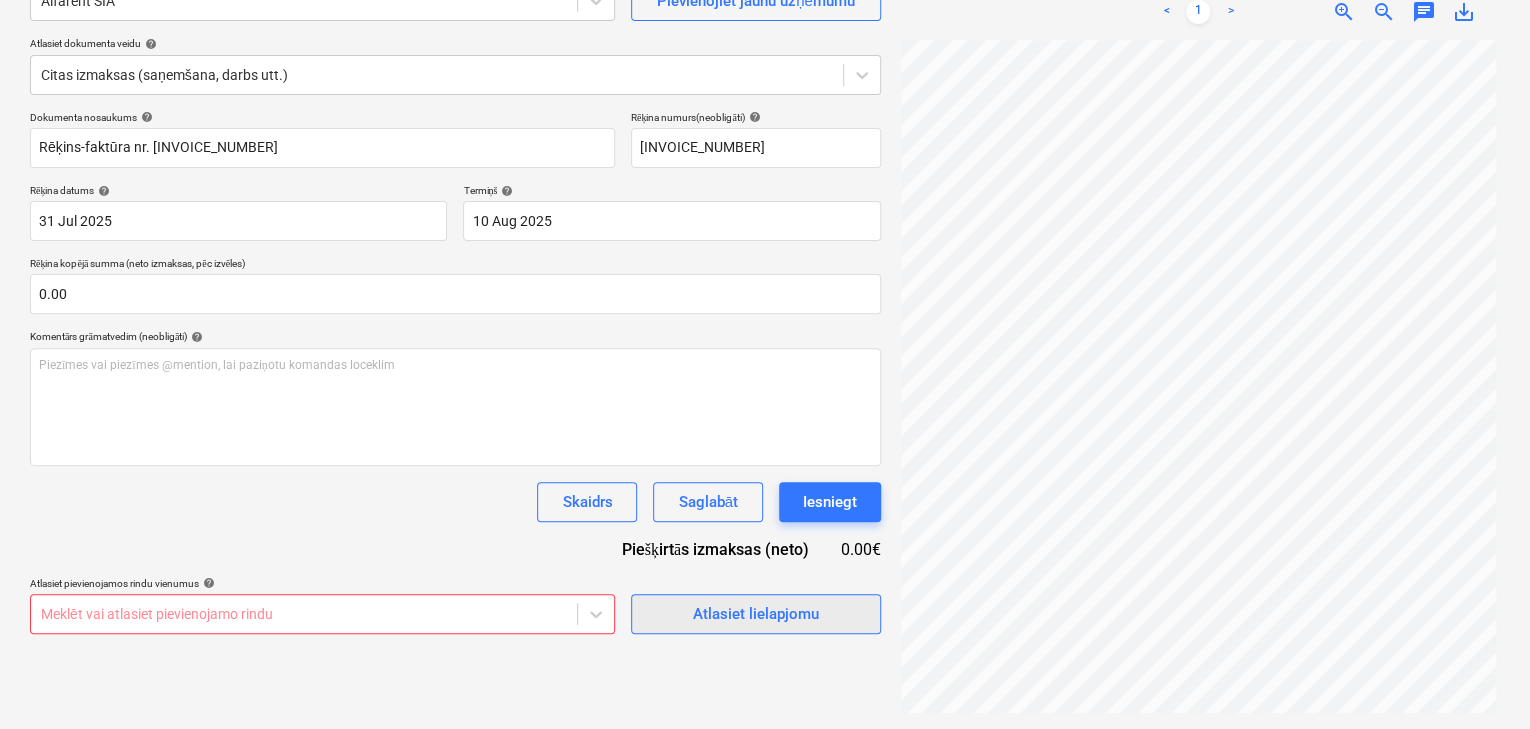 click on "Atlasiet lielapjomu" at bounding box center (756, 614) 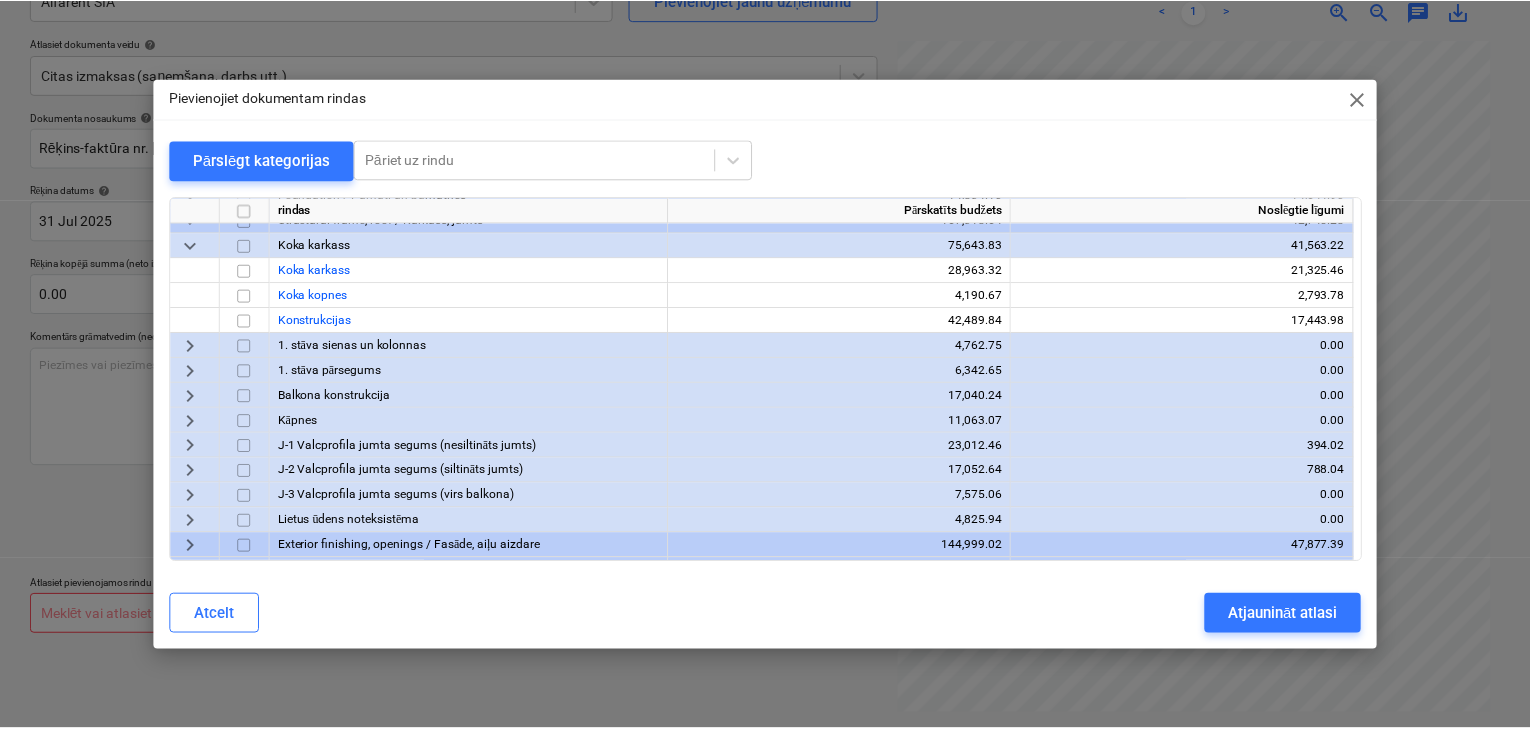 scroll, scrollTop: 560, scrollLeft: 0, axis: vertical 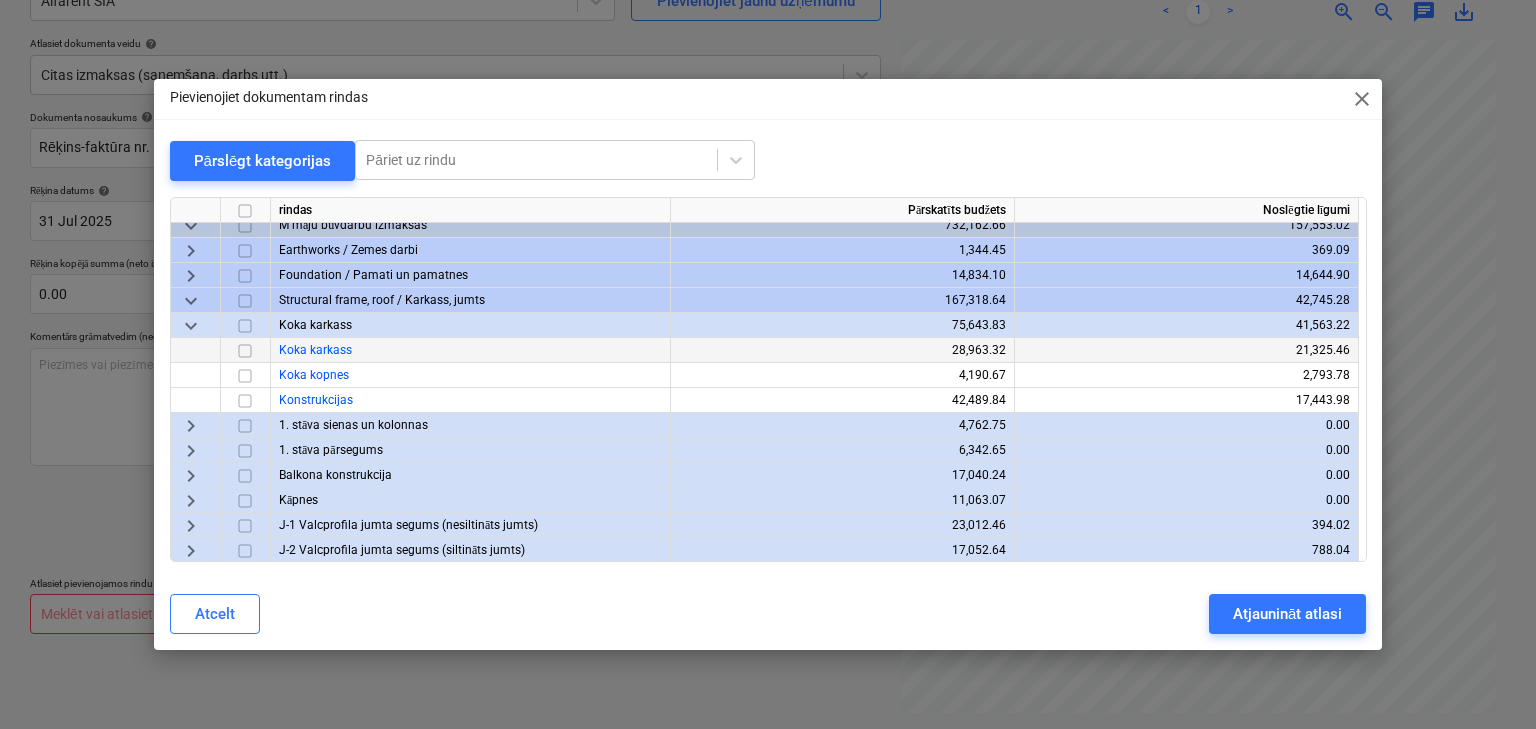 click at bounding box center [245, 351] 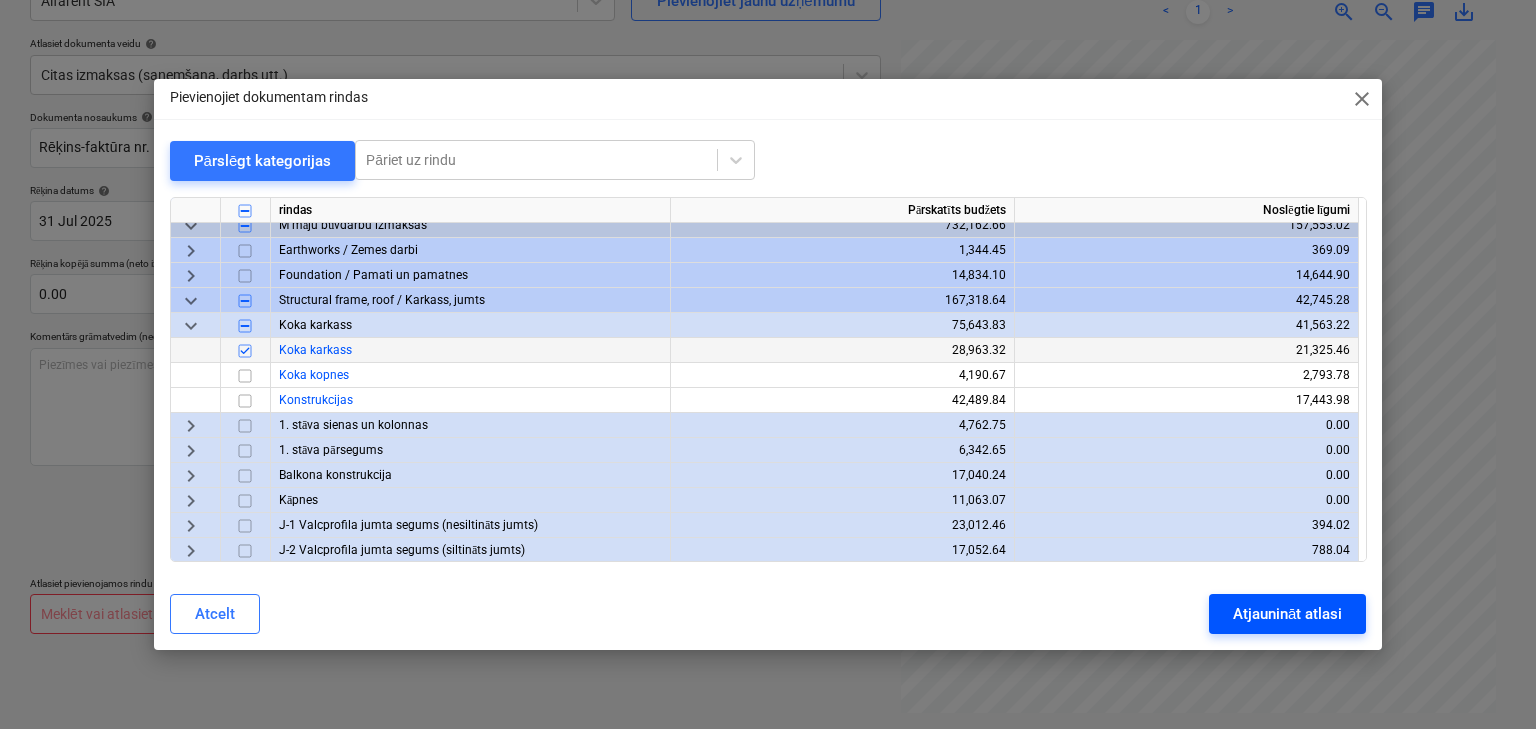 click on "Atjaunināt atlasi" at bounding box center (1287, 614) 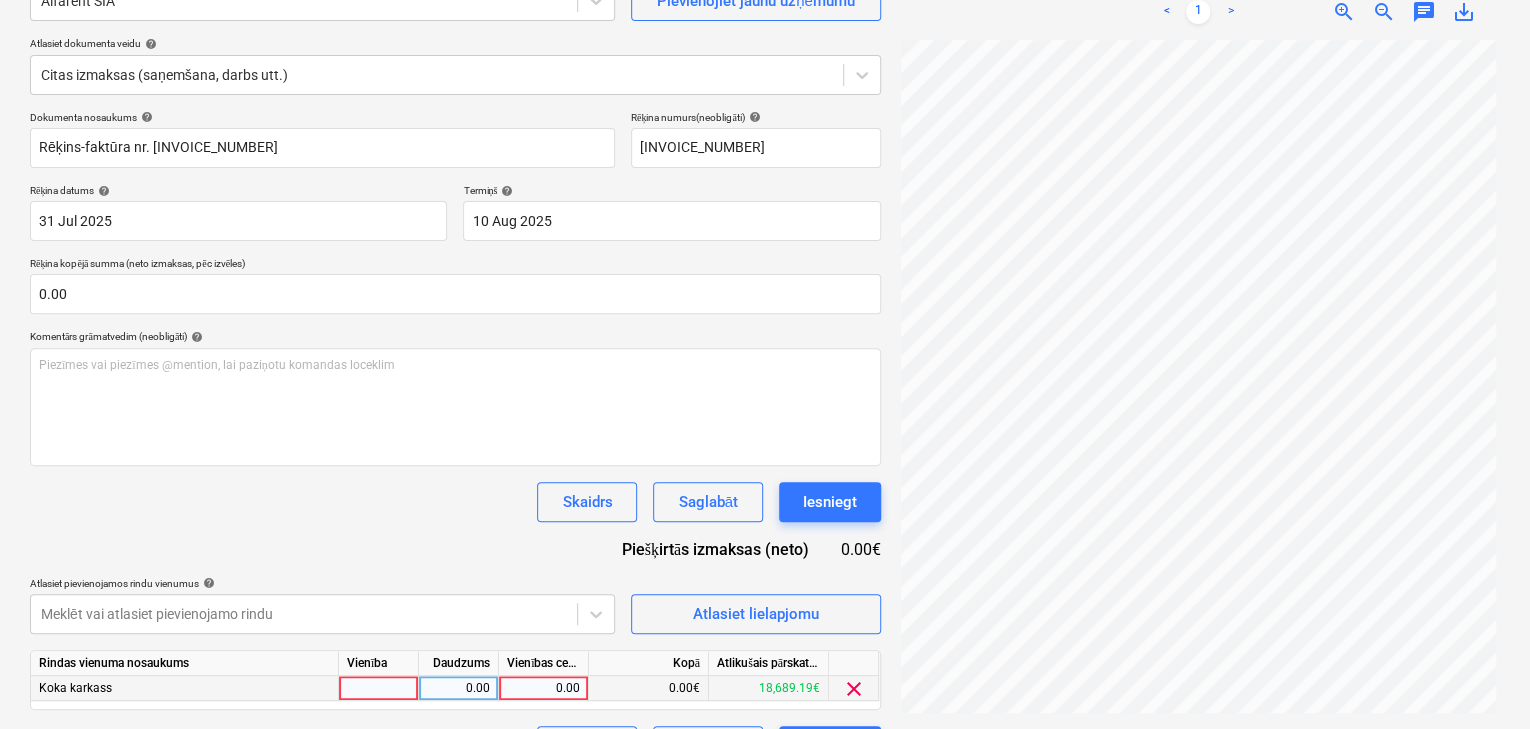 click on "0.00" at bounding box center [543, 688] 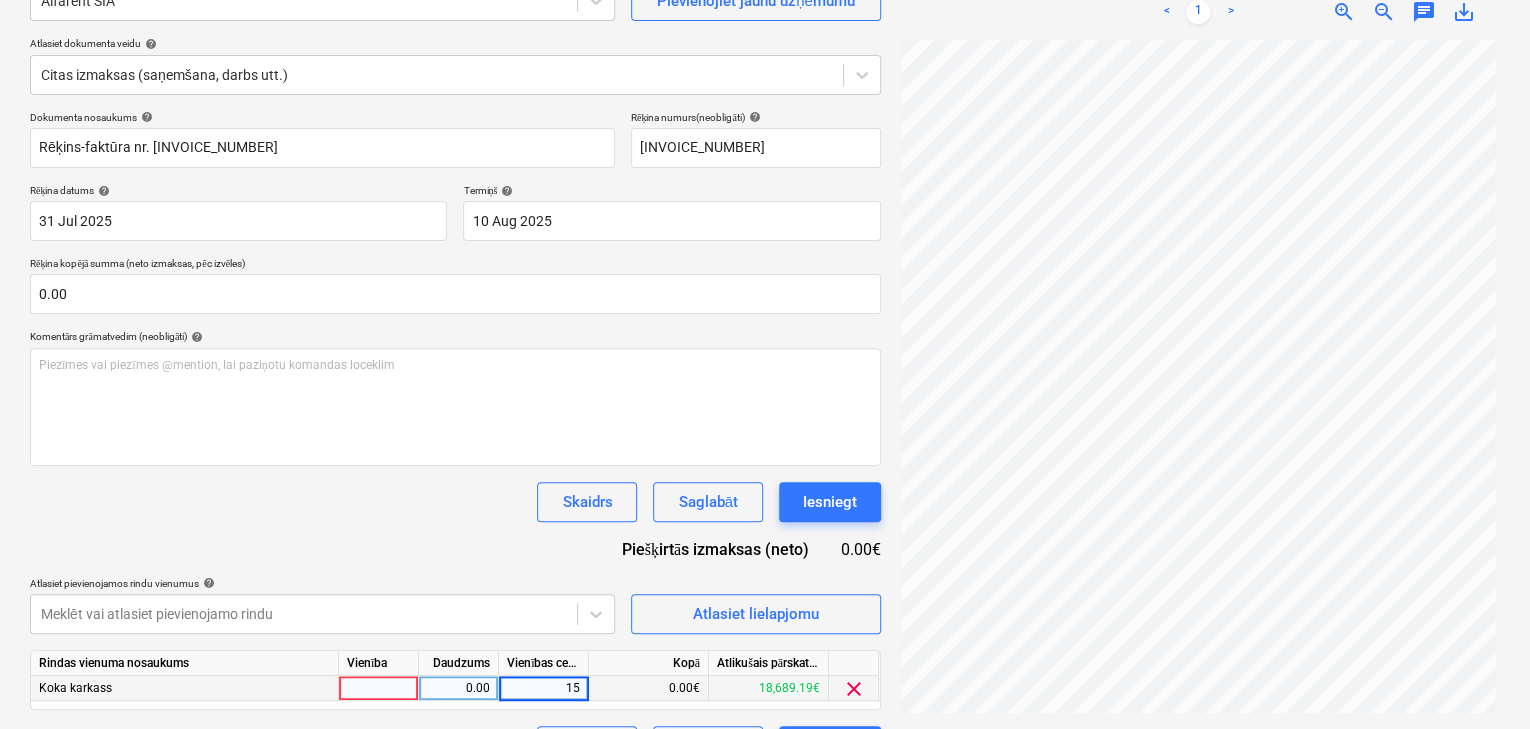 type on "155" 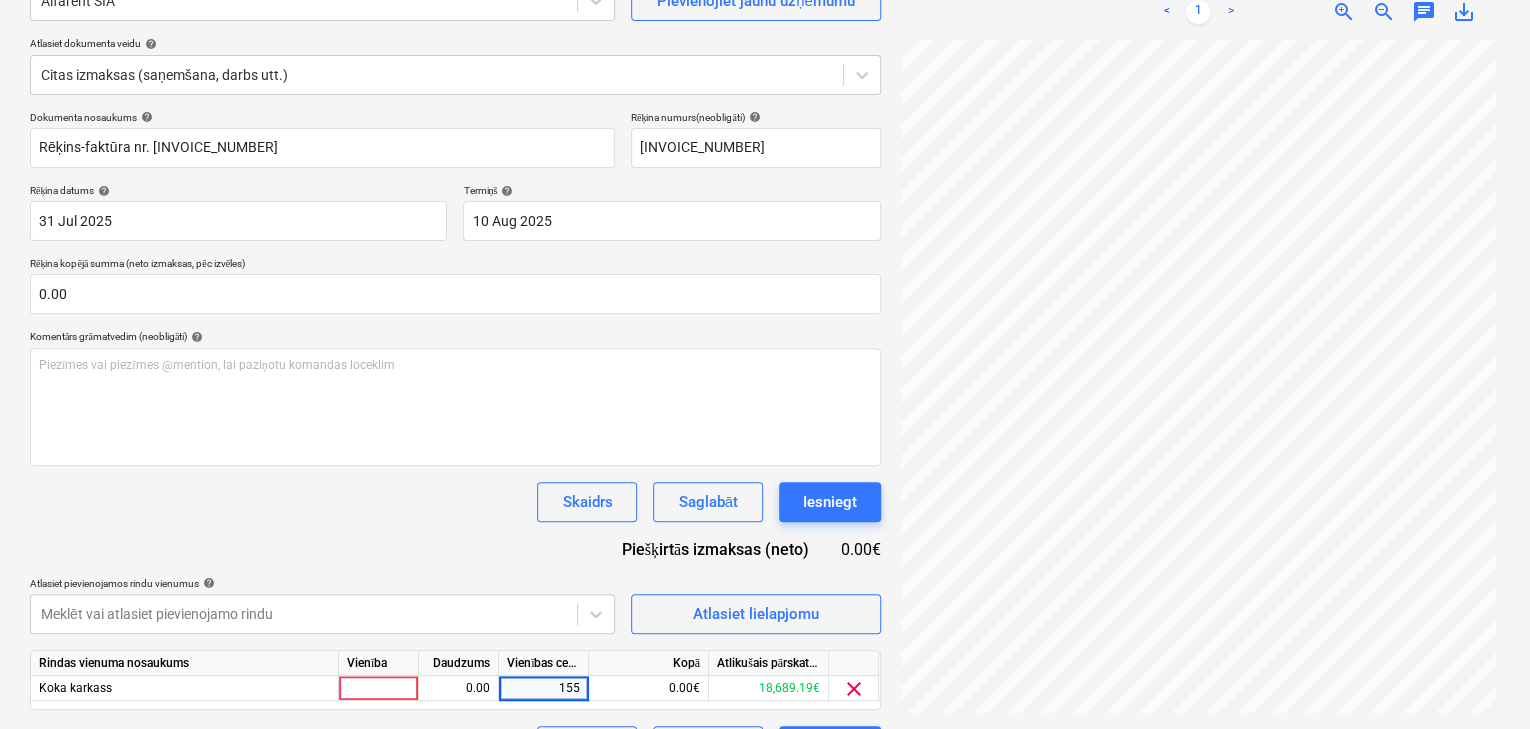 click on "Dokumenta nosaukums help Rēķins-faktūra nr. [INVOICE_NUMBER] Rēķina numurs  (neobligāti) help [INVOICE_NUMBER] Rēķina datums help 31 Jul 2025 31.07.2025 Press the down arrow key to interact with the calendar and
select a date. Press the question mark key to get the keyboard shortcuts for changing dates. Termiņš help 10 Aug 2025 10.08.2025 Press the down arrow key to interact with the calendar and
select a date. Press the question mark key to get the keyboard shortcuts for changing dates. Rēķina kopējā summa (neto izmaksas, pēc izvēles) 0.00 Komentārs grāmatvedim (neobligāti) help Piezīmes vai piezīmes @mention, lai paziņotu komandas loceklim ﻿ Skaidrs Saglabāt Iesniegt Piešķirtās izmaksas (neto) 0.00€ Atlasiet pievienojamos rindu vienumus help Meklēt vai atlasiet pievienojamo rindu Atlasiet lielapjomu Rindas vienuma nosaukums Vienība Daudzums Vienības cena Kopā Atlikušais pārskatītais budžets  Koka karkass 0.00 155 0.00€ 18,689.19€ clear Skaidrs Saglabāt Iesniegt" at bounding box center (455, 438) 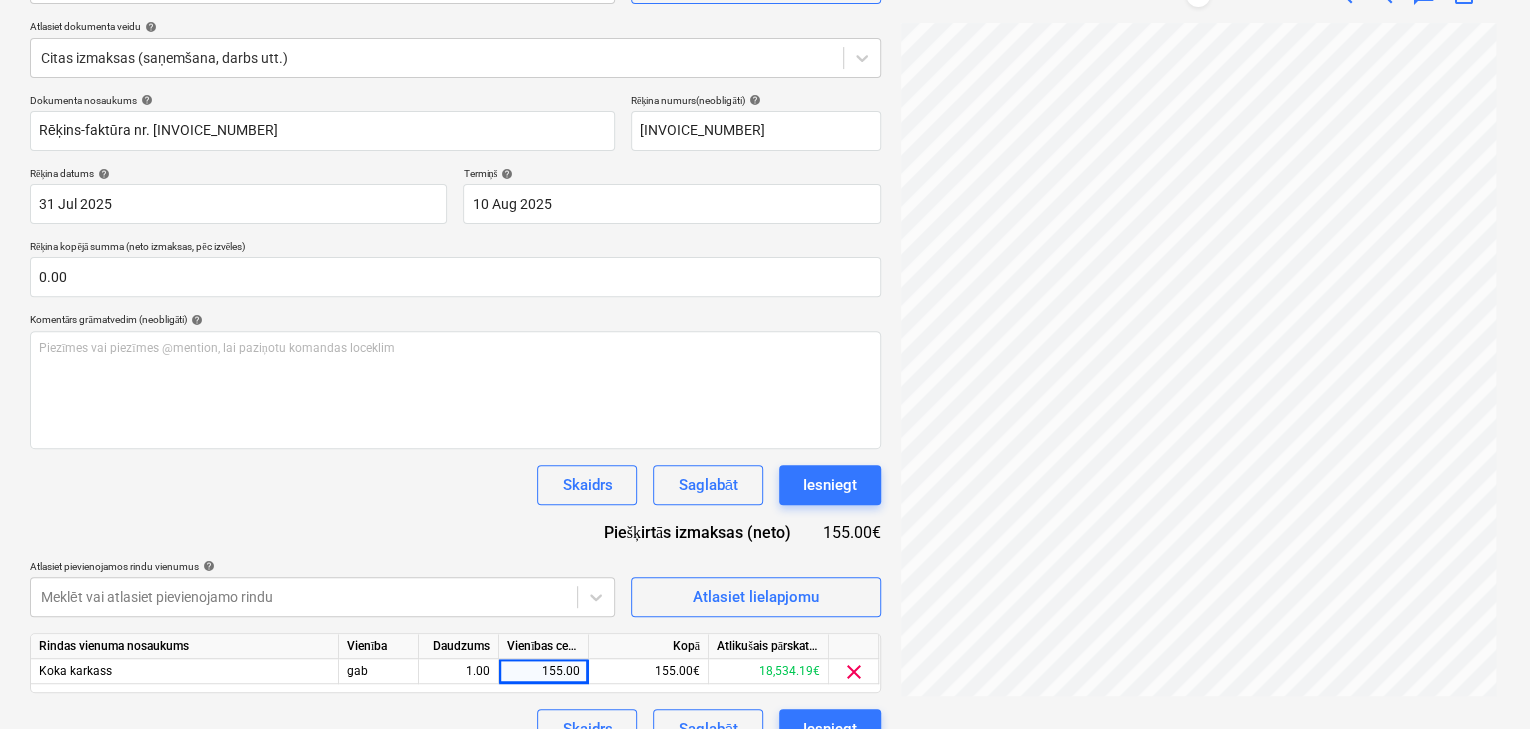 scroll, scrollTop: 252, scrollLeft: 0, axis: vertical 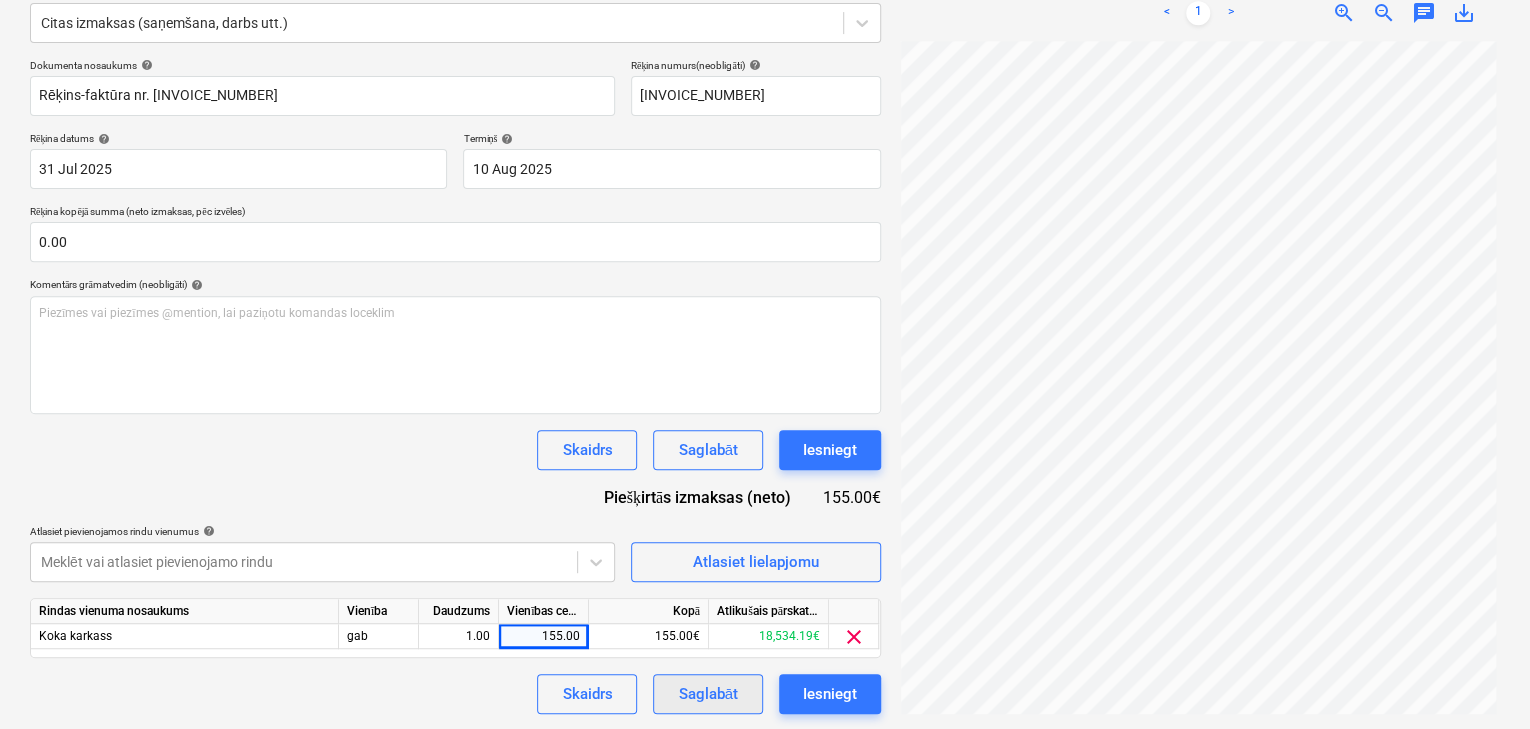 click on "Saglabāt" at bounding box center [707, 694] 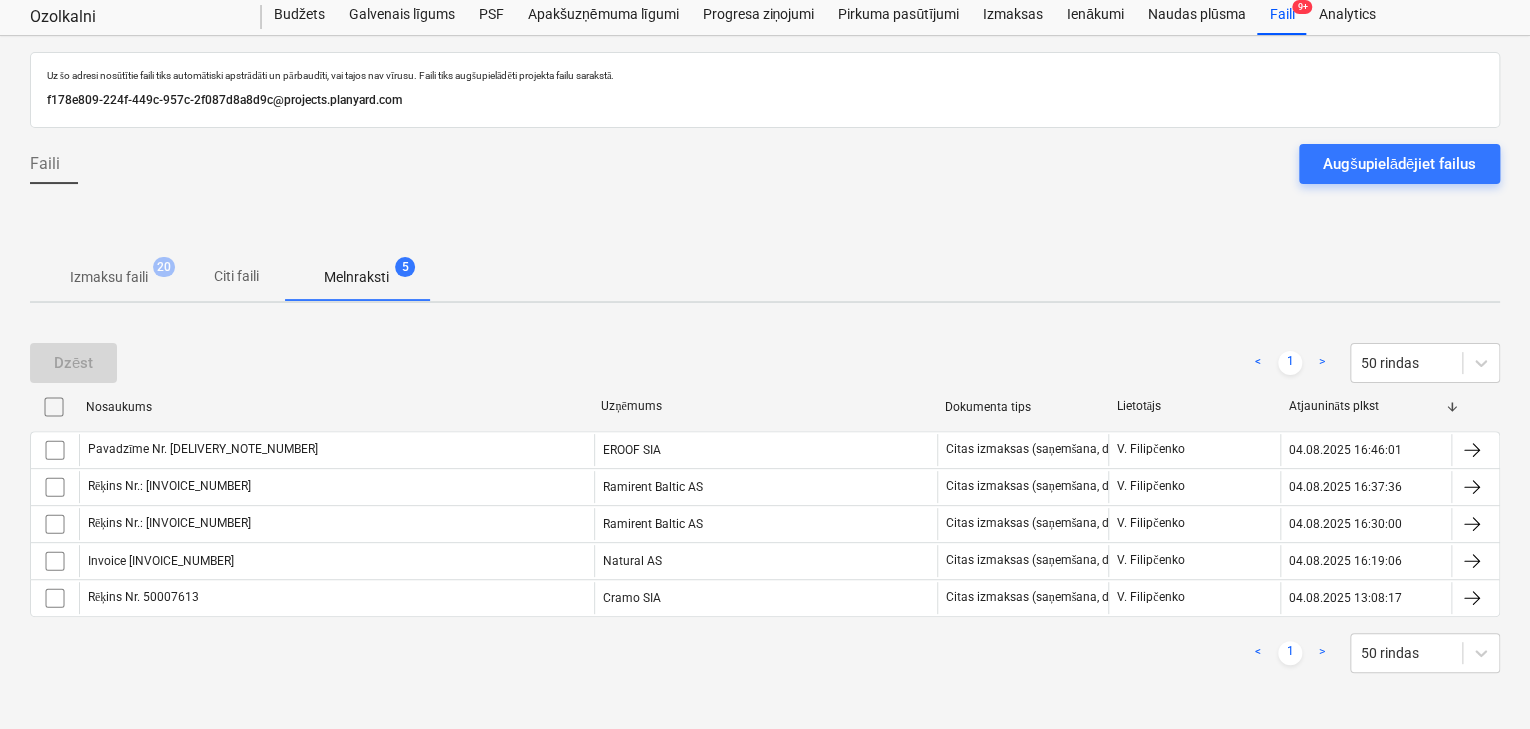 scroll, scrollTop: 53, scrollLeft: 0, axis: vertical 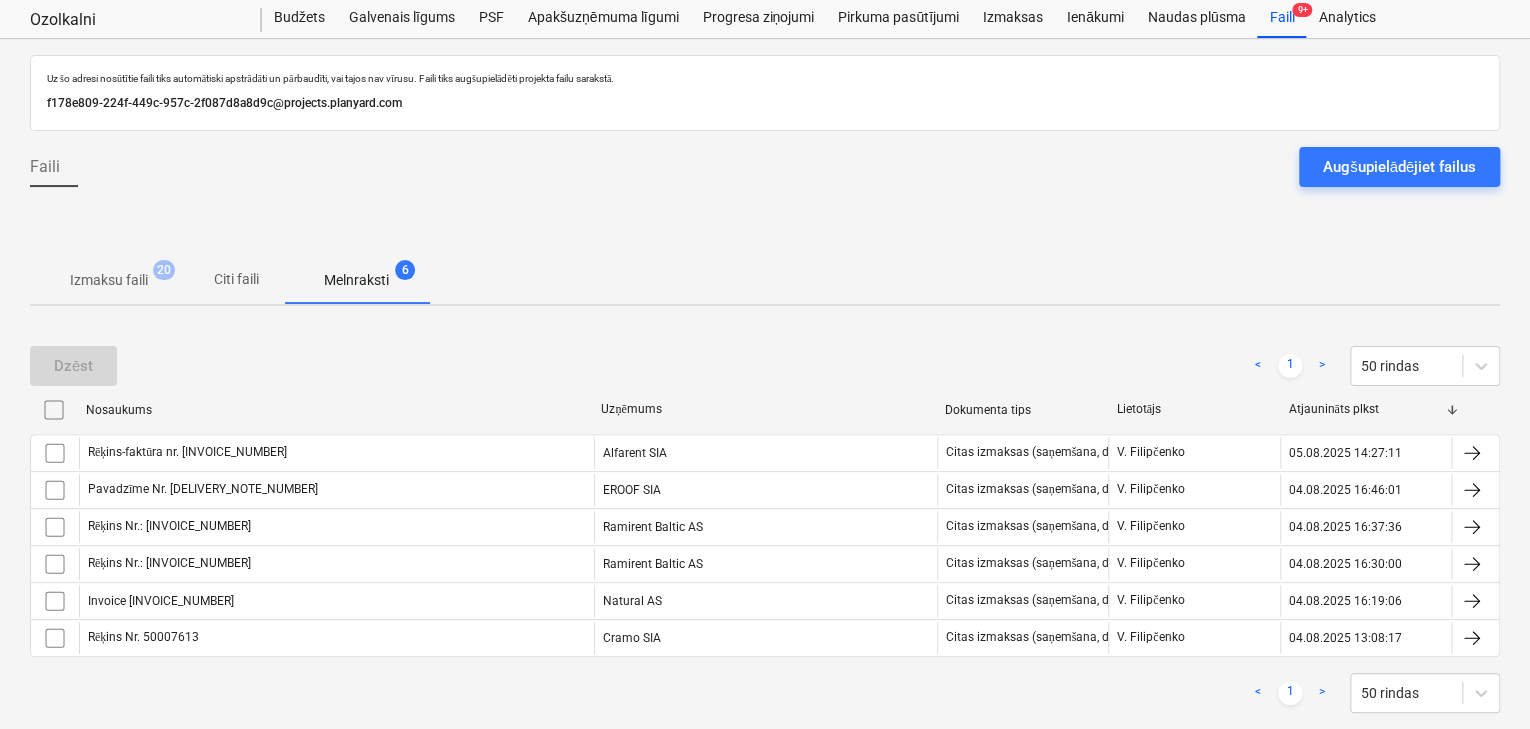 click on "Augšupielādējiet failus" at bounding box center (1399, 167) 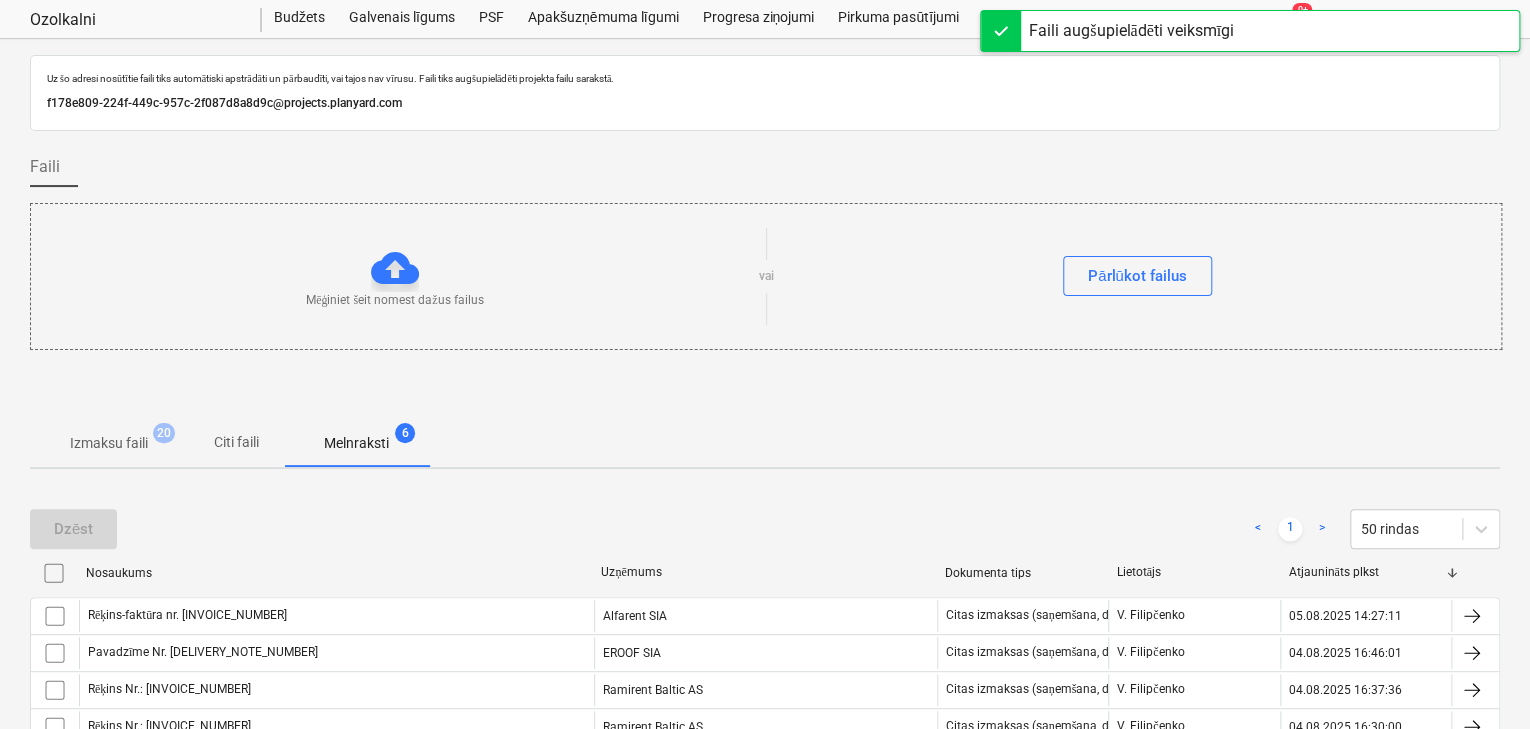 click on "Izmaksu faili" at bounding box center [109, 443] 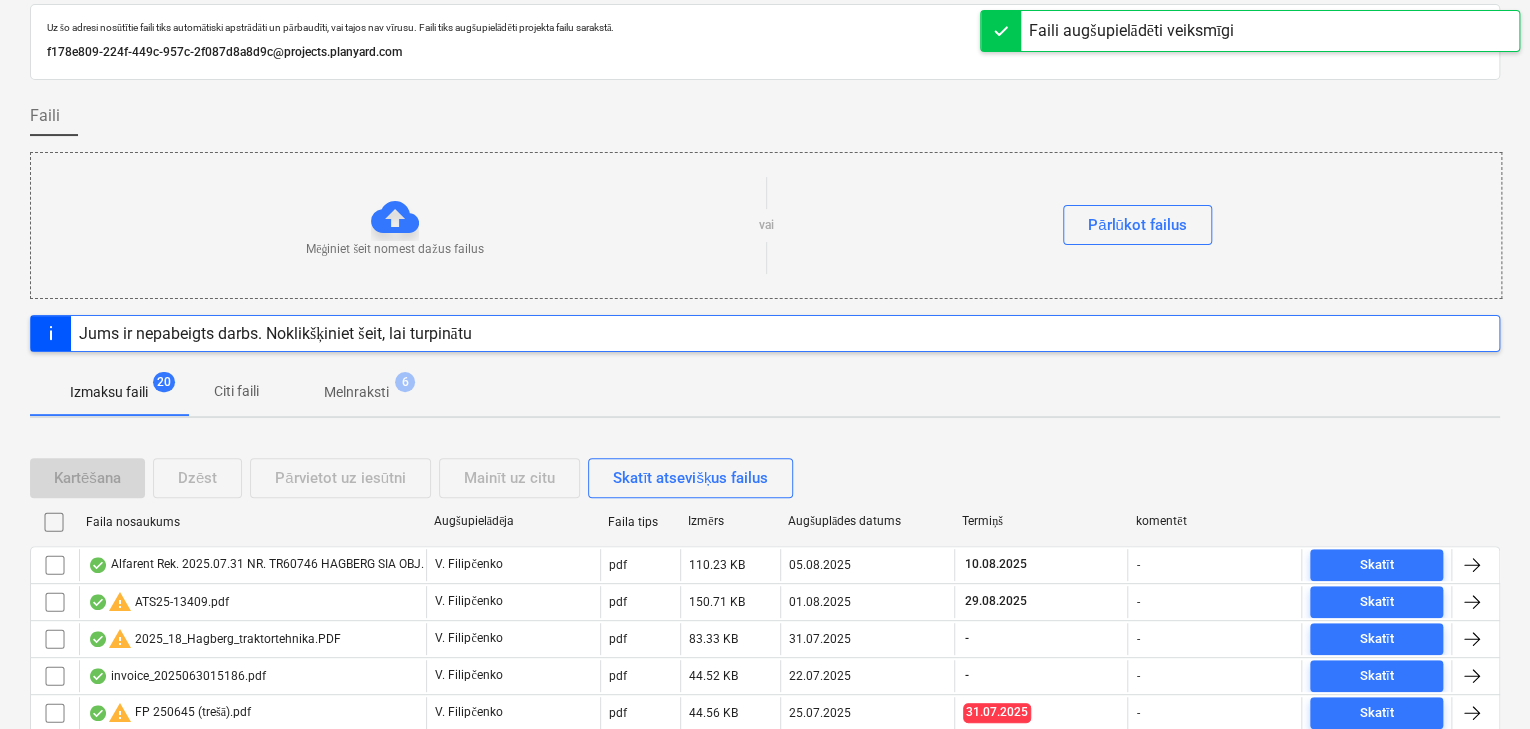 scroll, scrollTop: 133, scrollLeft: 0, axis: vertical 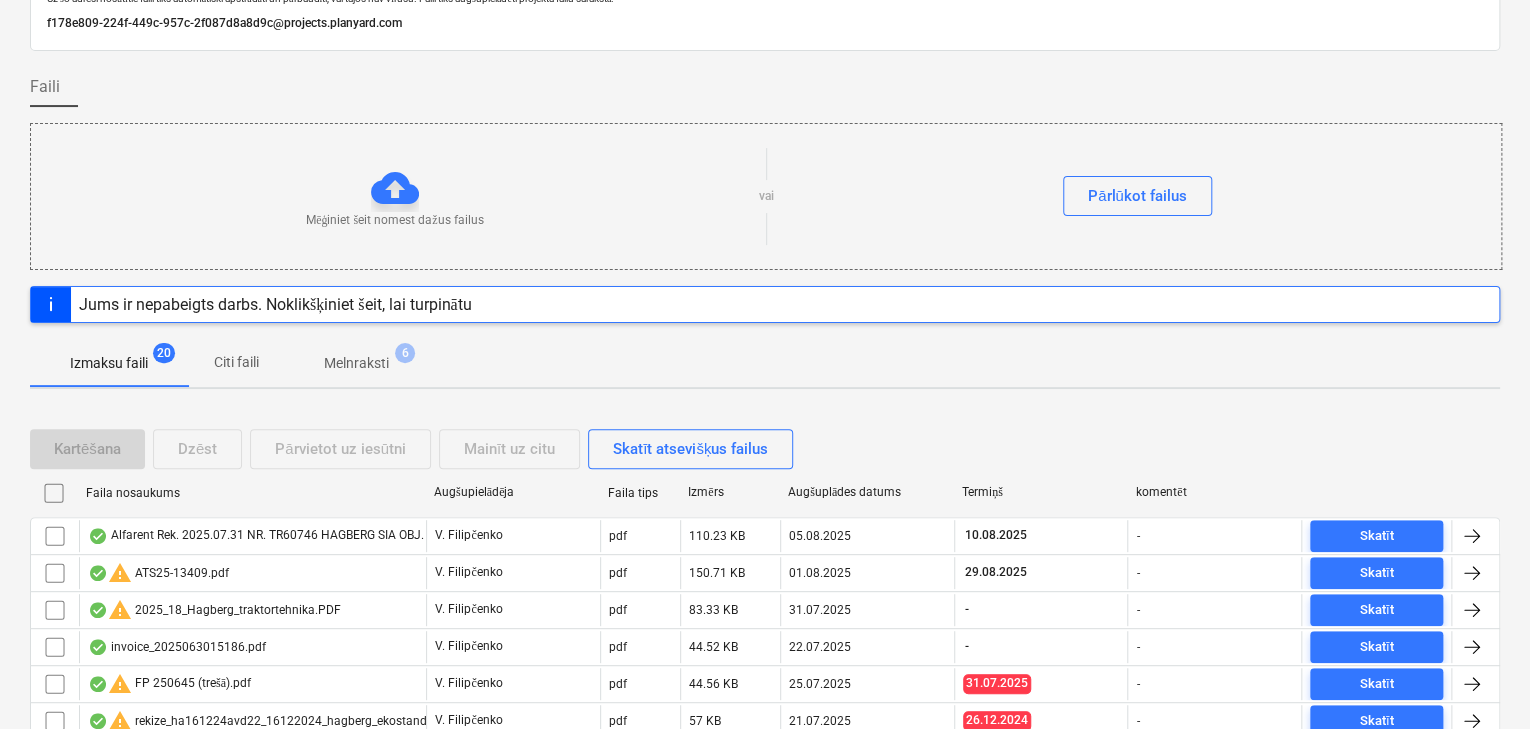 click on "Melnraksti" at bounding box center (356, 363) 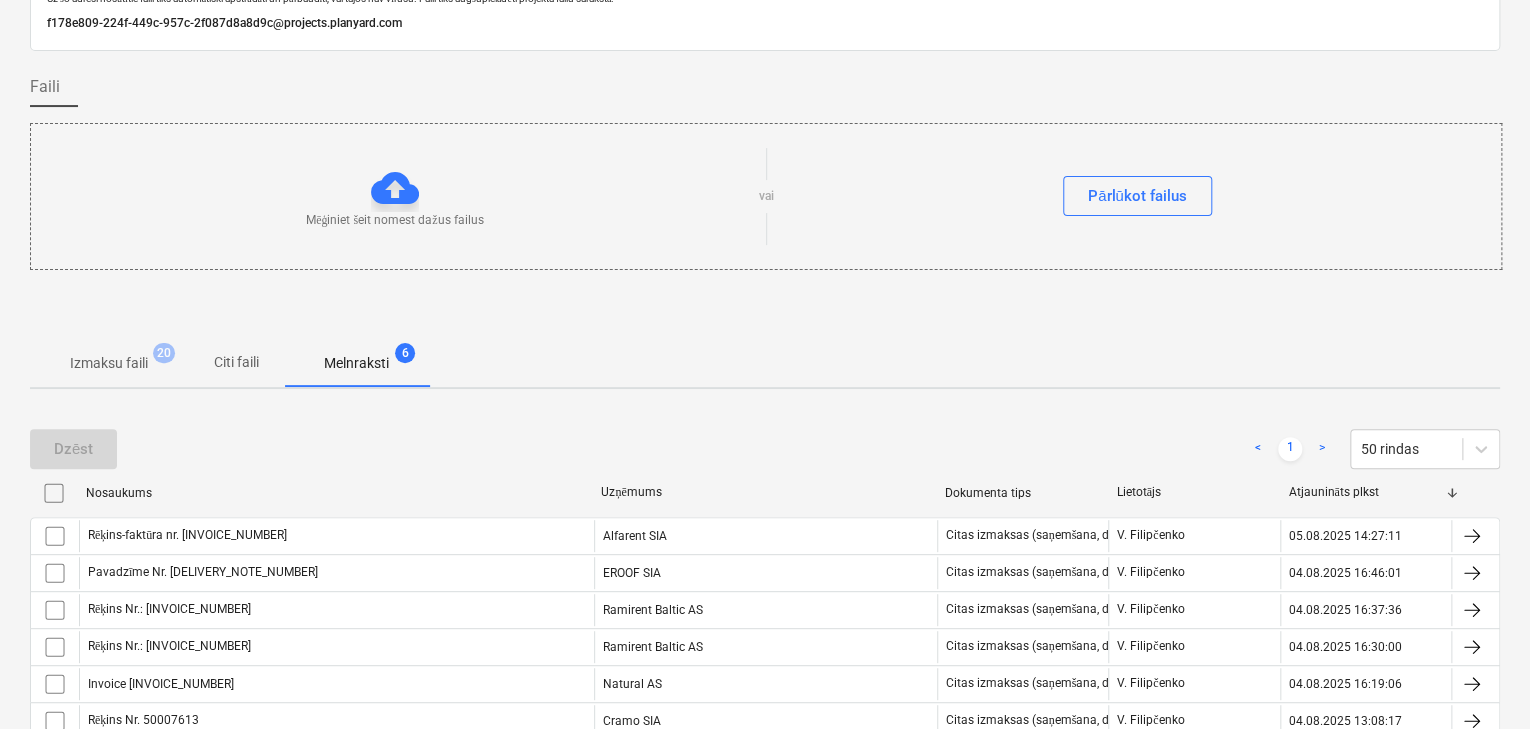 click on "Citi faili" at bounding box center (236, 362) 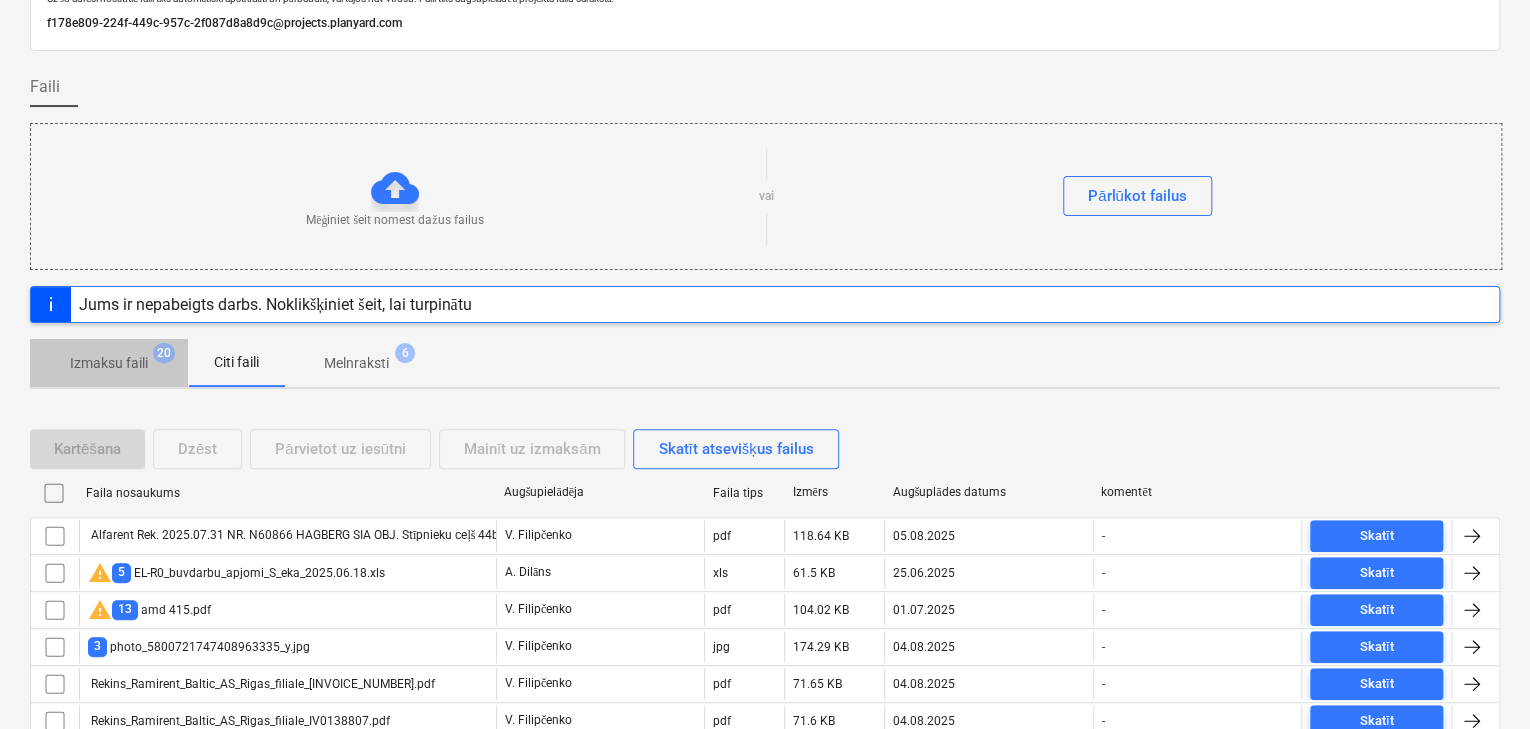 click on "Izmaksu faili" at bounding box center (109, 363) 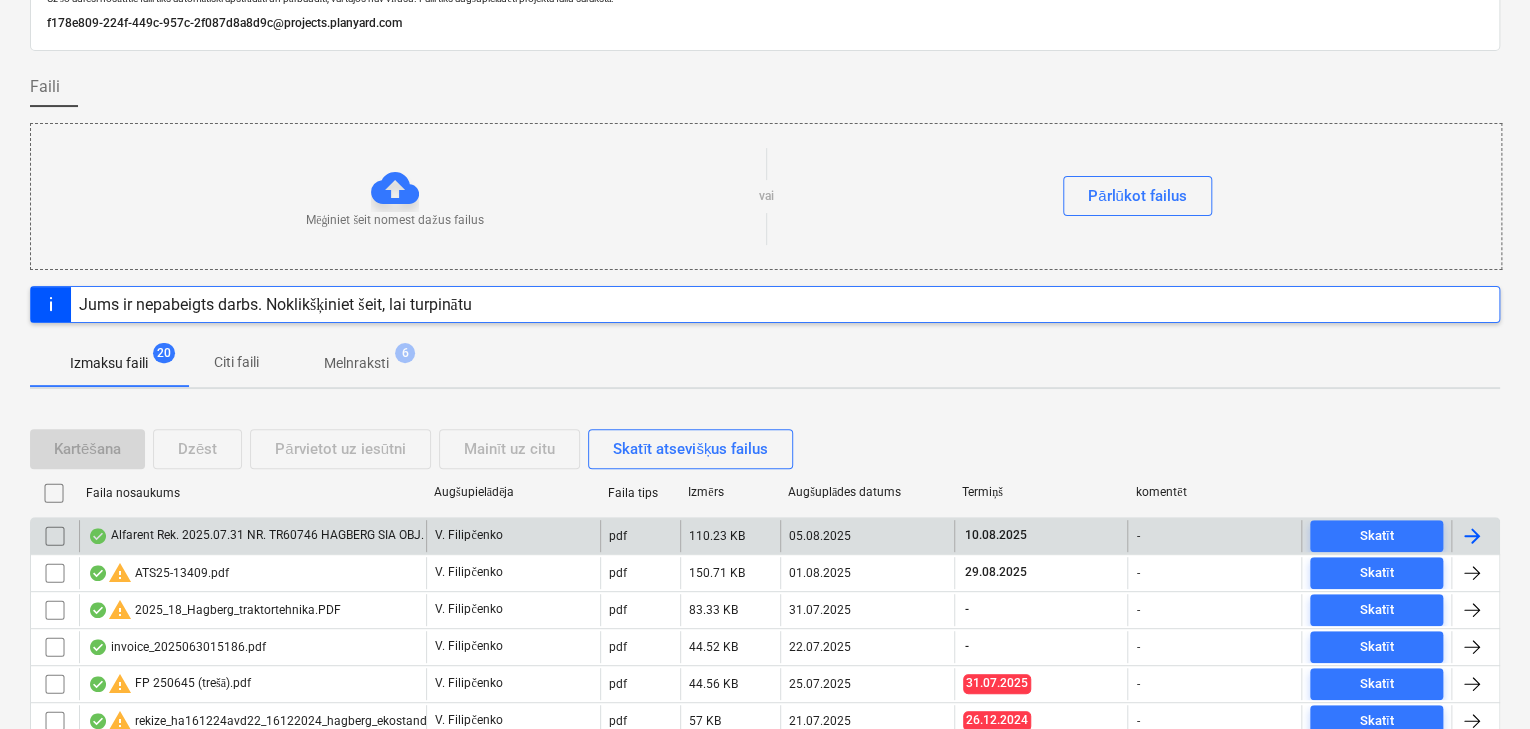 click on "Alfarent Rek. 2025.07.31 NR. TR60746 HAGBERG SIA OBJ. Stīpnieku ceļš 44b, [CITY], HAGBERG SIA (Sastatnes).pdf" at bounding box center (407, 536) 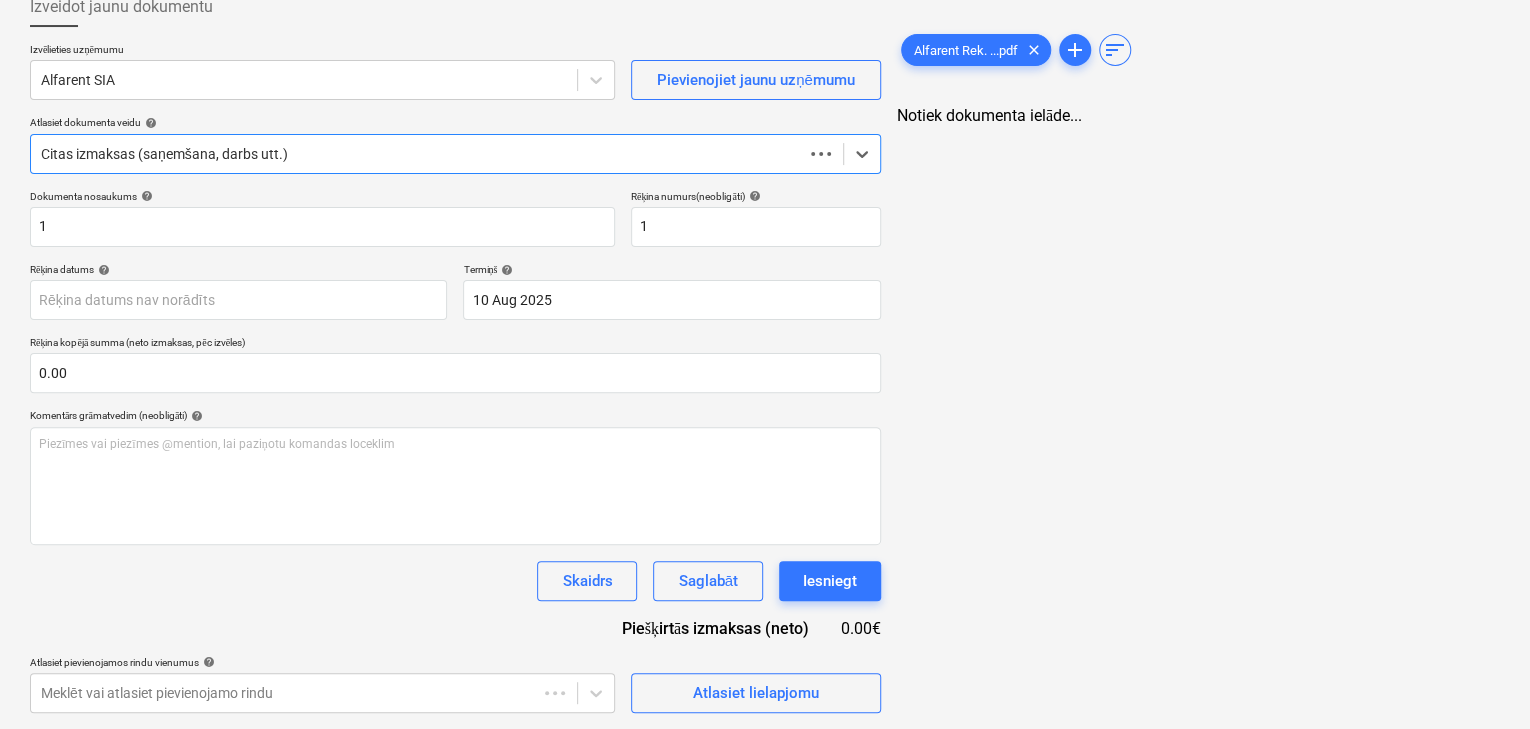 scroll, scrollTop: 120, scrollLeft: 0, axis: vertical 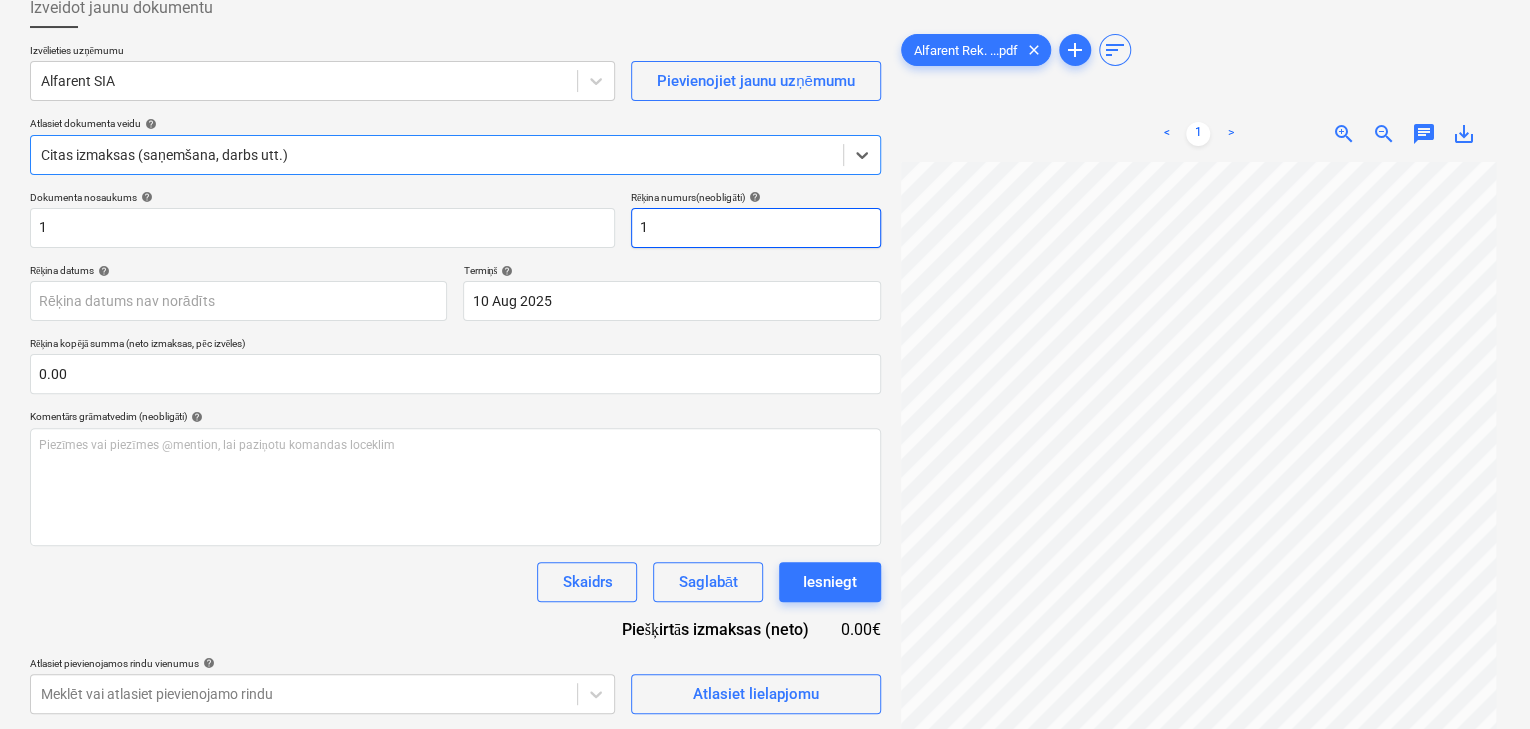 type on "31 Jul 2025" 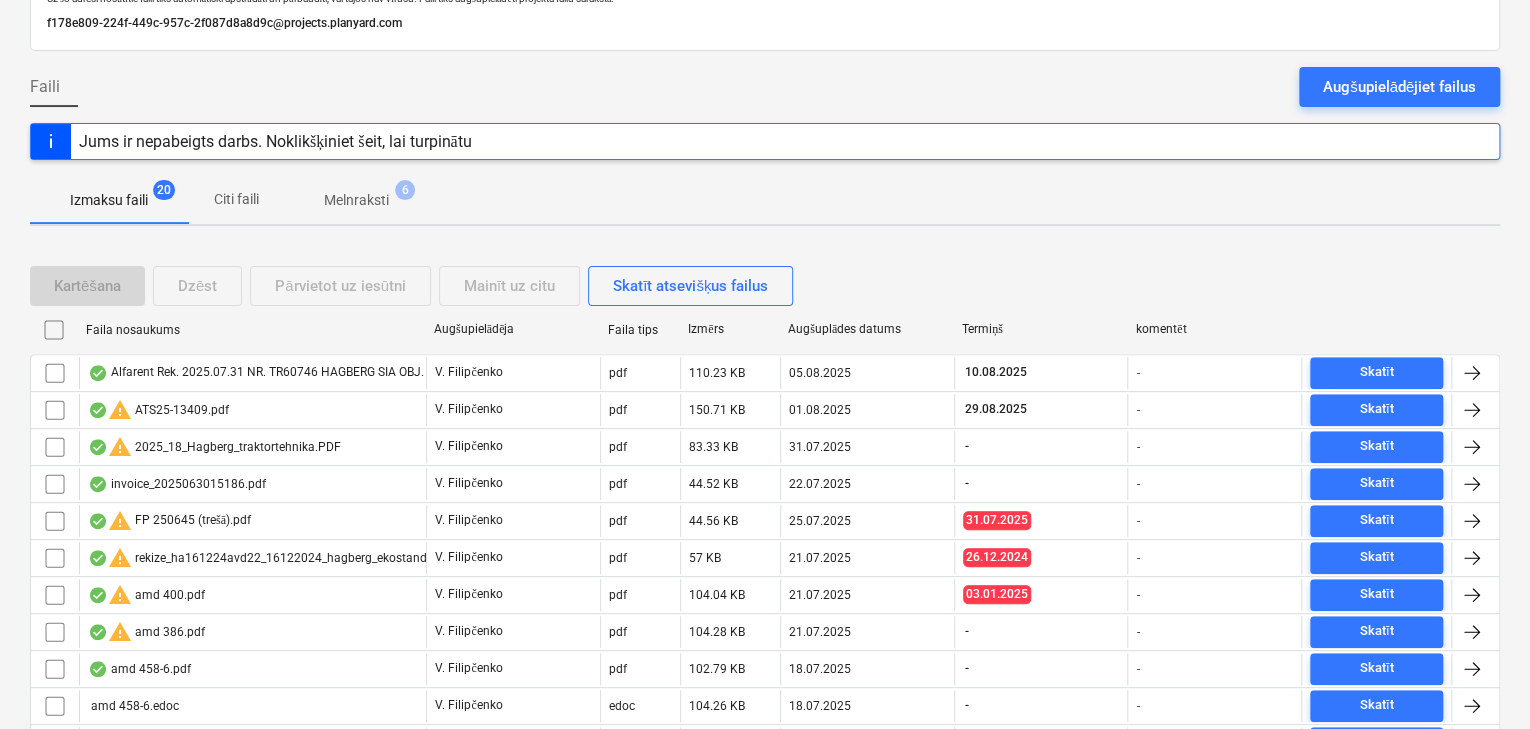 scroll, scrollTop: 0, scrollLeft: 0, axis: both 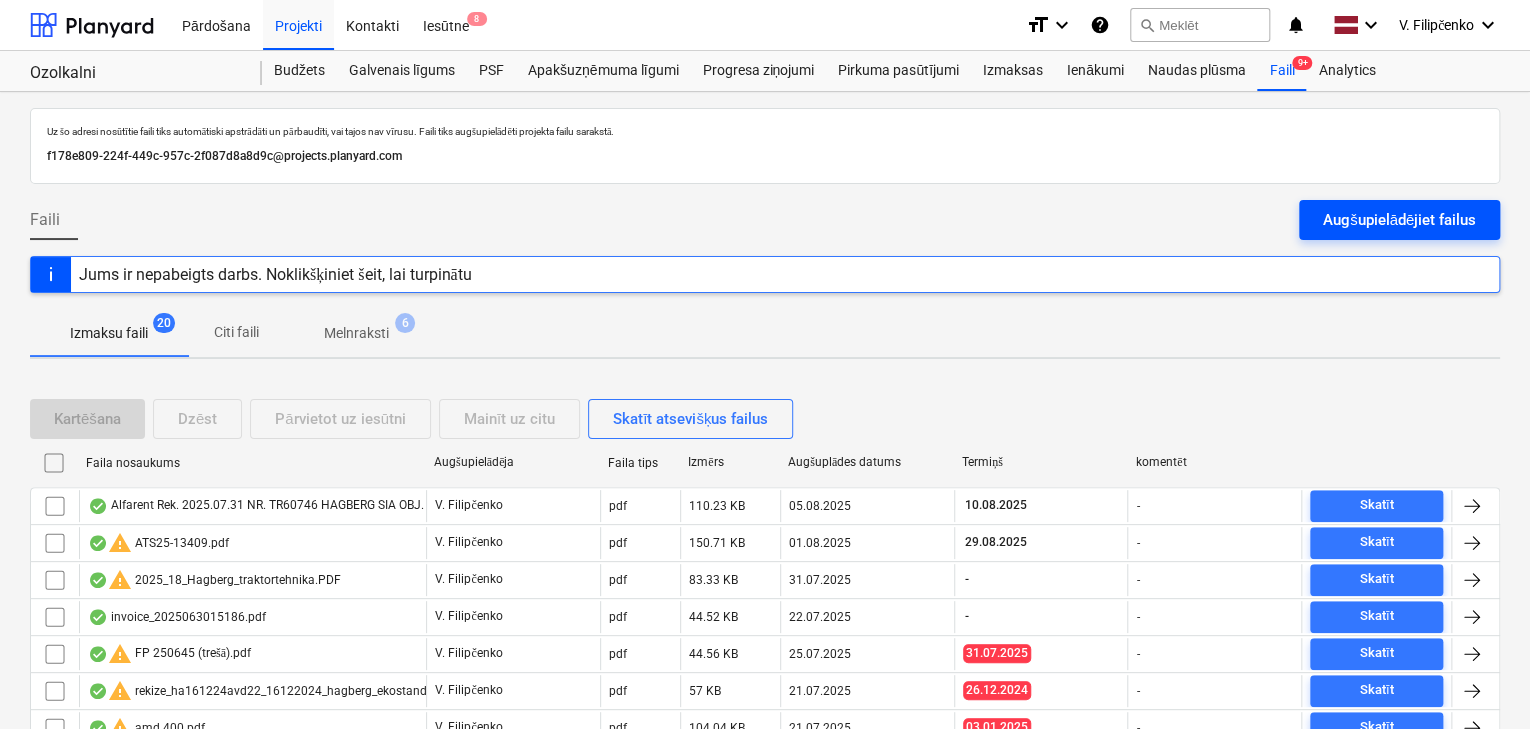 click on "Augšupielādējiet failus" at bounding box center [1399, 220] 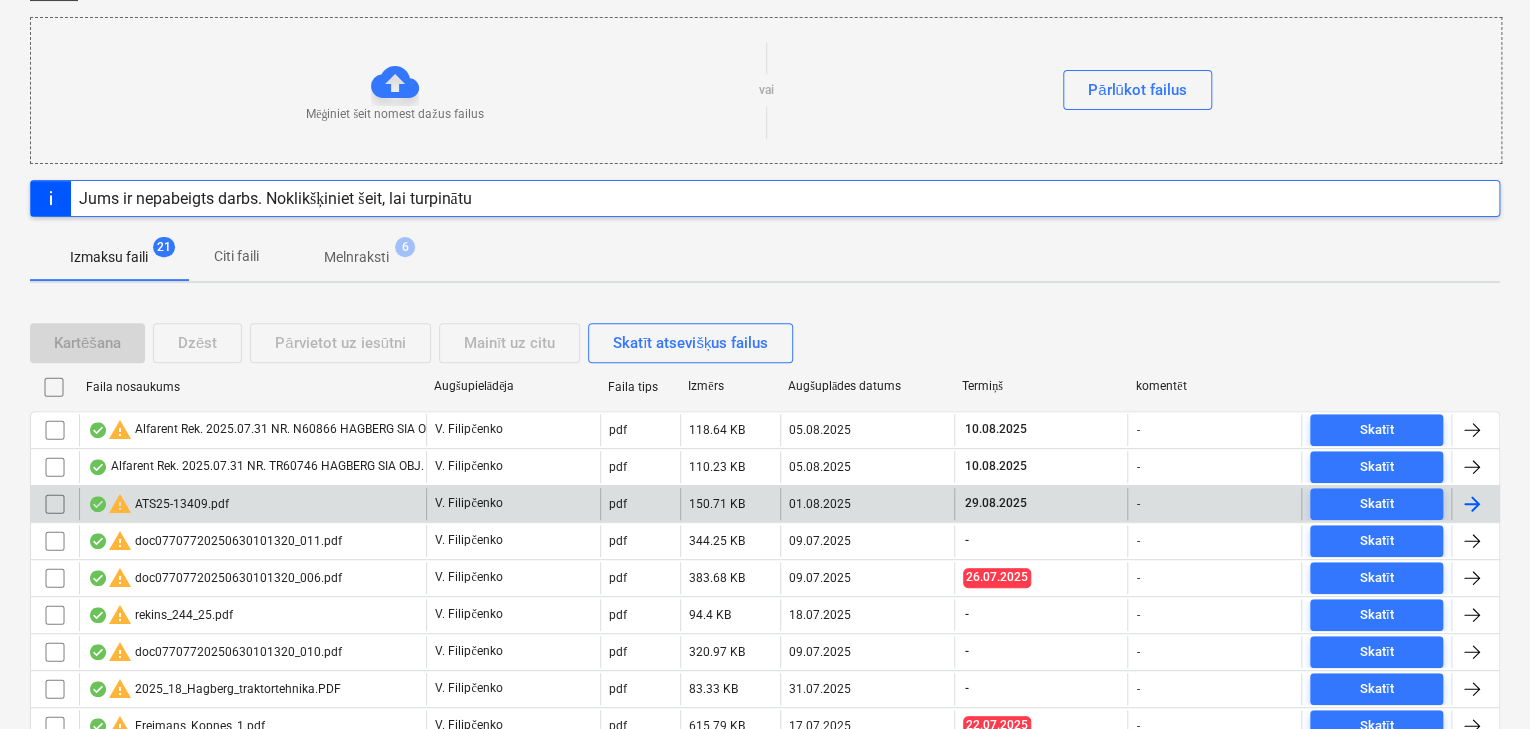 scroll, scrollTop: 240, scrollLeft: 0, axis: vertical 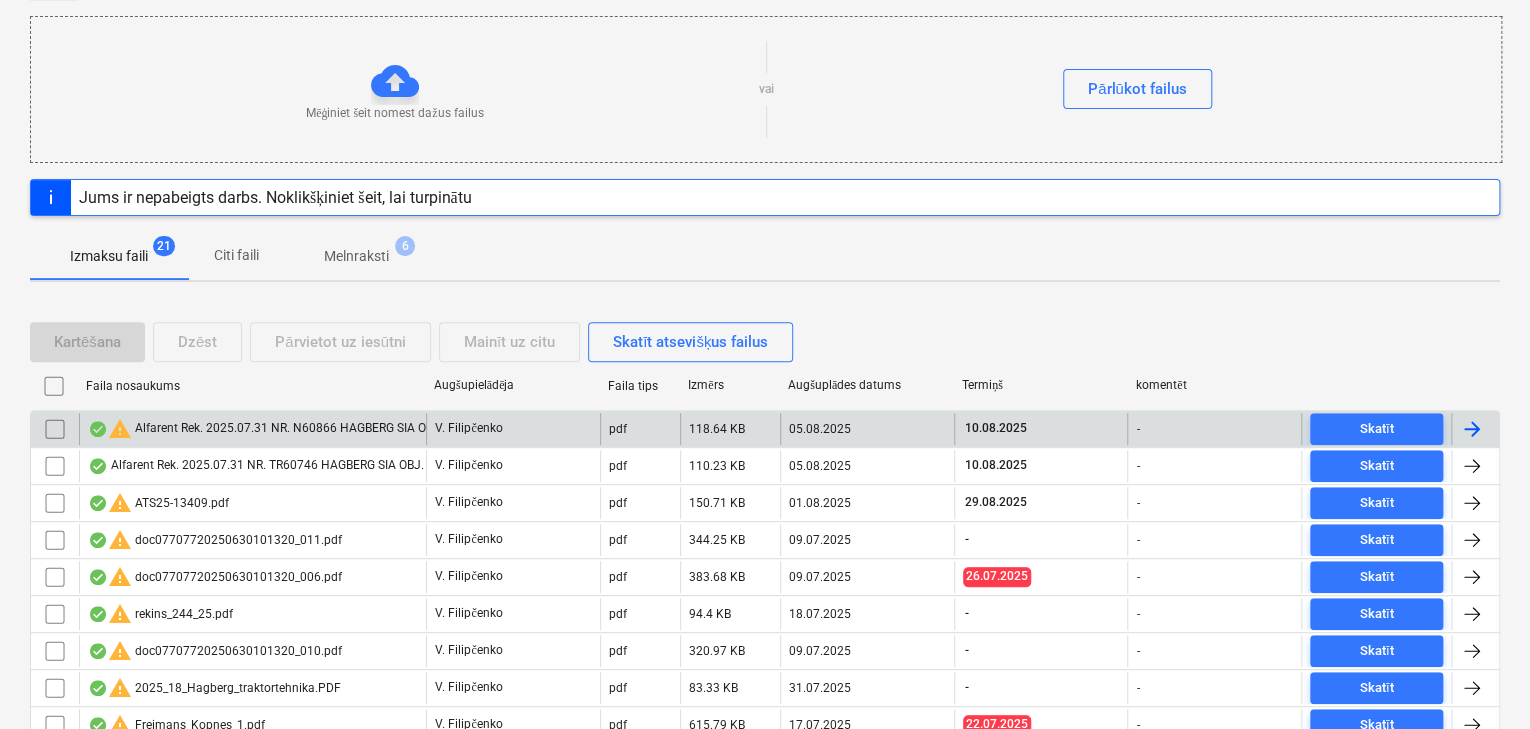 click on "warning   Alfarent Rek. 2025.07.31 NR. N60866 HAGBERG SIA OBJ. Stīpnieku ceļš 44b, [CITY], HAGBERG SIA (Sastatnes).pdf" at bounding box center [416, 429] 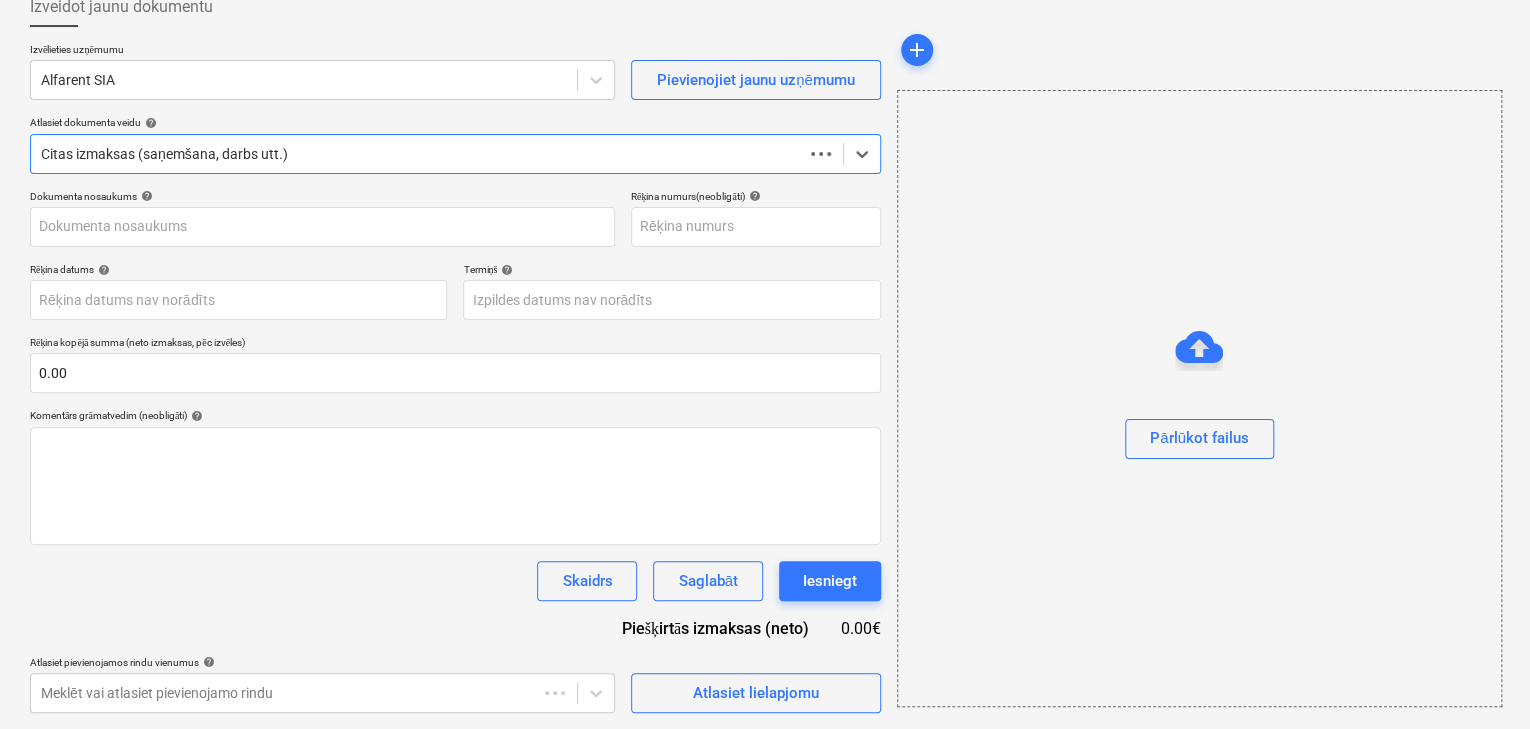 scroll, scrollTop: 120, scrollLeft: 0, axis: vertical 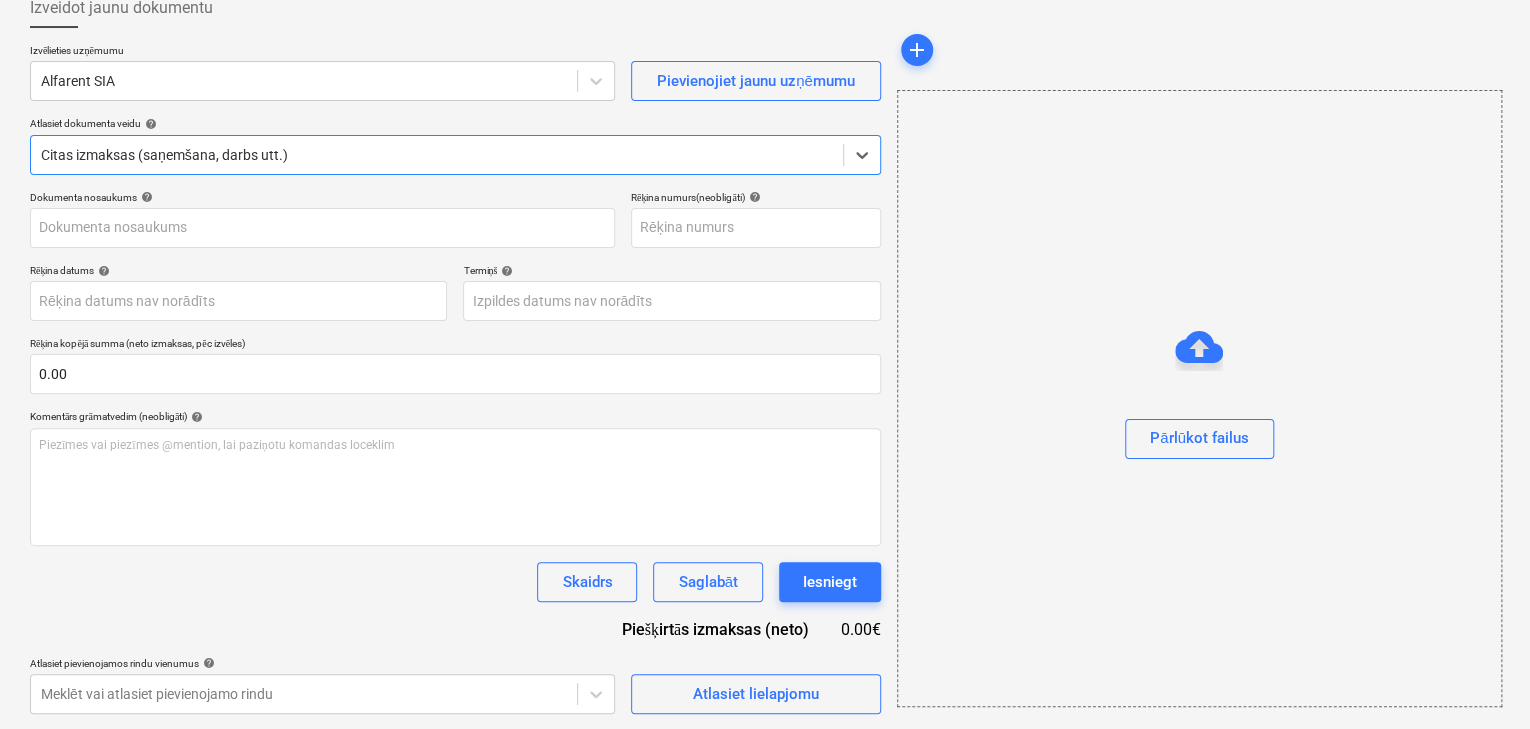 type on "40103855998" 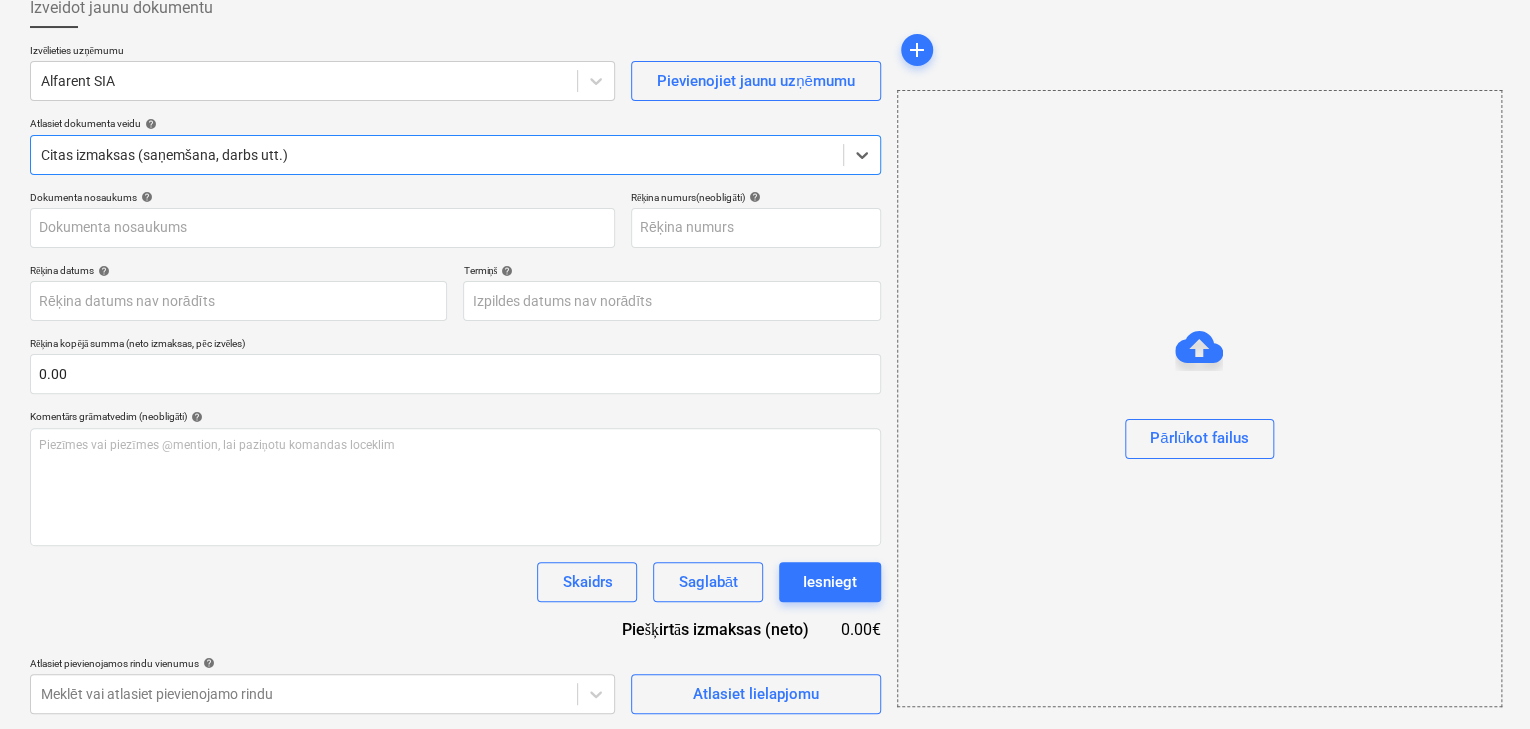 type on "40103855998" 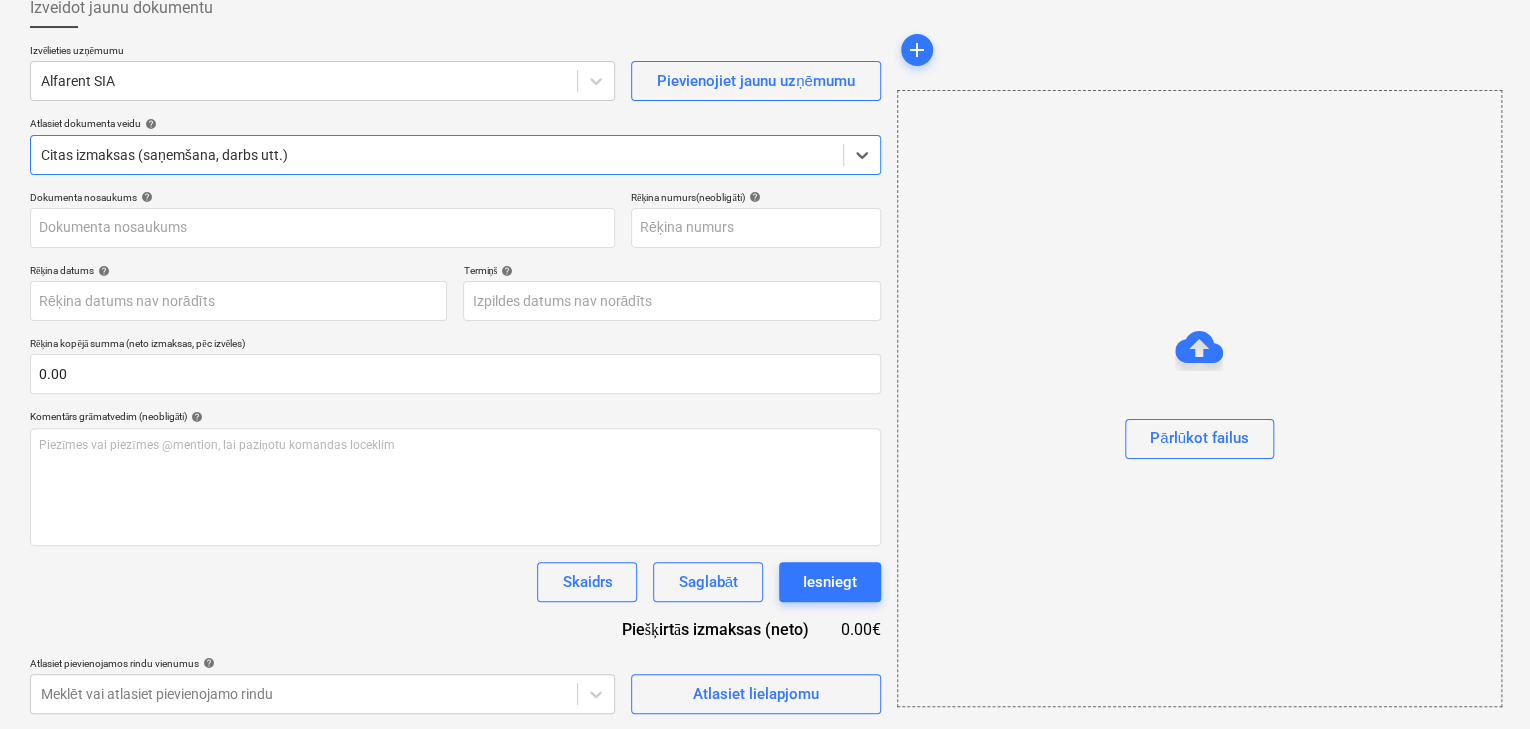 type on "10 Aug 2025" 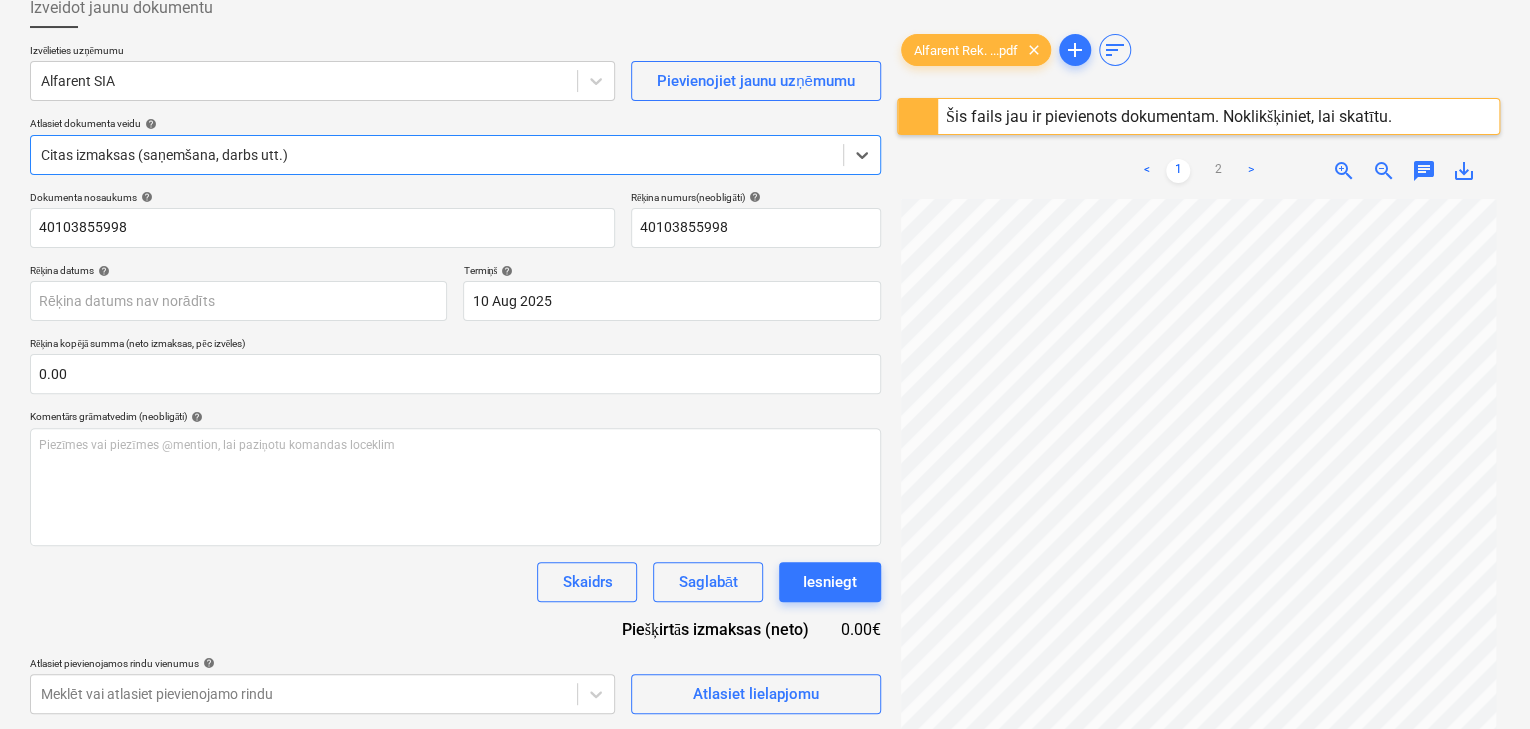 scroll, scrollTop: 183, scrollLeft: 0, axis: vertical 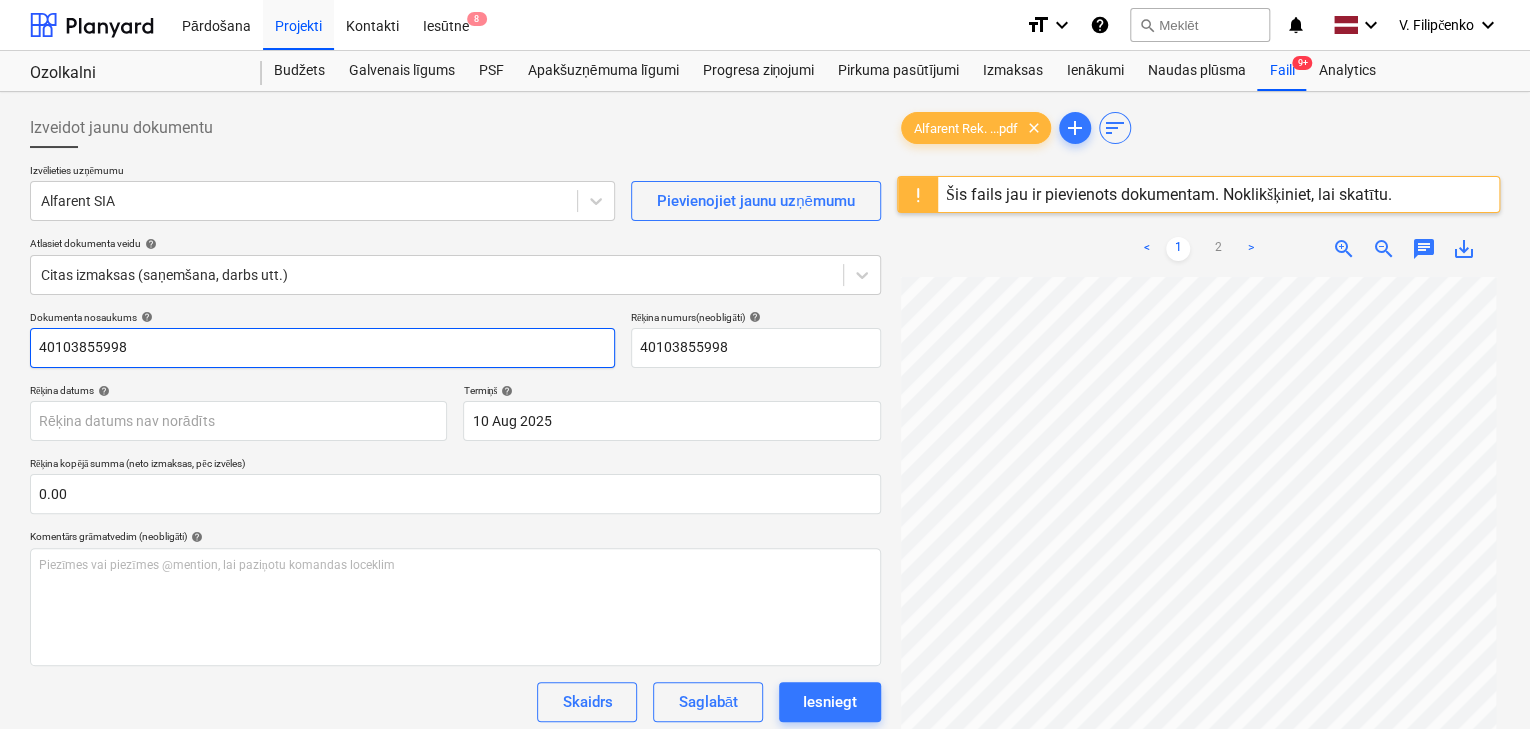 click on "40103855998" at bounding box center (322, 348) 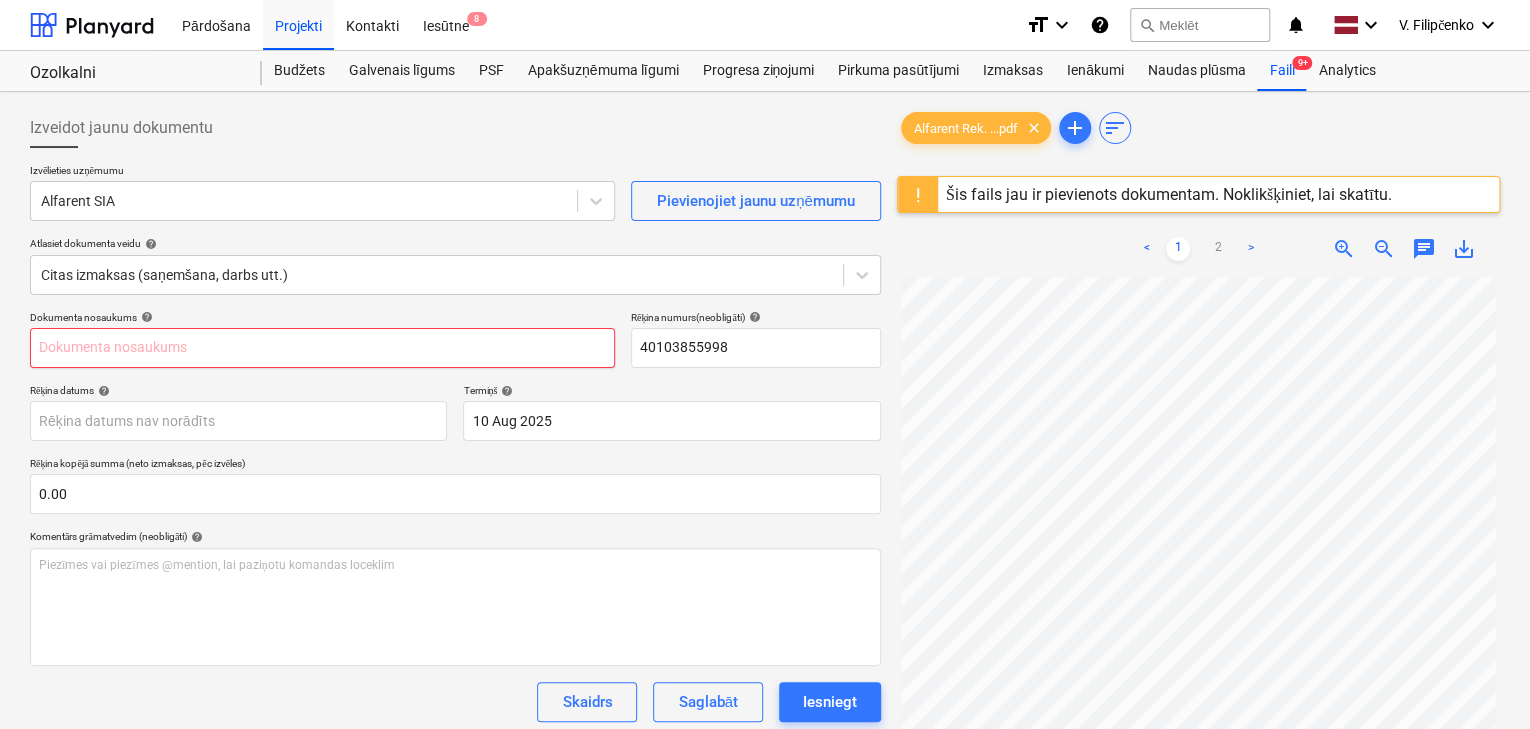 paste on "Nomas rēķins nr. [INVOICE_NUMBER]" 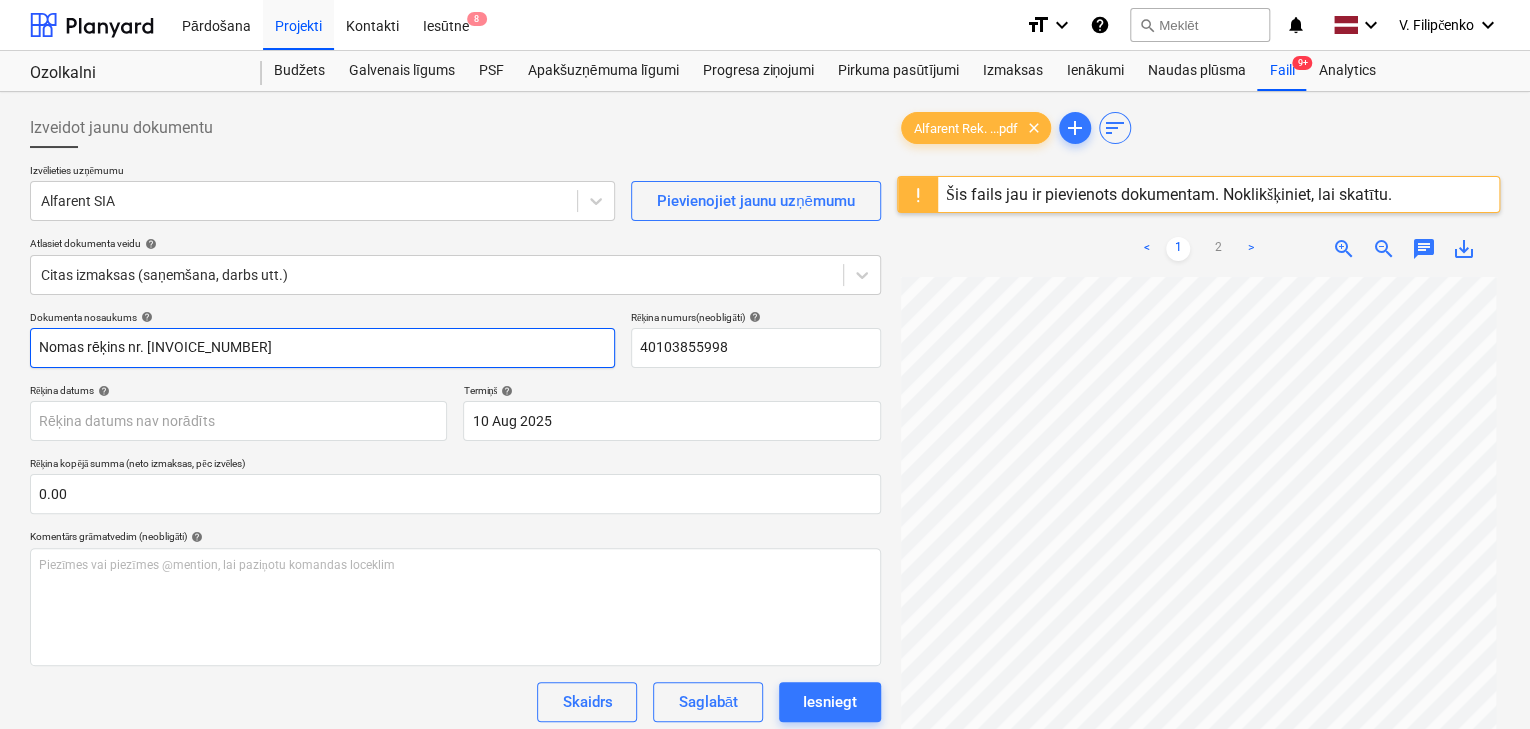 drag, startPoint x: 246, startPoint y: 346, endPoint x: 86, endPoint y: 342, distance: 160.04999 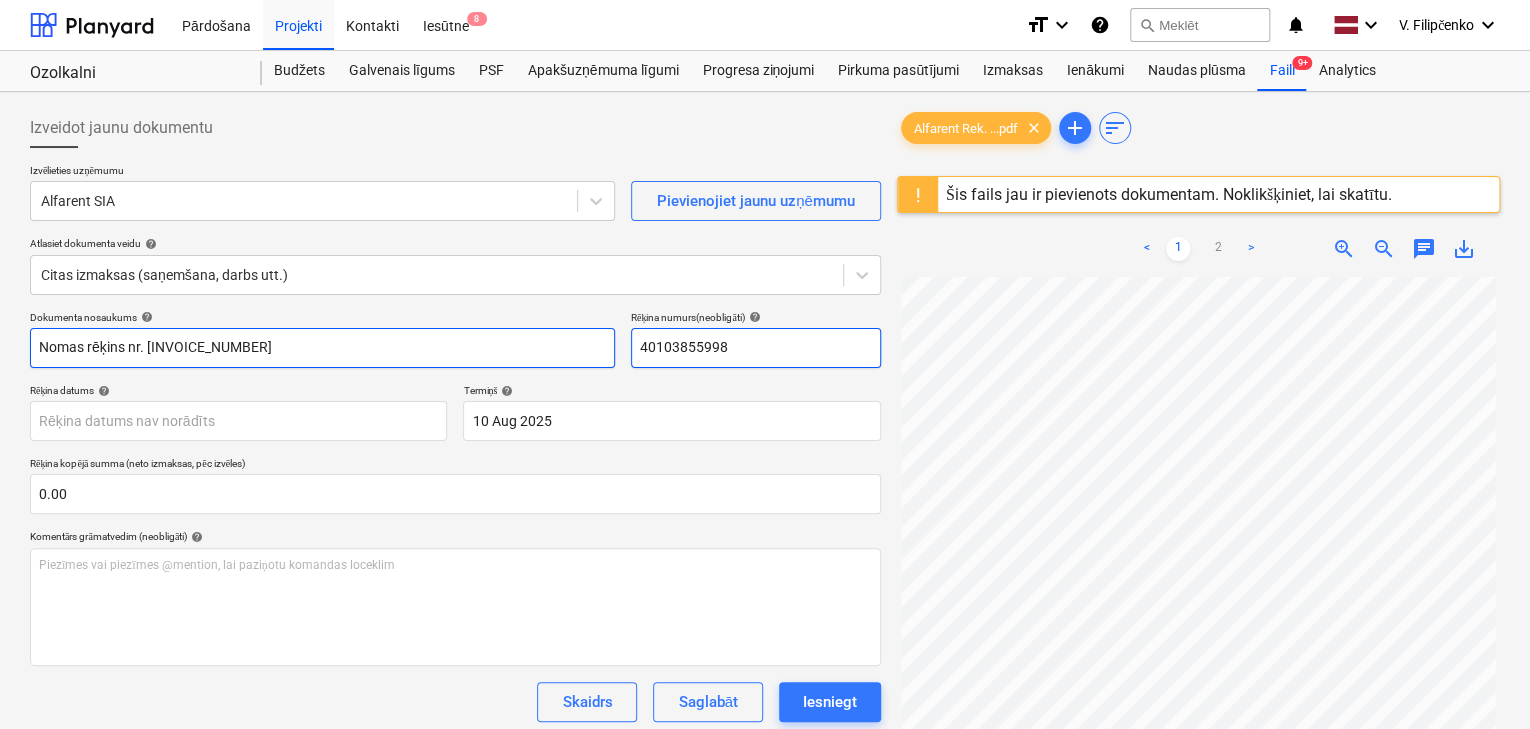 type on "Nomas rēķins nr. [INVOICE_NUMBER]" 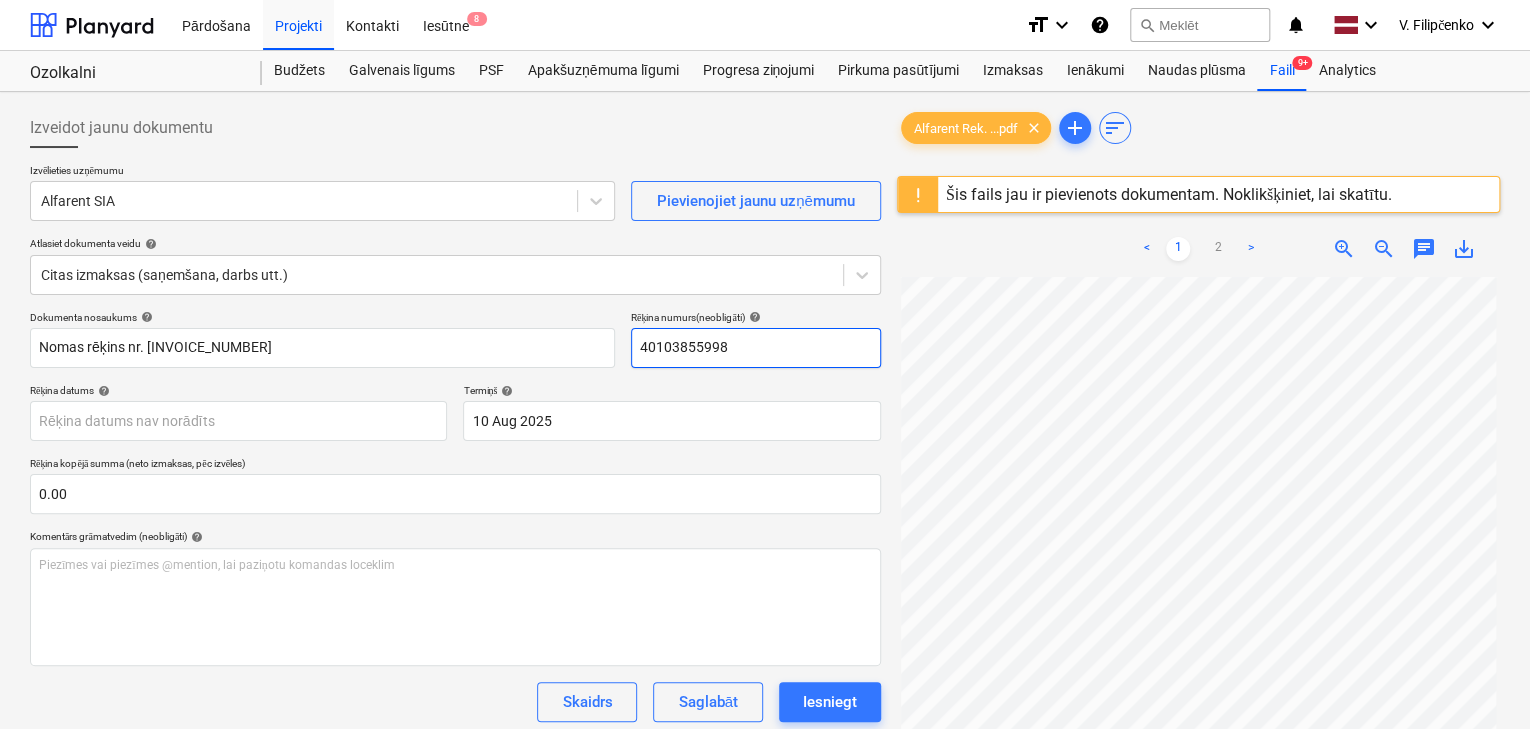click on "40103855998" at bounding box center [756, 348] 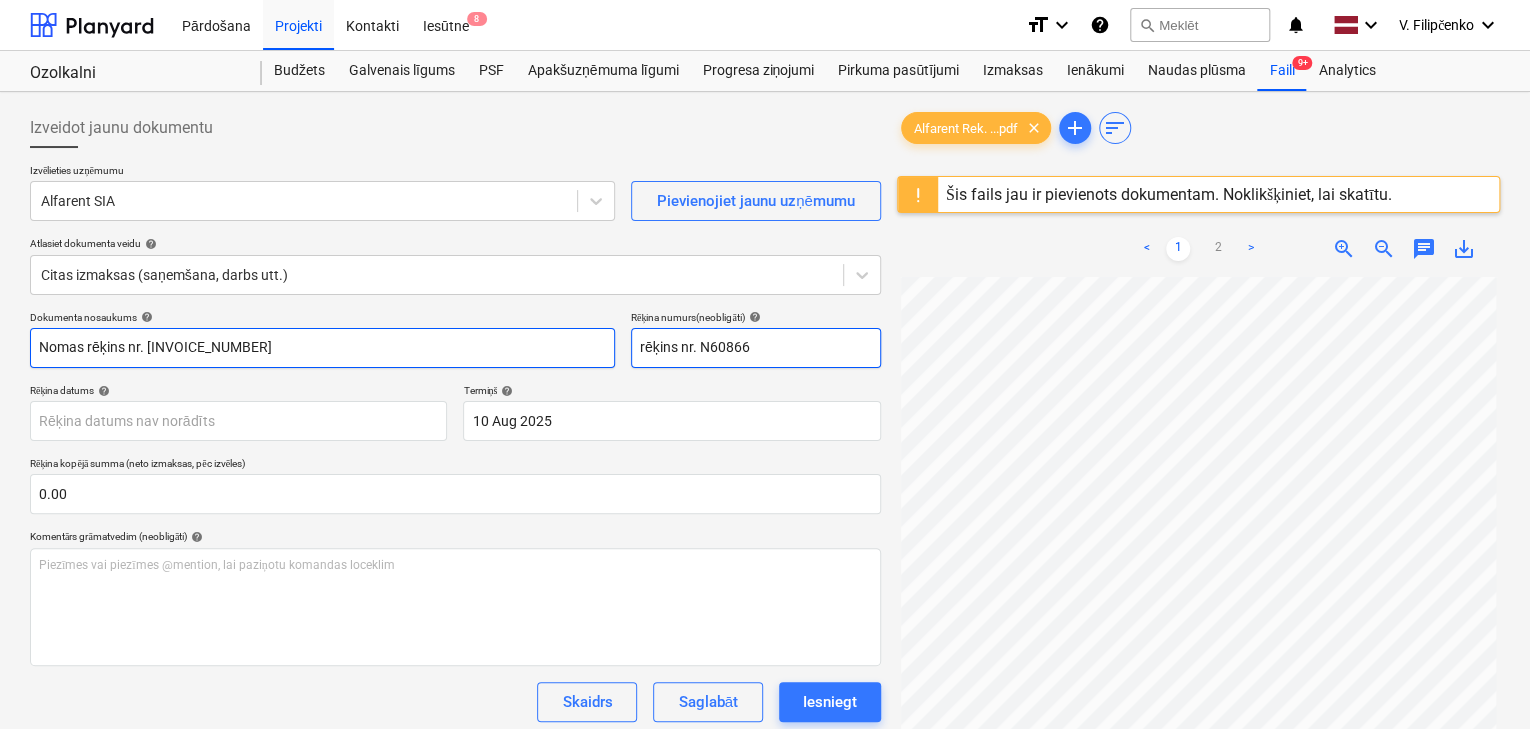 drag, startPoint x: 697, startPoint y: 347, endPoint x: 514, endPoint y: 352, distance: 183.0683 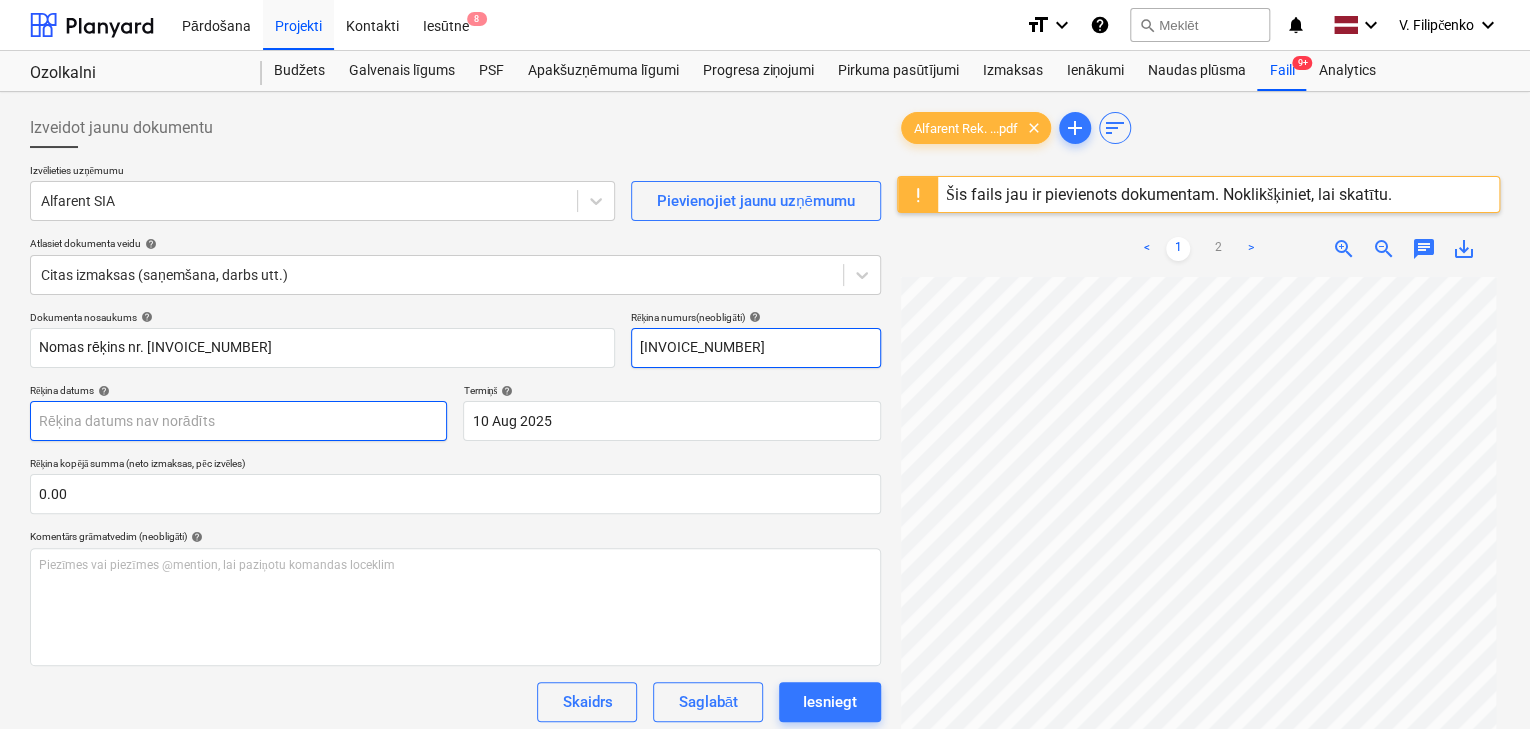 type on "[INVOICE_NUMBER]" 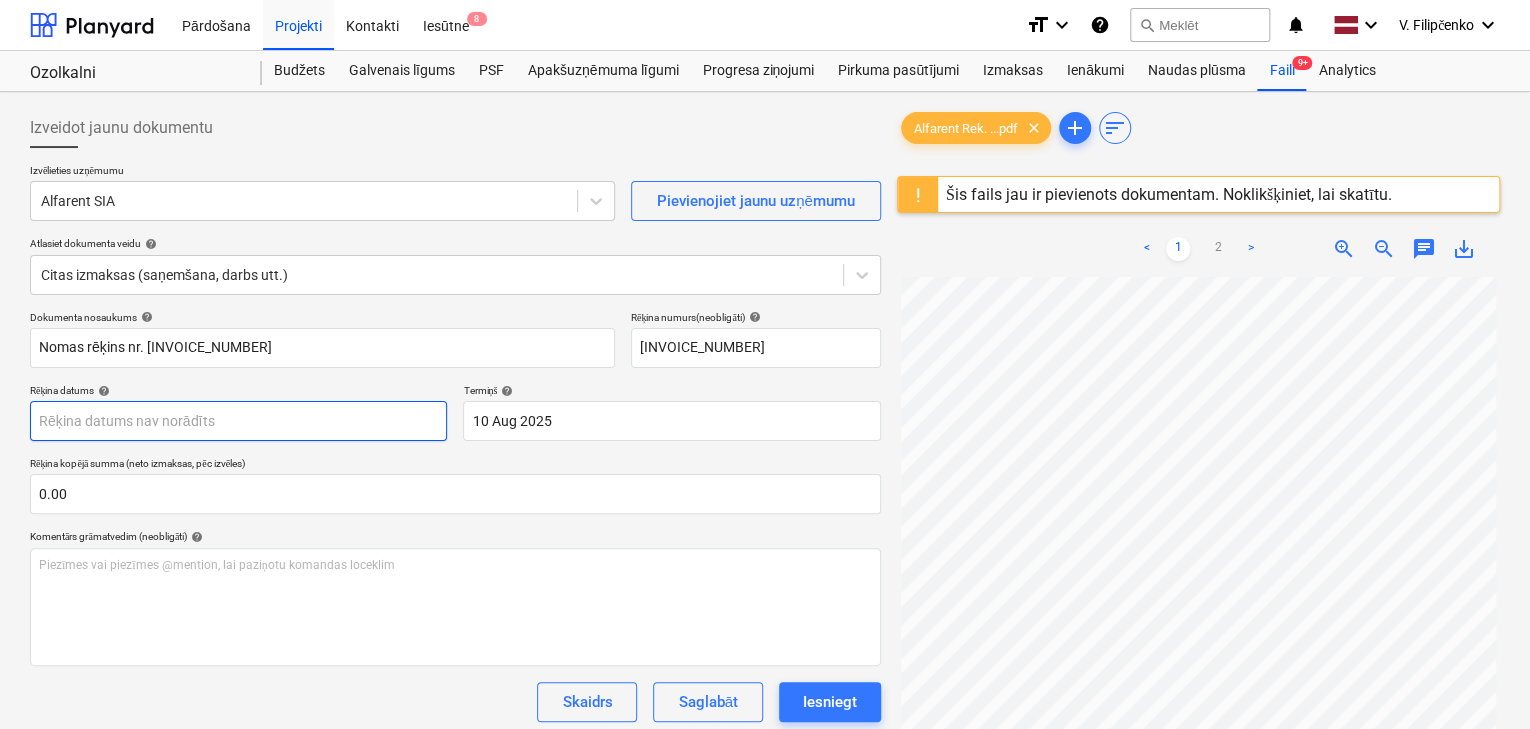 click on "Pārdošana Projekti Kontakti Iesūtne 8 format_size keyboard_arrow_down help search Meklēt notifications 0 keyboard_arrow_down V. Filipčenko keyboard_arrow_down Ozolkalni Budžets Galvenais līgums PSF Apakšuzņēmuma līgumi Progresa ziņojumi Pirkuma pasūtījumi Izmaksas Ienākumi Naudas plūsma Faili 9+ Analytics Izveidot jaunu dokumentu Izvēlieties uzņēmumu Alfarent SIA   Pievienojiet jaunu uzņēmumu Atlasiet dokumenta veidu help Citas izmaksas (saņemšana, darbs utt.) Dokumenta nosaukums help Nomas rēķins nr. N60866 Rēķina numurs  (neobligāti) help N60866 Rēķina datums help Press the down arrow key to interact with the calendar and
select a date. Press the question mark key to get the keyboard shortcuts for changing dates. Termiņš help 10 Aug 2025 10.08.2025 Press the down arrow key to interact with the calendar and
select a date. Press the question mark key to get the keyboard shortcuts for changing dates. Rēķina kopējā summa (neto izmaksas, pēc izvēles) 0.00 help ﻿" at bounding box center [765, 364] 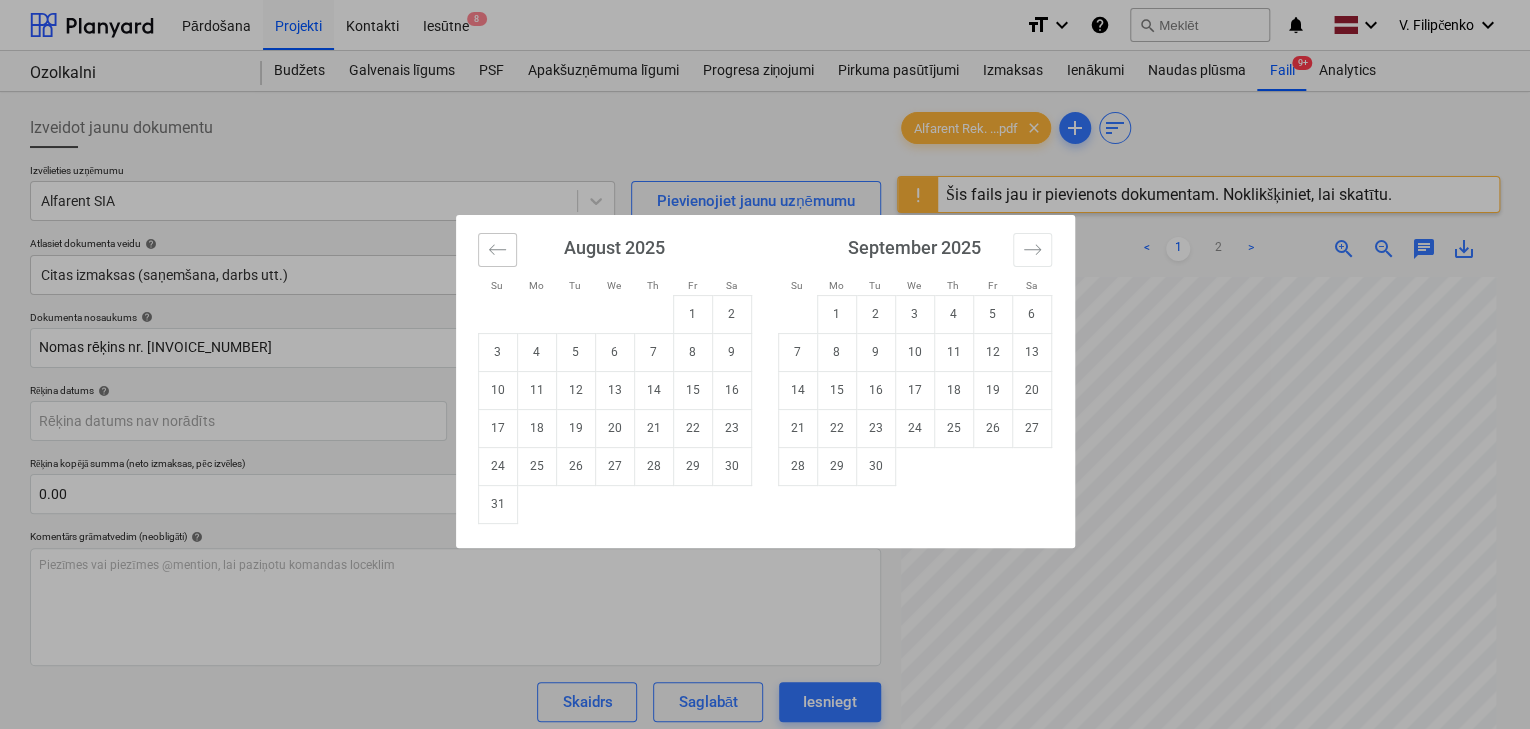 click 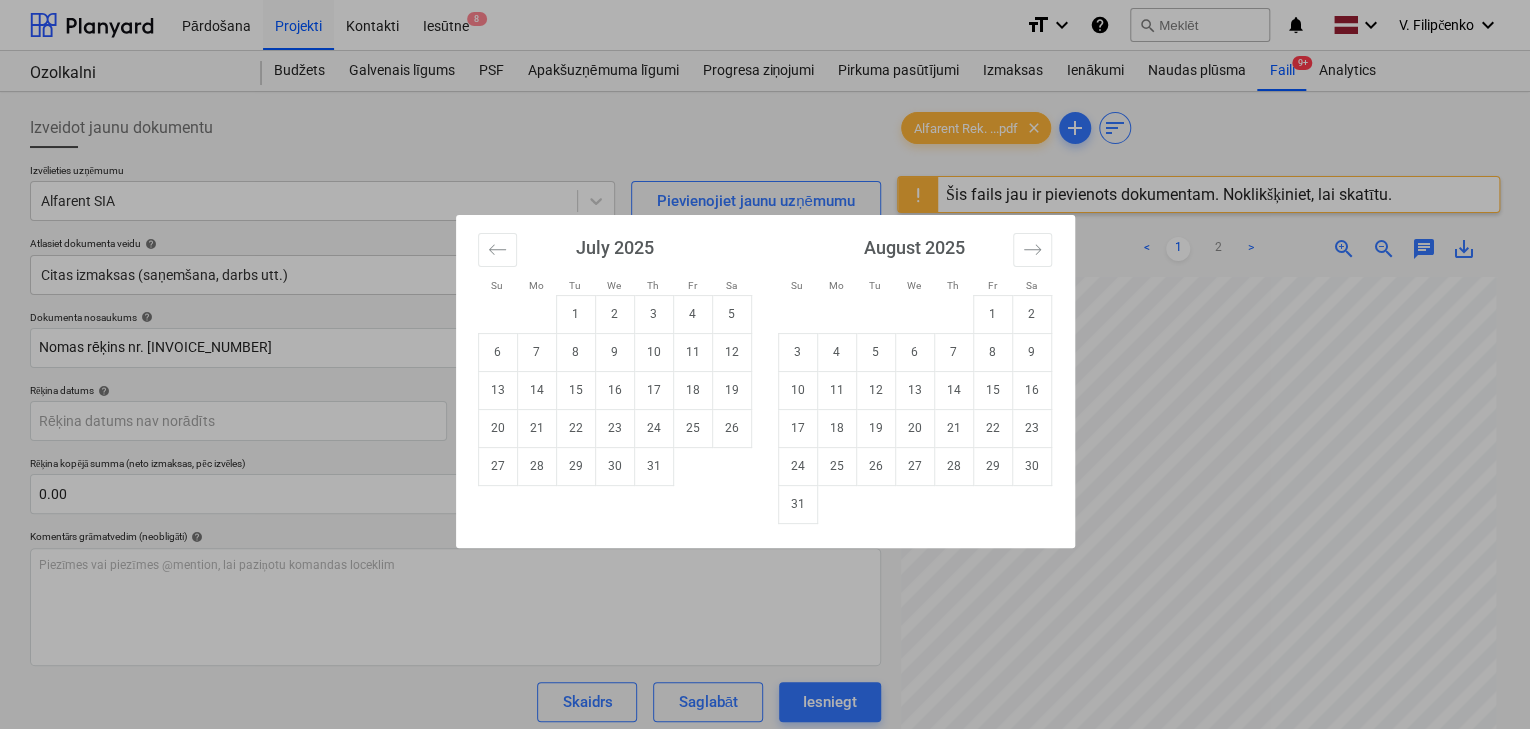 click on "31" at bounding box center [653, 466] 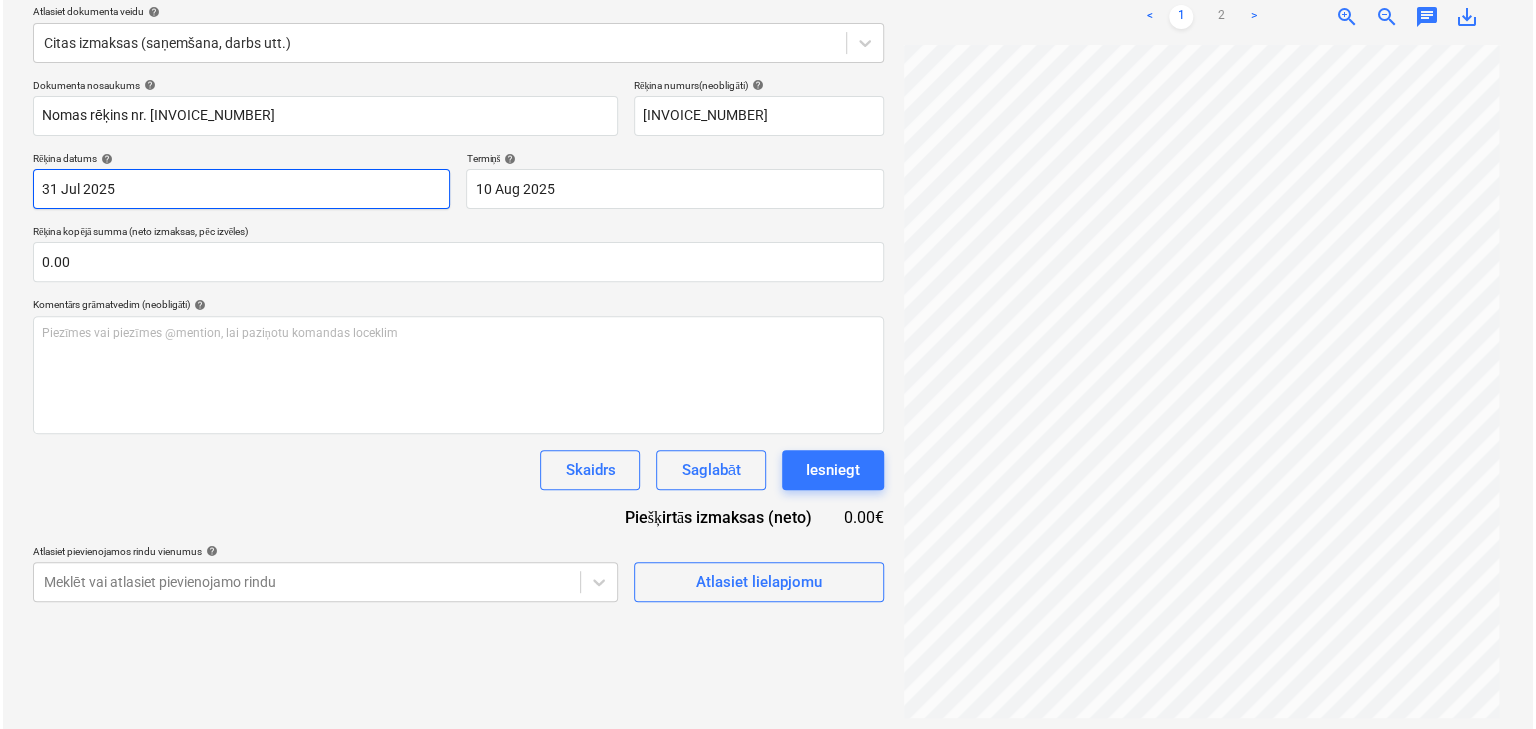 scroll, scrollTop: 236, scrollLeft: 0, axis: vertical 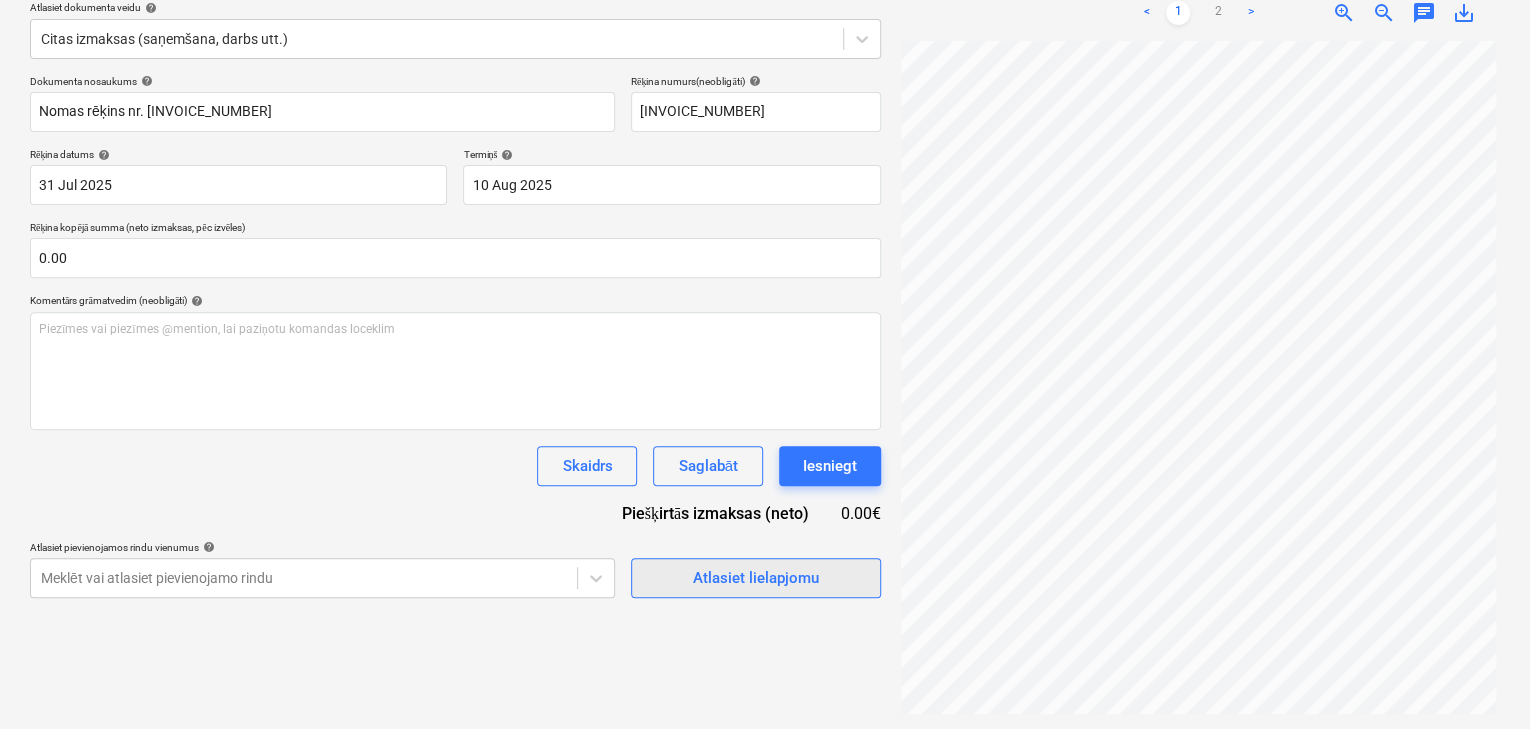 click on "Atlasiet lielapjomu" at bounding box center [756, 578] 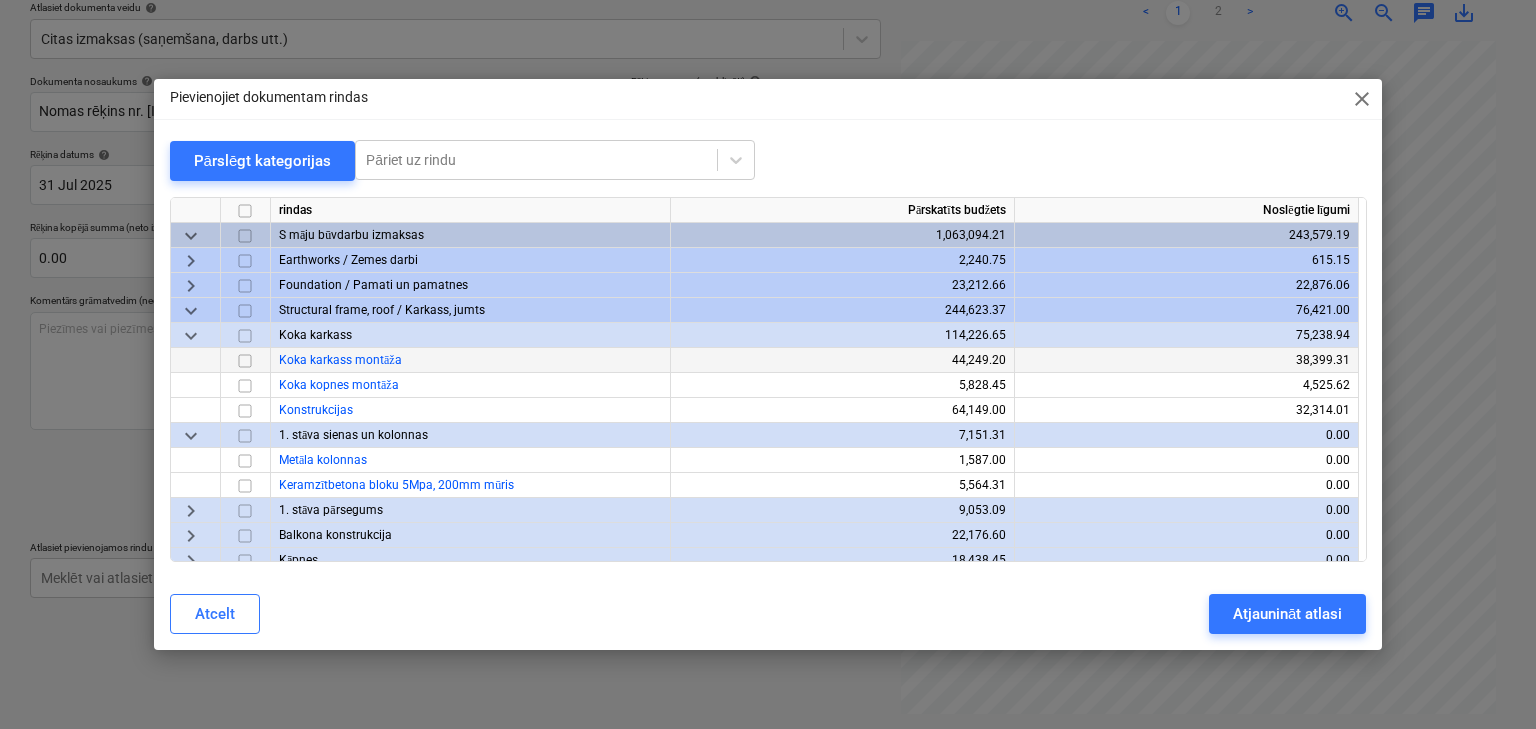 click at bounding box center (245, 361) 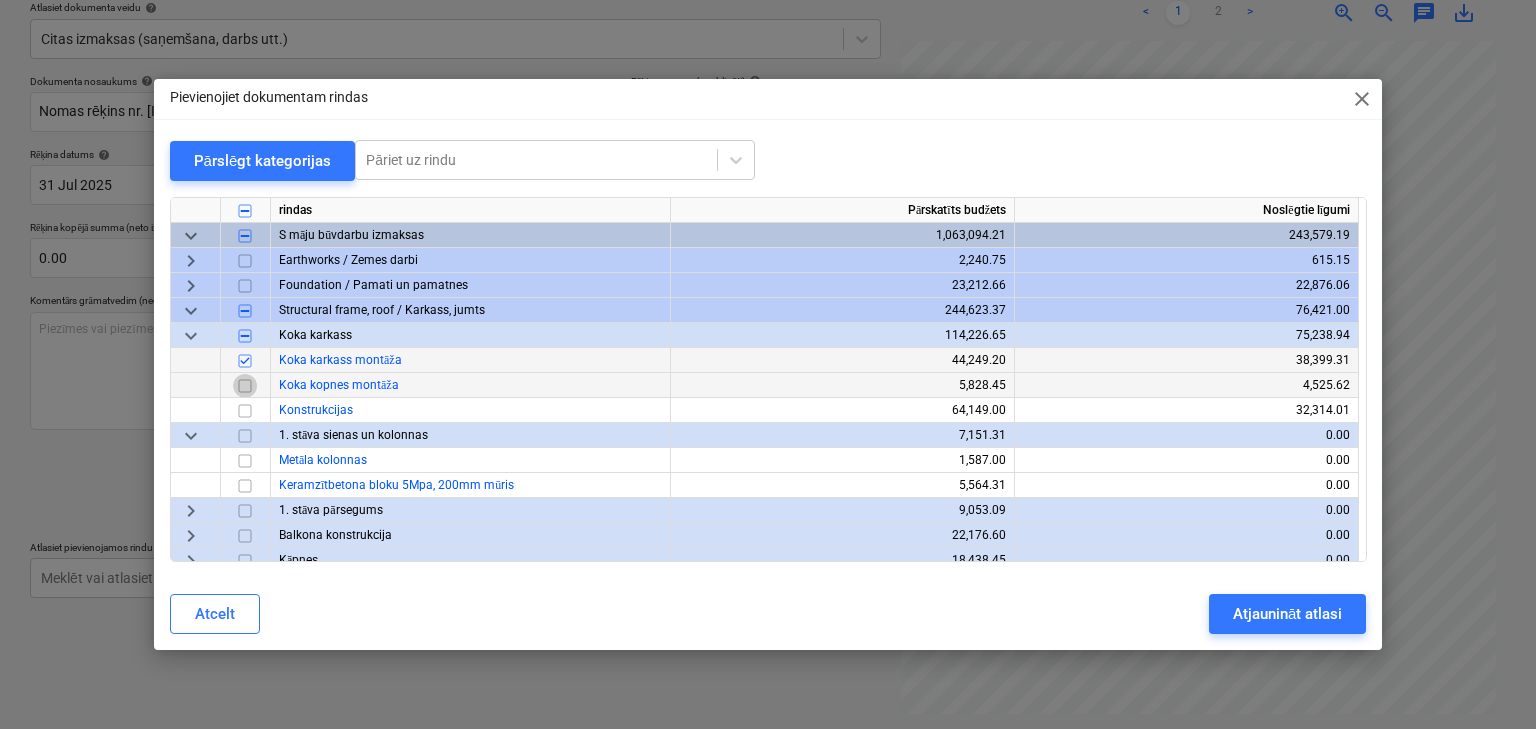 click at bounding box center (245, 386) 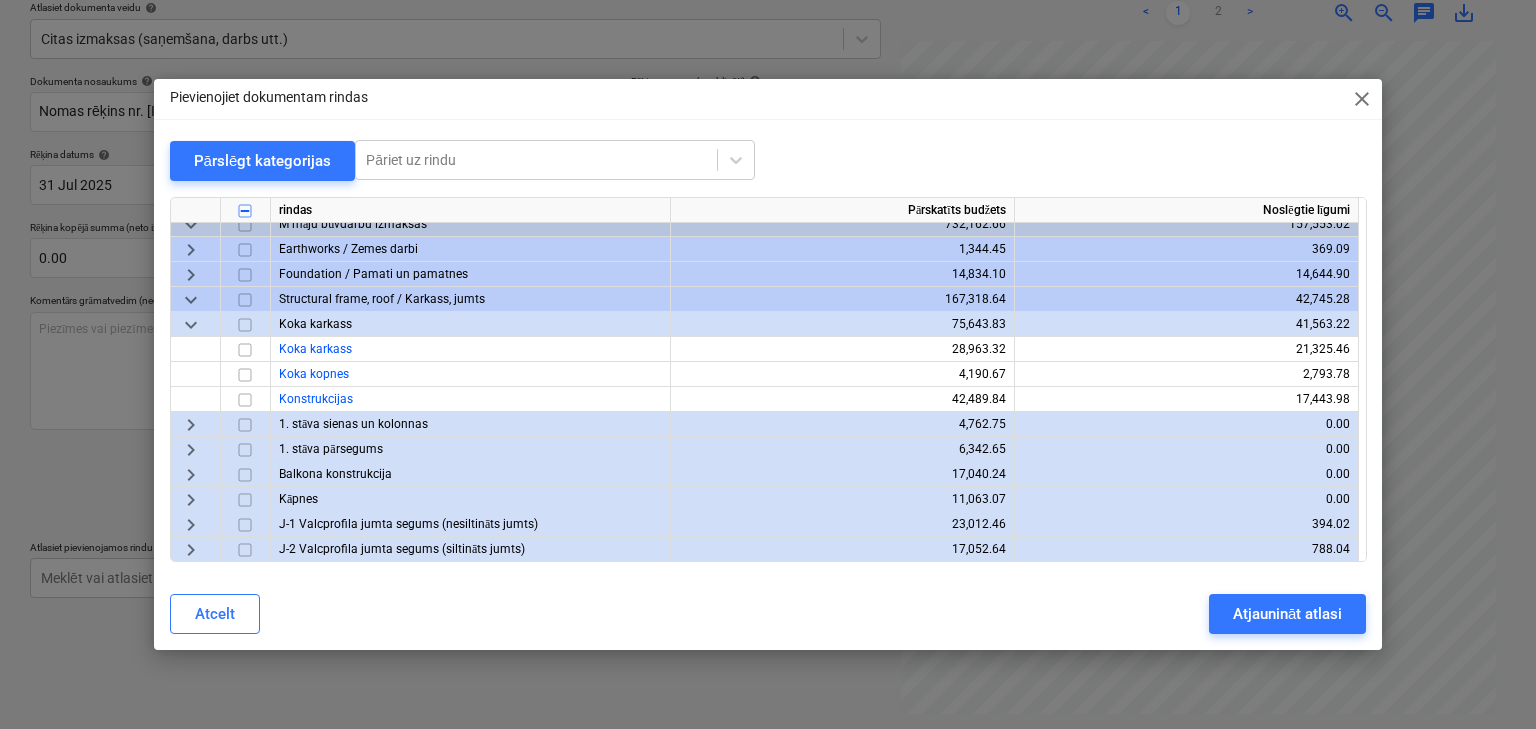 scroll, scrollTop: 560, scrollLeft: 0, axis: vertical 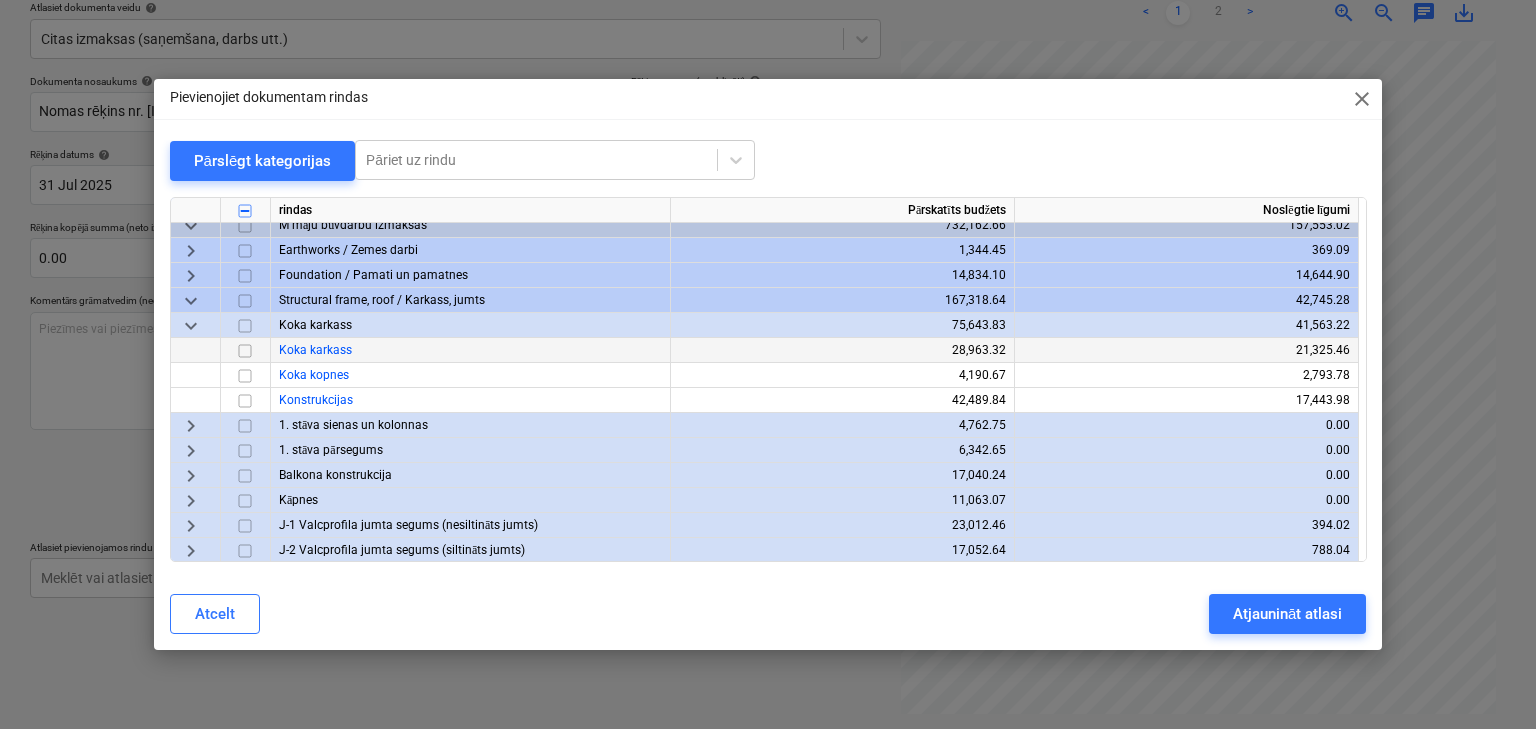 click at bounding box center [245, 351] 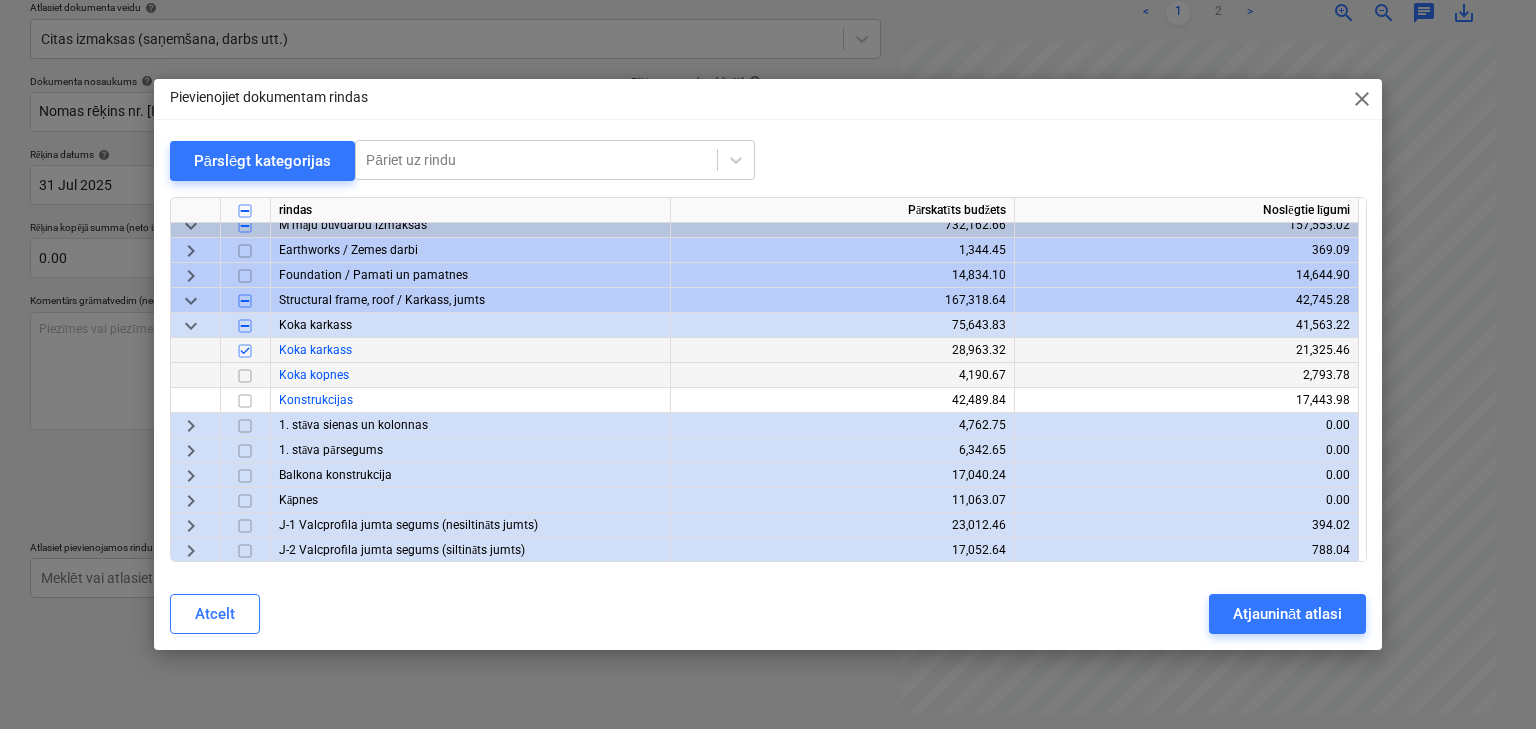 click at bounding box center [245, 376] 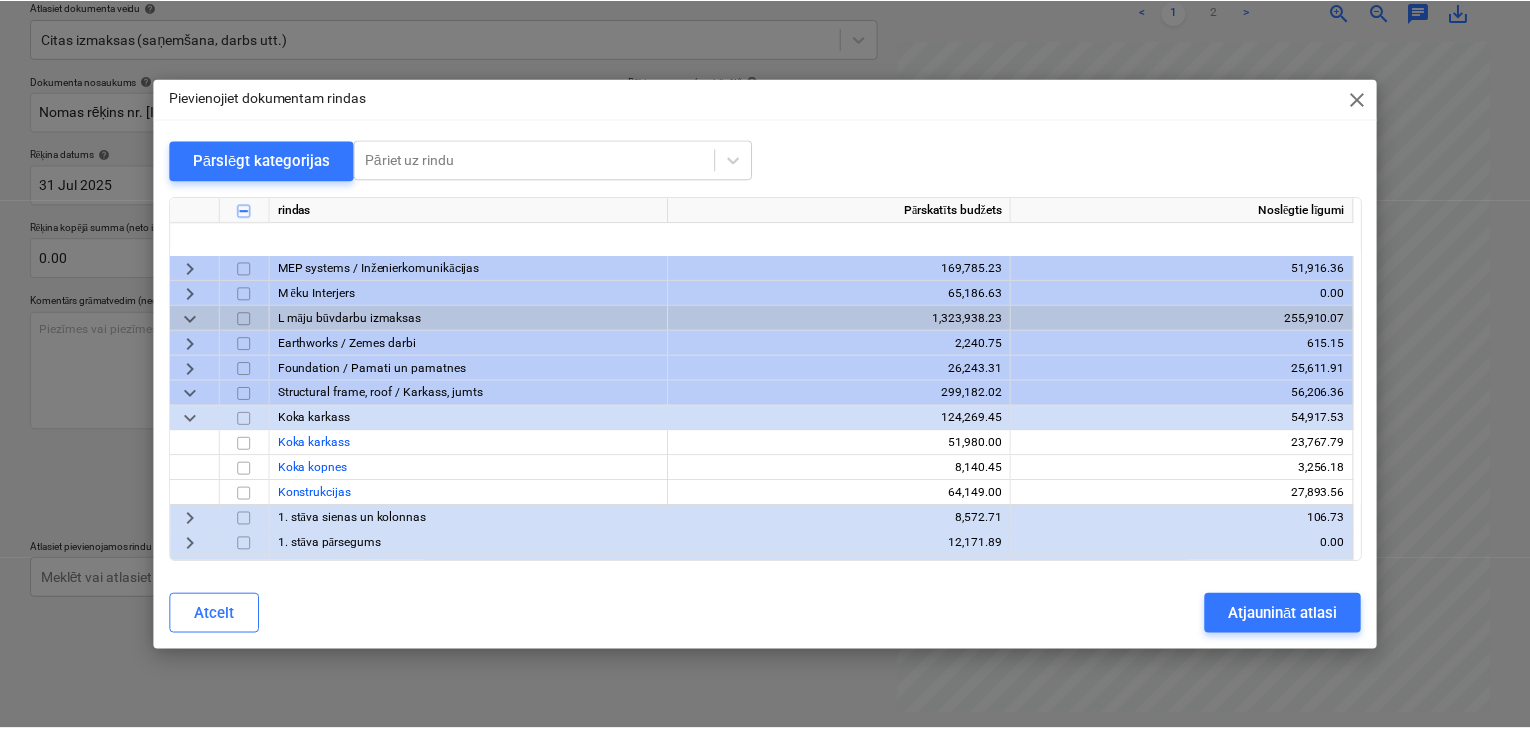 scroll, scrollTop: 1120, scrollLeft: 0, axis: vertical 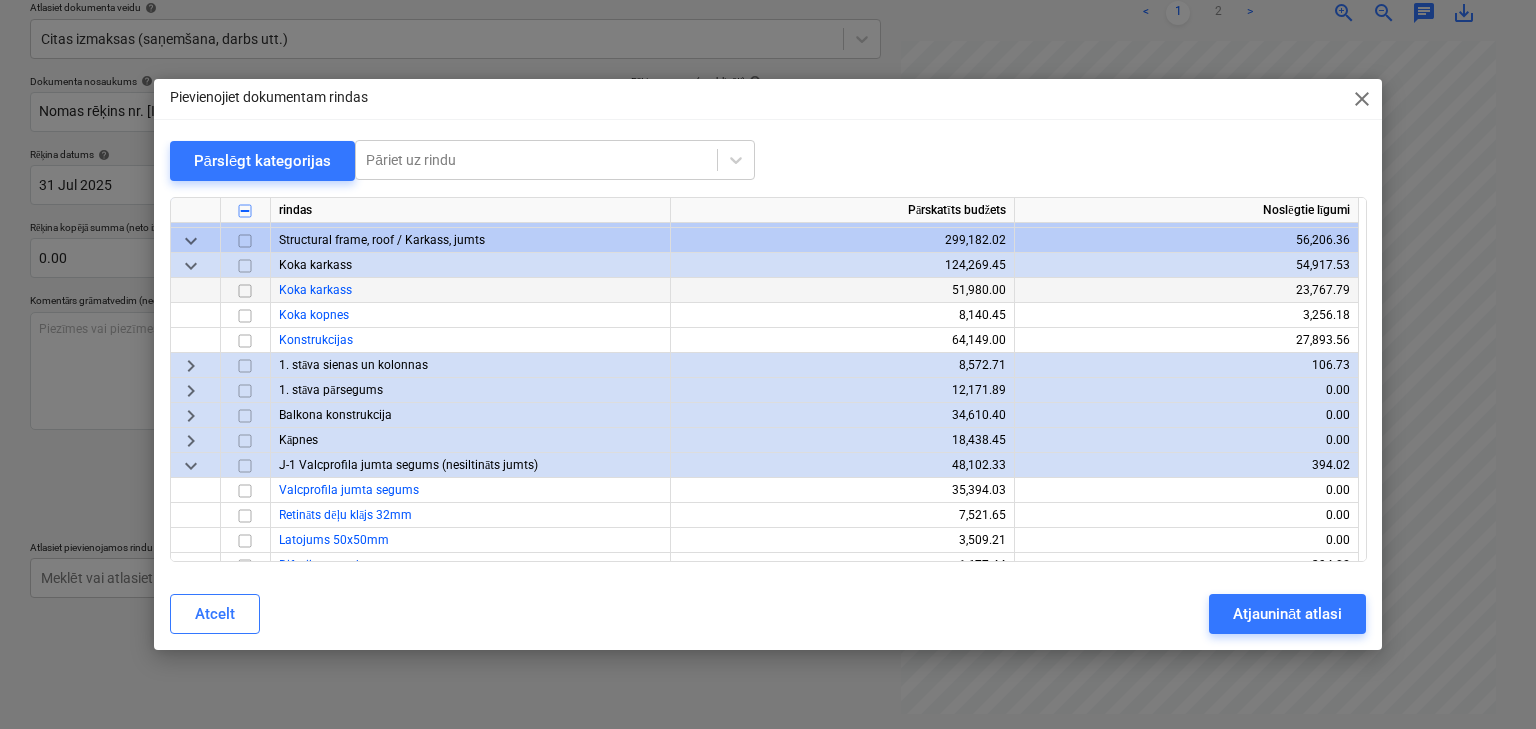 click at bounding box center (245, 291) 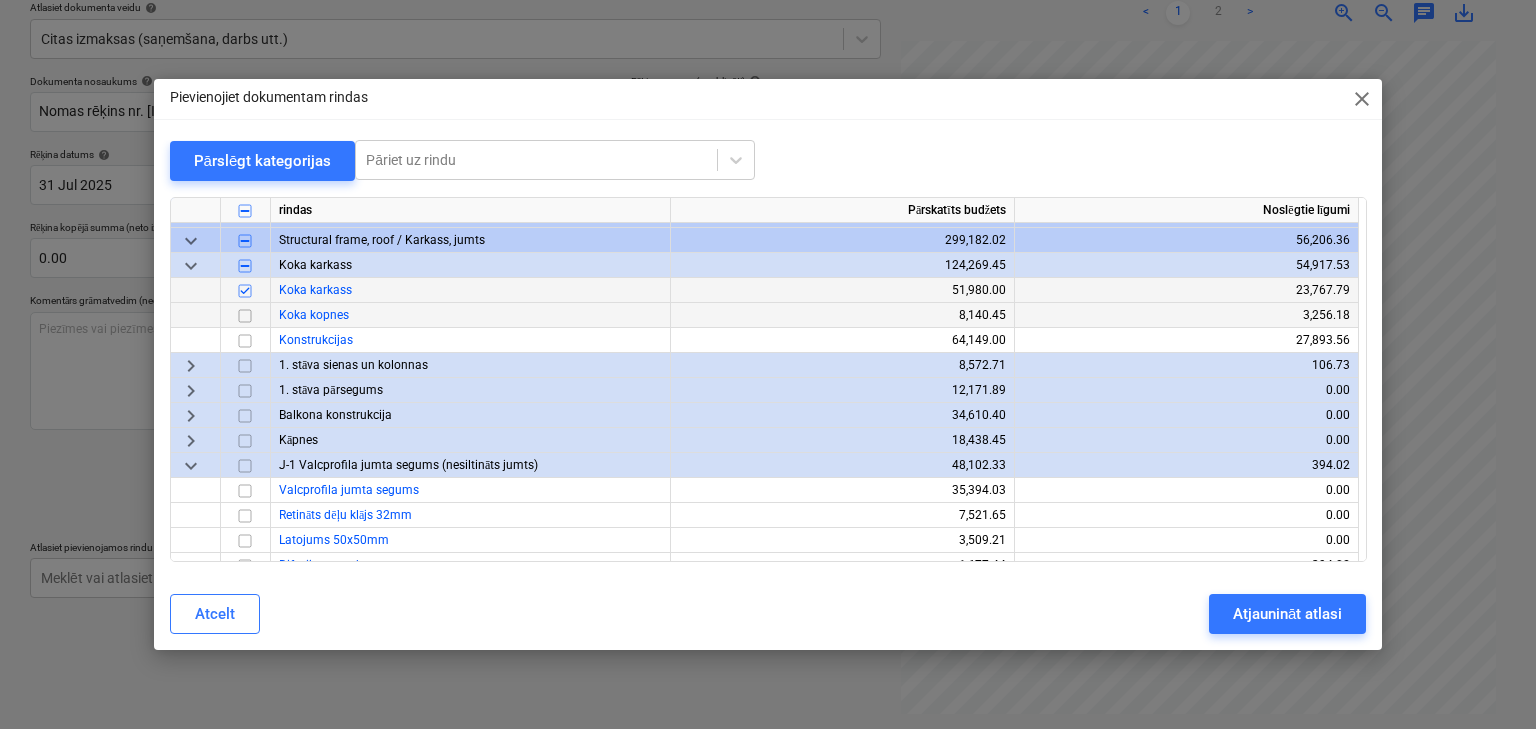 click at bounding box center [245, 316] 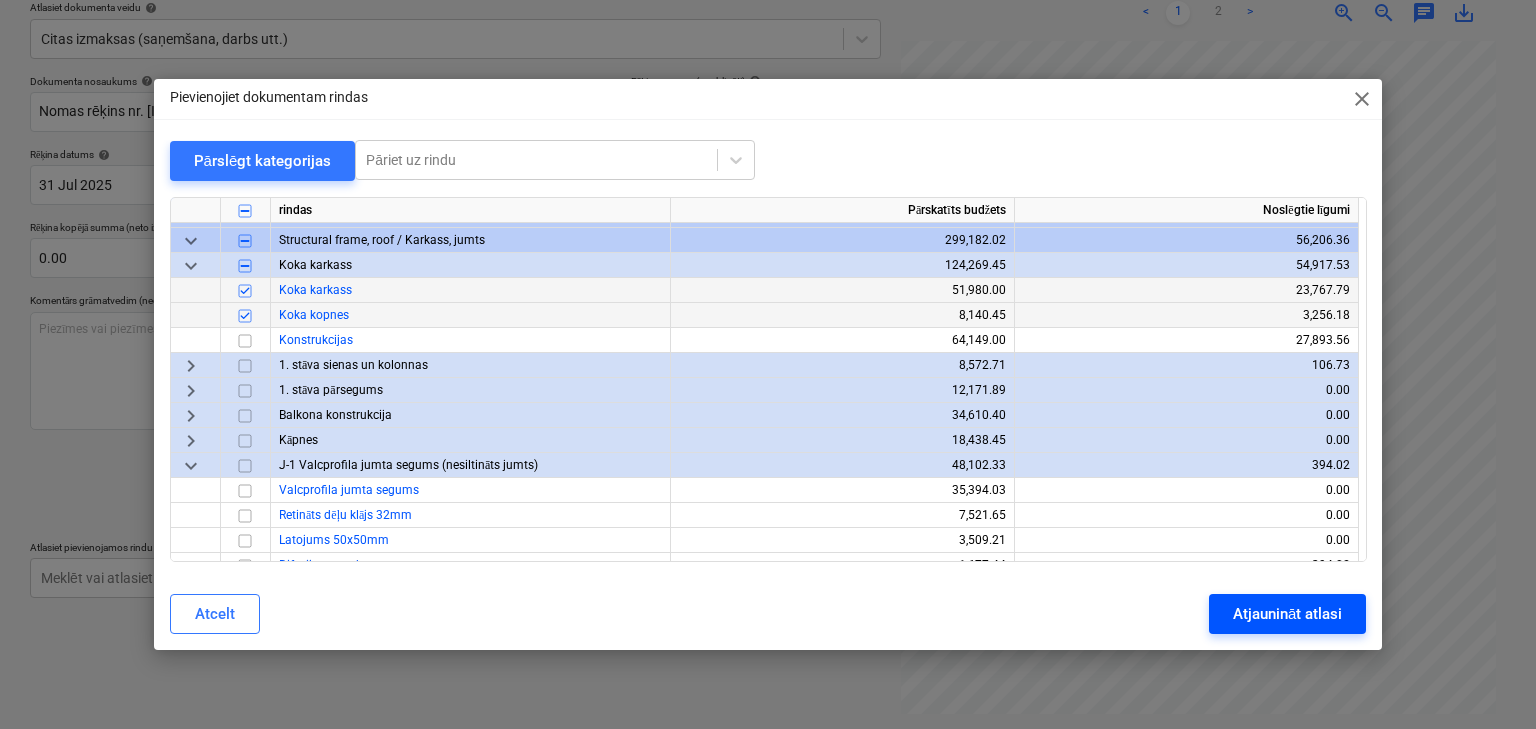 click on "Atjaunināt atlasi" at bounding box center [1287, 614] 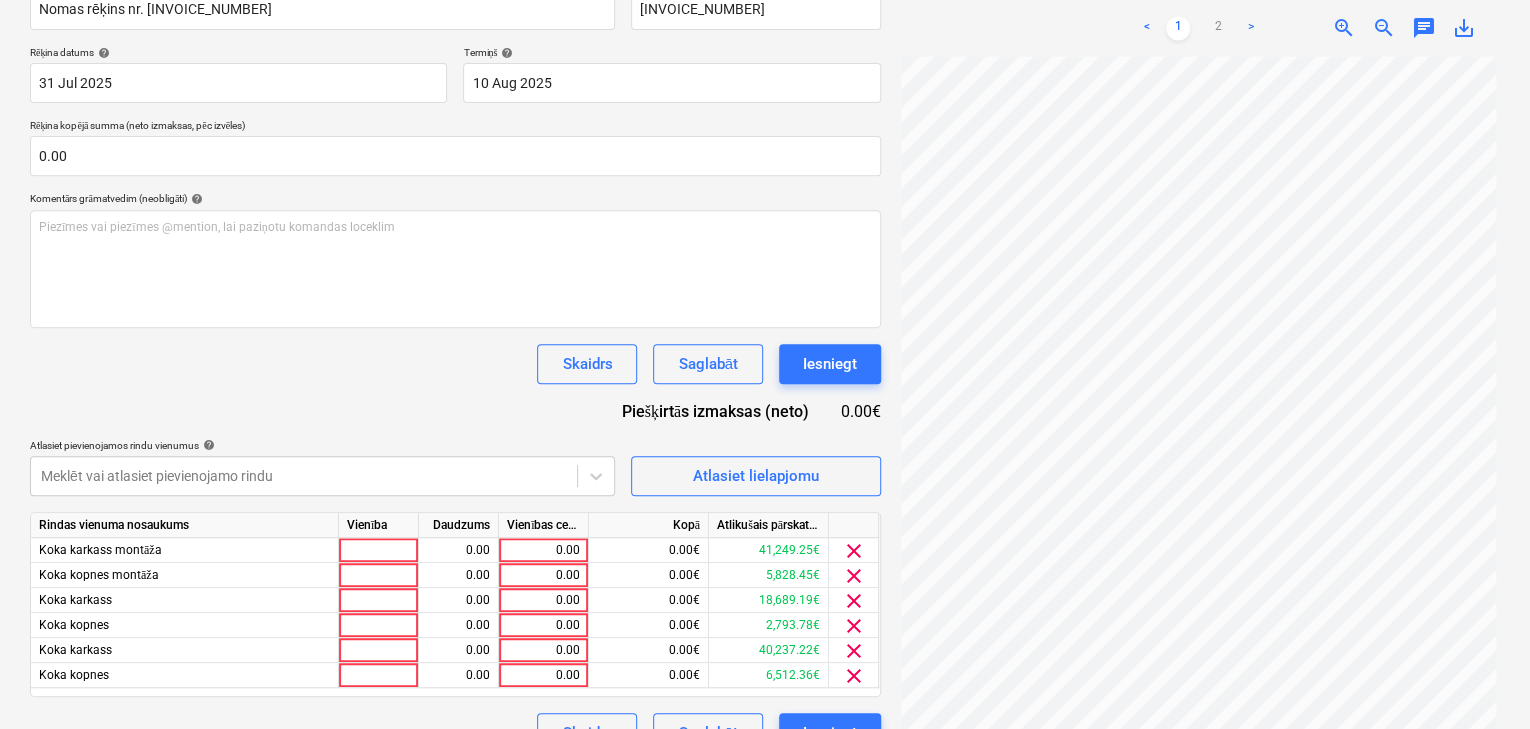 scroll, scrollTop: 377, scrollLeft: 0, axis: vertical 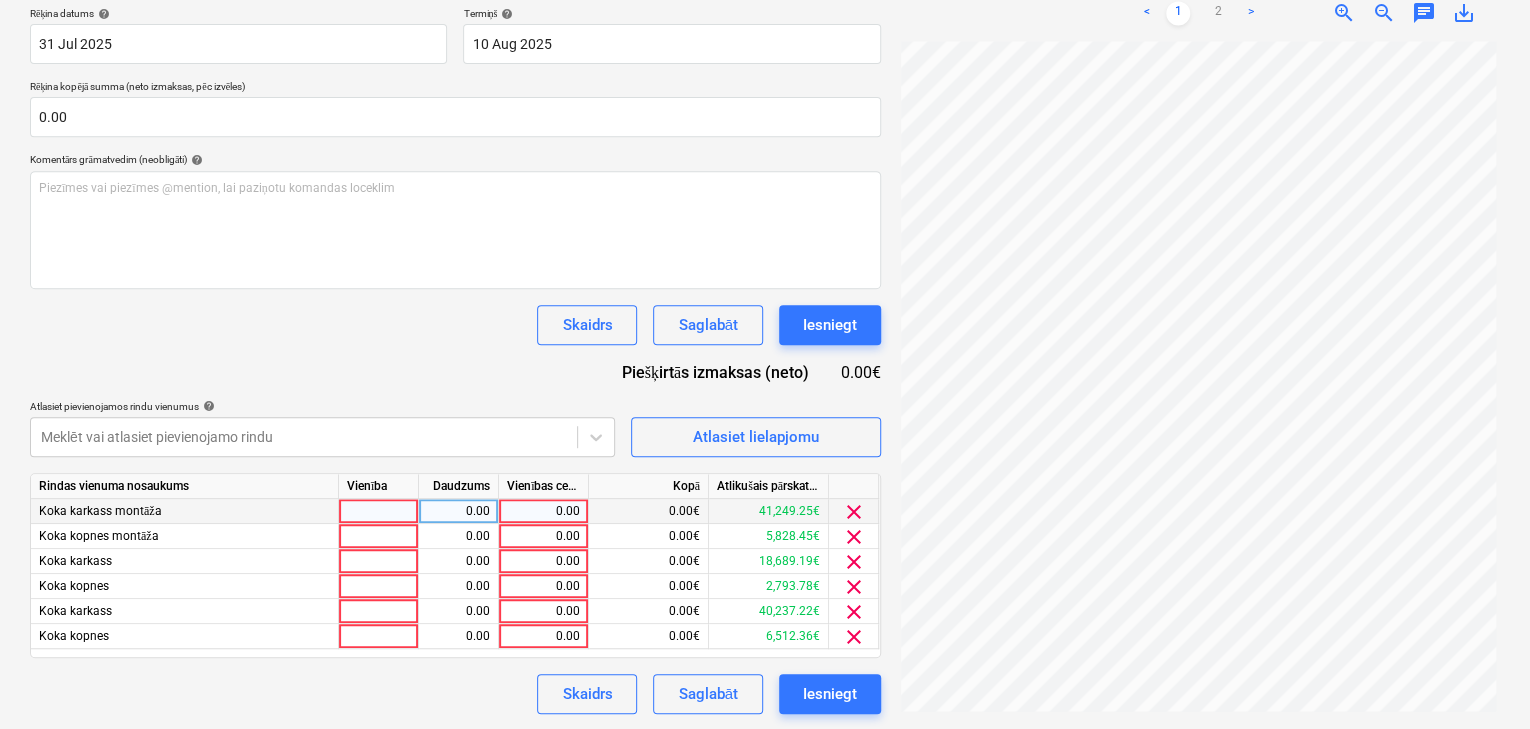 click on "0.00" at bounding box center [543, 511] 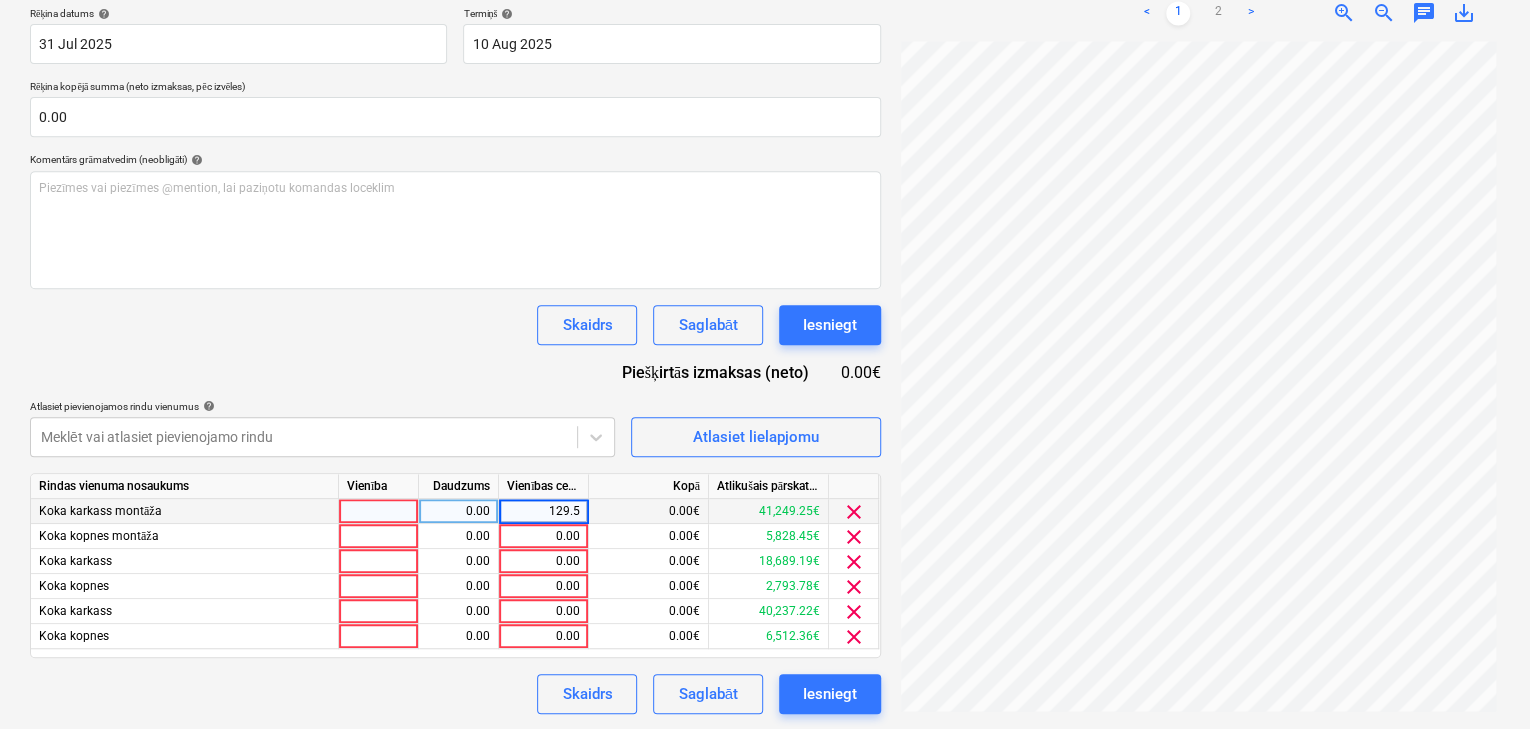 type on "129.54" 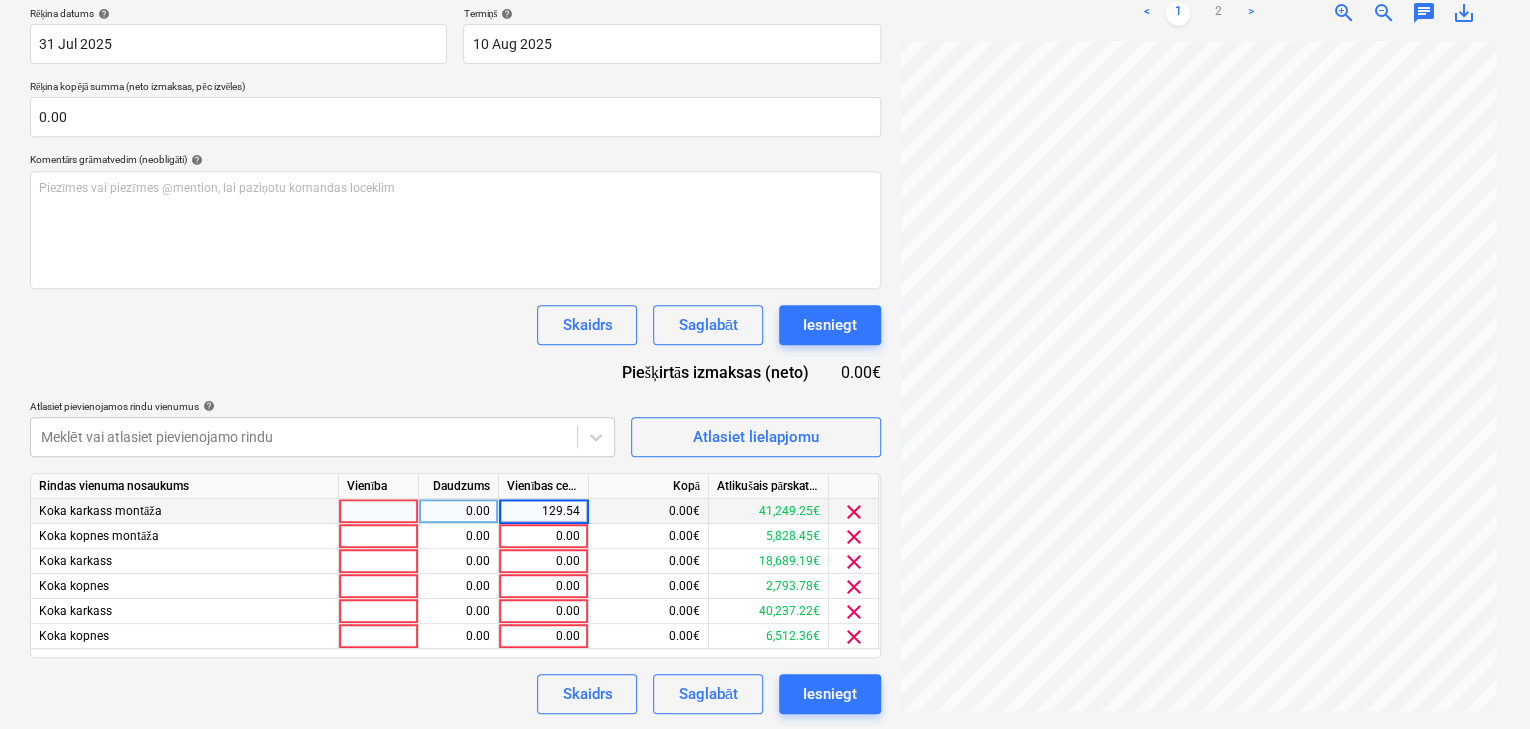 drag, startPoint x: 544, startPoint y: 507, endPoint x: 587, endPoint y: 511, distance: 43.185646 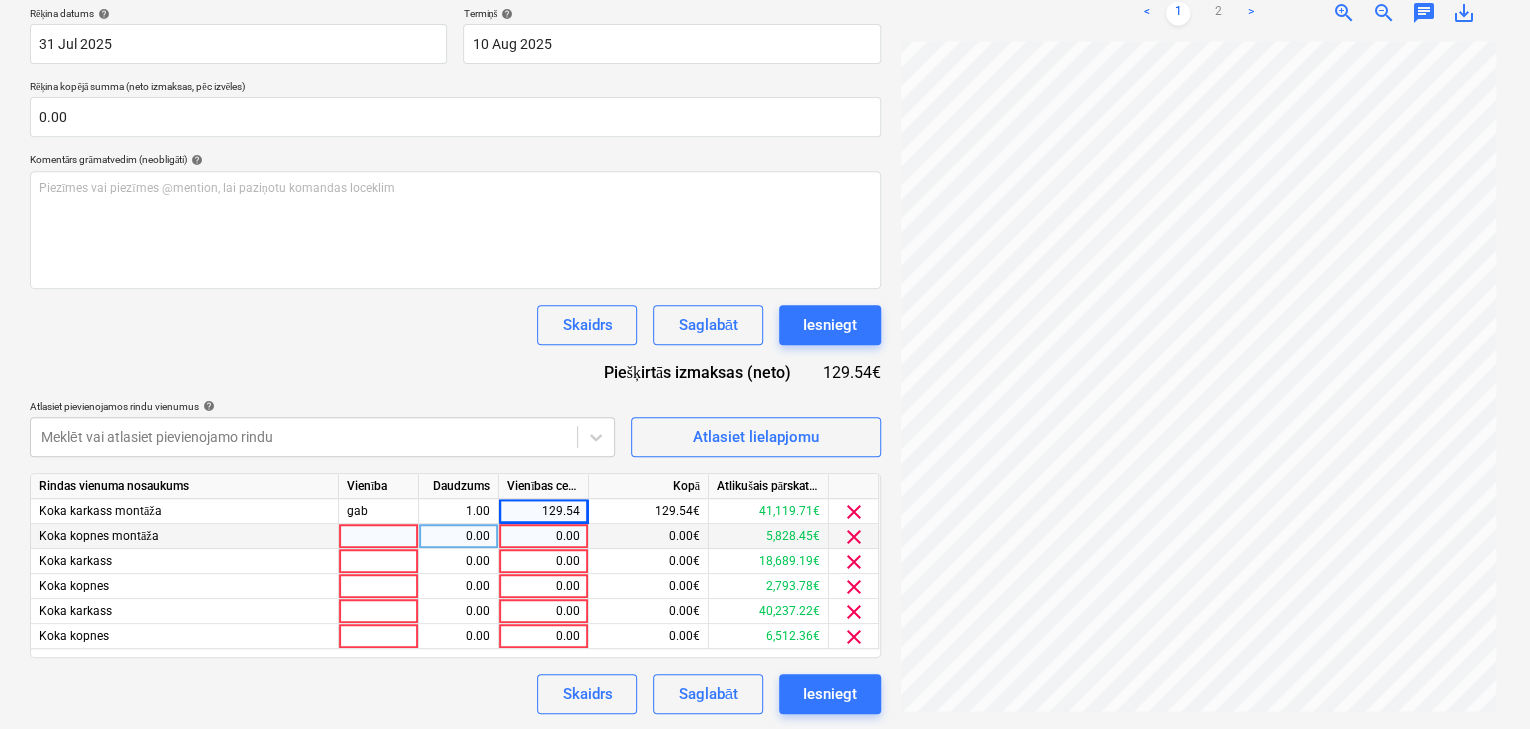 click on "0.00" at bounding box center (543, 536) 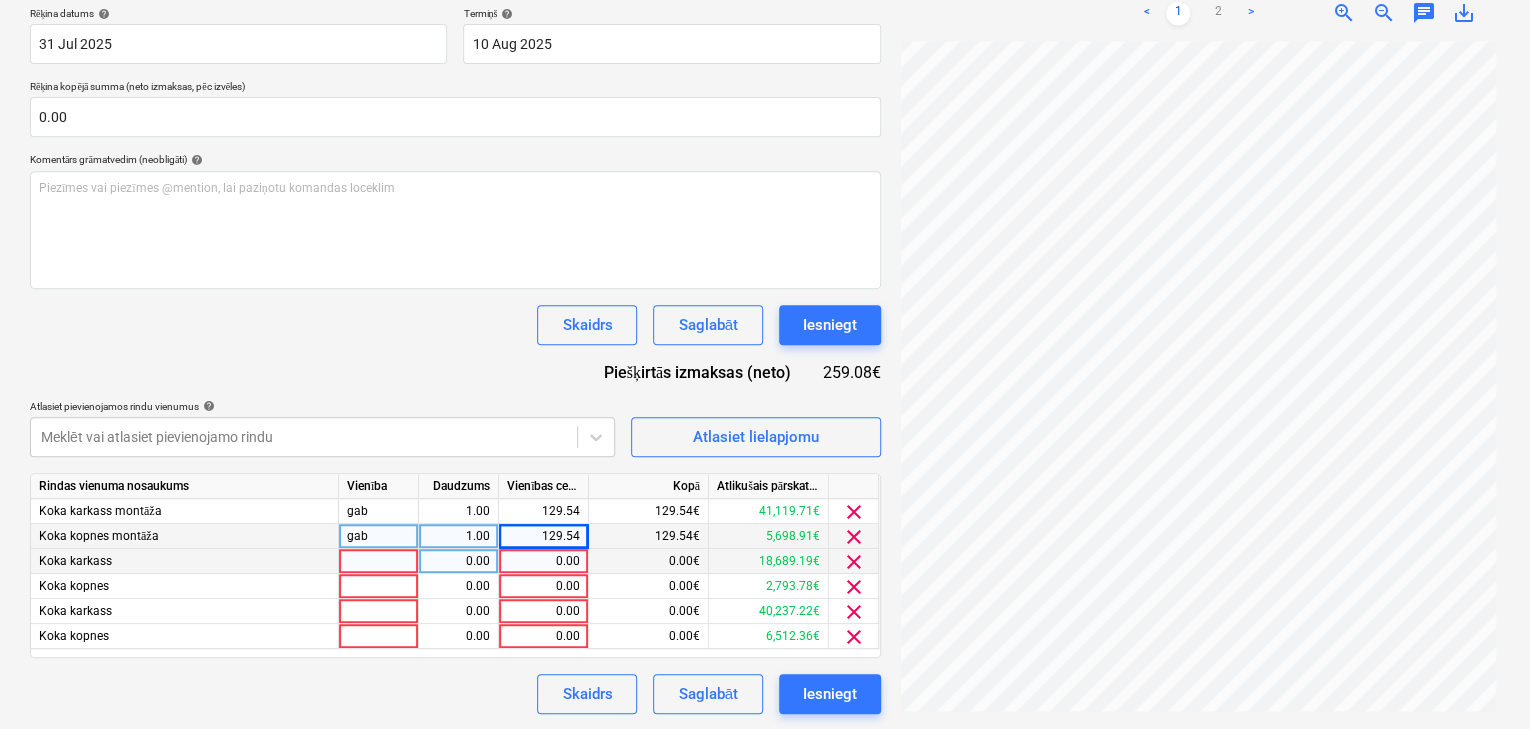 click on "0.00" at bounding box center (543, 561) 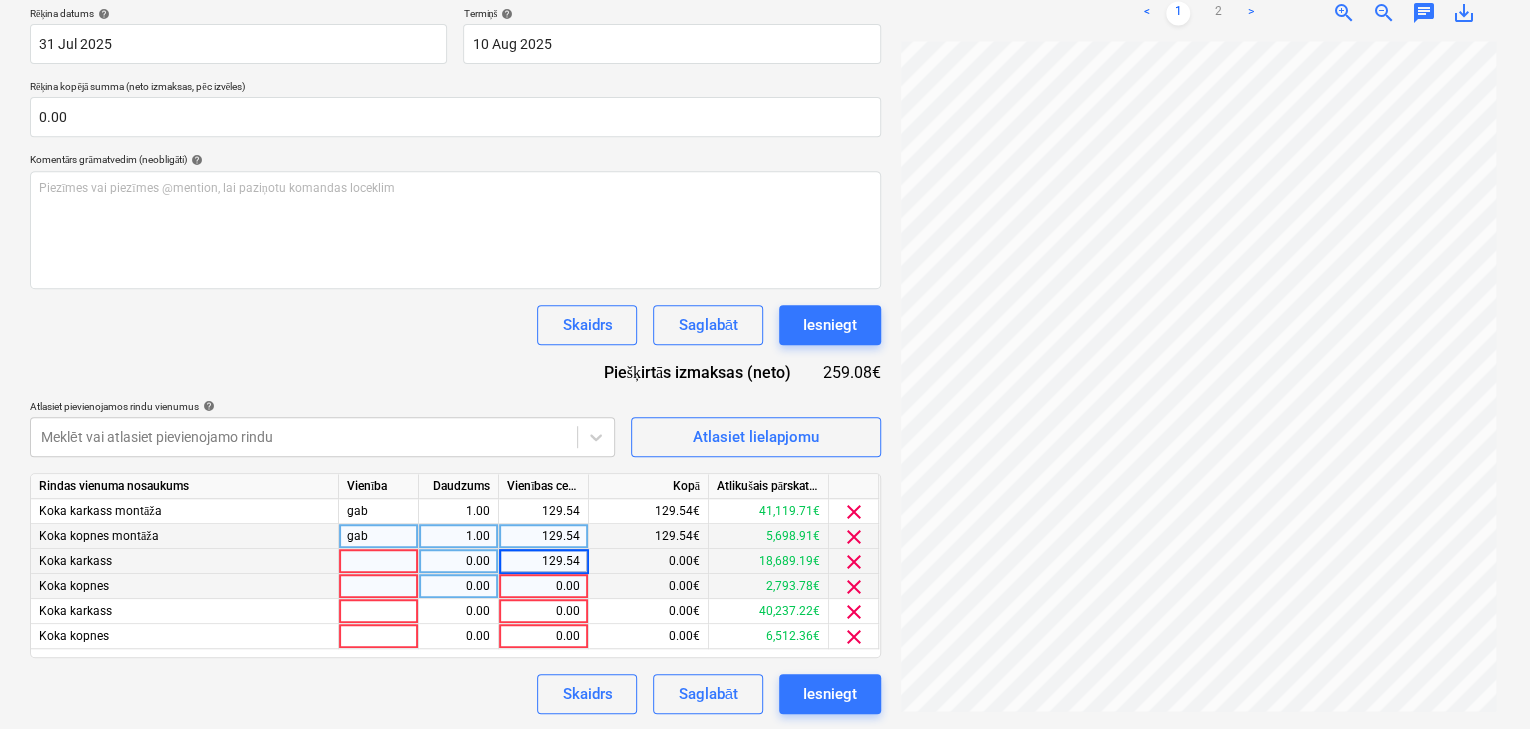 click on "0.00" at bounding box center (543, 586) 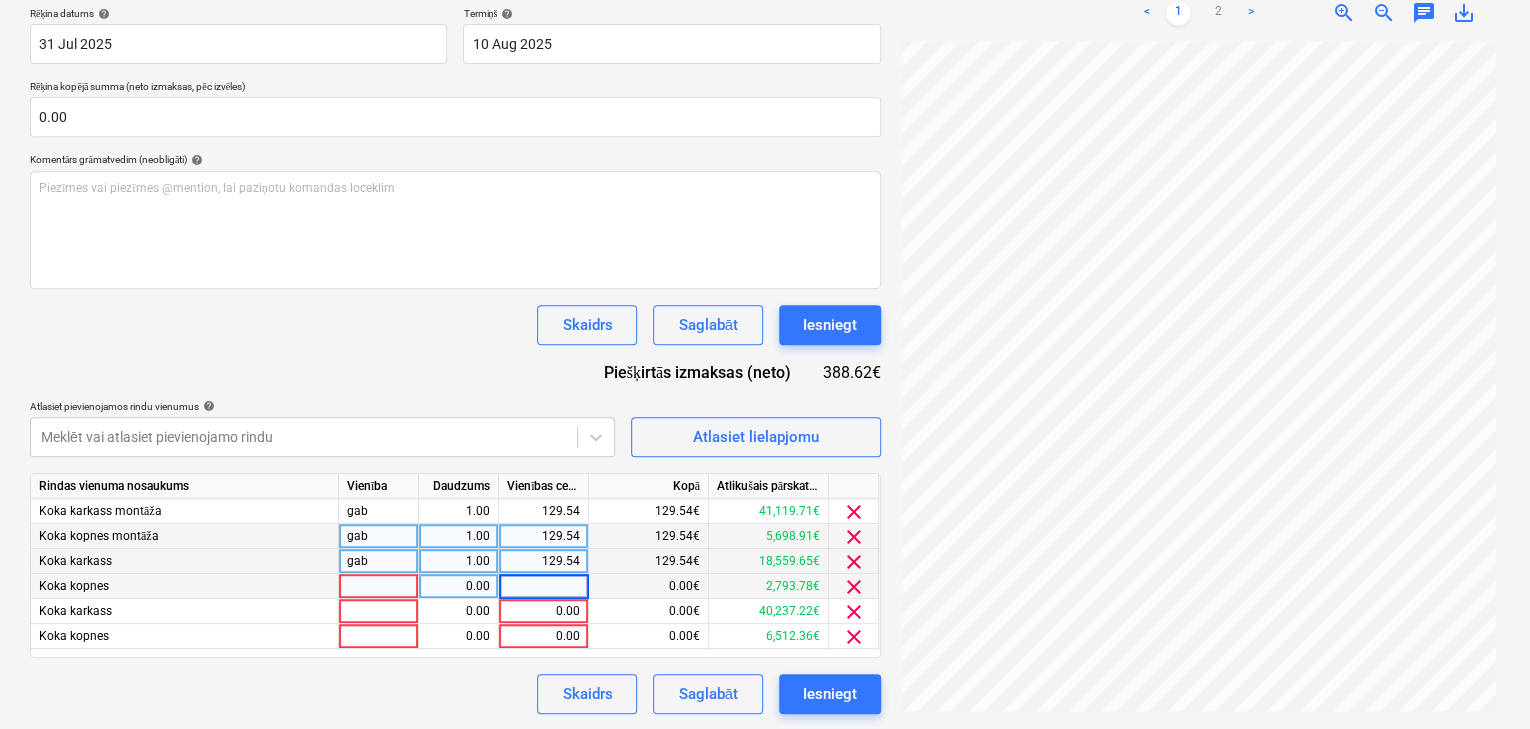 type on "129.54" 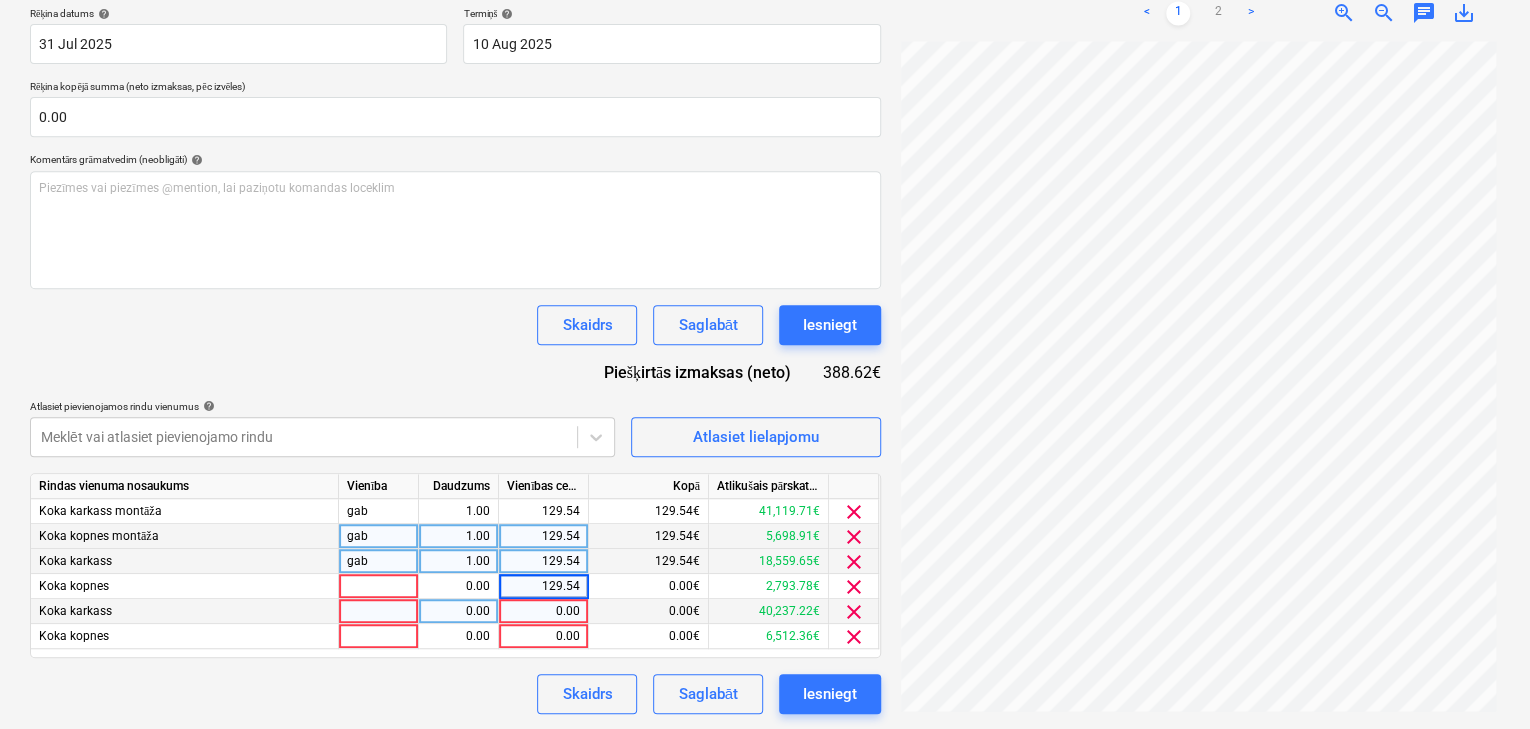 click on "0.00" at bounding box center [543, 611] 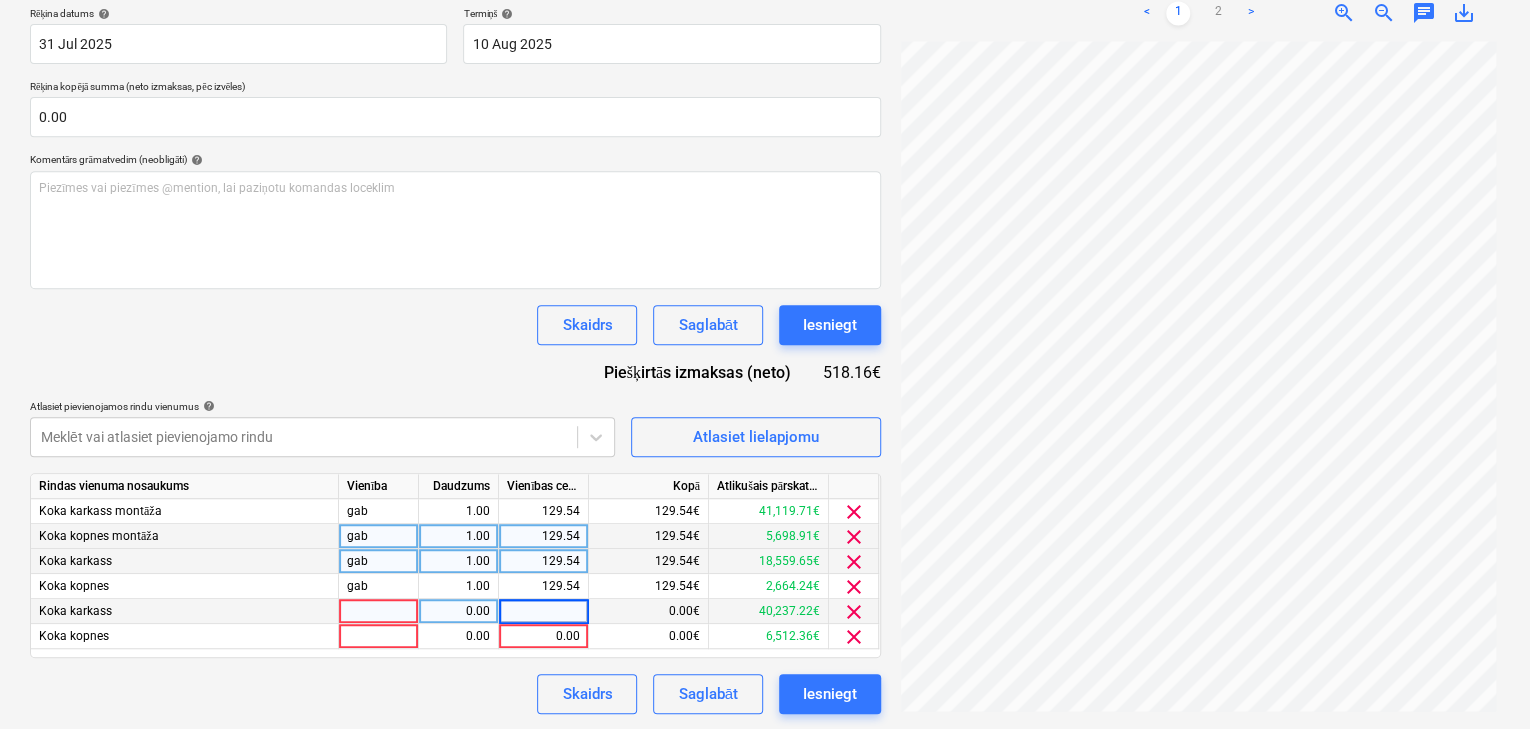 type on "129.54" 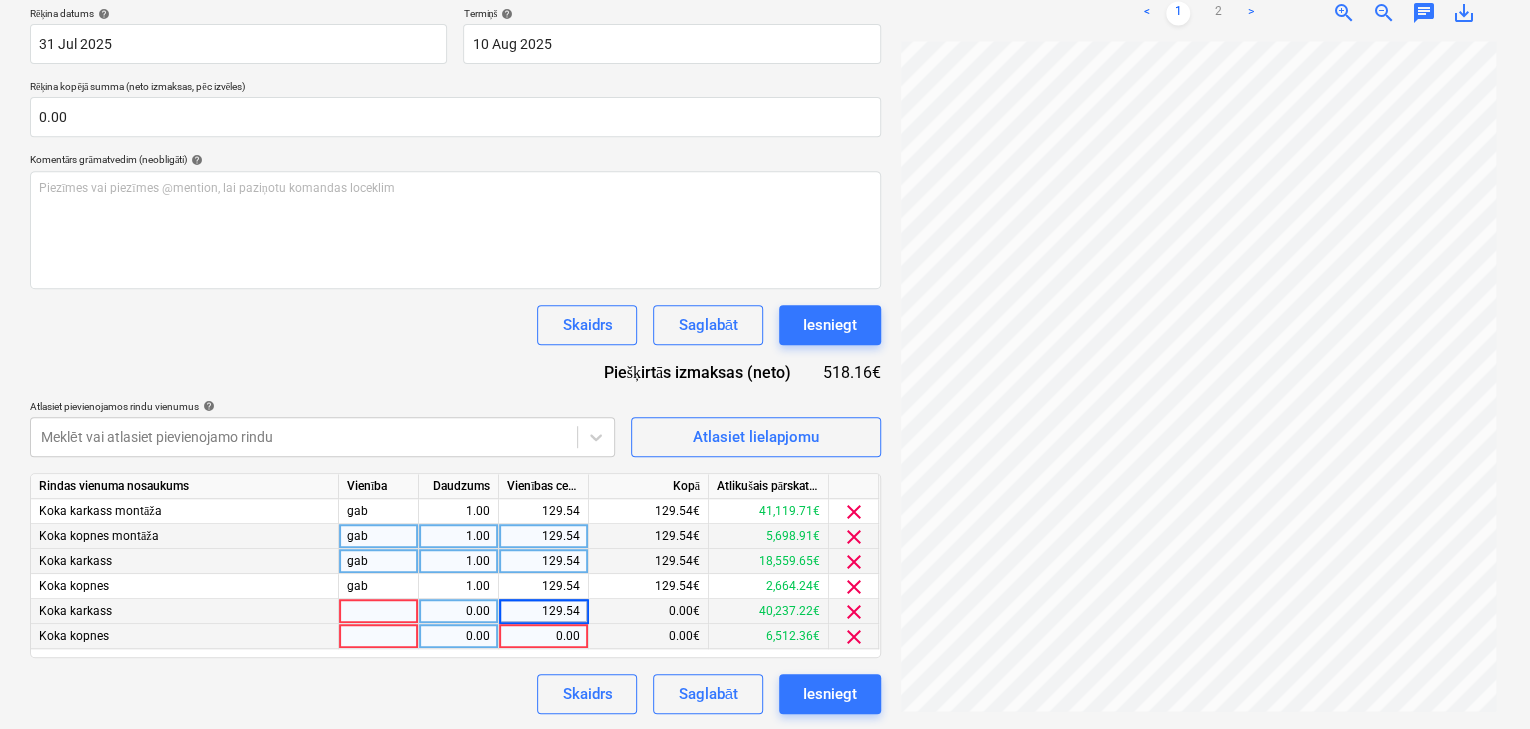 click on "0.00" at bounding box center (543, 636) 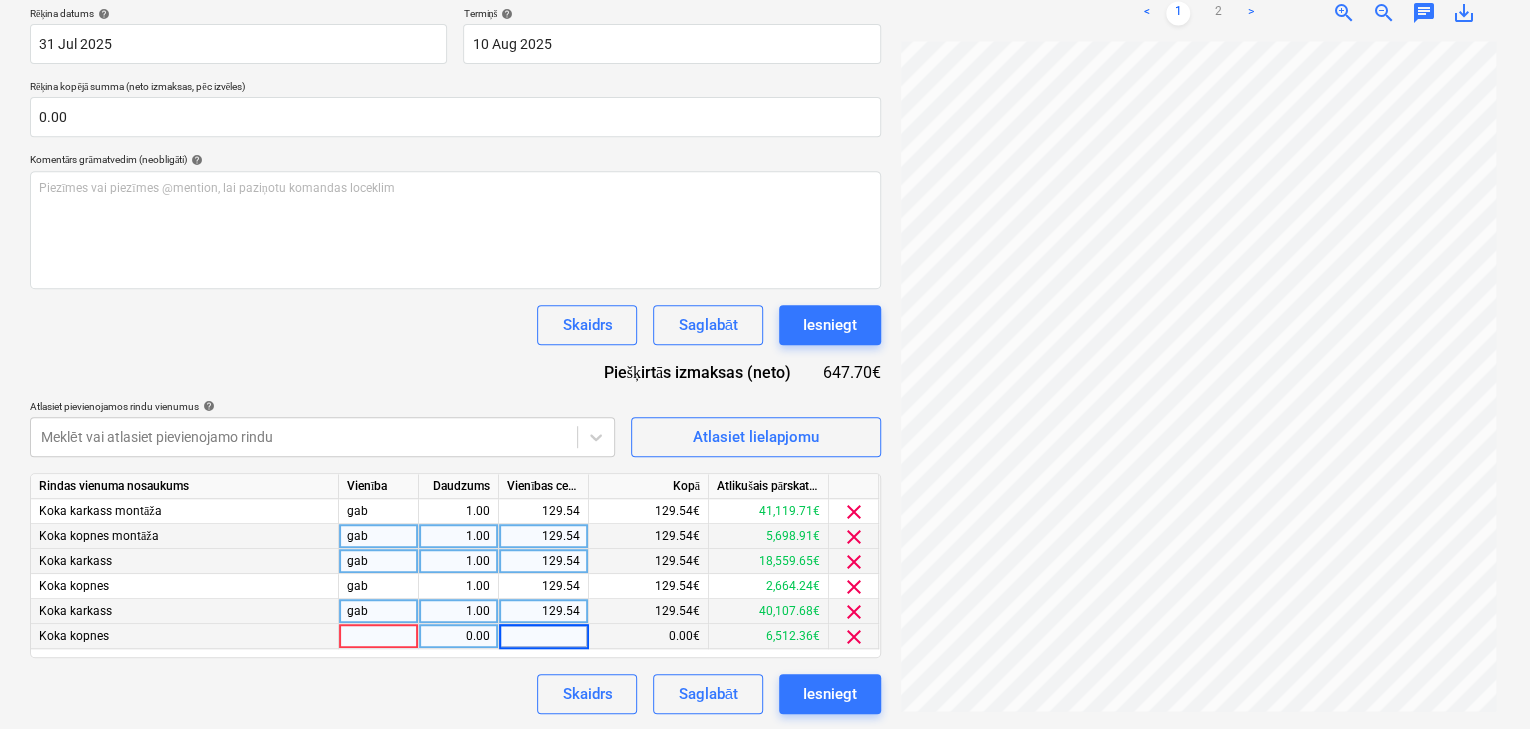 type on "129.54" 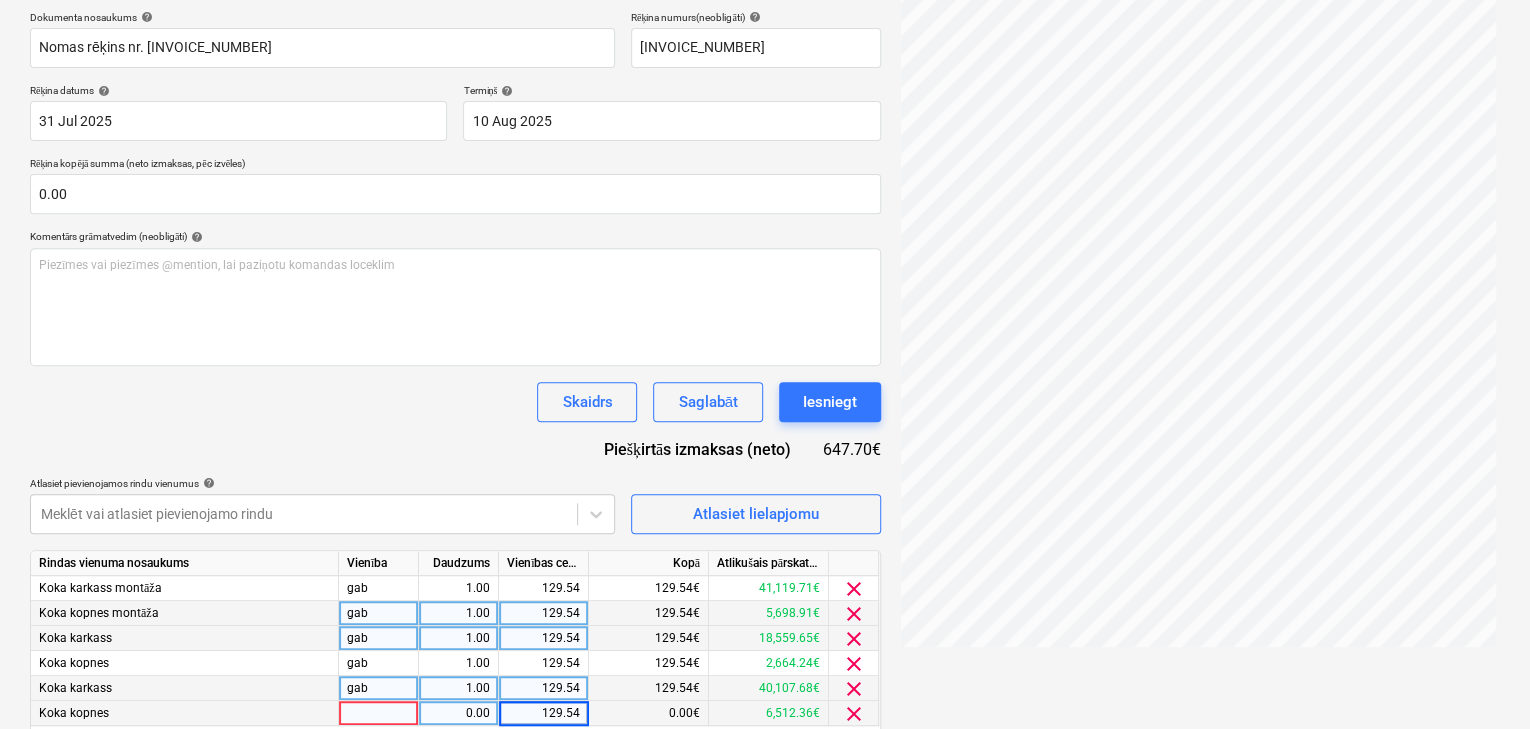 scroll, scrollTop: 377, scrollLeft: 0, axis: vertical 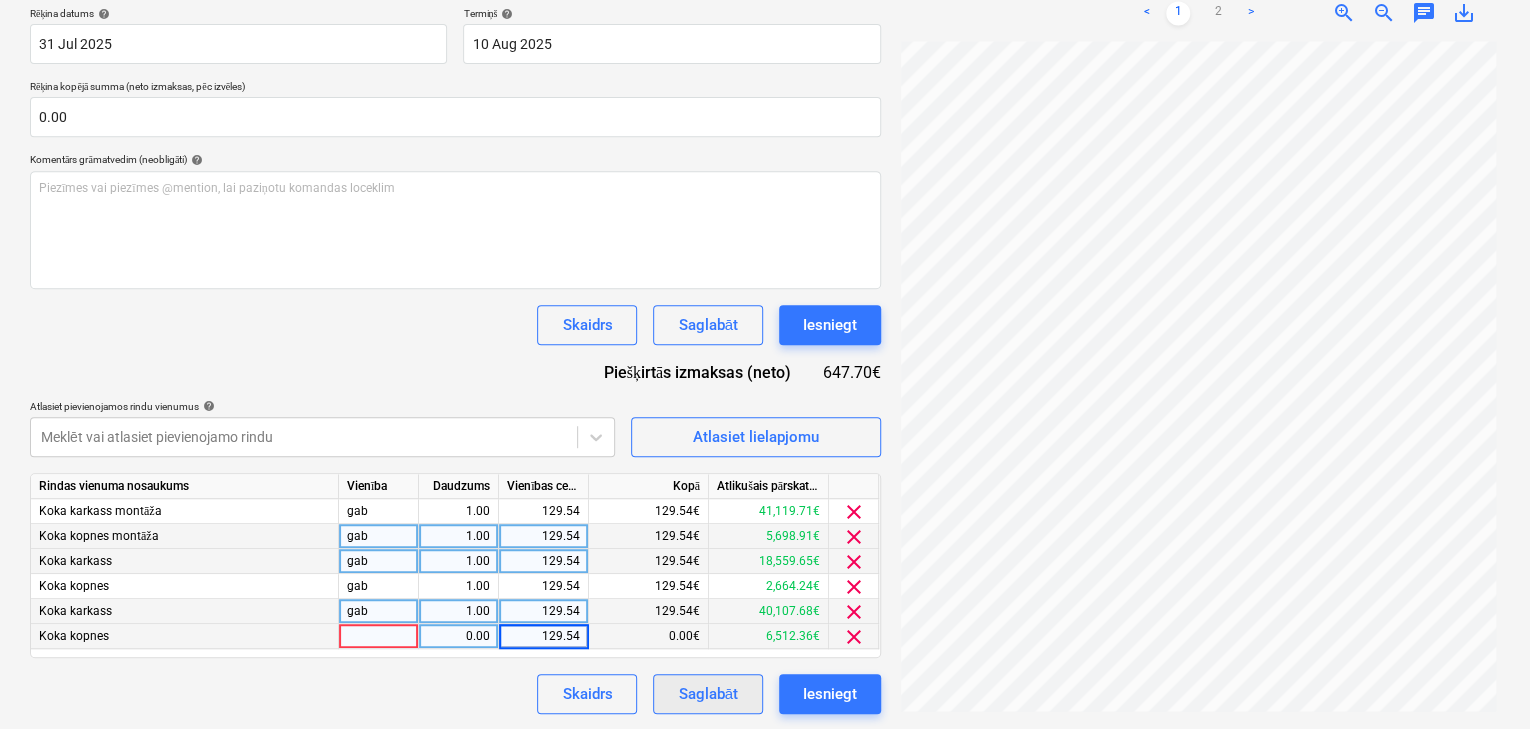 click on "Saglabāt" at bounding box center (707, 694) 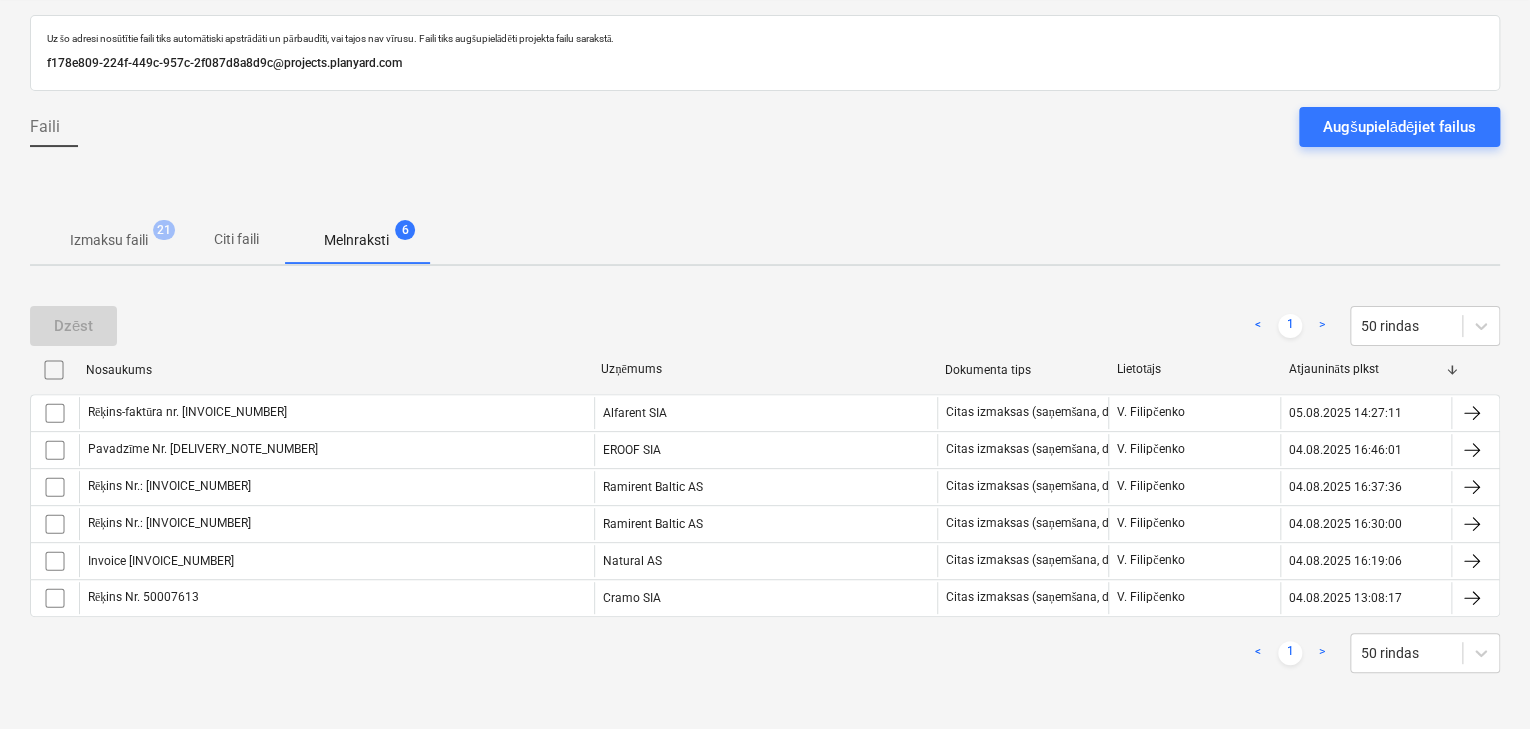 scroll, scrollTop: 90, scrollLeft: 0, axis: vertical 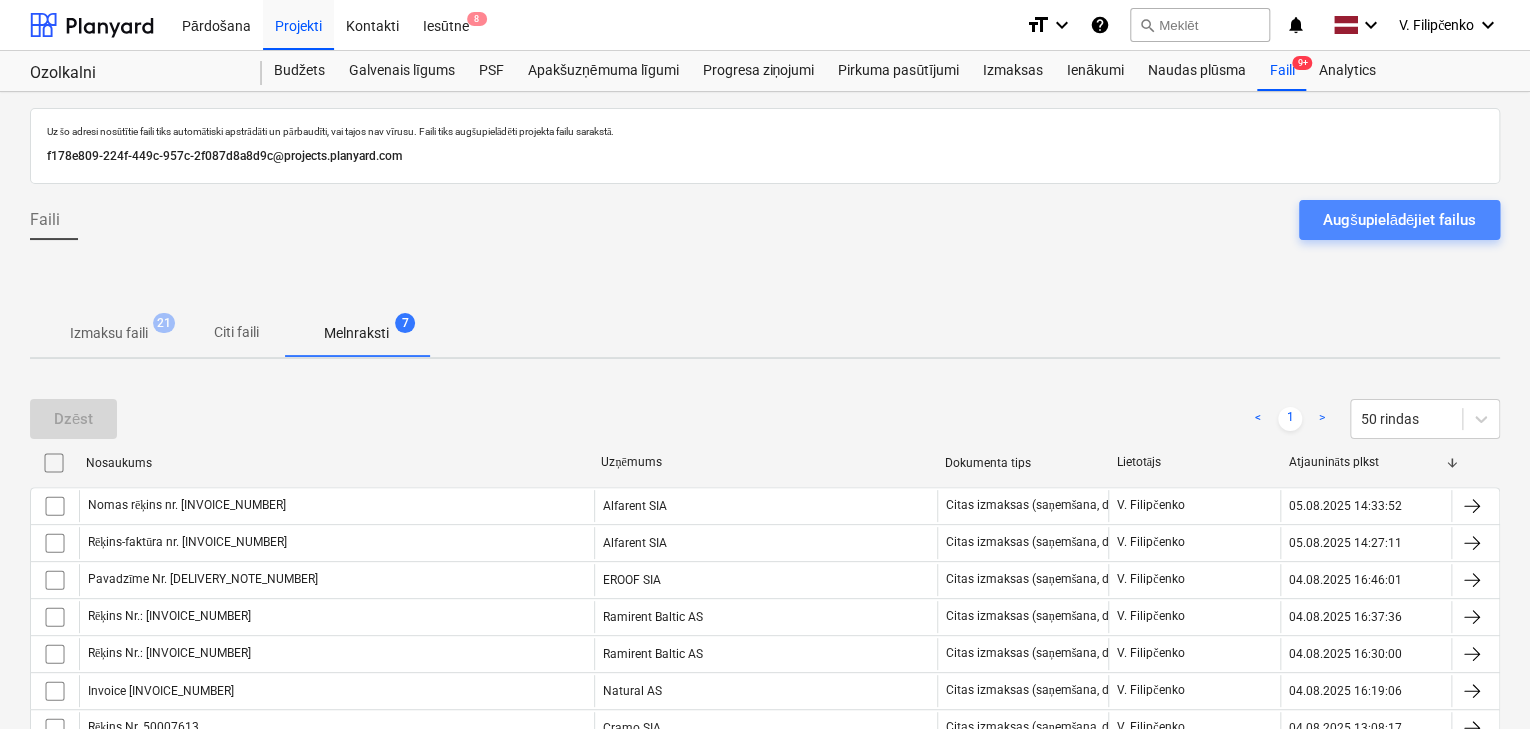 click on "Augšupielādējiet failus" at bounding box center (1399, 220) 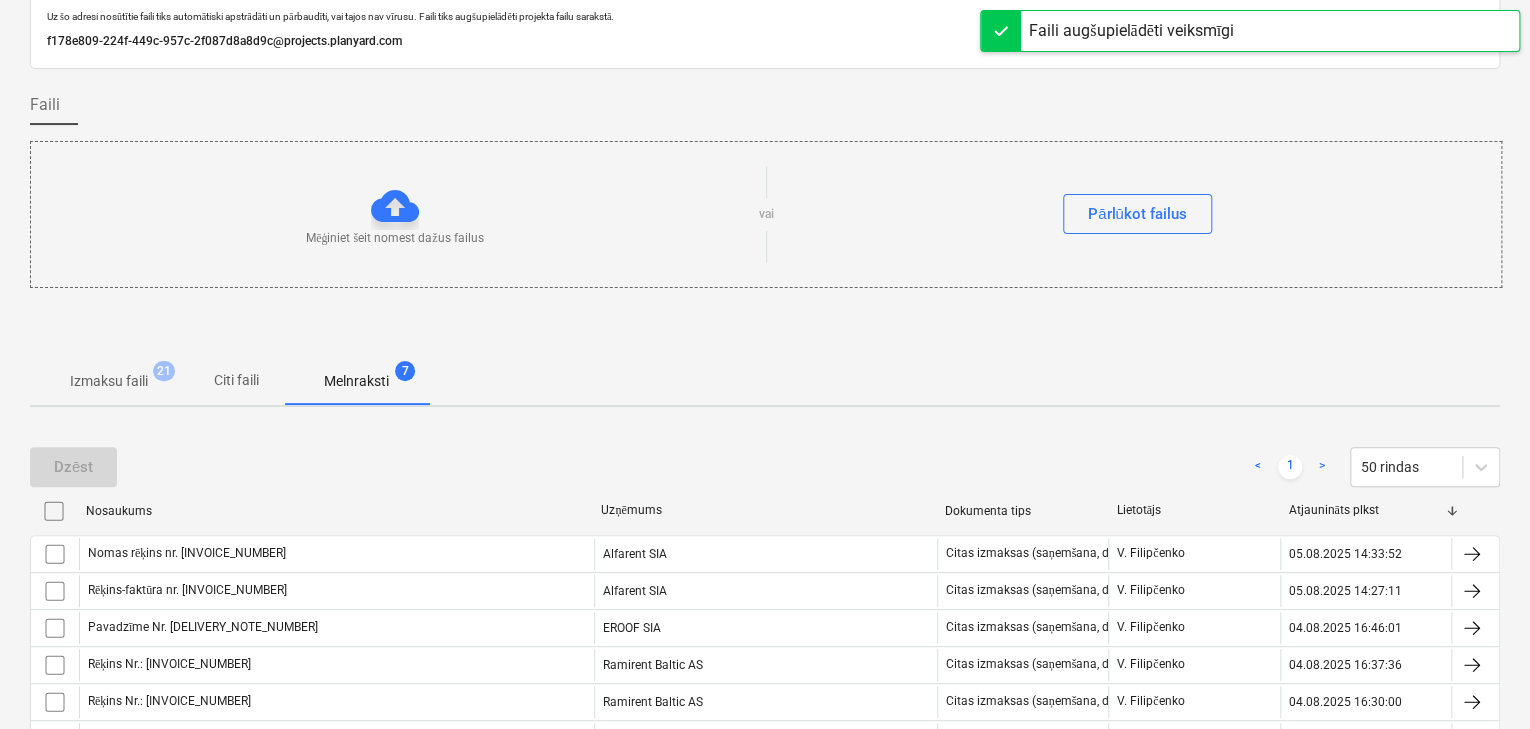 scroll, scrollTop: 240, scrollLeft: 0, axis: vertical 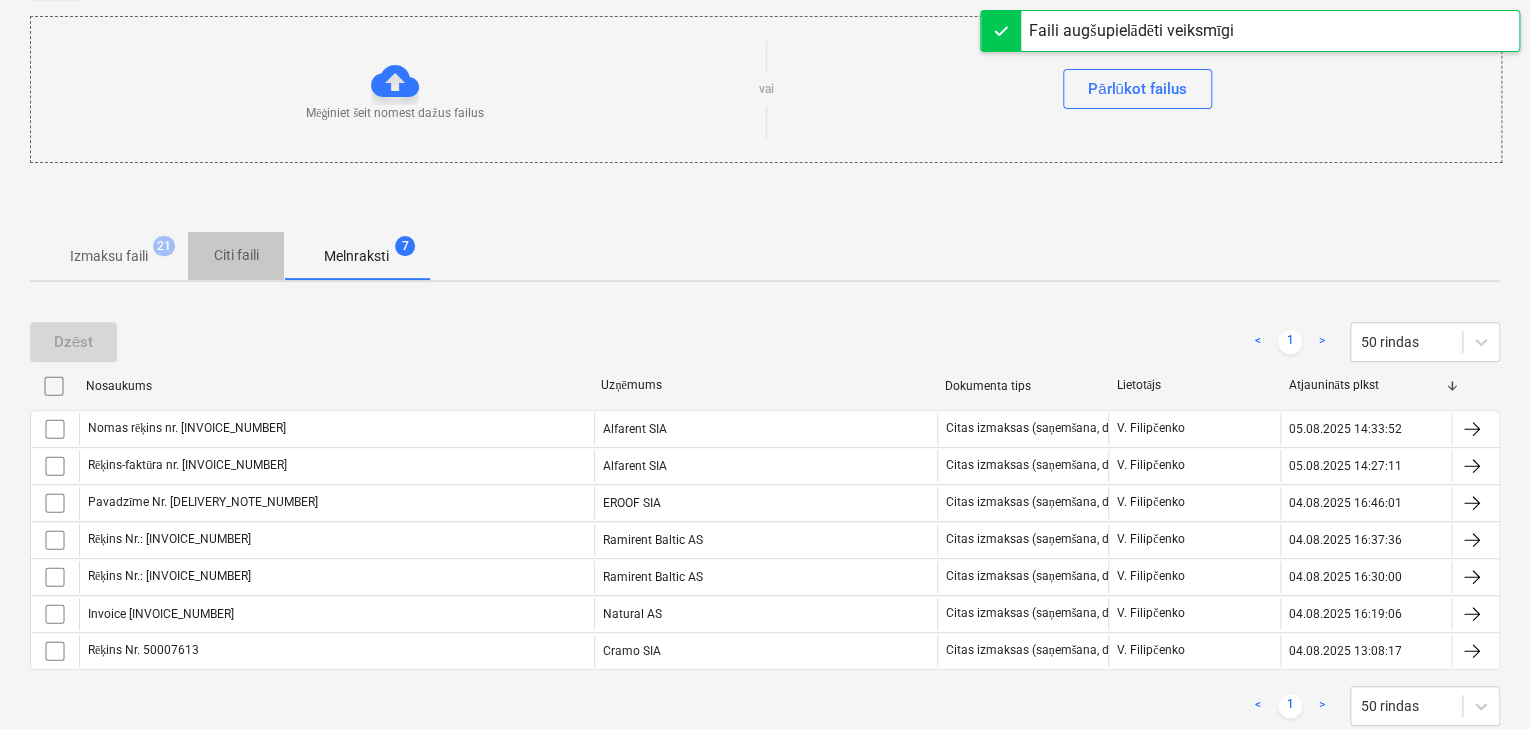 click on "Citi faili" at bounding box center [236, 255] 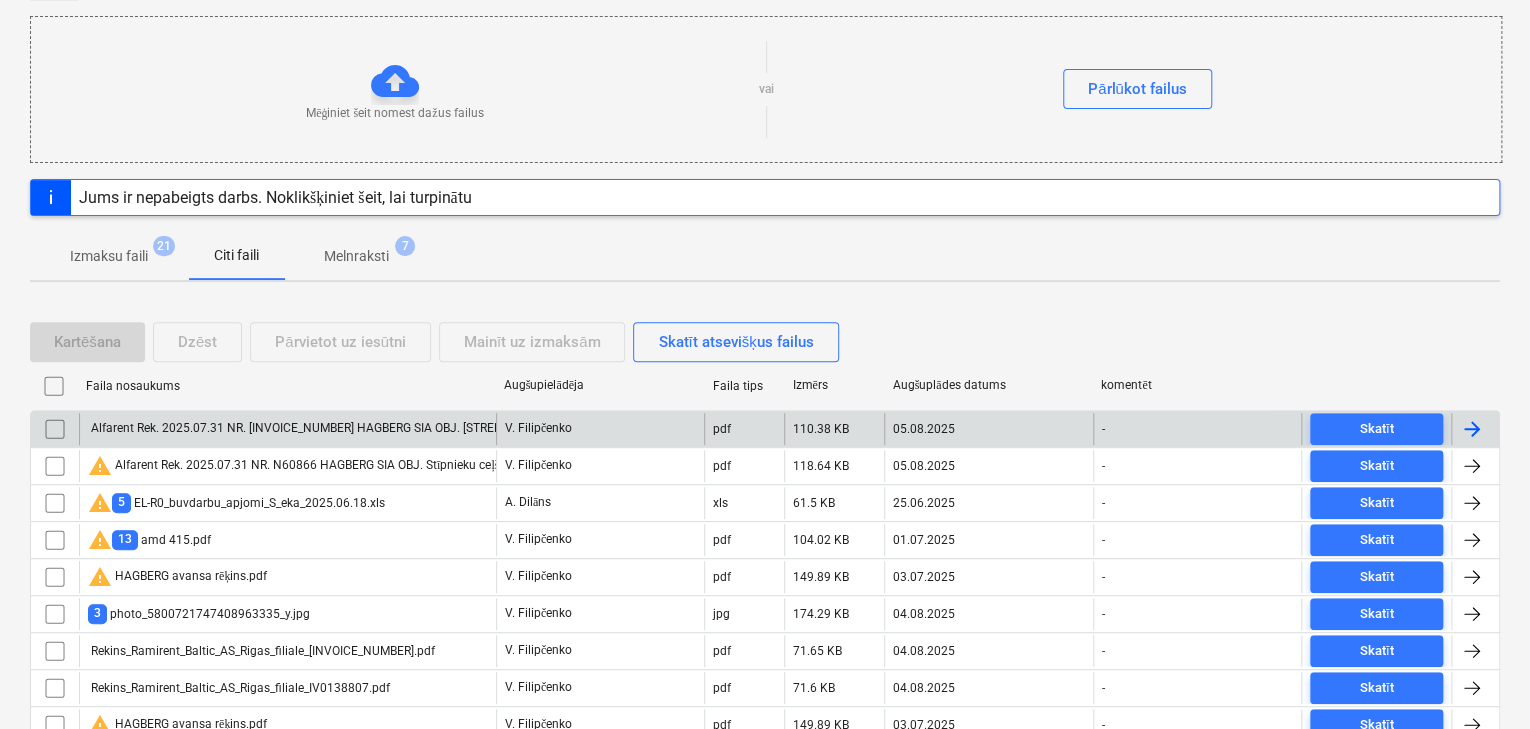 click on "Alfarent Rek. 2025.07.31 NR. [INVOICE_NUMBER] HAGBERG SIA OBJ. [STREET_ADDRESS], Mārupe, HAGBERG SIA (Sastatnes).pdf" at bounding box center [287, 429] 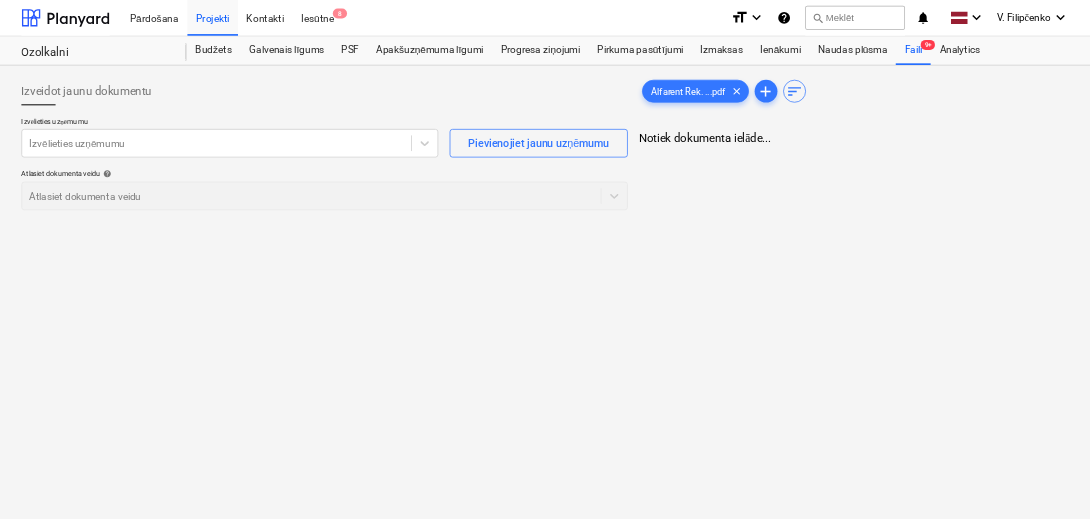 scroll, scrollTop: 0, scrollLeft: 0, axis: both 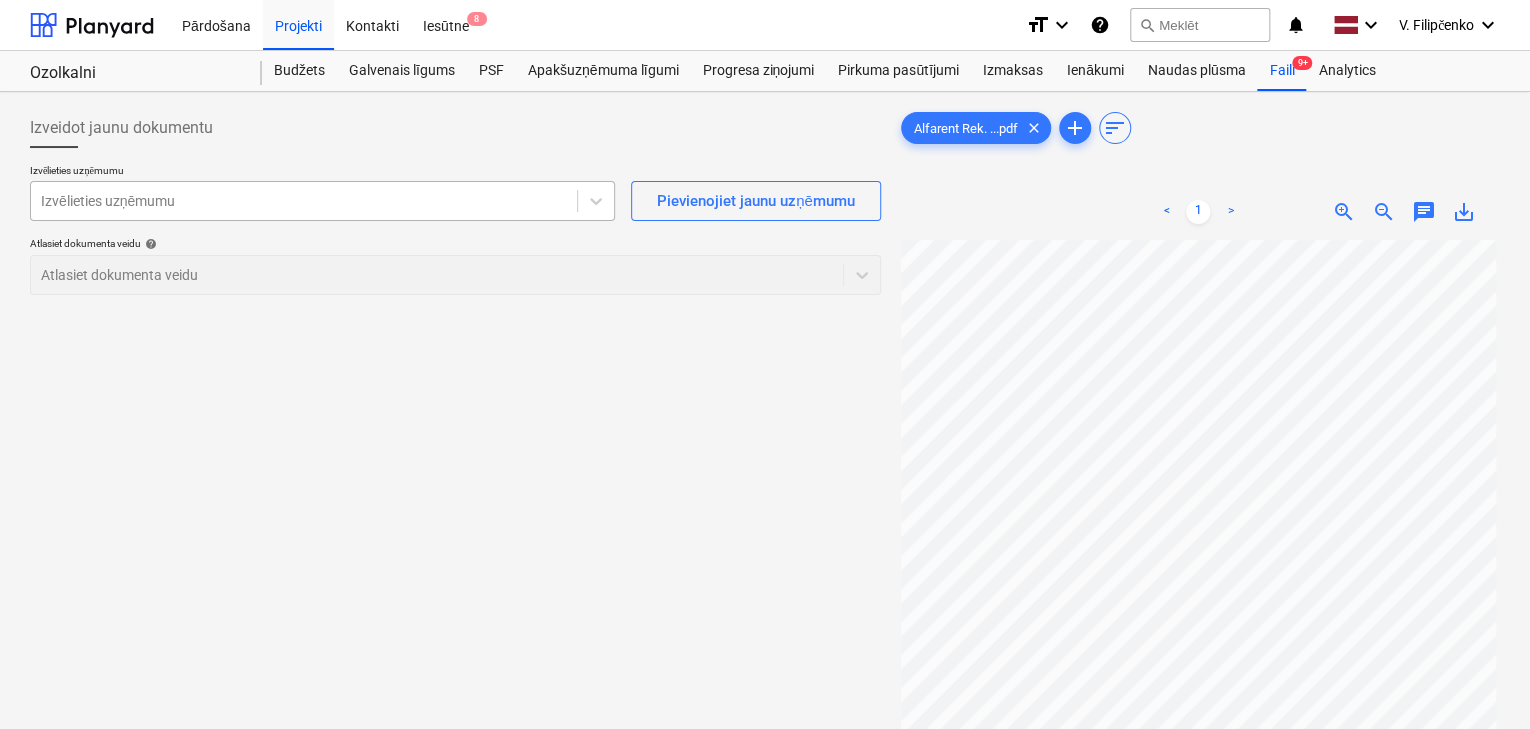 click at bounding box center (304, 201) 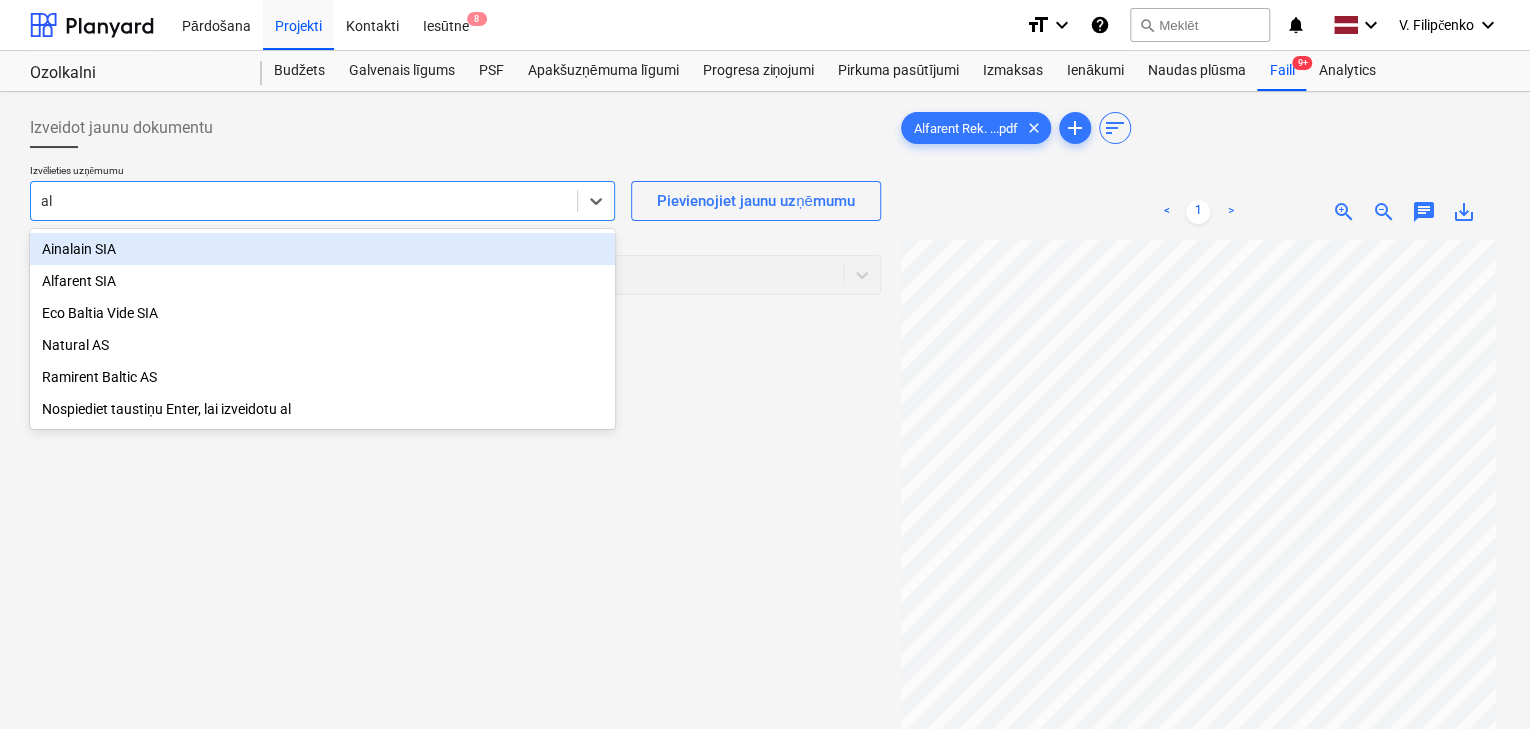 type on "alf" 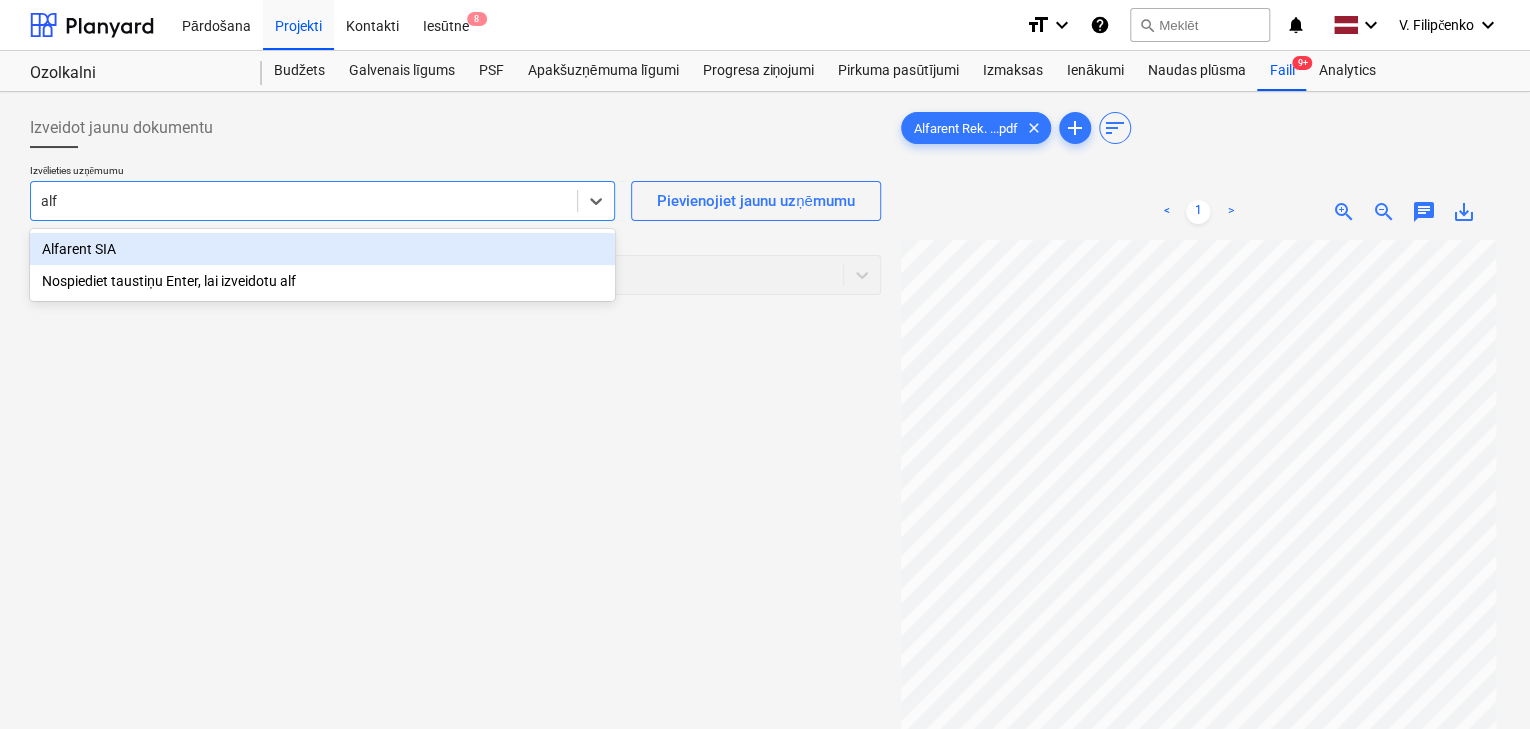click on "Alfarent SIA" at bounding box center [322, 249] 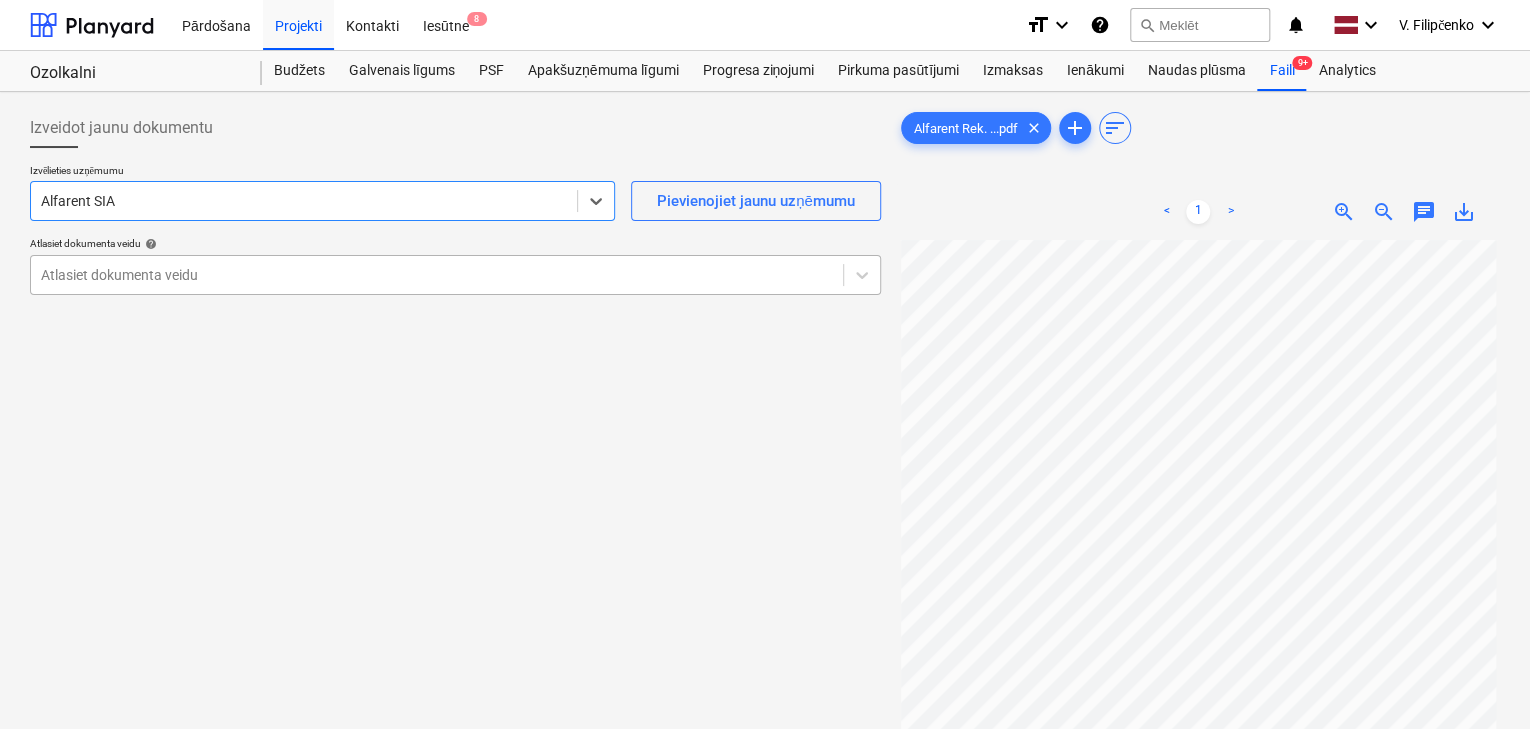 click at bounding box center [437, 275] 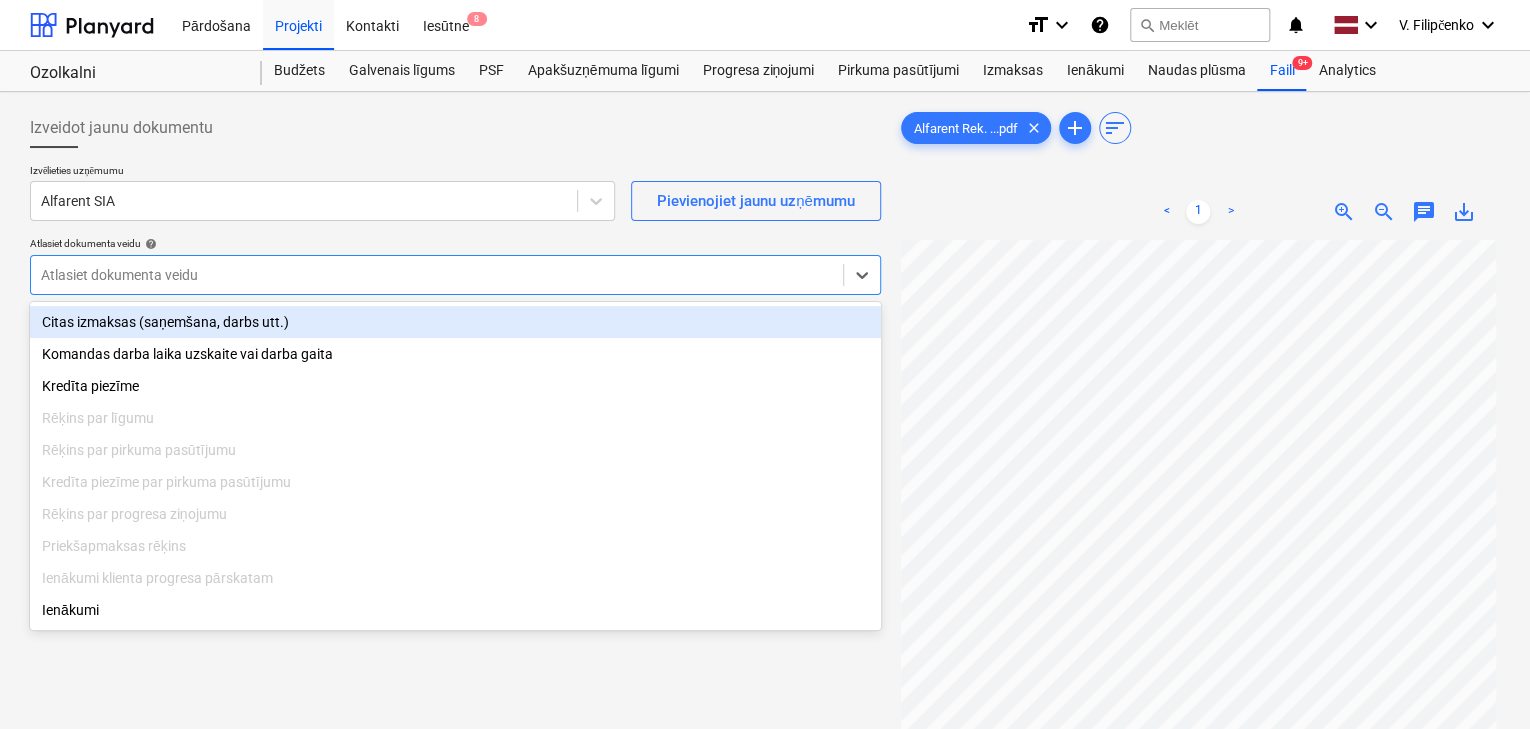 click on "Citas izmaksas (saņemšana, darbs utt.)" at bounding box center [455, 322] 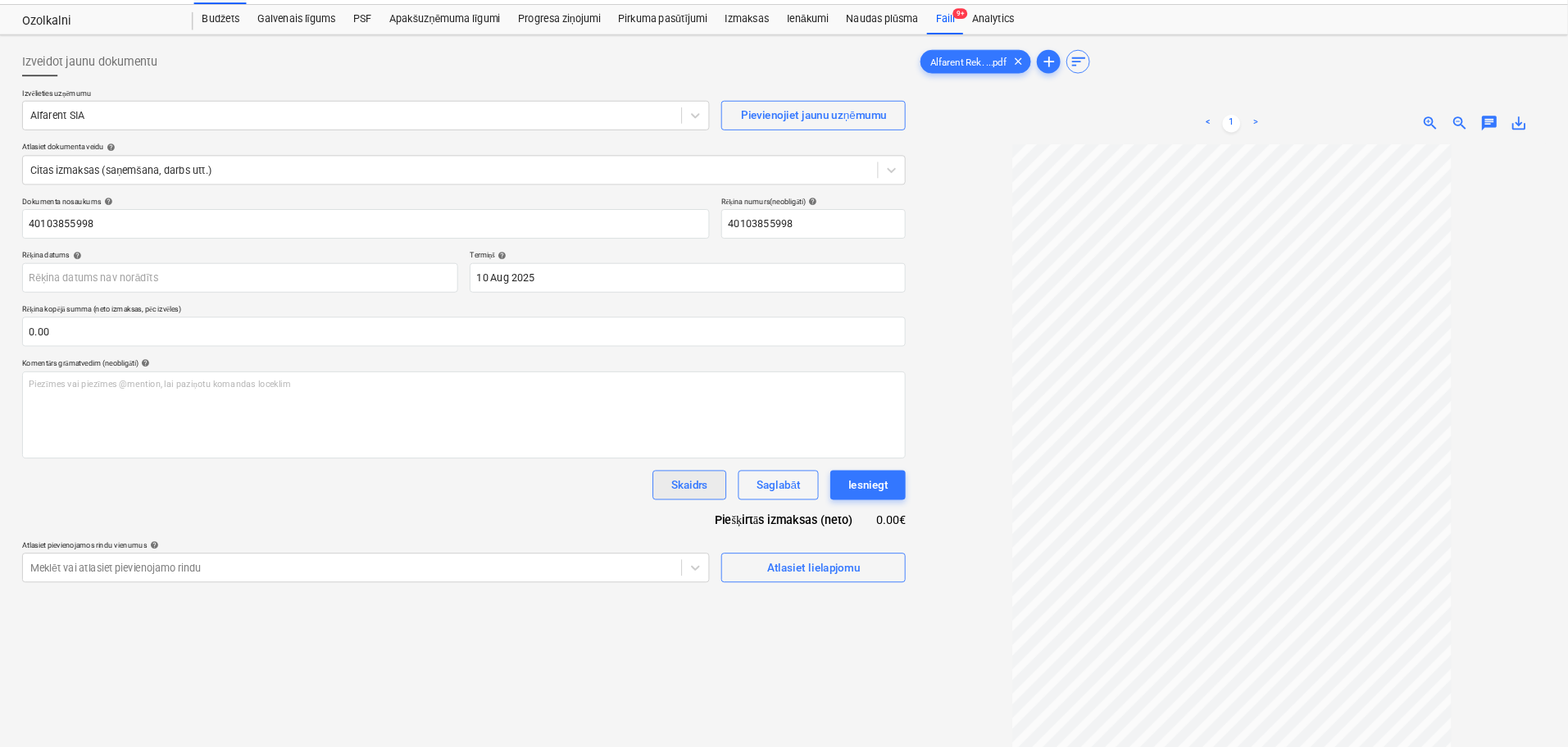 scroll, scrollTop: 0, scrollLeft: 0, axis: both 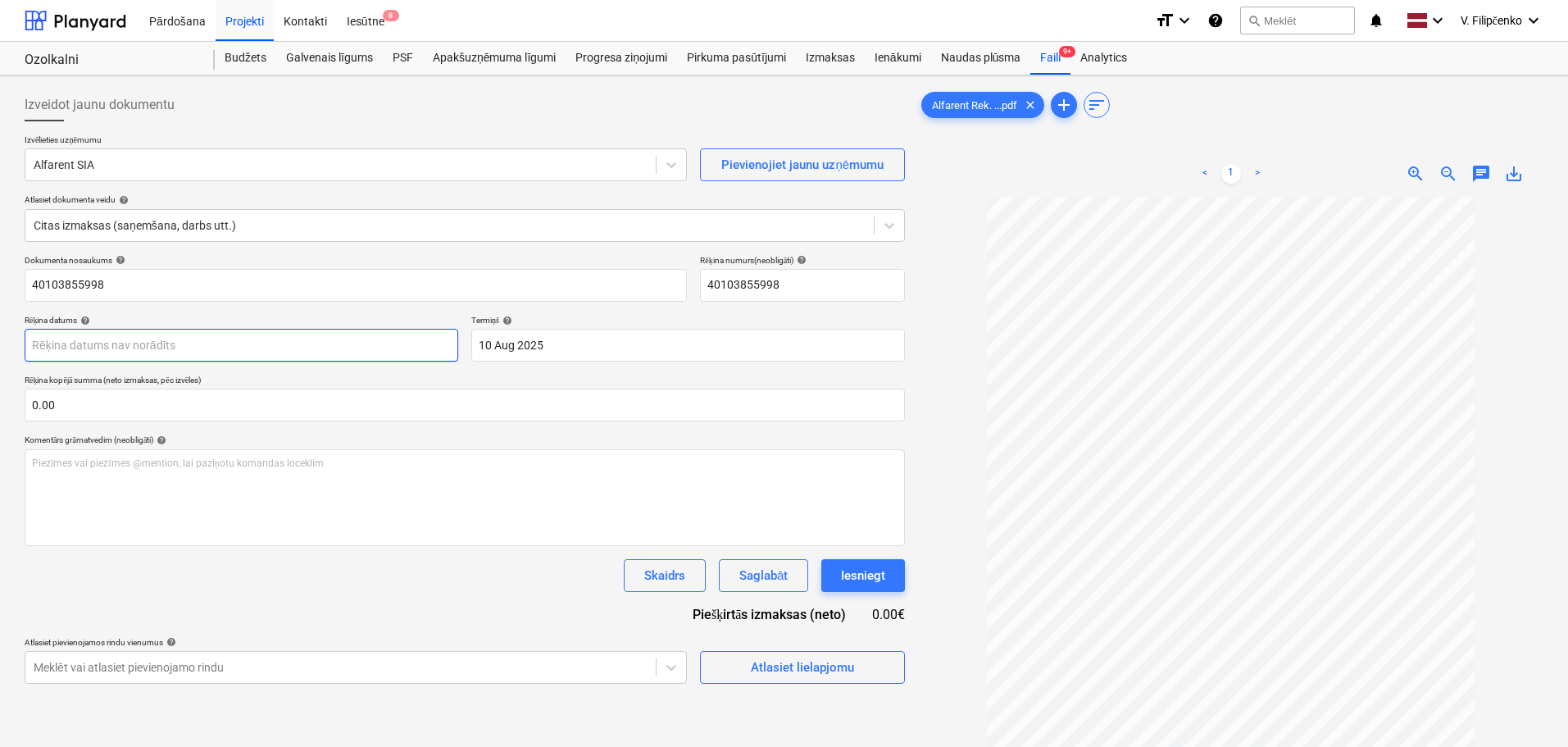 click on "Pārdošana Projekti Kontakti Iesūtne 8 format_size keyboard_arrow_down help search Meklēt notifications 0 keyboard_arrow_down V. Filipčenko keyboard_arrow_down Ozolkalni Budžets Galvenais līgums PSF Apakšuzņēmuma līgumi Progresa ziņojumi Pirkuma pasūtījumi Izmaksas Ienākumi Naudas plūsma Faili 9+ Analytics Izveidot jaunu dokumentu Izvēlieties uzņēmumu Alfarent SIA   Pievienojiet jaunu uzņēmumu Atlasiet dokumenta veidu help Citas izmaksas (saņemšana, darbs utt.) Dokumenta nosaukums help 40103855998 Rēķina numurs  (neobligāti) help 40103855998 Rēķina datums help Press the down arrow key to interact with the calendar and
select a date. Press the question mark key to get the keyboard shortcuts for changing dates. Termiņš help 10 Aug 2025 10.08.2025 Press the down arrow key to interact with the calendar and
select a date. Press the question mark key to get the keyboard shortcuts for changing dates. Rēķina kopējā summa (neto izmaksas, pēc izvēles) 0.00 help ﻿ Skaidrs <" at bounding box center (784, 373) 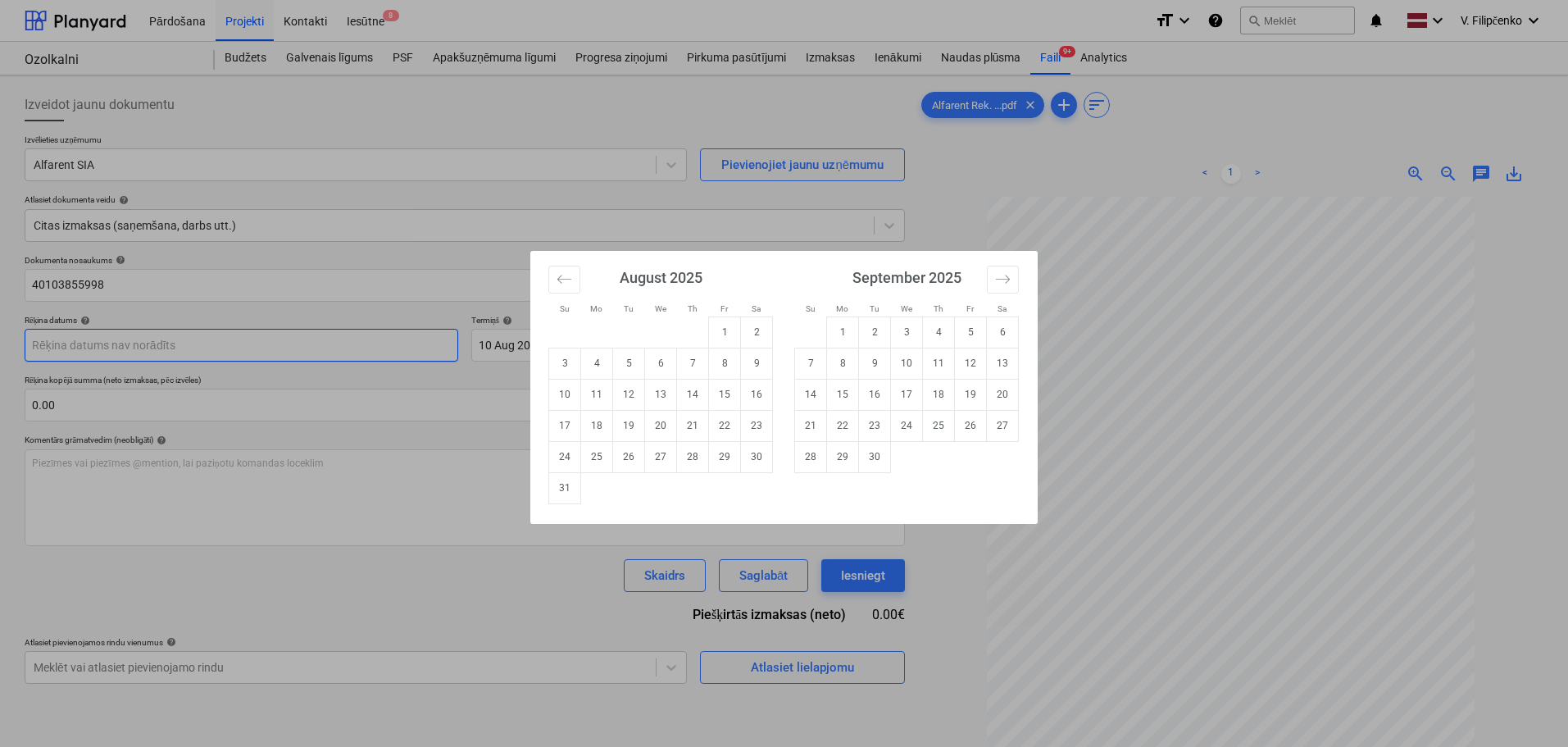 paste on "Rēķins - faktūra nr. [INVOICE_NUMBER]" 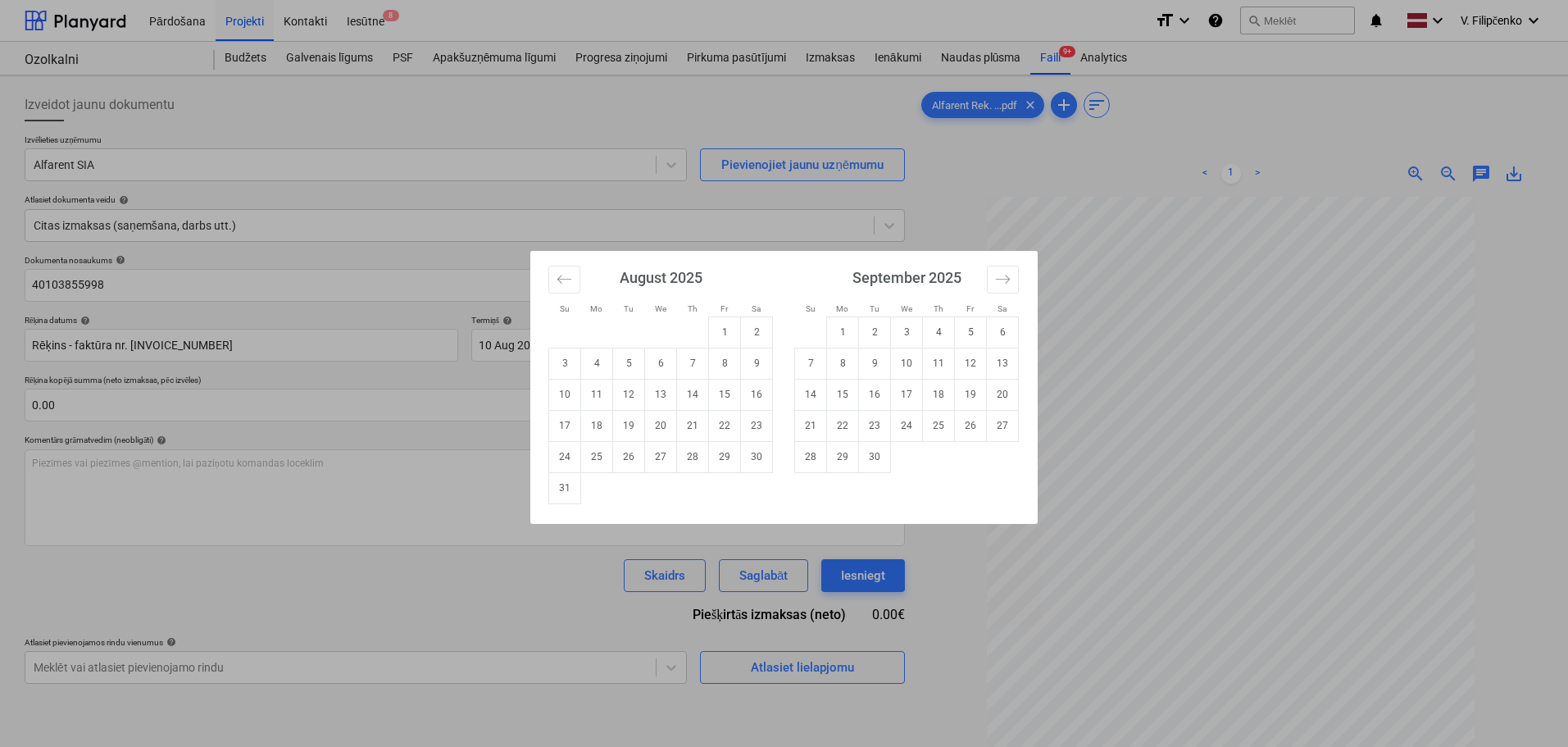 click on "Su Mo Tu We Th Fr Sa Su Mo Tu We Th Fr Sa July 2025 1 2 3 4 5 6 7 8 9 10 11 12 13 14 15 16 17 18 19 20 21 22 23 24 25 26 27 28 29 30 31 August 2025 1 2 3 4 5 6 7 8 9 10 11 12 13 14 15 16 17 18 19 20 21 22 23 24 25 26 27 28 29 30 31 September 2025 1 2 3 4 5 6 7 8 9 10 11 12 13 14 15 16 17 18 19 20 21 22 23 24 25 26 27 28 29 30 October 2025 1 2 3 4 5 6 7 8 9 10 11 12 13 14 15 16 17 18 19 20 21 22 23 24 25 26 27 28 29 30 31" at bounding box center (784, 373) 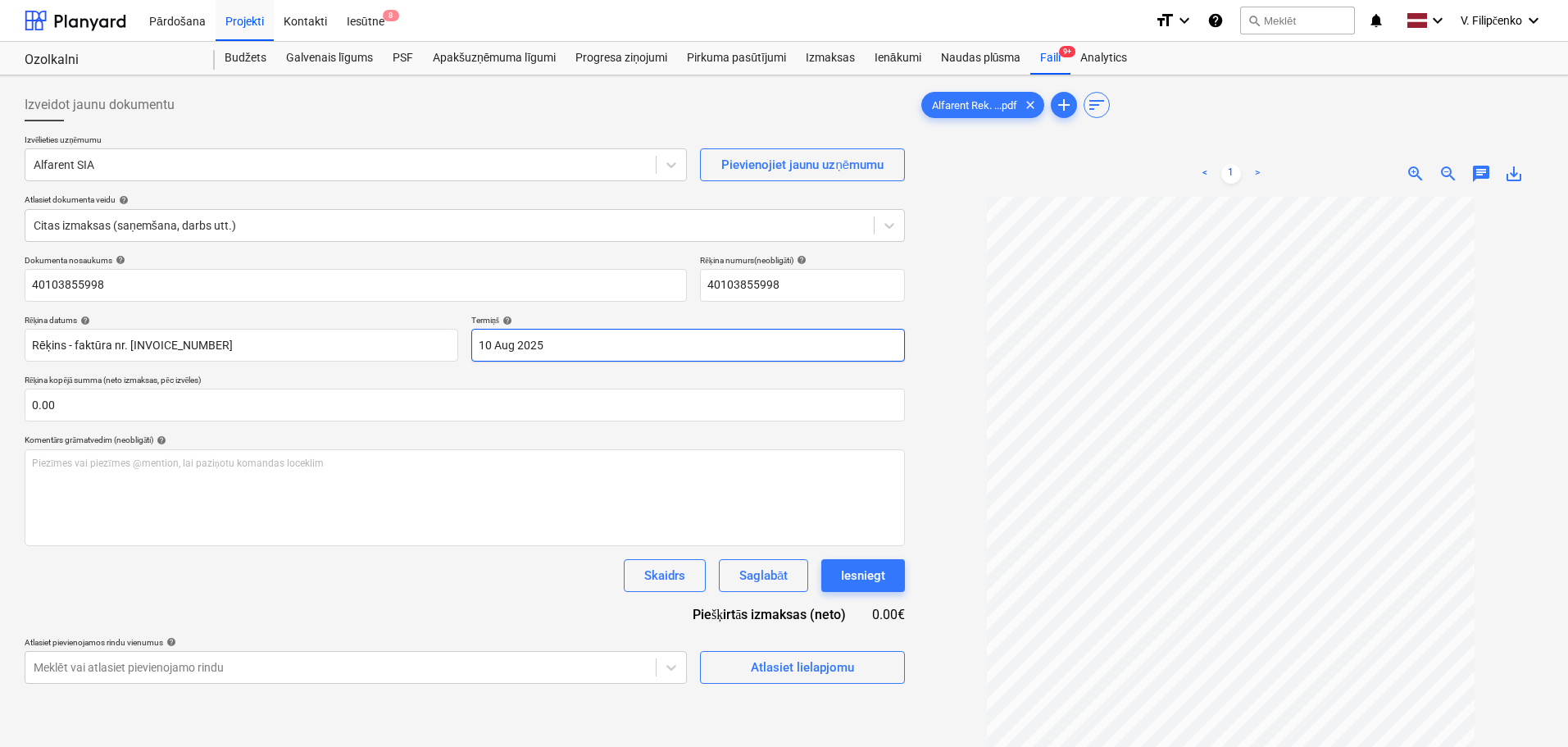 click on "Pārdošana Projekti Kontakti Iesūtne 8 format_size keyboard_arrow_down help search Meklēt notifications 0 keyboard_arrow_down V. Filipčenko keyboard_arrow_down Ozolkalni Budžets Galvenais līgums PSF Apakšuzņēmuma līgumi Progresa ziņojumi Pirkuma pasūtījumi Izmaksas Ienākumi Naudas plūsma Faili 9+ Analytics Izveidot jaunu dokumentu Izvēlieties uzņēmumu Alfarent SIA   Pievienojiet jaunu uzņēmumu Atlasiet dokumenta veidu help Citas izmaksas (saņemšana, darbs utt.) Dokumenta nosaukums help 40103855998 Rēķina numurs  (neobligāti) help 40103855998 Rēķina datums help Rēķins - faktūra nr. M60983 Press the down arrow key to interact with the calendar and
select a date. Press the question mark key to get the keyboard shortcuts for changing dates. Termiņš help 10 Aug 2025 10.08.2025 Press the down arrow key to interact with the calendar and
select a date. Press the question mark key to get the keyboard shortcuts for changing dates. 0.00 Komentārs grāmatvedim (neobligāti) help" at bounding box center [784, 373] 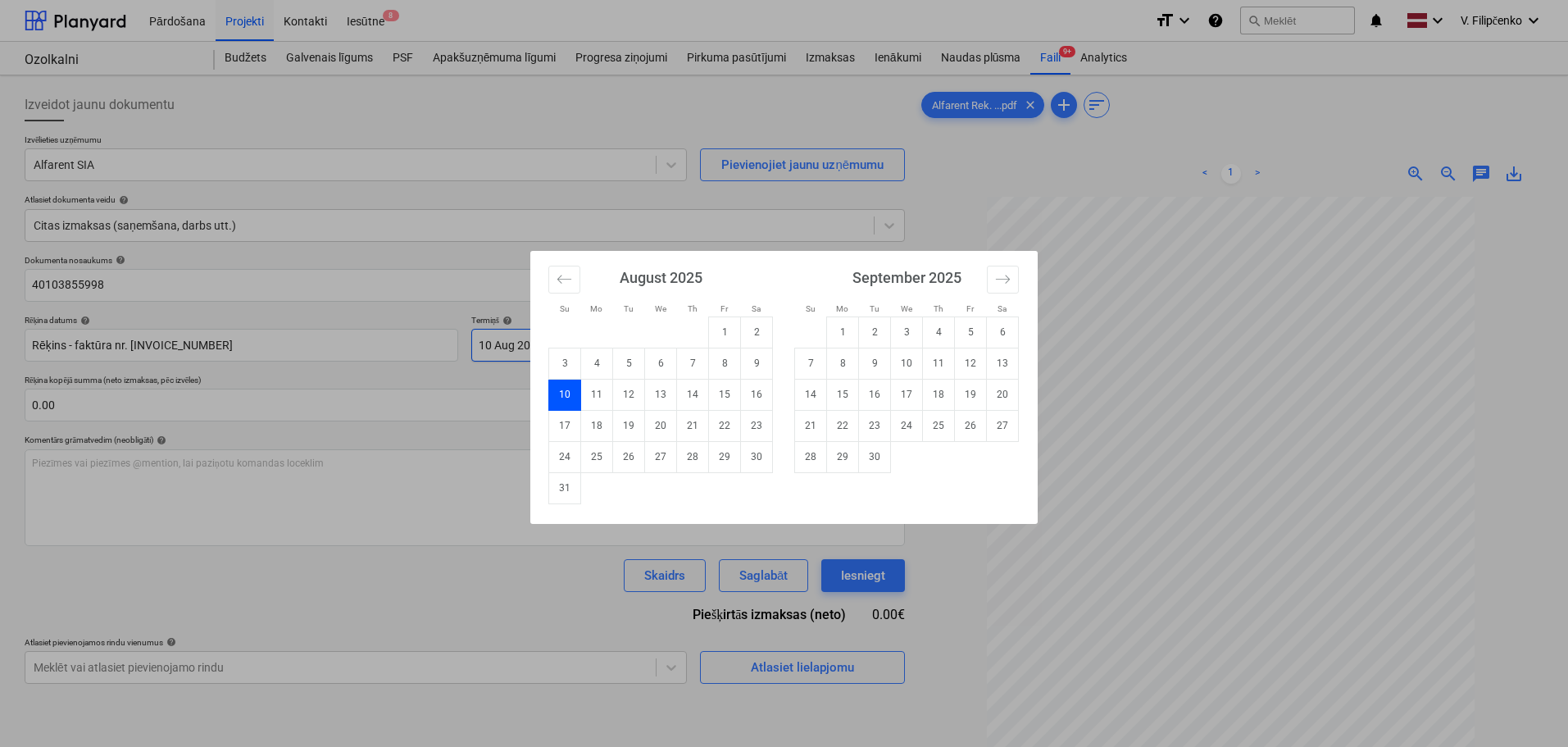 click at bounding box center (597, 332) 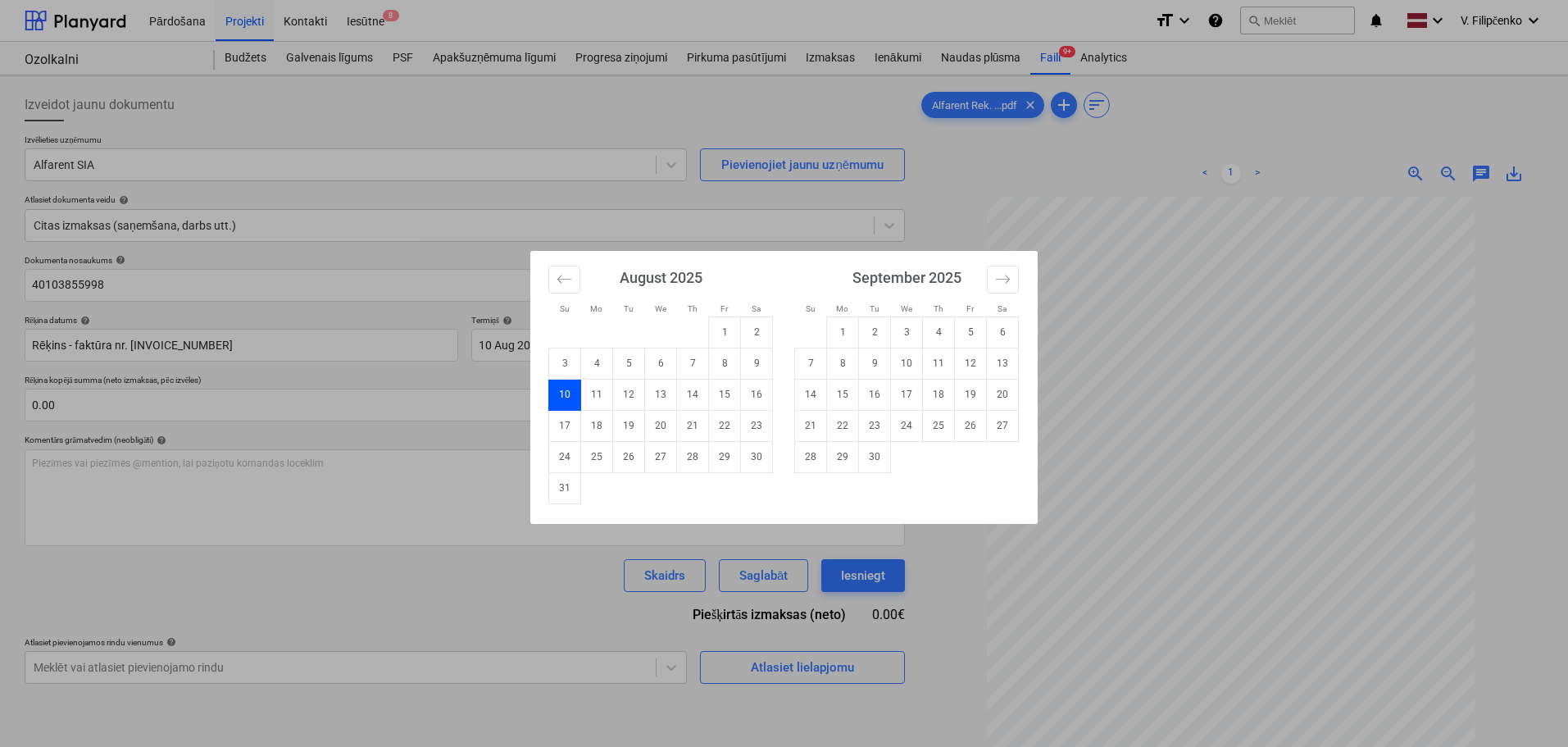 click on "Su Mo Tu We Th Fr Sa Su Mo Tu We Th Fr Sa July 2025 1 2 3 4 5 6 7 8 9 10 11 12 13 14 15 16 17 18 19 20 21 22 23 24 25 26 27 28 29 30 31 August 2025 1 2 3 4 5 6 7 8 9 10 11 12 13 14 15 16 17 18 19 20 21 22 23 24 25 26 27 28 29 30 31 September 2025 1 2 3 4 5 6 7 8 9 10 11 12 13 14 15 16 17 18 19 20 21 22 23 24 25 26 27 28 29 30 October 2025 1 2 3 4 5 6 7 8 9 10 11 12 13 14 15 16 17 18 19 20 21 22 23 24 25 26 27 28 29 30 31" at bounding box center [784, 373] 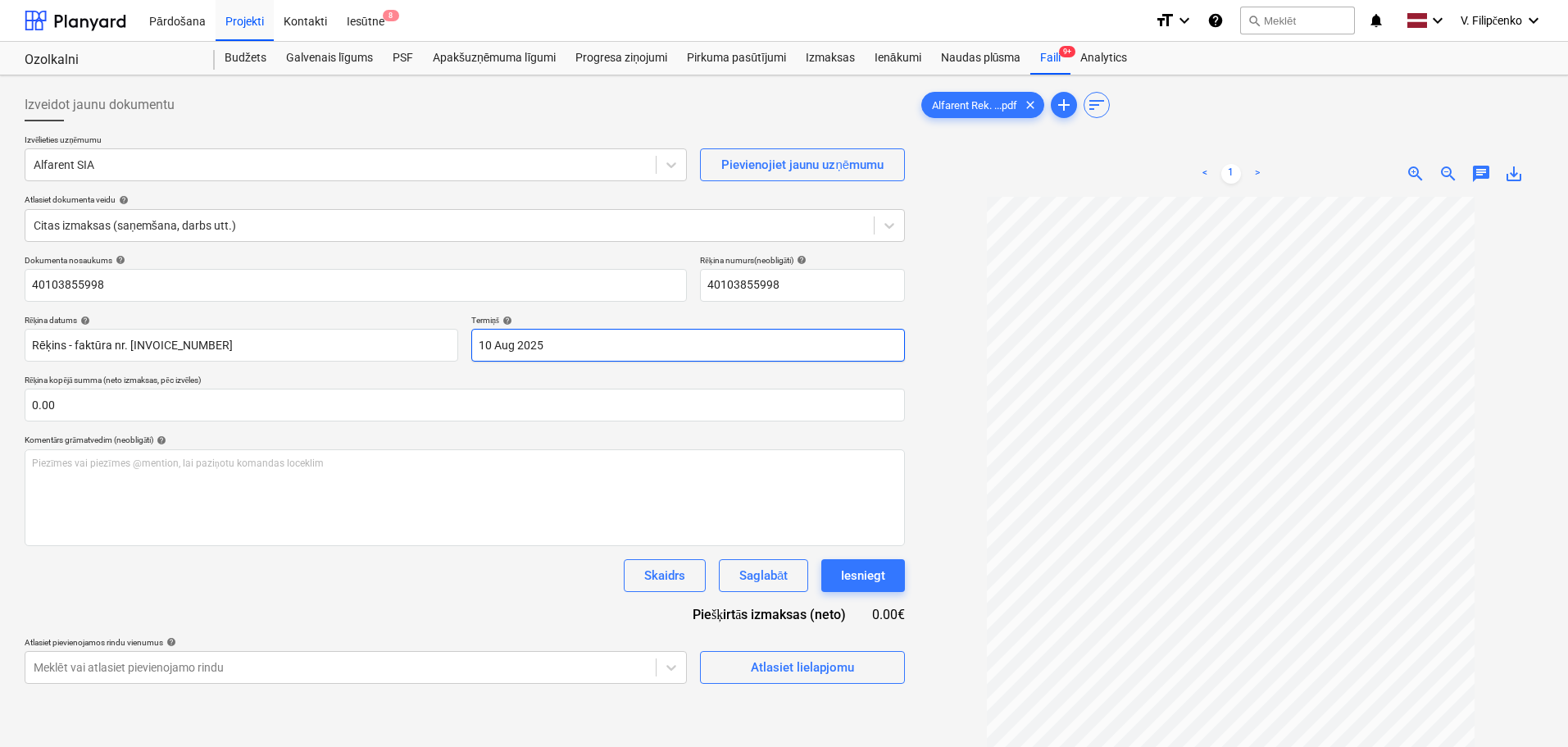 click on "Pārdošana Projekti Kontakti Iesūtne 8 format_size keyboard_arrow_down help search Meklēt notifications 0 keyboard_arrow_down V. Filipčenko keyboard_arrow_down Ozolkalni Budžets Galvenais līgums PSF Apakšuzņēmuma līgumi Progresa ziņojumi Pirkuma pasūtījumi Izmaksas Ienākumi Naudas plūsma Faili 9+ Analytics Izveidot jaunu dokumentu Izvēlieties uzņēmumu Alfarent SIA   Pievienojiet jaunu uzņēmumu Atlasiet dokumenta veidu help Citas izmaksas (saņemšana, darbs utt.) Dokumenta nosaukums help 40103855998 Rēķina numurs  (neobligāti) help 40103855998 Rēķina datums help Rēķins - faktūra nr. M60983 Press the down arrow key to interact with the calendar and
select a date. Press the question mark key to get the keyboard shortcuts for changing dates. Termiņš help 10 Aug 2025 10.08.2025 Press the down arrow key to interact with the calendar and
select a date. Press the question mark key to get the keyboard shortcuts for changing dates. 0.00 Komentārs grāmatvedim (neobligāti) help" at bounding box center (784, 373) 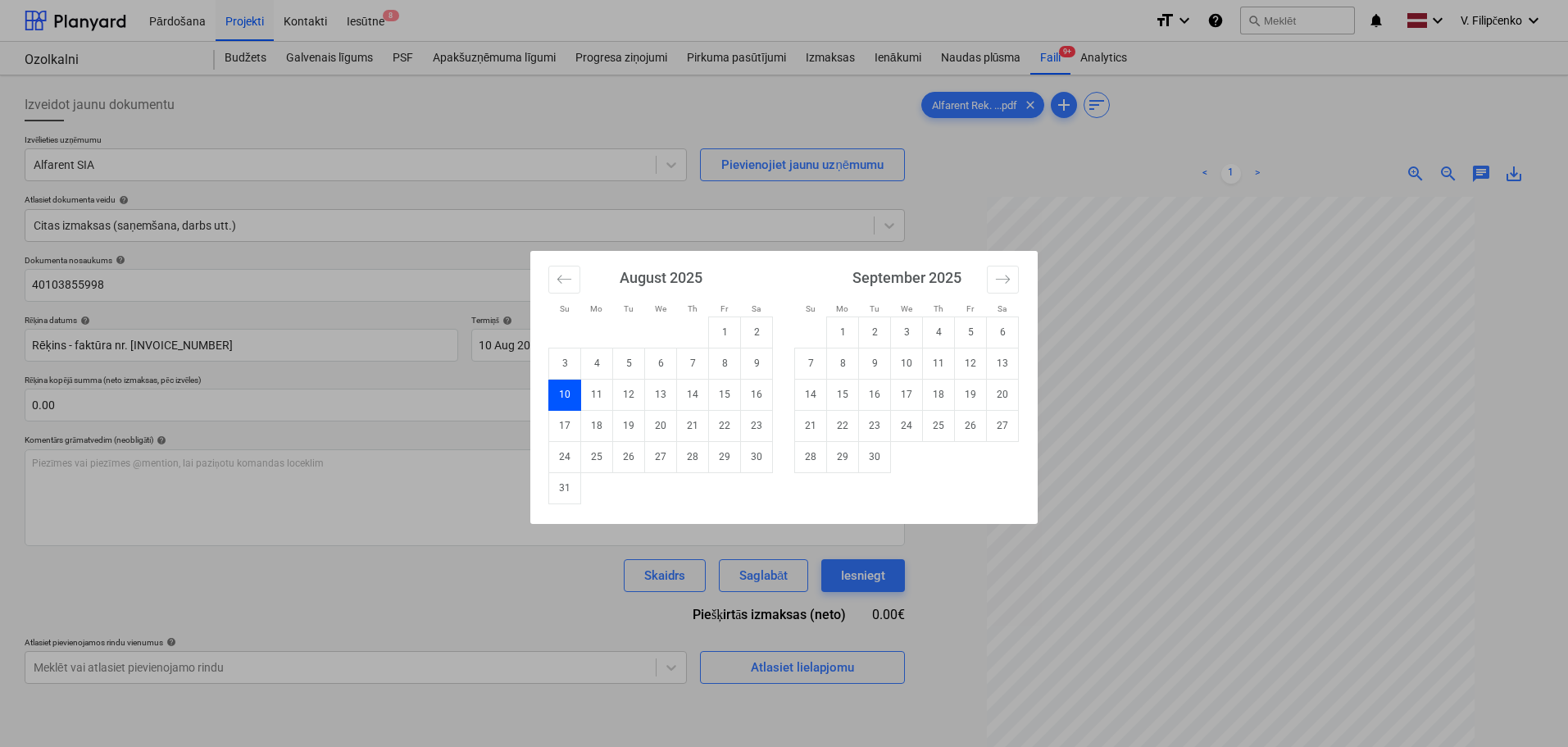 click on "Su Mo Tu We Th Fr Sa Su Mo Tu We Th Fr Sa July 2025 1 2 3 4 5 6 7 8 9 10 11 12 13 14 15 16 17 18 19 20 21 22 23 24 25 26 27 28 29 30 31 August 2025 1 2 3 4 5 6 7 8 9 10 11 12 13 14 15 16 17 18 19 20 21 22 23 24 25 26 27 28 29 30 31 September 2025 1 2 3 4 5 6 7 8 9 10 11 12 13 14 15 16 17 18 19 20 21 22 23 24 25 26 27 28 29 30 October 2025 1 2 3 4 5 6 7 8 9 10 11 12 13 14 15 16 17 18 19 20 21 22 23 24 25 26 27 28 29 30 31" at bounding box center (784, 373) 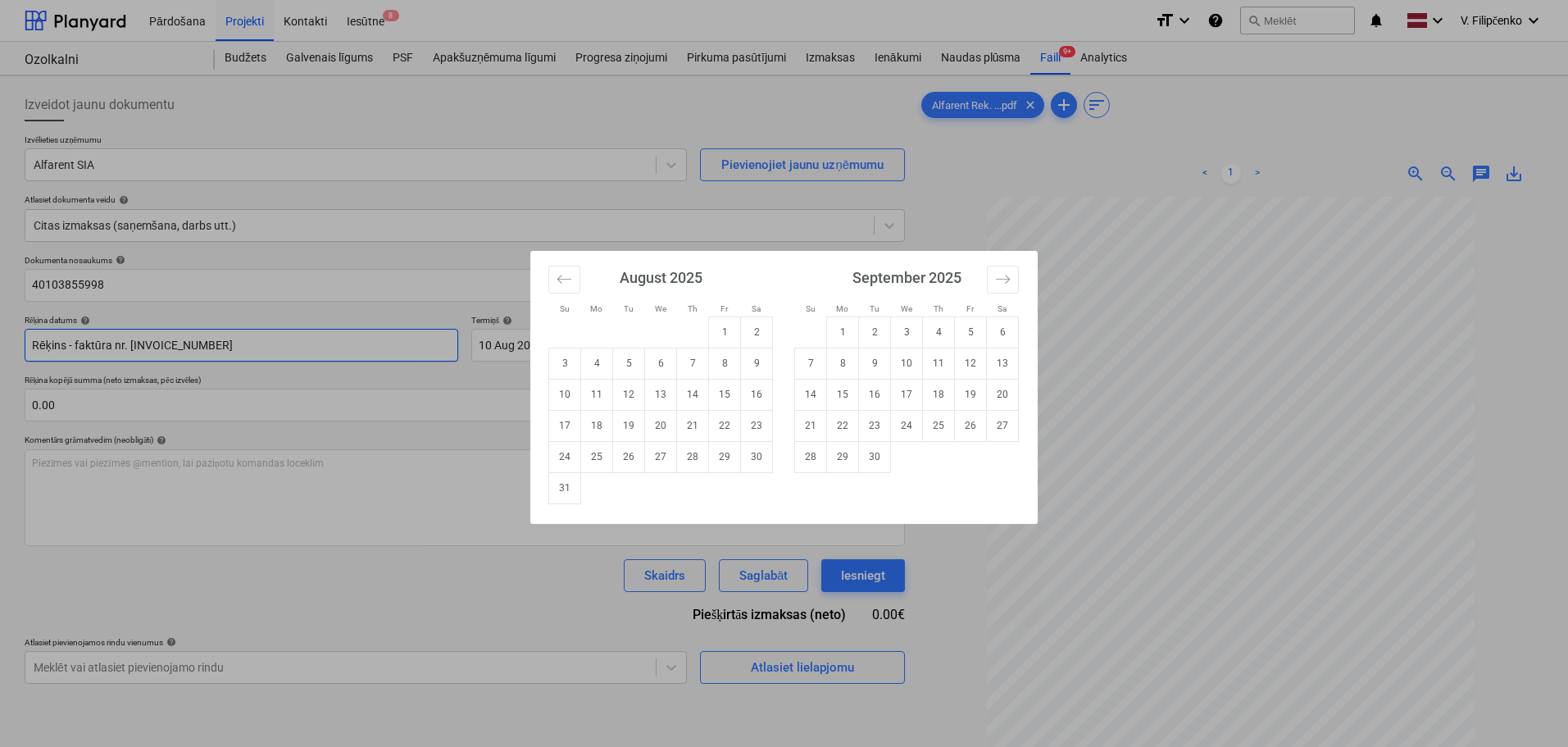 click on "Pārdošana Projekti Kontakti Iesūtne 8 format_size keyboard_arrow_down help search Meklēt notifications 0 keyboard_arrow_down V. Filipčenko keyboard_arrow_down Ozolkalni Budžets Galvenais līgums PSF Apakšuzņēmuma līgumi Progresa ziņojumi Pirkuma pasūtījumi Izmaksas Ienākumi Naudas plūsma Faili 9+ Analytics Izveidot jaunu dokumentu Izvēlieties uzņēmumu Alfarent SIA   Pievienojiet jaunu uzņēmumu Atlasiet dokumenta veidu help Citas izmaksas (saņemšana, darbs utt.) Dokumenta nosaukums help 40103855998 Rēķina numurs  (neobligāti) help 40103855998 Rēķina datums help Rēķins - faktūra nr. M60983 Press the down arrow key to interact with the calendar and
select a date. Press the question mark key to get the keyboard shortcuts for changing dates. Termiņš help 10 Aug 2025 10.08.2025 Press the down arrow key to interact with the calendar and
select a date. Press the question mark key to get the keyboard shortcuts for changing dates. 0.00 Komentārs grāmatvedim (neobligāti) help" at bounding box center (784, 373) 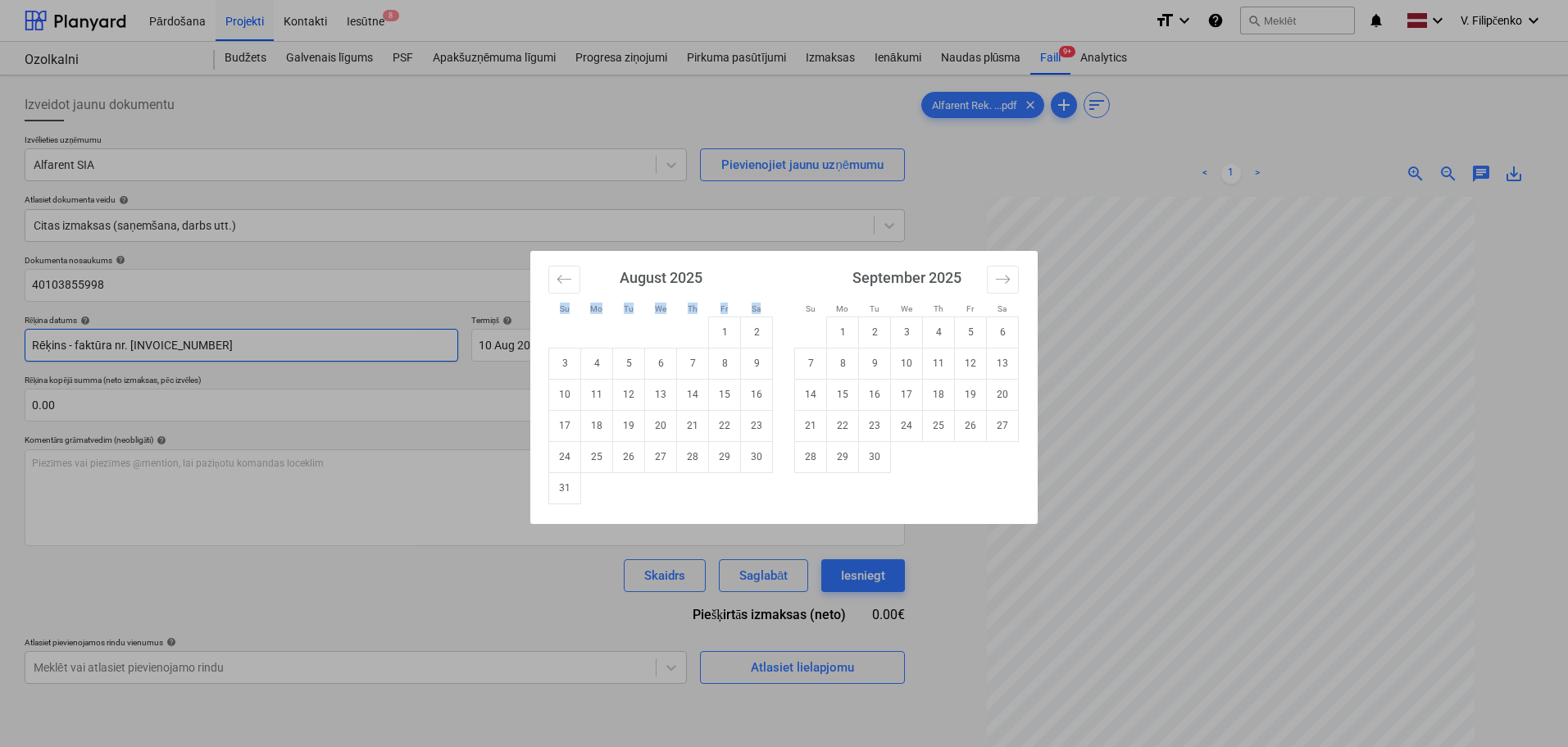 click on "Su Mo Tu We Th Fr Sa Su Mo Tu We Th Fr Sa July 2025 1 2 3 4 5 6 7 8 9 10 11 12 13 14 15 16 17 18 19 20 21 22 23 24 25 26 27 28 29 30 31 August 2025 1 2 3 4 5 6 7 8 9 10 11 12 13 14 15 16 17 18 19 20 21 22 23 24 25 26 27 28 29 30 31 September 2025 1 2 3 4 5 6 7 8 9 10 11 12 13 14 15 16 17 18 19 20 21 22 23 24 25 26 27 28 29 30 October 2025 1 2 3 4 5 6 7 8 9 10 11 12 13 14 15 16 17 18 19 20 21 22 23 24 25 26 27 28 29 30 31" at bounding box center [784, 373] 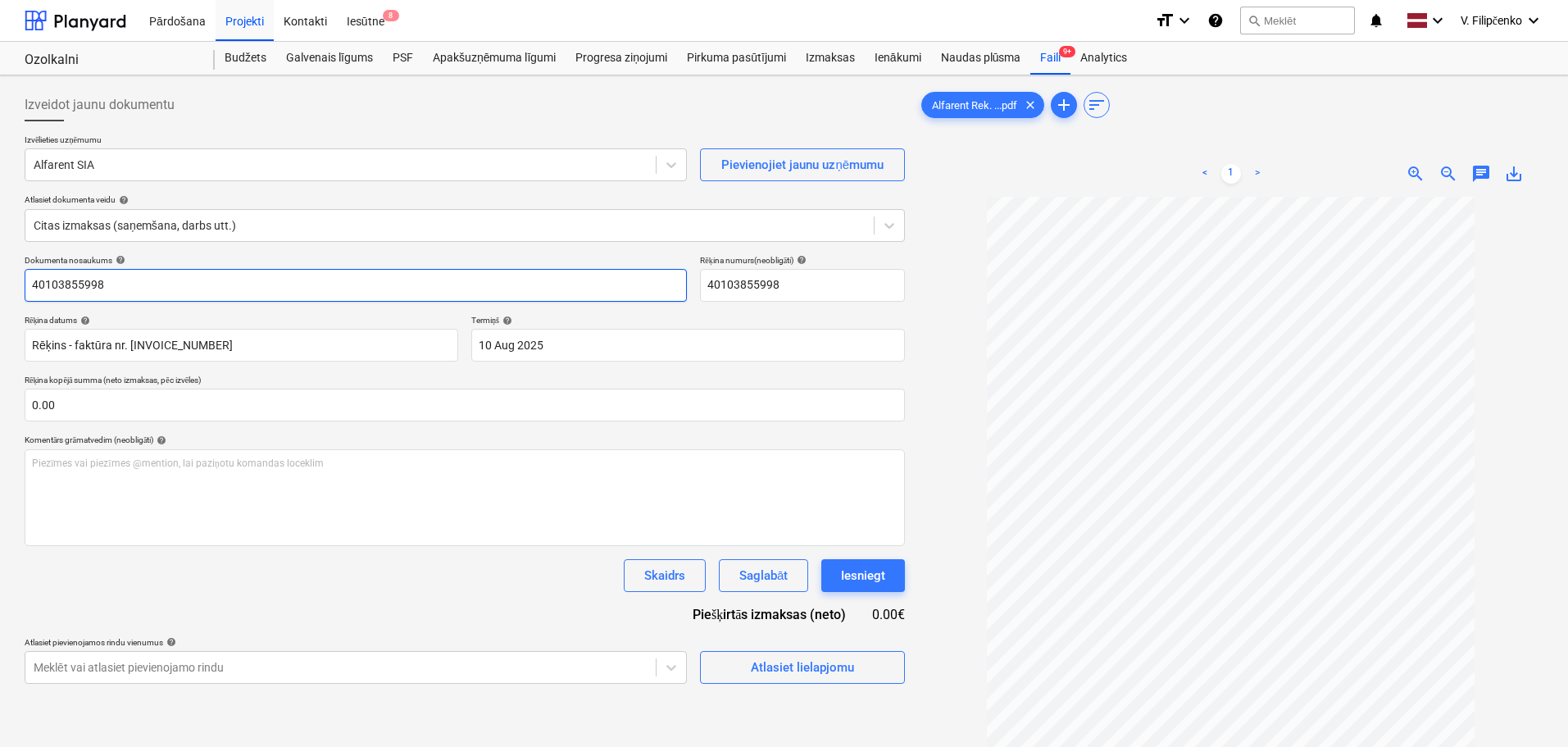 click on "40103855998" at bounding box center [356, 285] 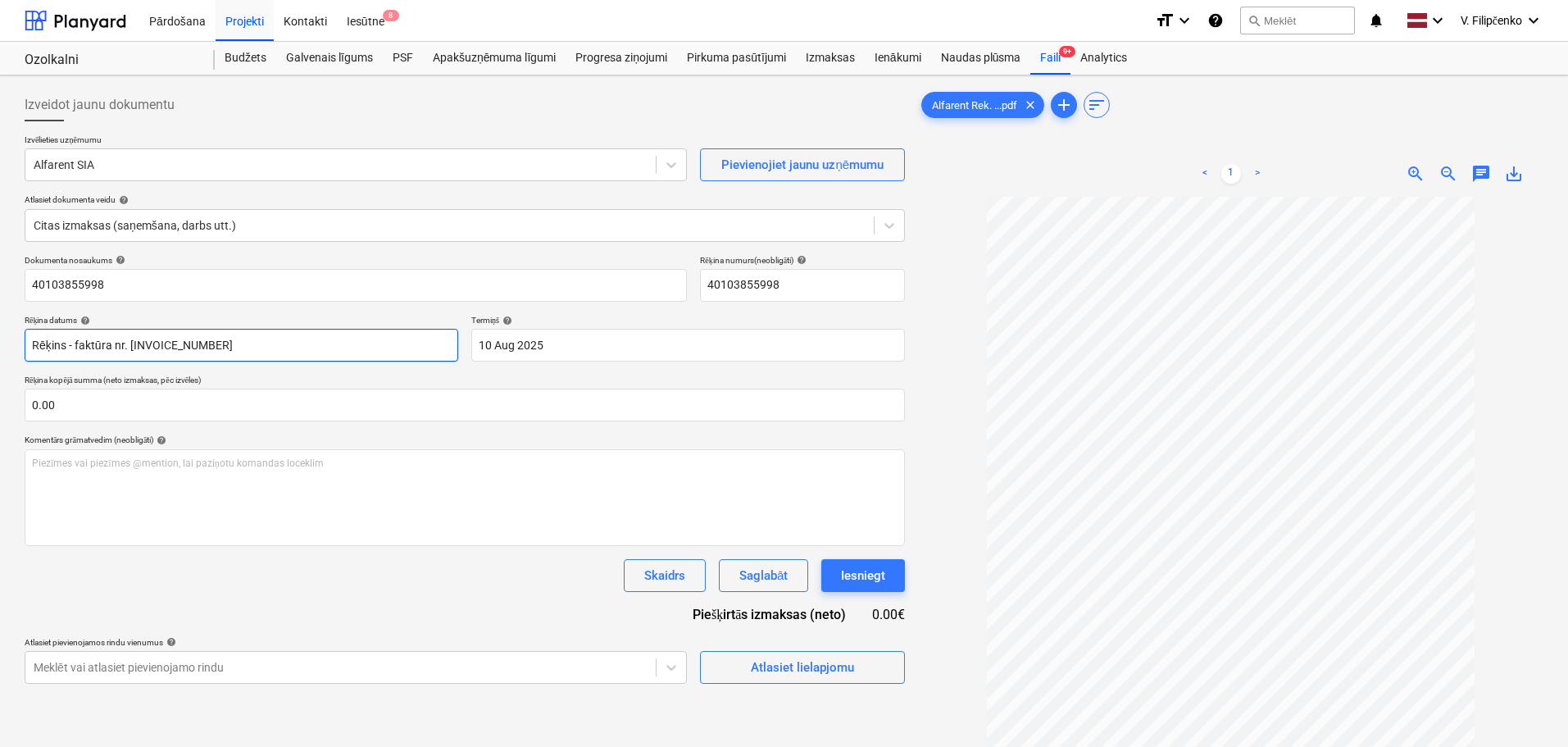click on "Pārdošana Projekti Kontakti Iesūtne 8 format_size keyboard_arrow_down help search Meklēt notifications 0 keyboard_arrow_down V. Filipčenko keyboard_arrow_down Ozolkalni Budžets Galvenais līgums PSF Apakšuzņēmuma līgumi Progresa ziņojumi Pirkuma pasūtījumi Izmaksas Ienākumi Naudas plūsma Faili 9+ Analytics Izveidot jaunu dokumentu Izvēlieties uzņēmumu Alfarent SIA   Pievienojiet jaunu uzņēmumu Atlasiet dokumenta veidu help Citas izmaksas (saņemšana, darbs utt.) Dokumenta nosaukums help 40103855998 Rēķina numurs  (neobligāti) help 40103855998 Rēķina datums help Rēķins - faktūra nr. M60983 Press the down arrow key to interact with the calendar and
select a date. Press the question mark key to get the keyboard shortcuts for changing dates. Termiņš help 10 Aug 2025 10.08.2025 Press the down arrow key to interact with the calendar and
select a date. Press the question mark key to get the keyboard shortcuts for changing dates. 0.00 Komentārs grāmatvedim (neobligāti) help" at bounding box center [784, 373] 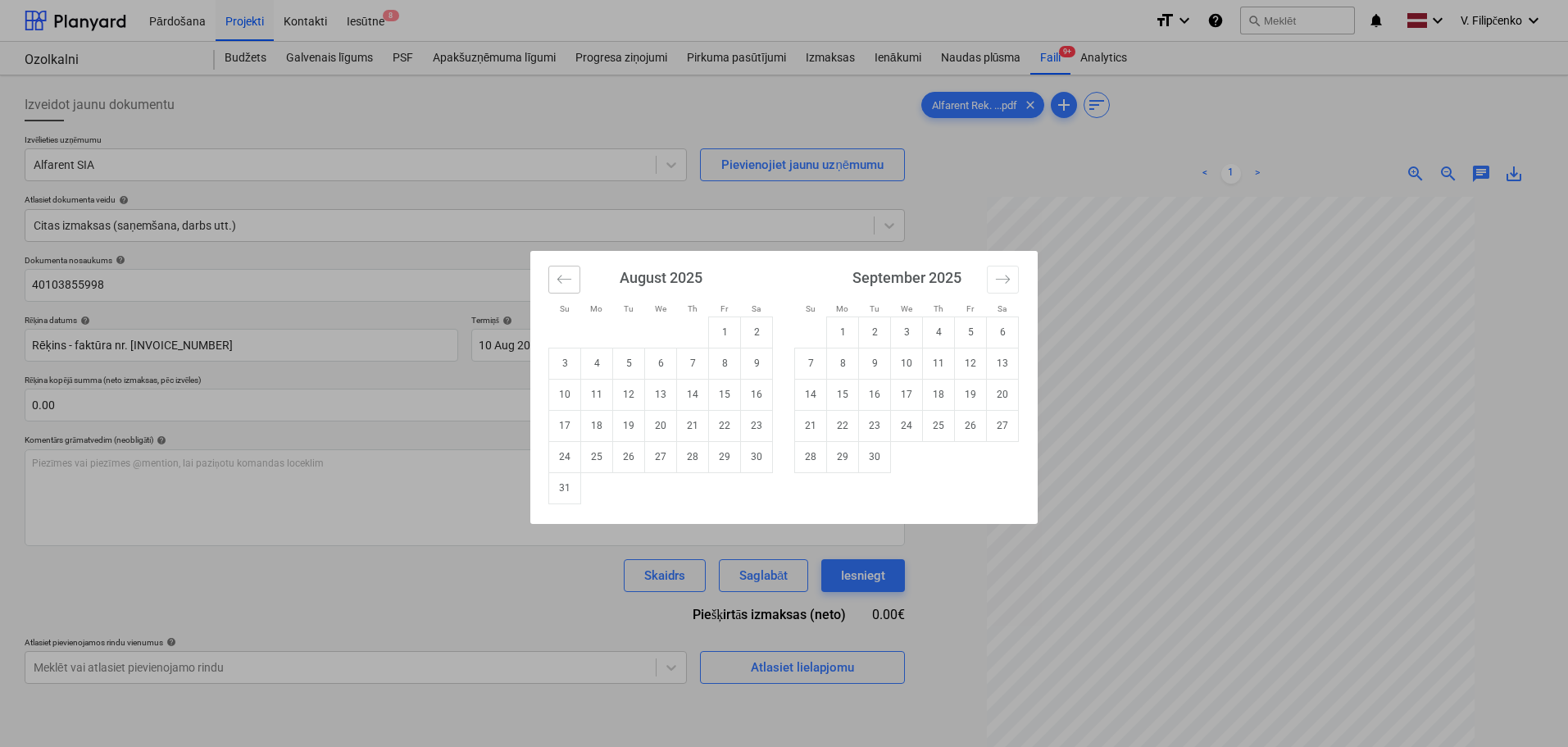 click at bounding box center [564, 280] 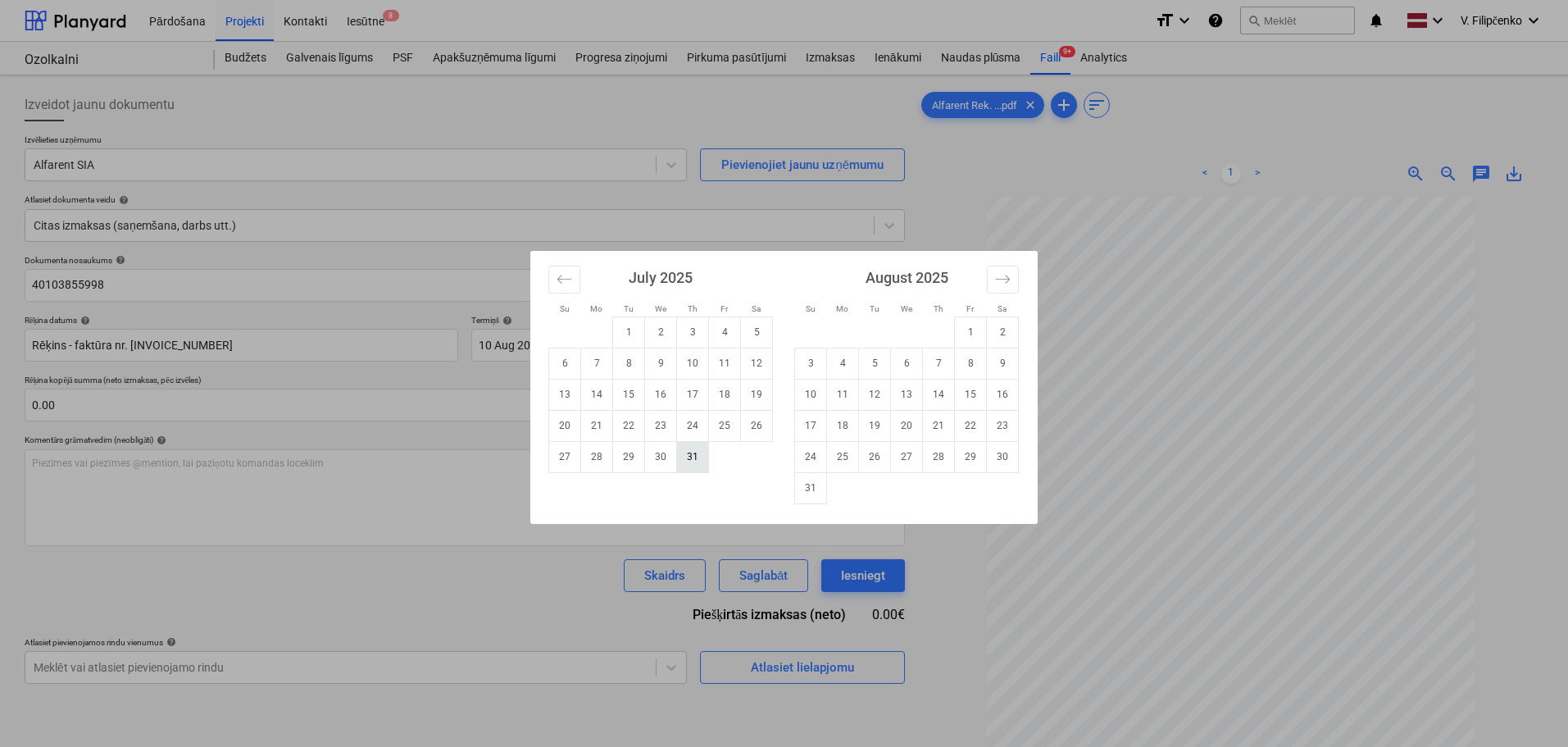 click on "31" at bounding box center (693, 457) 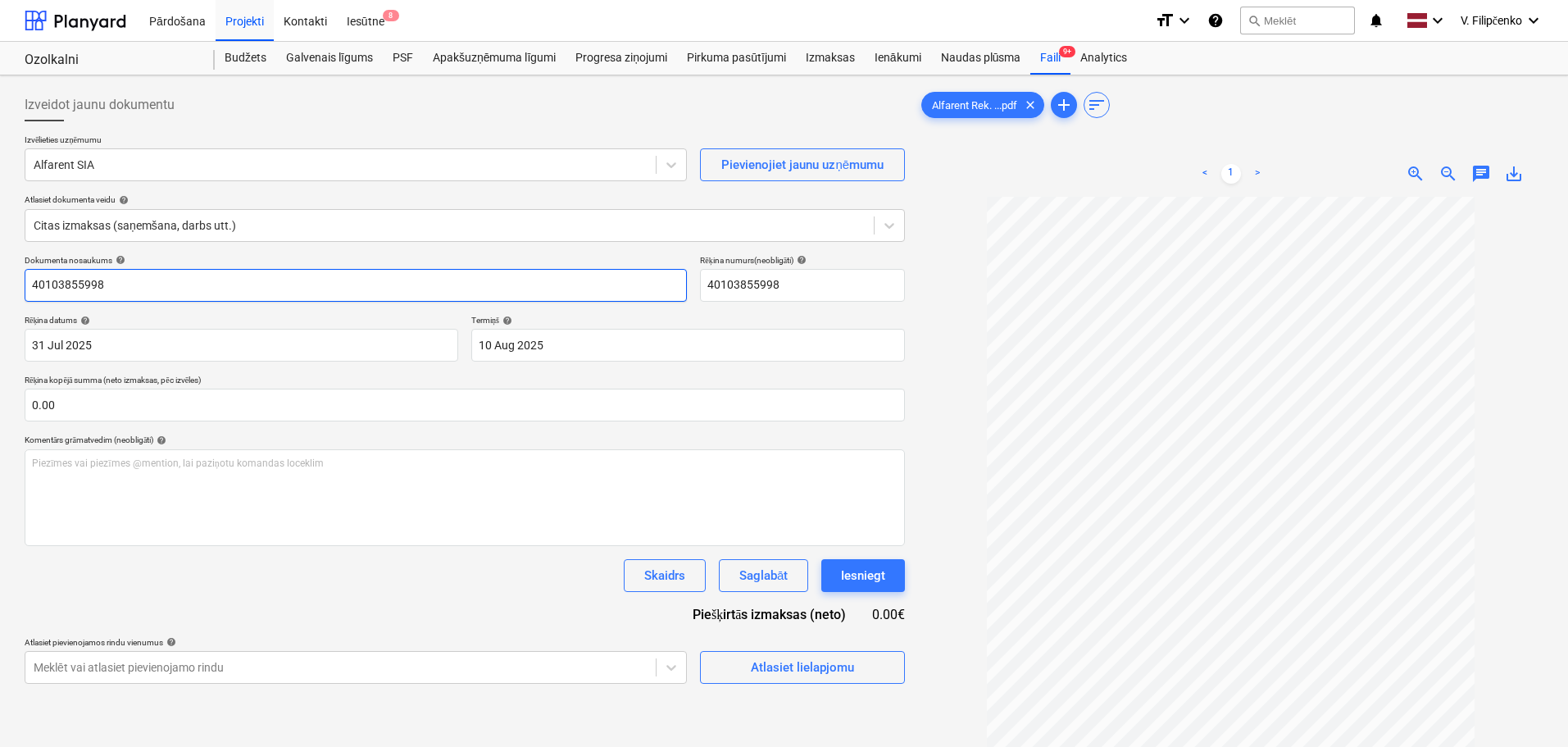 click on "40103855998" at bounding box center [356, 285] 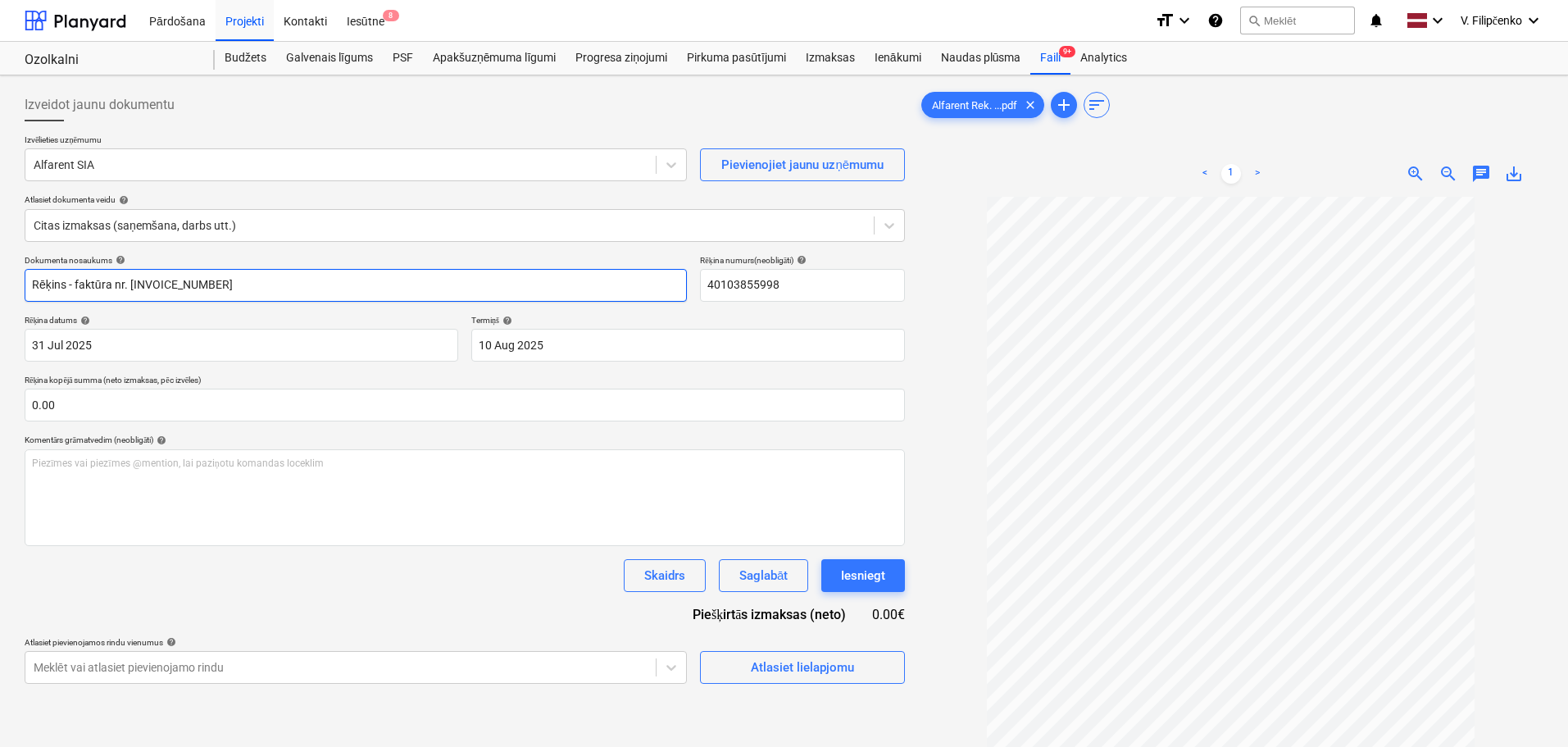 type on "Rēķins - faktūra nr. [INVOICE_NUMBER]" 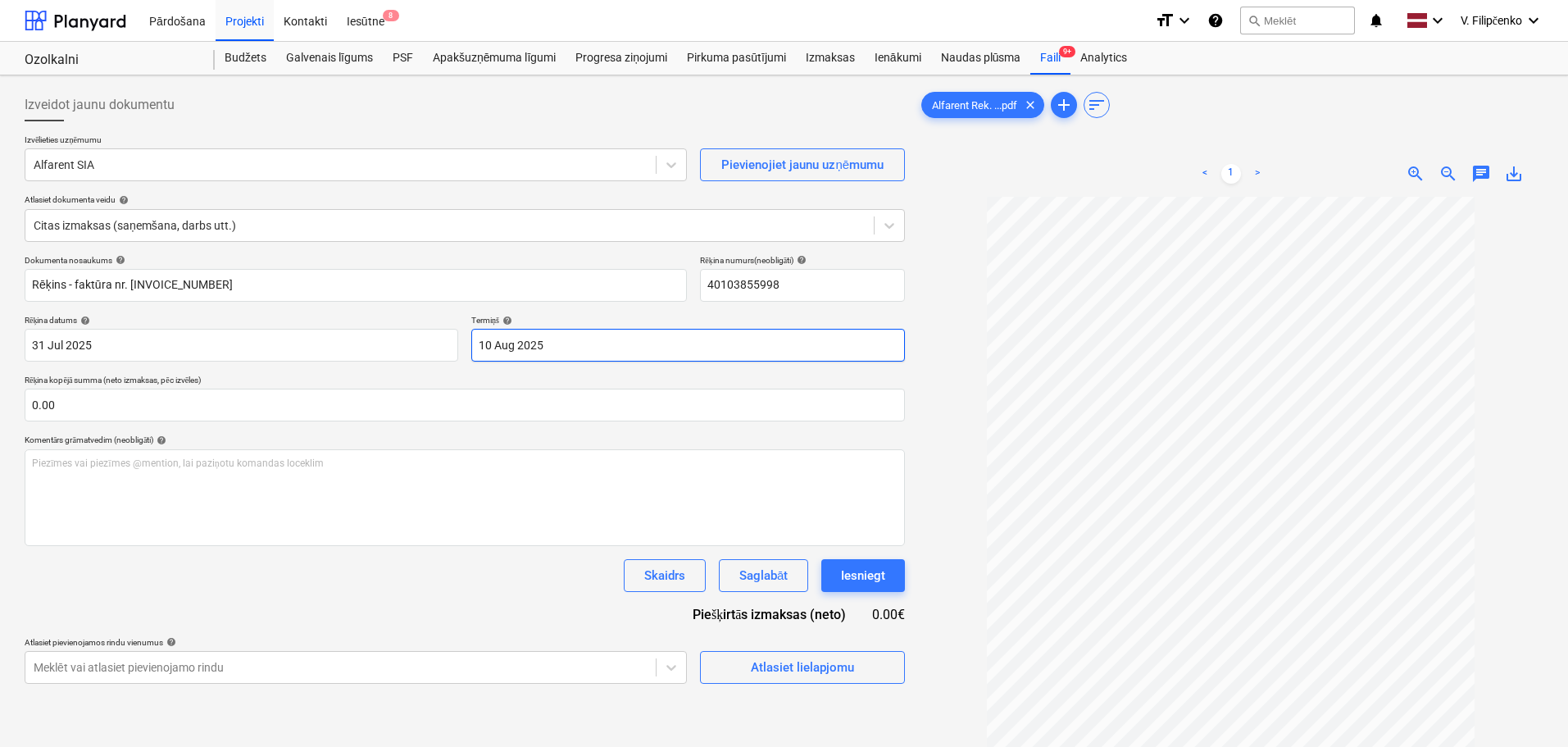 click on "Pārdošana Projekti Kontakti Iesūtne 8 format_size keyboard_arrow_down help search Meklēt notifications 0 keyboard_arrow_down V. Filipčenko keyboard_arrow_down Ozolkalni Budžets Galvenais līgums PSF Apakšuzņēmuma līgumi Progresa ziņojumi Pirkuma pasūtījumi Izmaksas Ienākumi Naudas plūsma Faili 9+ Analytics Izveidot jaunu dokumentu Izvēlieties uzņēmumu Alfarent SIA   Pievienojiet jaunu uzņēmumu Atlasiet dokumenta veidu help Citas izmaksas (saņemšana, darbs utt.) Dokumenta nosaukums help Rēķins - faktūra nr. [INVOICE_NUMBER] Rēķina numurs  (neobligāti) help 40103855998 Rēķina datums help 31 Jul 2025 31.07.2025 Press the down arrow key to interact with the calendar and
select a date. Press the question mark key to get the keyboard shortcuts for changing dates. Termiņš help 10 Aug 2025 10.08.2025 Press the down arrow key to interact with the calendar and
select a date. Press the question mark key to get the keyboard shortcuts for changing dates. 0.00 help ﻿ Skaidrs Saglabāt help" at bounding box center (784, 373) 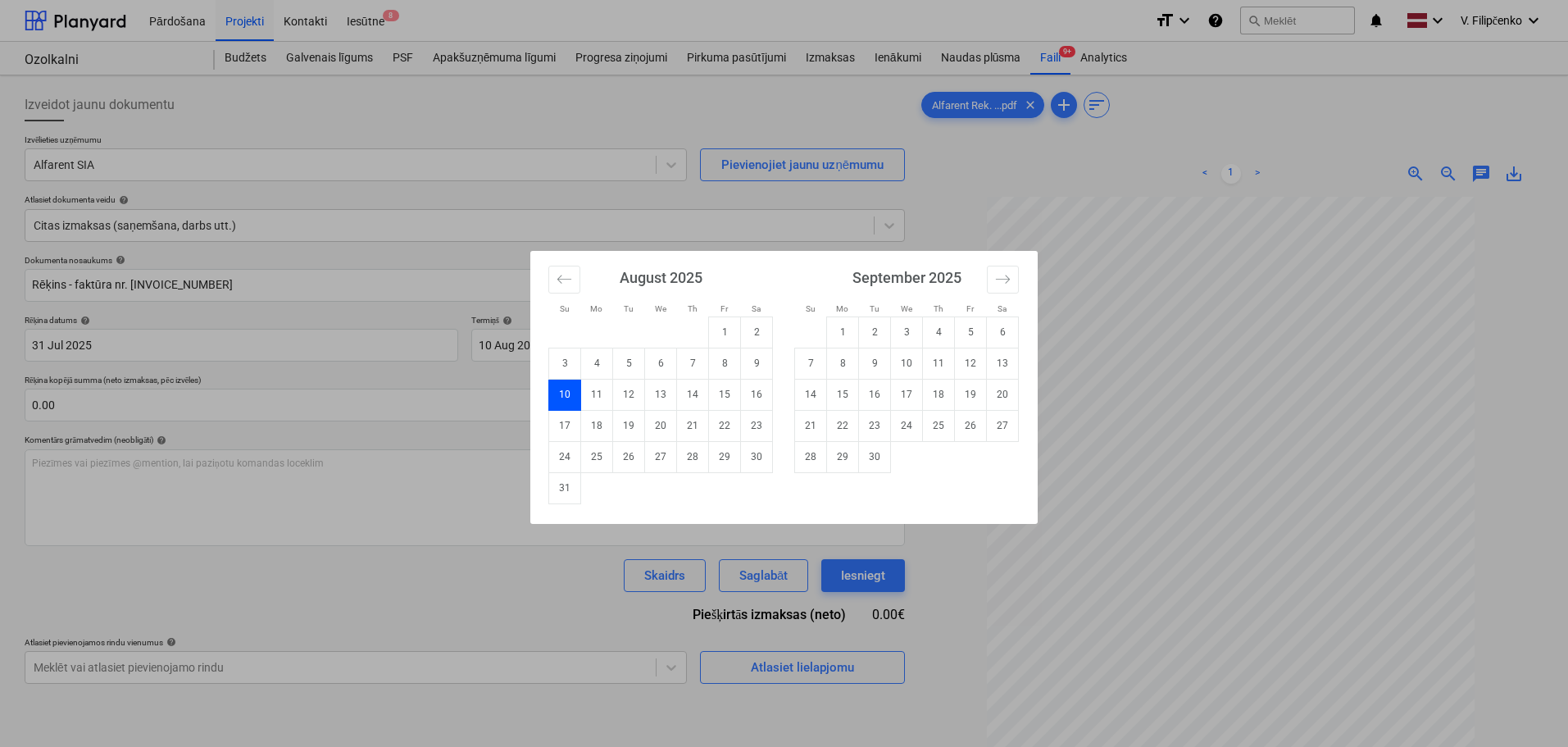 click on "Su Mo Tu We Th Fr Sa Su Mo Tu We Th Fr Sa July 2025 1 2 3 4 5 6 7 8 9 10 11 12 13 14 15 16 17 18 19 20 21 22 23 24 25 26 27 28 29 30 31 August 2025 1 2 3 4 5 6 7 8 9 10 11 12 13 14 15 16 17 18 19 20 21 22 23 24 25 26 27 28 29 30 31 September 2025 1 2 3 4 5 6 7 8 9 10 11 12 13 14 15 16 17 18 19 20 21 22 23 24 25 26 27 28 29 30 October 2025 1 2 3 4 5 6 7 8 9 10 11 12 13 14 15 16 17 18 19 20 21 22 23 24 25 26 27 28 29 30 31" at bounding box center [784, 373] 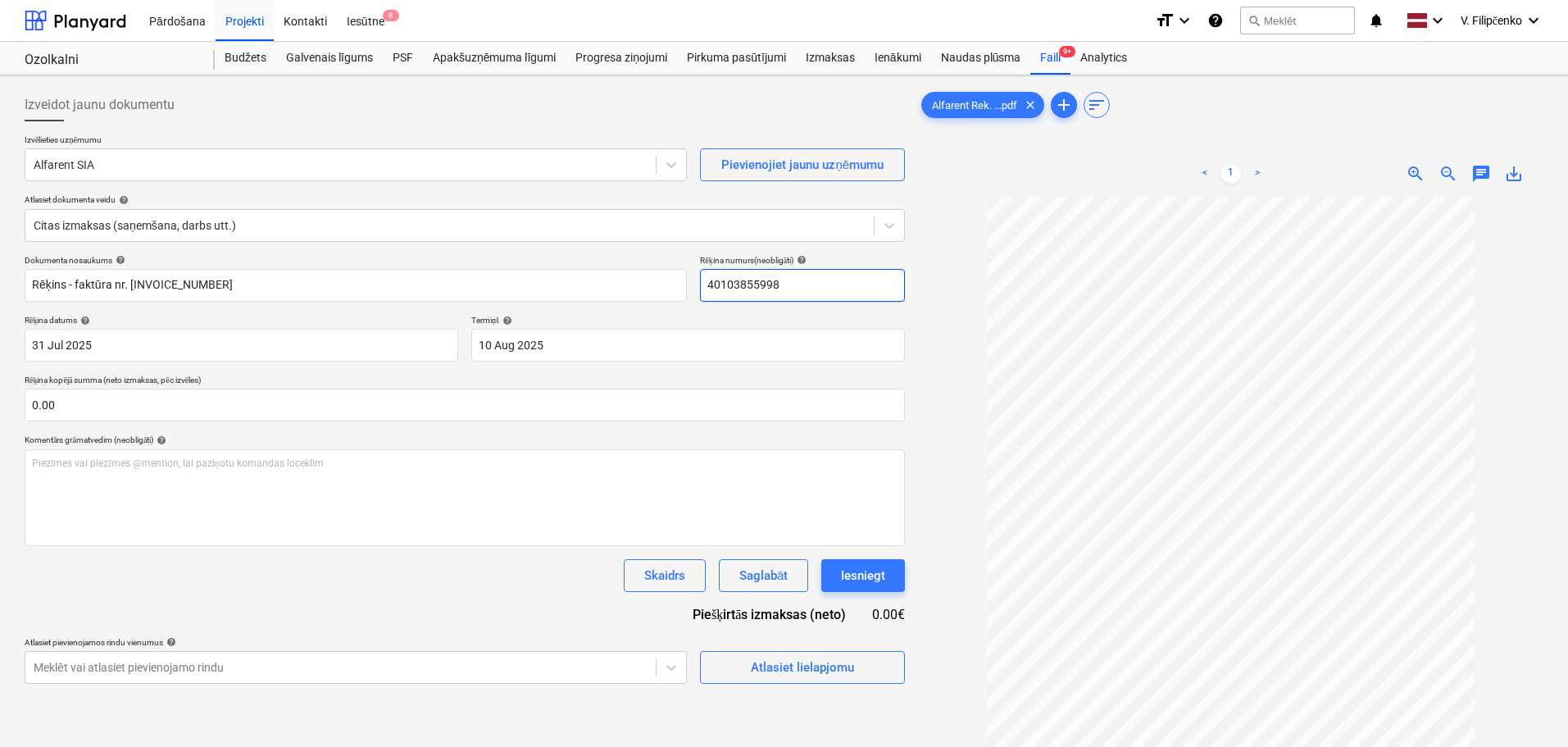 click on "40103855998" at bounding box center [802, 285] 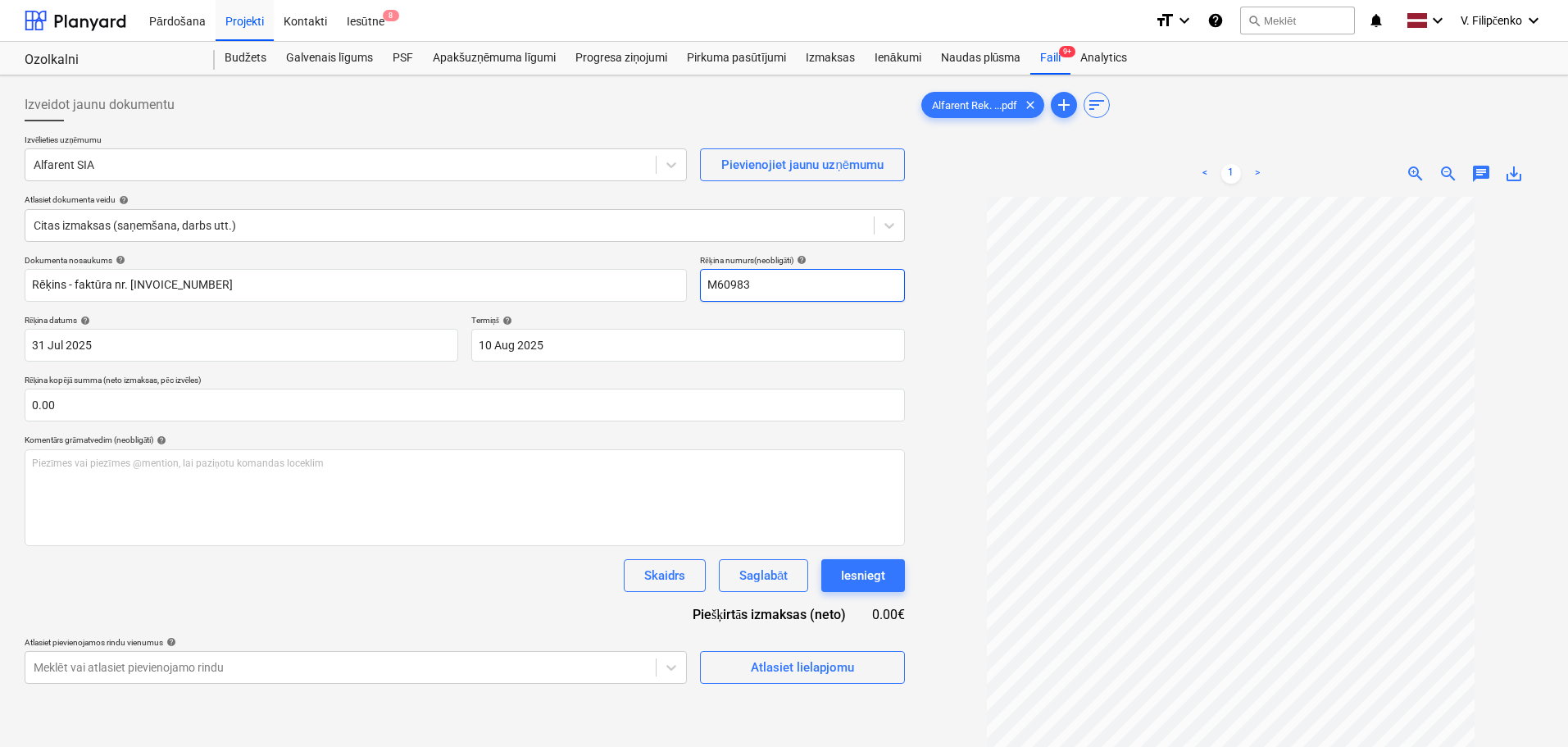 type on "M60983" 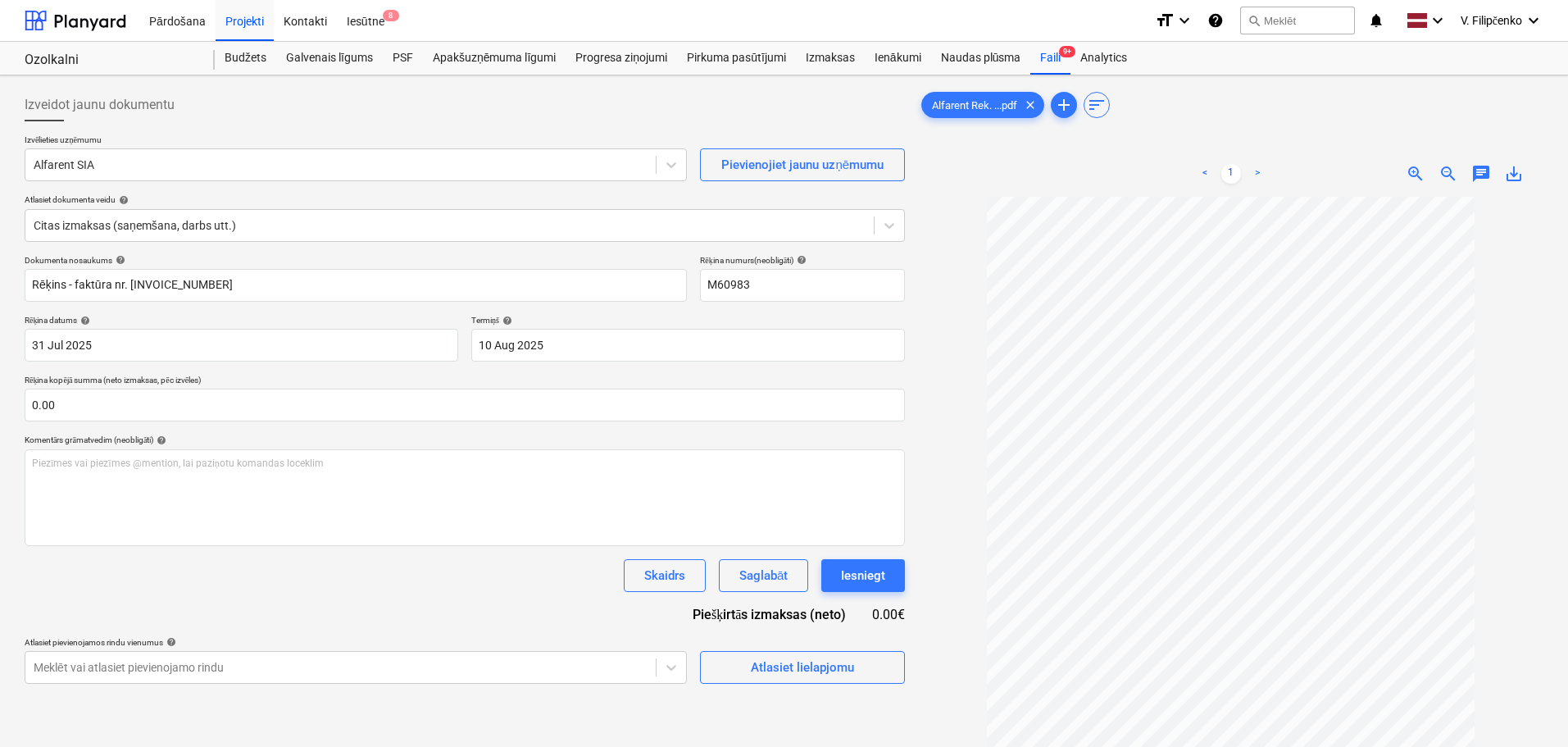 click on "Termiņš help" at bounding box center (688, 320) 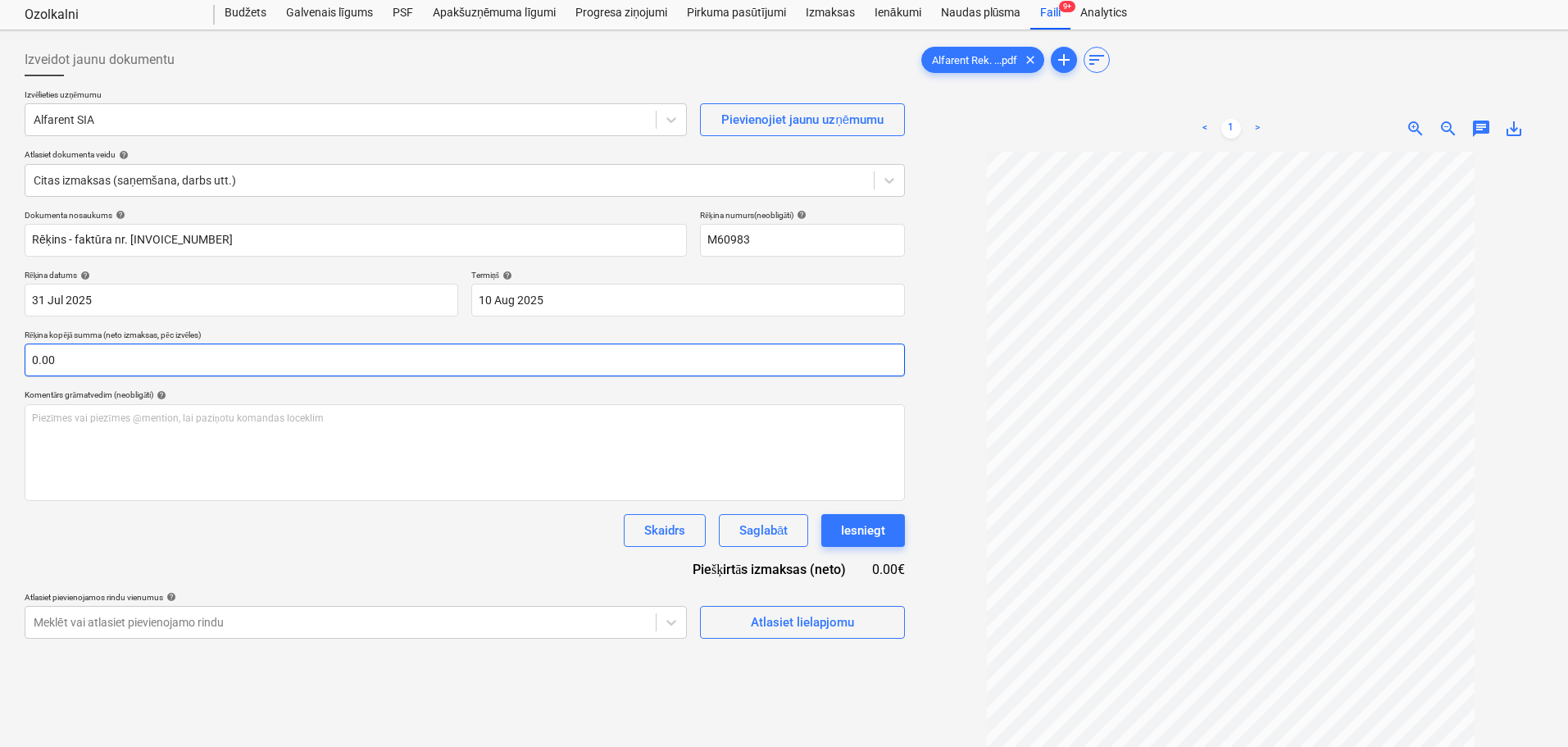 scroll, scrollTop: 82, scrollLeft: 0, axis: vertical 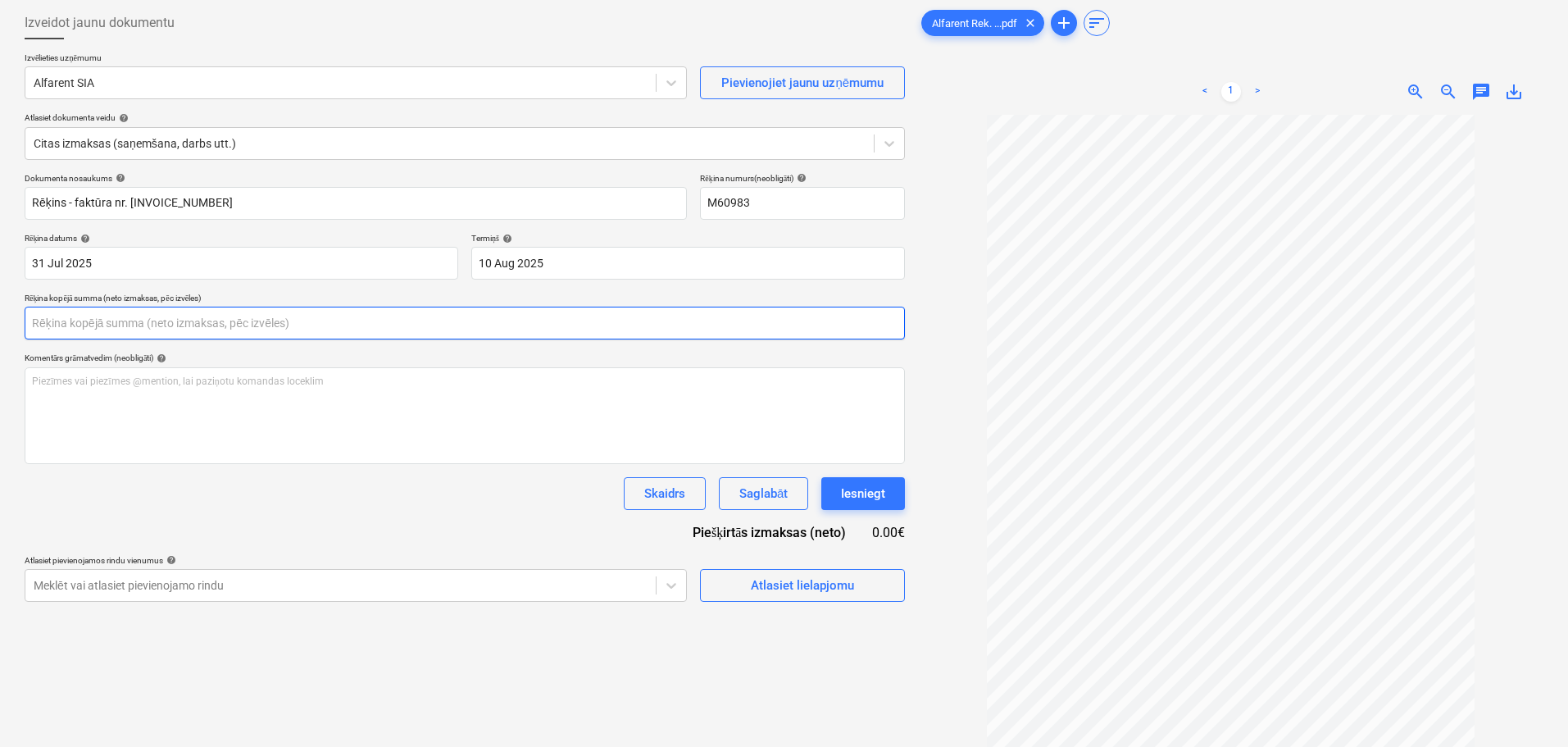 click at bounding box center [465, 323] 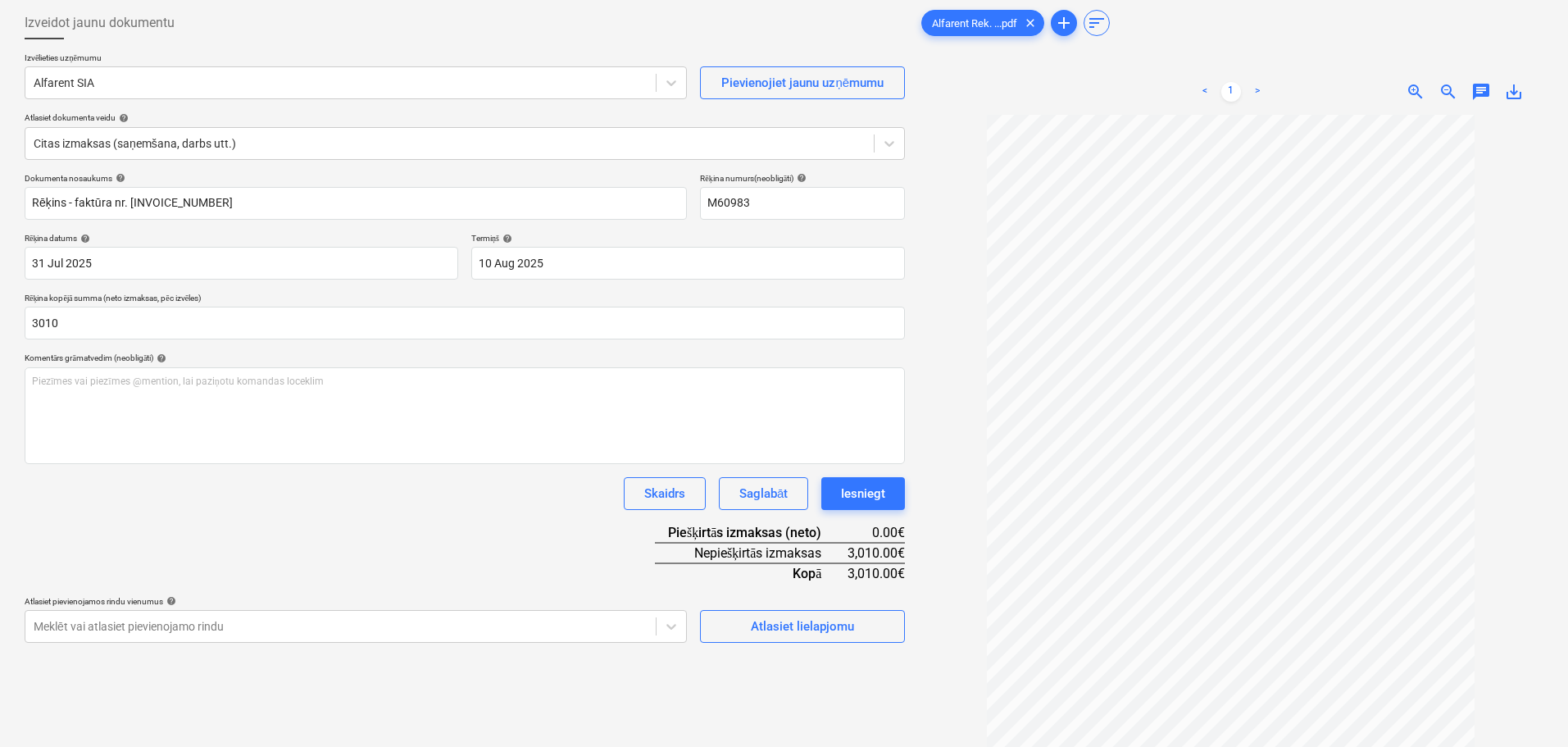 type on "3,010.00" 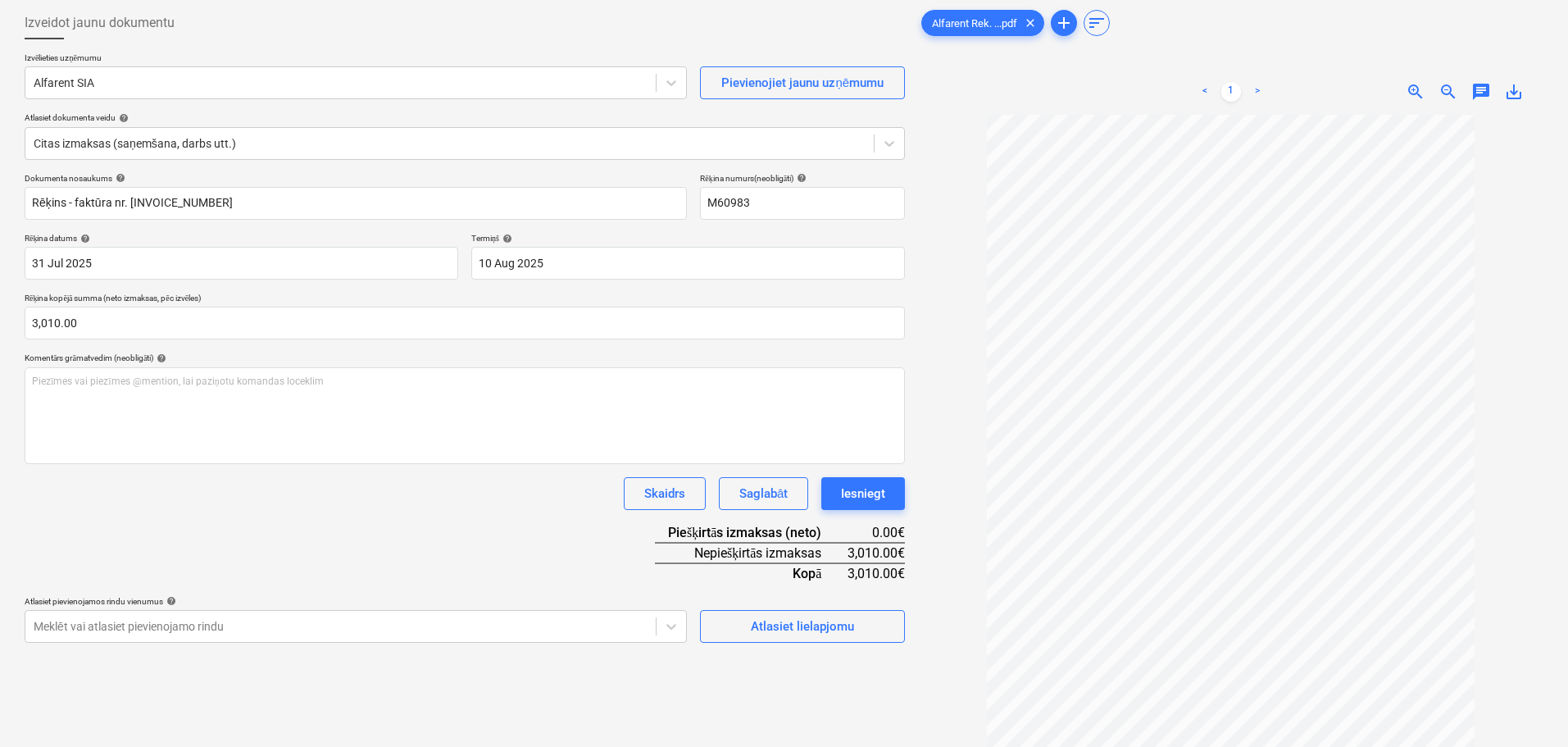click on "Dokumenta nosaukums help Rēķins - faktūra nr. M60983 Rēķina numurs  (neobligāti) help M60983 Rēķina datums help 31 Jul 2025 31.07.2025 Press the down arrow key to interact with the calendar and
select a date. Press the question mark key to get the keyboard shortcuts for changing dates. Termiņš help 10 Aug 2025 10.08.2025 Press the down arrow key to interact with the calendar and
select a date. Press the question mark key to get the keyboard shortcuts for changing dates. Rēķina kopējā summa (neto izmaksas, pēc izvēles) 3,010.00 Komentārs grāmatvedim (neobligāti) help Piezīmes vai piezīmes @mention, lai paziņotu komandas loceklim ﻿ Skaidrs Saglabāt Iesniegt Piešķirtās izmaksas (neto) 0.00€ Nepiešķirtās izmaksas 3,010.00€ Kopā 3,010.00€ Atlasiet pievienojamos rindu vienumus help Meklēt vai atlasiet pievienojamo rindu Atlasiet lielapjomu" at bounding box center (465, 408) 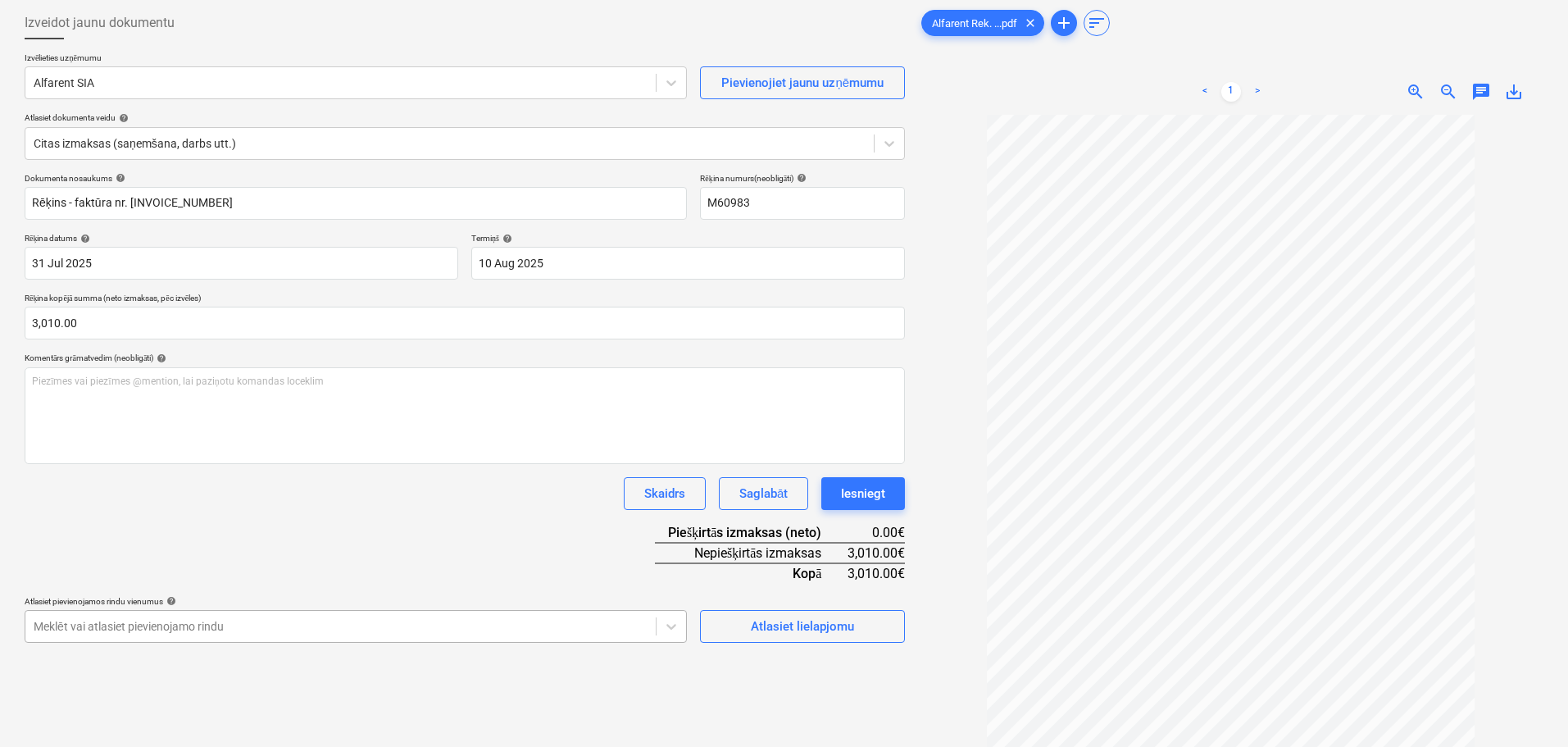 click on "Pārdošana Projekti Kontakti Iesūtne 8 format_size keyboard_arrow_down help search Meklēt notifications 0 keyboard_arrow_down V. Filipčenko keyboard_arrow_down Ozolkalni Budžets Galvenais līgums PSF Apakšuzņēmuma līgumi Progresa ziņojumi Pirkuma pasūtījumi Izmaksas Ienākumi Naudas plūsma Faili 9+ Analytics Izveidot jaunu dokumentu Izvēlieties uzņēmumu Alfarent SIA   Pievienojiet jaunu uzņēmumu Atlasiet dokumenta veidu help Citas izmaksas (saņemšana, darbs utt.) Dokumenta nosaukums help Rēķins - faktūra nr. M60983 Rēķina numurs  (neobligāti) help M60983 Rēķina datums help 31 Jul 2025 31.07.2025 Press the down arrow key to interact with the calendar and
select a date. Press the question mark key to get the keyboard shortcuts for changing dates. Termiņš help 10 Aug 2025 10.08.2025 Press the down arrow key to interact with the calendar and
select a date. Press the question mark key to get the keyboard shortcuts for changing dates. 3,010.00 help ﻿ Skaidrs Saglabāt Kopā" at bounding box center (784, 291) 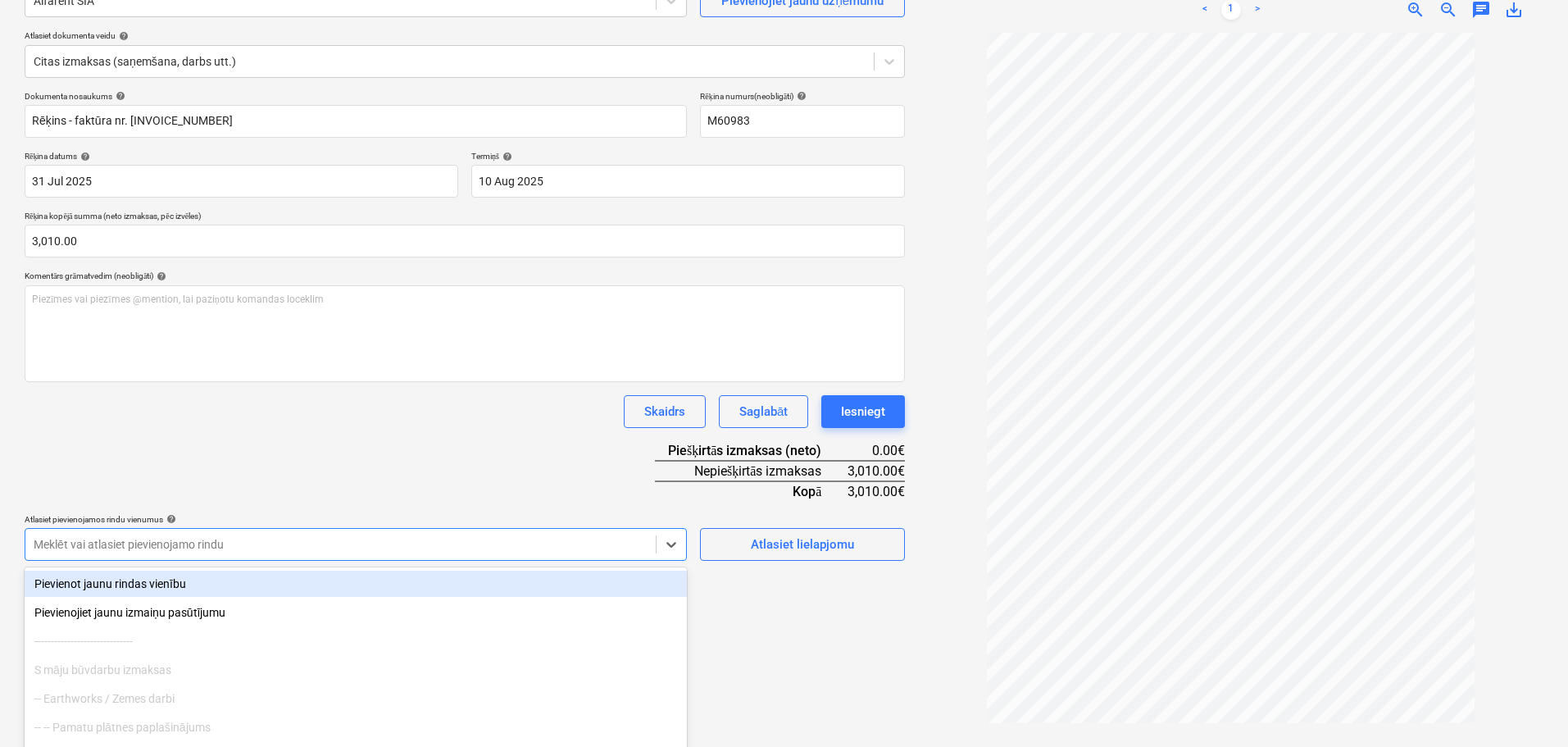 click on "Dokumenta nosaukums help Rēķins - faktūra nr. M60983 Rēķina numurs  (neobligāti) help M60983 Rēķina datums help 31 Jul 2025 31.07.2025 Press the down arrow key to interact with the calendar and
select a date. Press the question mark key to get the keyboard shortcuts for changing dates. Termiņš help 10 Aug 2025 10.08.2025 Press the down arrow key to interact with the calendar and
select a date. Press the question mark key to get the keyboard shortcuts for changing dates. Rēķina kopējā summa (neto izmaksas, pēc izvēles) 3,010.00 Komentārs grāmatvedim (neobligāti) help Piezīmes vai piezīmes @mention, lai paziņotu komandas loceklim ﻿ Skaidrs Saglabāt Iesniegt Piešķirtās izmaksas (neto) 0.00€ Nepiešķirtās izmaksas 3,010.00€ Kopā 3,010.00€ Atlasiet pievienojamos rindu vienumus help Meklēt vai atlasiet pievienojamo rindu Atlasiet lielapjomu" at bounding box center [465, 326] 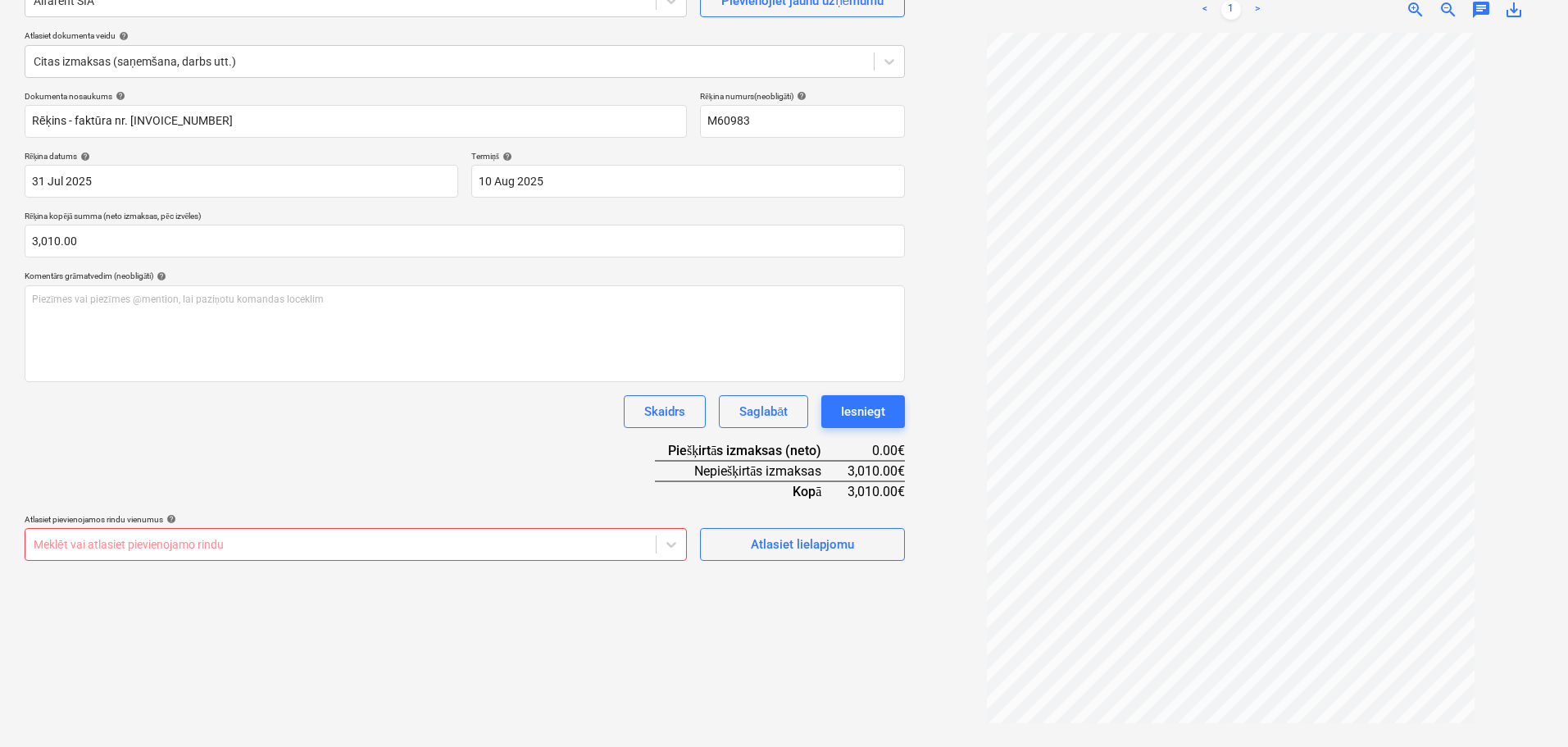 scroll, scrollTop: 234, scrollLeft: 0, axis: vertical 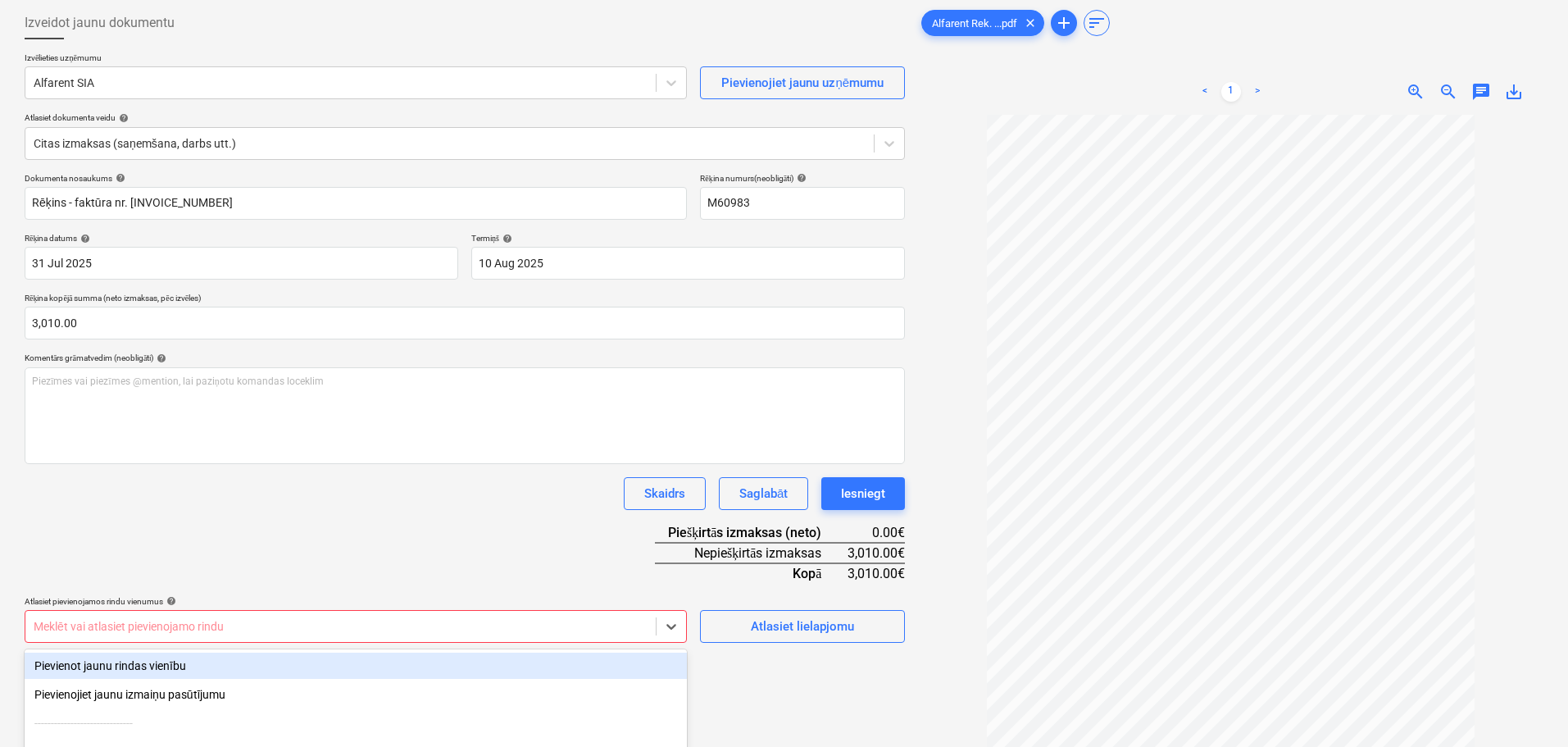 click on "Pievienot jaunu rindas vienību" at bounding box center (356, 666) 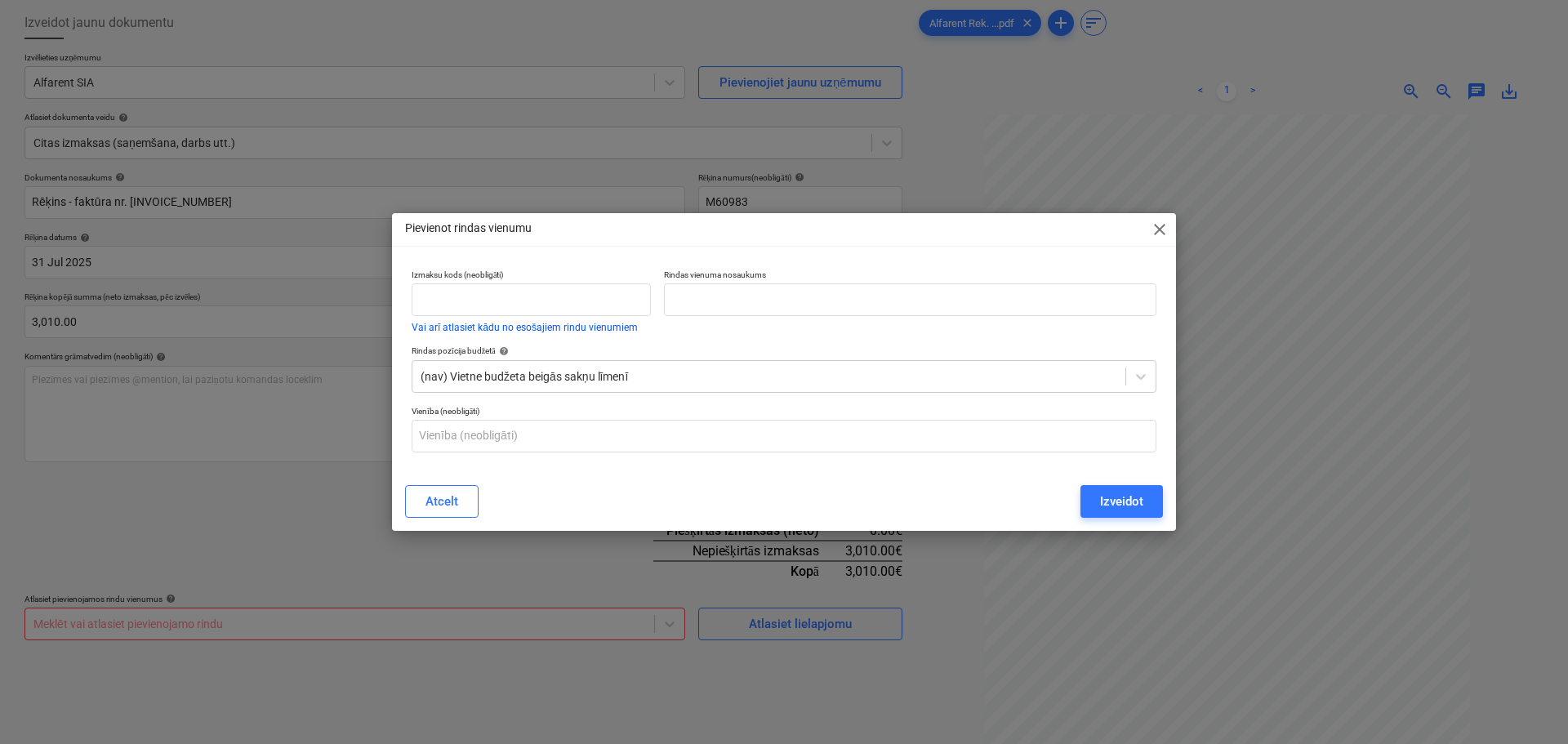 click on "close" at bounding box center (1160, 229) 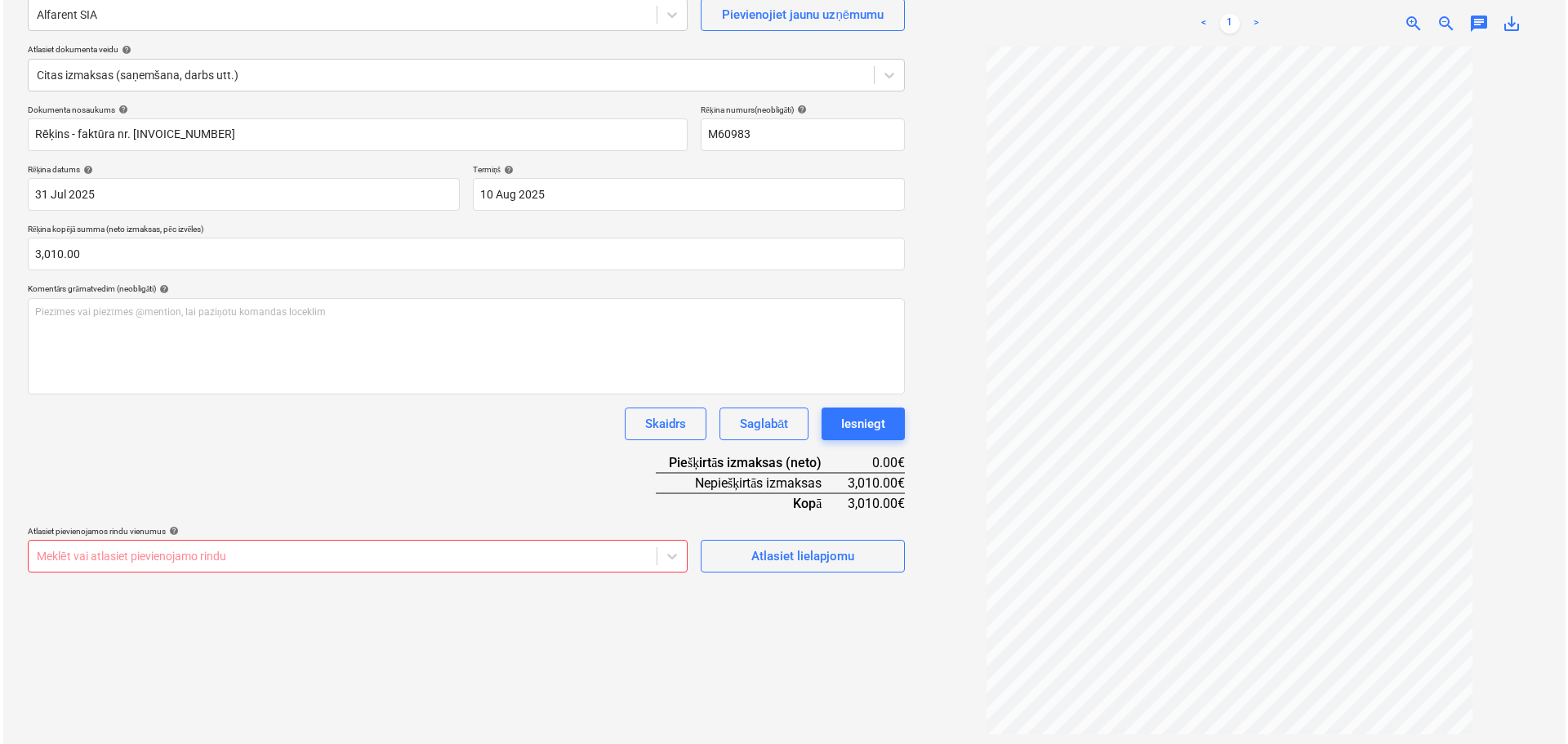 scroll, scrollTop: 163, scrollLeft: 0, axis: vertical 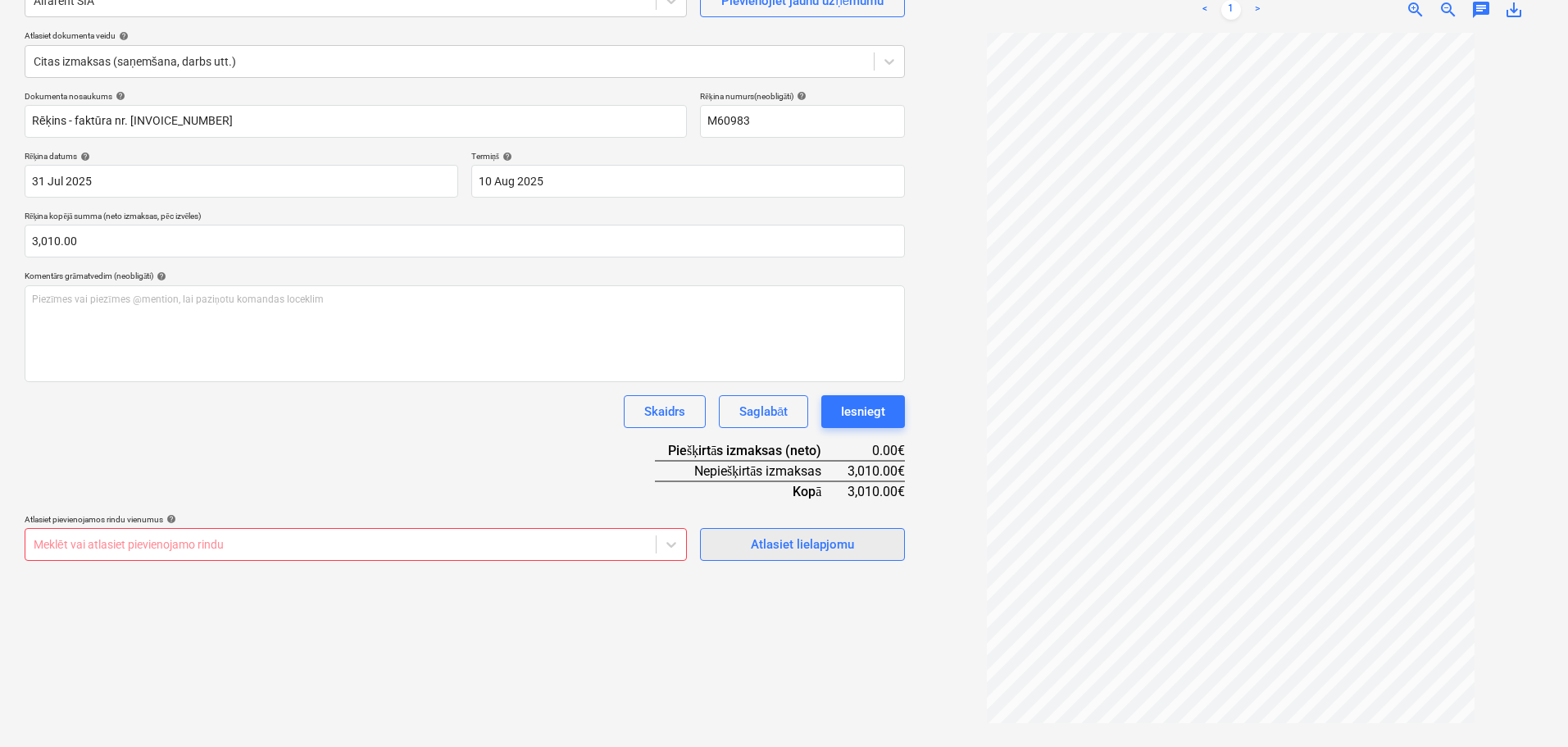 click on "Atlasiet lielapjomu" at bounding box center [802, 544] 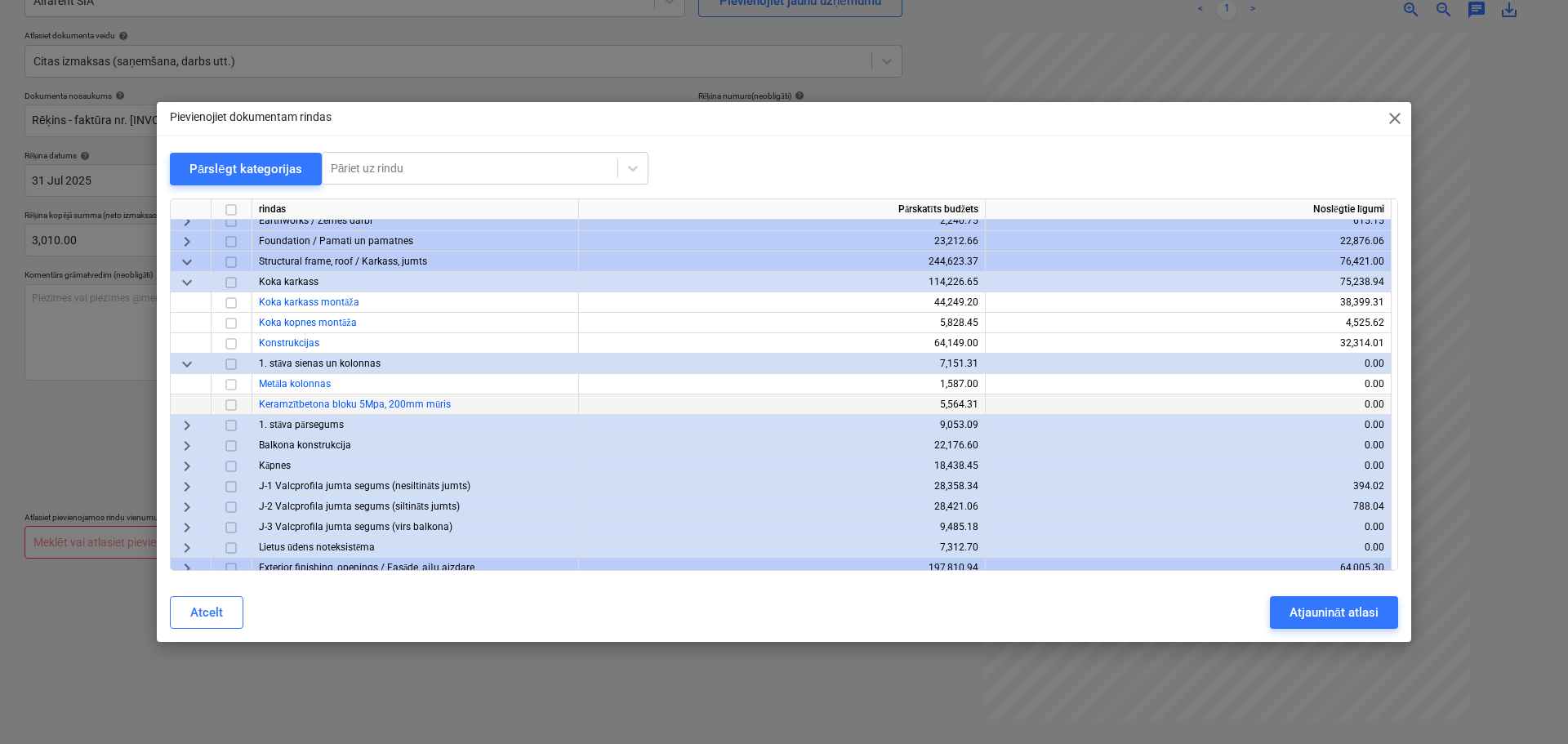 scroll, scrollTop: 0, scrollLeft: 0, axis: both 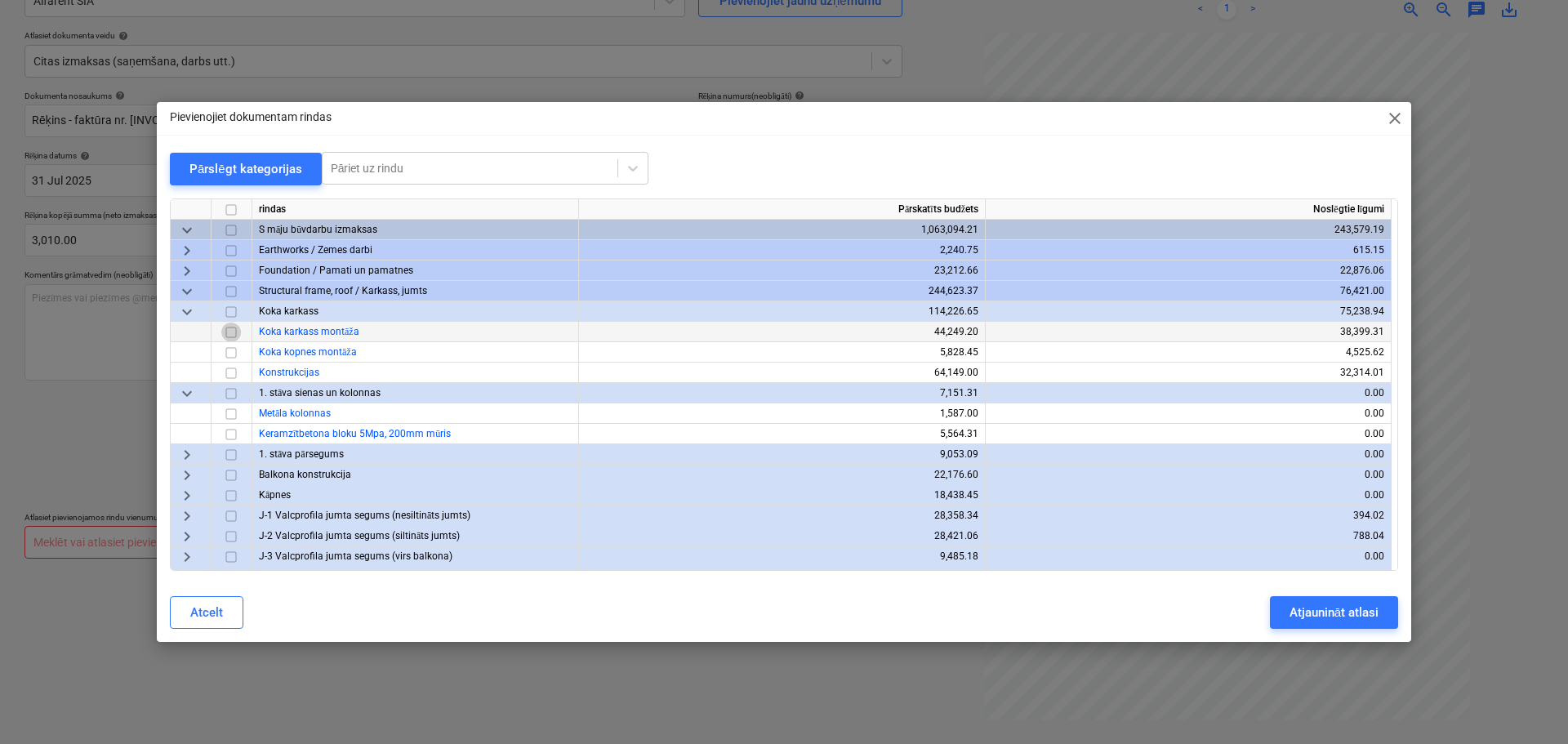 click at bounding box center [231, 332] 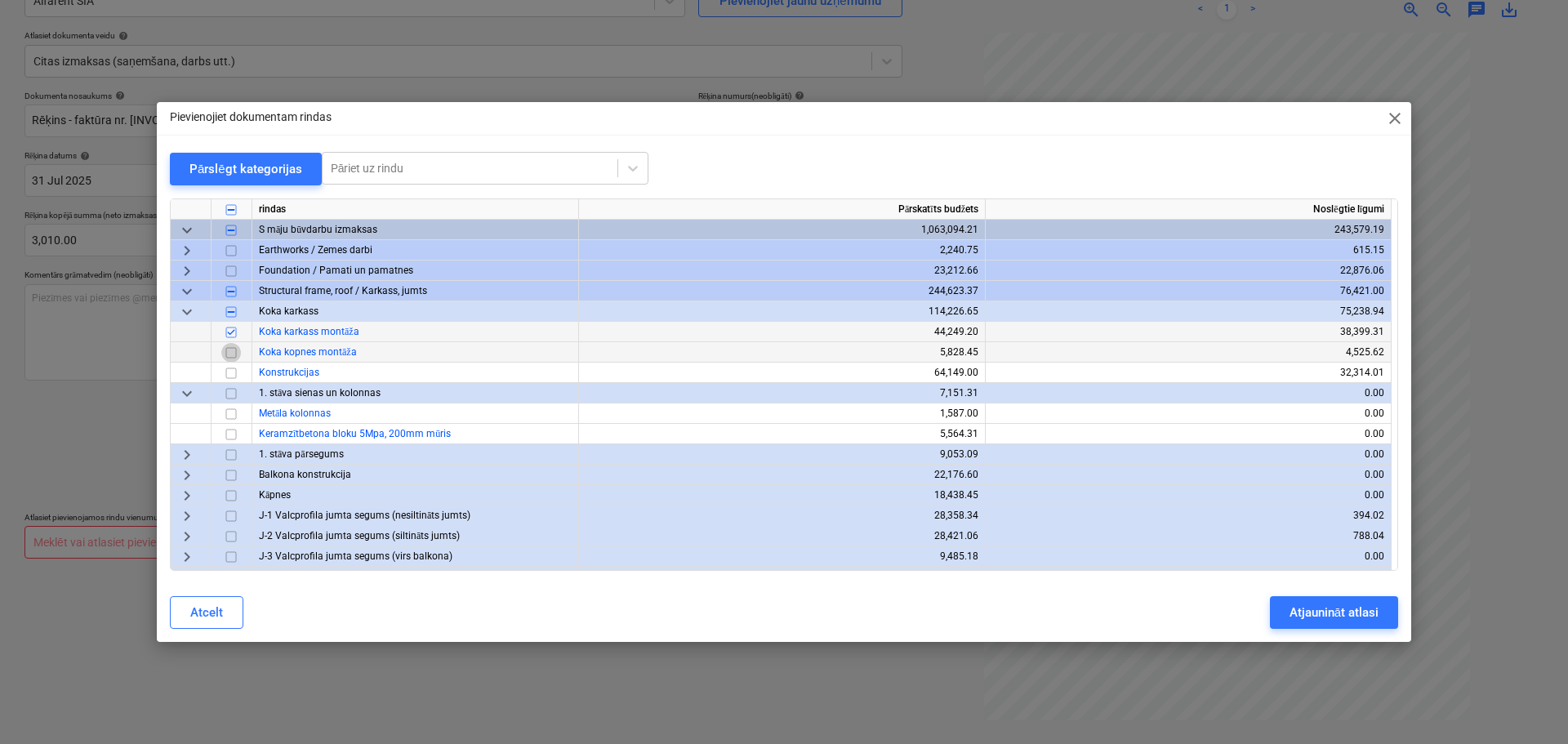 click at bounding box center [231, 352] 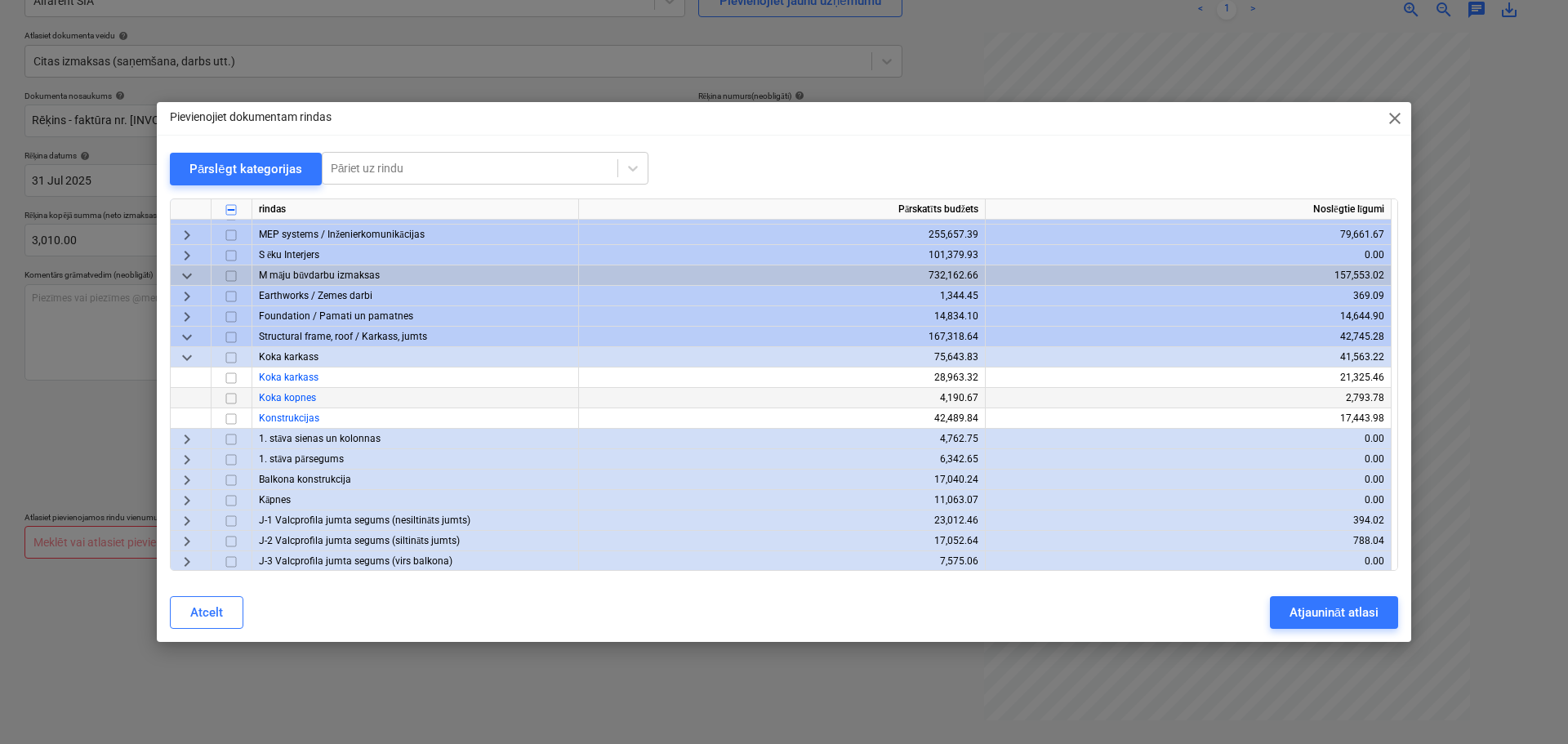 scroll, scrollTop: 408, scrollLeft: 0, axis: vertical 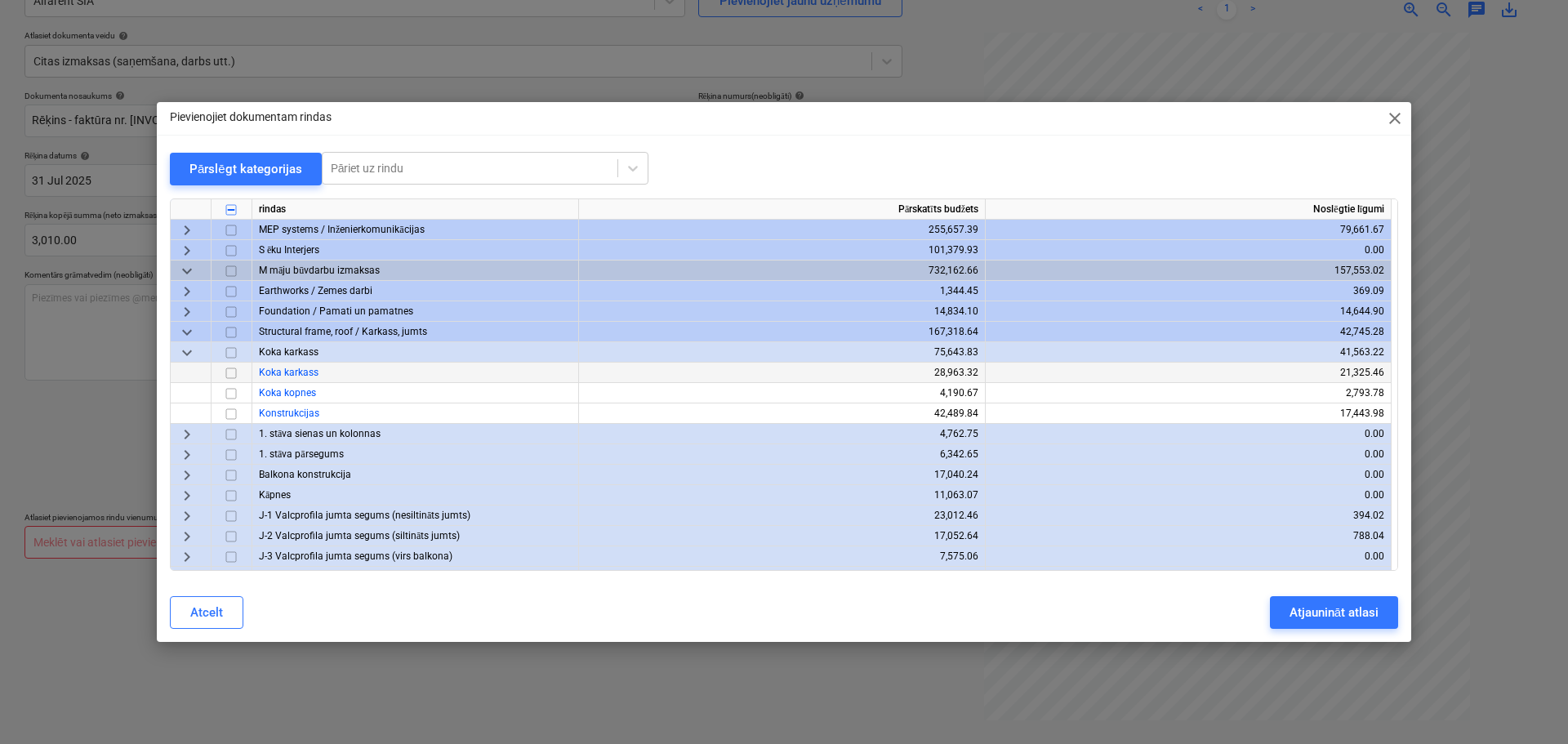 click at bounding box center [231, 372] 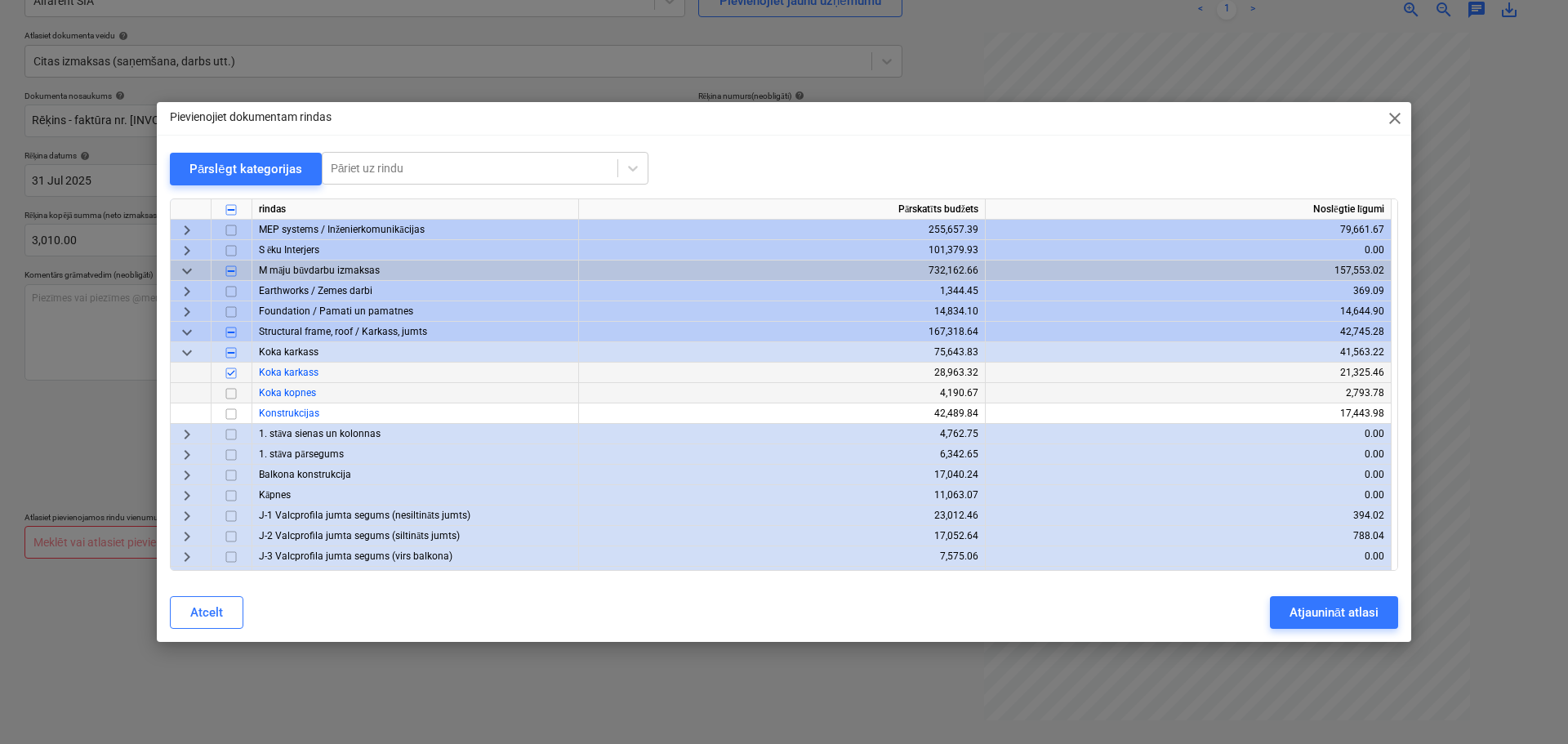 click at bounding box center (231, 393) 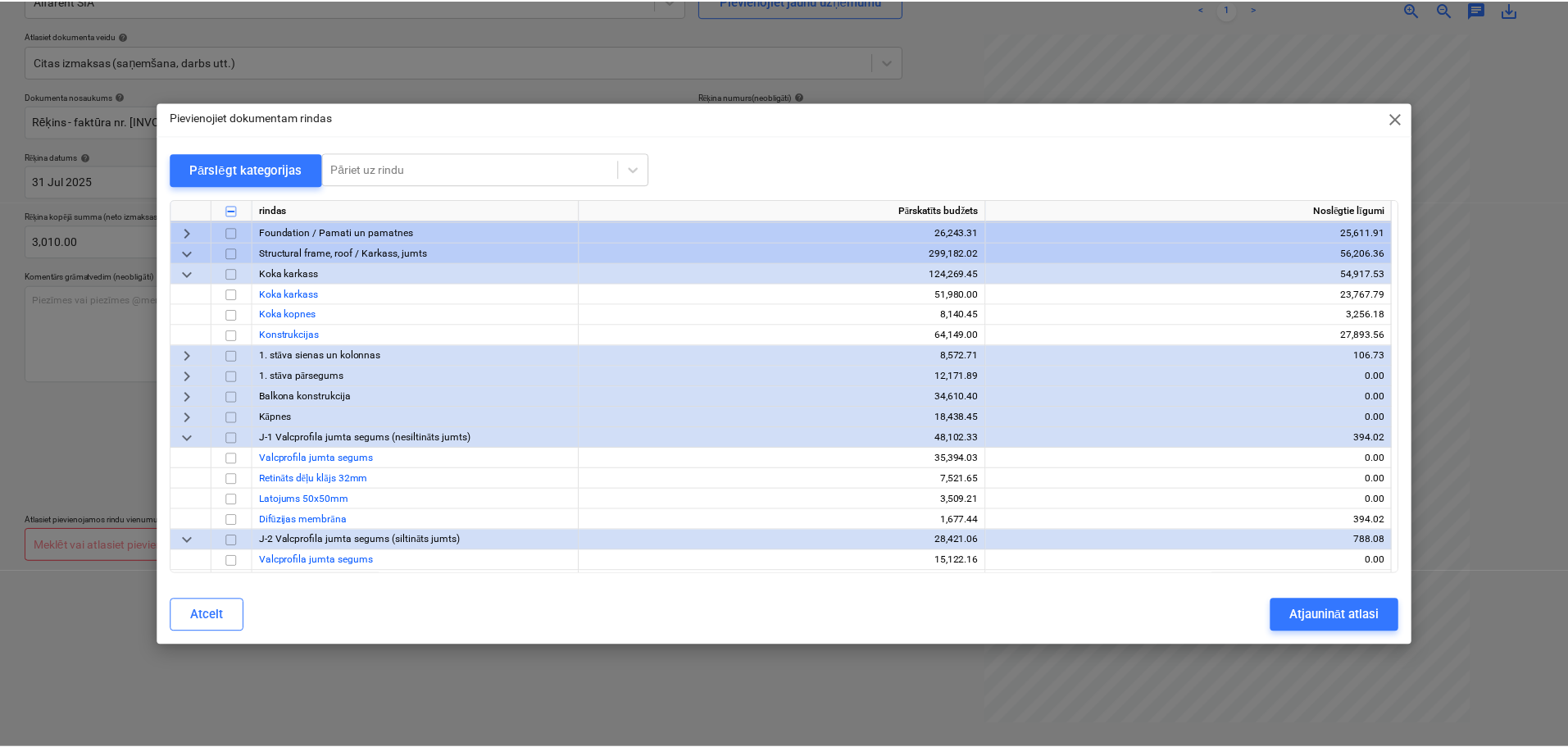 scroll, scrollTop: 902, scrollLeft: 0, axis: vertical 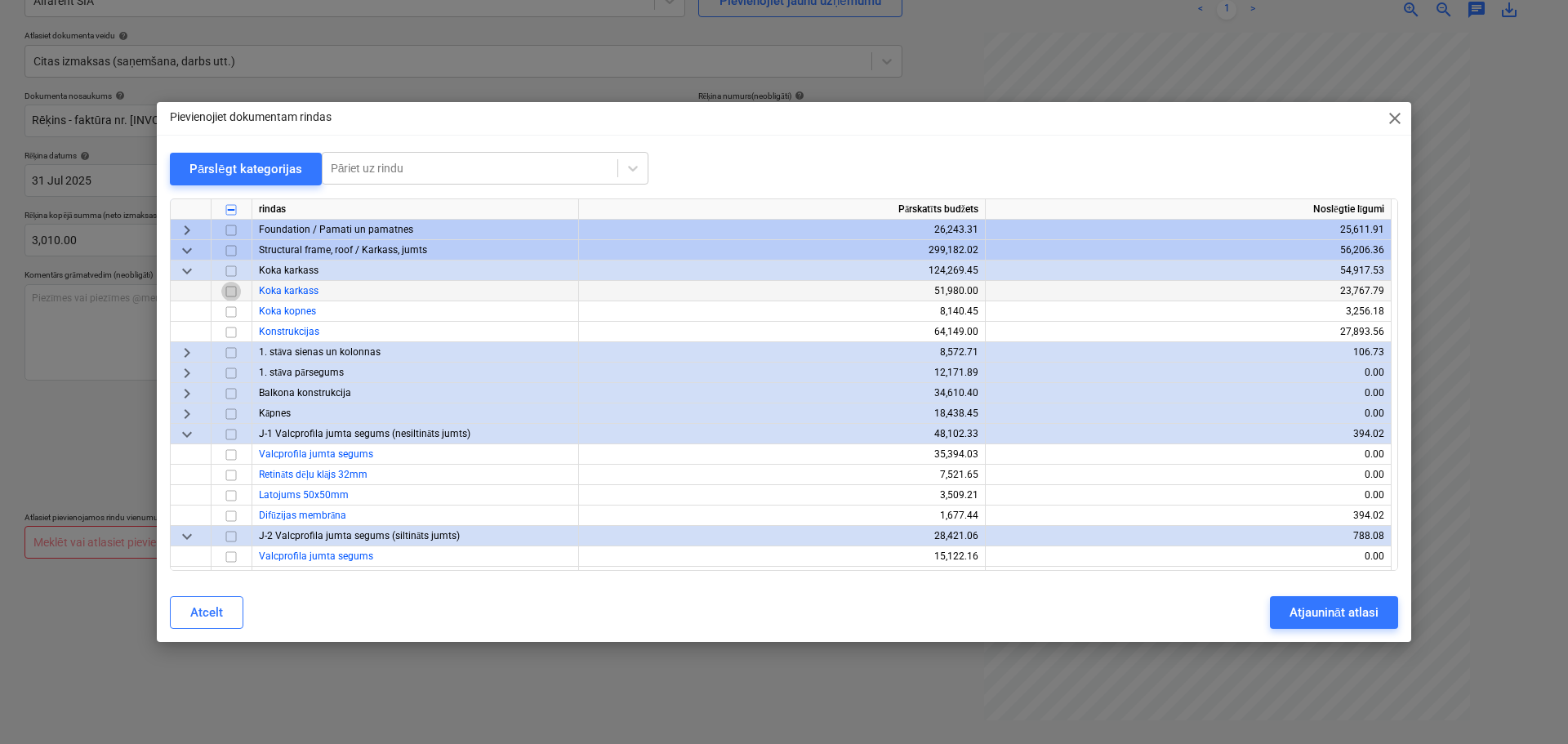 click at bounding box center (231, 291) 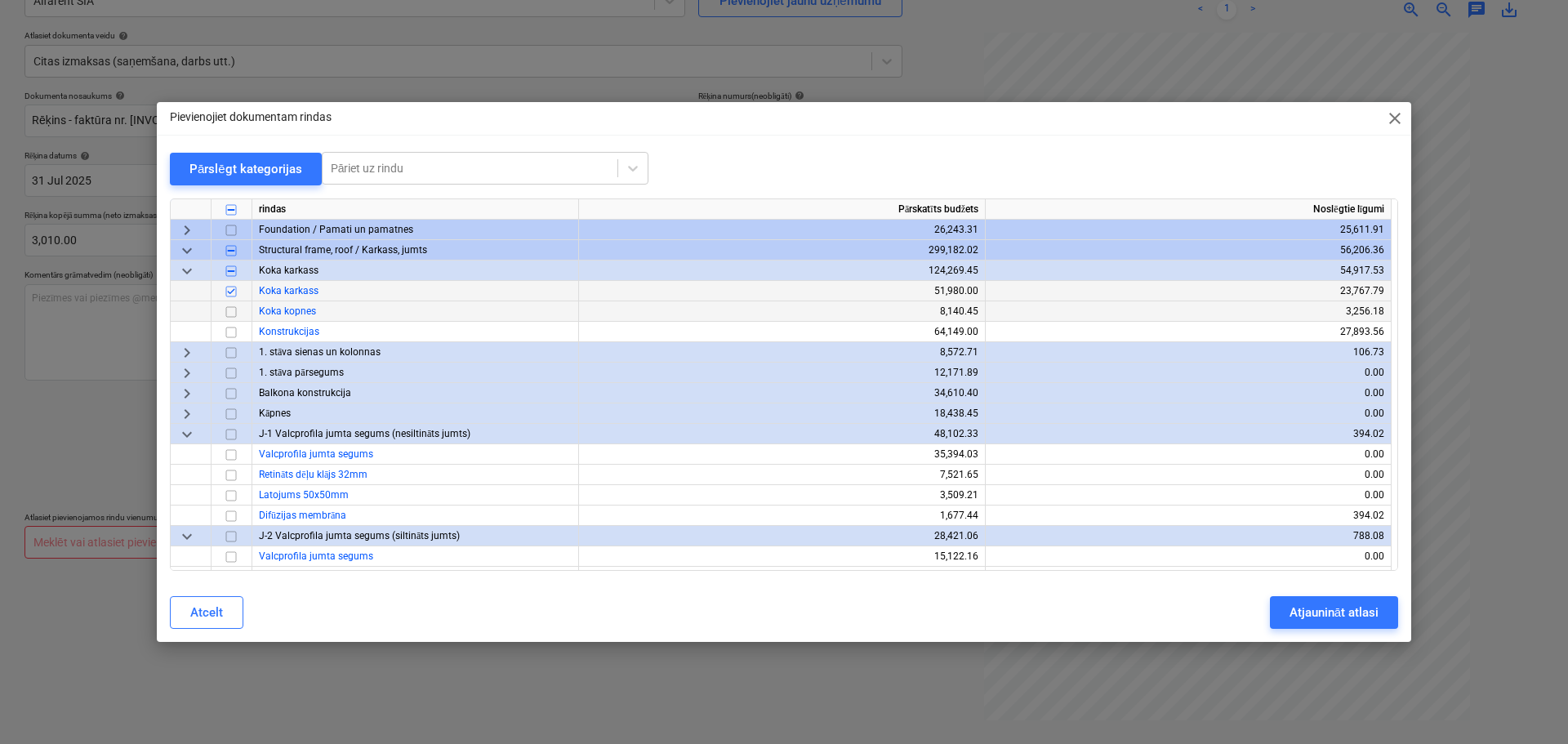 click at bounding box center [231, 311] 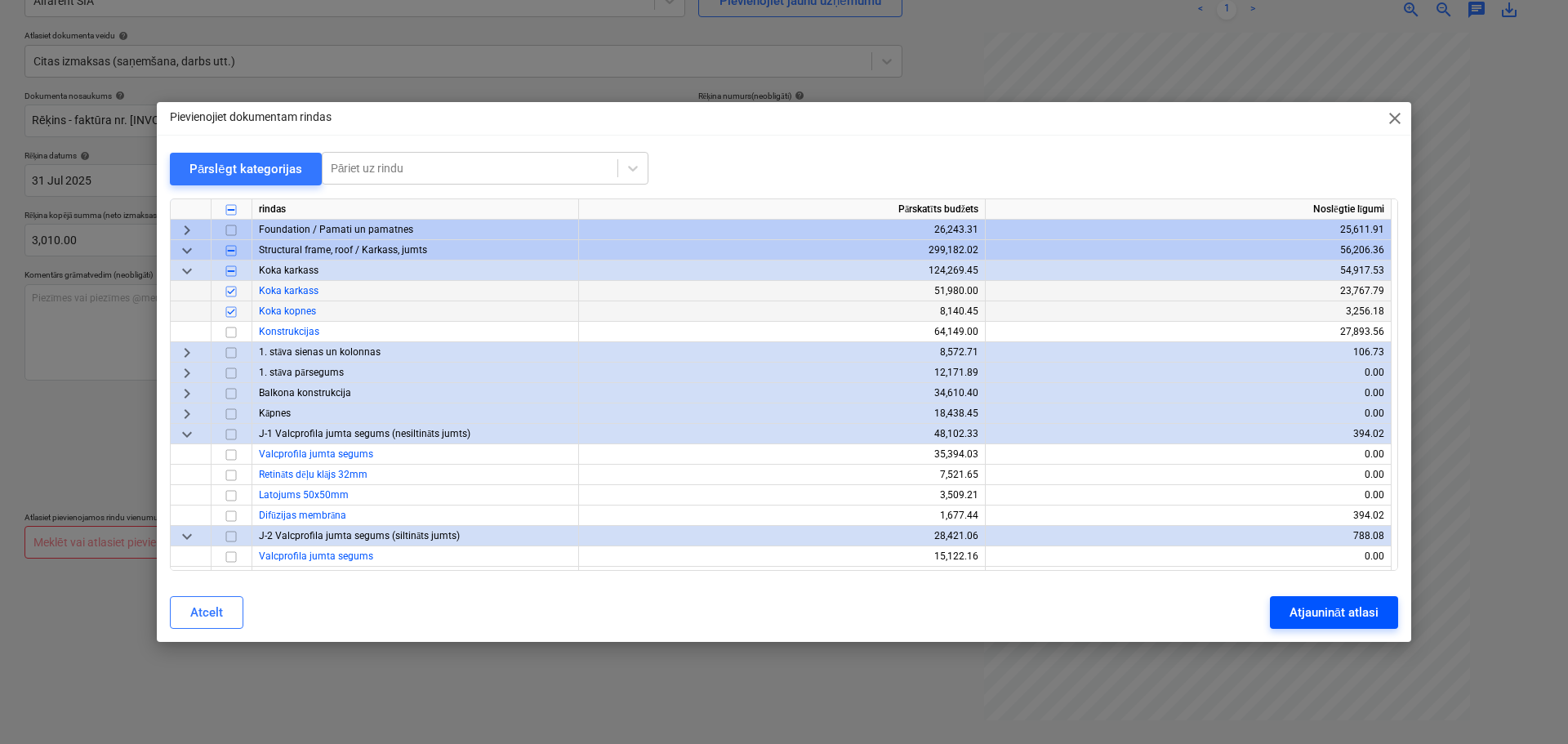 click on "Atjaunināt atlasi" at bounding box center [1334, 613] 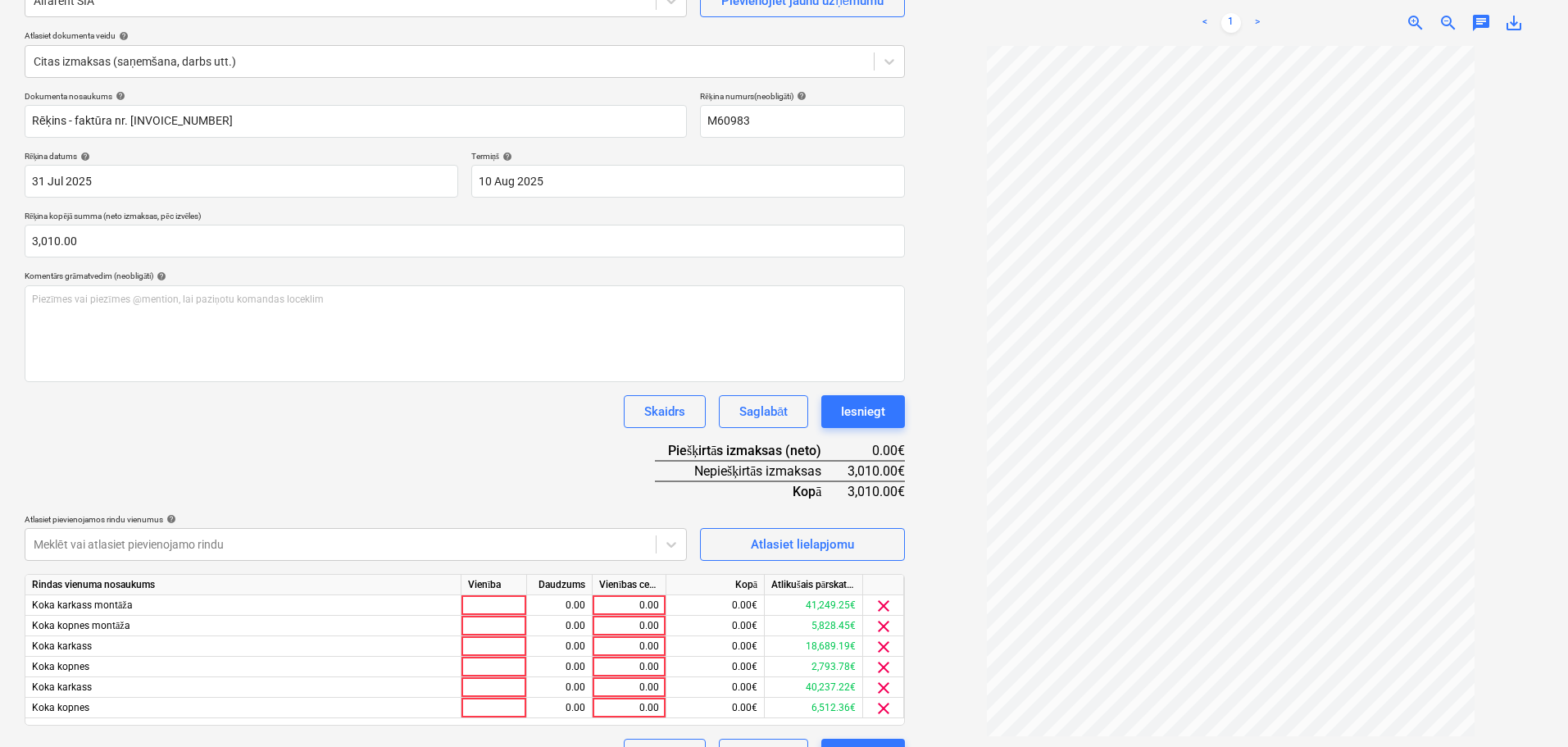 scroll, scrollTop: 202, scrollLeft: 0, axis: vertical 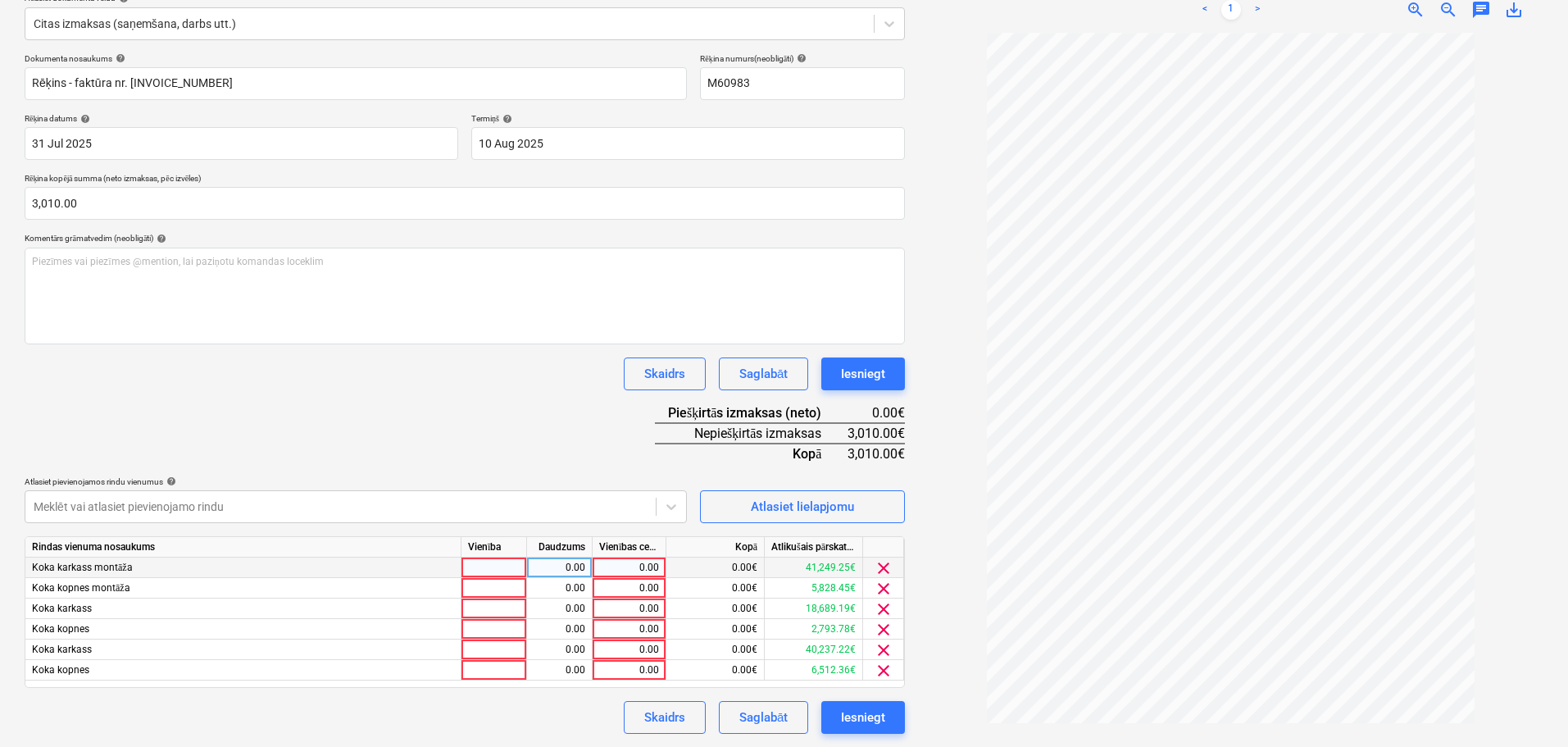 click on "0.00" at bounding box center [629, 567] 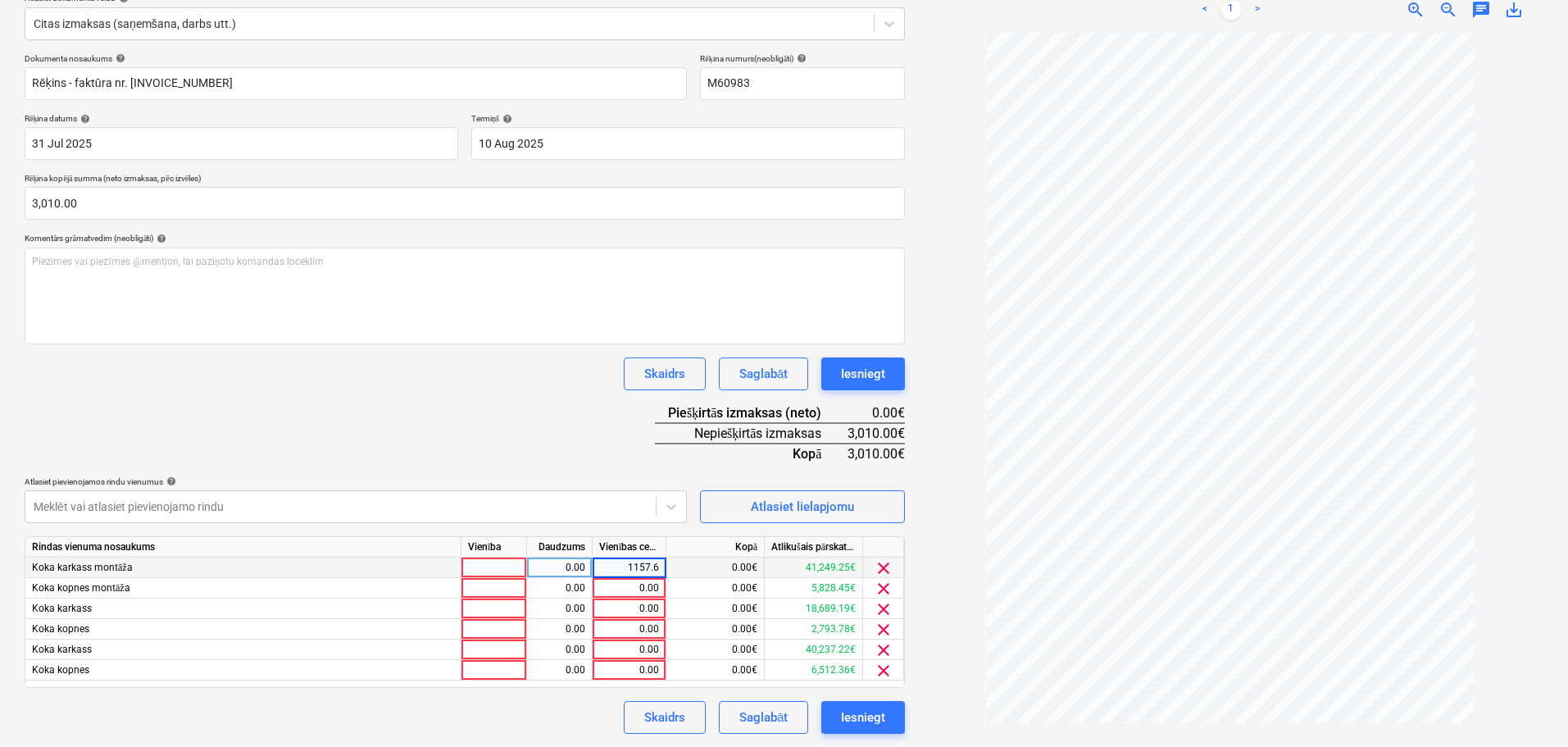 type on "1157.69" 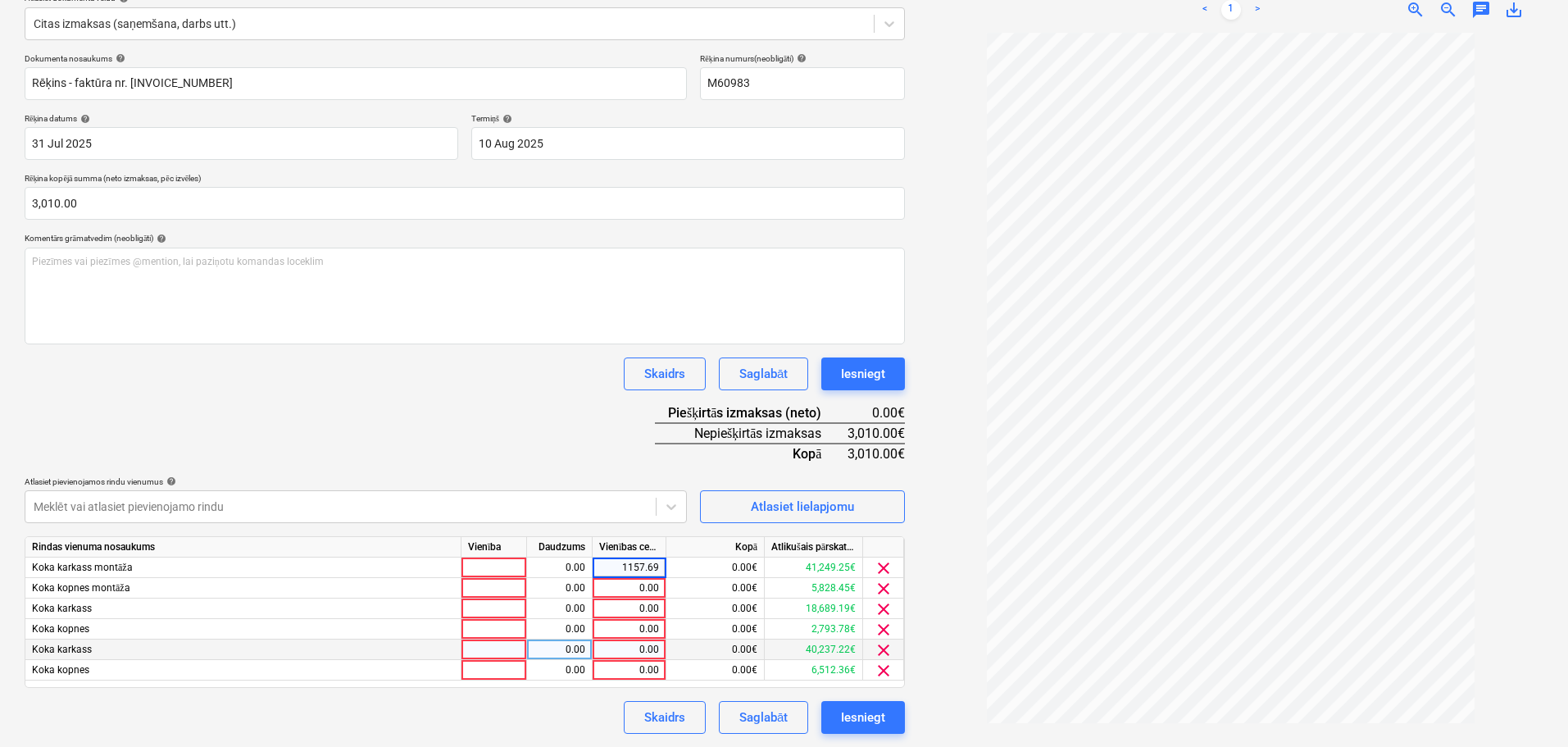 click on "0.00" at bounding box center (629, 649) 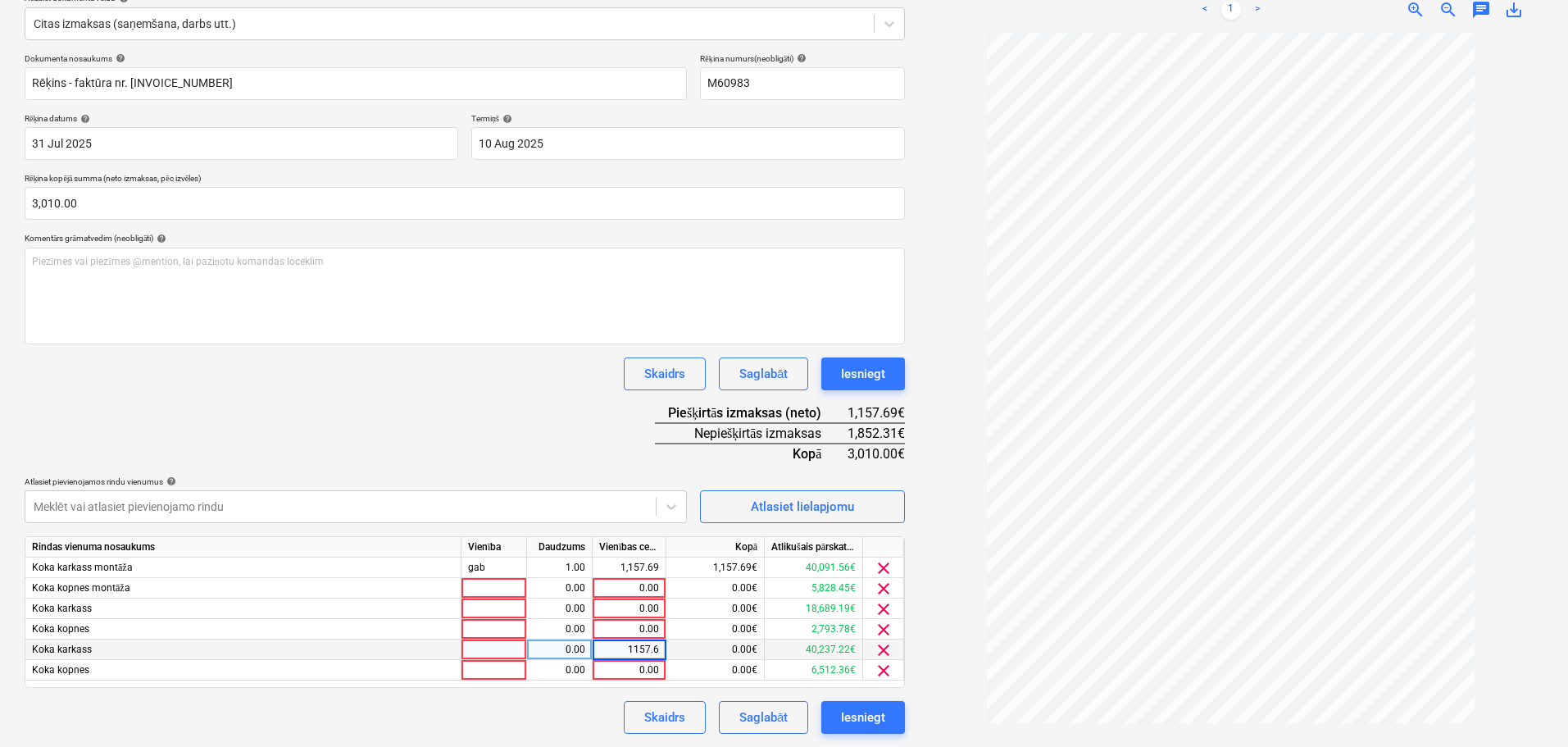 type on "1157.69" 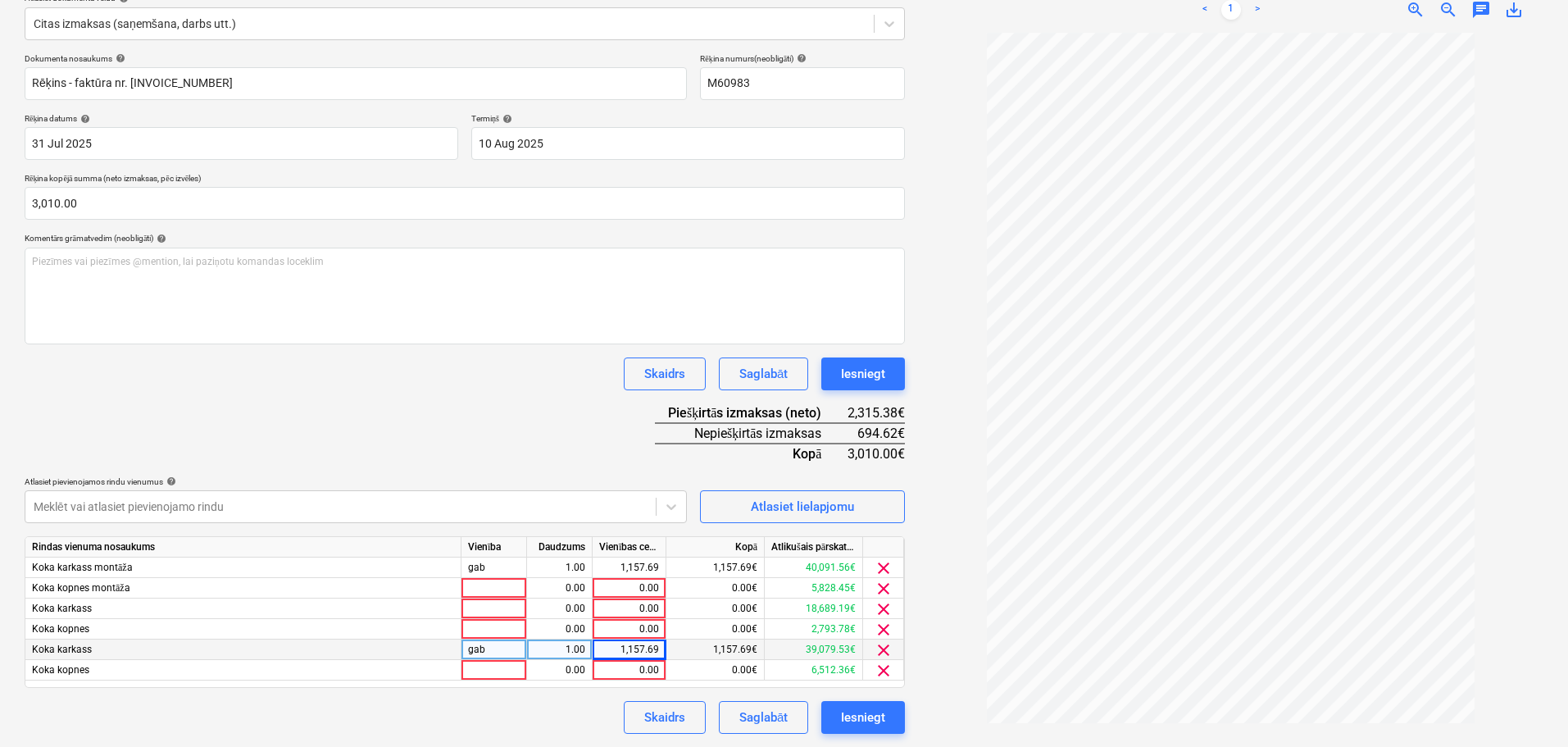 click on "Dokumenta nosaukums help Rēķins - faktūra nr. M60983 Rēķina numurs  (neobligāti) help M60983 Rēķina datums help 31 Jul 2025 31.07.2025 Press the down arrow key to interact with the calendar and
select a date. Press the question mark key to get the keyboard shortcuts for changing dates. Termiņš help 10 Aug 2025 10.08.2025 Press the down arrow key to interact with the calendar and
select a date. Press the question mark key to get the keyboard shortcuts for changing dates. Rēķina kopējā summa (neto izmaksas, pēc izvēles) 3,010.00 Komentārs grāmatvedim (neobligāti) help Piezīmes vai piezīmes @mention, lai paziņotu komandas loceklim ﻿ Skaidrs Saglabāt Iesniegt Piešķirtās izmaksas (neto) 2,315.38€ Nepiešķirtās izmaksas 694.62€ Kopā 3,010.00€ Atlasiet pievienojamos rindu vienumus help Meklēt vai atlasiet pievienojamo rindu Atlasiet lielapjomu Rindas vienuma nosaukums Vienība Daudzums Vienības cena Kopā Atlikušais pārskatītais budžets  Koka karkass montāža gab 1.00" at bounding box center [465, 394] 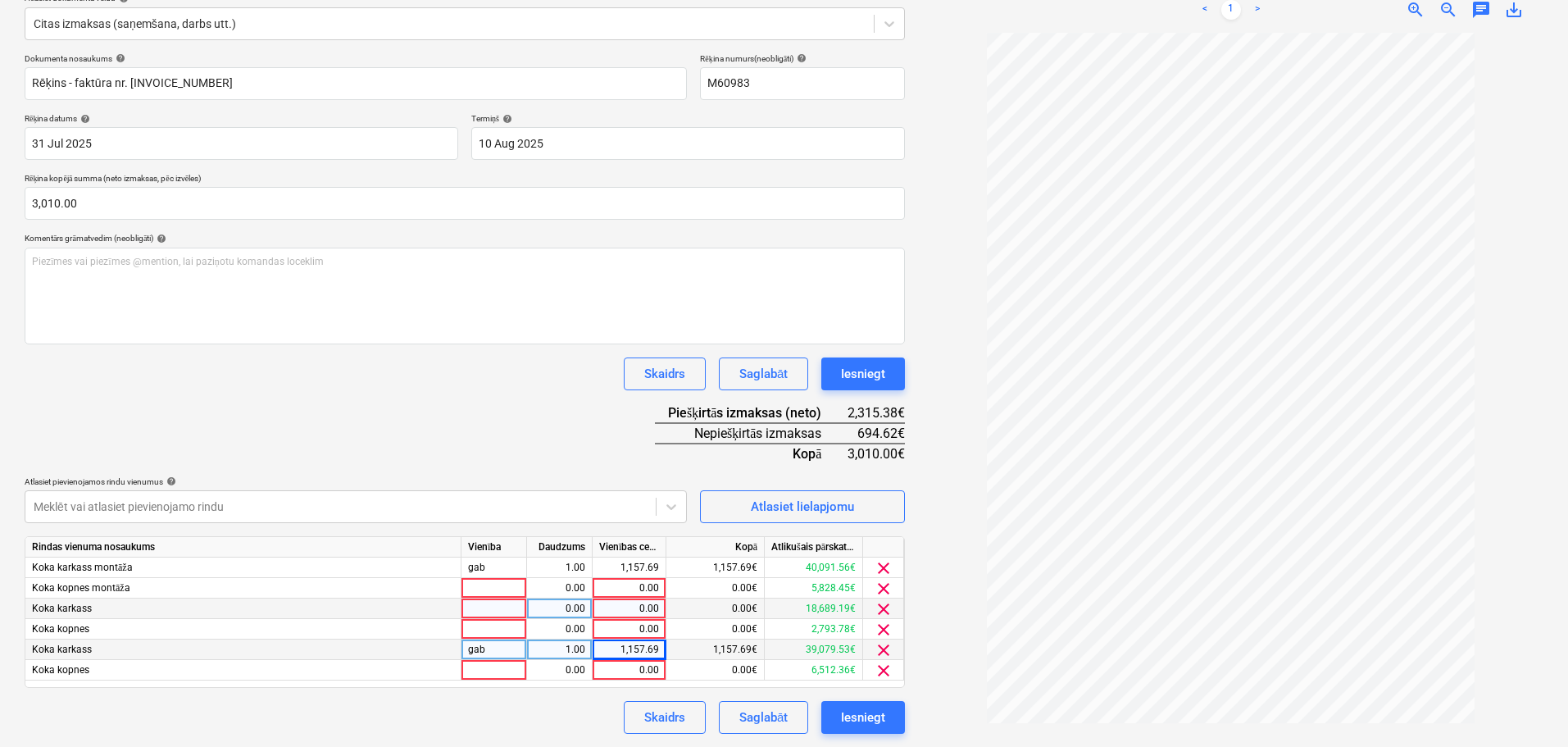 click on "0.00" at bounding box center (629, 608) 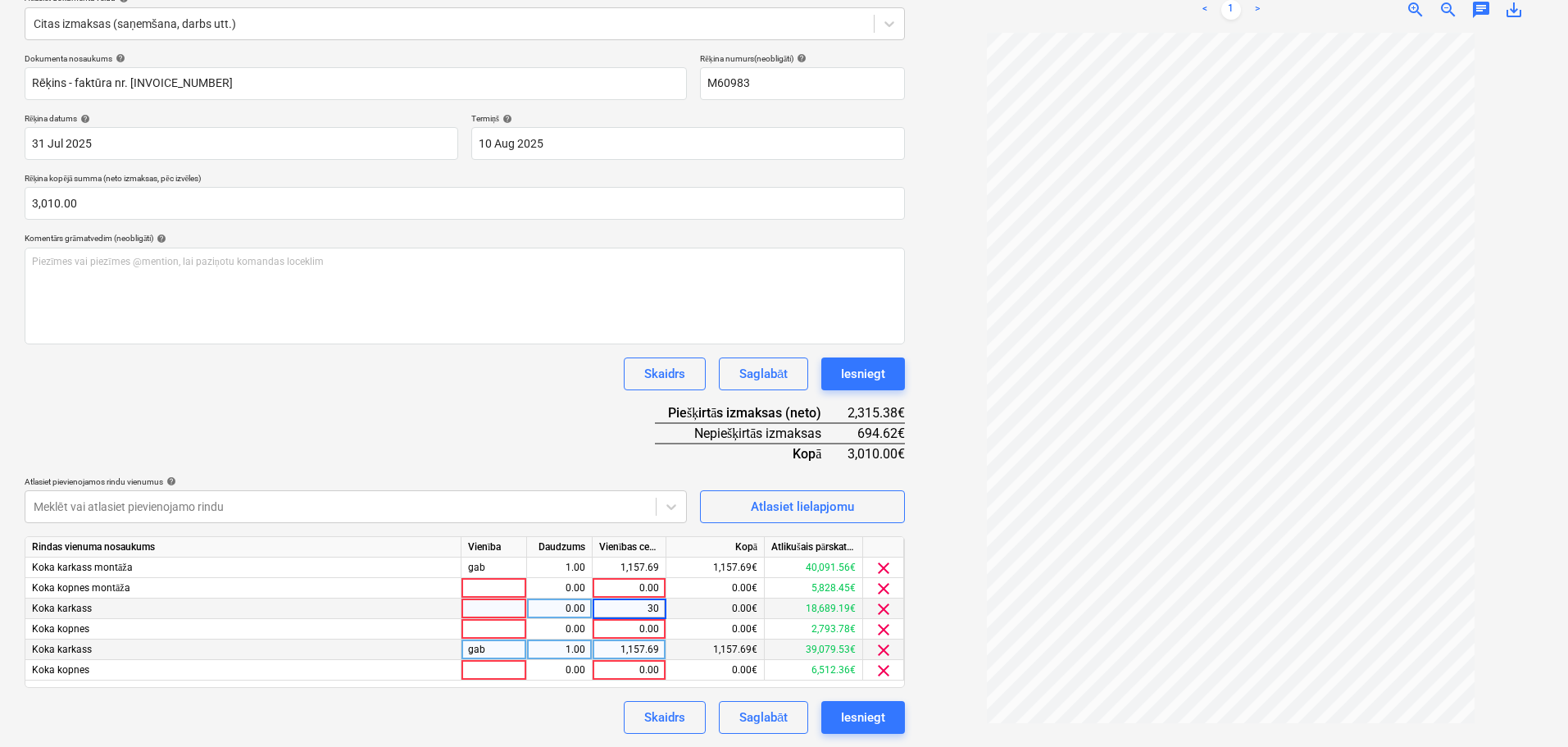 type on "300" 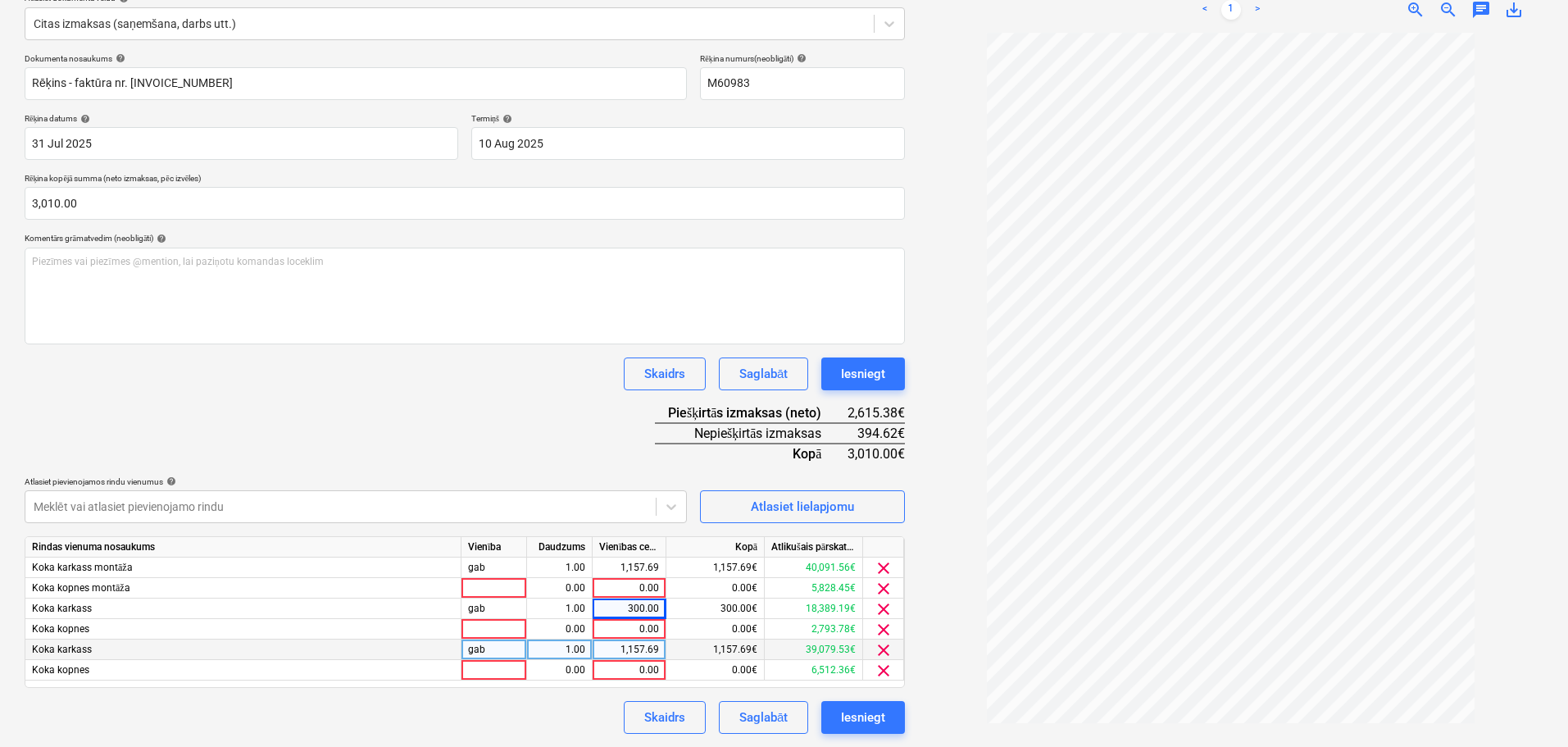 click on "Dokumenta nosaukums help Rēķins - faktūra nr. [INVOICE_NUMBER] Rēķina numurs  (neobligāti) help [INVOICE_NUMBER] Rēķina datums help 31 Jul 2025 31.07.2025 Press the down arrow key to interact with the calendar and
select a date. Press the question mark key to get the keyboard shortcuts for changing dates. Termiņš help 10 Aug 2025 10.08.2025 Press the down arrow key to interact with the calendar and
select a date. Press the question mark key to get the keyboard shortcuts for changing dates. Rēķina kopējā summa (neto izmaksas, pēc izvēles) 3,010.00 Komentārs grāmatvedim (neobligāti) help Piezīmes vai piezīmes @mention, lai paziņotu komandas loceklim ﻿ Skaidrs Saglabāt Iesniegt Piešķirtās izmaksas (neto) 2,615.38€ Nepiešķirtās izmaksas 394.62€ Kopā 3,010.00€ Atlasiet pievienojamos rindu vienumus help Meklēt vai atlasiet pievienojamo rindu Atlasiet lielapjomu Rindas vienuma nosaukums Vienība Daudzums Vienības cena Kopā Atlikušais pārskatītais budžets  Koka karkass montāža gab 1.00" at bounding box center [465, 394] 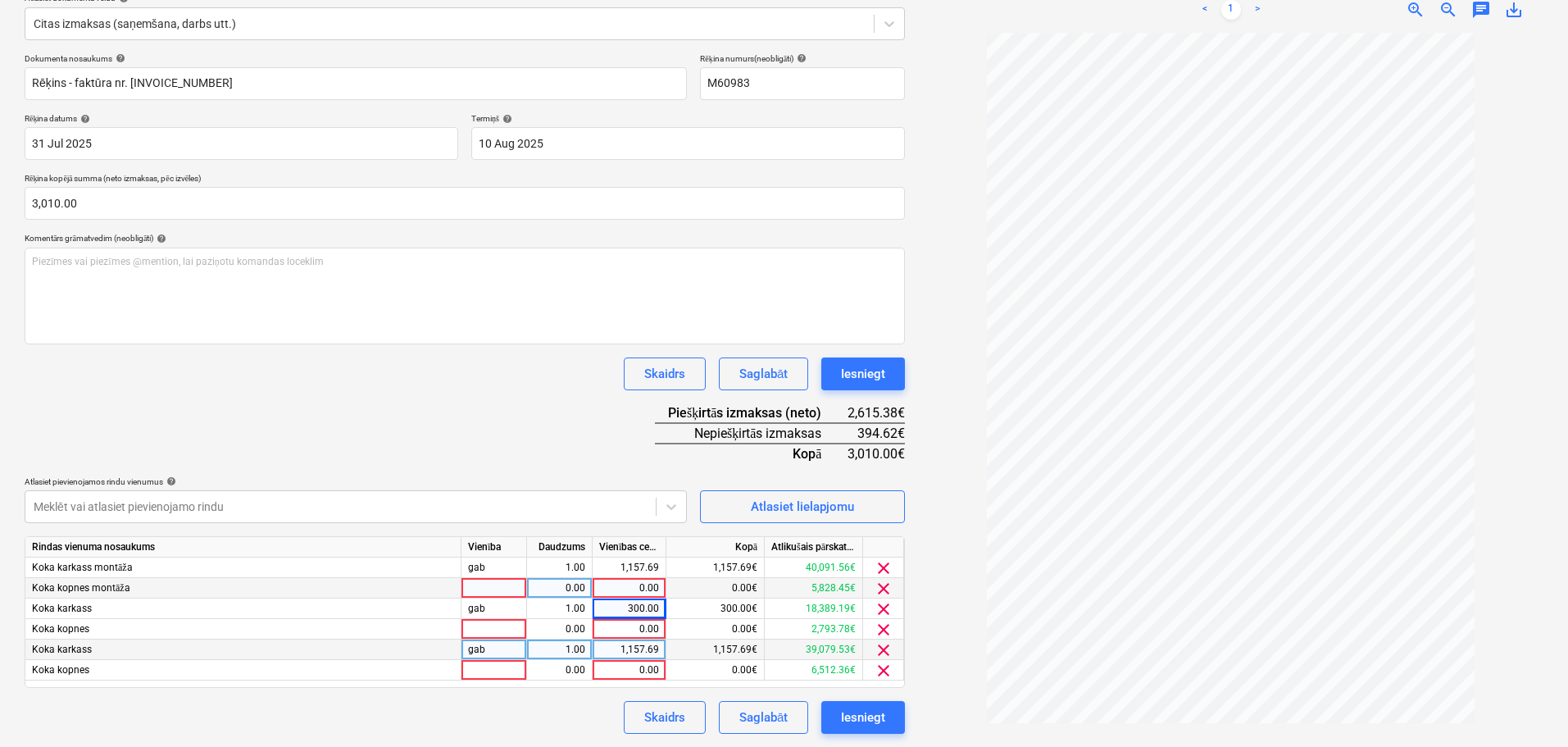 click on "0.00" at bounding box center [629, 588] 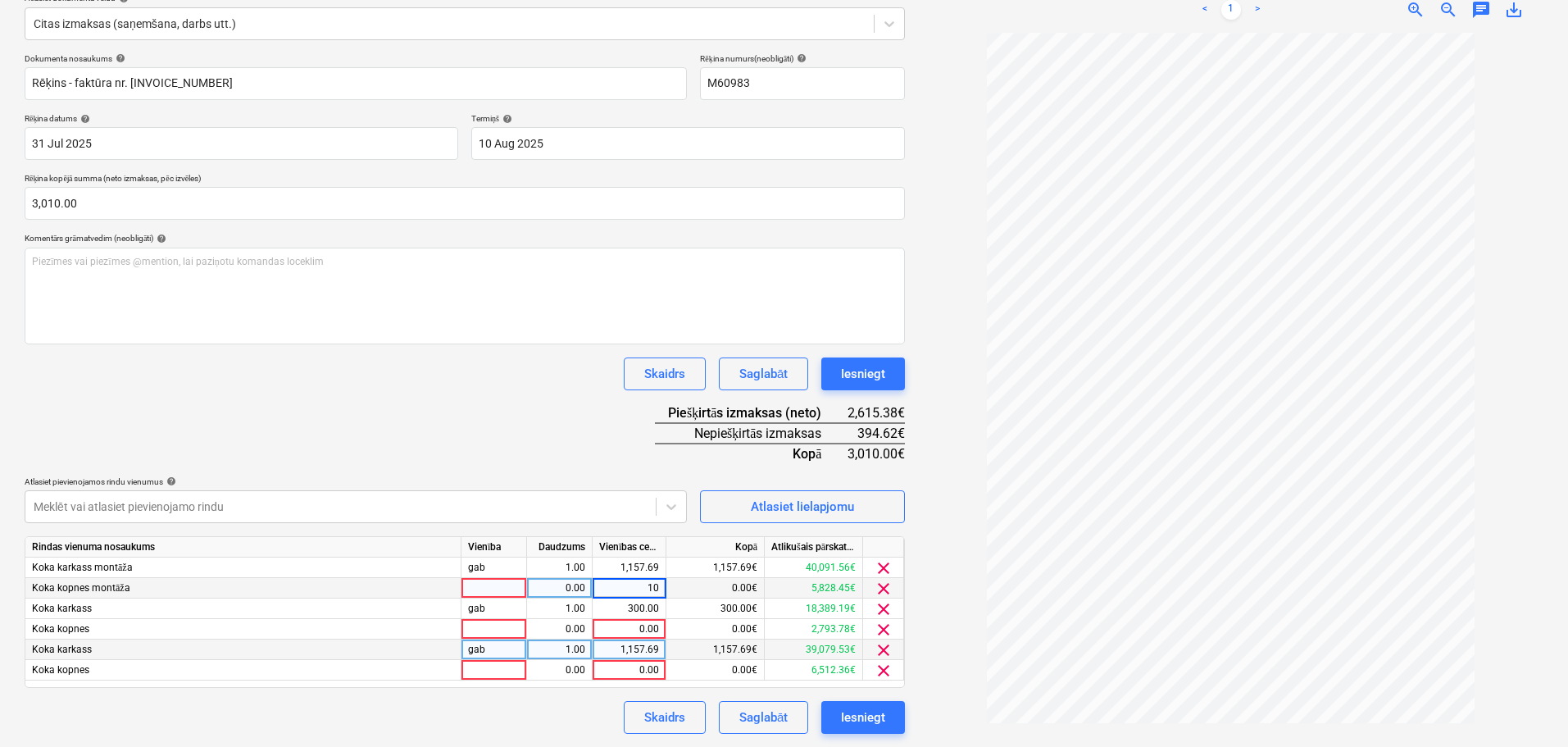 type on "100" 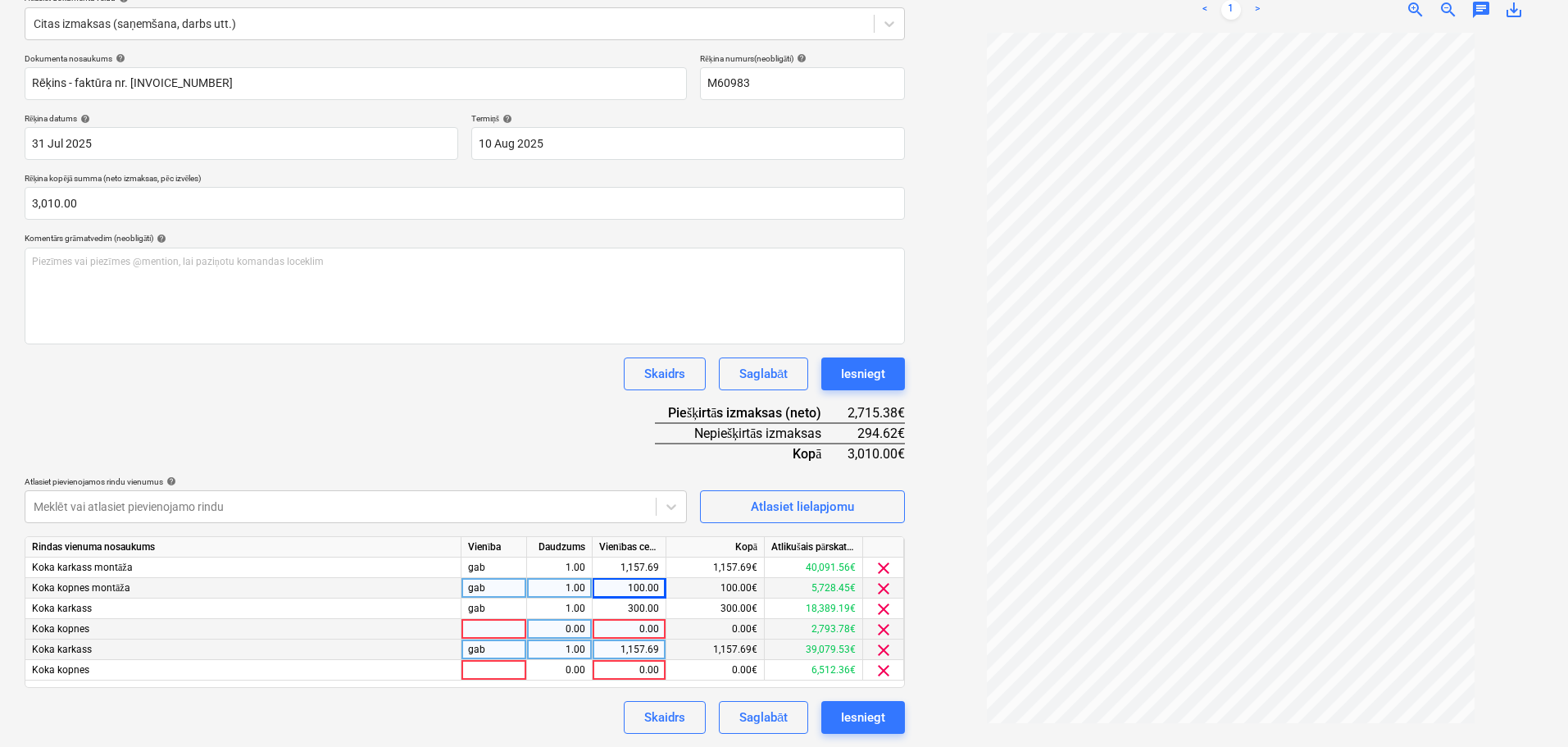 click on "0.00" at bounding box center [629, 629] 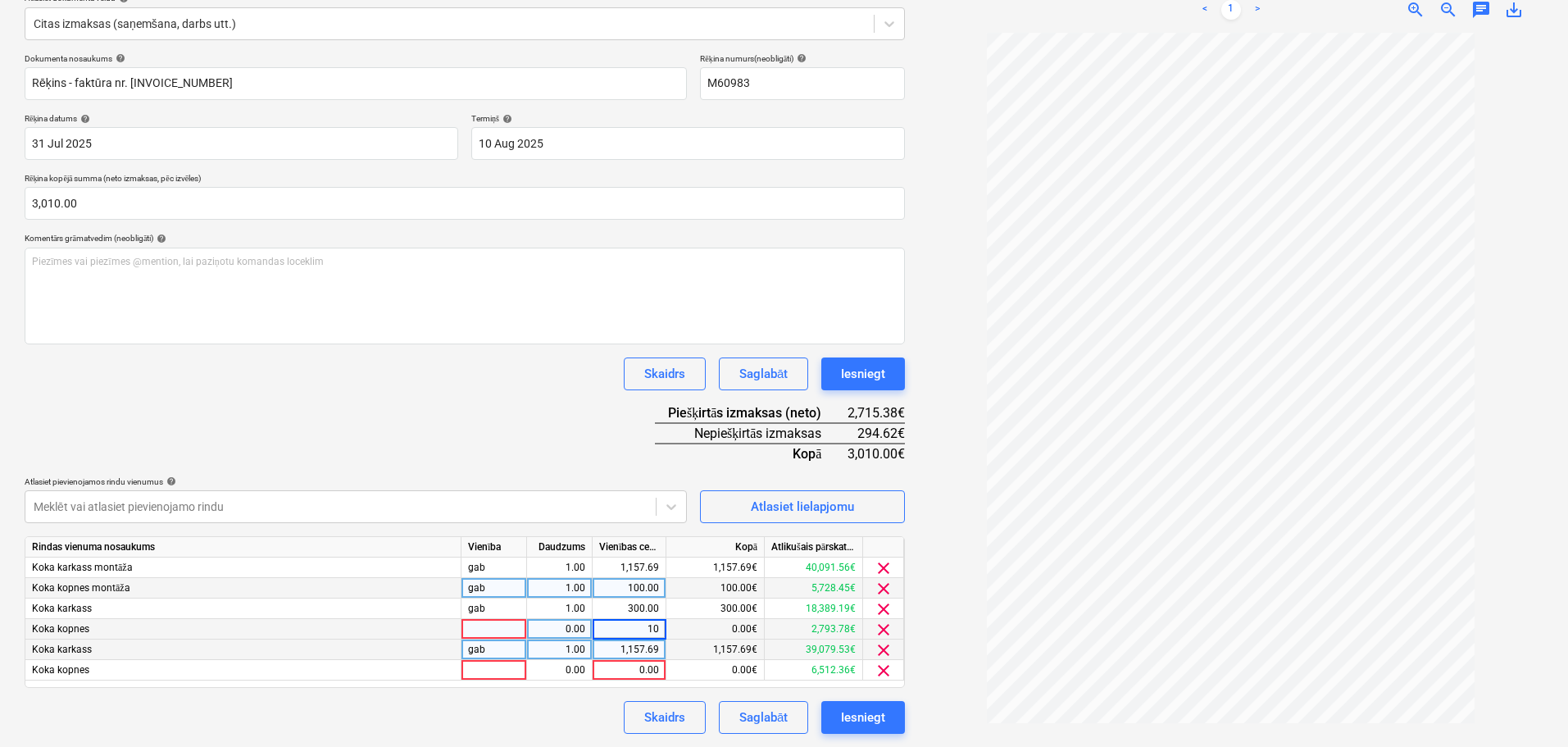 type on "100" 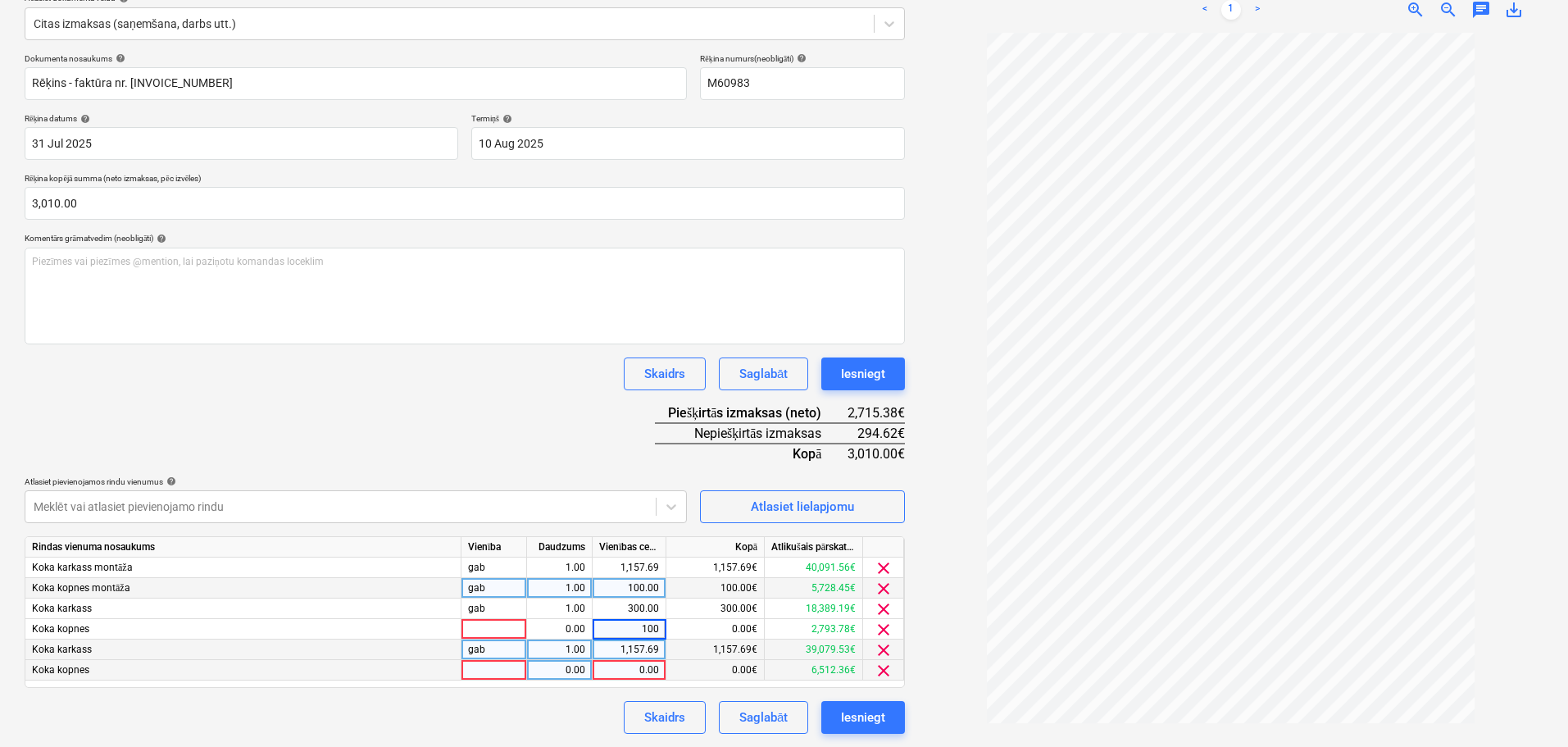 click on "0.00" at bounding box center (629, 670) 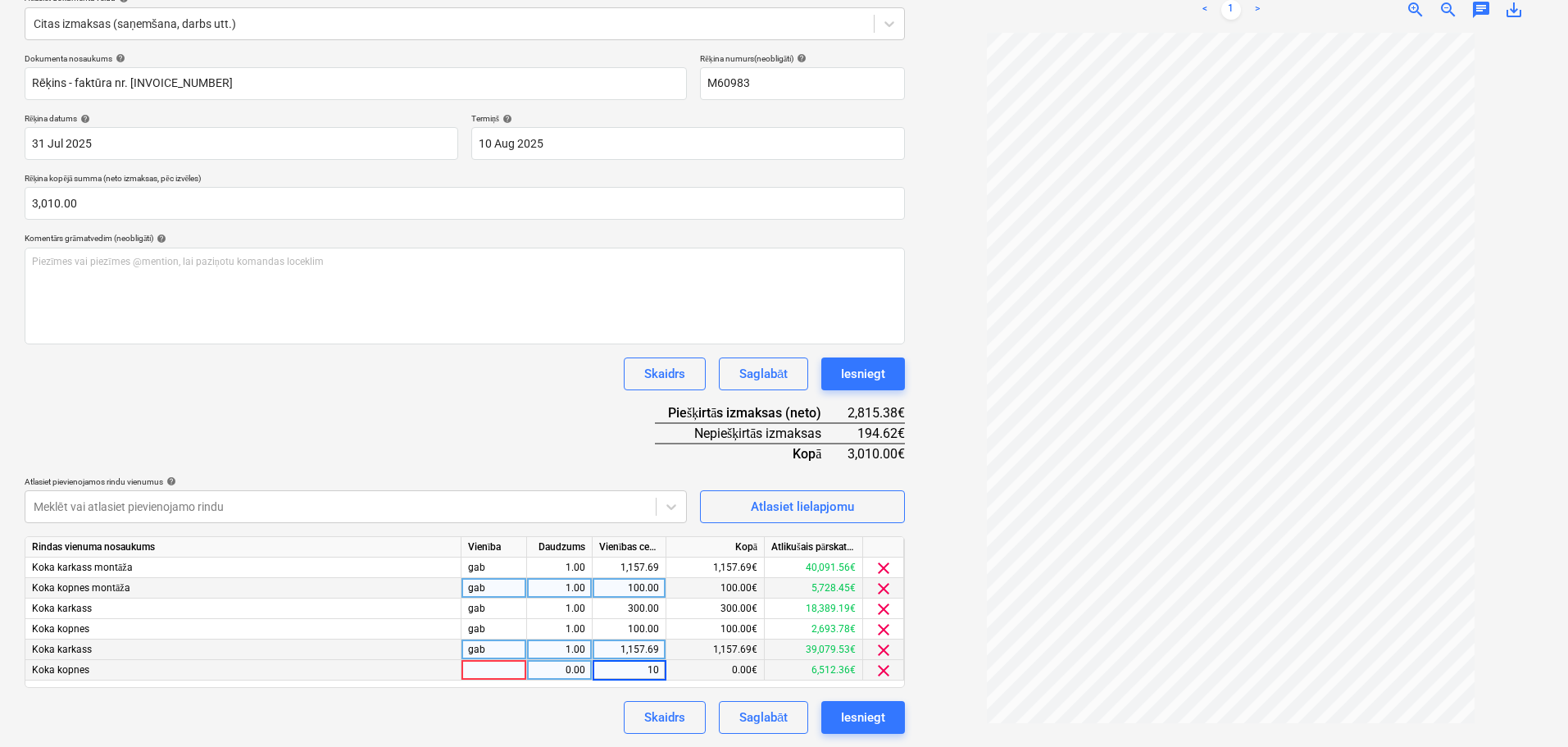 type on "100" 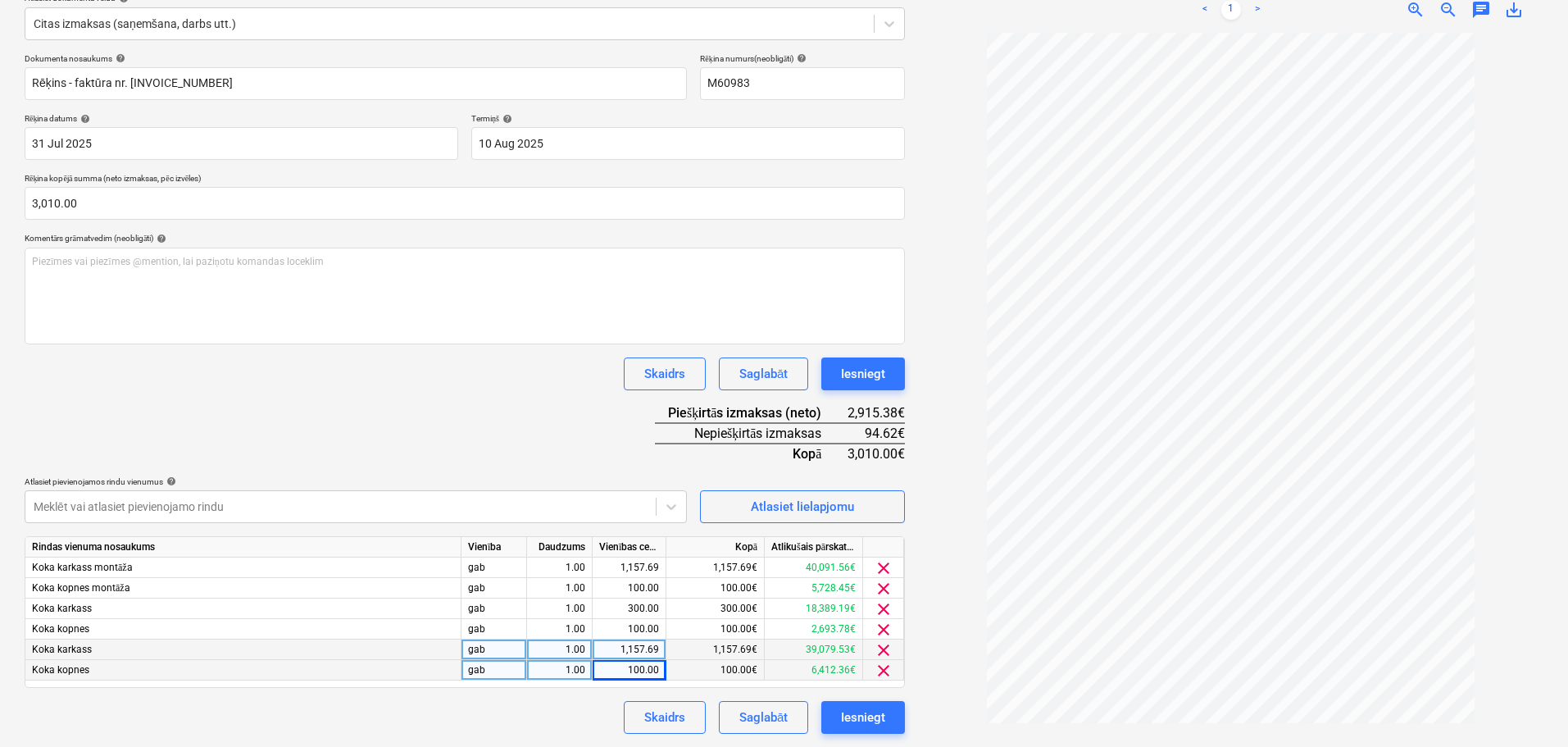 click on "Dokumenta nosaukums help Rēķins - faktūra nr. [INVOICE_NUMBER] Rēķina numurs  (neobligāti) help [INVOICE_NUMBER] Rēķina datums help 31 Jul 2025 31.07.2025 Press the down arrow key to interact with the calendar and
select a date. Press the question mark key to get the keyboard shortcuts for changing dates. Termiņš help 10 Aug 2025 10.08.2025 Press the down arrow key to interact with the calendar and
select a date. Press the question mark key to get the keyboard shortcuts for changing dates. Rēķina kopējā summa (neto izmaksas, pēc izvēles) 3,010.00 Komentārs grāmatvedim (neobligāti) help Piezīmes vai piezīmes @mention, lai paziņotu komandas loceklim ﻿ Skaidrs Saglabāt Iesniegt Piešķirtās izmaksas (neto) 2,915.38€ Nepiešķirtās izmaksas 94.62€ Kopā 3,010.00€ Atlasiet pievienojamos rindu vienumus help Meklēt vai atlasiet pievienojamo rindu Atlasiet lielapjomu Rindas vienuma nosaukums Vienība Daudzums Vienības cena Kopā Atlikušais pārskatītais budžets  Koka karkass montāža gab 1.00" at bounding box center (465, 394) 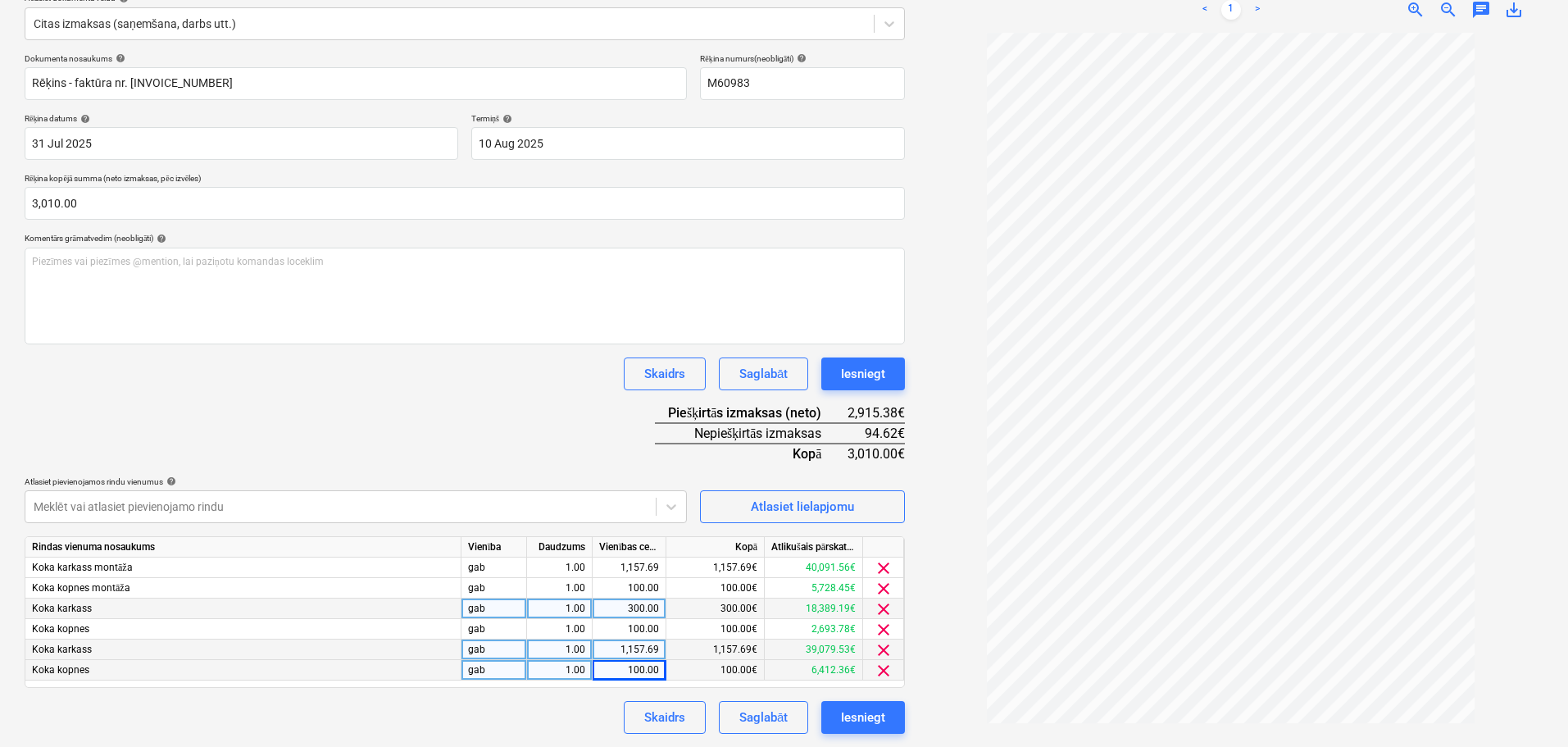 click on "300.00" at bounding box center [629, 608] 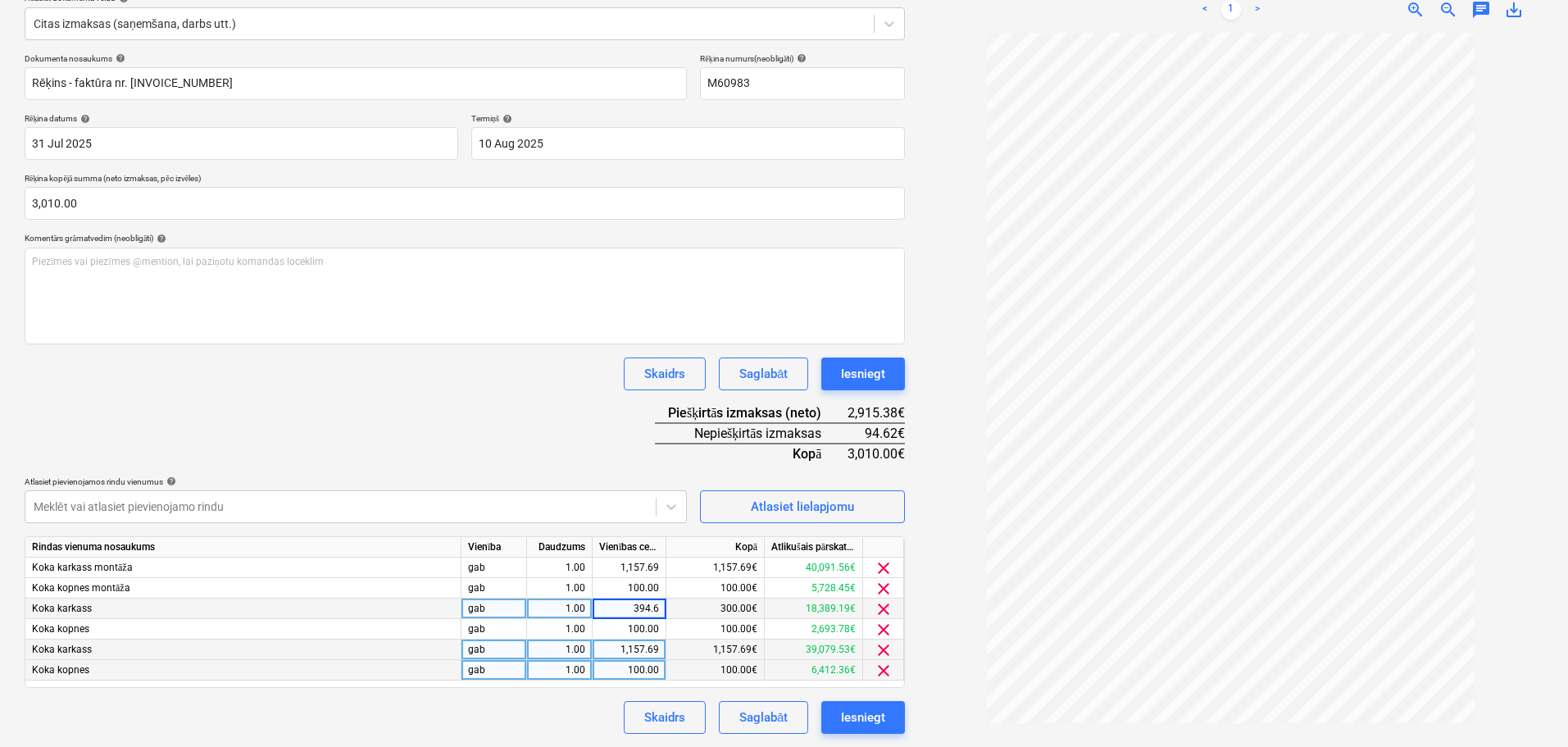 type on "394.62" 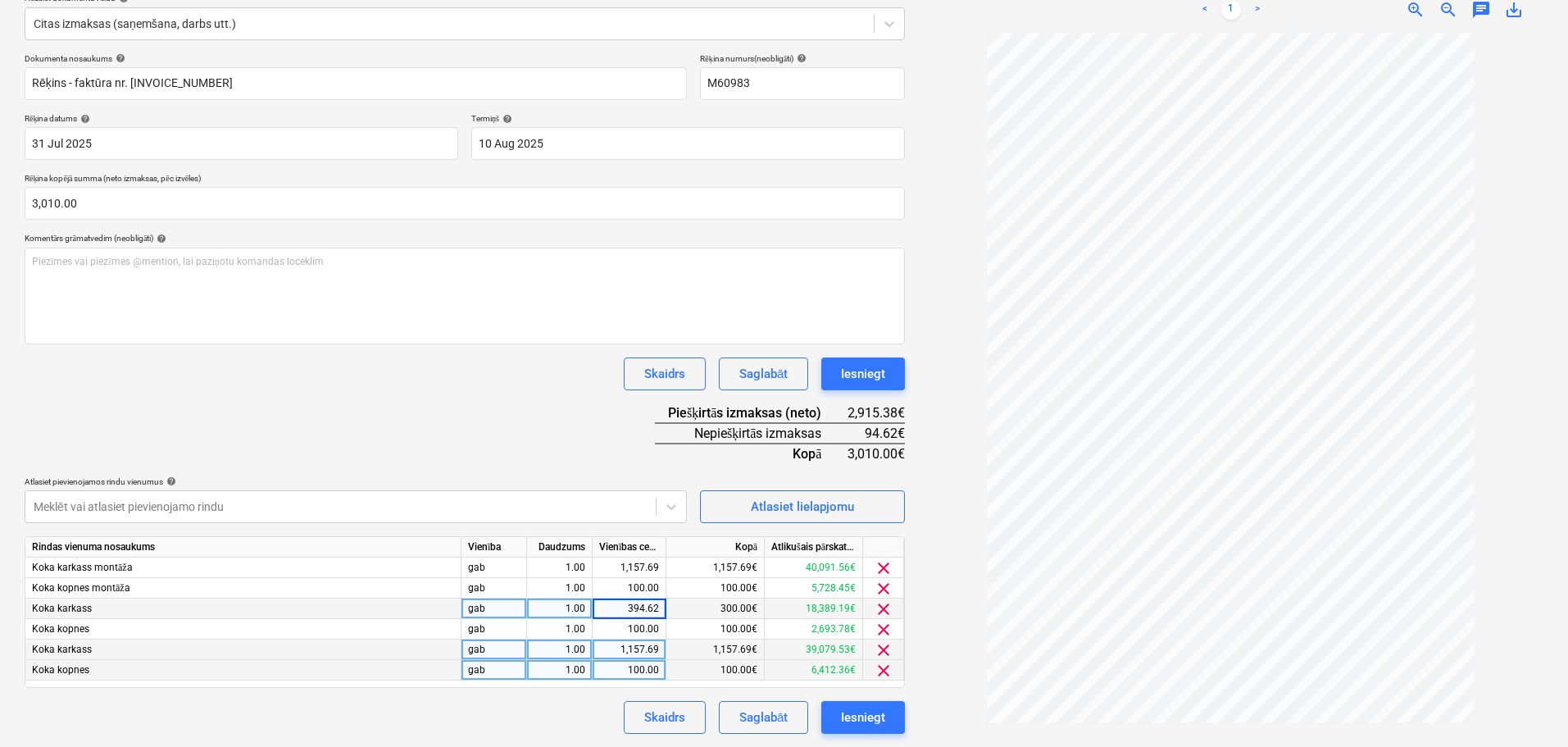 click on "Dokumenta nosaukums help Rēķins - faktūra nr. [INVOICE_NUMBER] Rēķina numurs  (neobligāti) help [INVOICE_NUMBER] Rēķina datums help 31 Jul 2025 31.07.2025 Press the down arrow key to interact with the calendar and
select a date. Press the question mark key to get the keyboard shortcuts for changing dates. Termiņš help 10 Aug 2025 10.08.2025 Press the down arrow key to interact with the calendar and
select a date. Press the question mark key to get the keyboard shortcuts for changing dates. Rēķina kopējā summa (neto izmaksas, pēc izvēles) 3,010.00 Komentārs grāmatvedim (neobligāti) help Piezīmes vai piezīmes @mention, lai paziņotu komandas loceklim ﻿ Skaidrs Saglabāt Iesniegt Piešķirtās izmaksas (neto) 2,915.38€ Nepiešķirtās izmaksas 94.62€ Kopā 3,010.00€ Atlasiet pievienojamos rindu vienumus help Meklēt vai atlasiet pievienojamo rindu Atlasiet lielapjomu Rindas vienuma nosaukums Vienība Daudzums Vienības cena Kopā Atlikušais pārskatītais budžets  Koka karkass montāža gab 1.00" at bounding box center (465, 394) 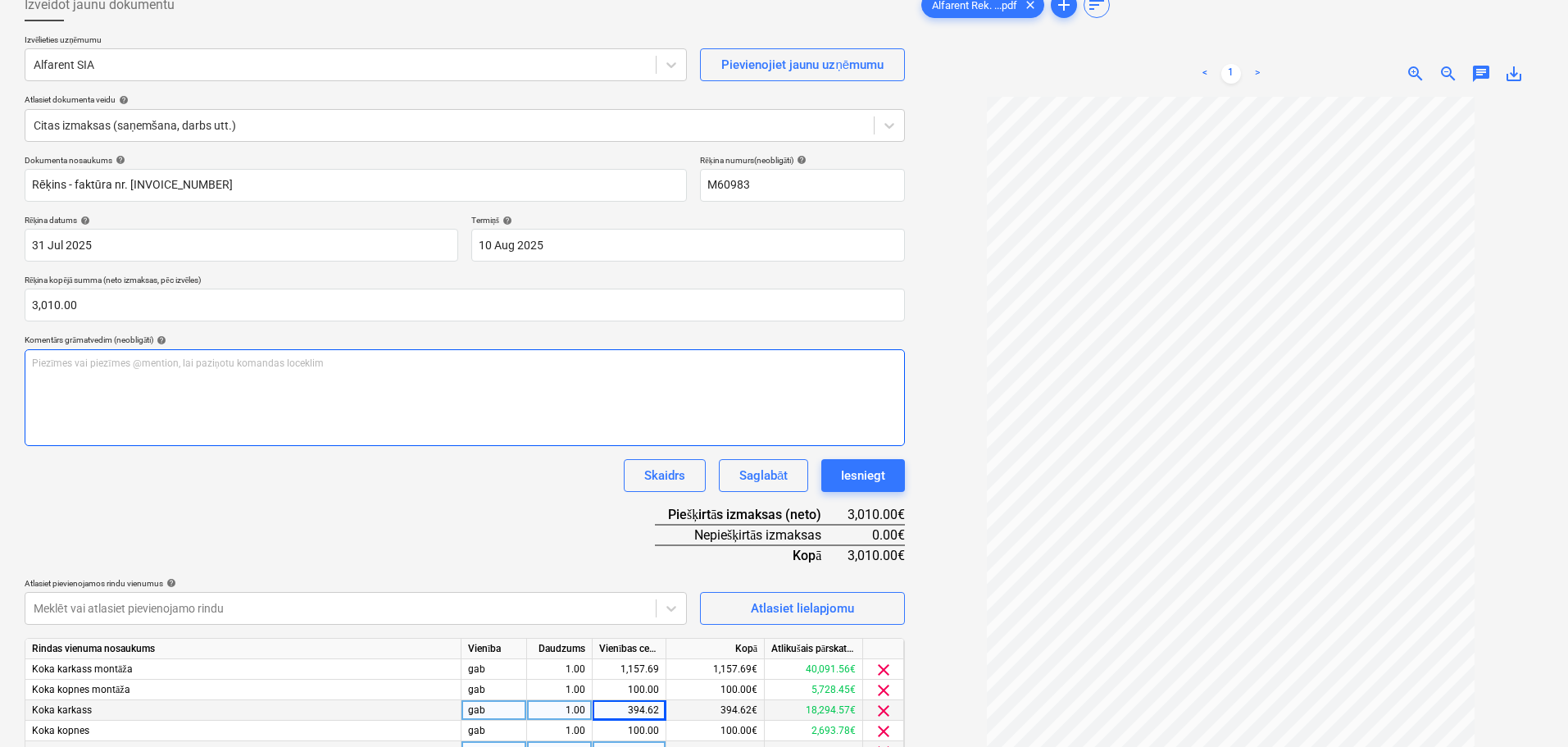scroll, scrollTop: 202, scrollLeft: 0, axis: vertical 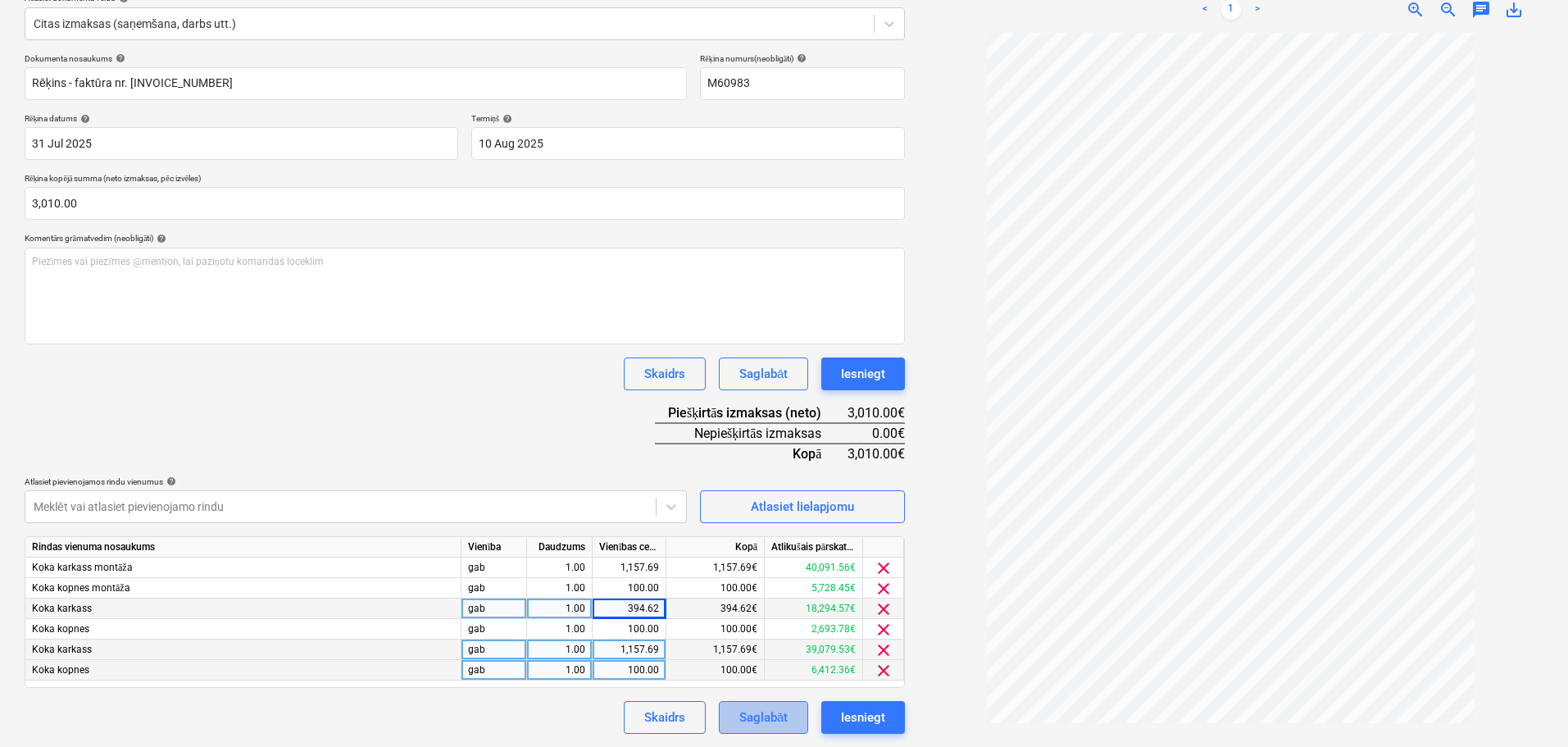 click on "Saglabāt" at bounding box center [763, 717] 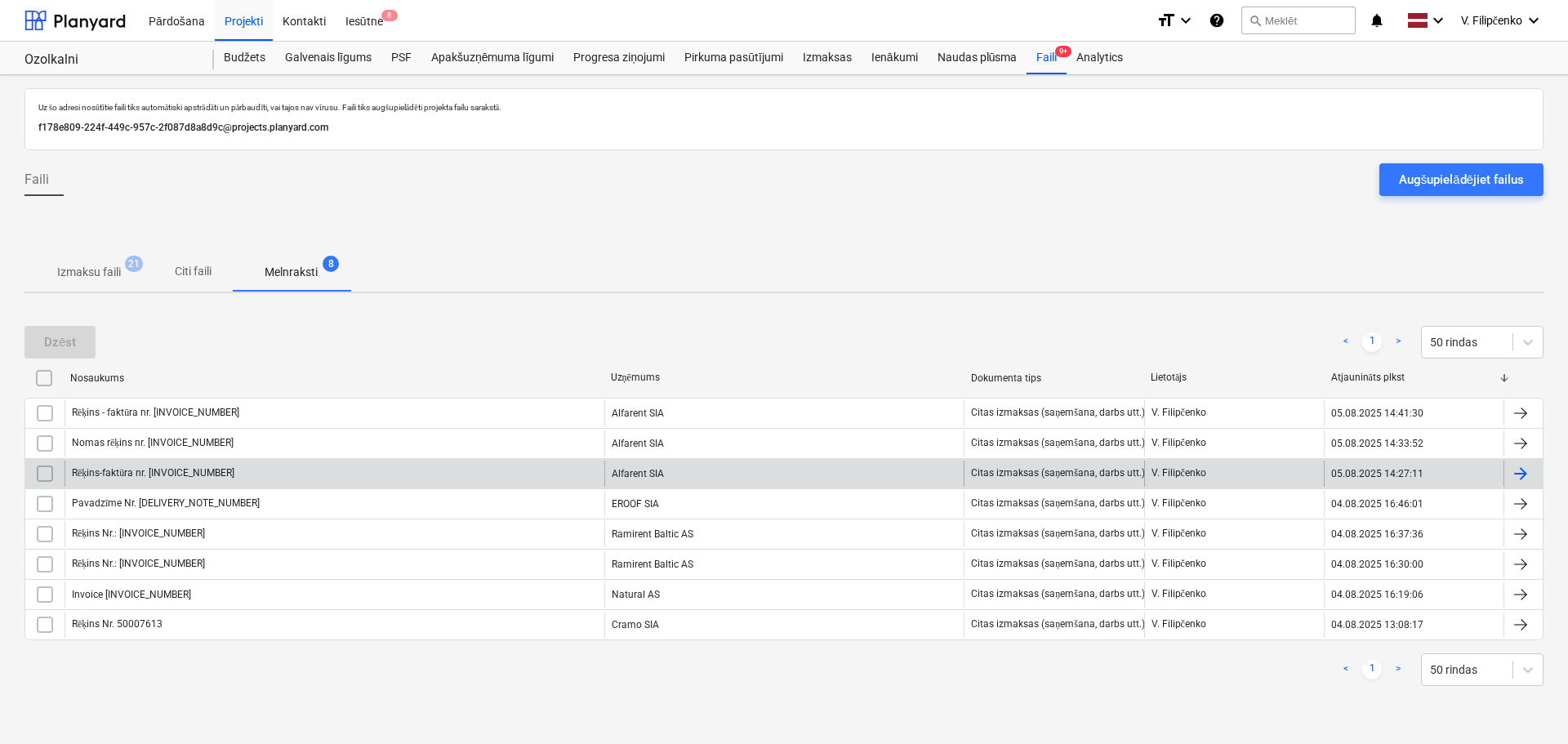 click on "Rēķins-faktūra nr. [INVOICE_NUMBER]" at bounding box center (334, 474) 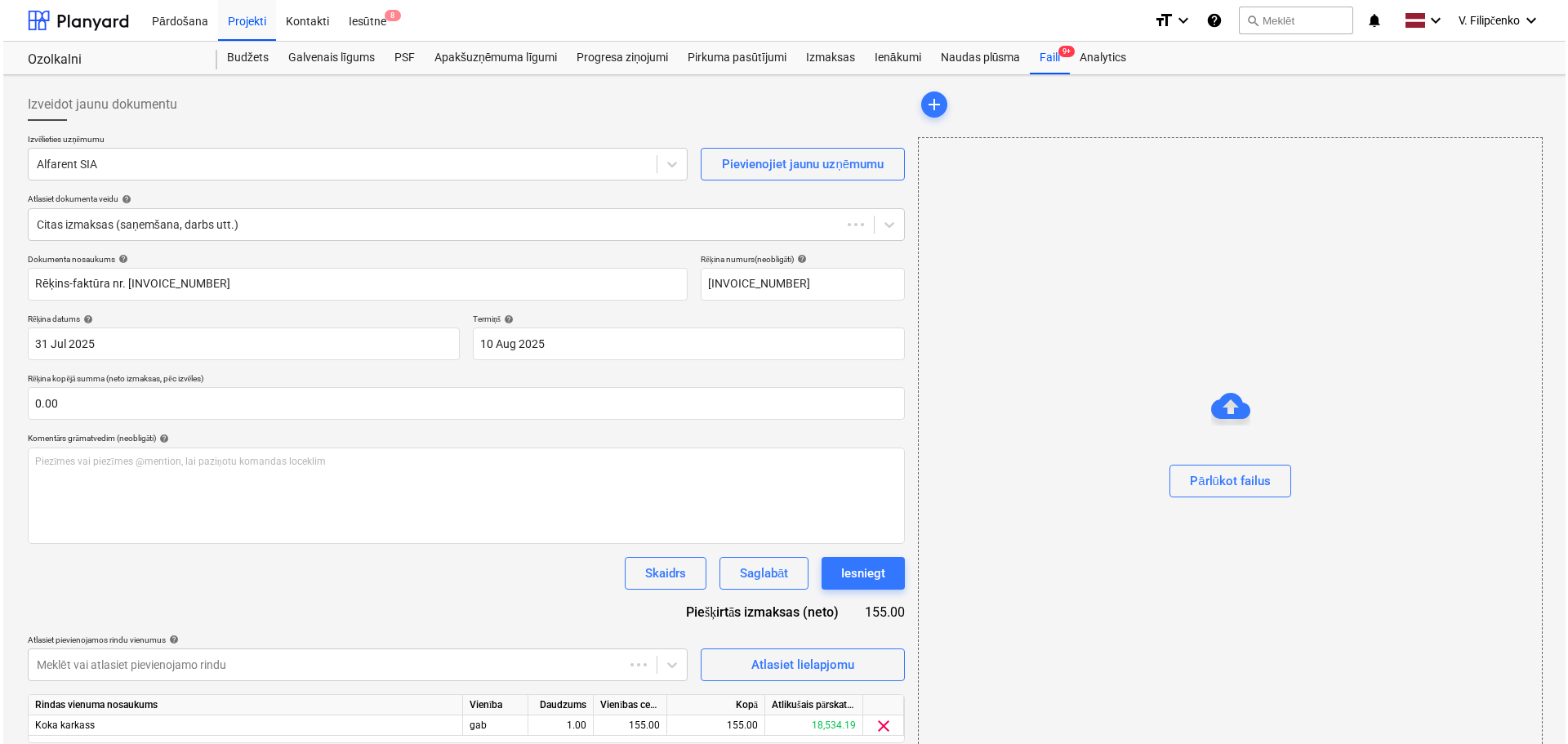 scroll, scrollTop: 58, scrollLeft: 0, axis: vertical 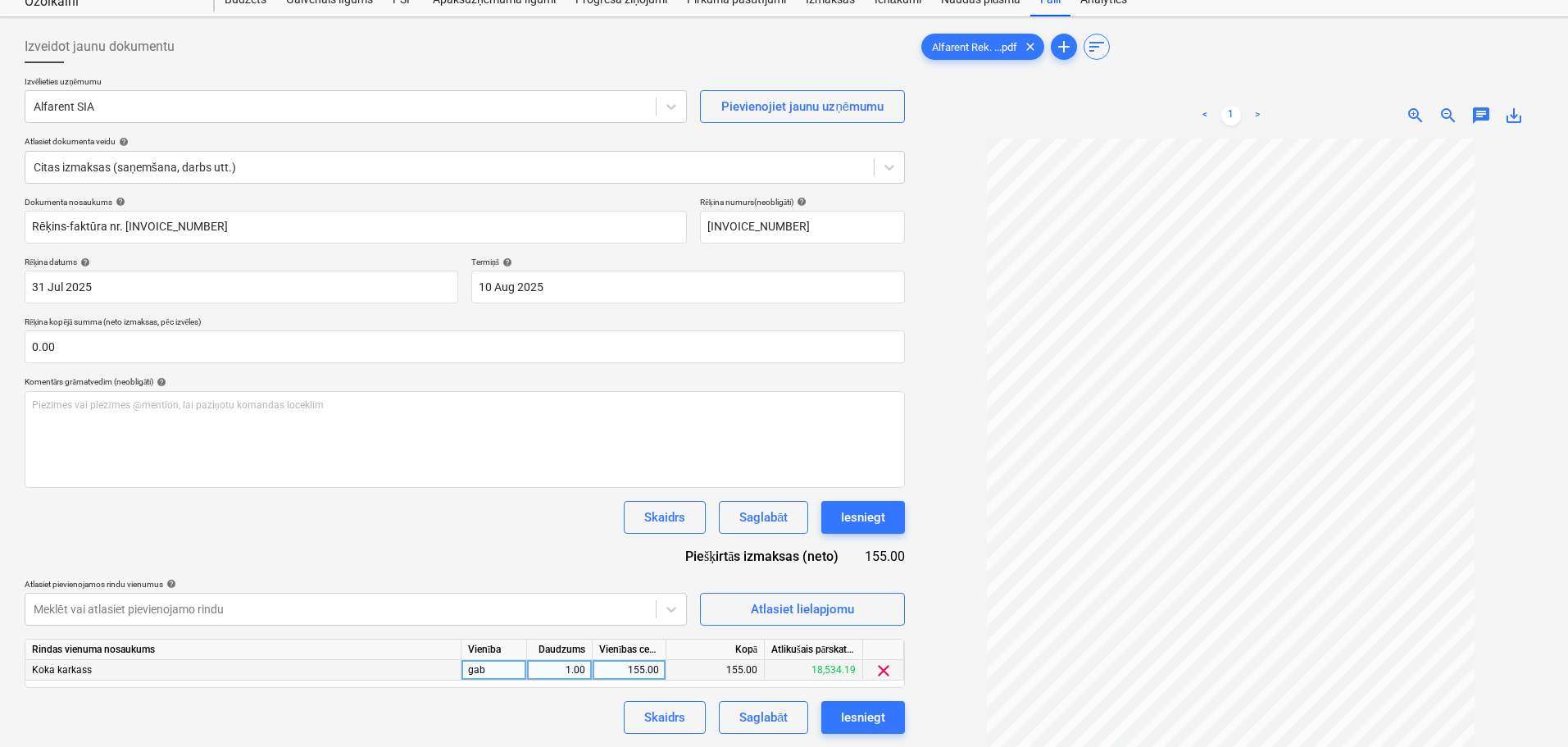 click on "clear" at bounding box center [884, 671] 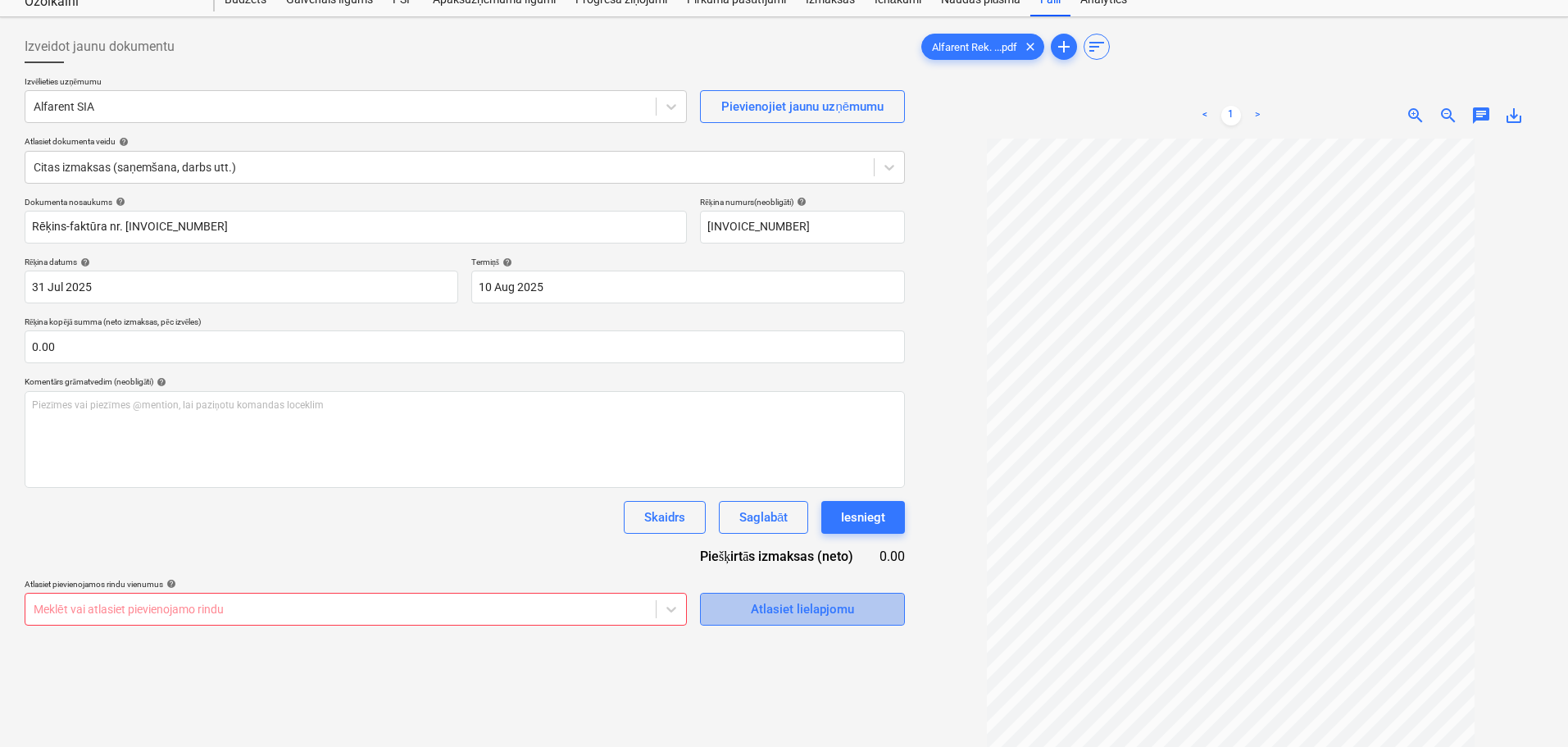 click on "Atlasiet lielapjomu" at bounding box center (802, 609) 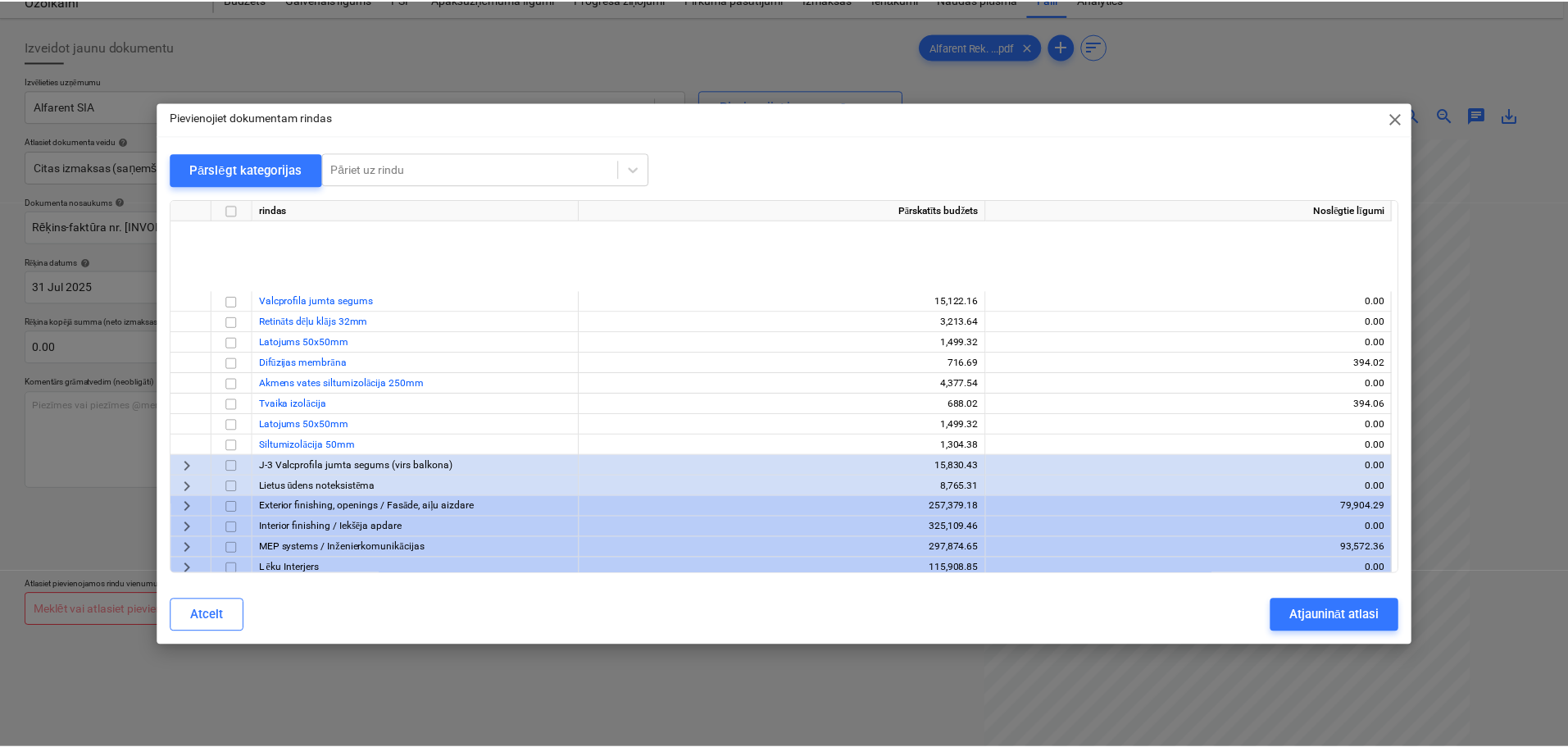 scroll, scrollTop: 1329, scrollLeft: 0, axis: vertical 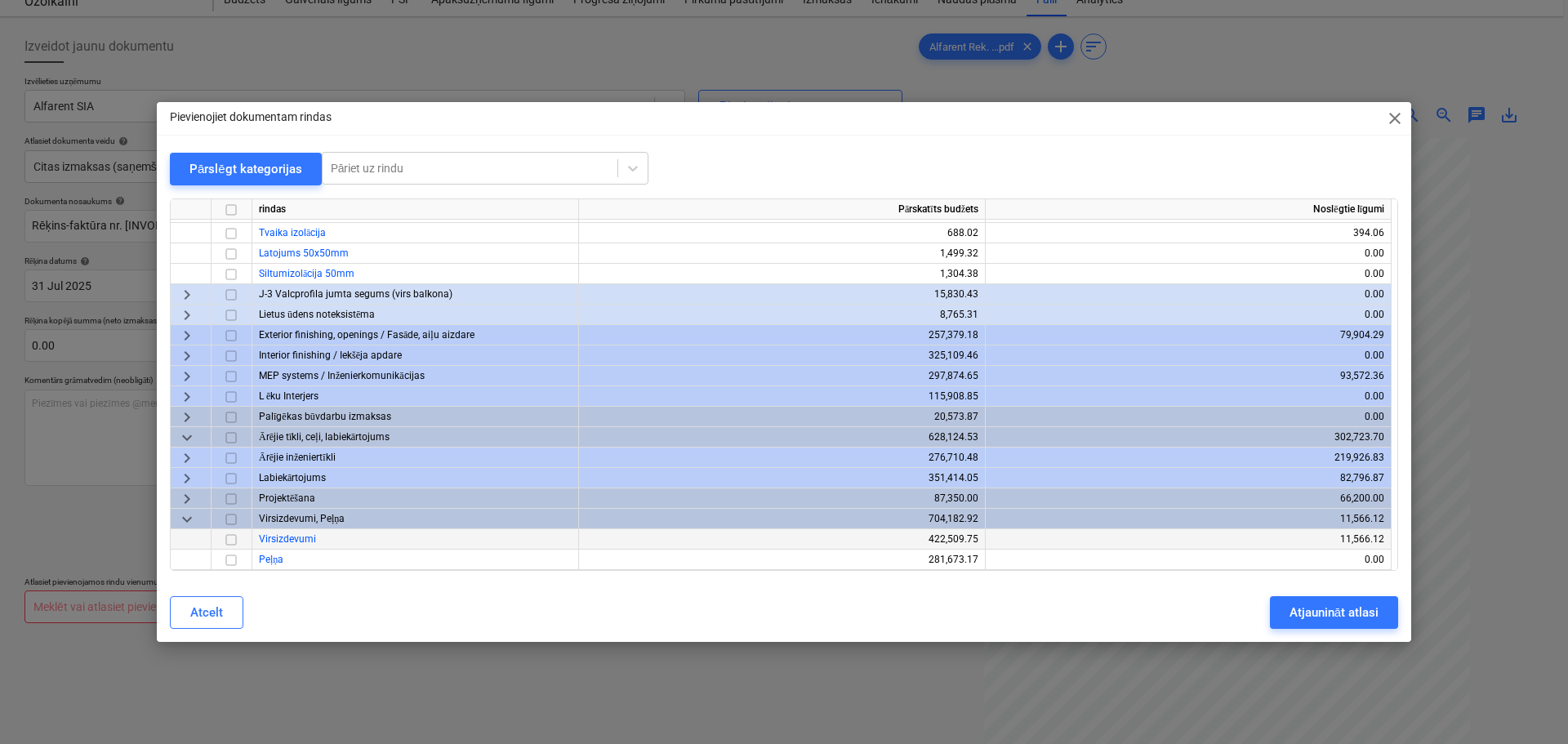 click at bounding box center (231, 539) 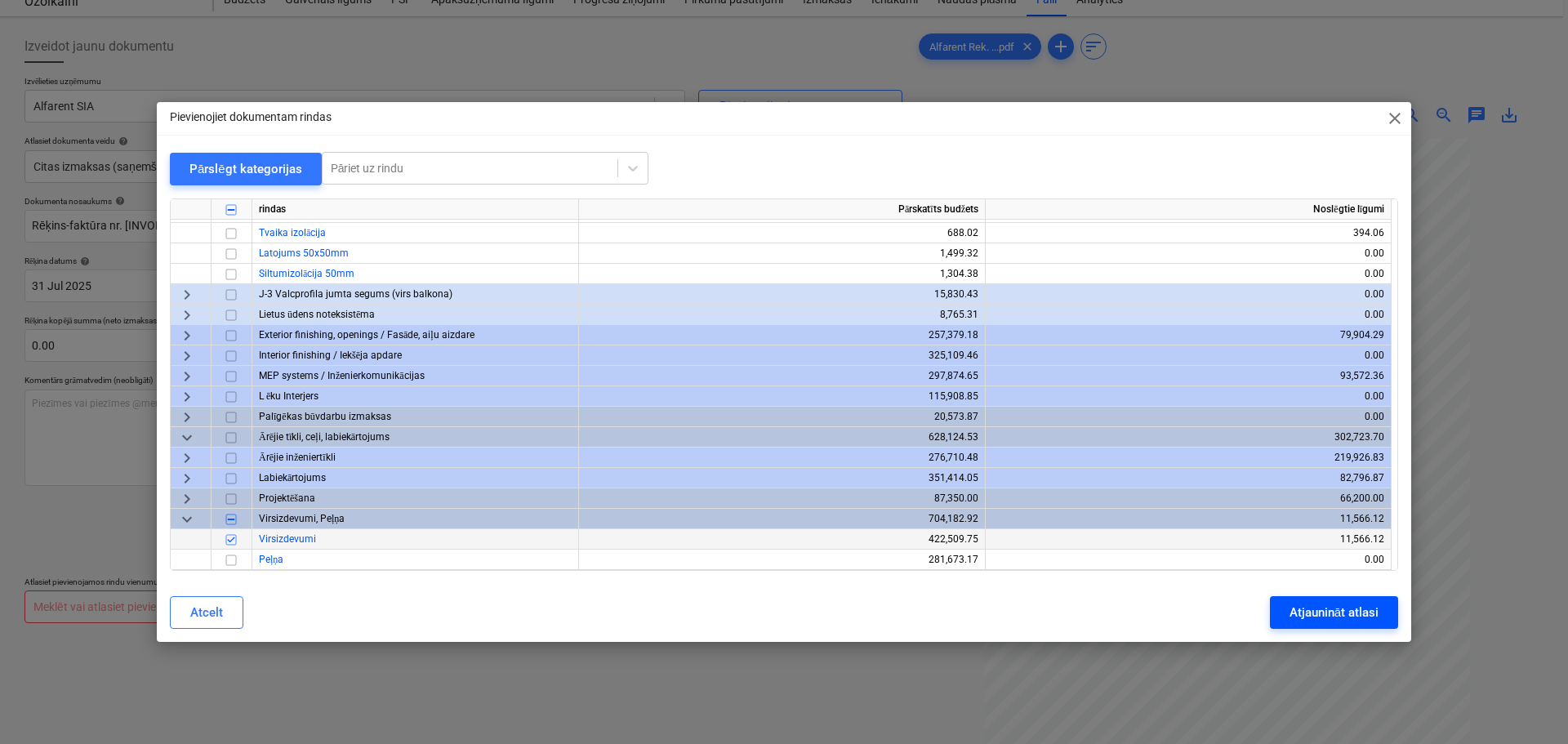 click on "Atjaunināt atlasi" at bounding box center (1334, 613) 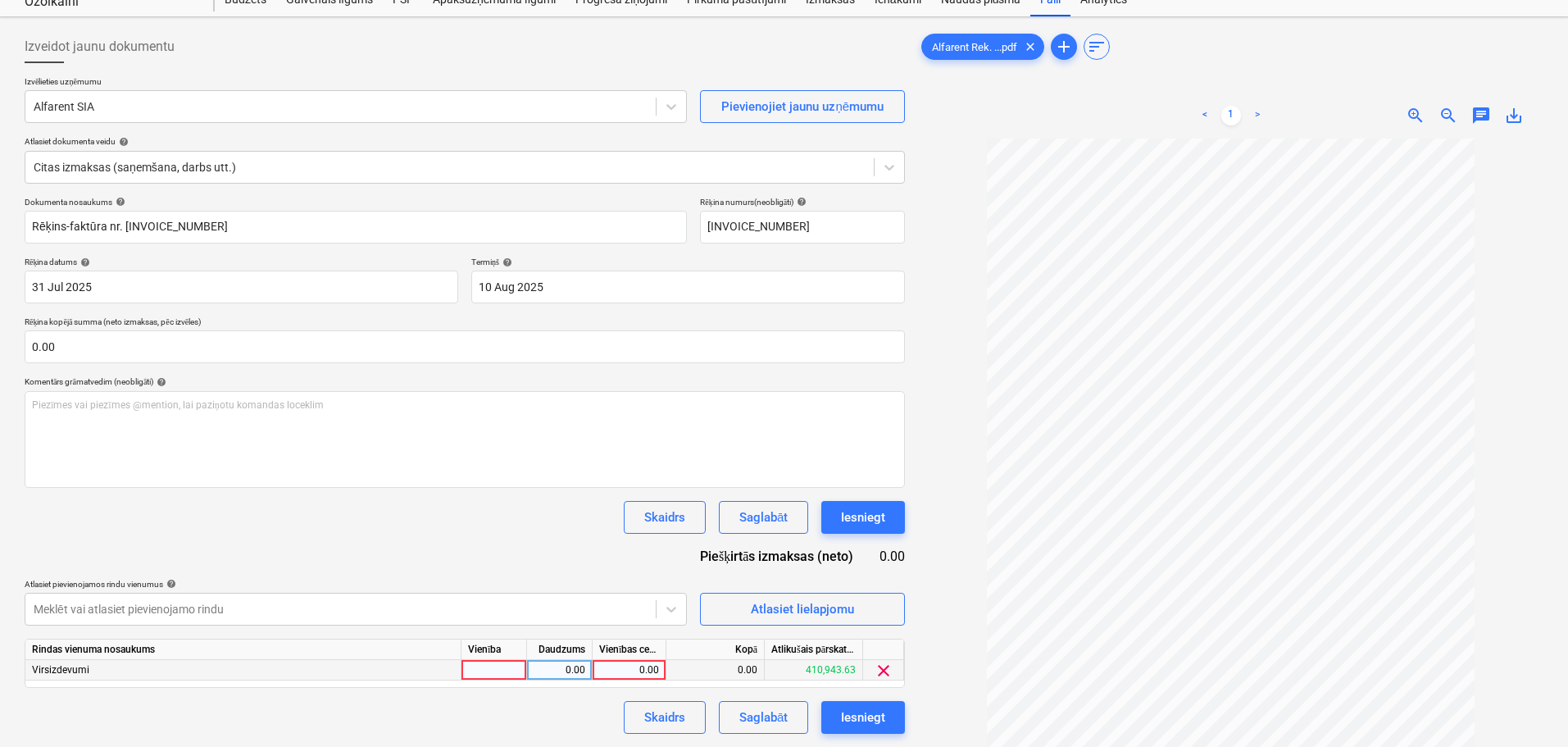 click on "0.00" at bounding box center [629, 670] 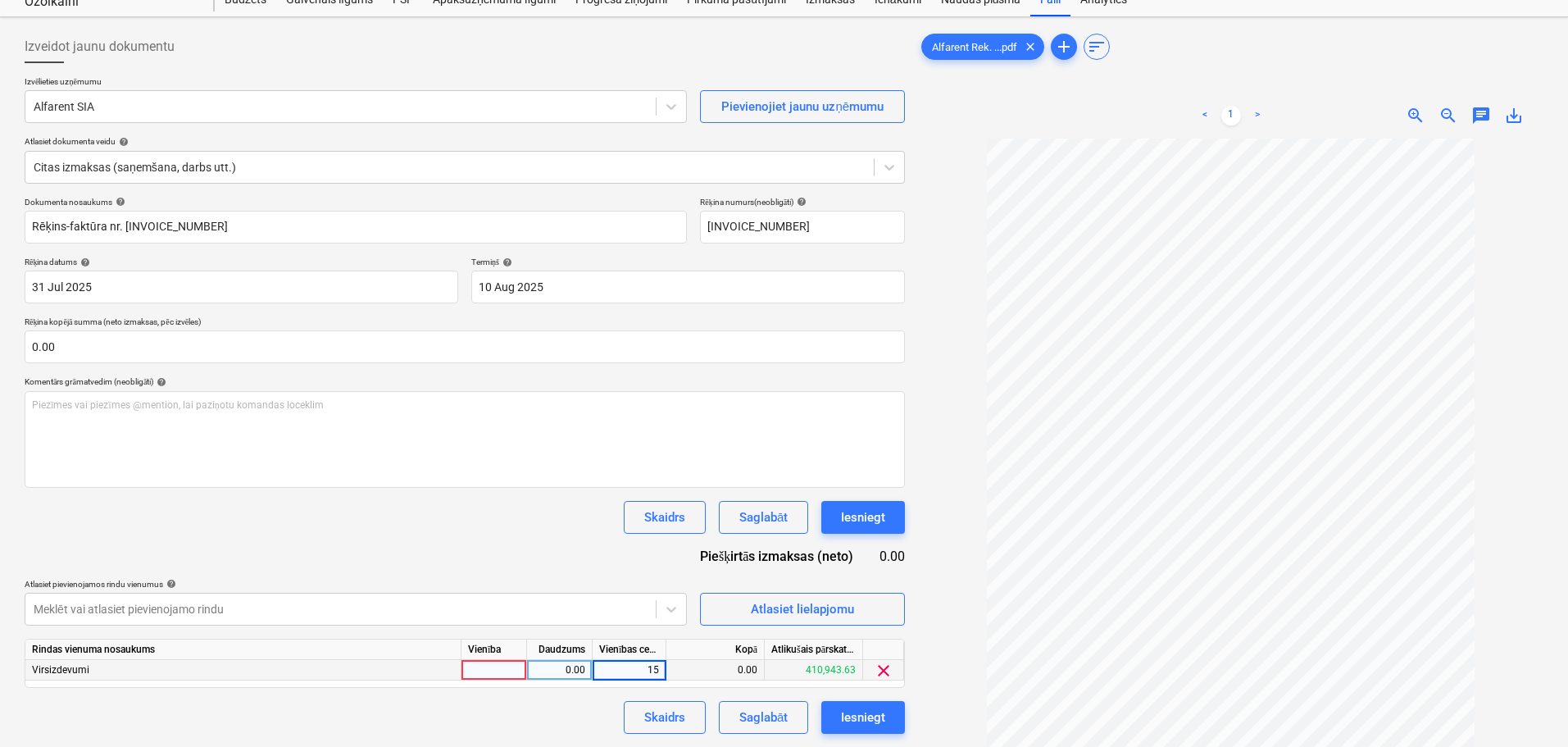type on "155" 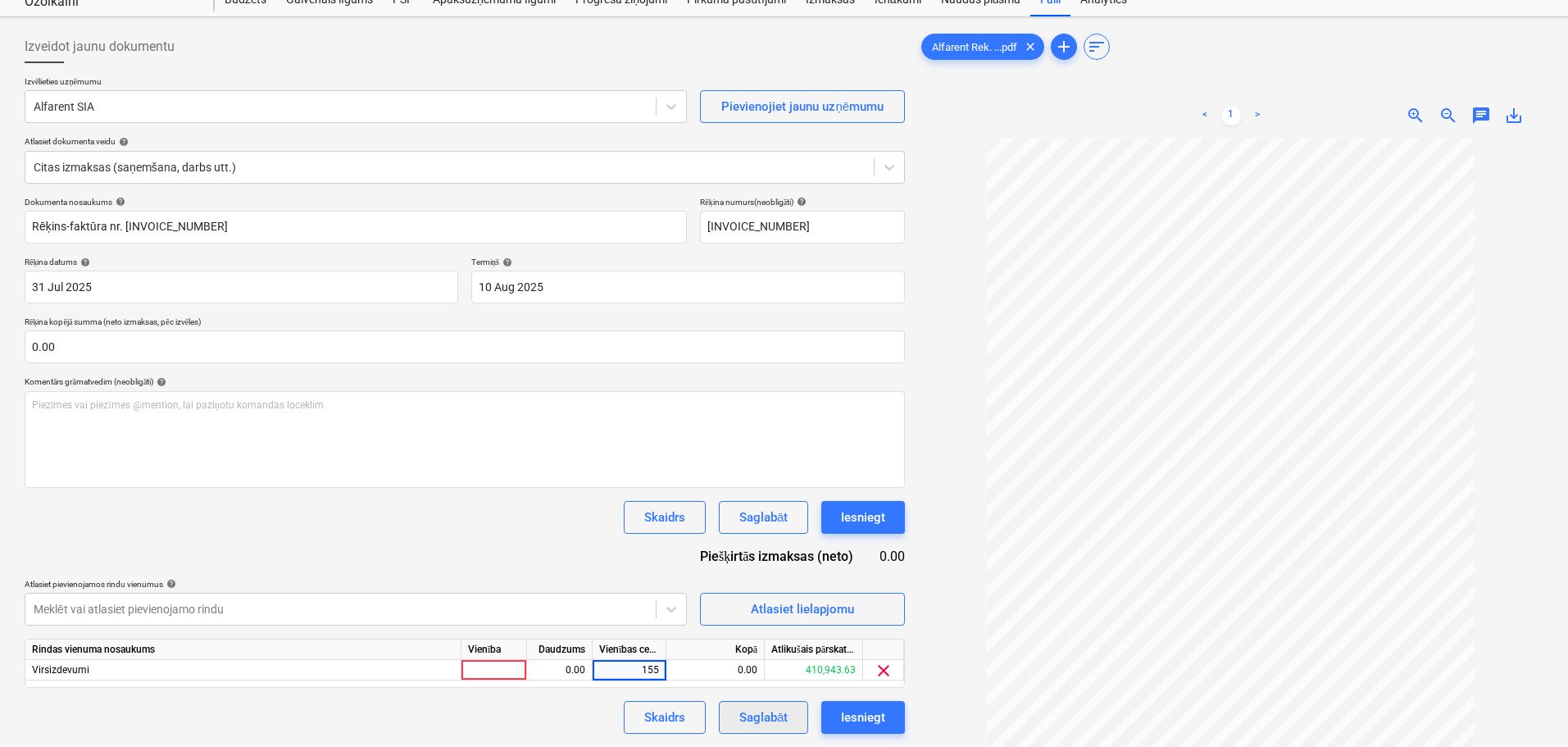 click on "Saglabāt" at bounding box center (763, 717) 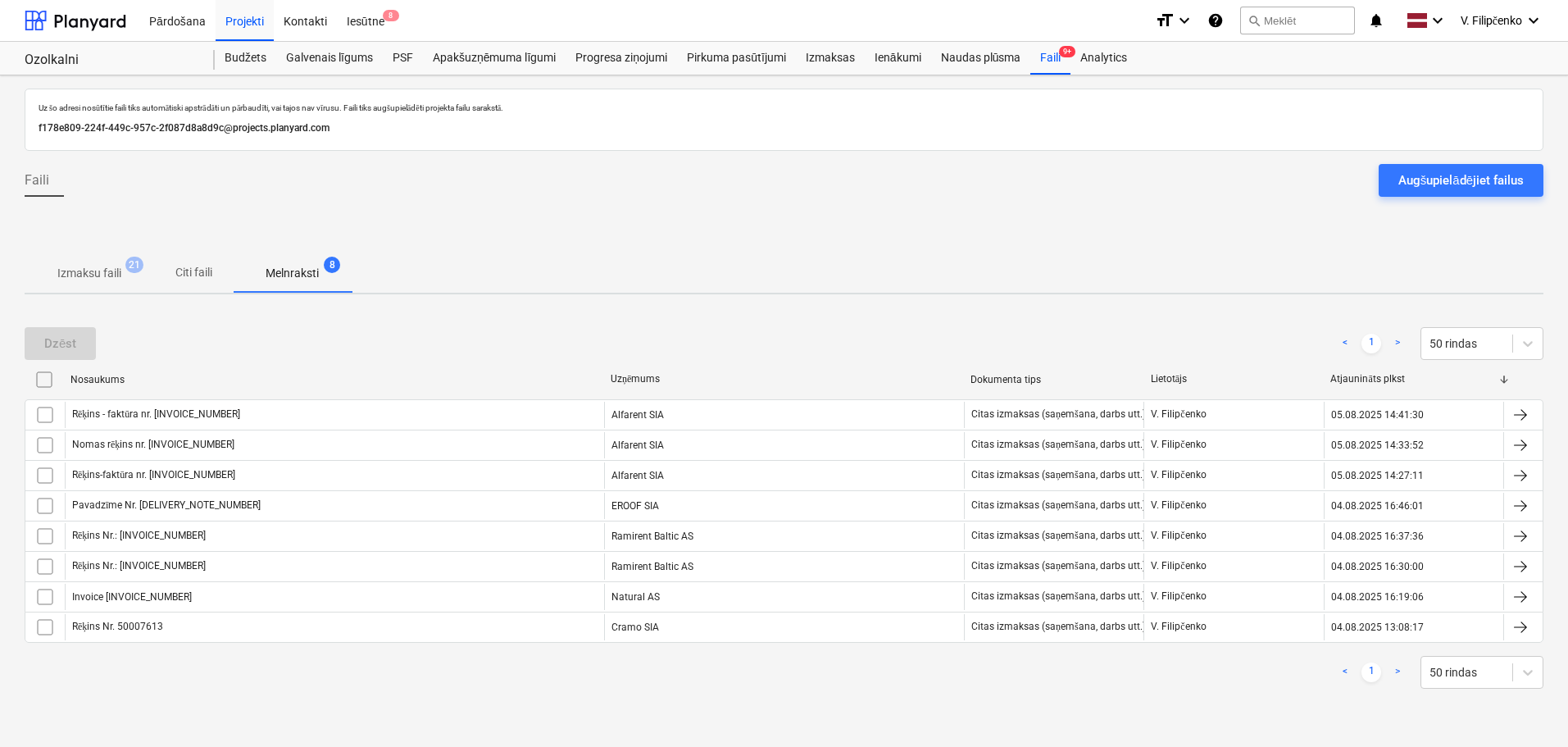 scroll, scrollTop: 0, scrollLeft: 0, axis: both 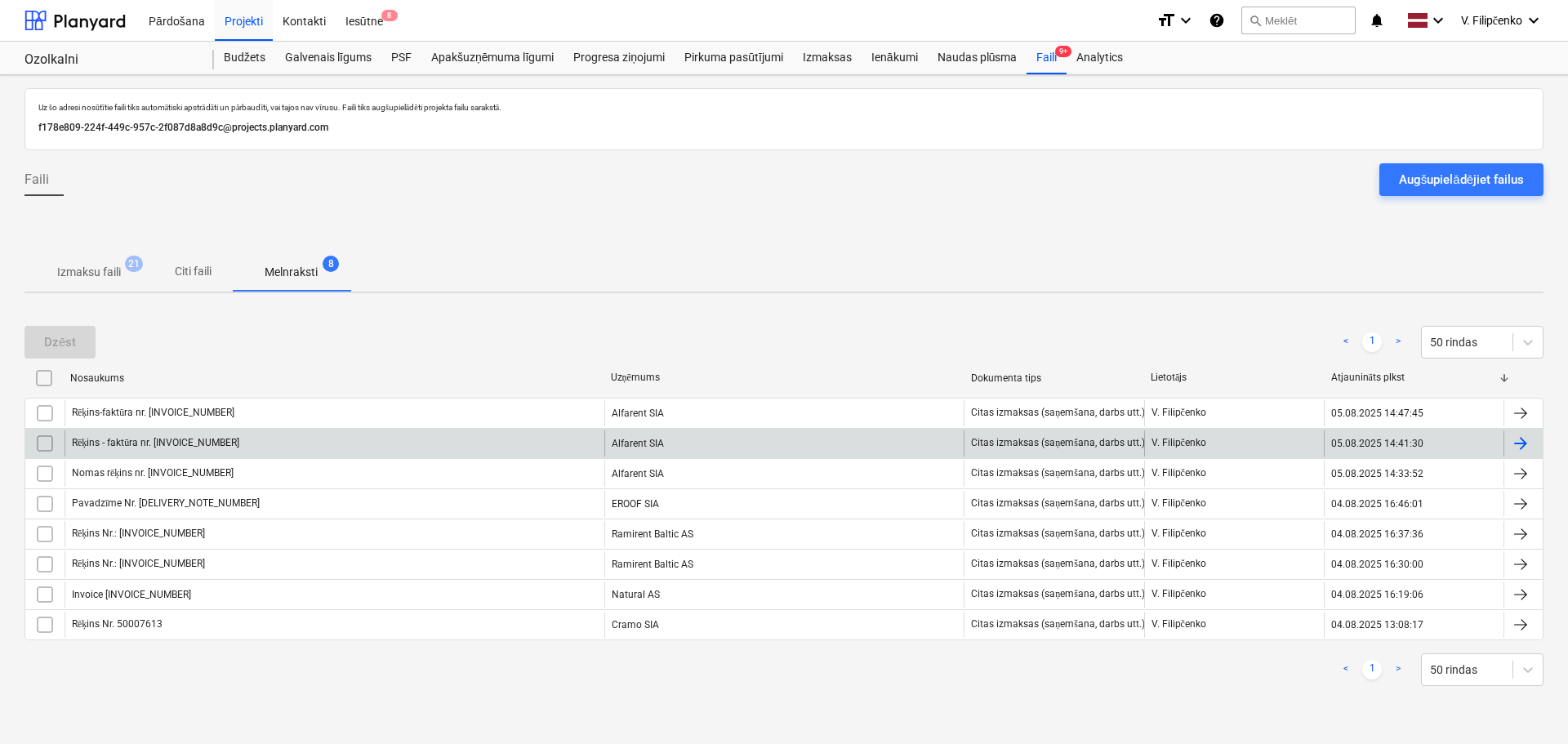 click on "Rēķins - faktūra nr. [INVOICE_NUMBER]" at bounding box center (334, 443) 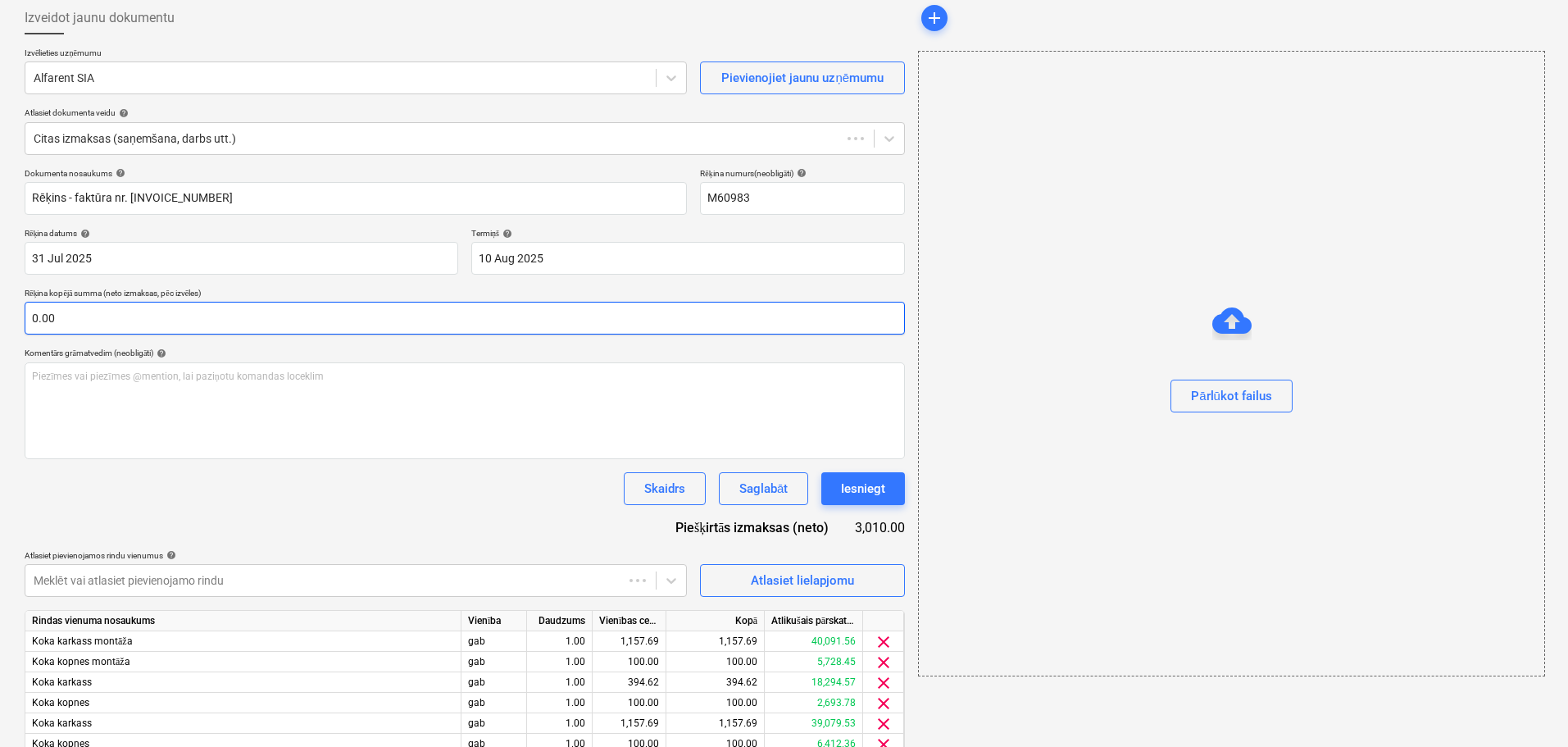 scroll, scrollTop: 161, scrollLeft: 0, axis: vertical 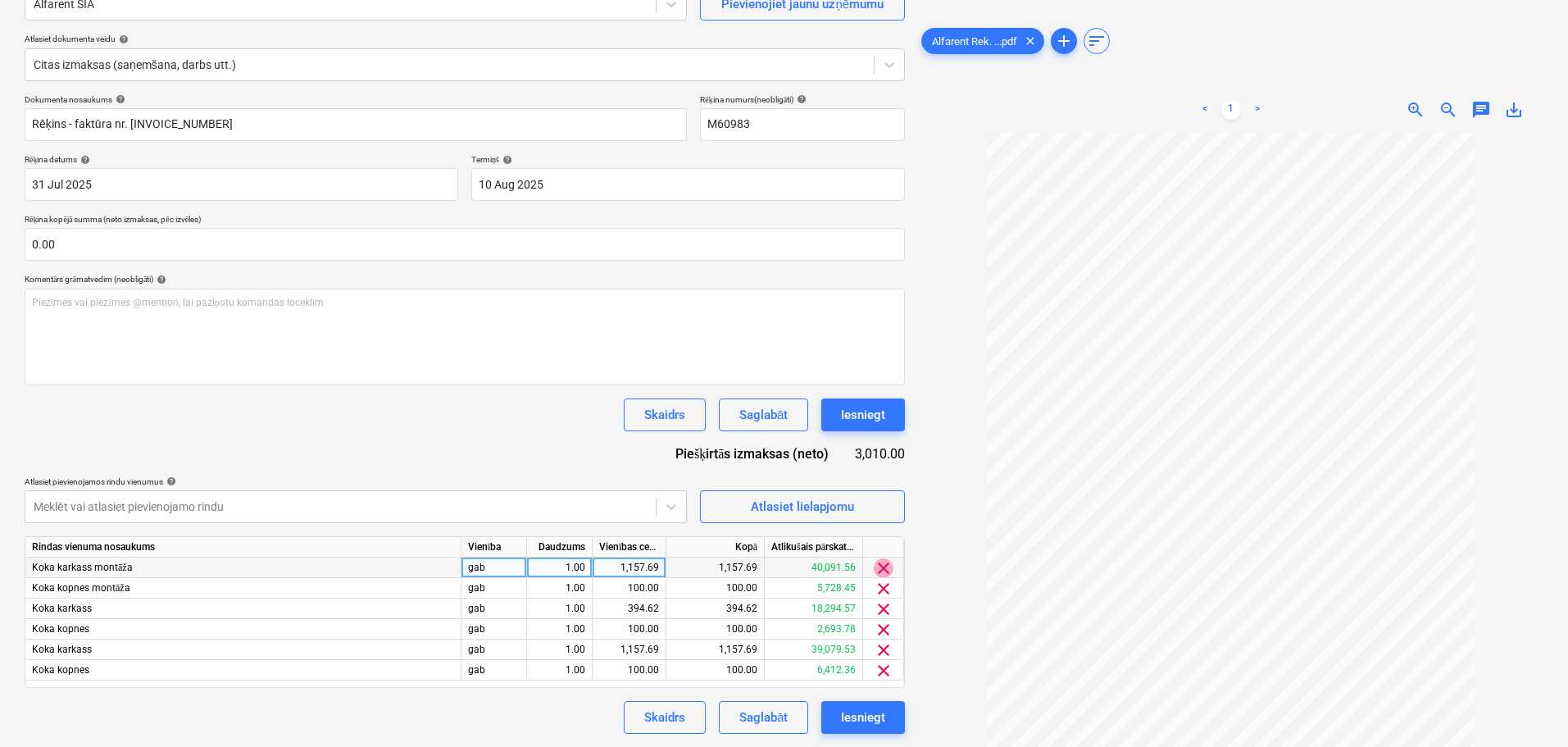 click on "clear" at bounding box center (884, 568) 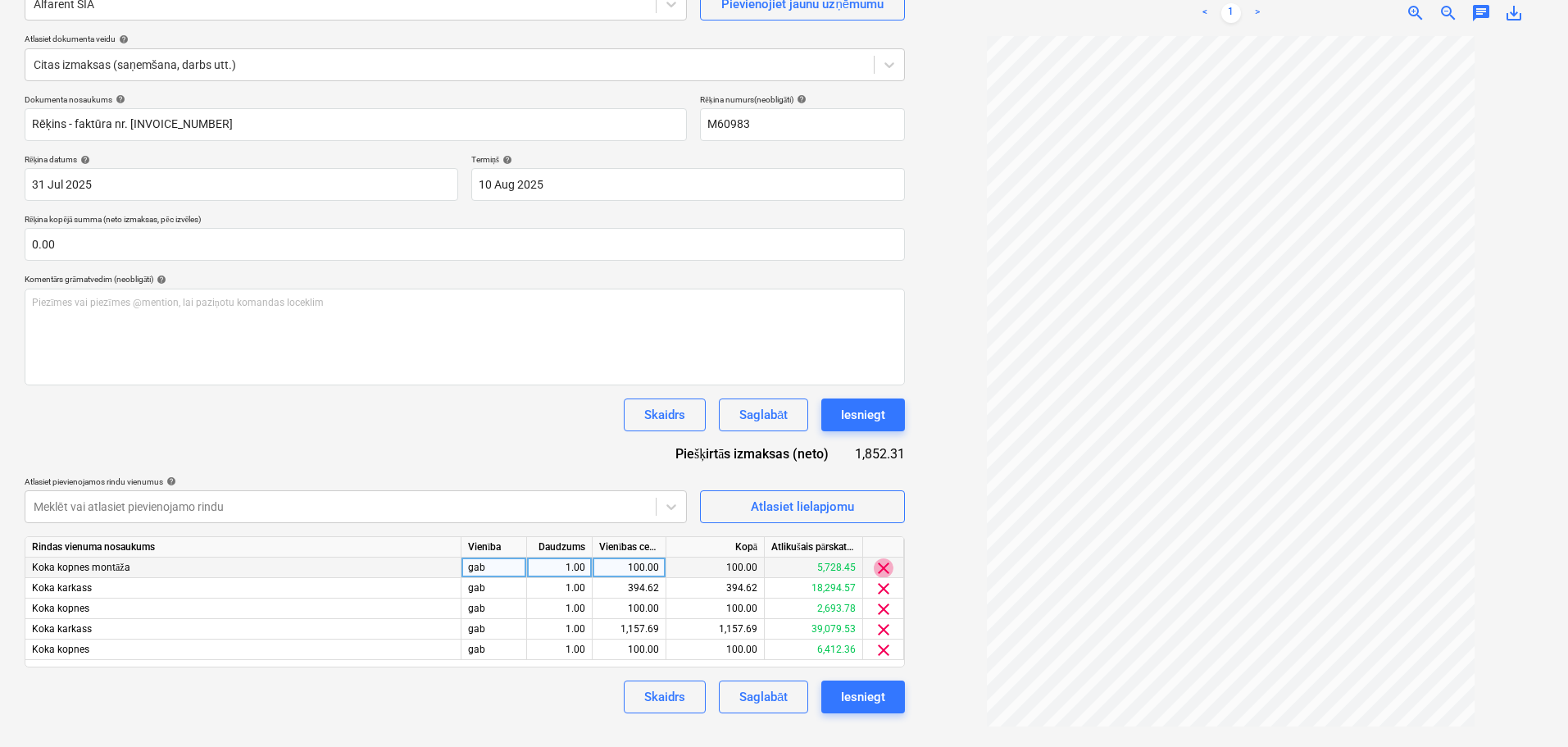 click on "clear" at bounding box center [884, 568] 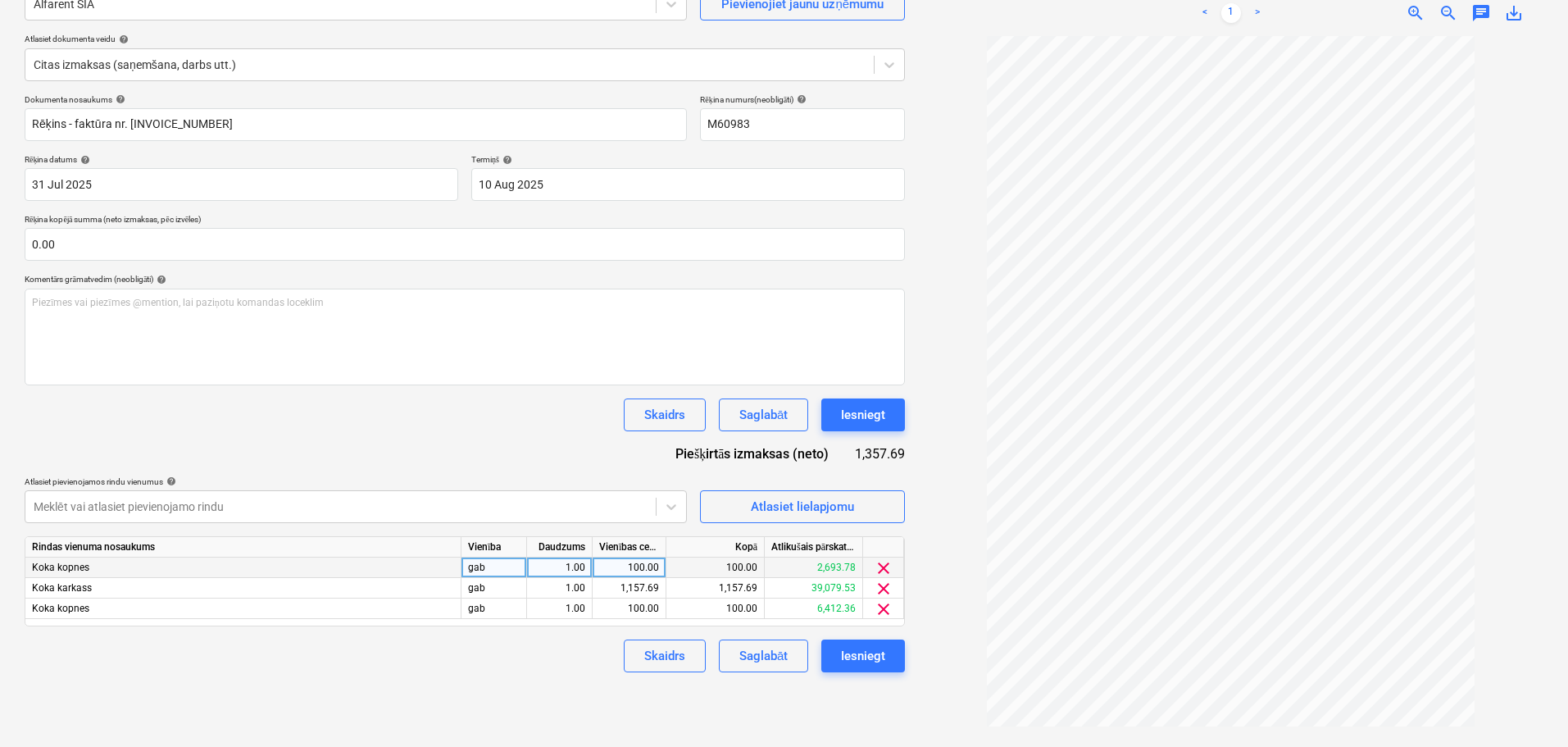 click on "clear" at bounding box center (884, 568) 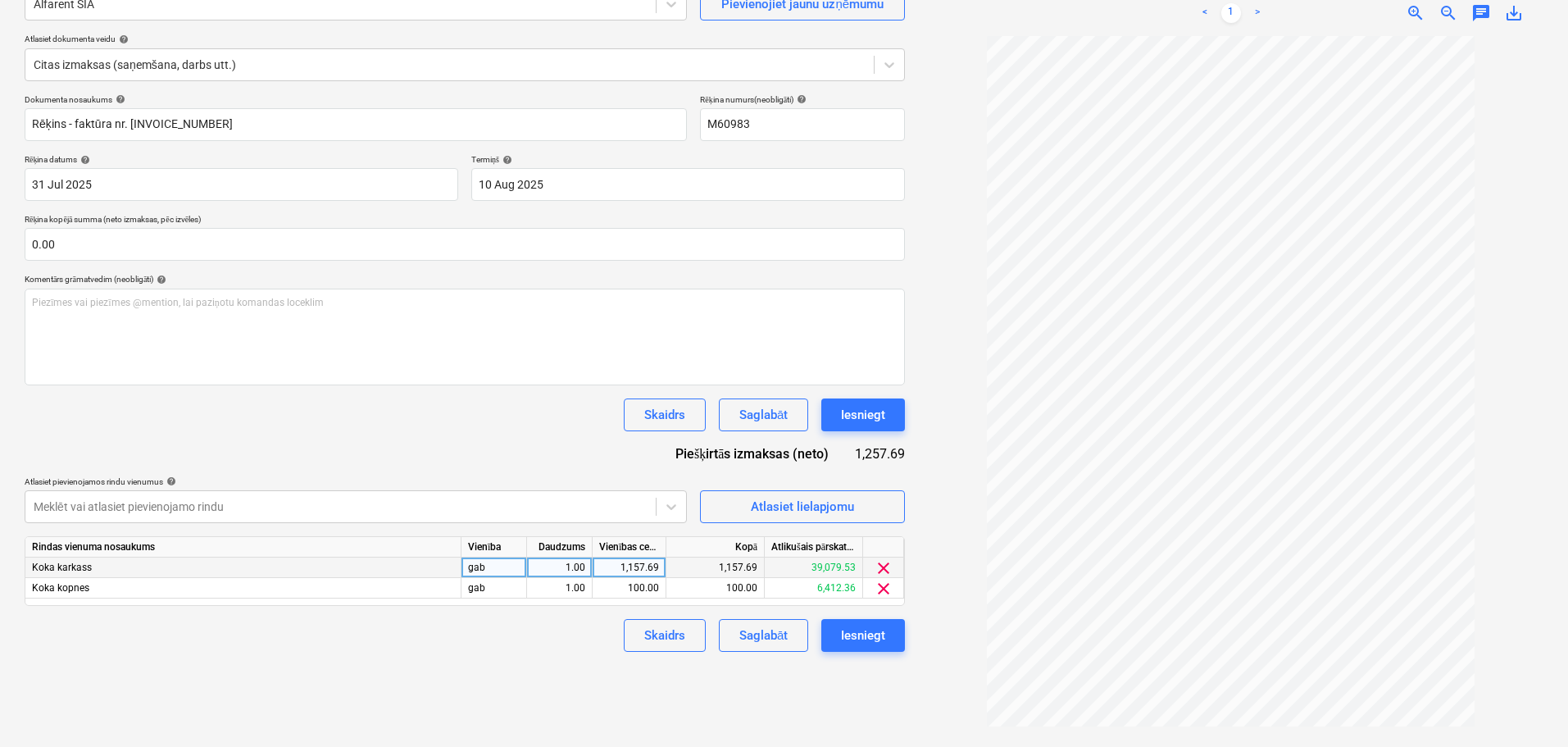 click on "clear" at bounding box center [884, 568] 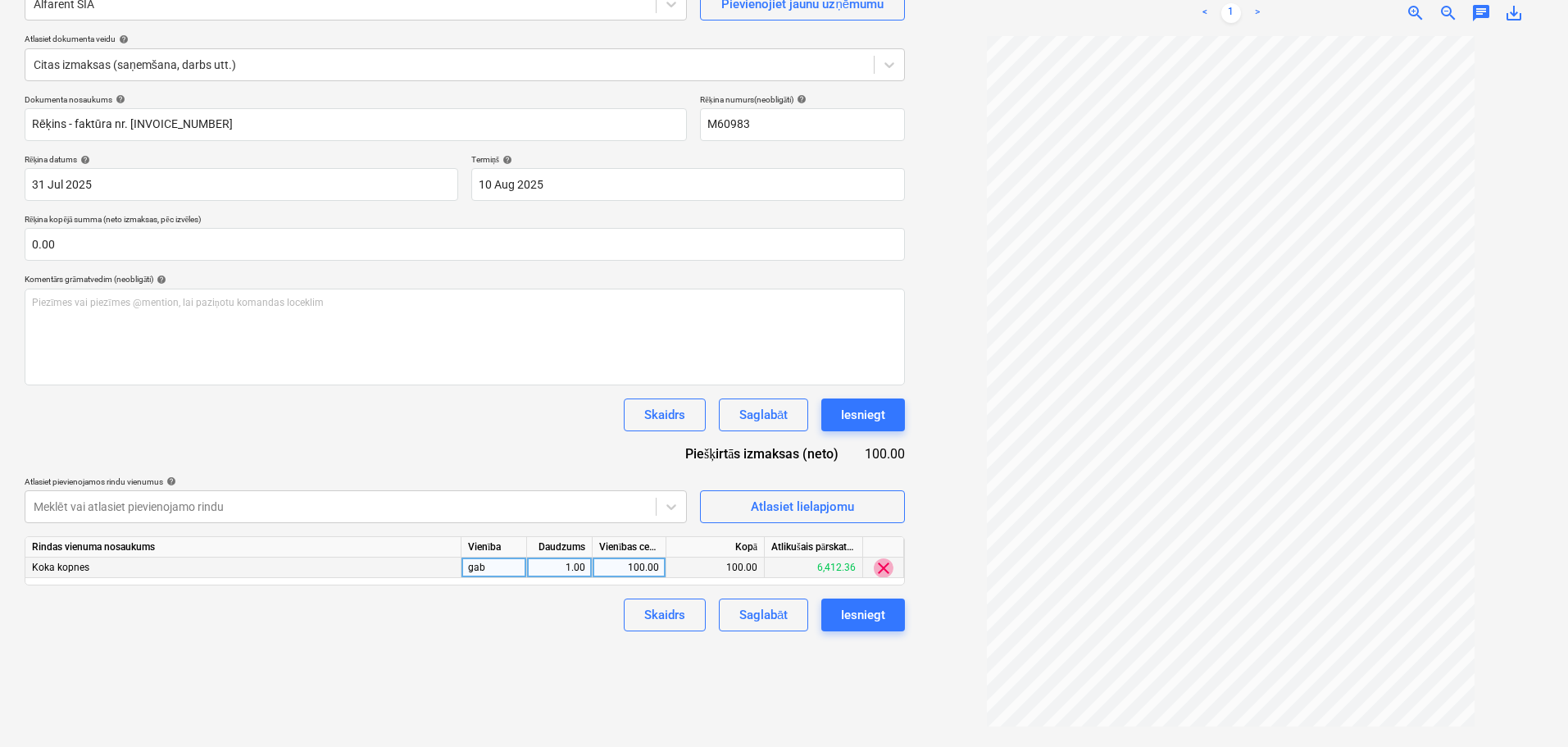 click on "clear" at bounding box center [884, 568] 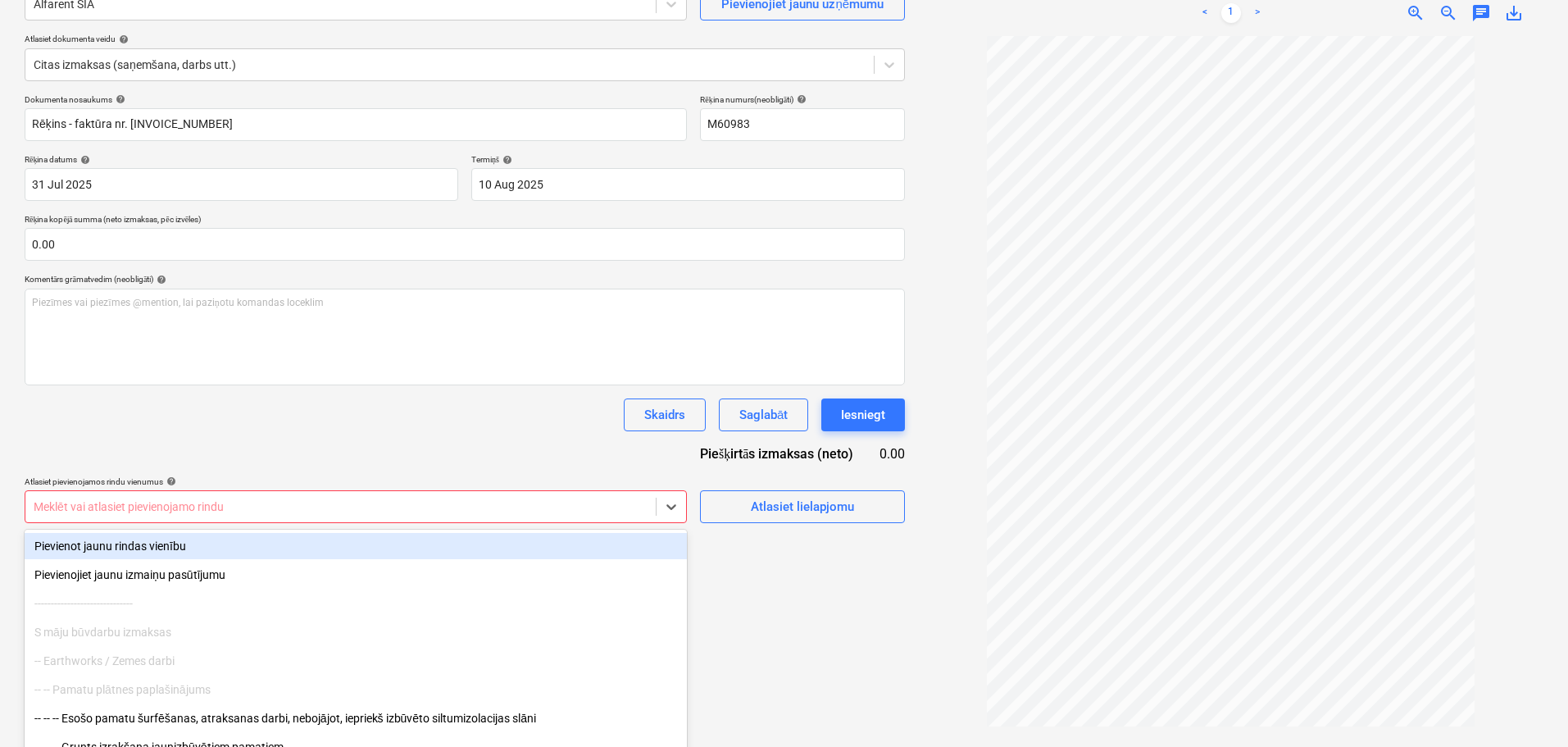 scroll, scrollTop: 193, scrollLeft: 0, axis: vertical 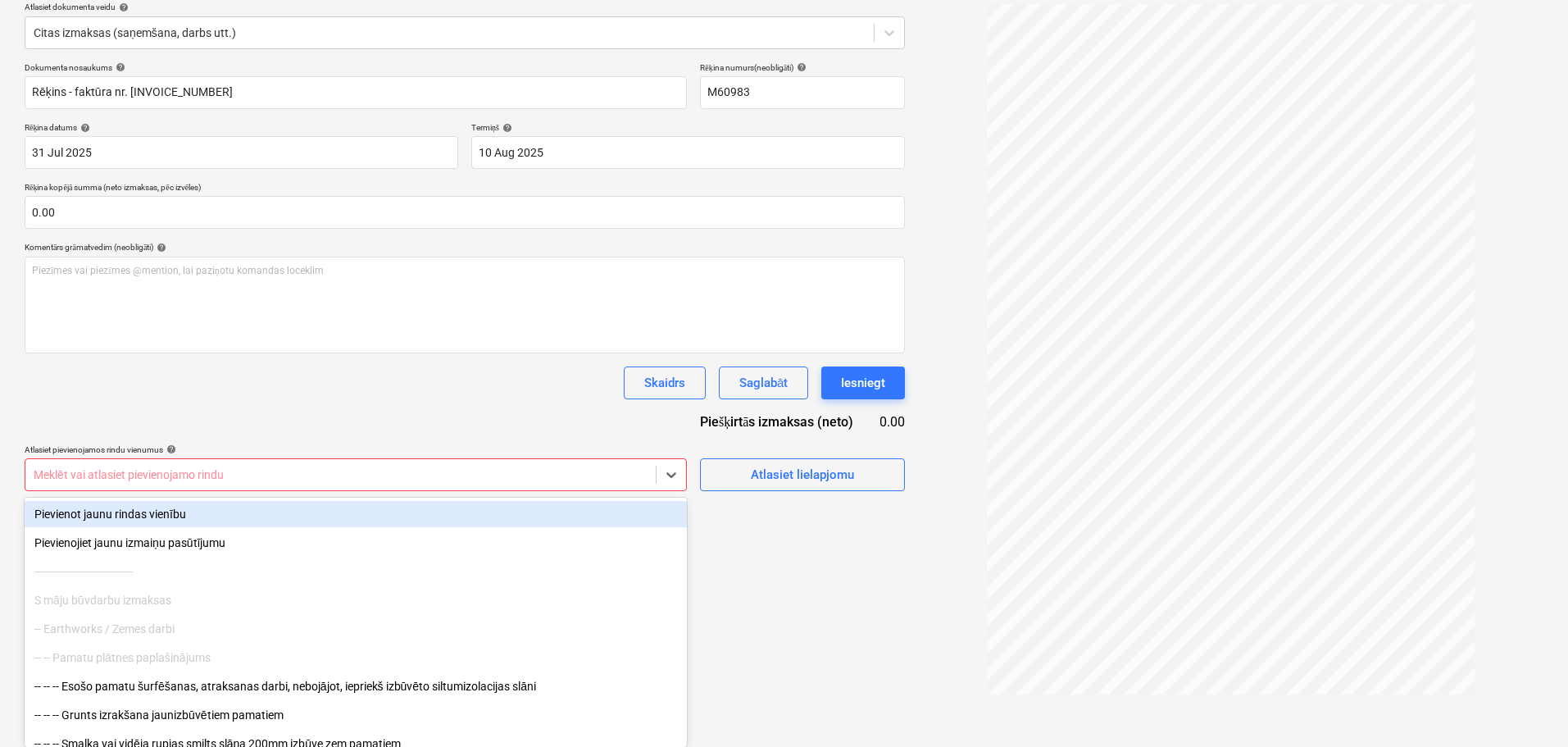 click on "Pārdošana Projekti Kontakti Iesūtne 8 format_size keyboard_arrow_down help search Meklēt notifications 0 keyboard_arrow_down V. Filipčenko keyboard_arrow_down Ozolkalni Budžets Galvenais līgums PSF Apakšuzņēmuma līgumi Progresa ziņojumi Pirkuma pasūtījumi Izmaksas Ienākumi Naudas plūsma Faili 9+ Analytics Izveidot jaunu dokumentu Izvēlieties uzņēmumu Alfarent SIA   Pievienojiet jaunu uzņēmumu Atlasiet dokumenta veidu help Citas izmaksas (saņemšana, darbs utt.) Dokumenta nosaukums help Rēķins - faktūra nr. M60983 Rēķina numurs  (neobligāti) help M60983 Rēķina datums help 31 Jul 2025 31.07.2025 Press the down arrow key to interact with the calendar and
select a date. Press the question mark key to get the keyboard shortcuts for changing dates. Termiņš help 10 Aug 2025 10.08.2025 Press the down arrow key to interact with the calendar and
select a date. Press the question mark key to get the keyboard shortcuts for changing dates. 0.00 help ﻿ Skaidrs Saglabāt Iesniegt" at bounding box center (784, 180) 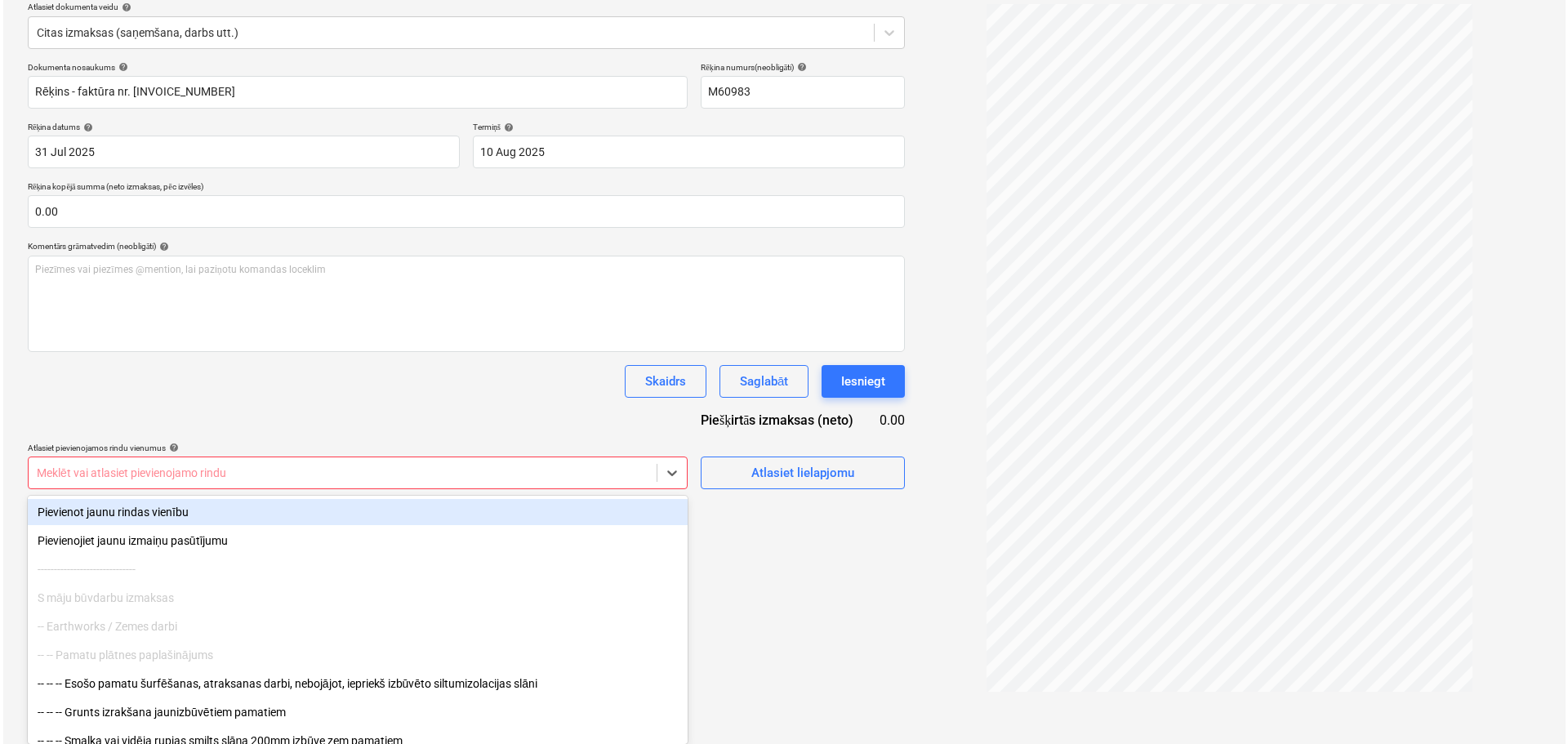 scroll, scrollTop: 163, scrollLeft: 0, axis: vertical 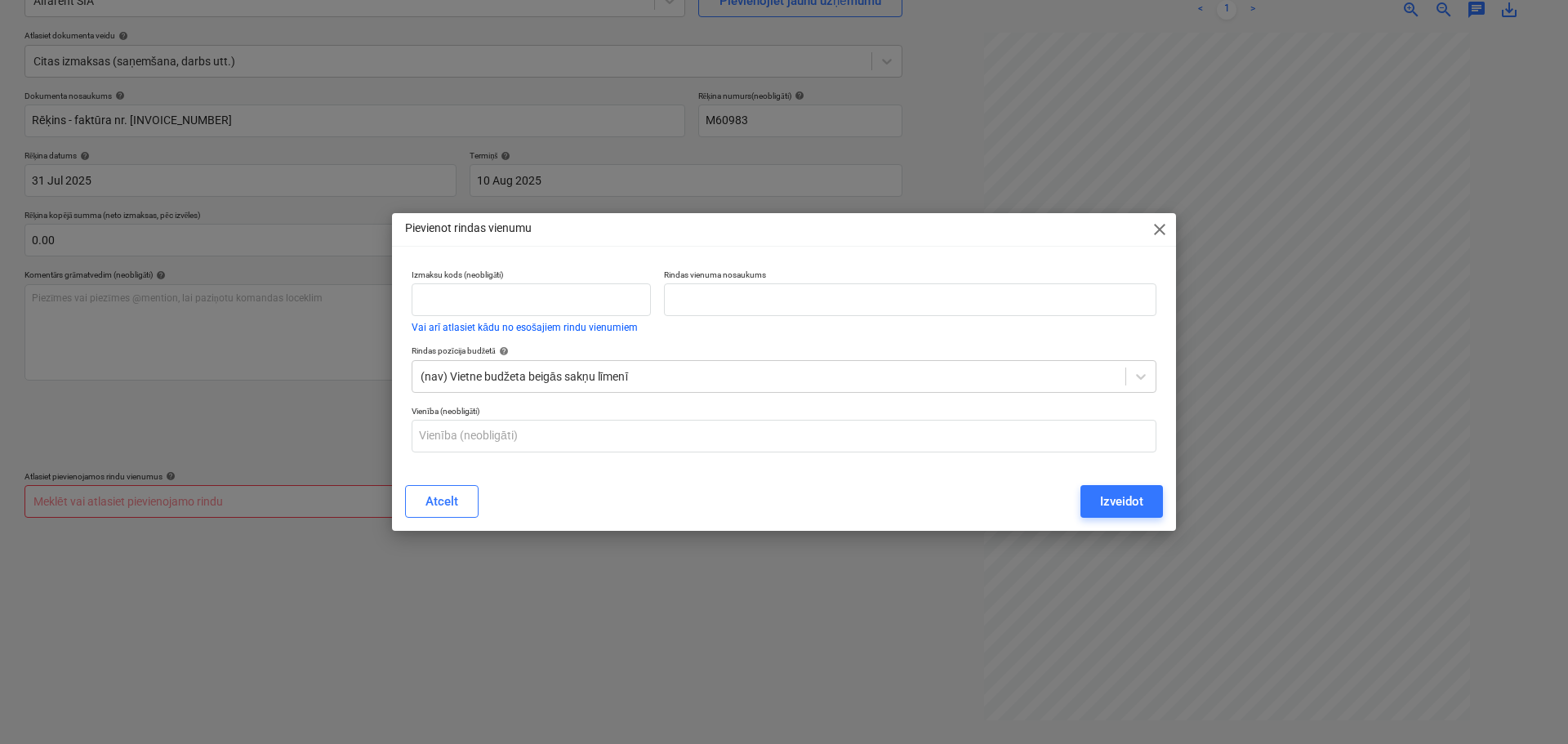 click on "close" at bounding box center (1160, 229) 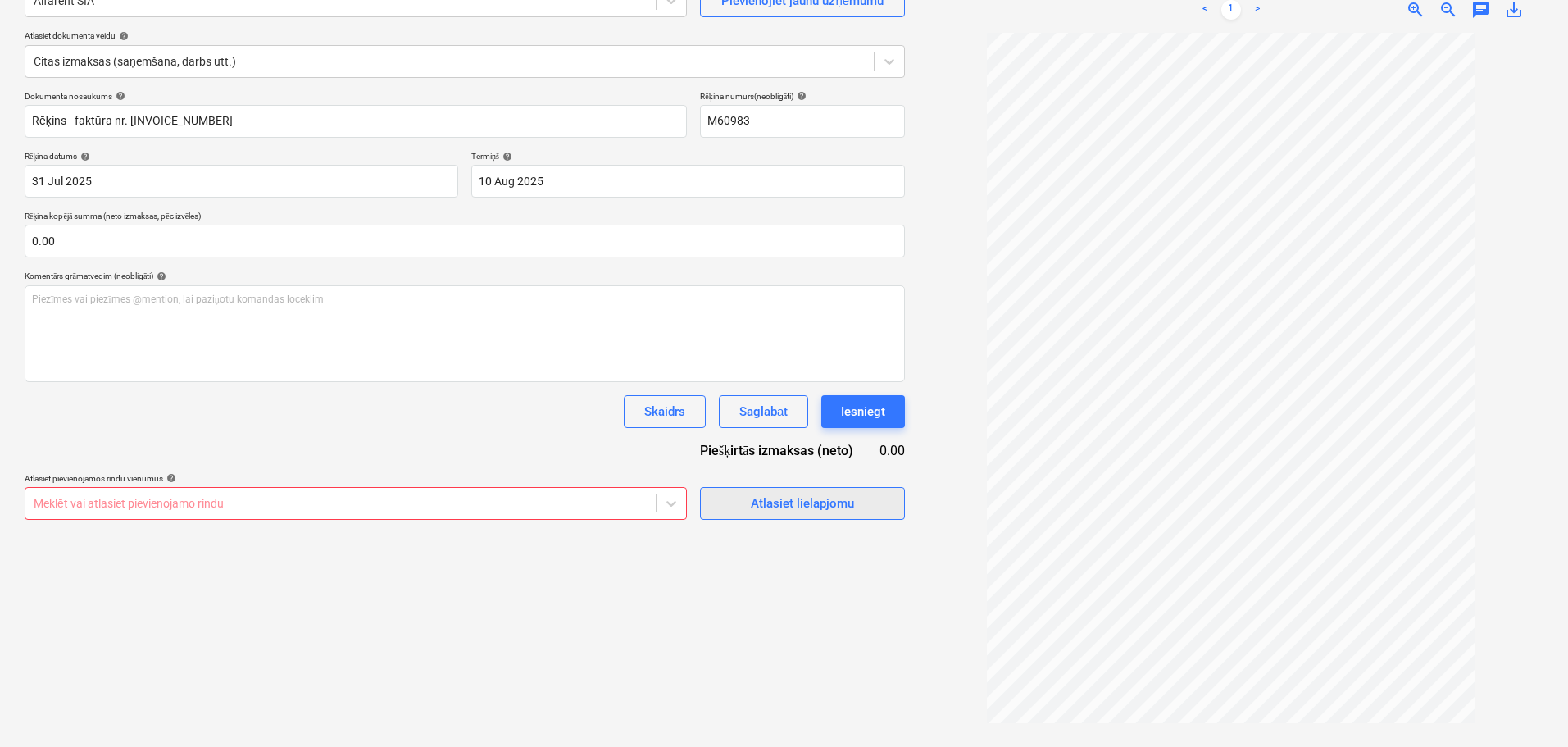 click on "Atlasiet lielapjomu" at bounding box center [802, 503] 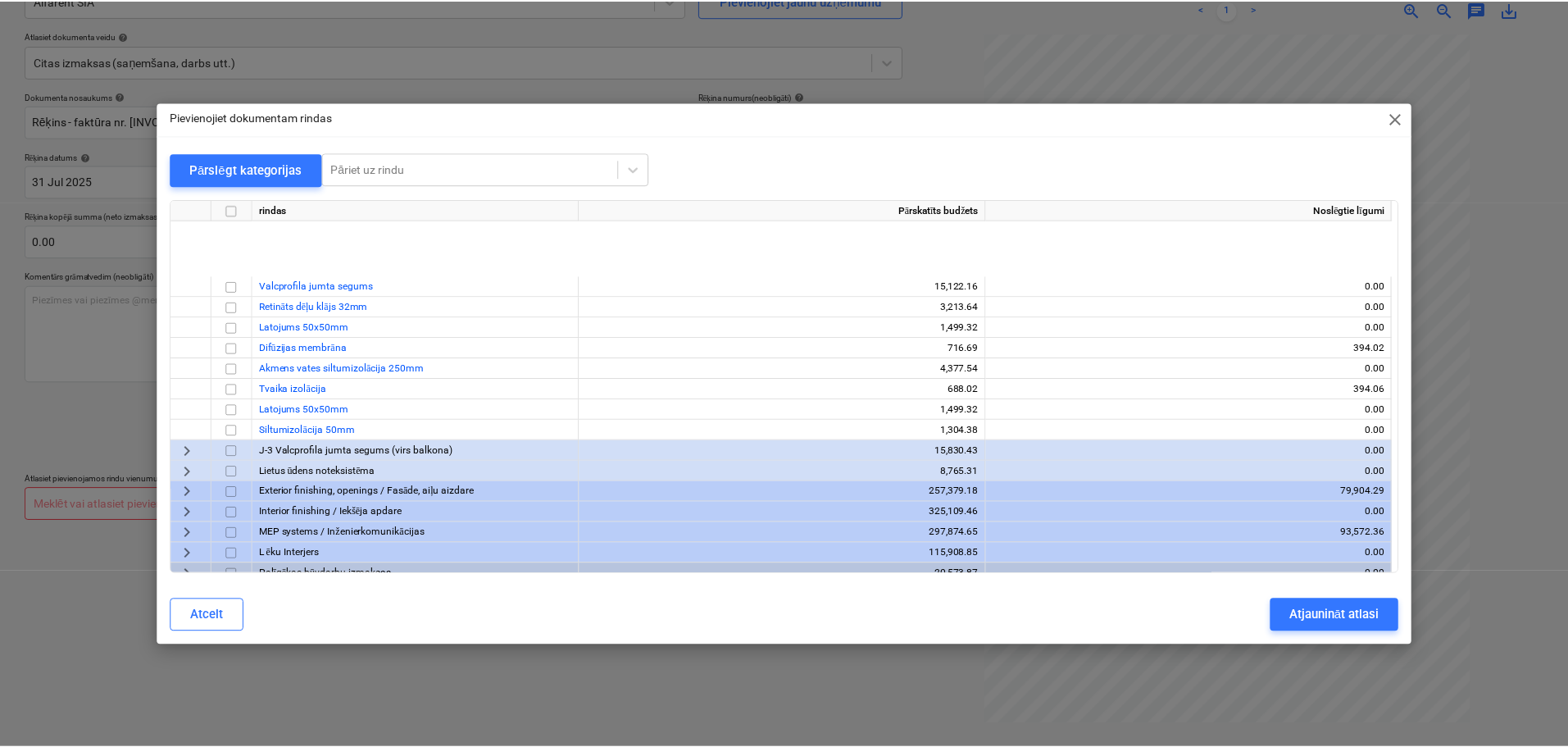 scroll, scrollTop: 1329, scrollLeft: 0, axis: vertical 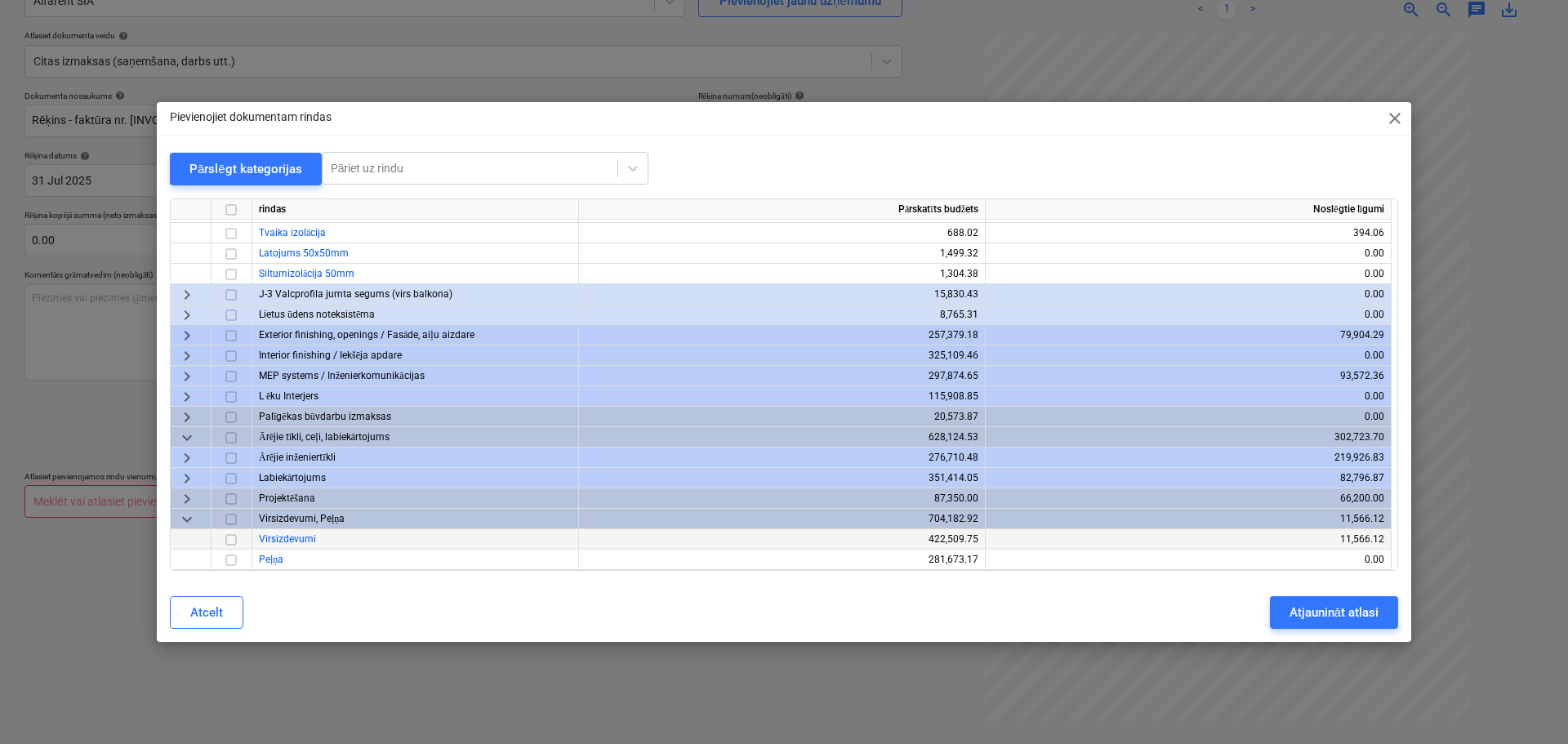 click on "Virsizdevumi" at bounding box center (416, 539) 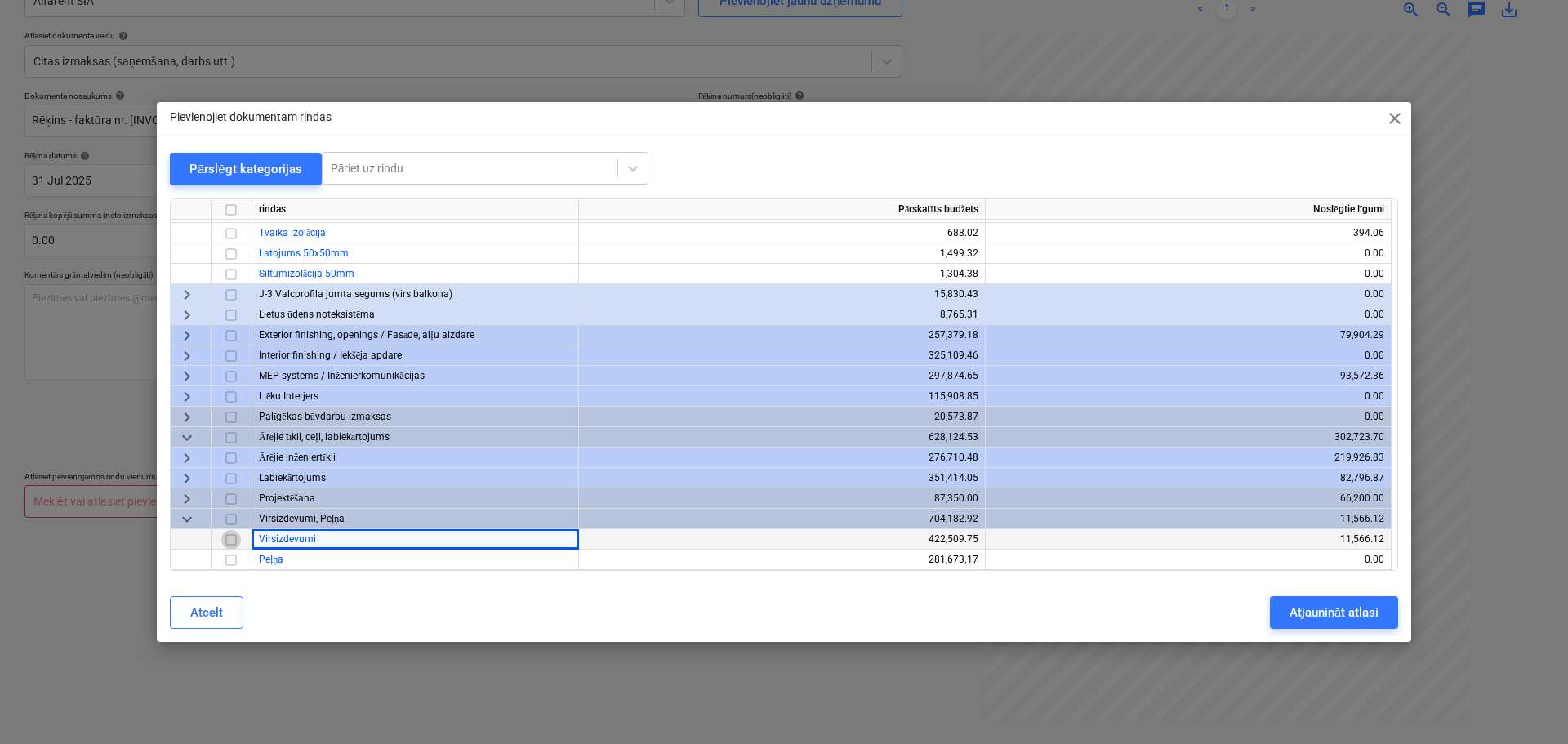click at bounding box center [231, 539] 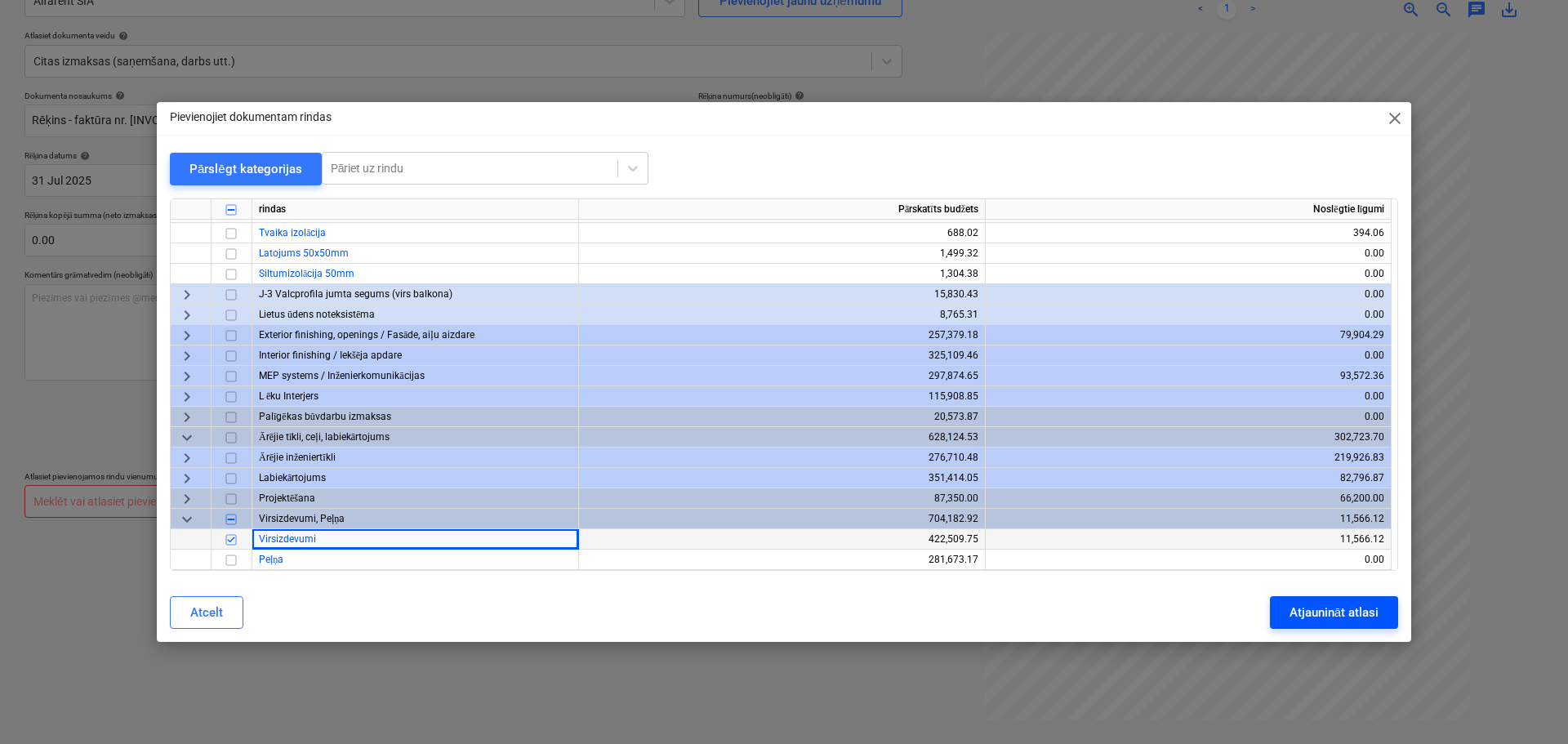 click on "Atjaunināt atlasi" at bounding box center [1334, 613] 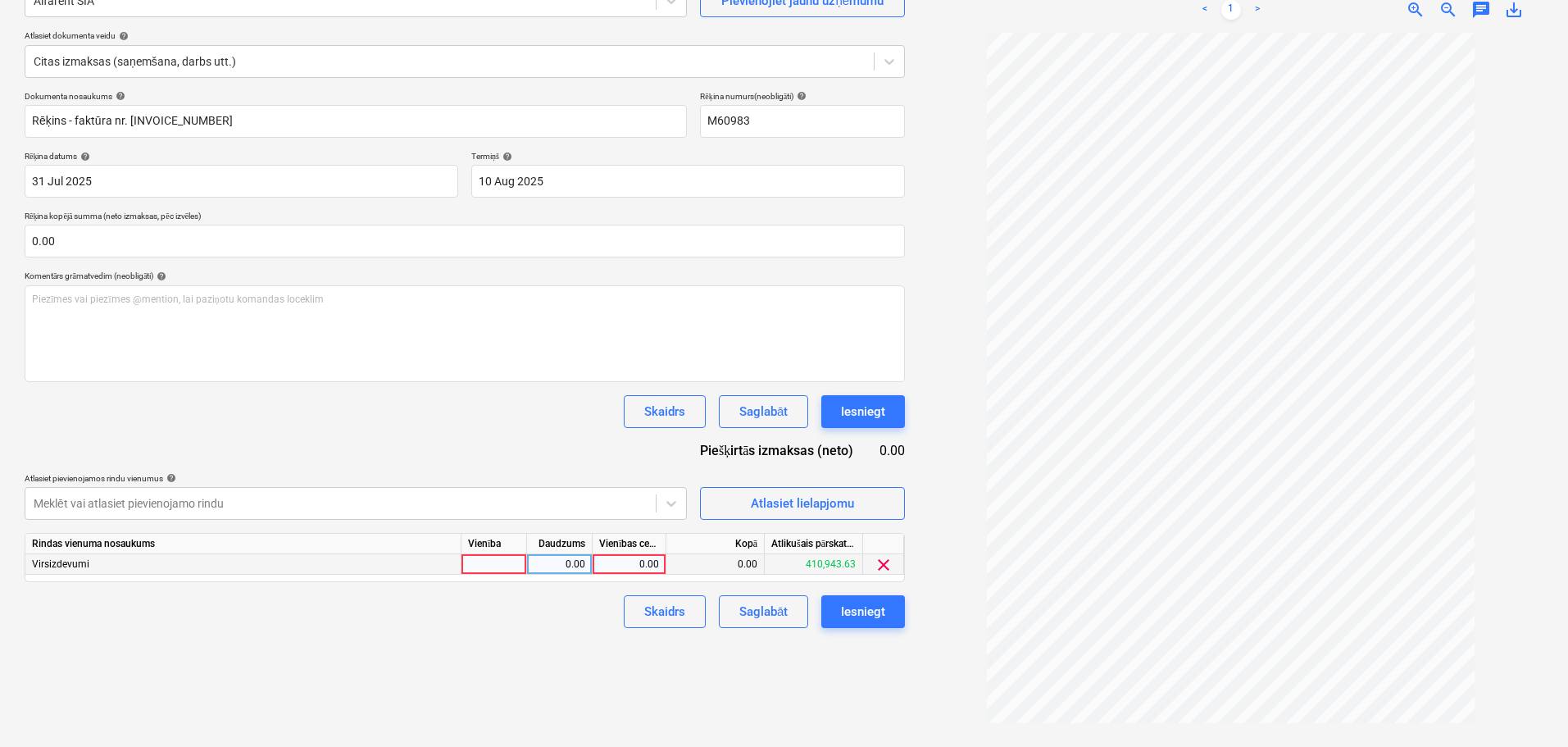 click on "0.00" at bounding box center [629, 564] 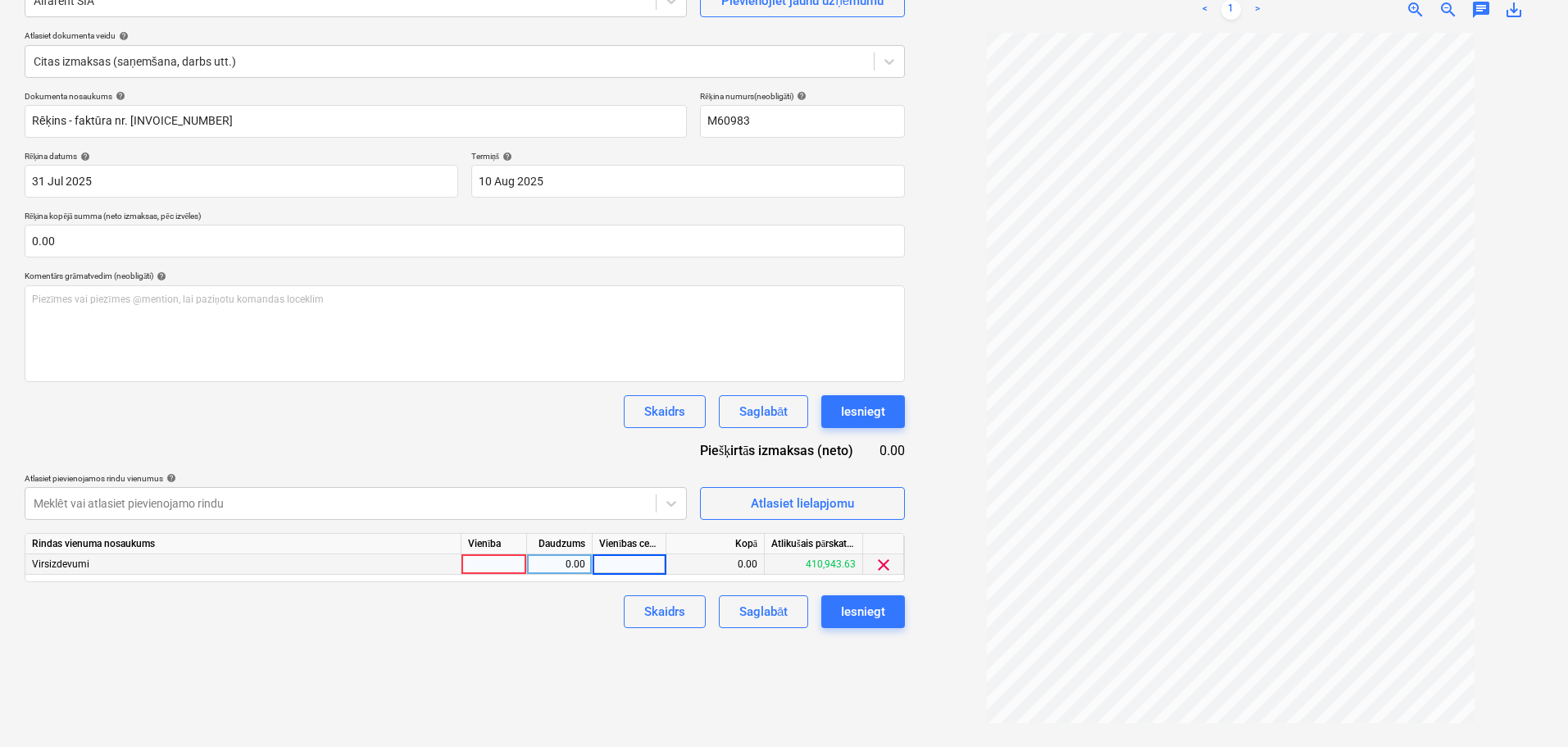 type on "4" 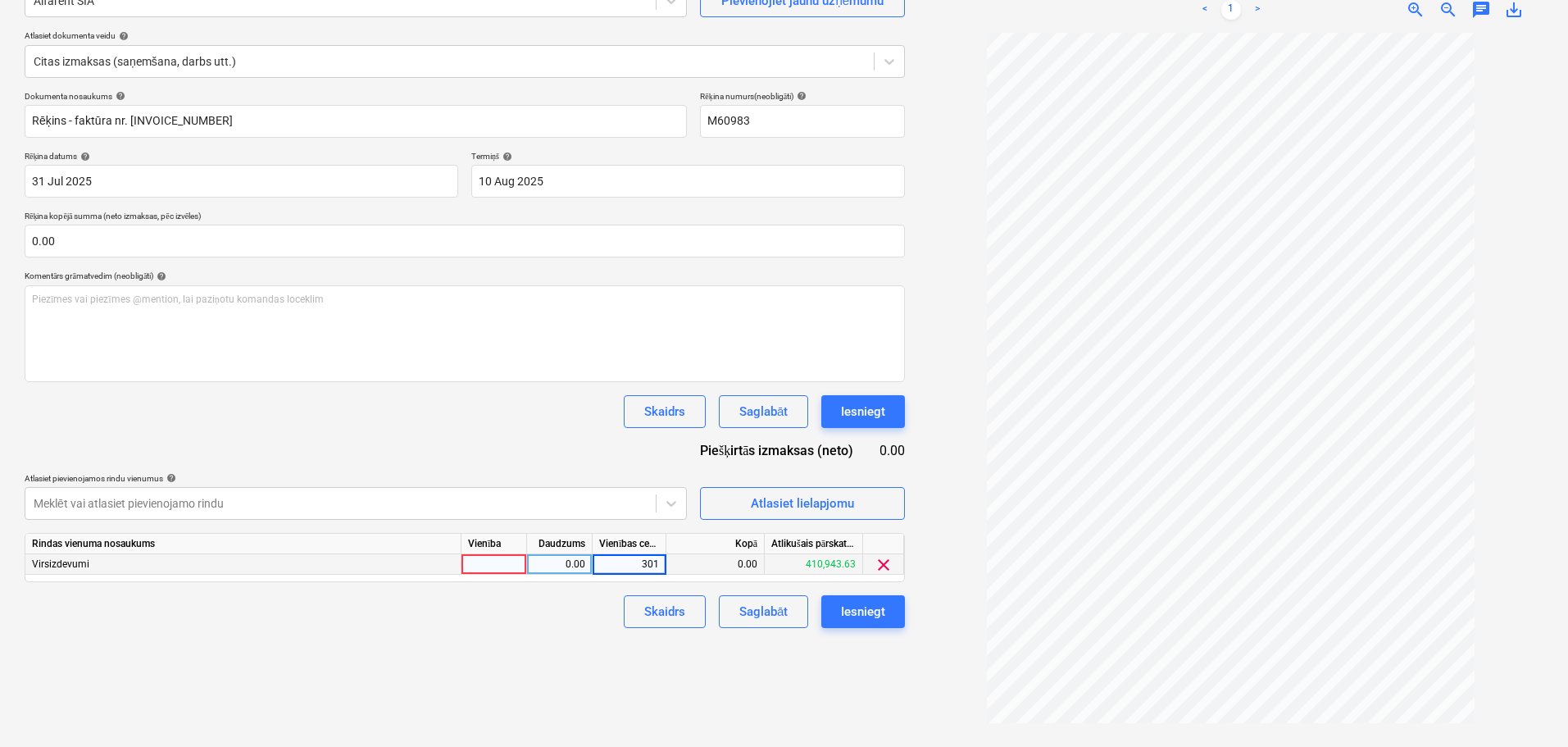 type on "3010" 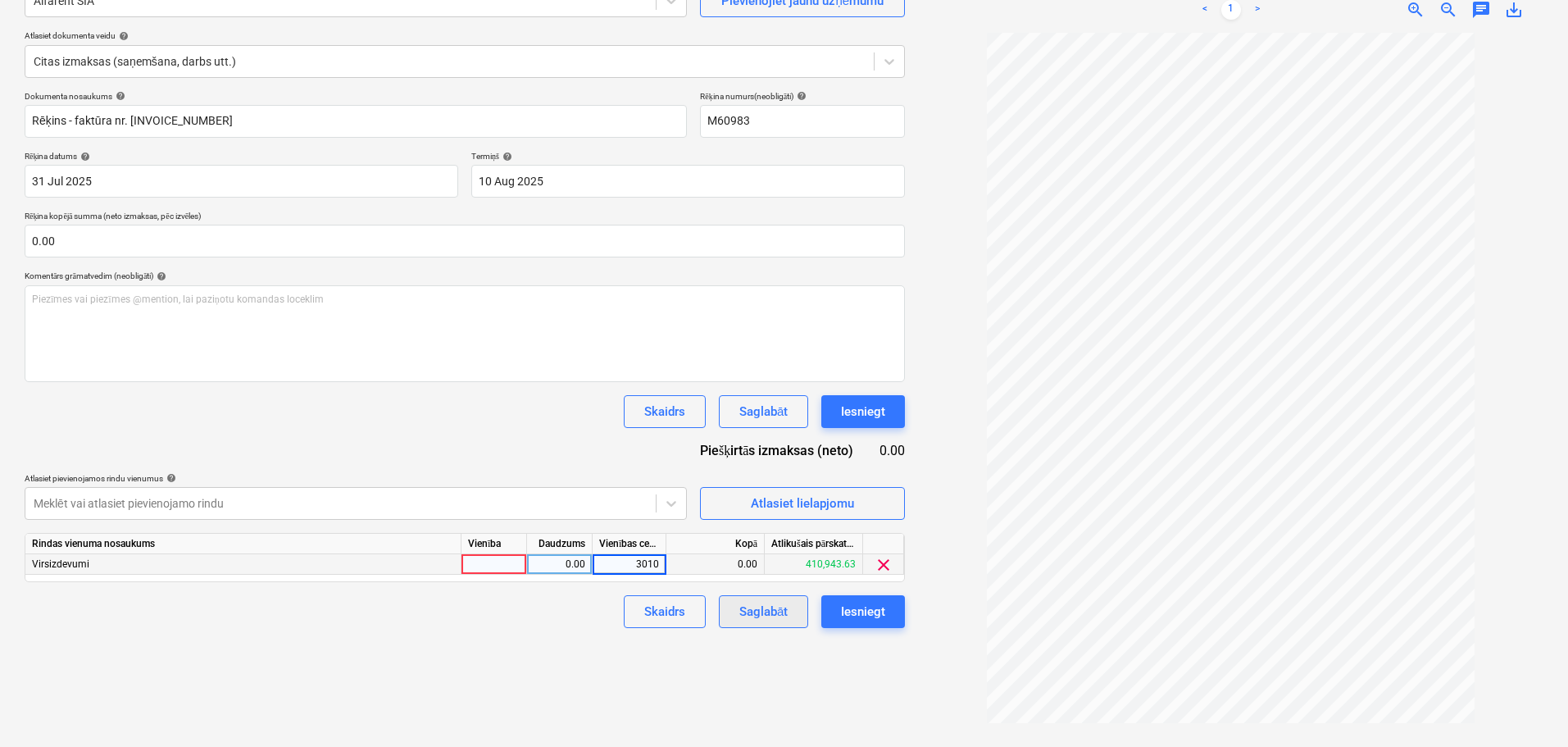 click on "Saglabāt" at bounding box center (763, 612) 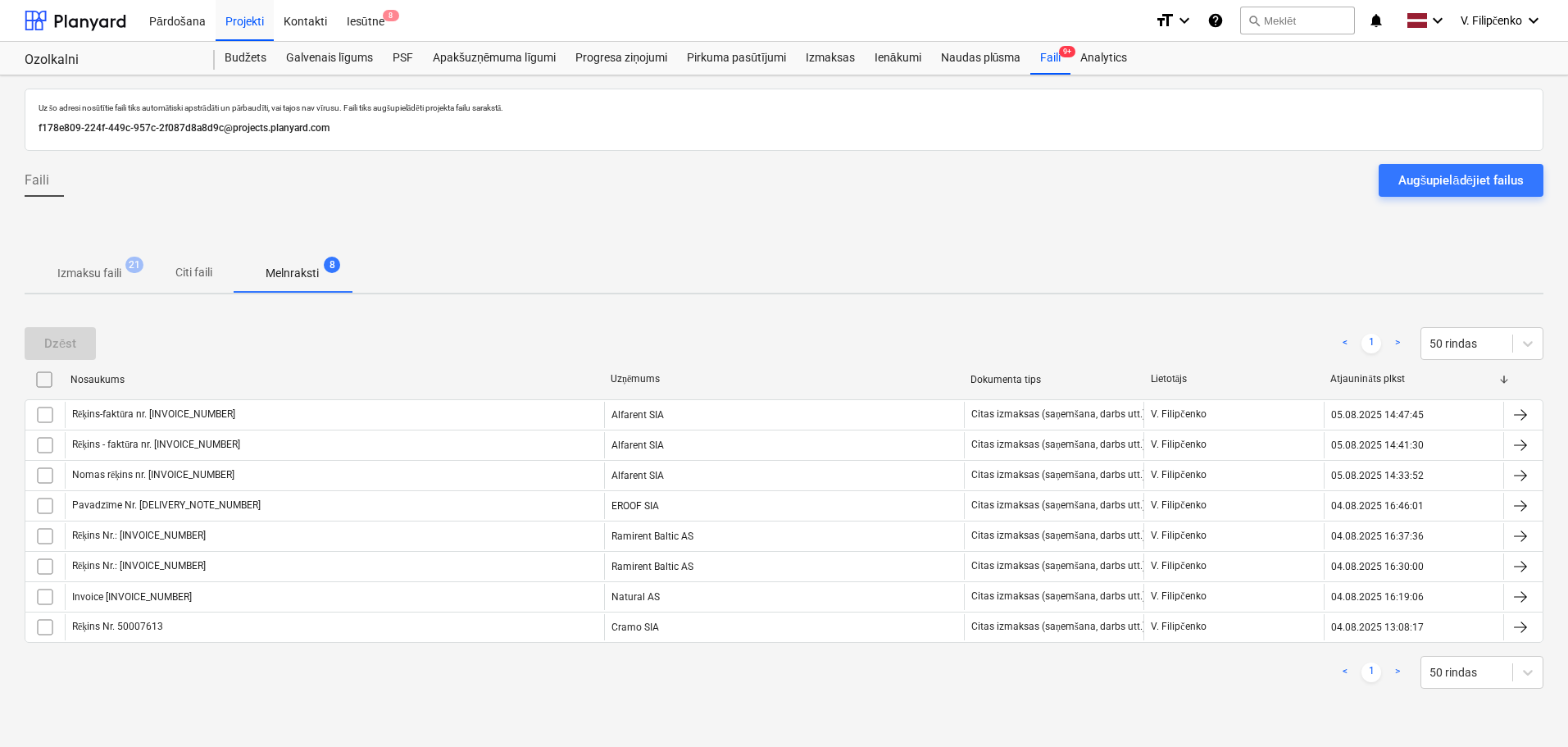 scroll, scrollTop: 0, scrollLeft: 0, axis: both 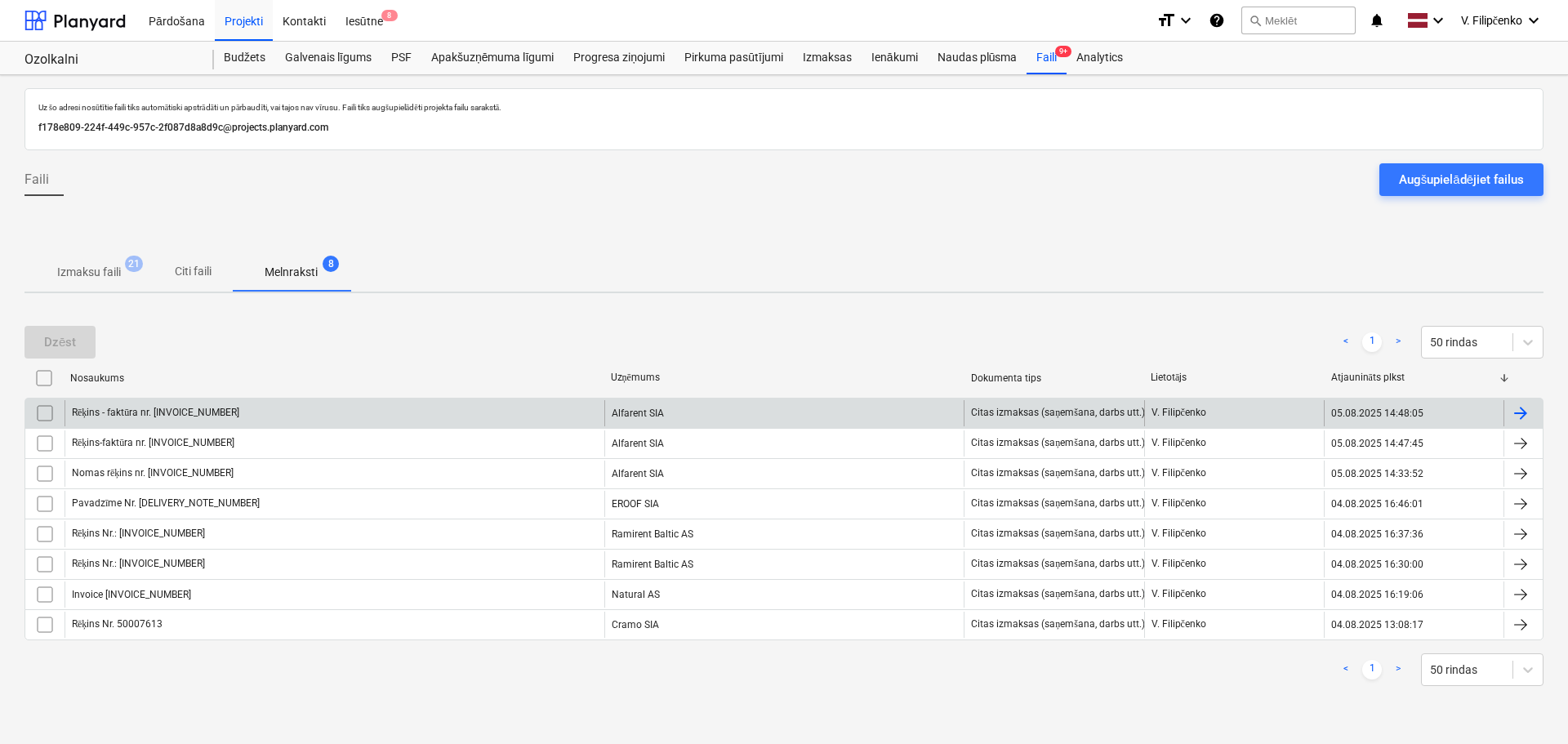 click on "Rēķins - faktūra nr. [INVOICE_NUMBER]" at bounding box center (334, 413) 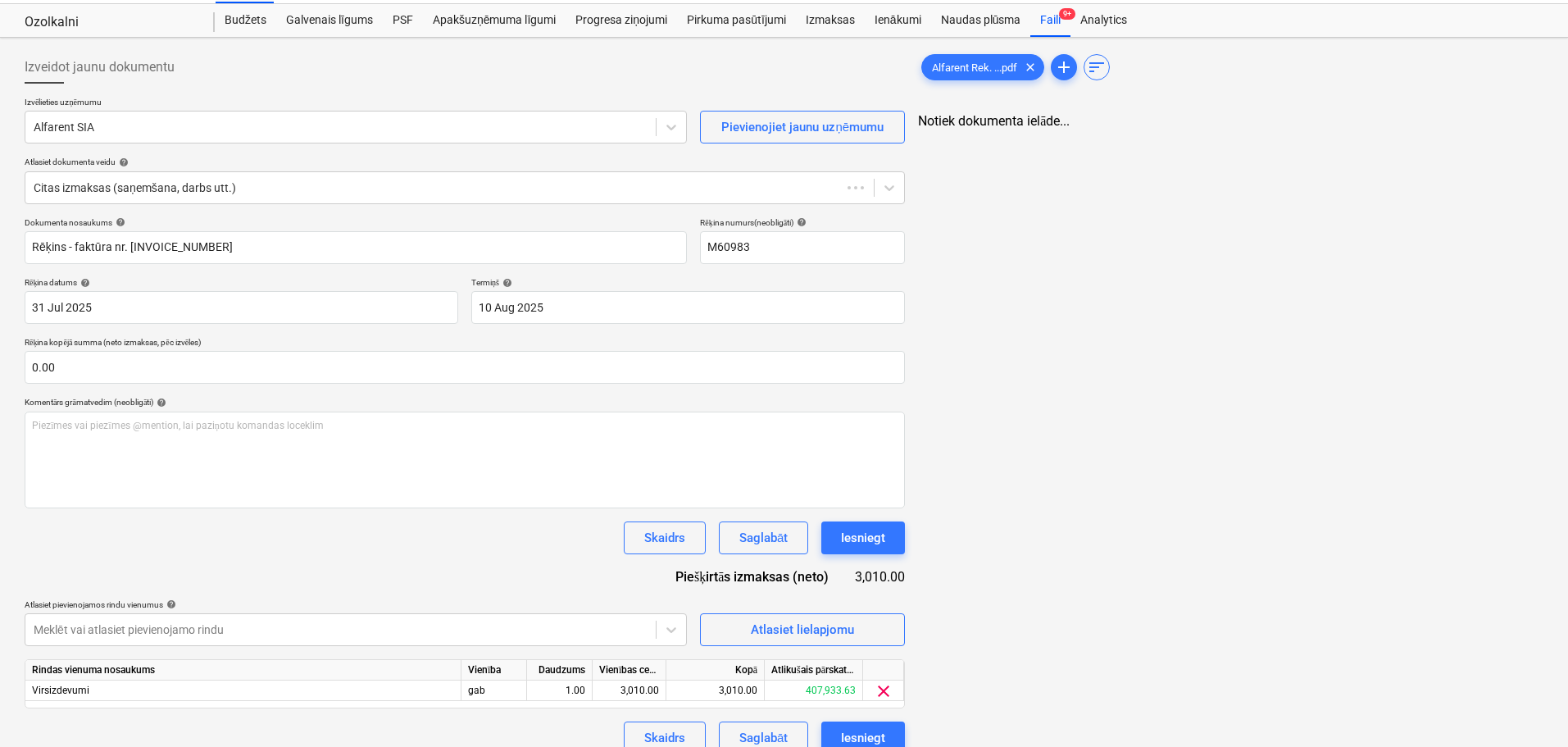 scroll, scrollTop: 58, scrollLeft: 0, axis: vertical 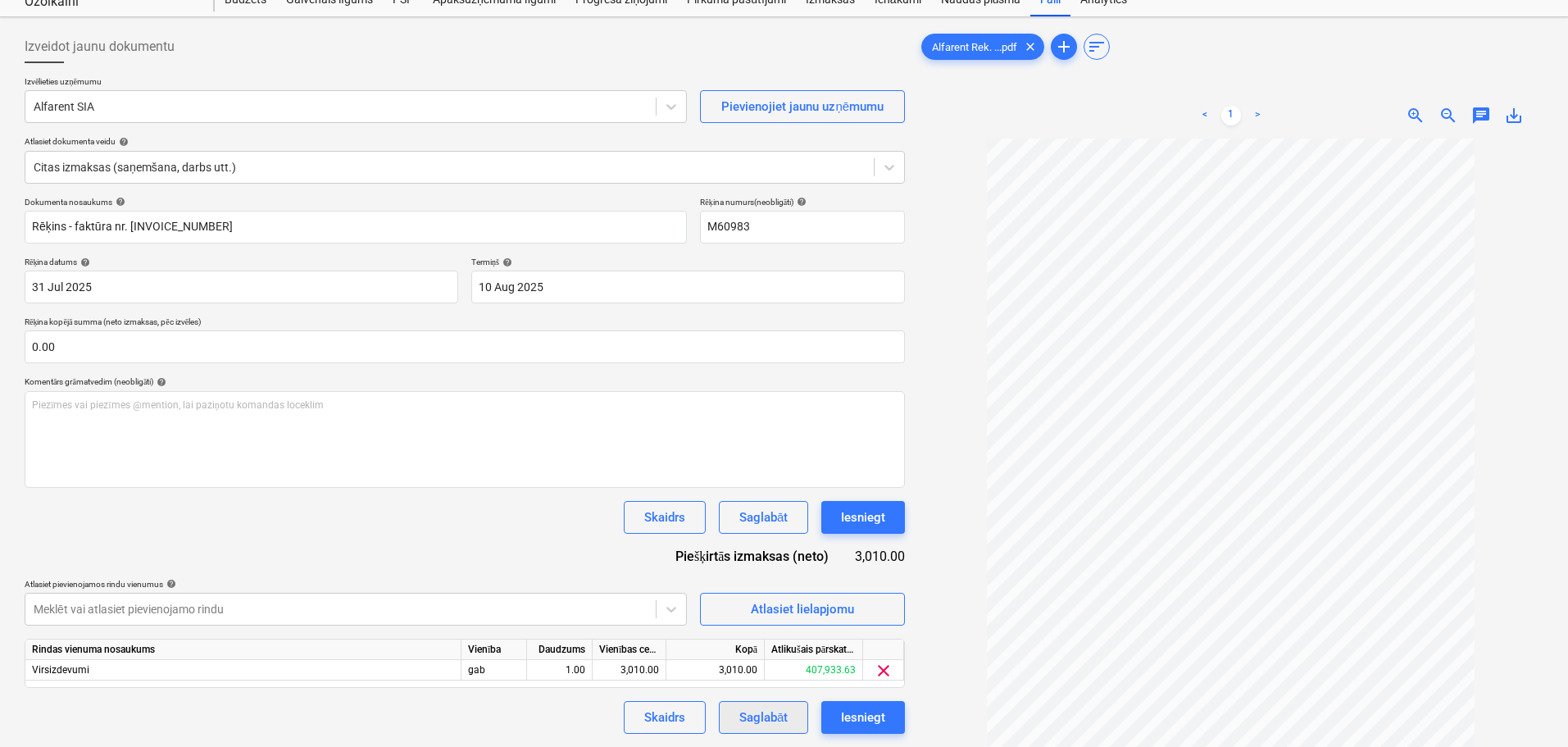click on "Saglabāt" at bounding box center (763, 717) 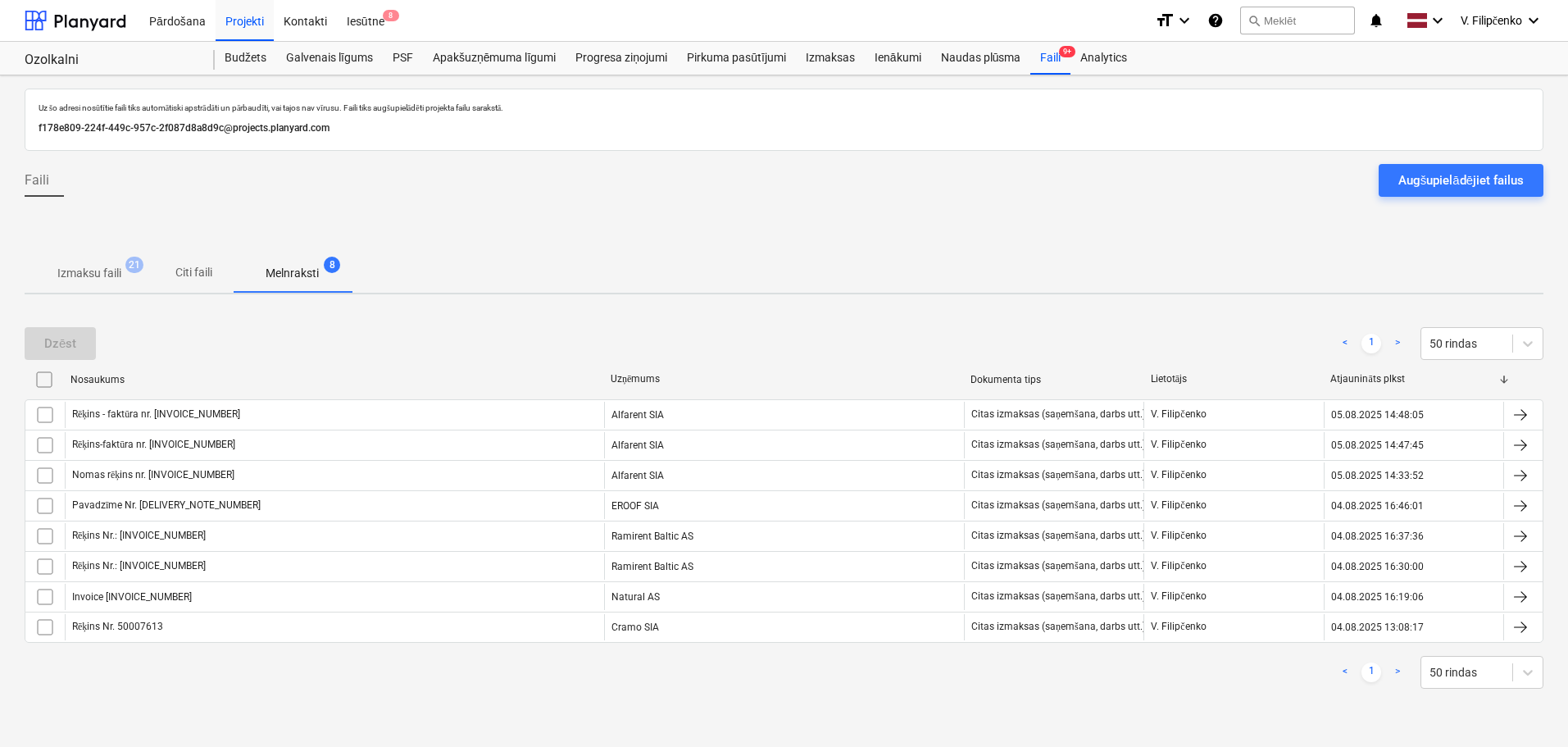 scroll, scrollTop: 0, scrollLeft: 0, axis: both 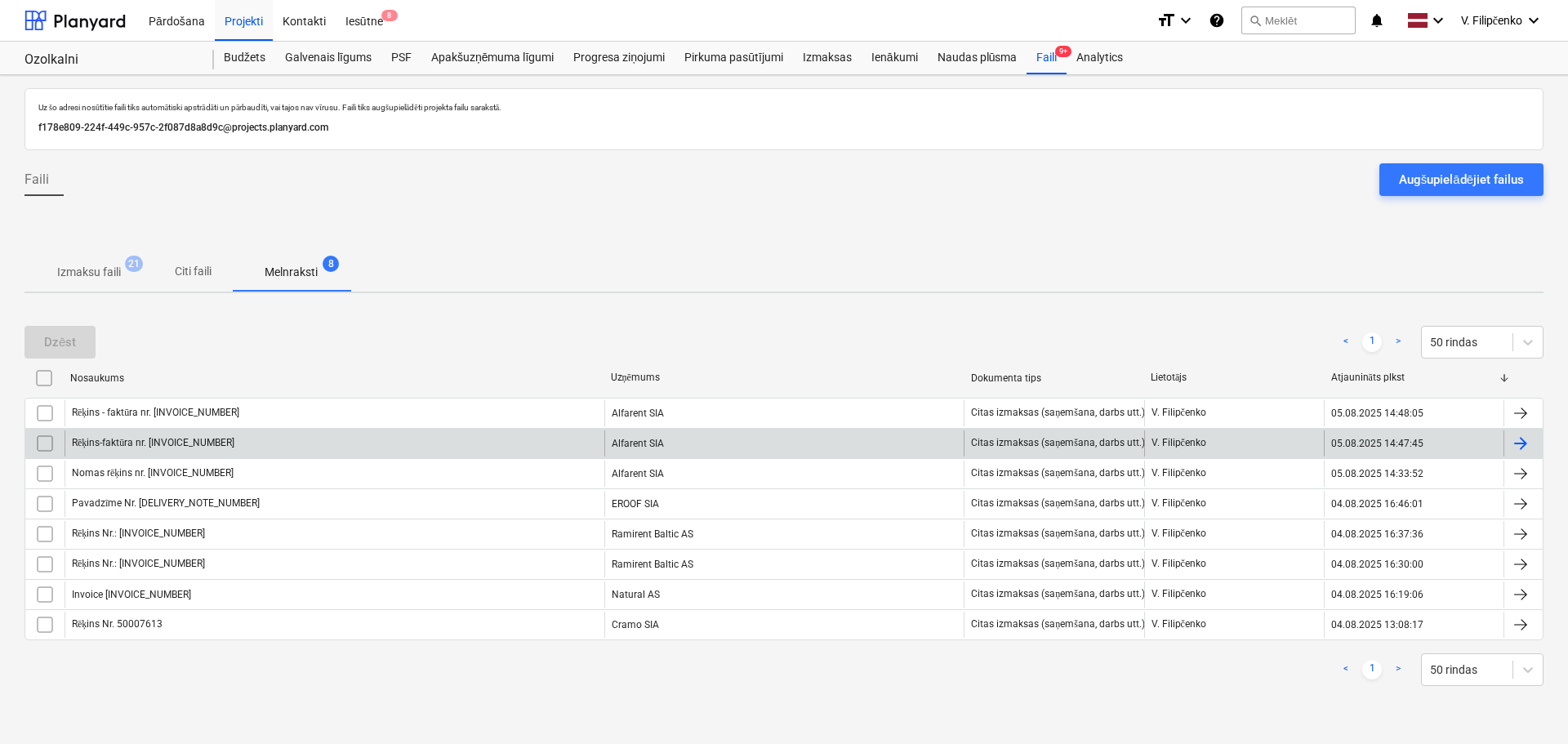 click on "Rēķins-faktūra nr. [INVOICE_NUMBER]" at bounding box center [334, 443] 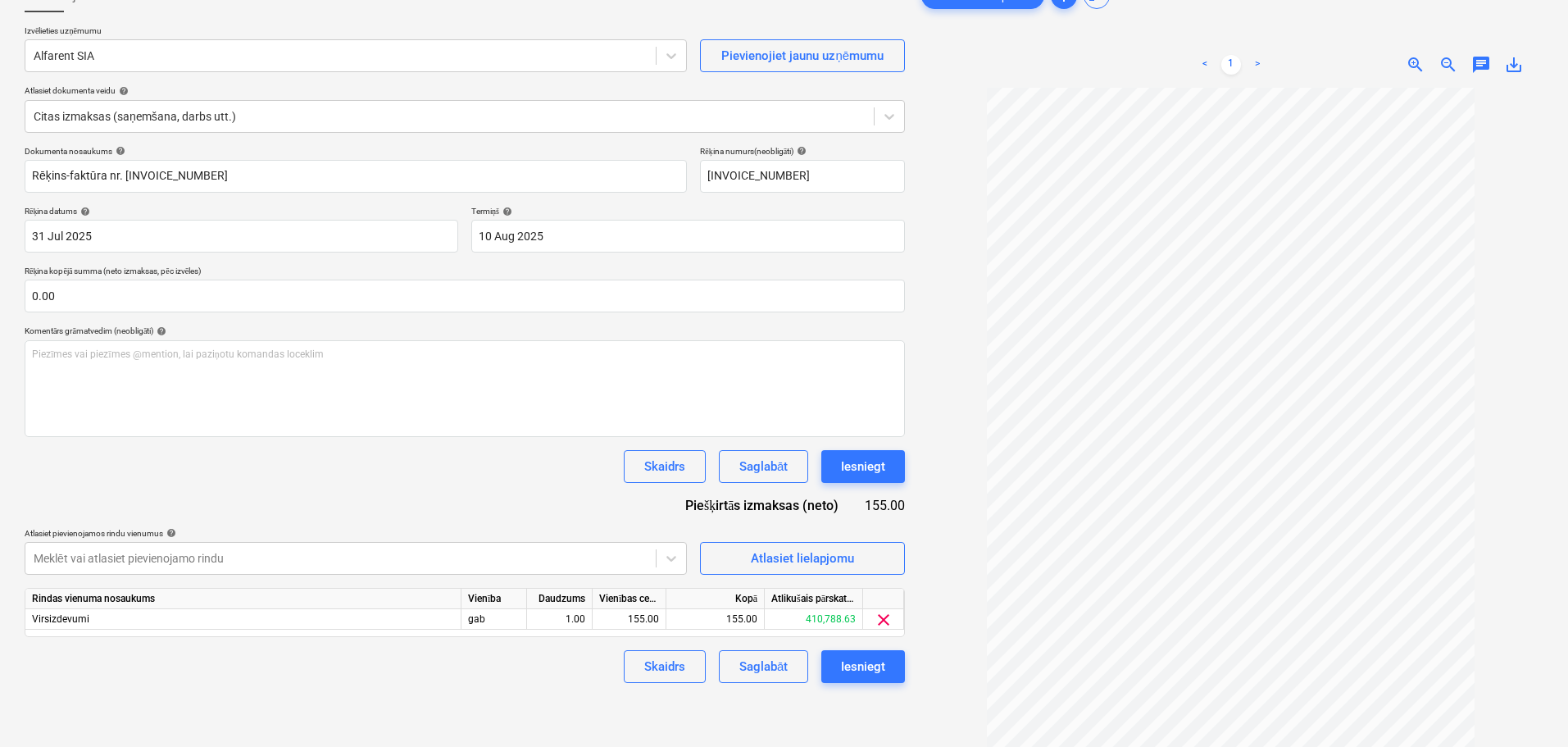 scroll, scrollTop: 164, scrollLeft: 0, axis: vertical 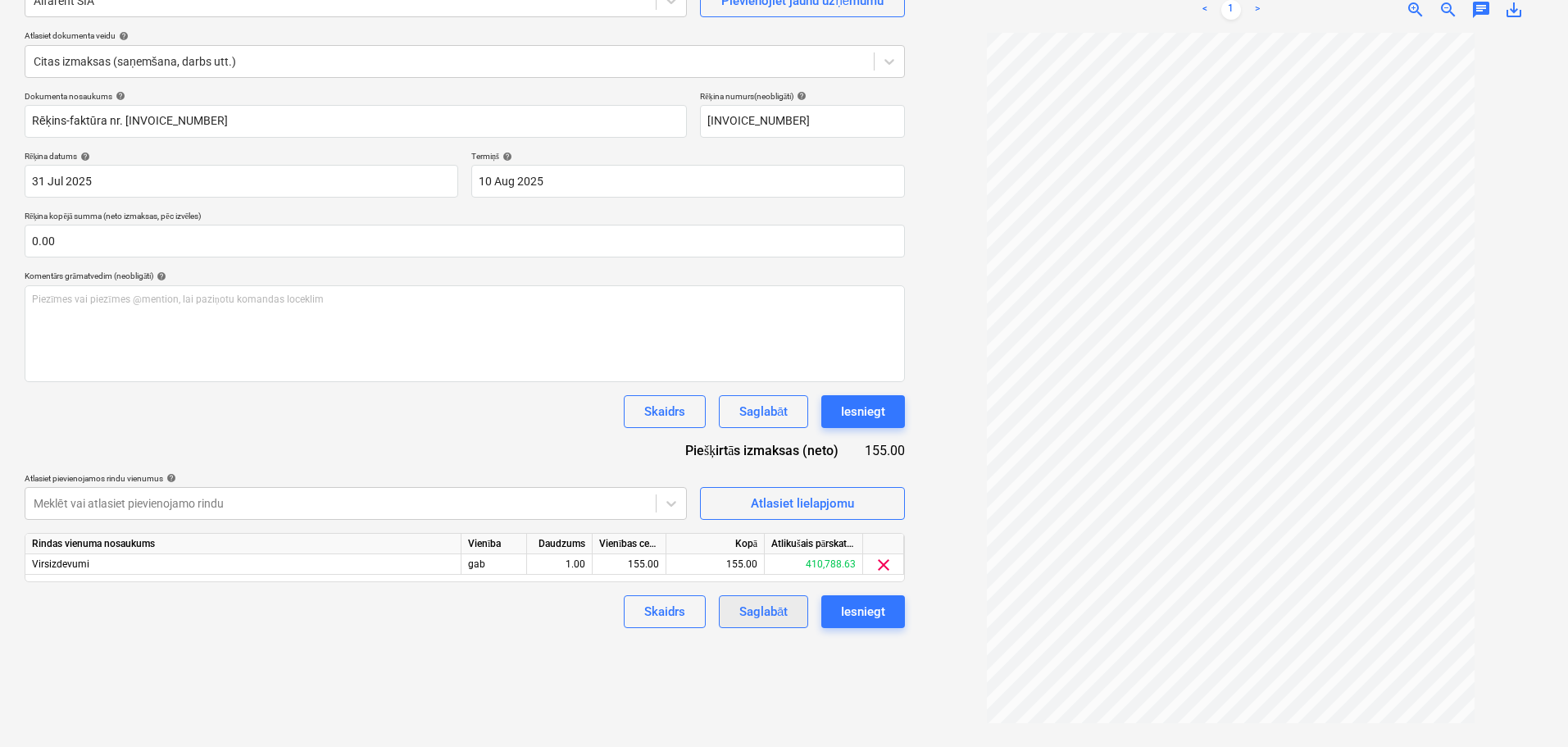 click on "Saglabāt" at bounding box center (763, 612) 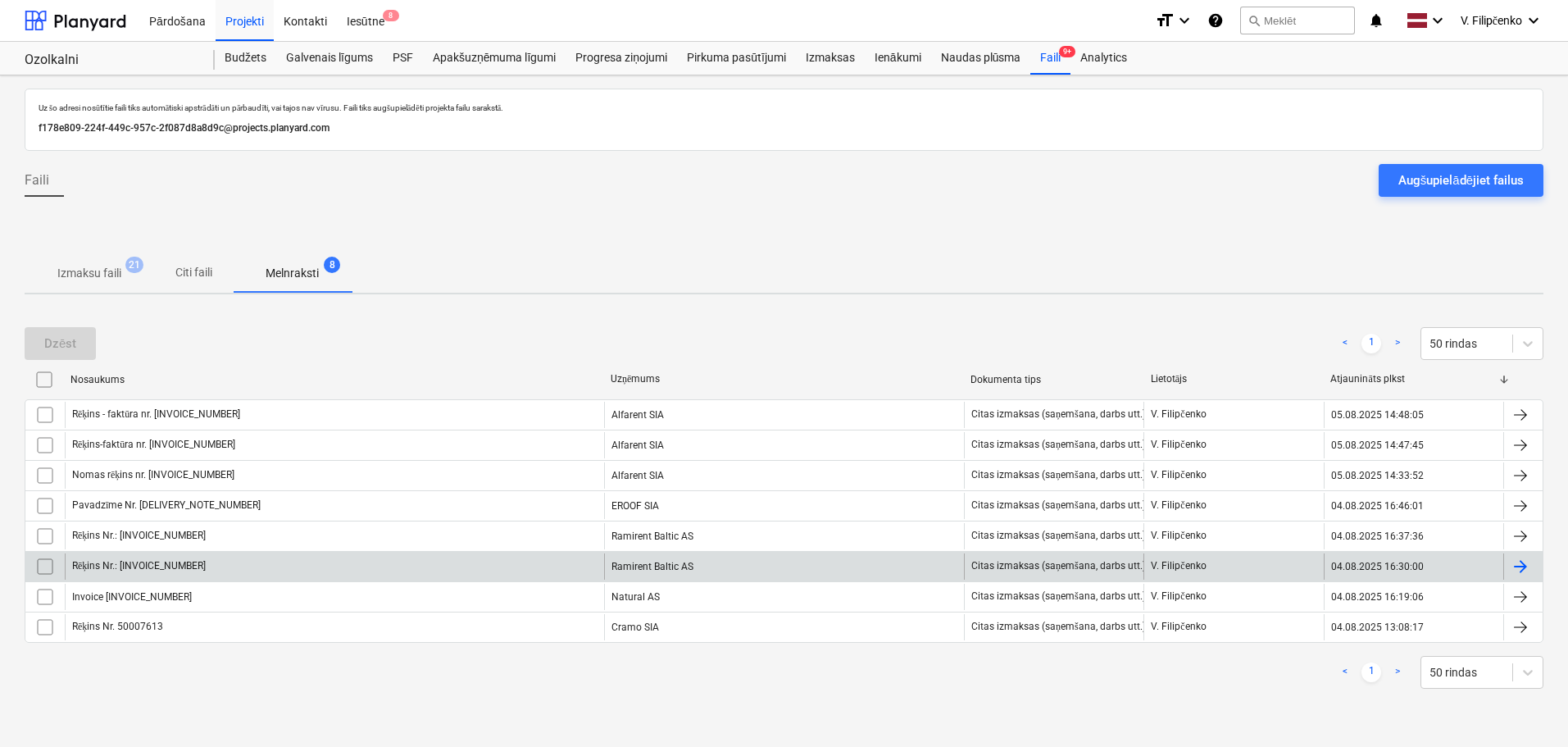 scroll, scrollTop: 0, scrollLeft: 0, axis: both 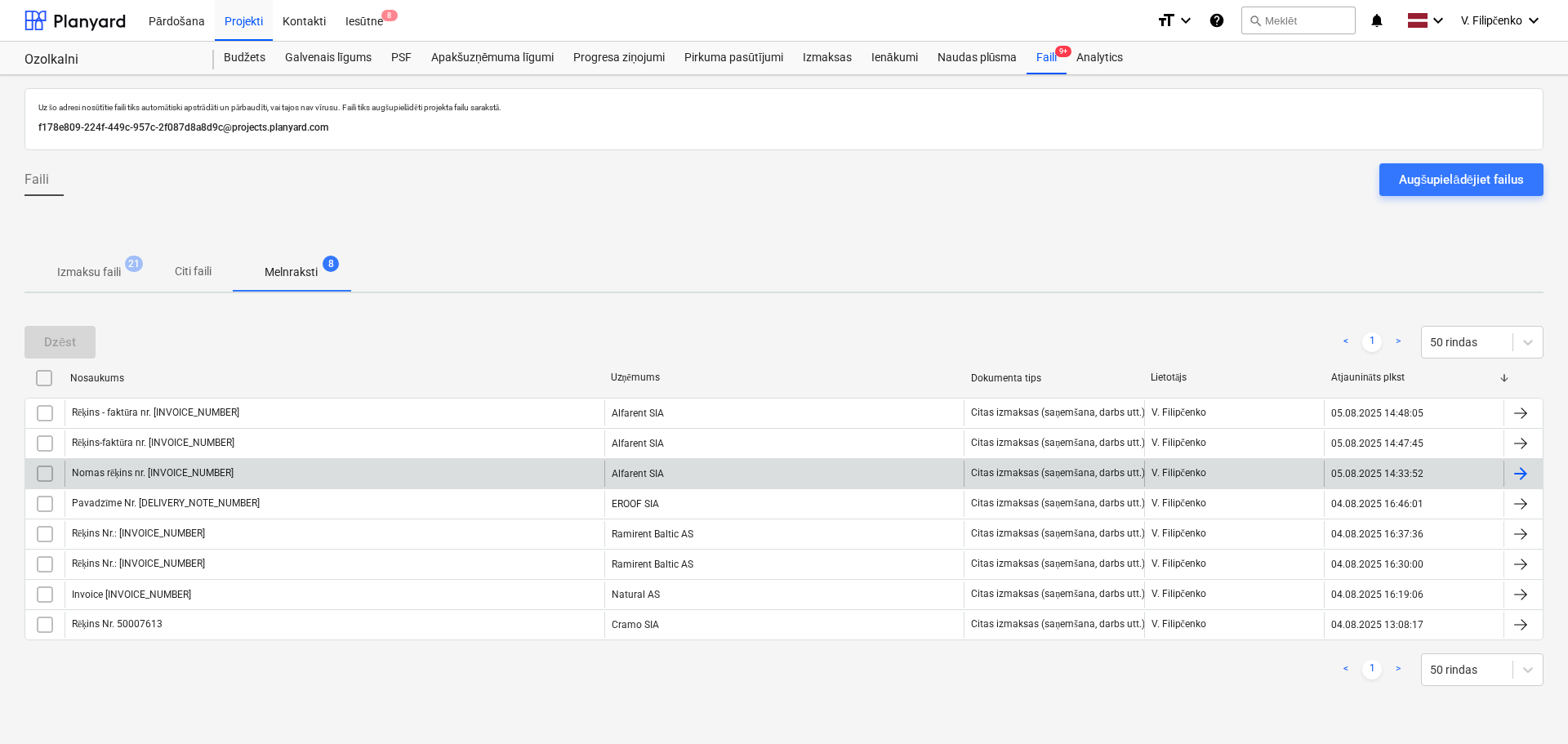 click on "Nomas rēķins nr. [INVOICE_NUMBER]" at bounding box center [334, 474] 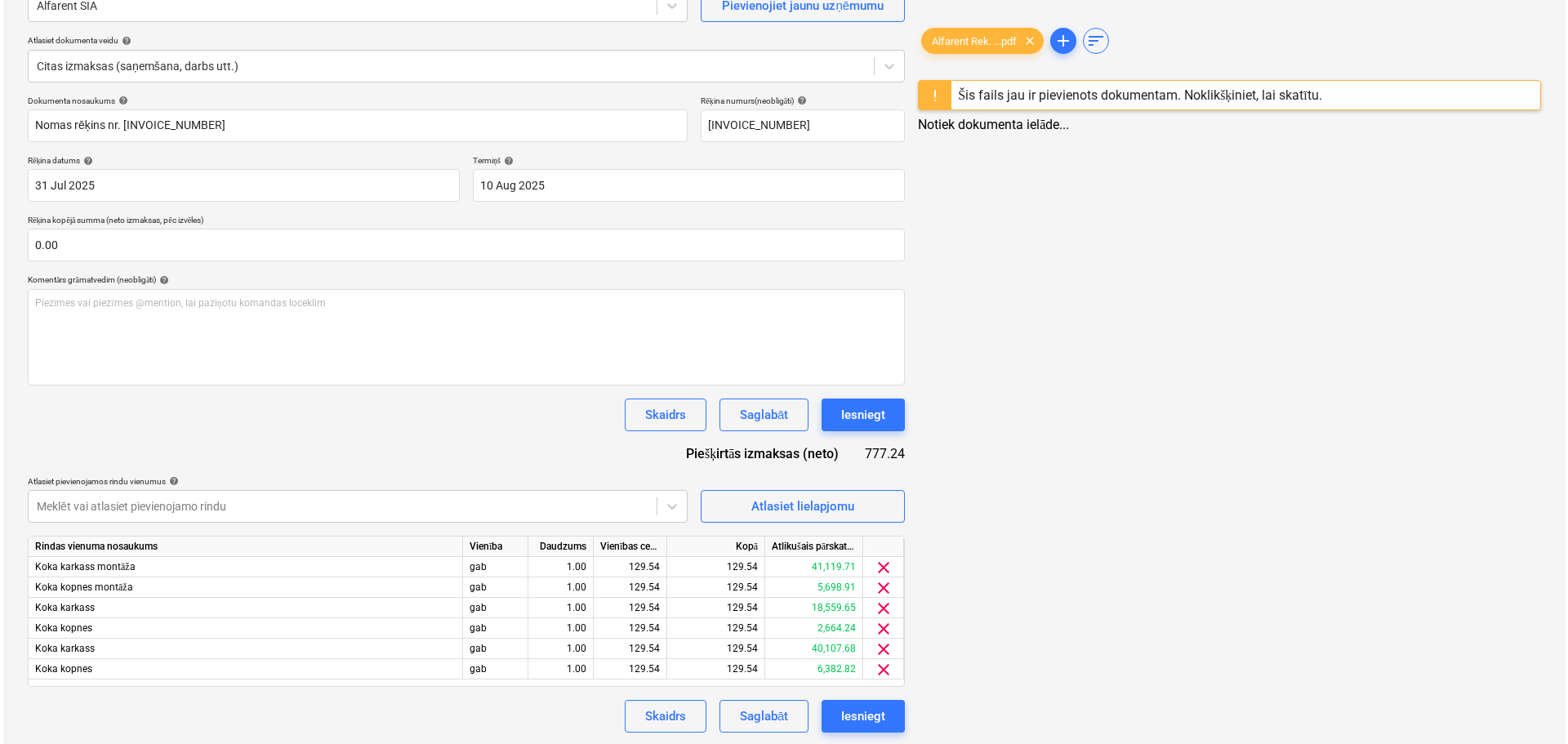 scroll, scrollTop: 160, scrollLeft: 0, axis: vertical 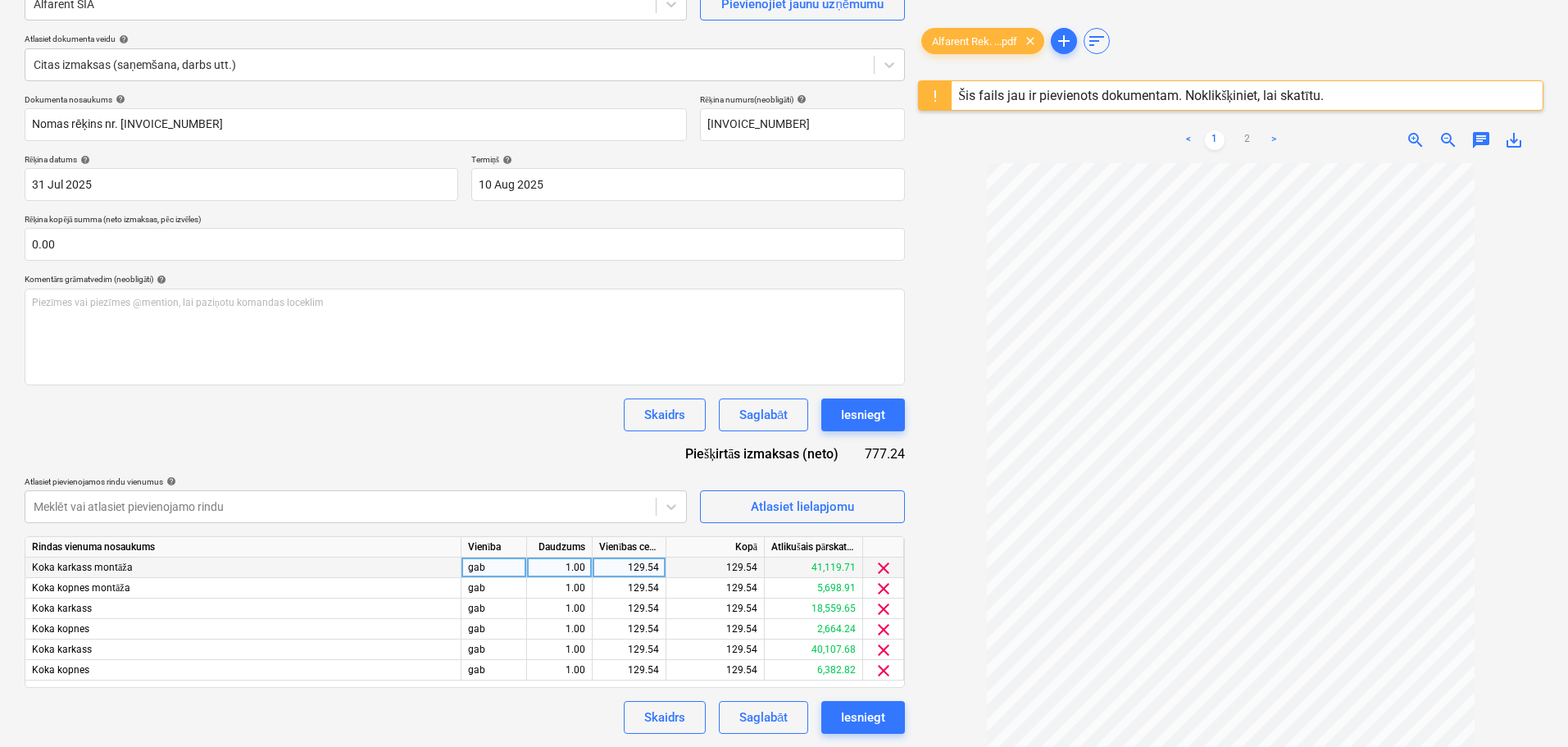 click on "clear" at bounding box center (884, 568) 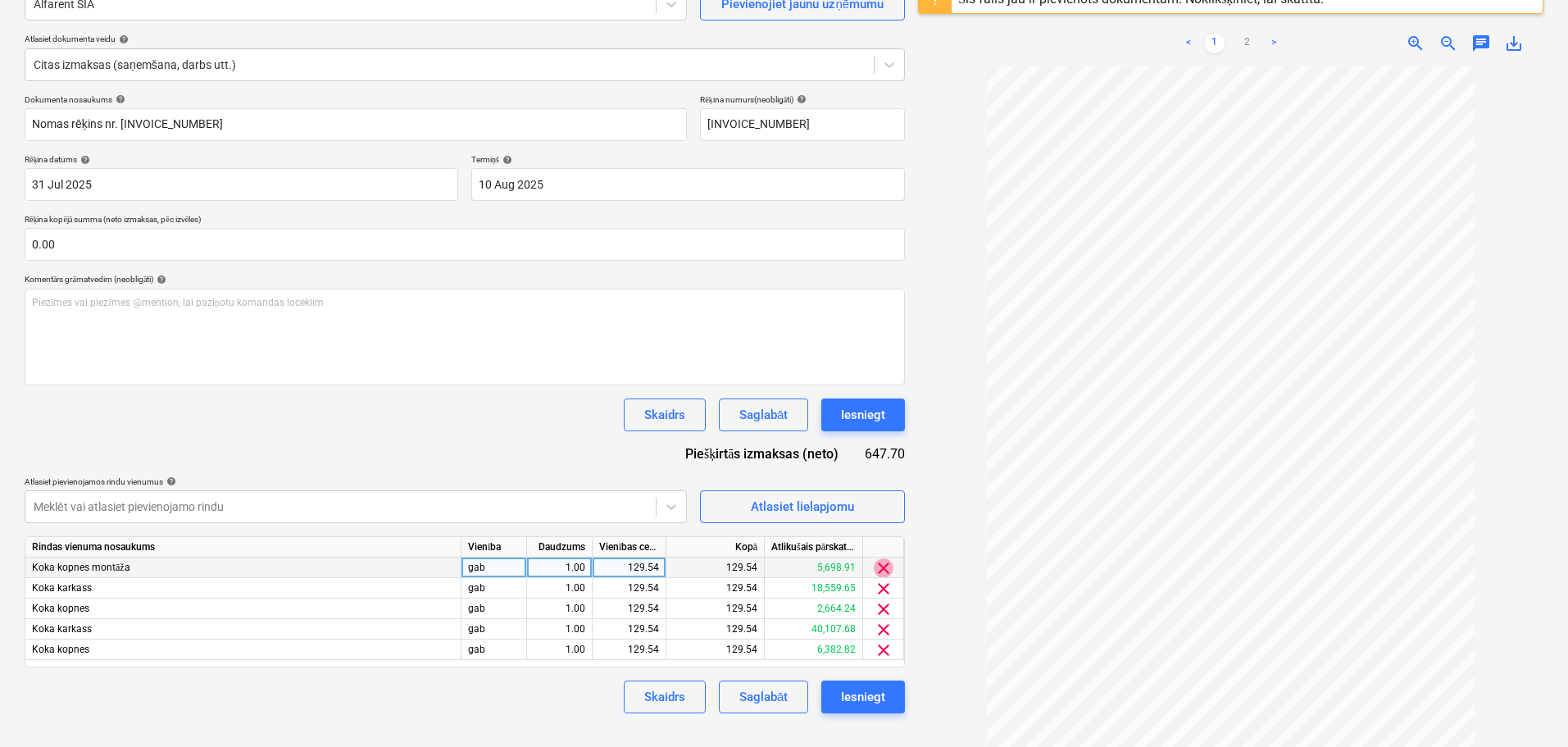 click on "clear" at bounding box center [884, 568] 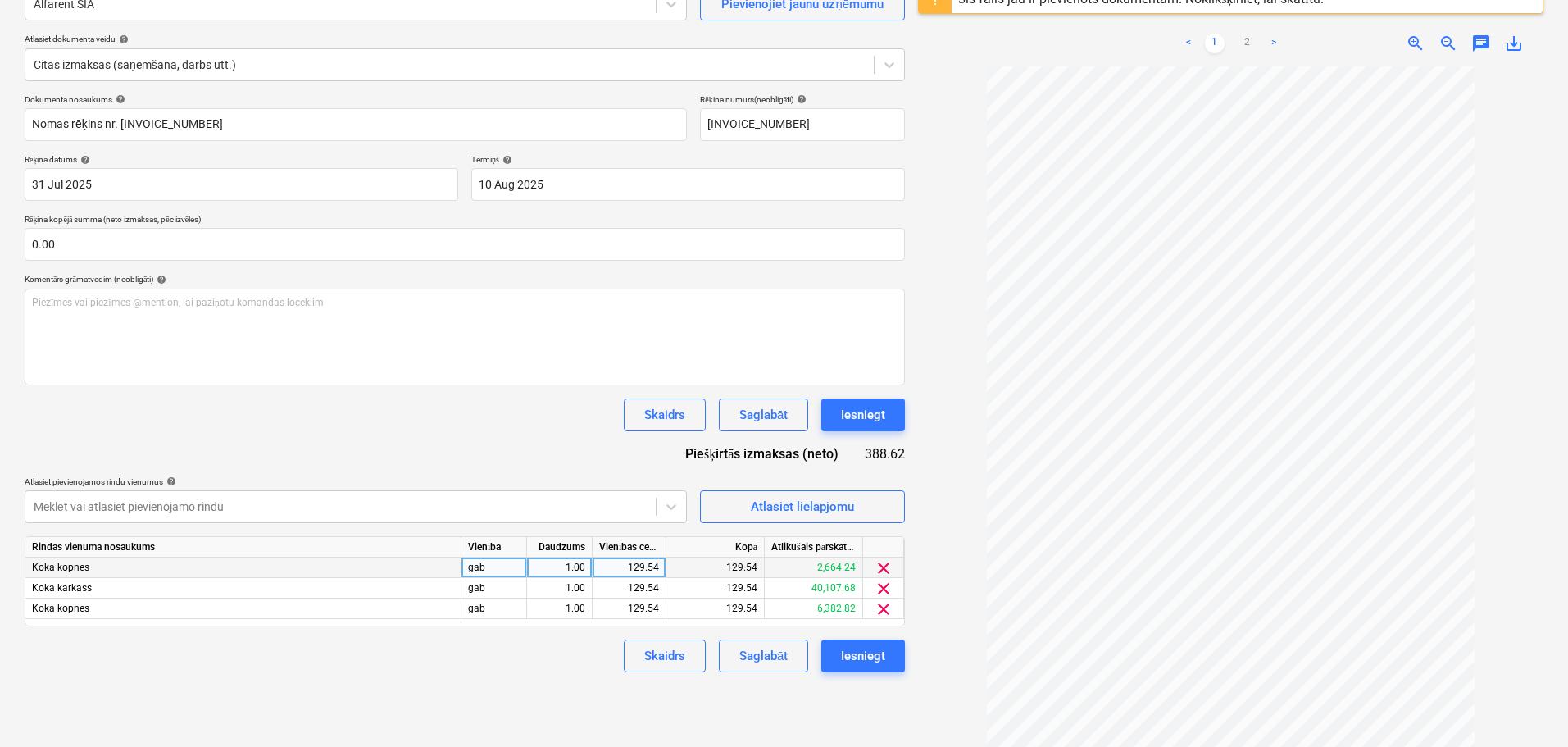 click on "clear" at bounding box center (884, 568) 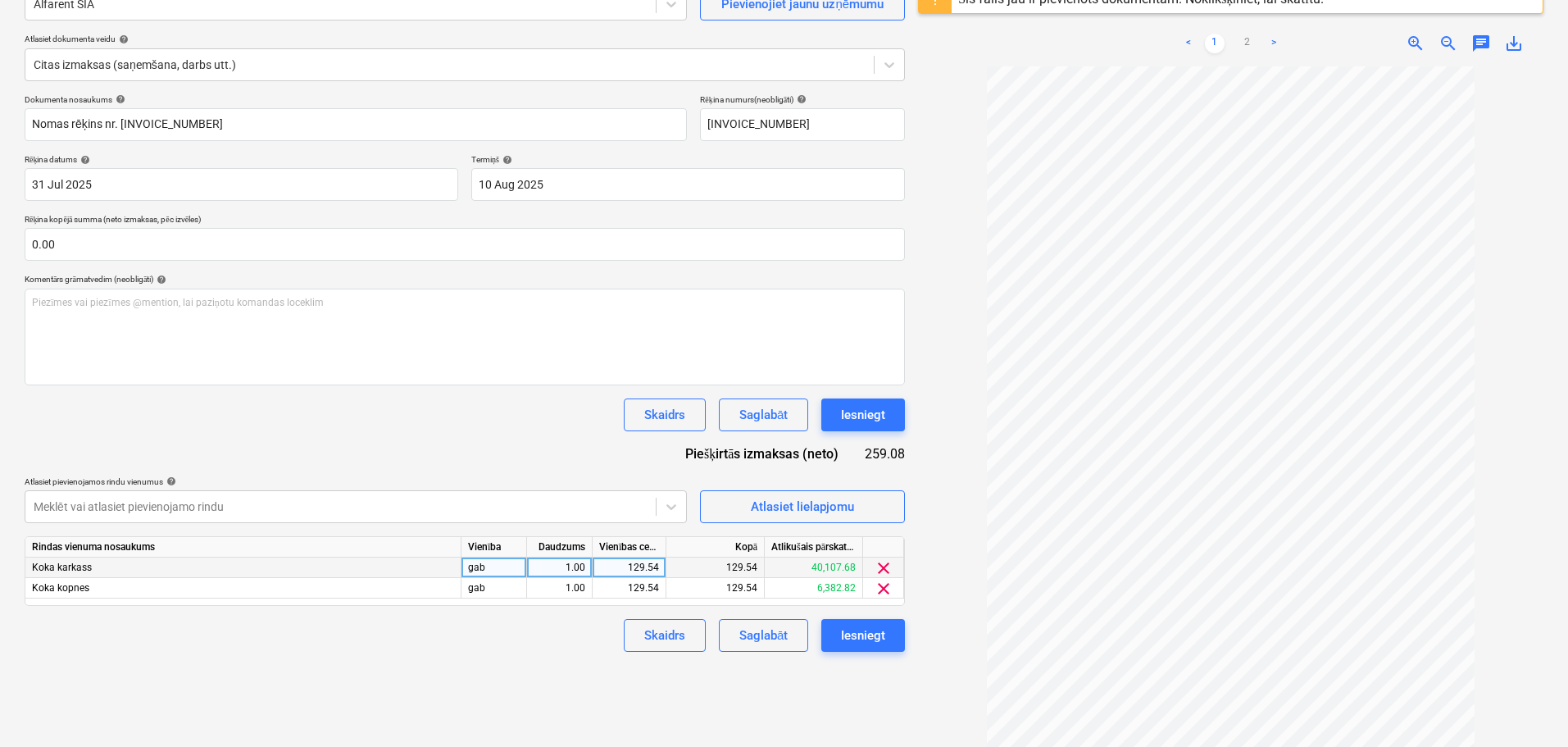 click on "clear" at bounding box center (884, 568) 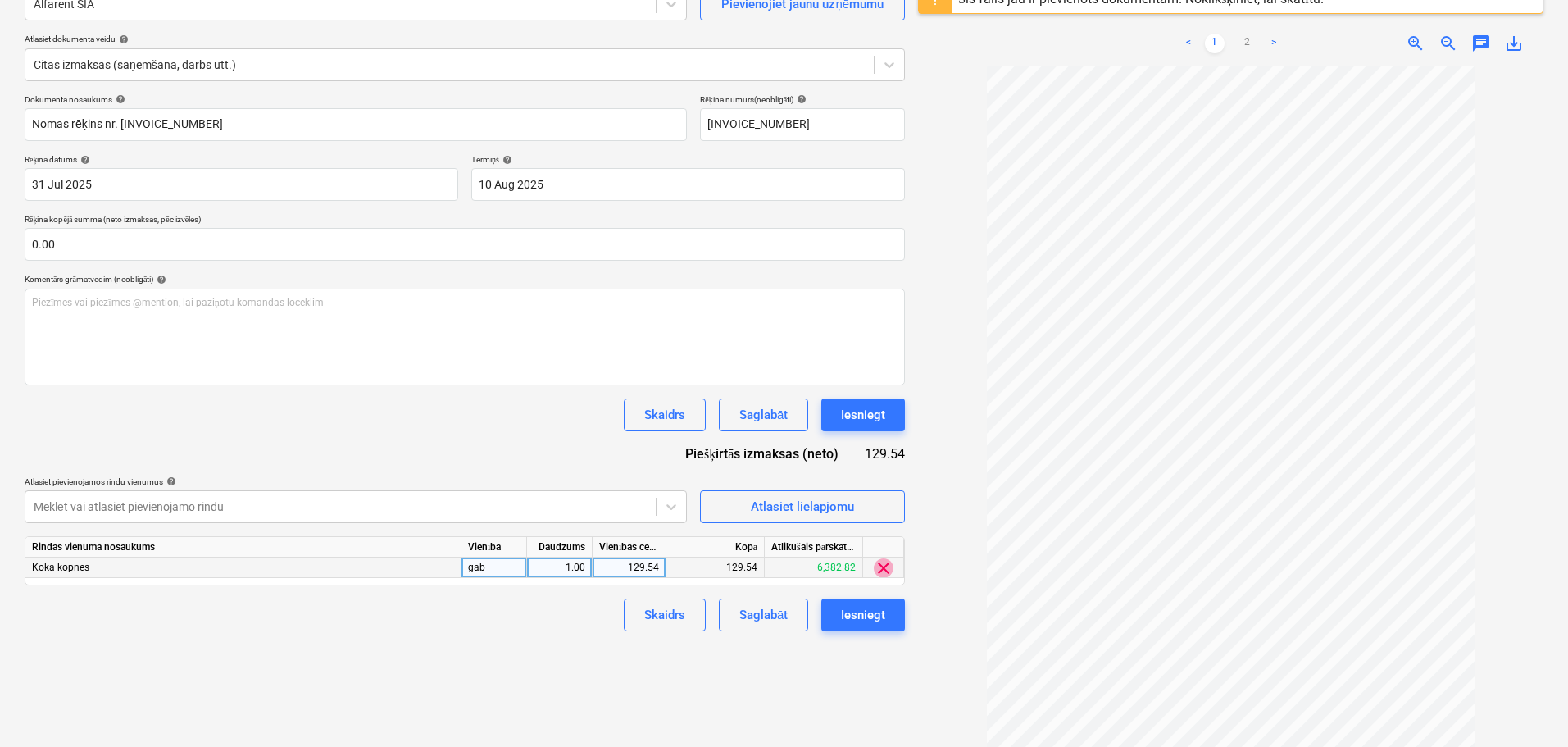 click on "clear" at bounding box center [884, 568] 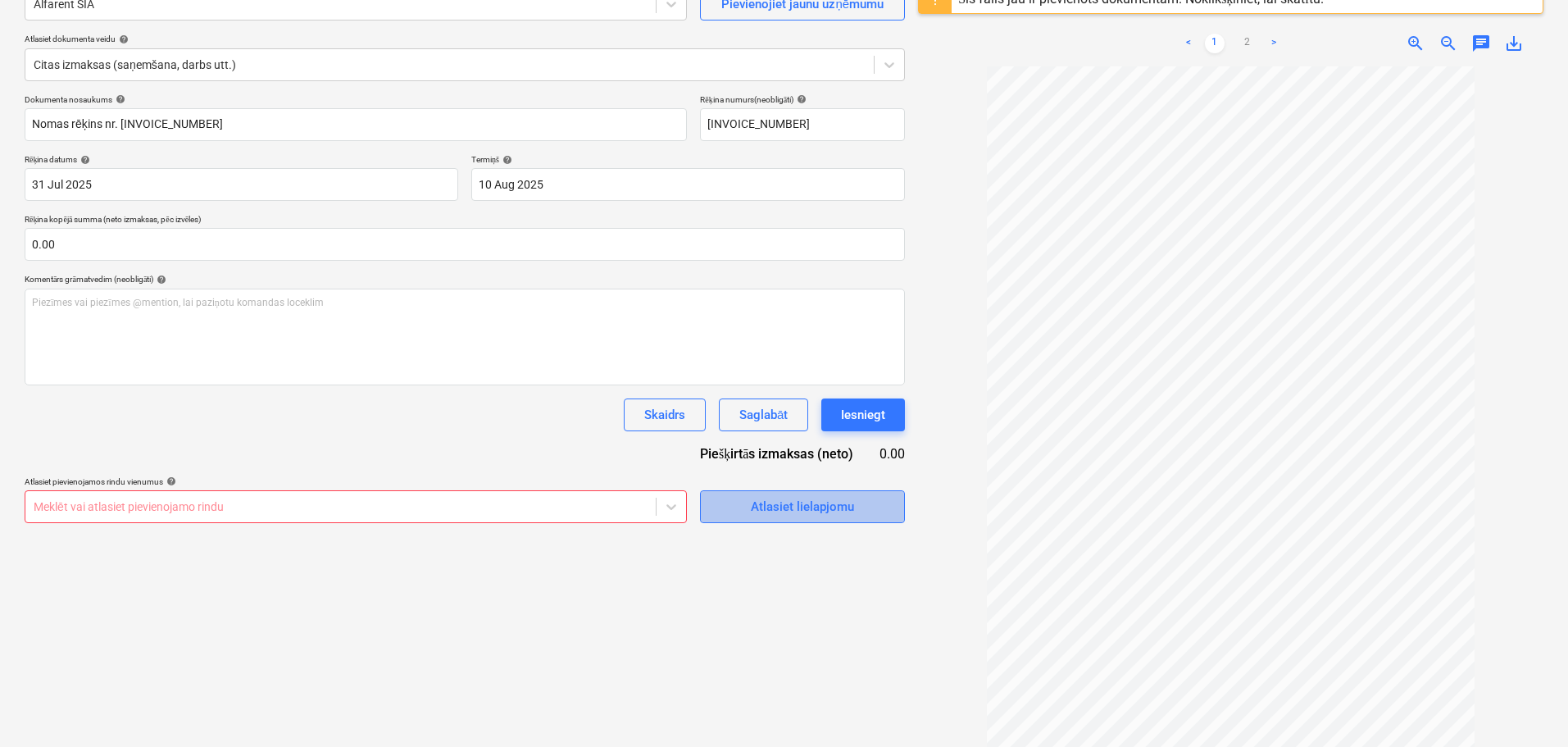 click on "Atlasiet lielapjomu" at bounding box center [802, 507] 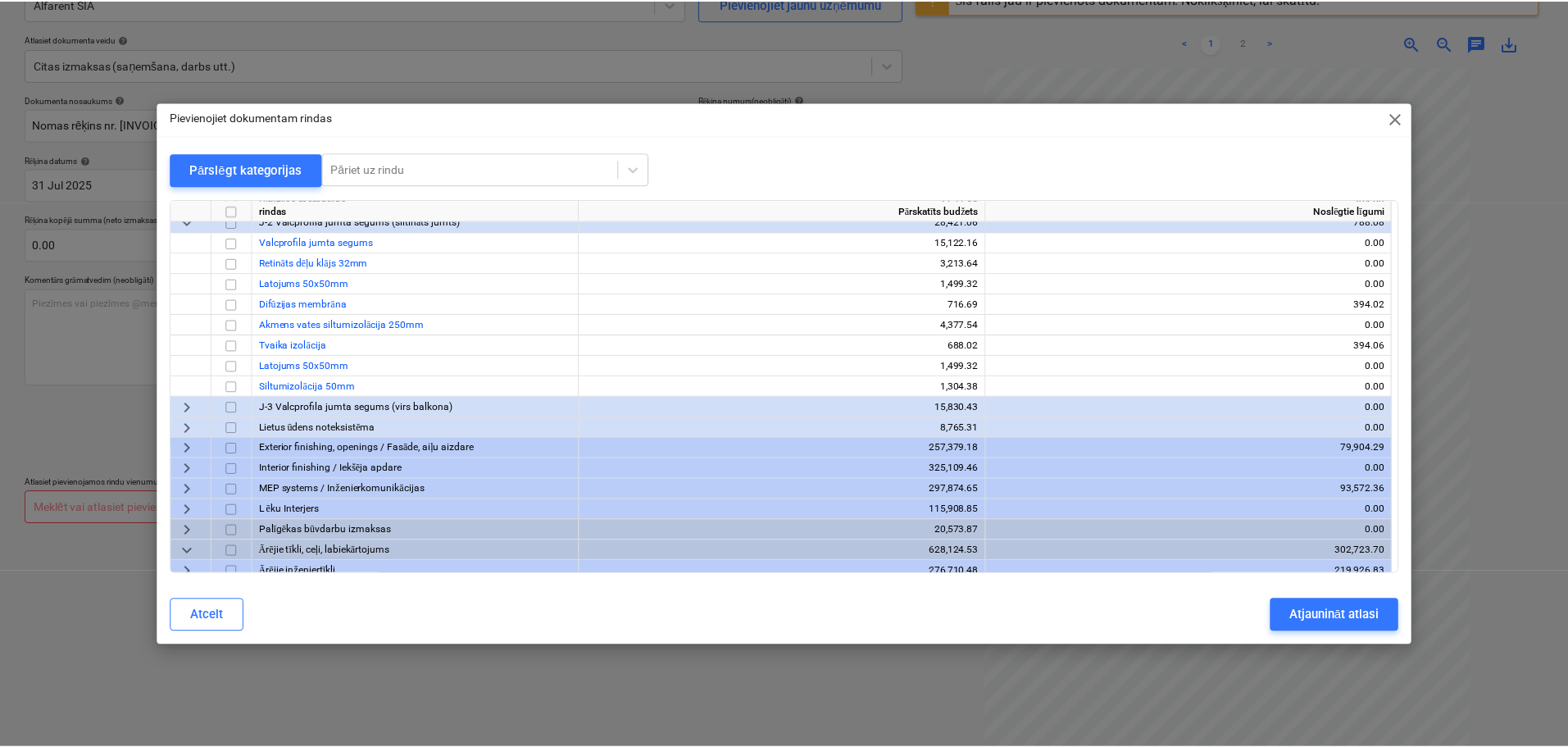 scroll, scrollTop: 1329, scrollLeft: 0, axis: vertical 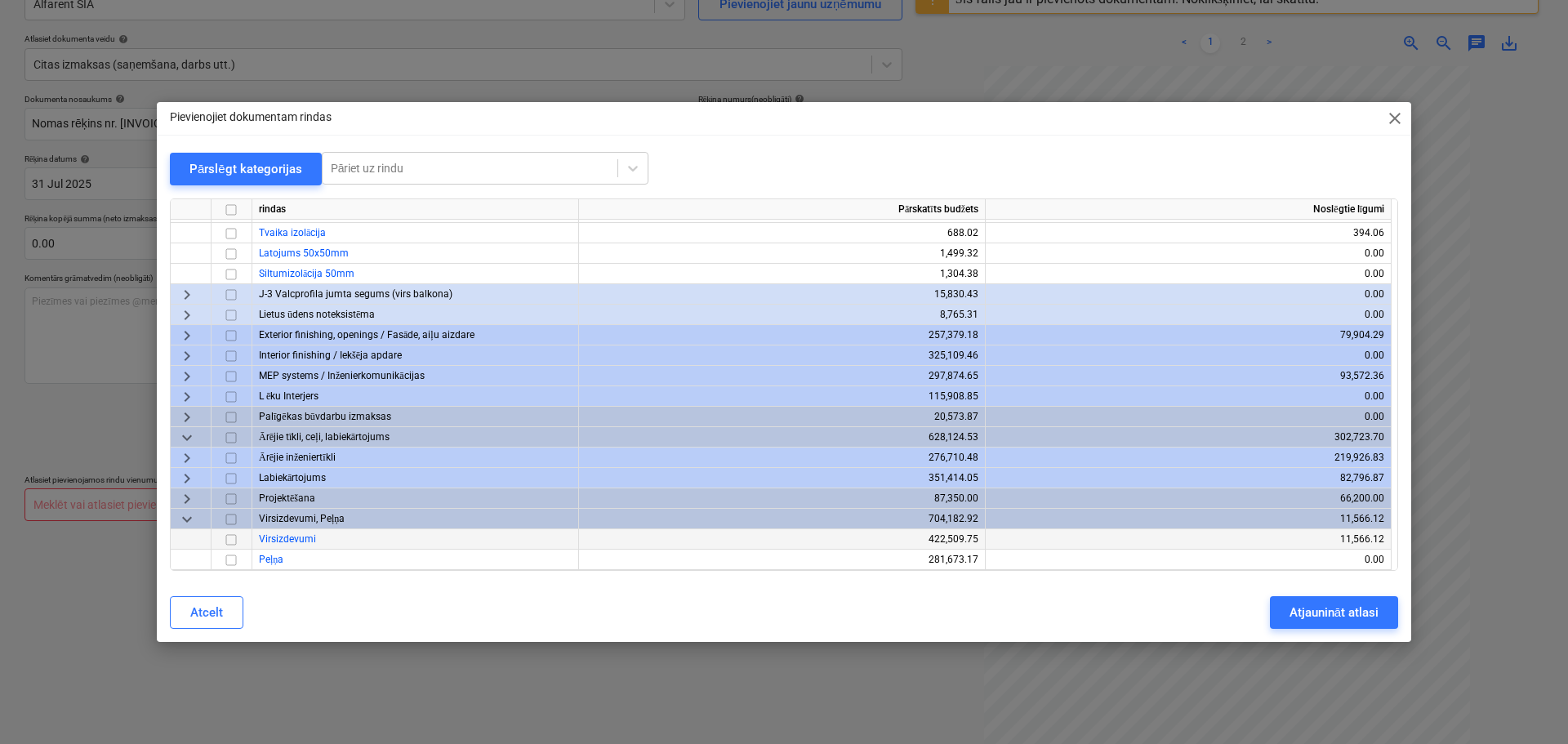 click at bounding box center (231, 539) 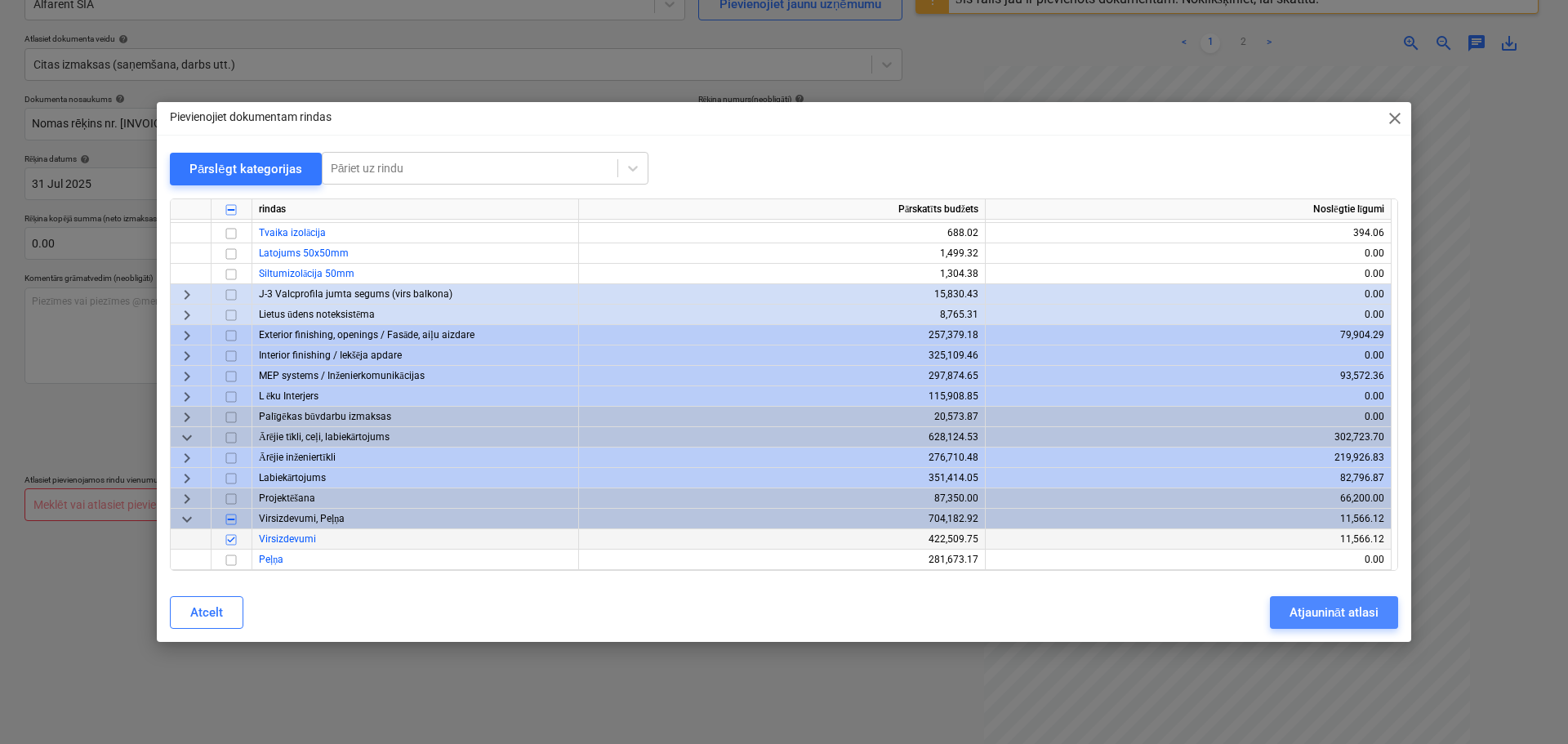 click on "Atjaunināt atlasi" at bounding box center [1334, 613] 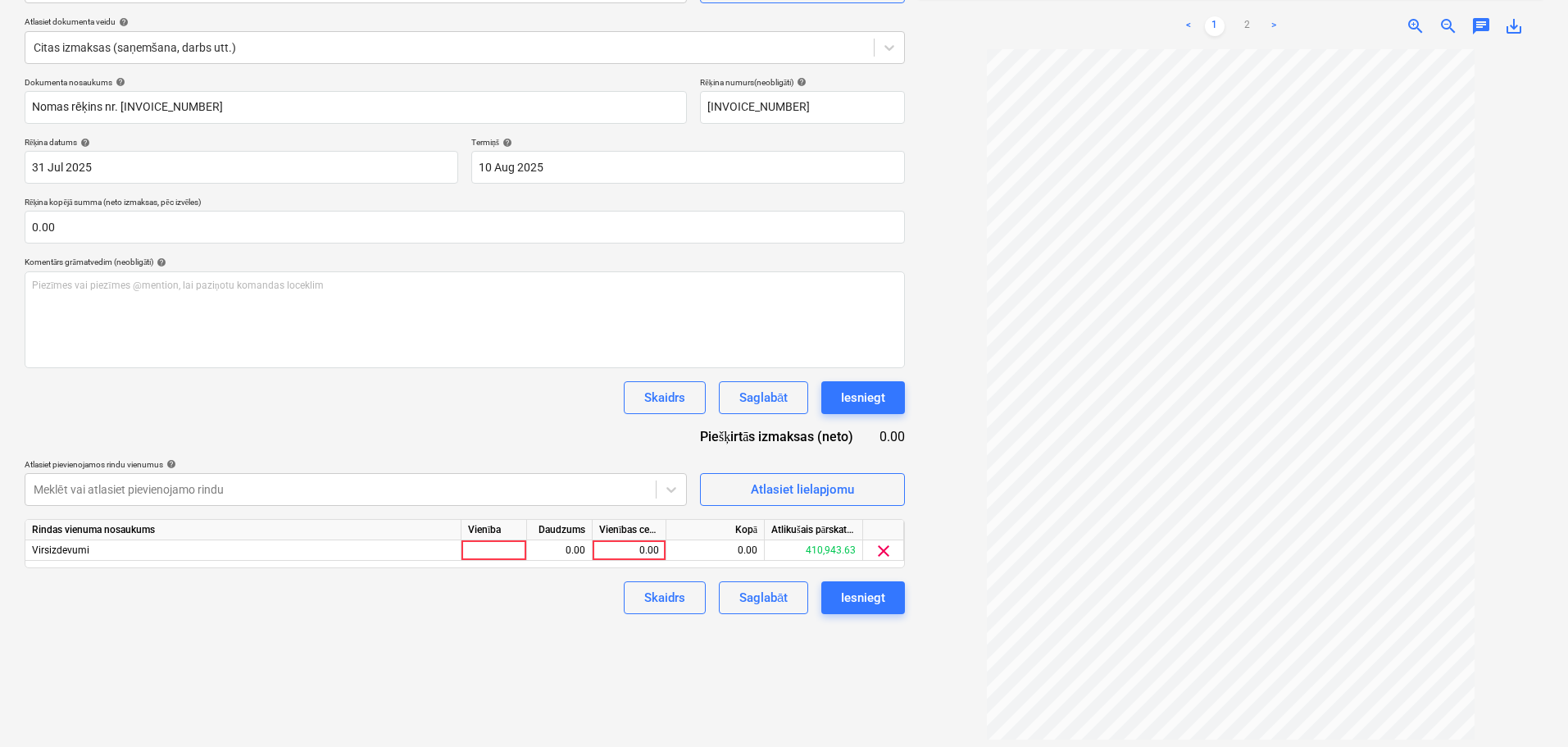 scroll, scrollTop: 194, scrollLeft: 0, axis: vertical 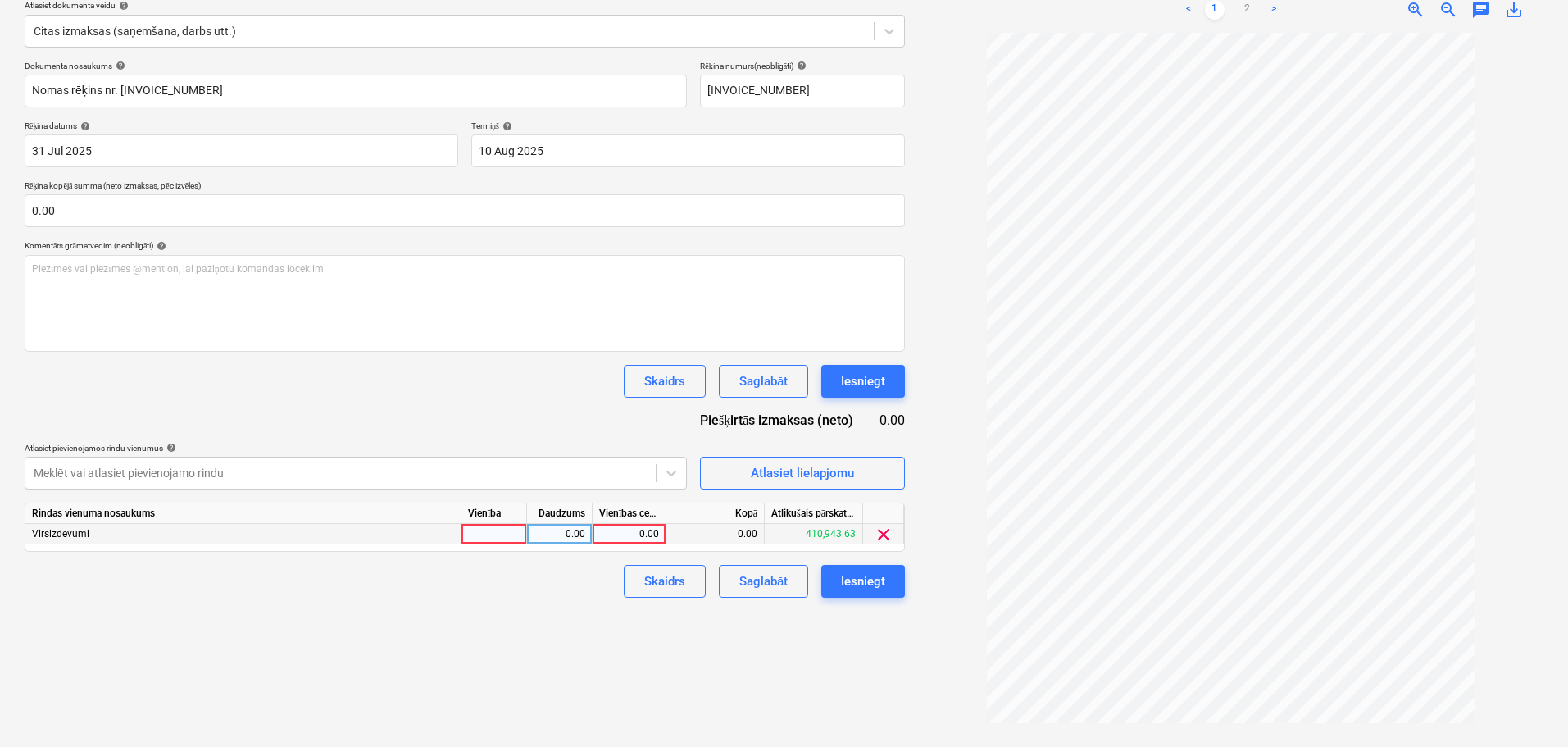 click on "0.00" at bounding box center [629, 534] 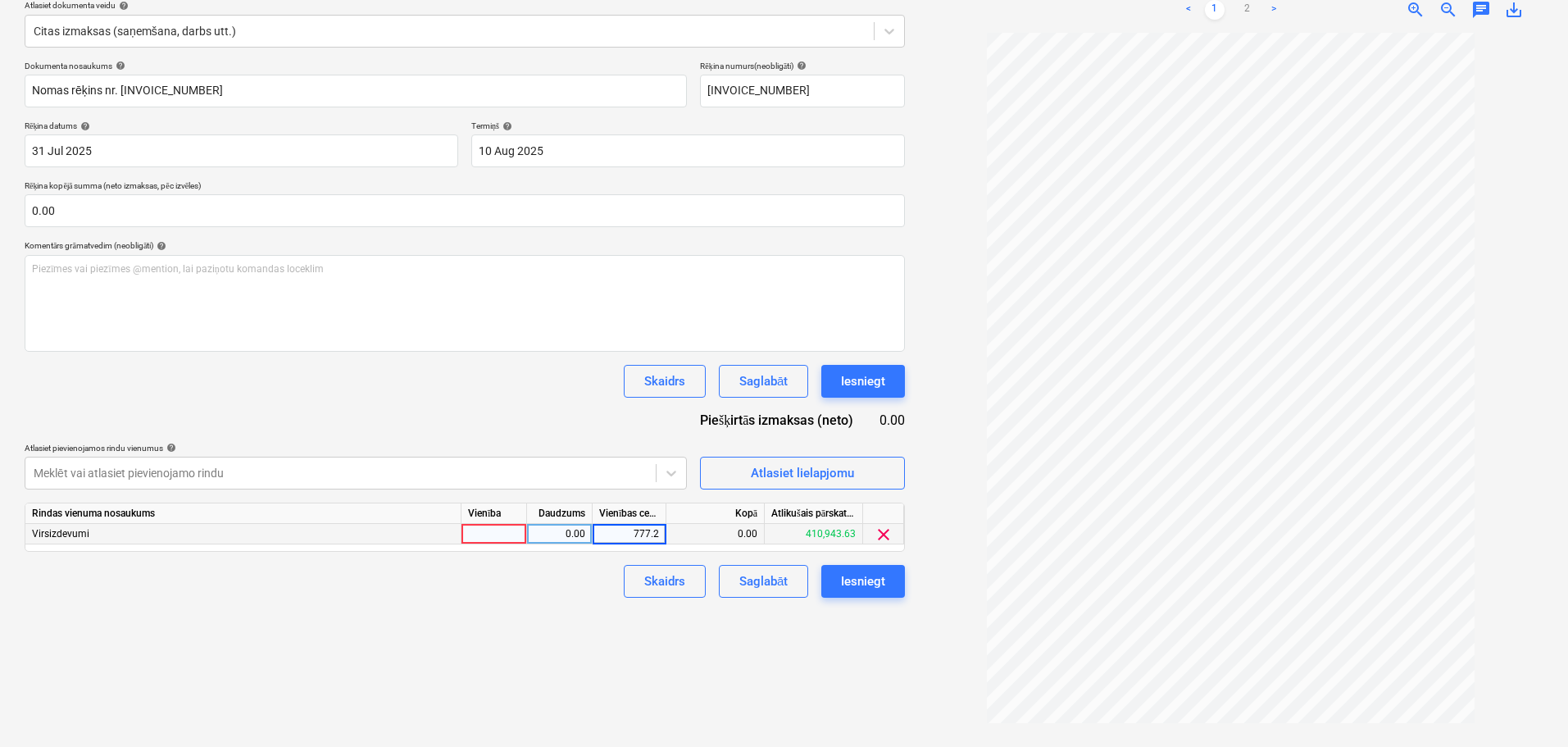 type on "777.21" 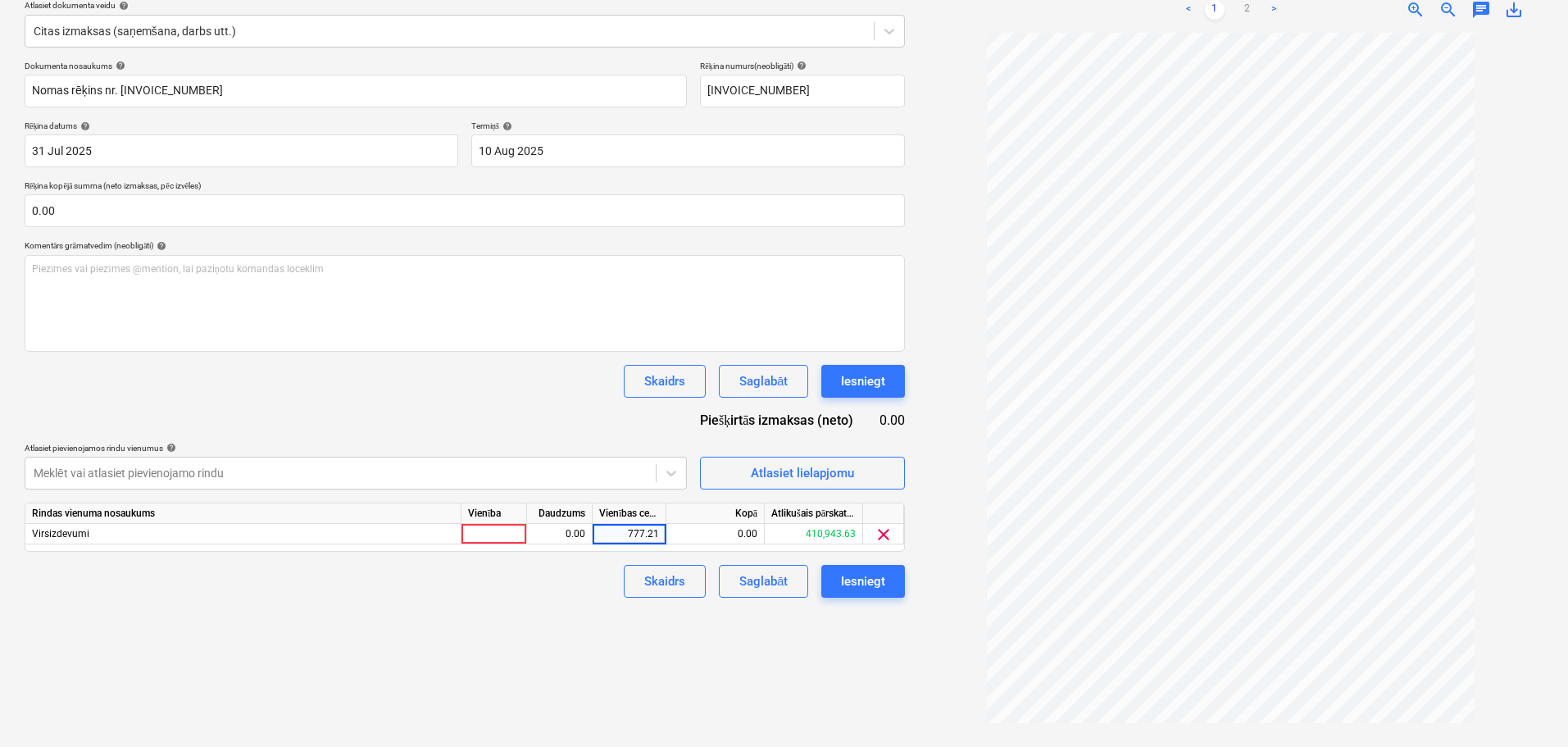 click on "Izveidot jaunu dokumentu Izvēlieties uzņēmumu Alfarent SIA   Pievienojiet jaunu uzņēmumu Atlasiet dokumenta veidu help Citas izmaksas (saņemšana, darbs utt.) Dokumenta nosaukums help Nomas rēķins nr. N60866 Rēķina numurs  (neobligāti) help N60866 Rēķina datums help 31 Jul 2025 31.07.2025 Press the down arrow key to interact with the calendar and
select a date. Press the question mark key to get the keyboard shortcuts for changing dates. Termiņš help 10 Aug 2025 10.08.2025 Press the down arrow key to interact with the calendar and
select a date. Press the question mark key to get the keyboard shortcuts for changing dates. Rēķina kopējā summa (neto izmaksas, pēc izvēles) 0.00 Komentārs grāmatvedim (neobligāti) help Piezīmes vai piezīmes @mention, lai paziņotu komandas loceklim ﻿ Skaidrs Saglabāt Iesniegt Piešķirtās izmaksas (neto) 0.00 Atlasiet pievienojamos rindu vienumus help Meklēt vai atlasiet pievienojamo rindu Atlasiet lielapjomu Rindas vienuma nosaukums Vienība" at bounding box center (465, 314) 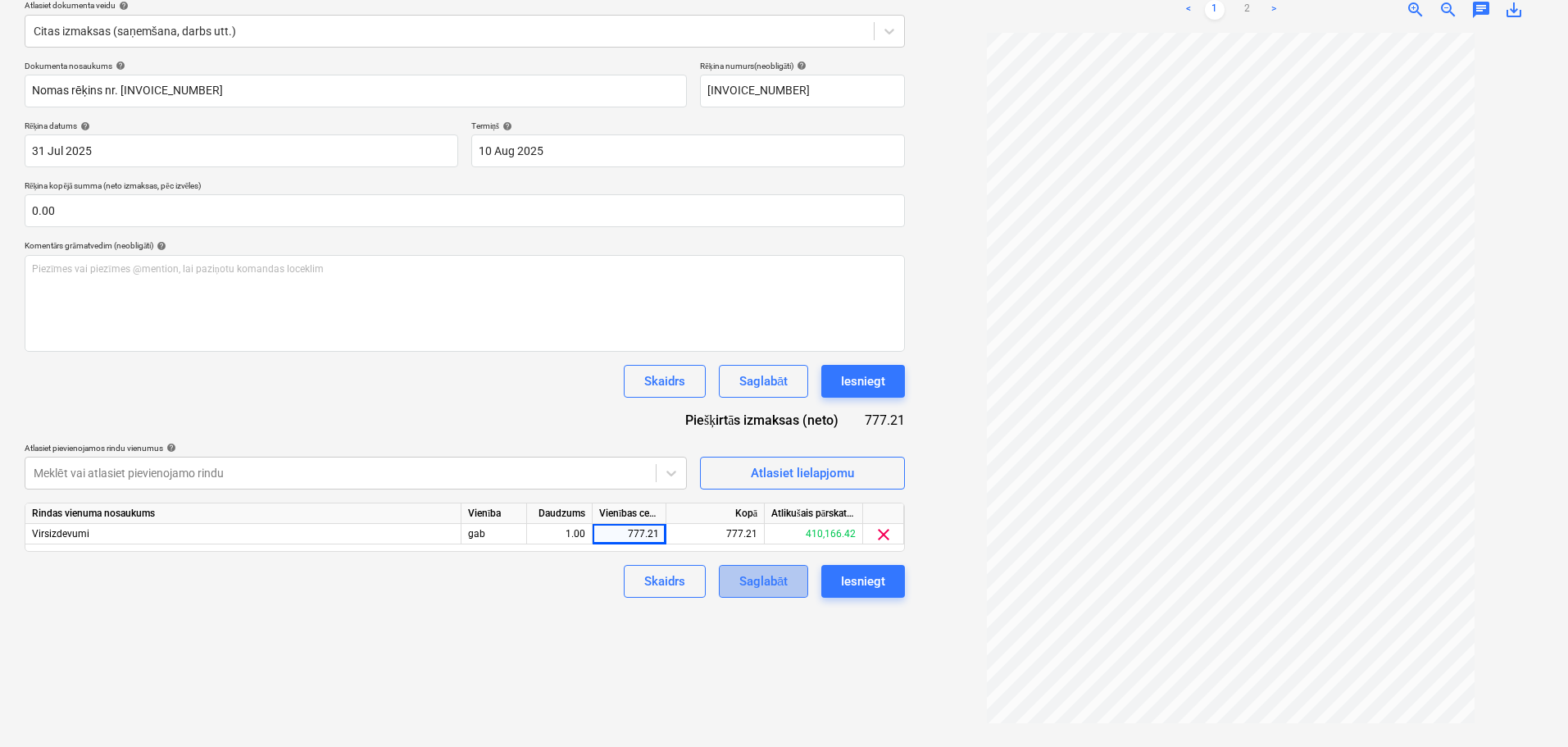 click on "Saglabāt" at bounding box center [763, 581] 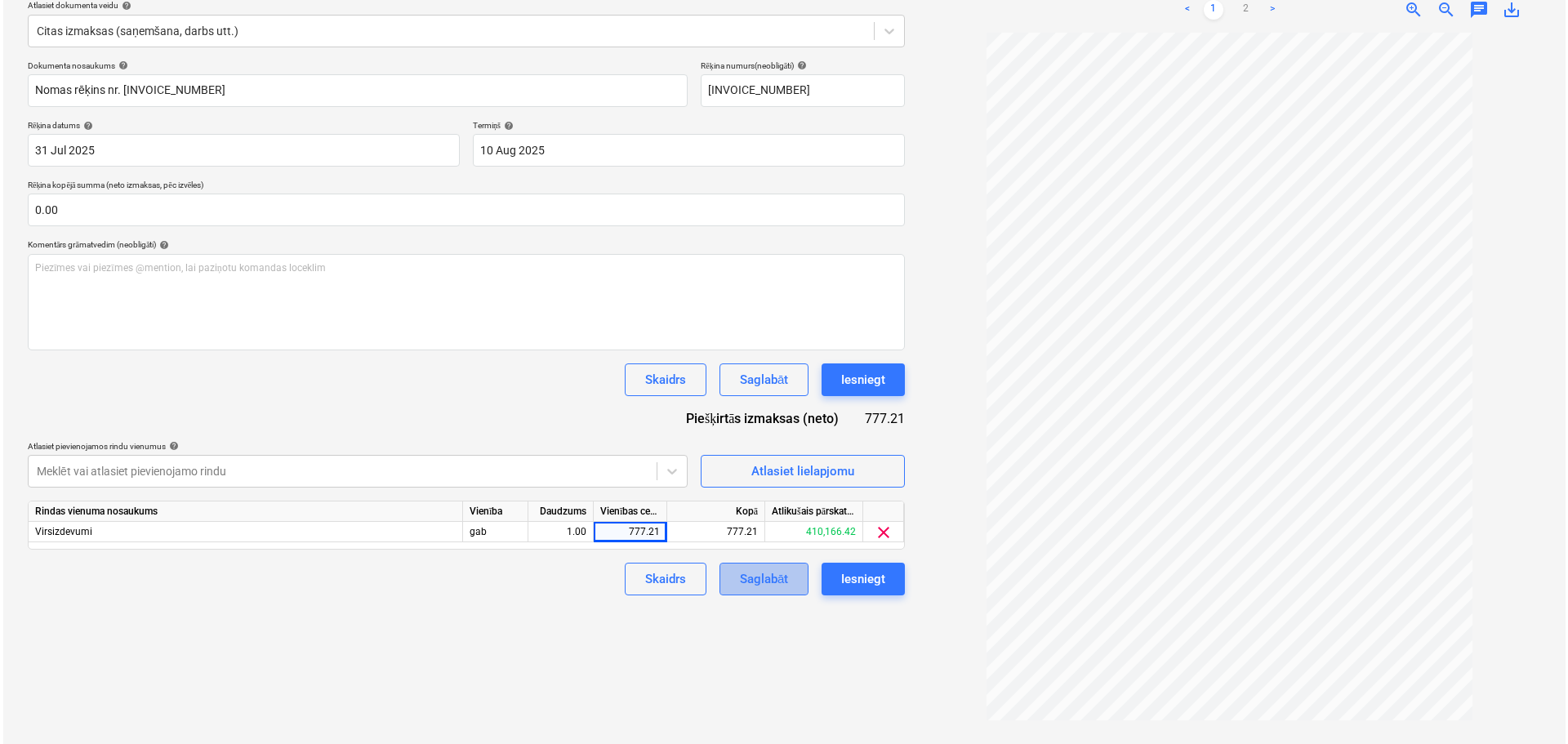 scroll, scrollTop: 0, scrollLeft: 0, axis: both 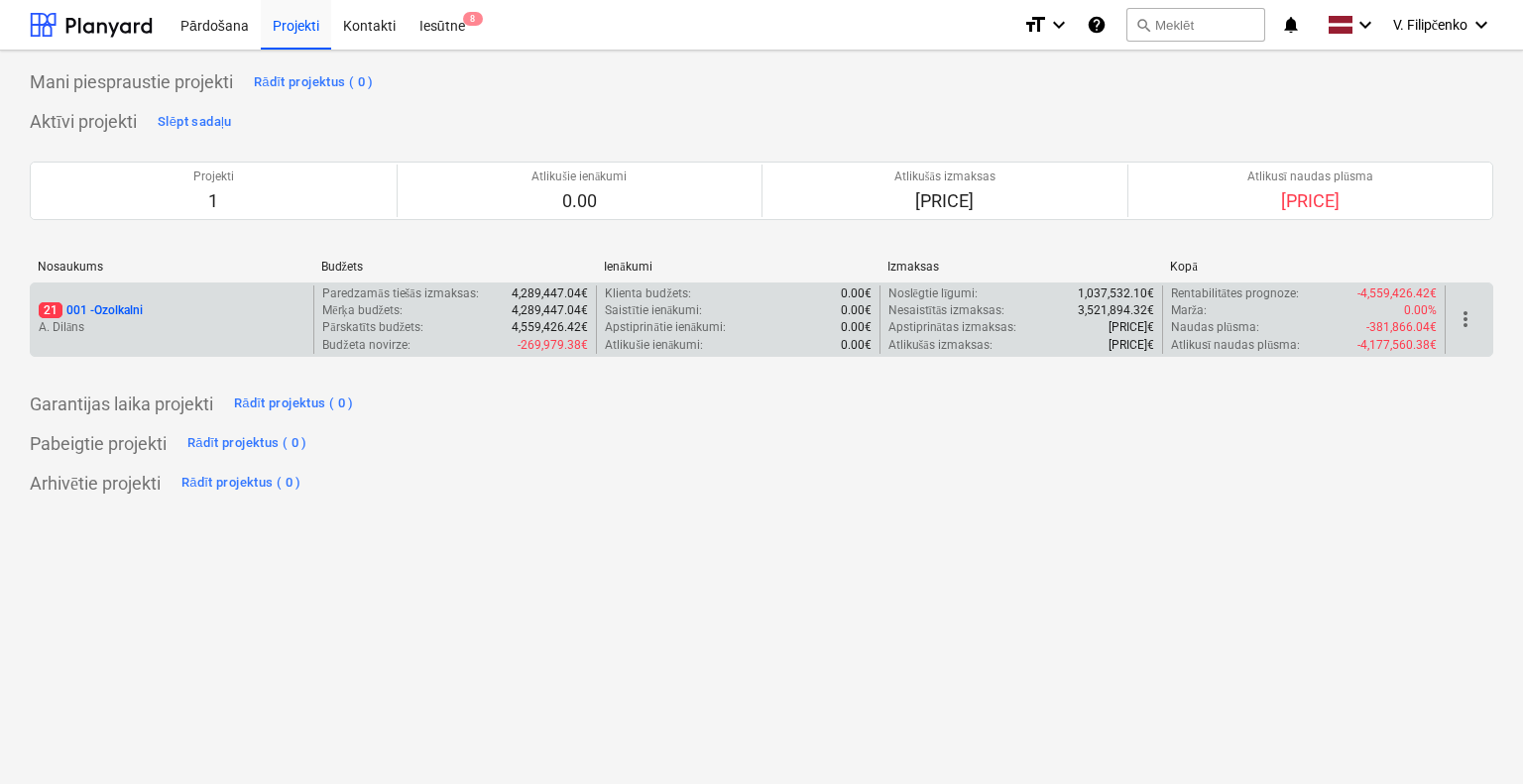 click on "[NUMBER]  [NUMBER] -  [NAME]" at bounding box center (172, 310) 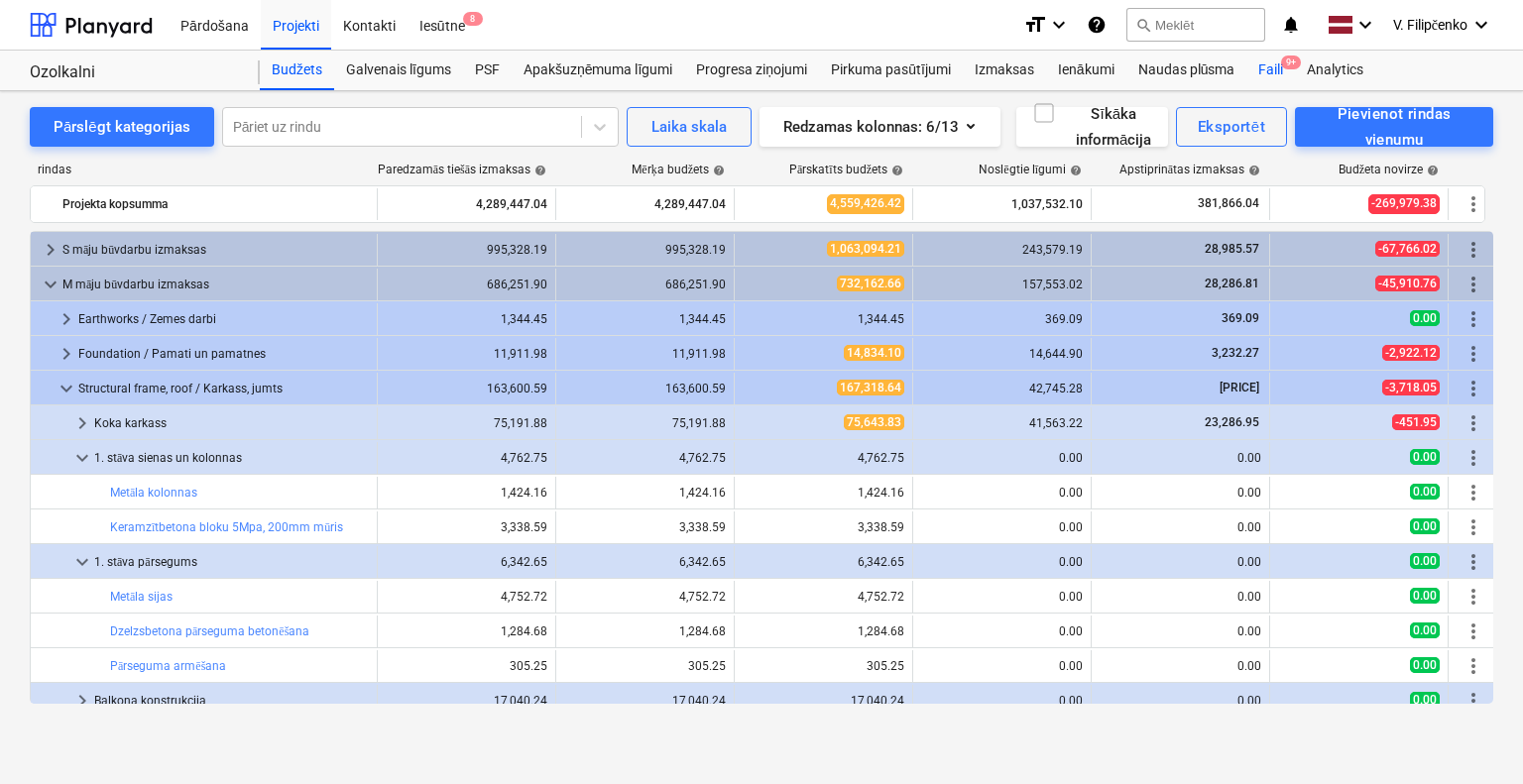 click on "Faili 9+" at bounding box center (1270, 70) 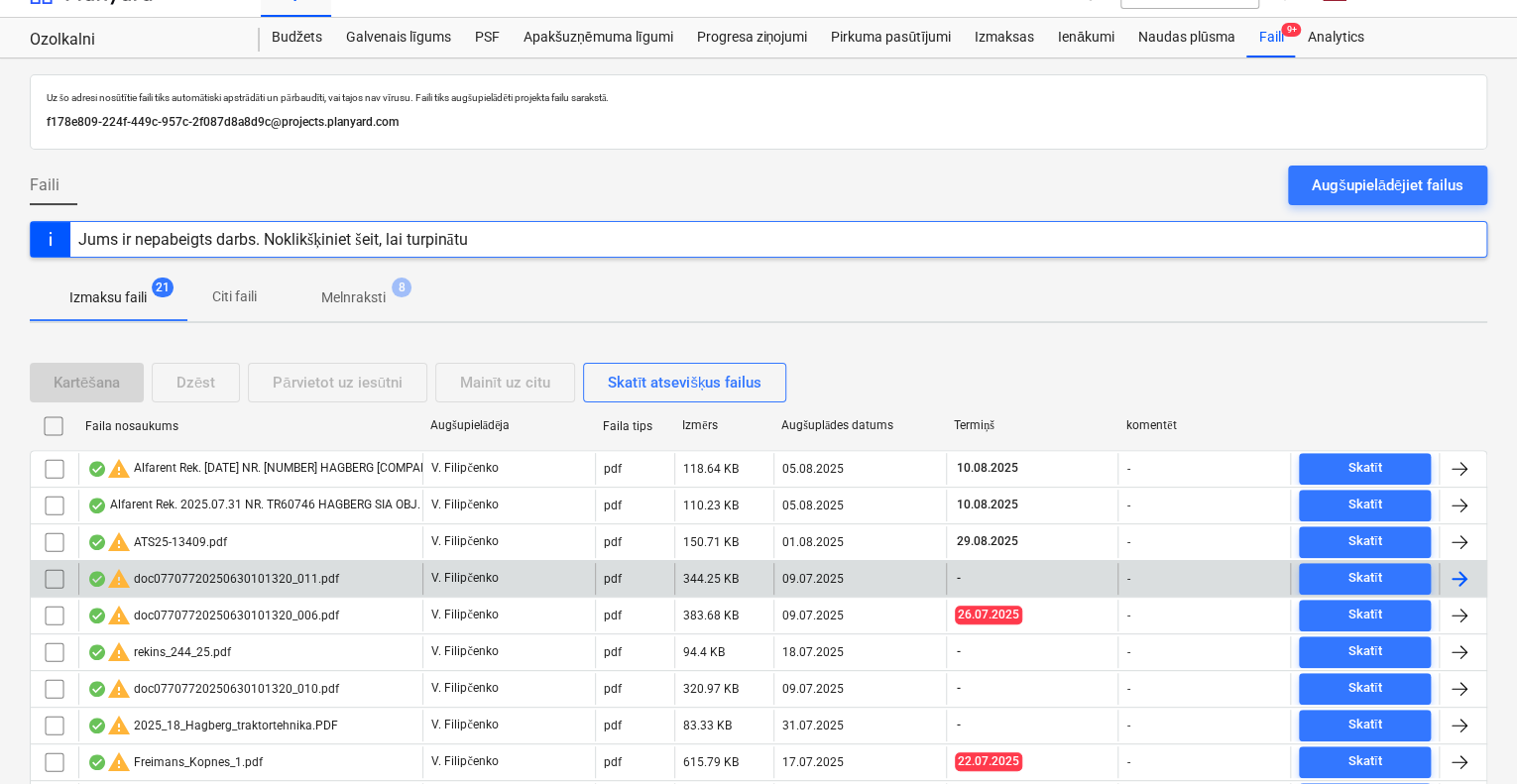 scroll, scrollTop: 0, scrollLeft: 0, axis: both 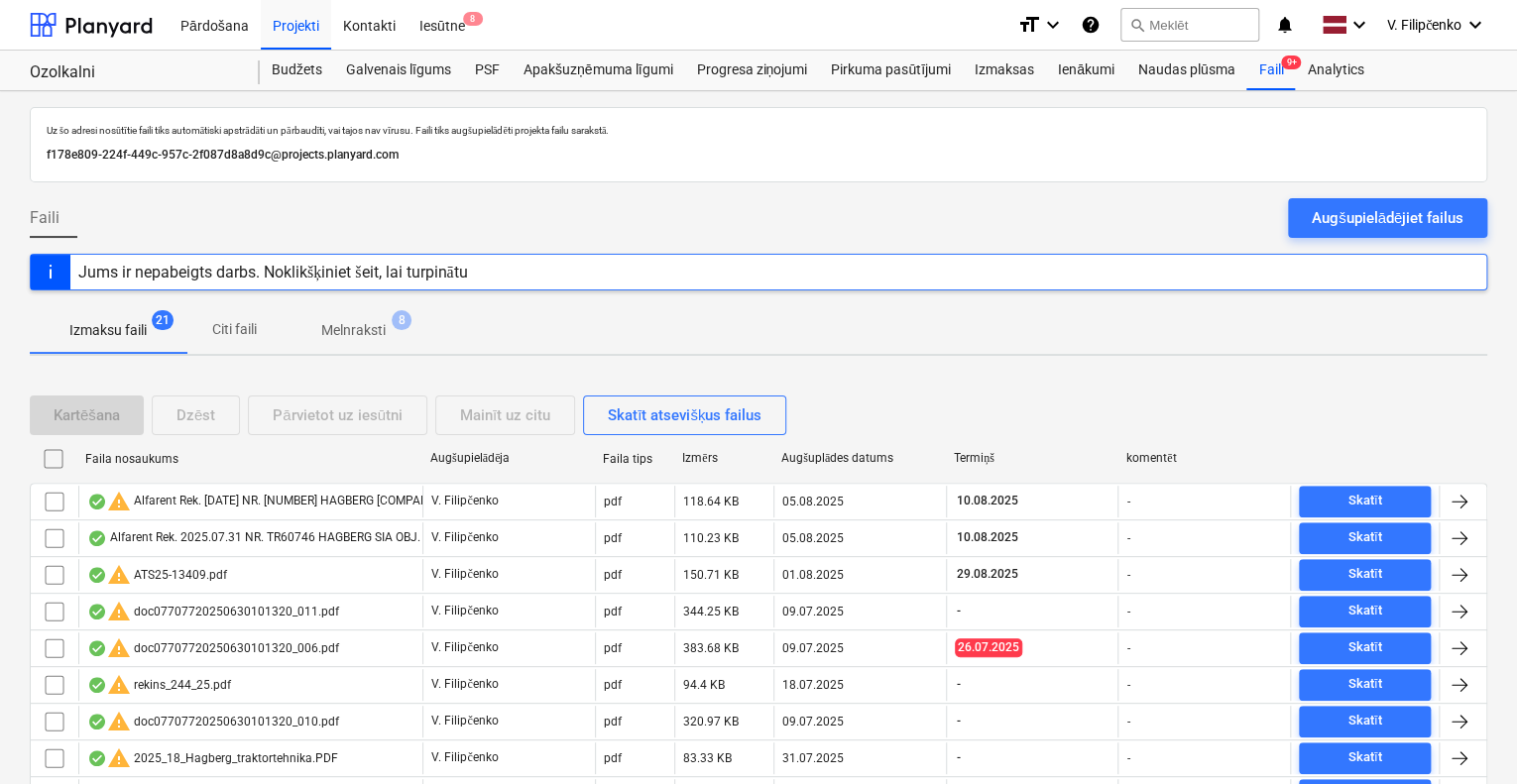 click on "Citi faili" at bounding box center [234, 330] 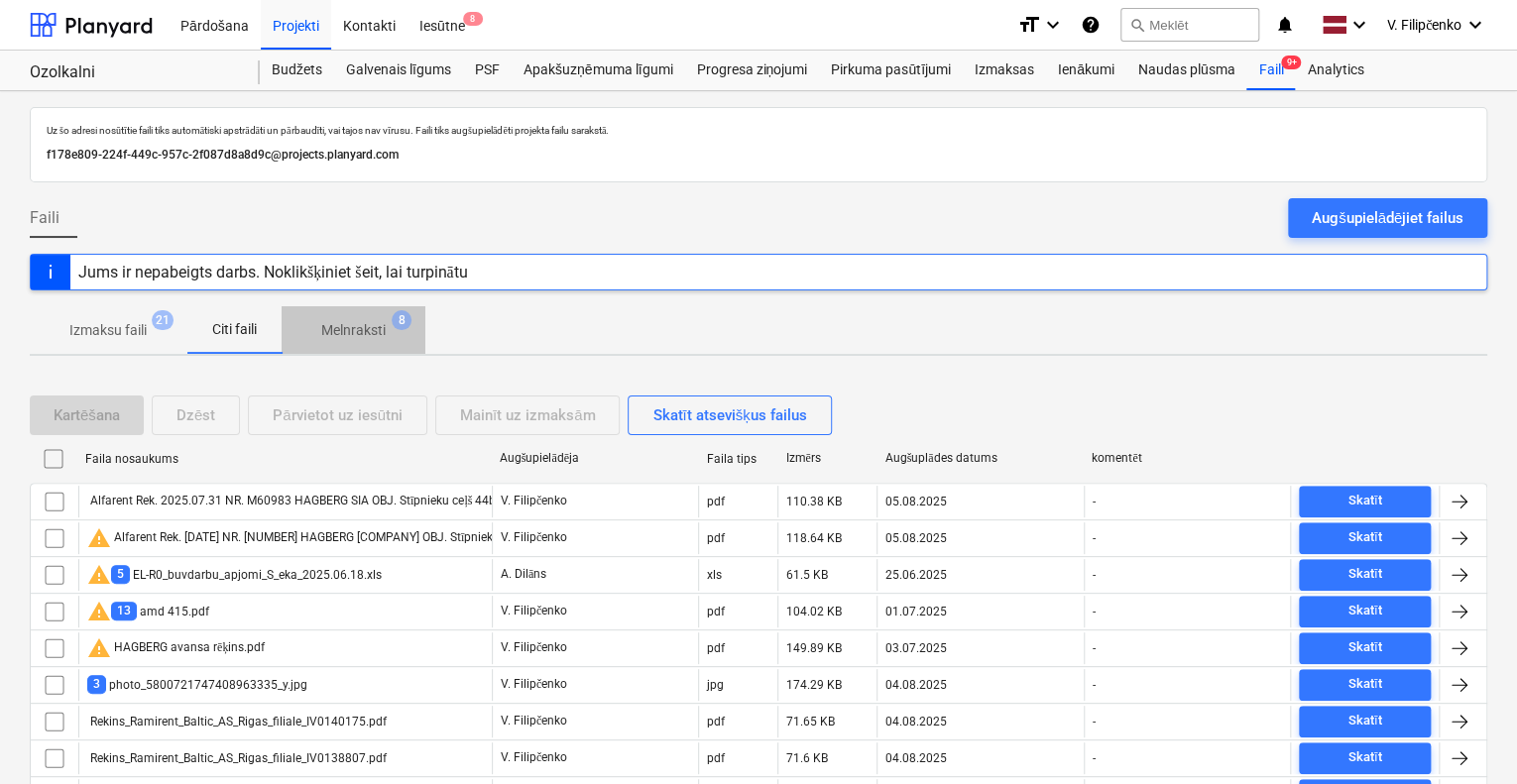 click on "Melnraksti" at bounding box center (353, 330) 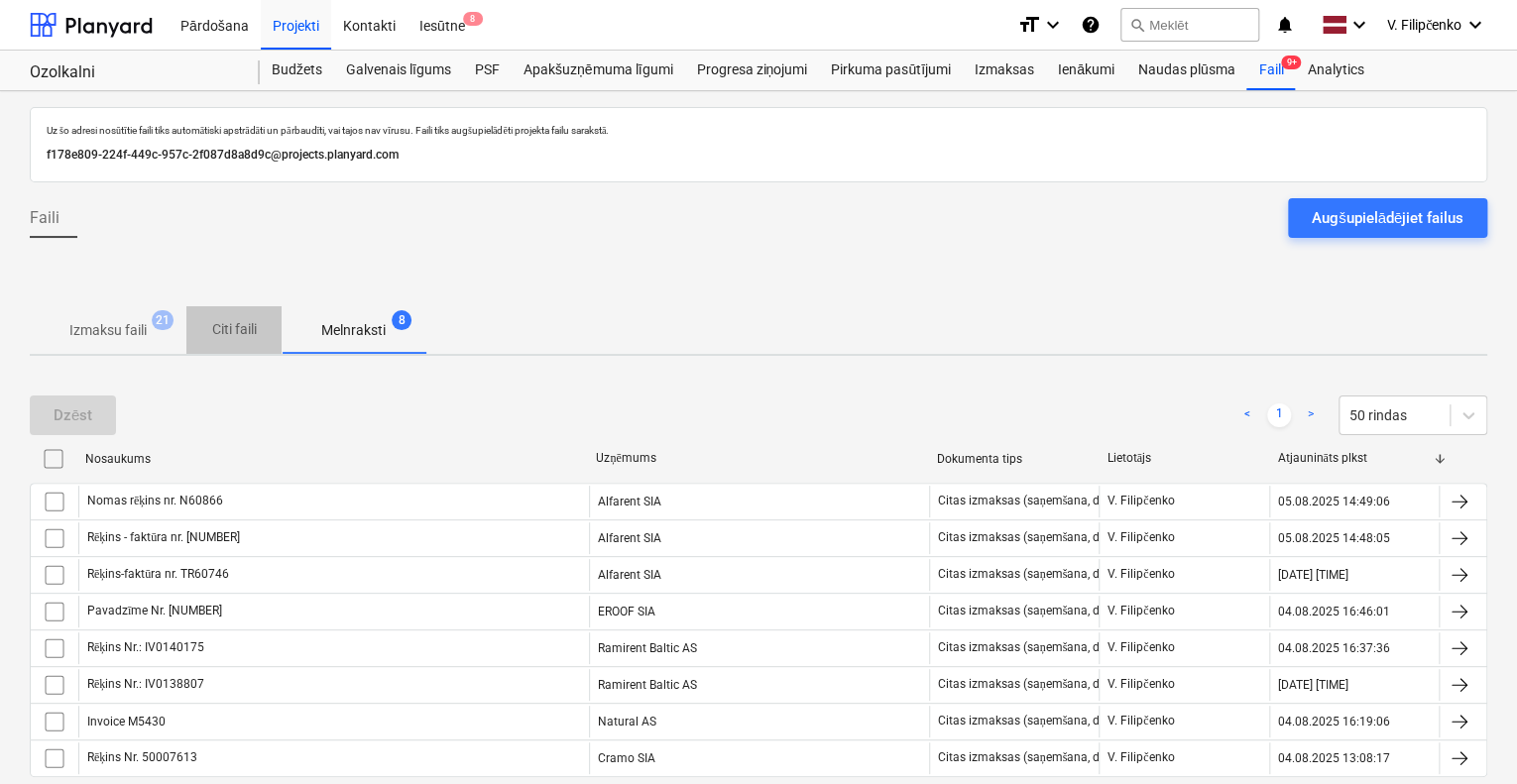 click on "Citi faili" at bounding box center (234, 329) 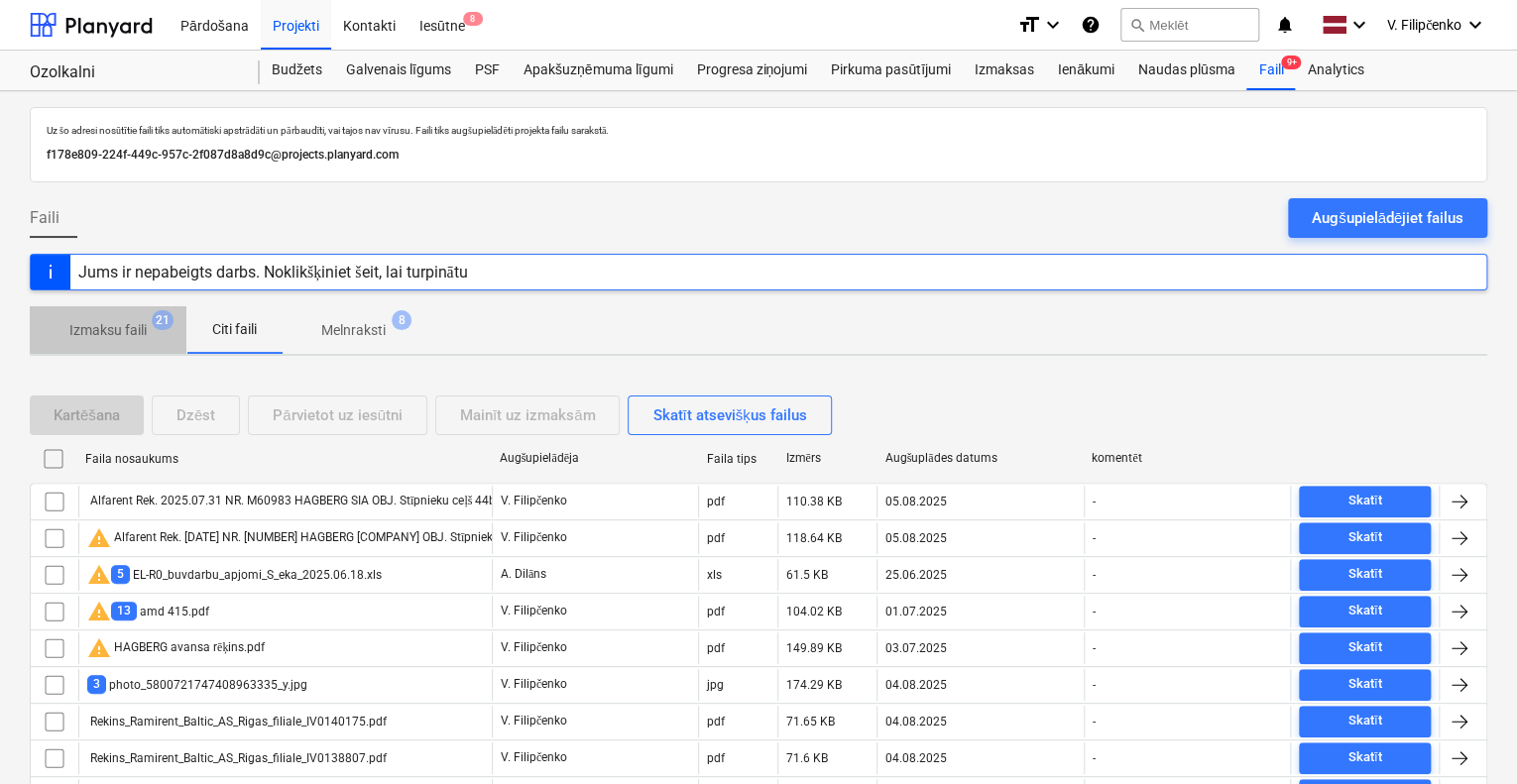 click on "Izmaksu faili" at bounding box center (108, 330) 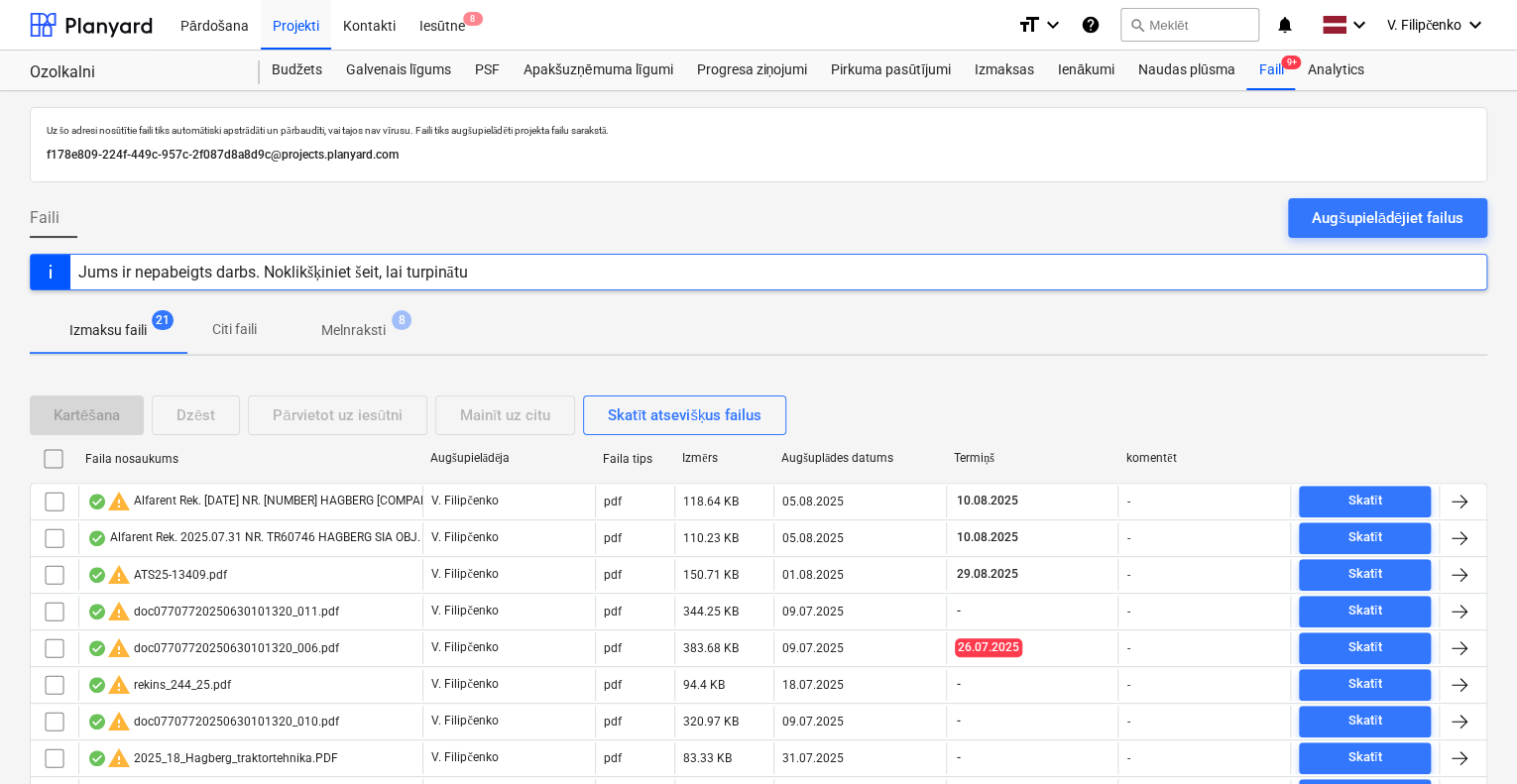 click on "Citi faili" at bounding box center (234, 329) 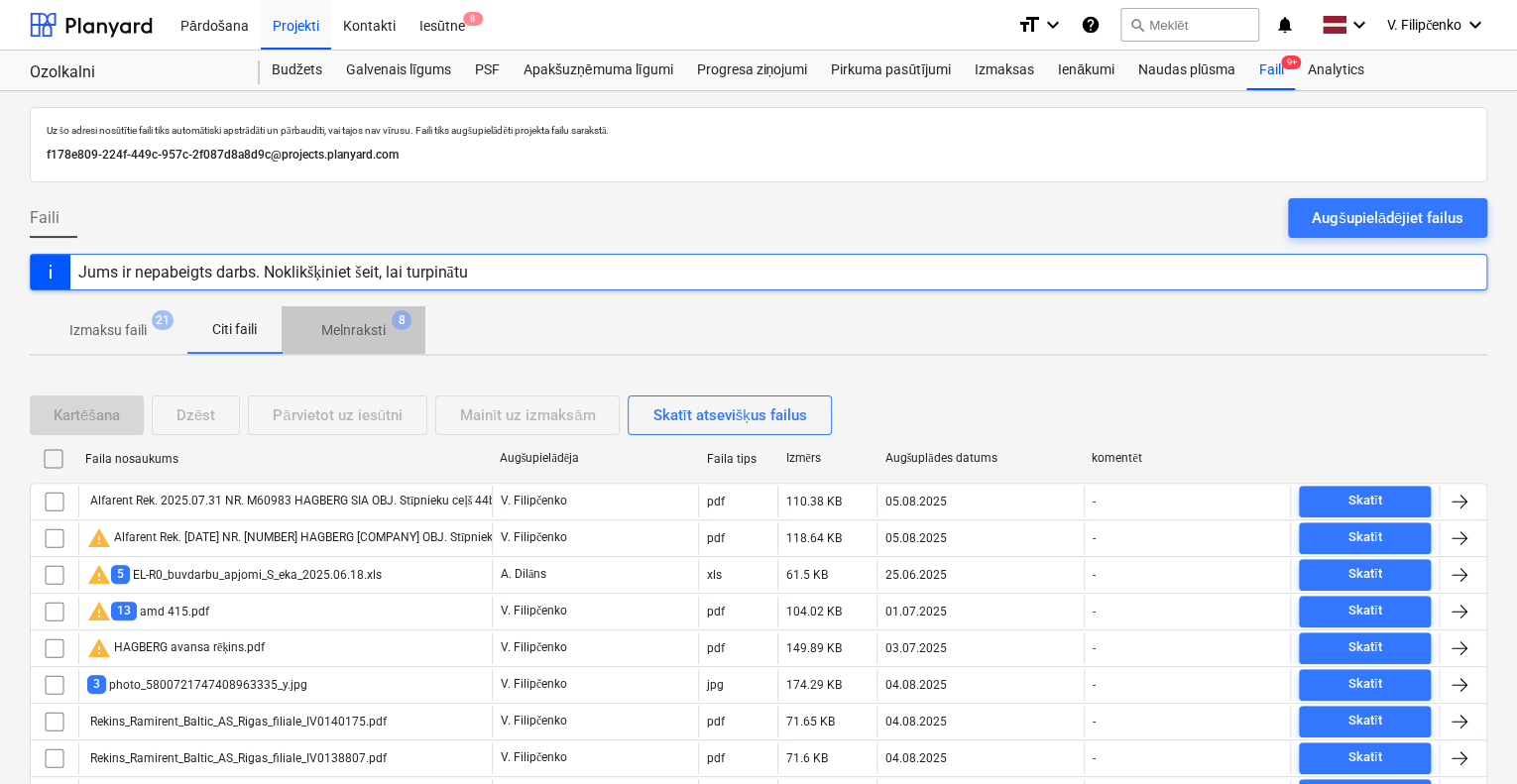 click on "Melnraksti" at bounding box center (353, 330) 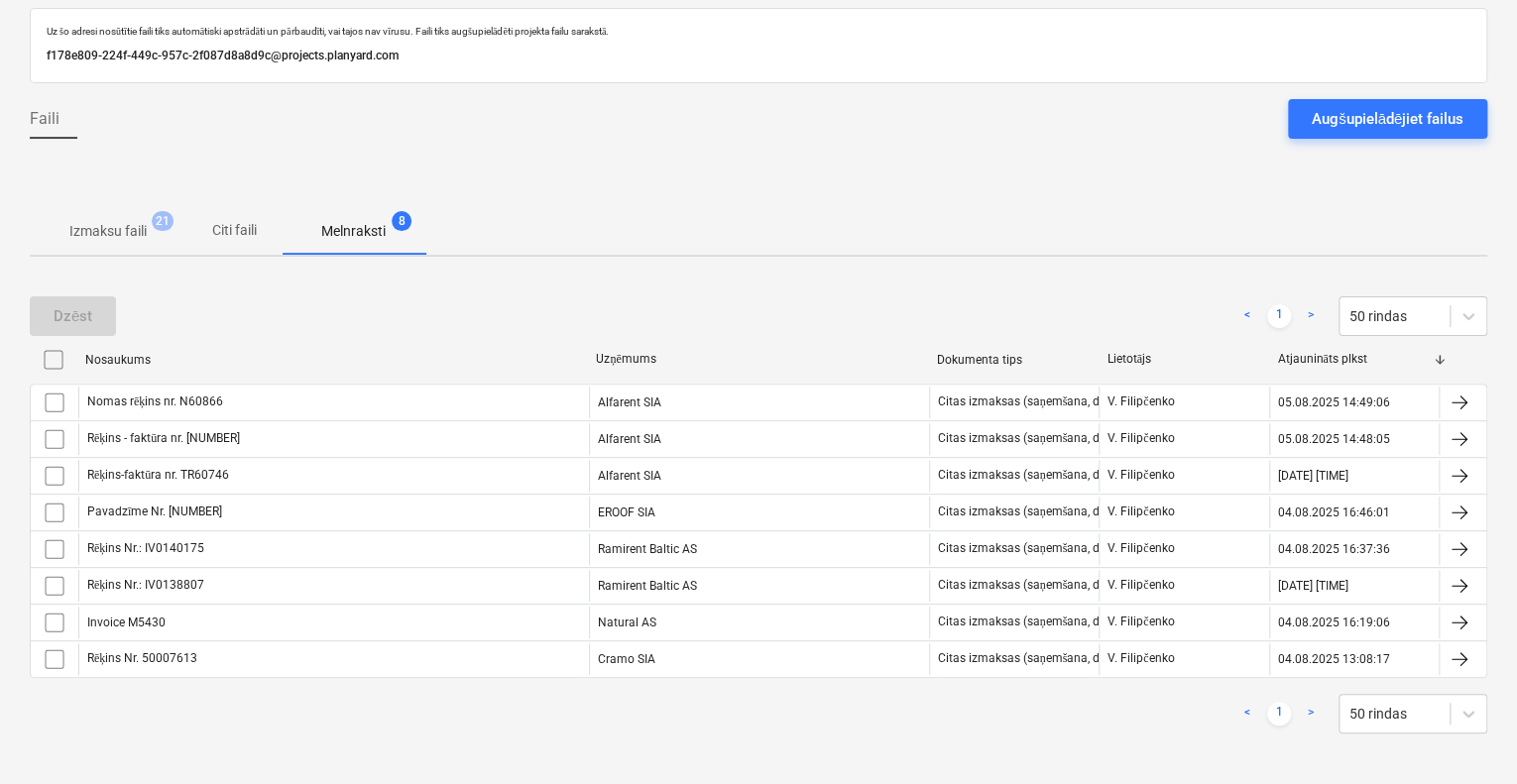 scroll, scrollTop: 100, scrollLeft: 0, axis: vertical 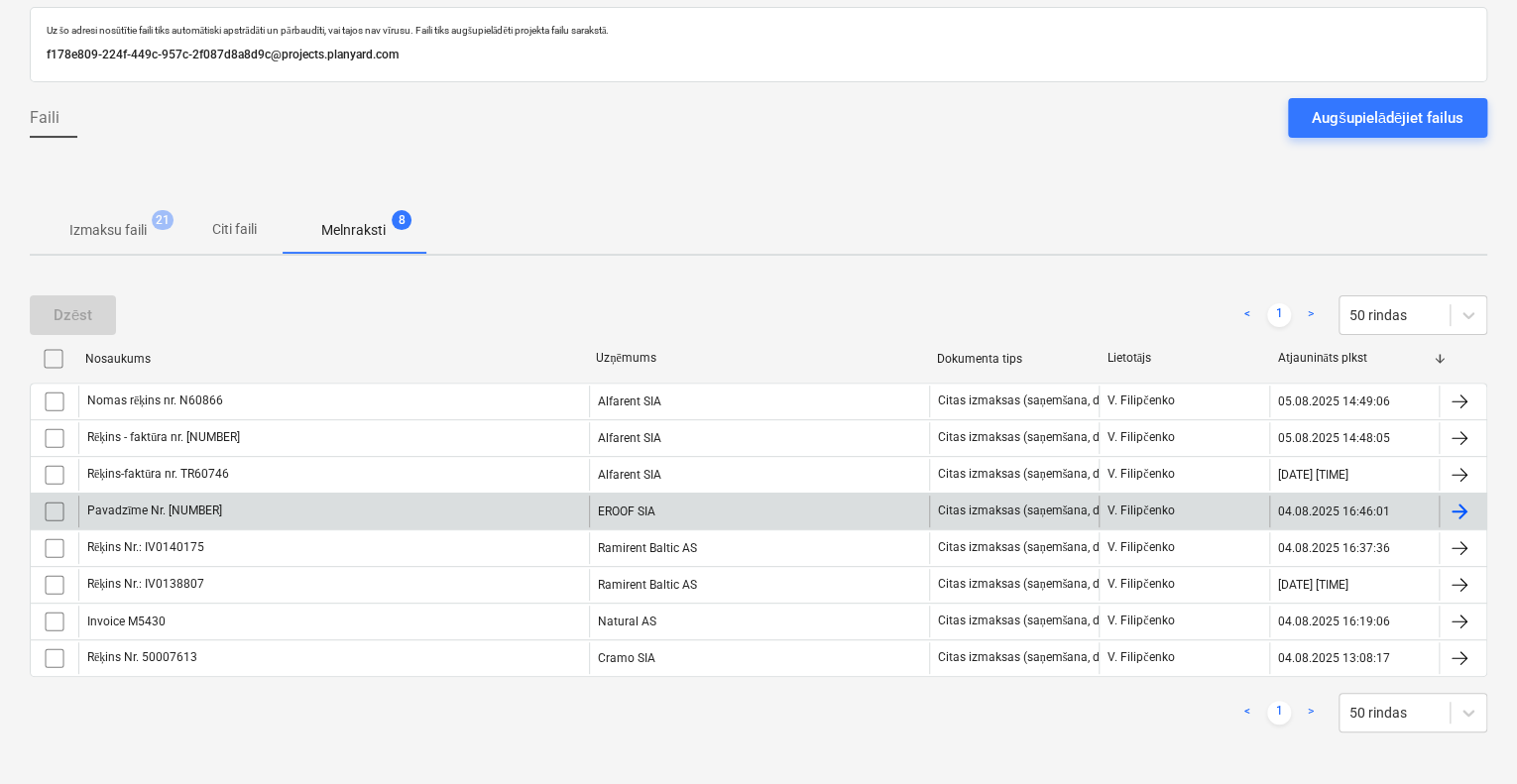click on "Pavadzīme Nr. [DELIVERY_NOTE_NUMBER]" at bounding box center (333, 511) 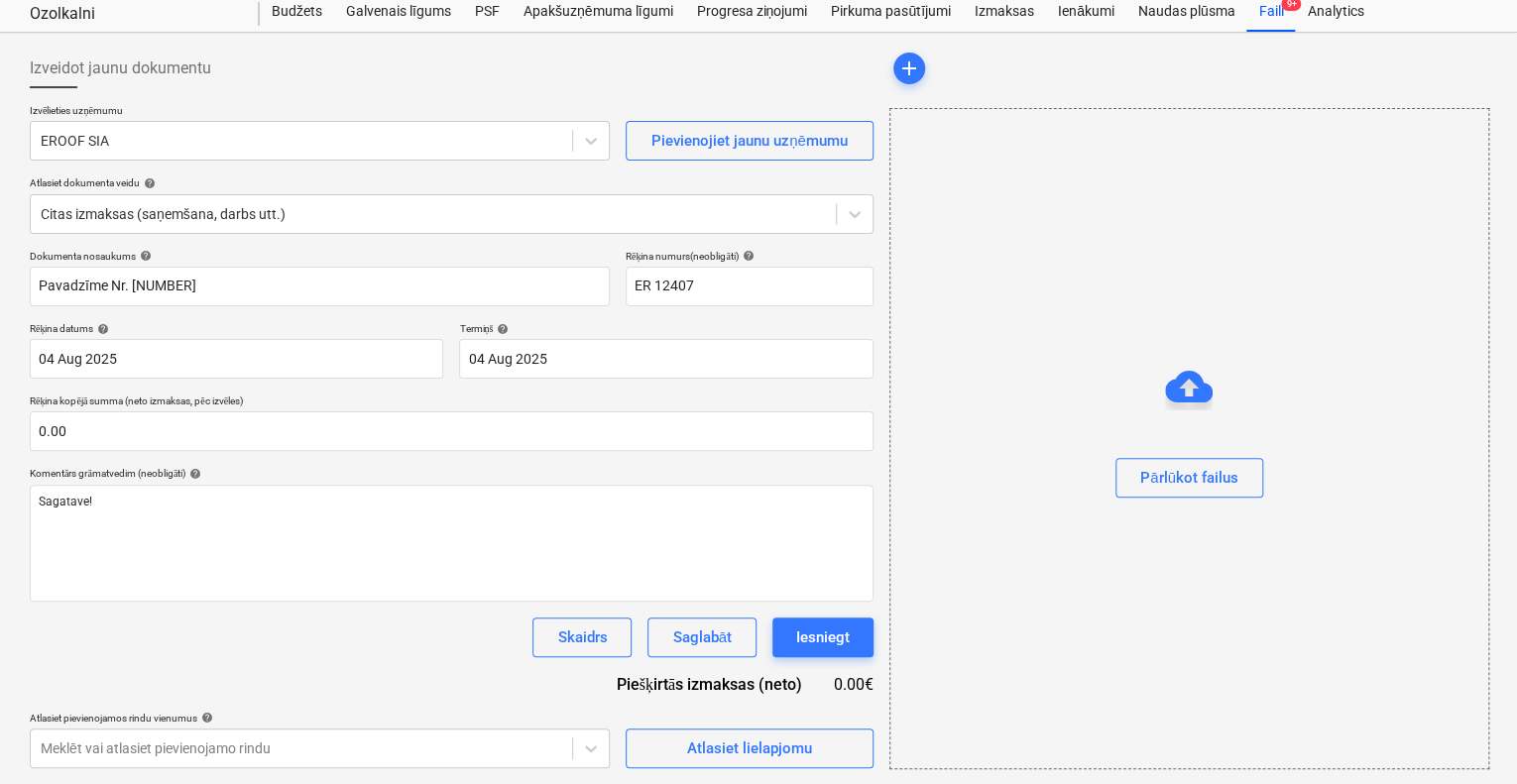 scroll, scrollTop: 100, scrollLeft: 0, axis: vertical 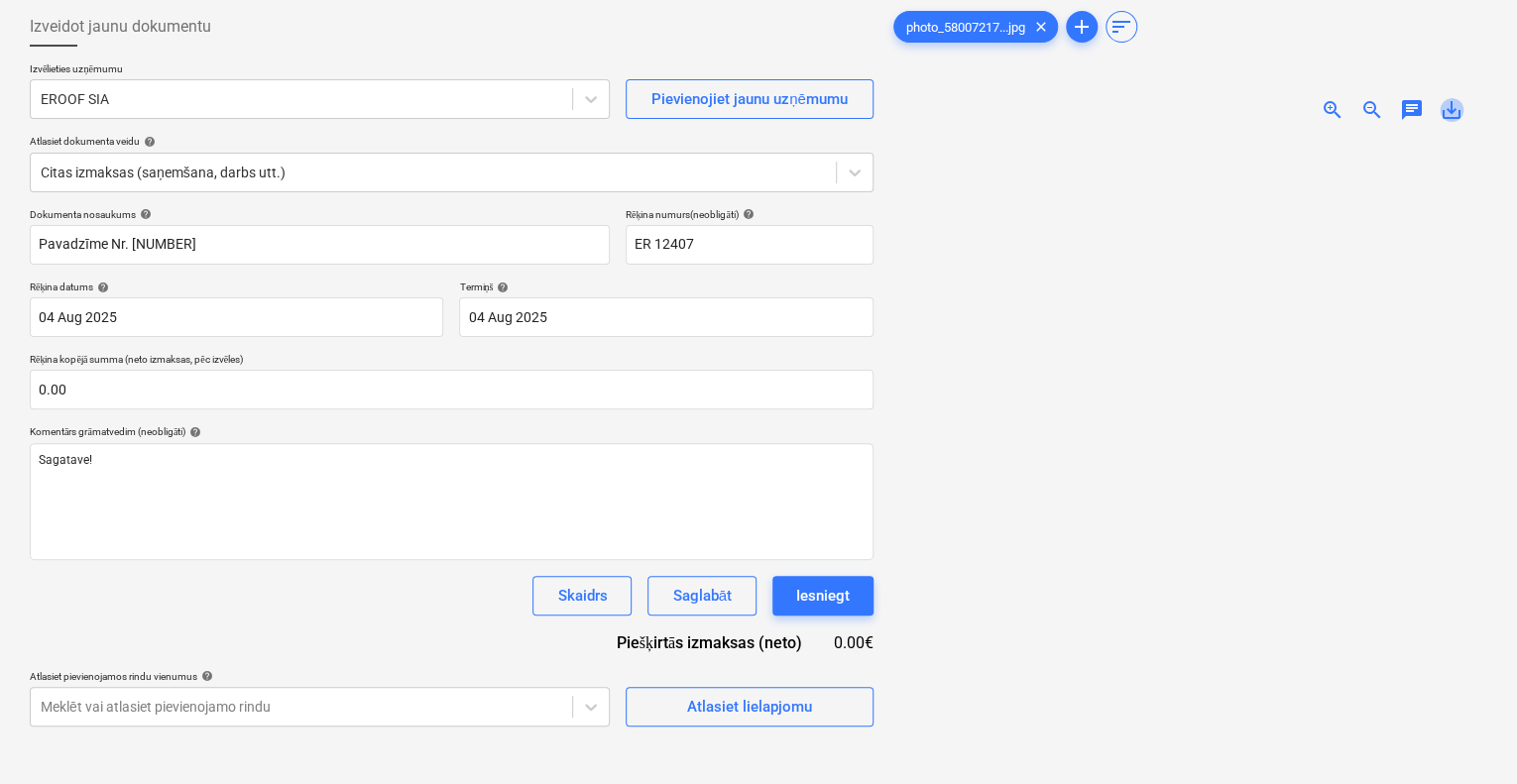 click on "save_alt" at bounding box center (1452, 110) 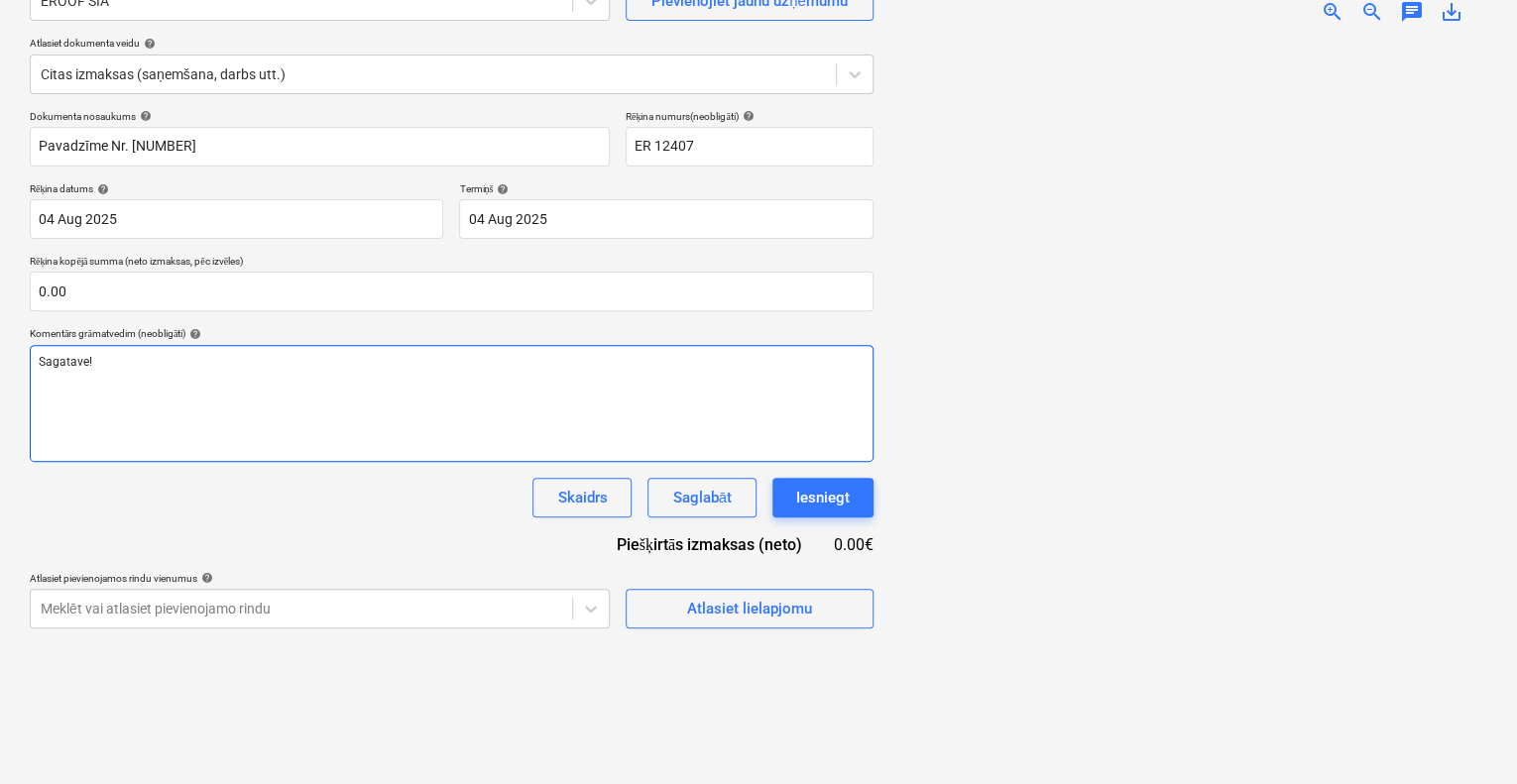 scroll, scrollTop: 99, scrollLeft: 0, axis: vertical 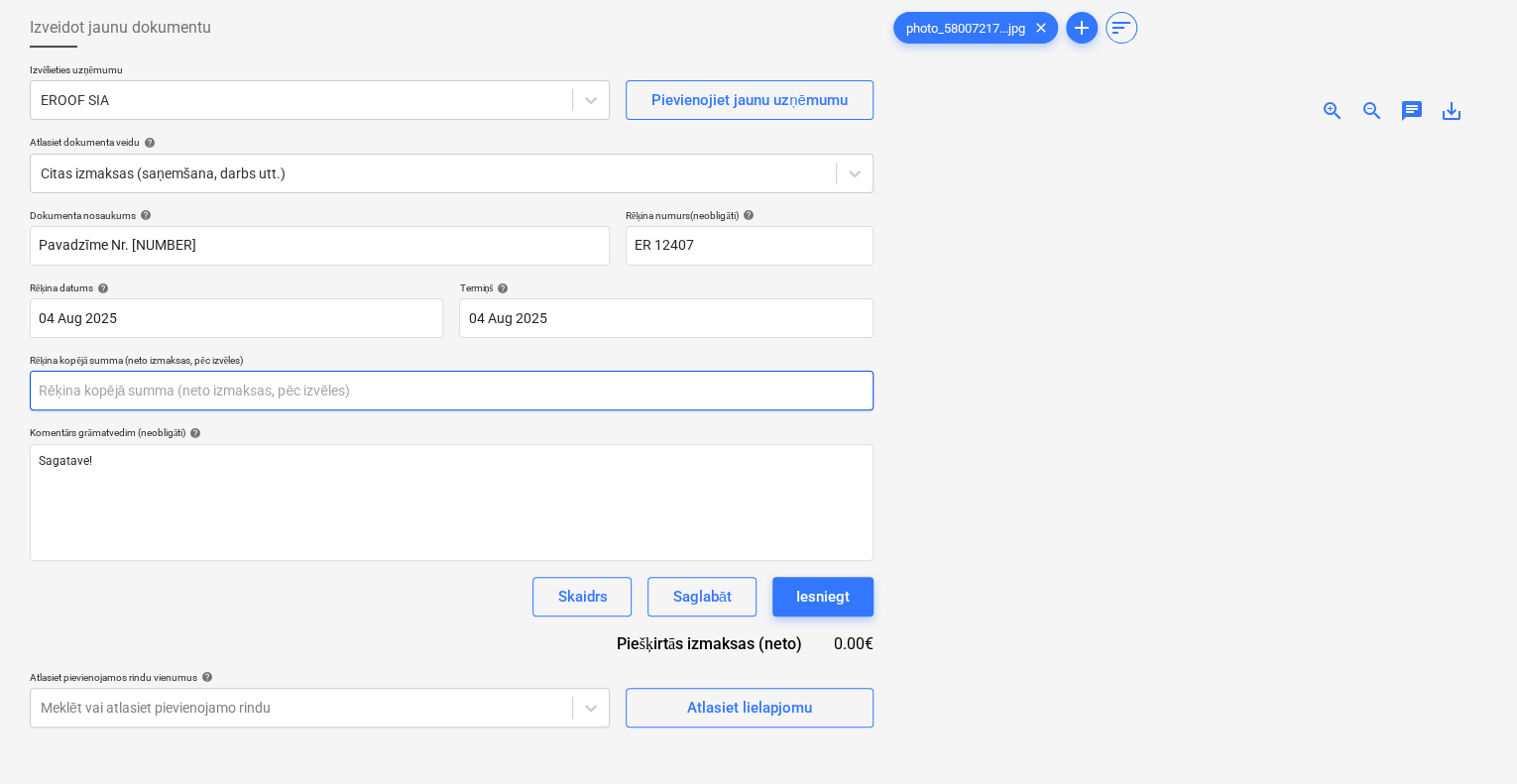 click at bounding box center [451, 391] 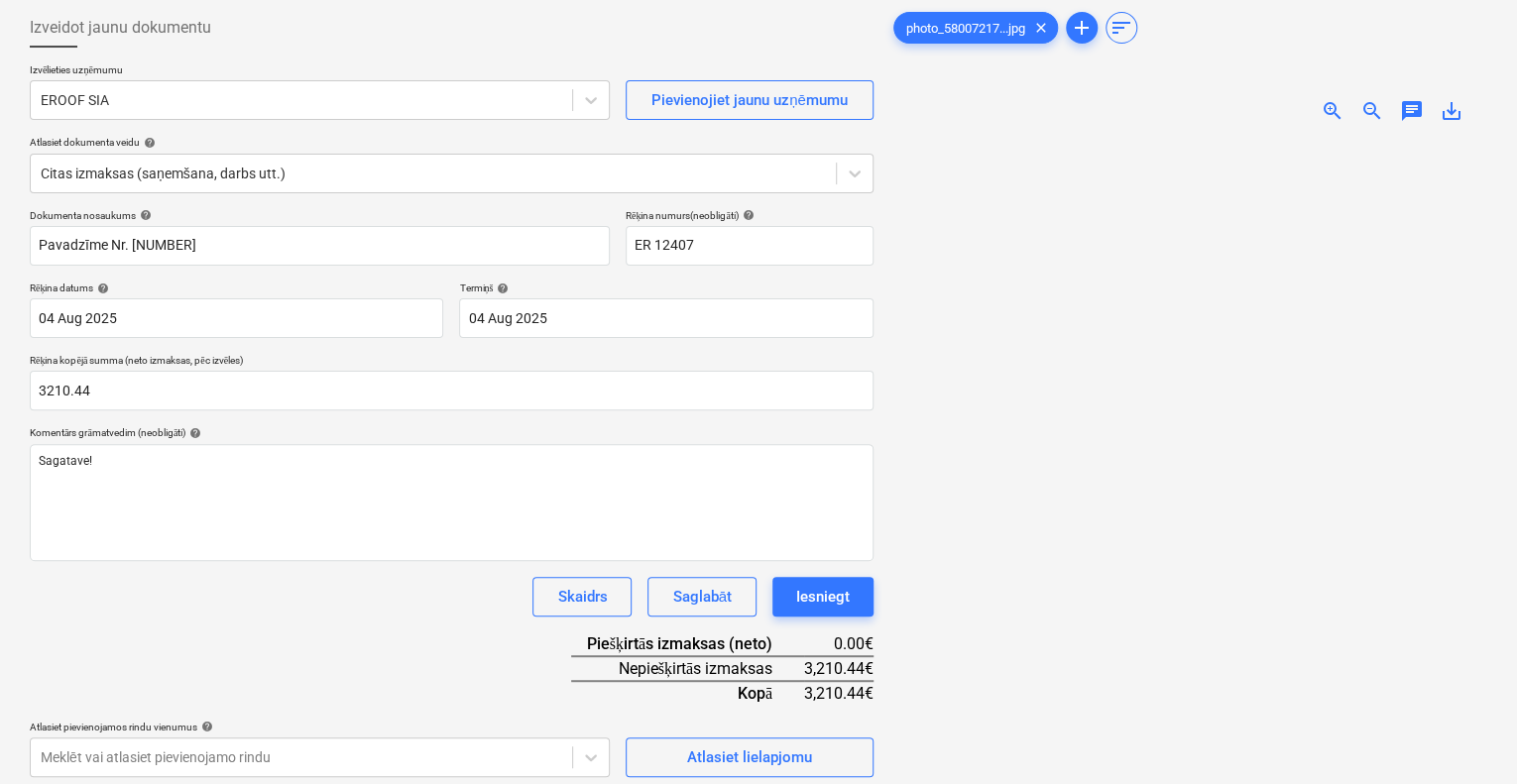 type on "3,210.44" 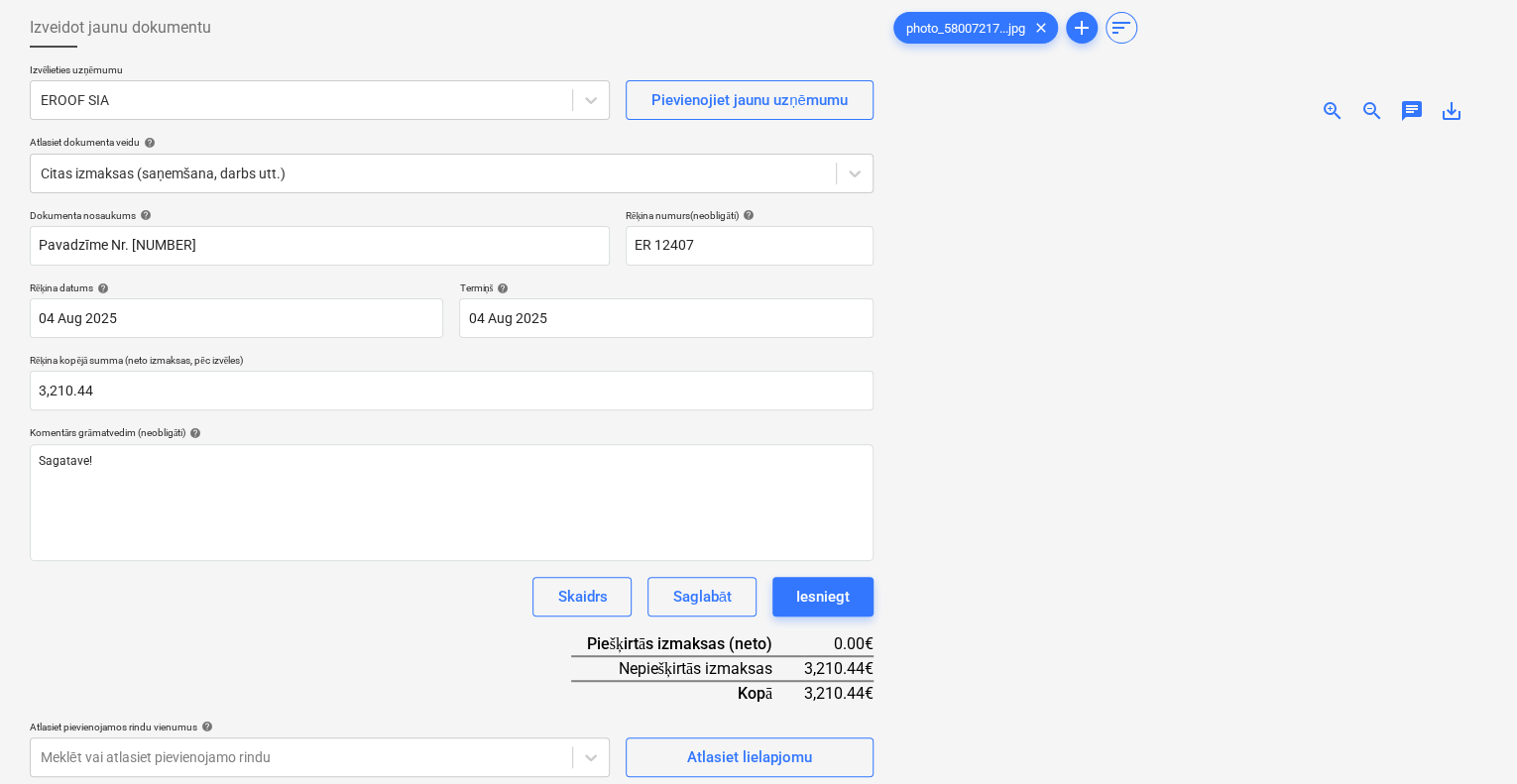 click on "Skaidrs Saglabāt Iesniegt" at bounding box center [451, 597] 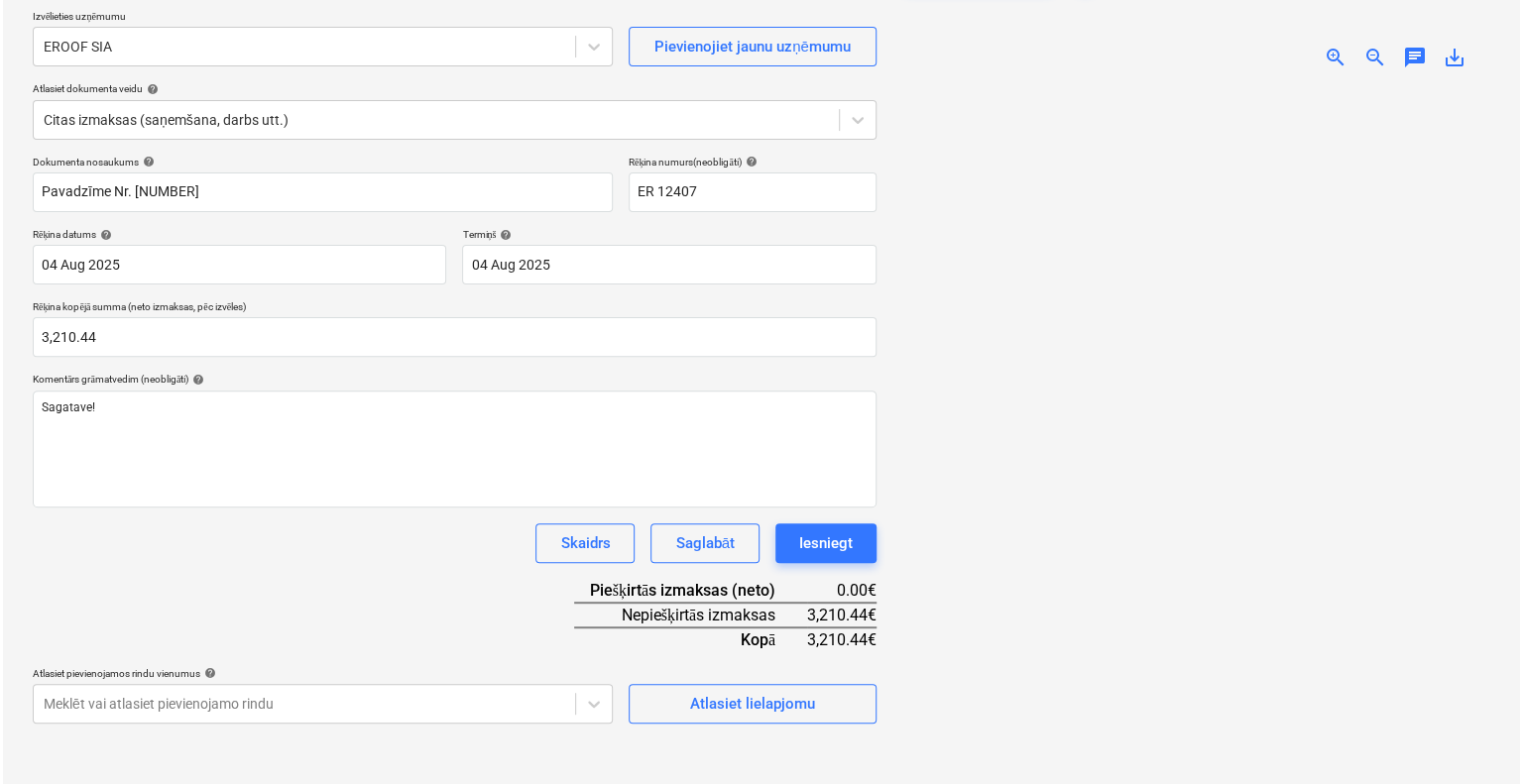scroll, scrollTop: 198, scrollLeft: 0, axis: vertical 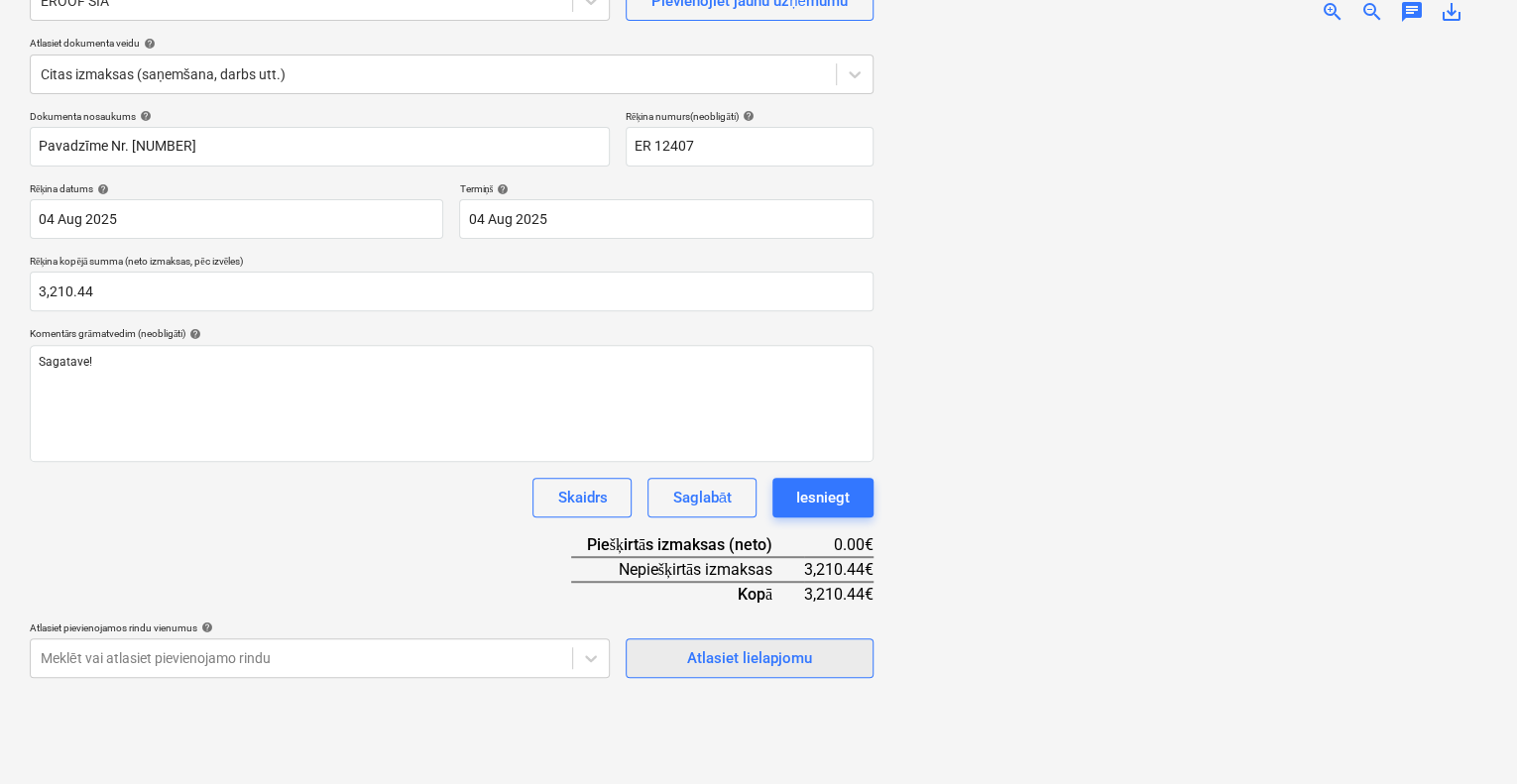 click on "Atlasiet lielapjomu" at bounding box center [750, 658] 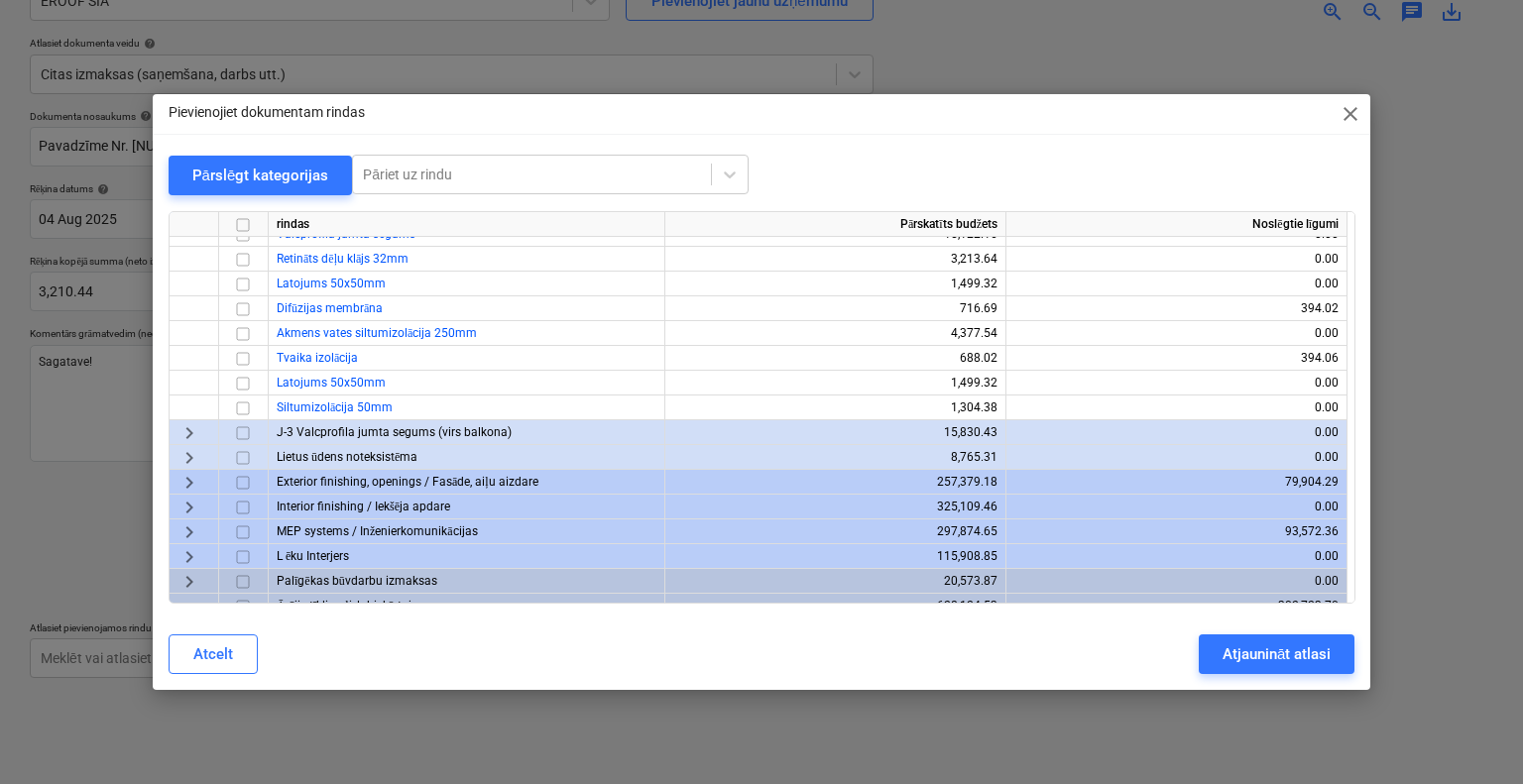 scroll, scrollTop: 1467, scrollLeft: 0, axis: vertical 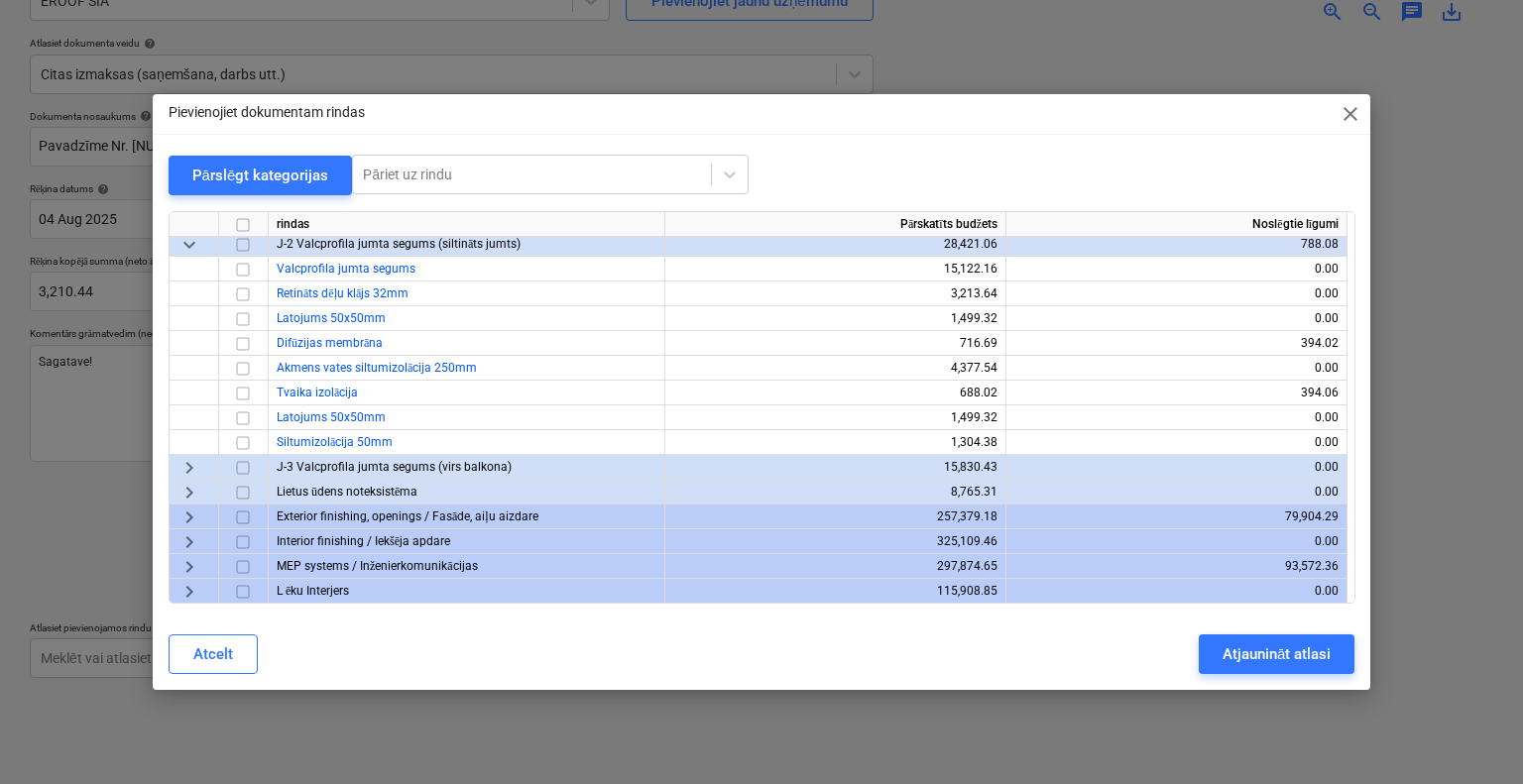 click on "keyboard_arrow_right" at bounding box center [189, 467] 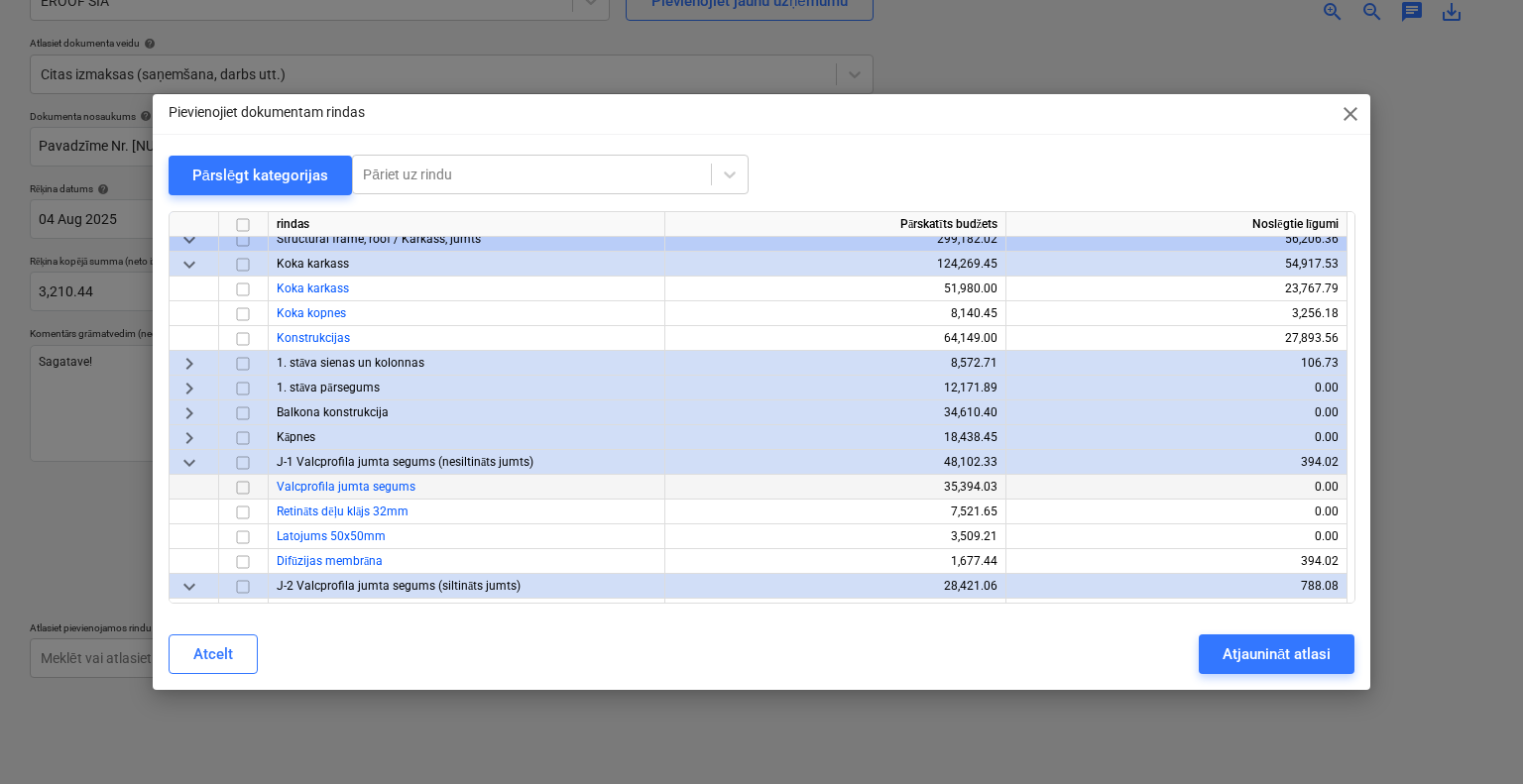 scroll, scrollTop: 1170, scrollLeft: 0, axis: vertical 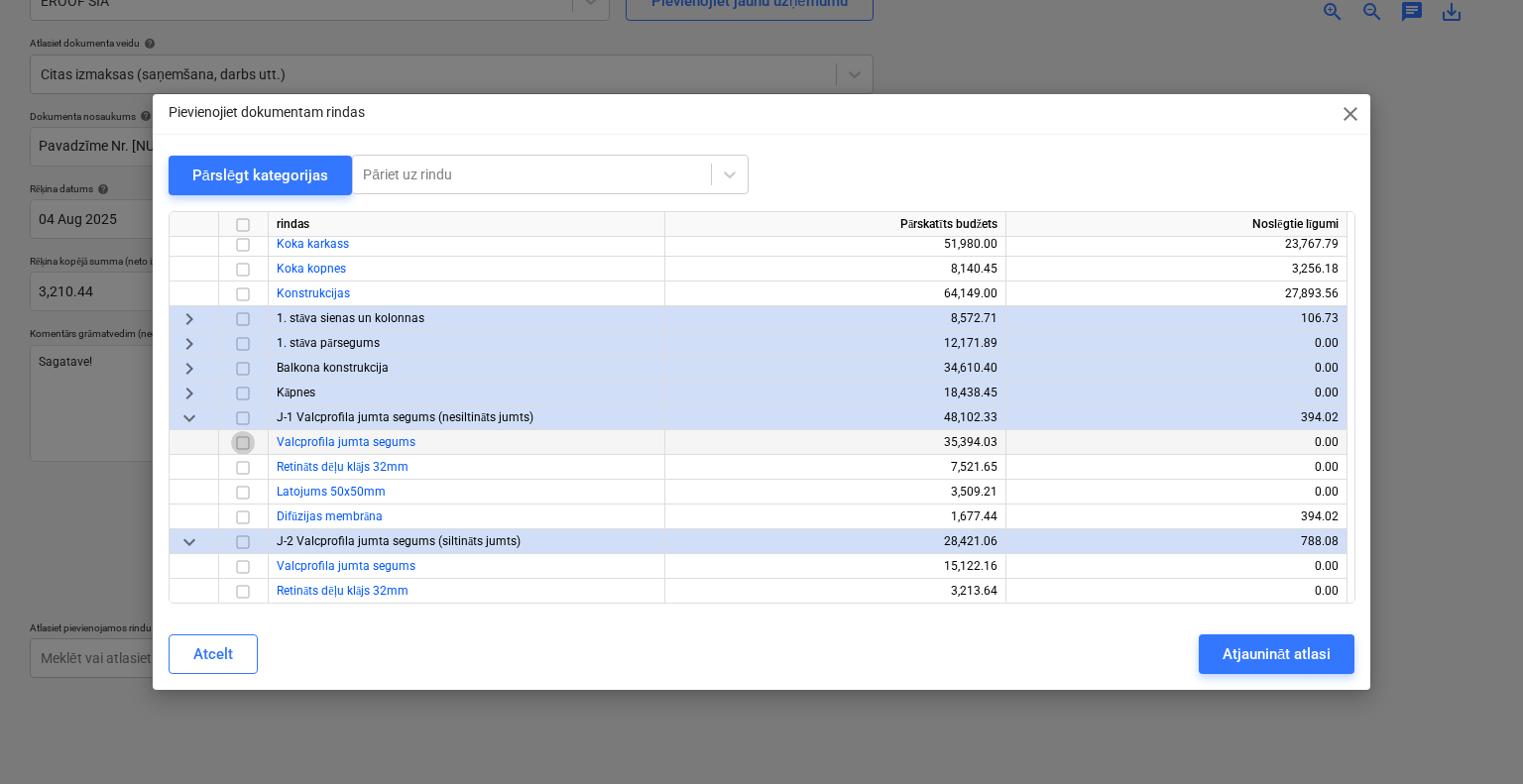 click at bounding box center (243, 442) 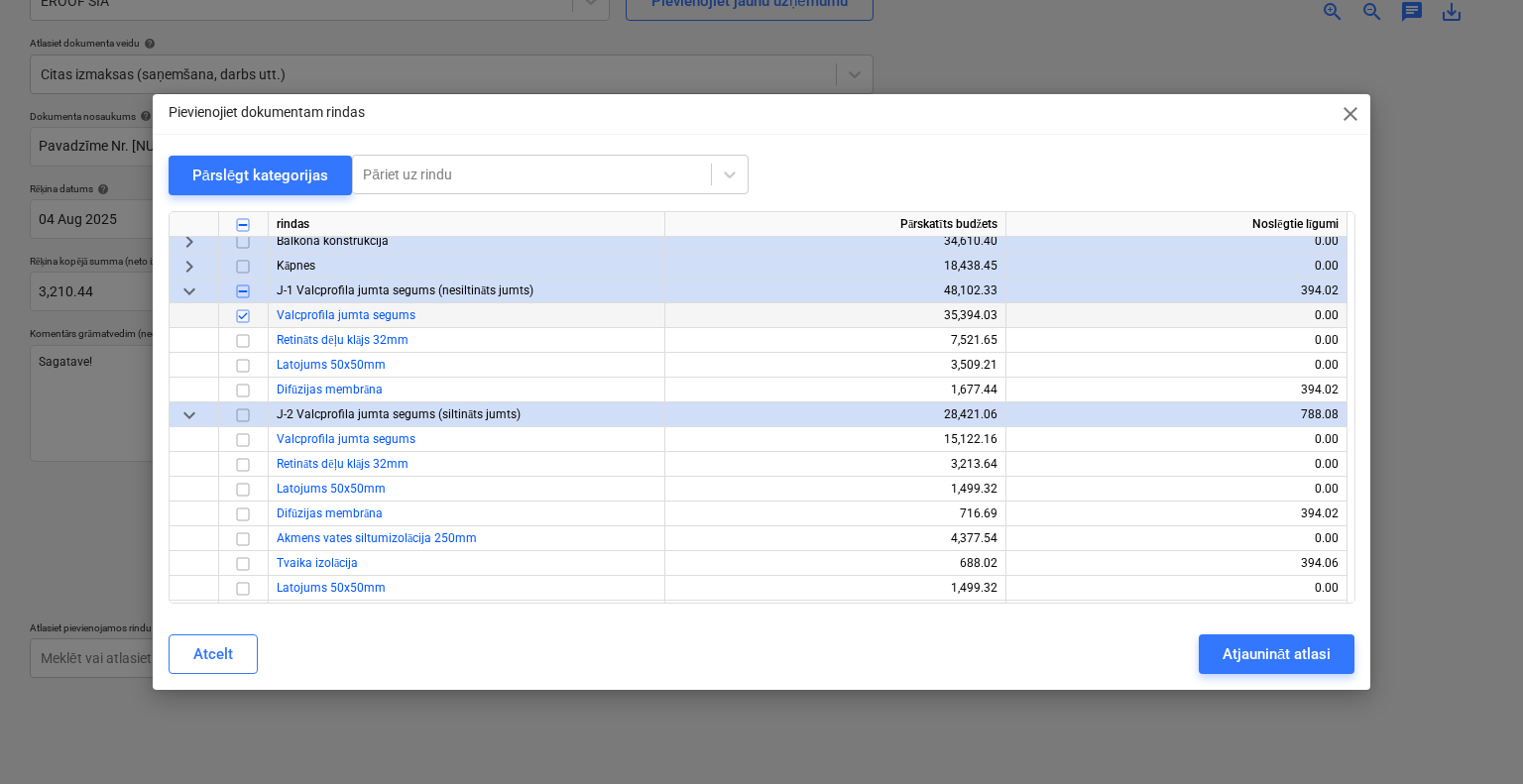 scroll, scrollTop: 1368, scrollLeft: 0, axis: vertical 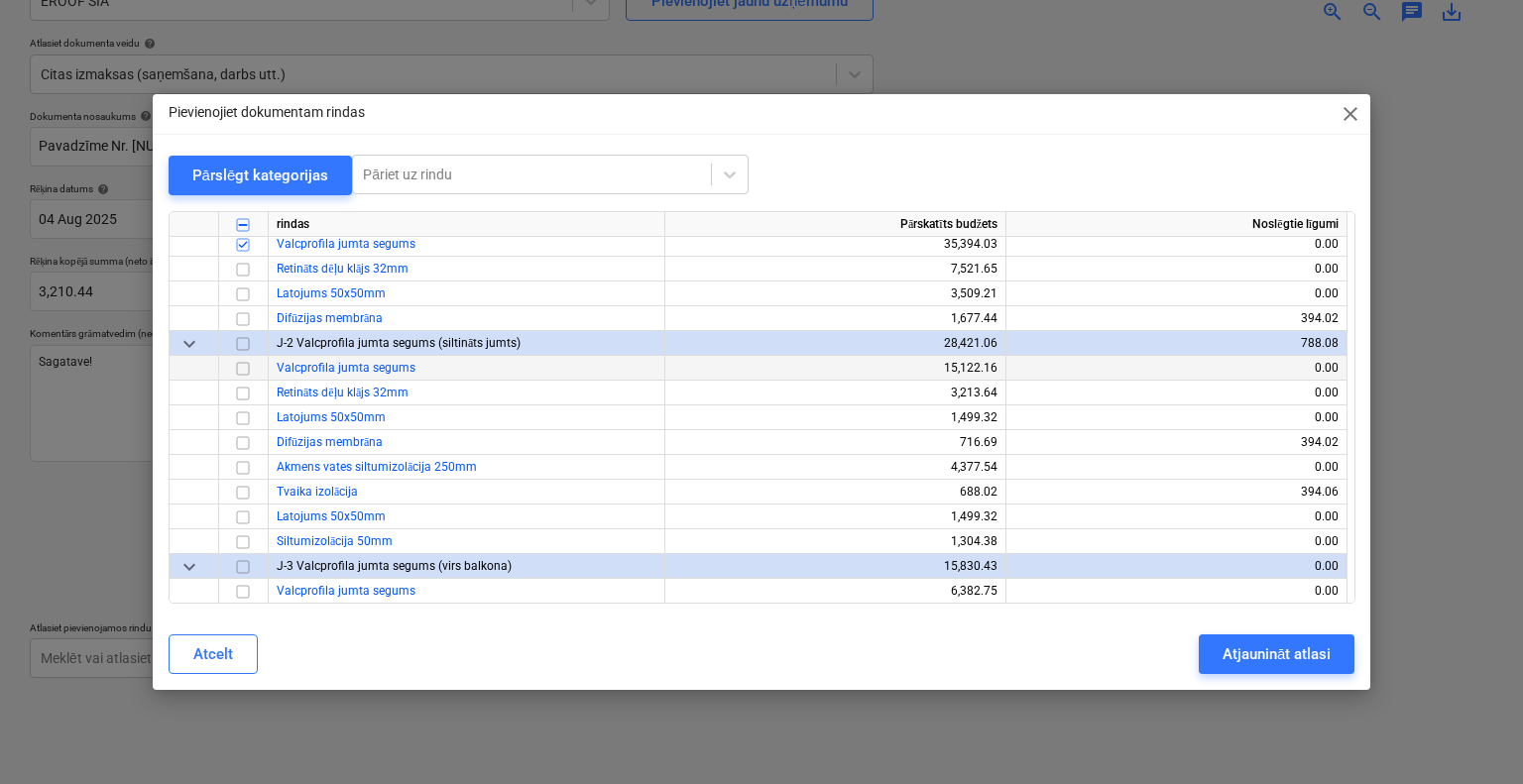 click at bounding box center [243, 368] 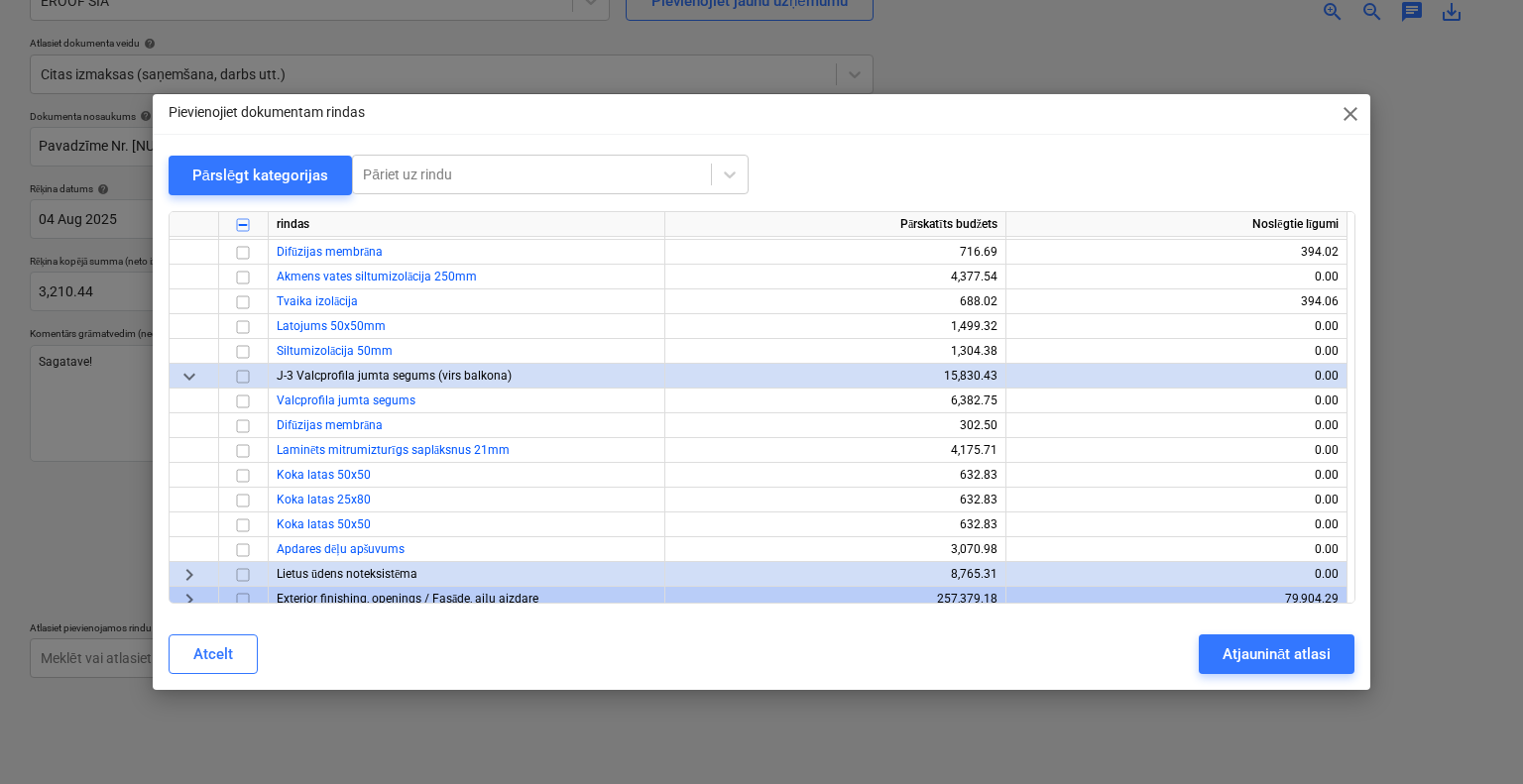 scroll, scrollTop: 1566, scrollLeft: 0, axis: vertical 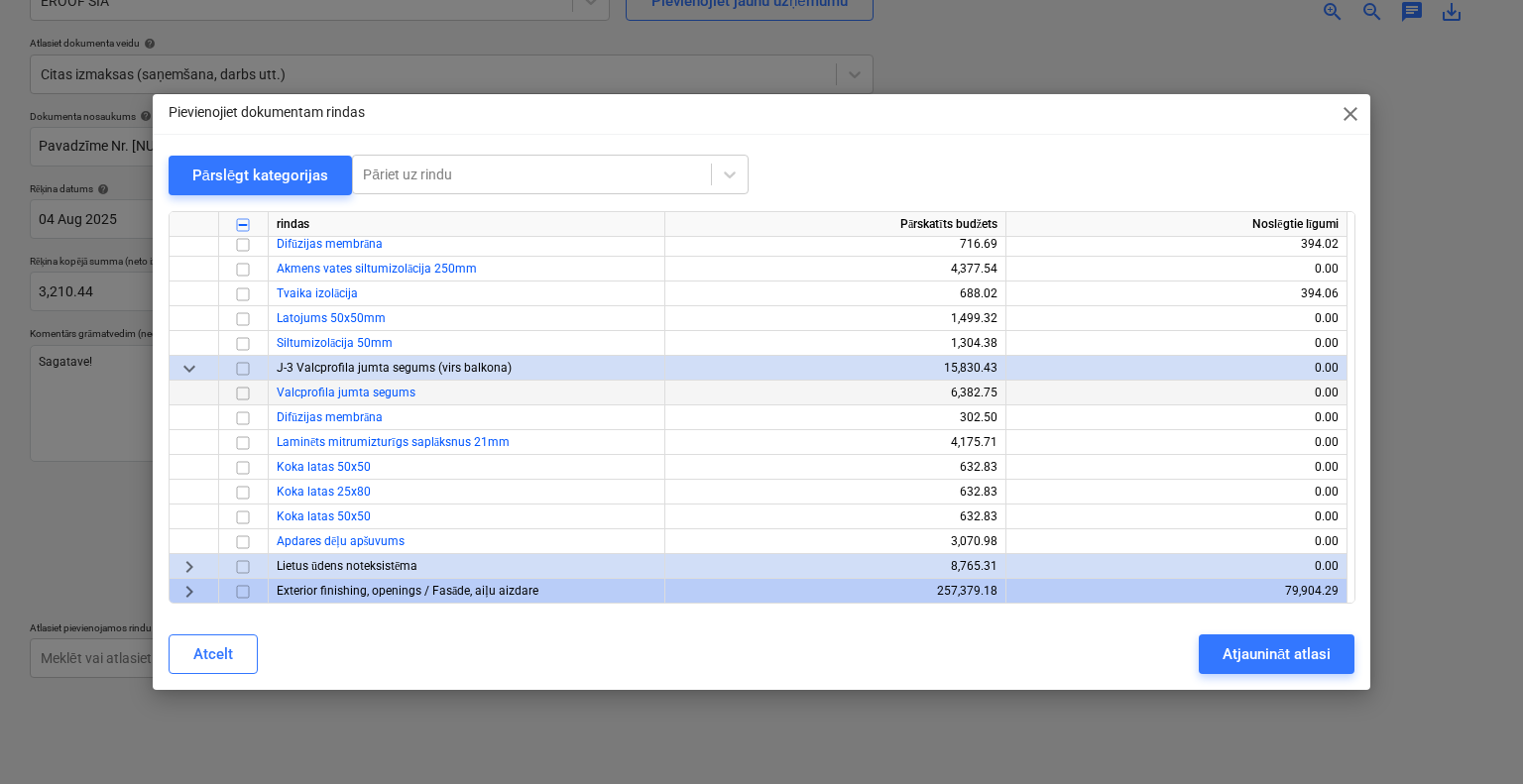 click at bounding box center (243, 392) 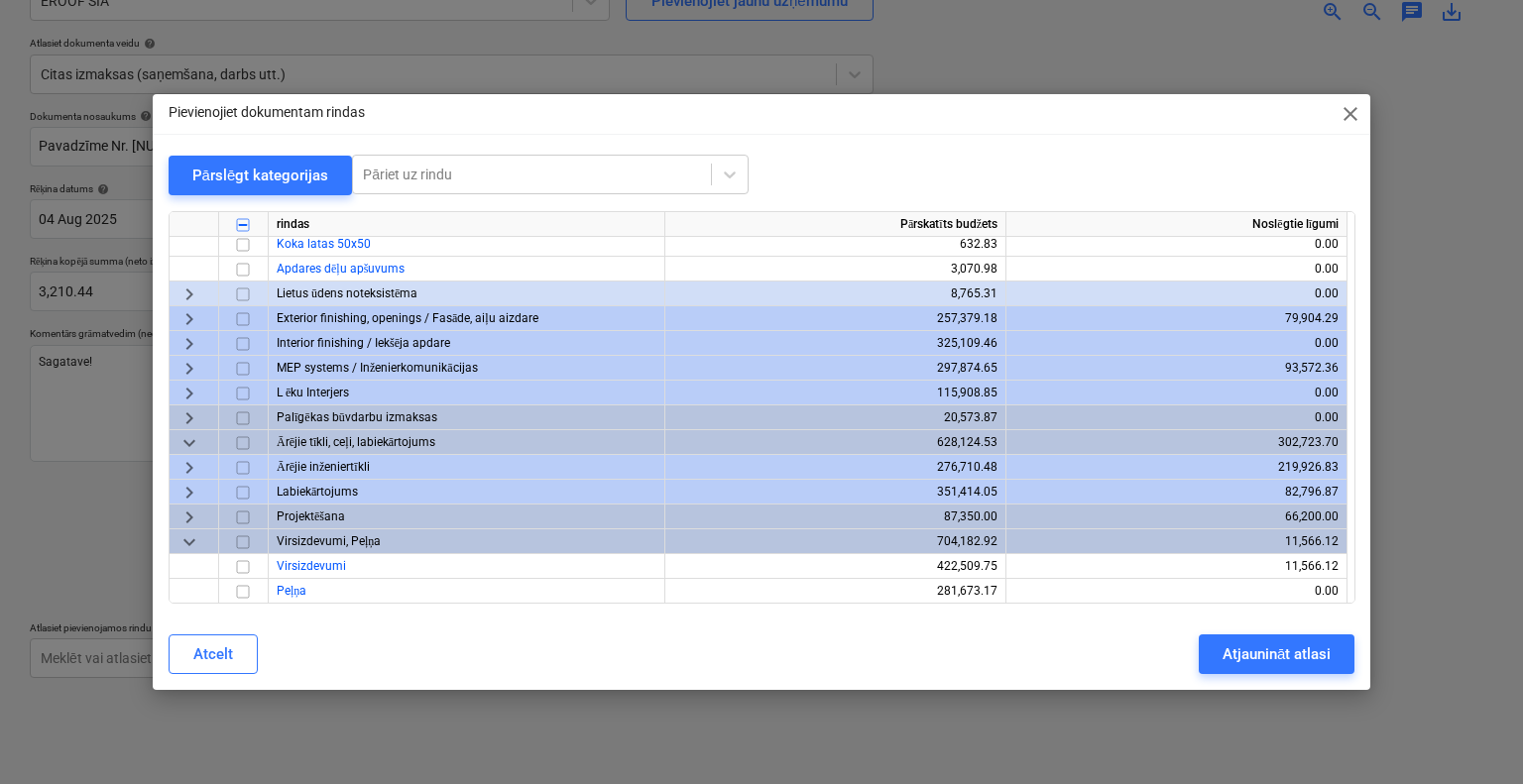 scroll, scrollTop: 1840, scrollLeft: 0, axis: vertical 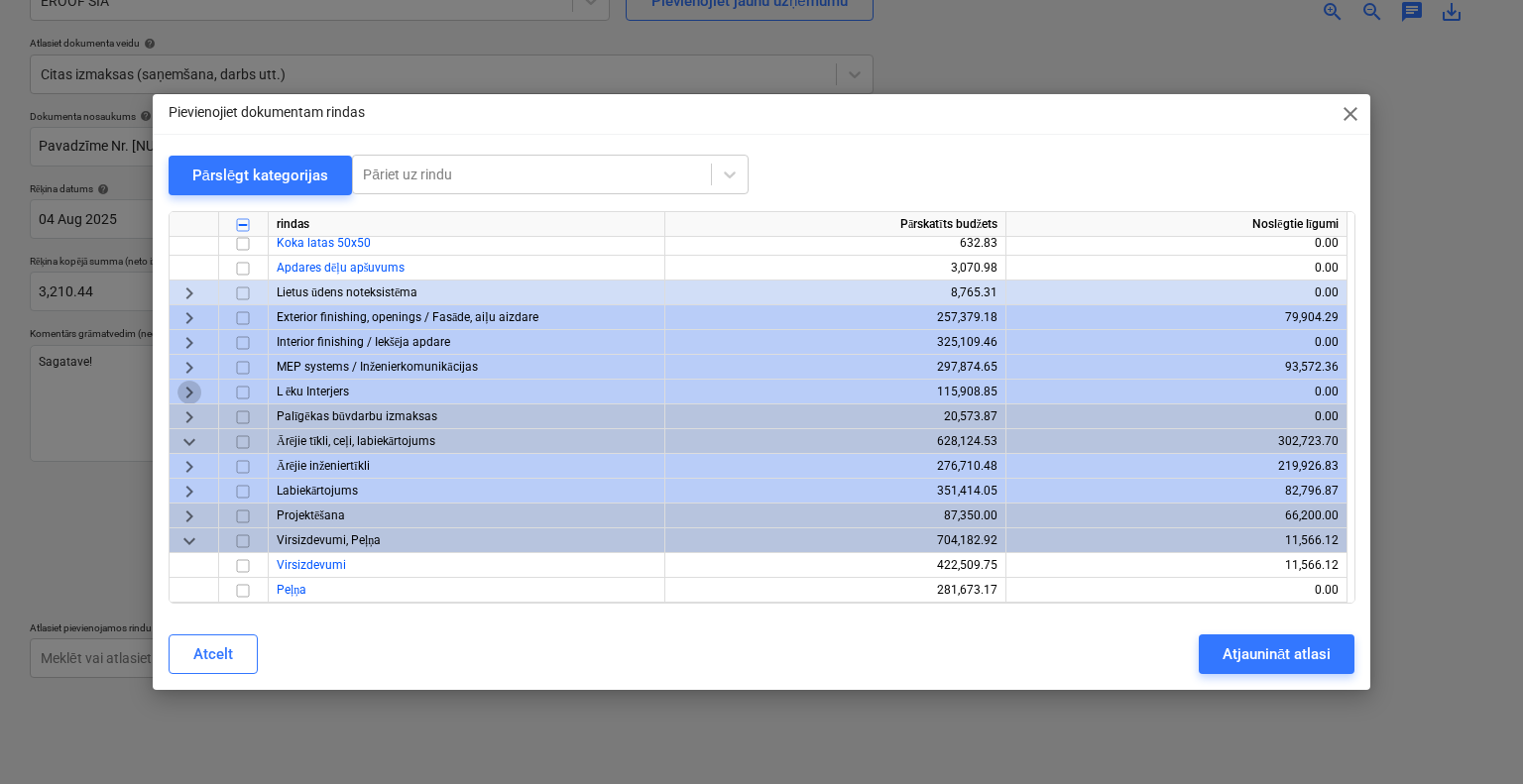 click on "keyboard_arrow_right" at bounding box center (189, 392) 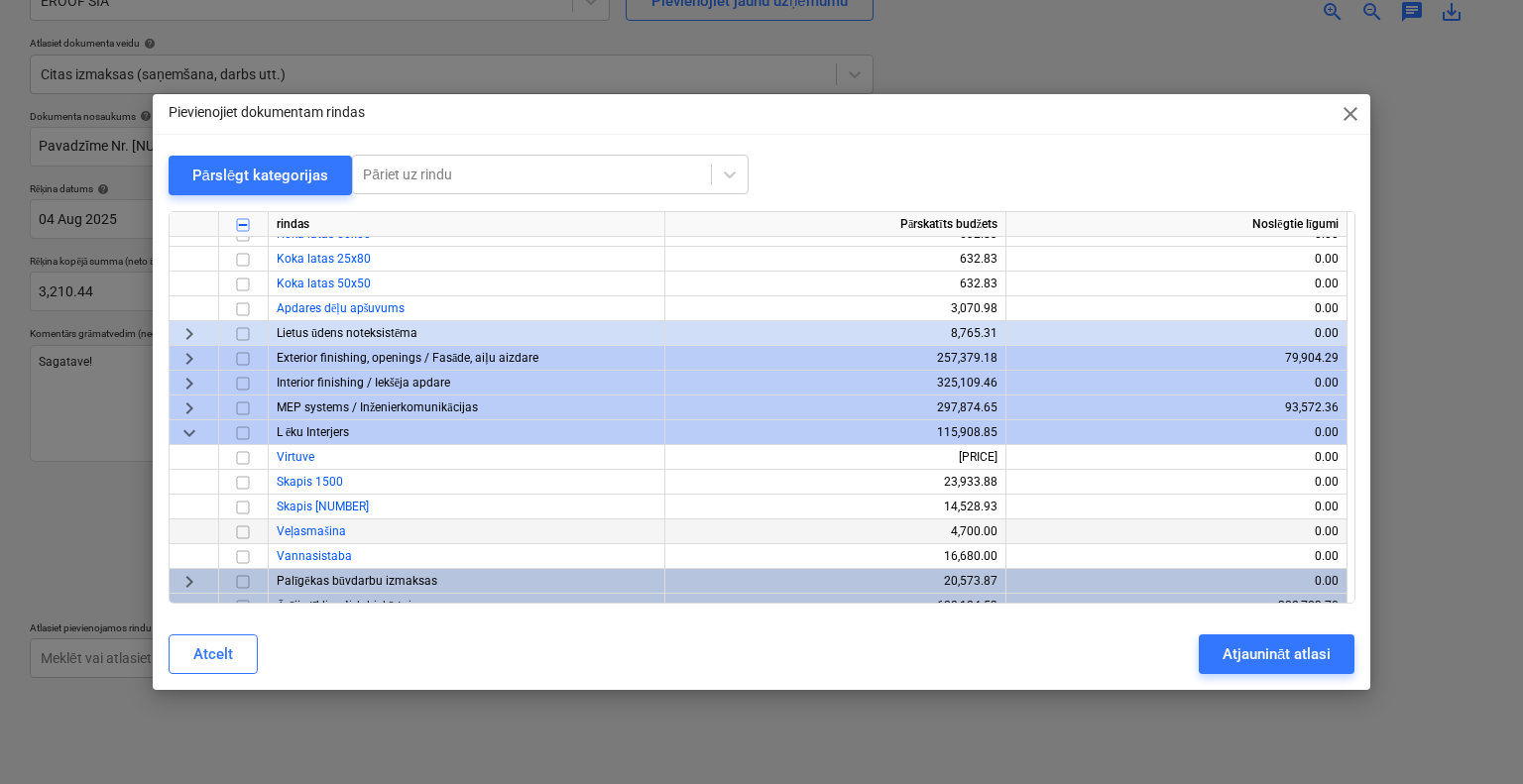 scroll, scrollTop: 1764, scrollLeft: 0, axis: vertical 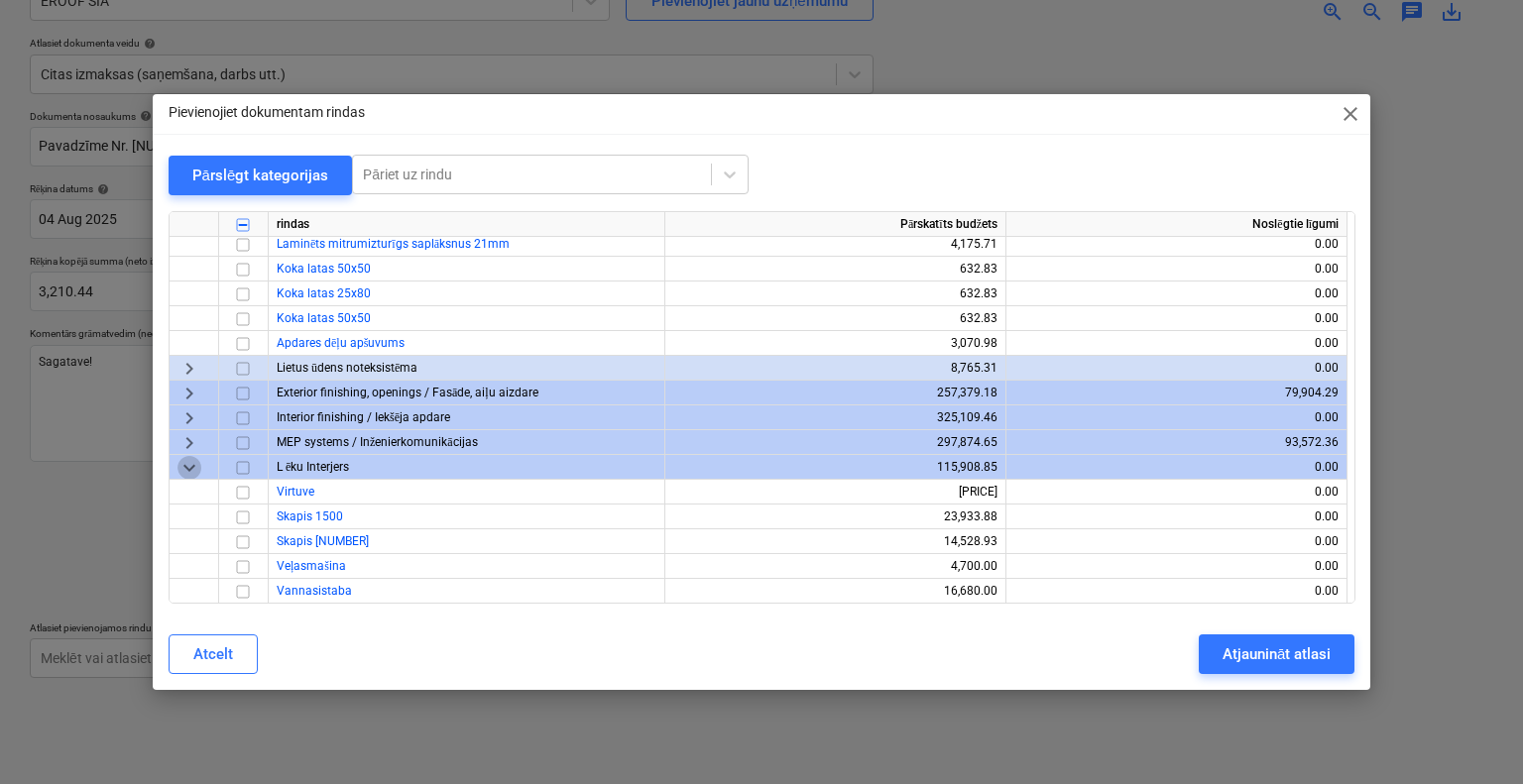 click on "keyboard_arrow_down" at bounding box center [189, 467] 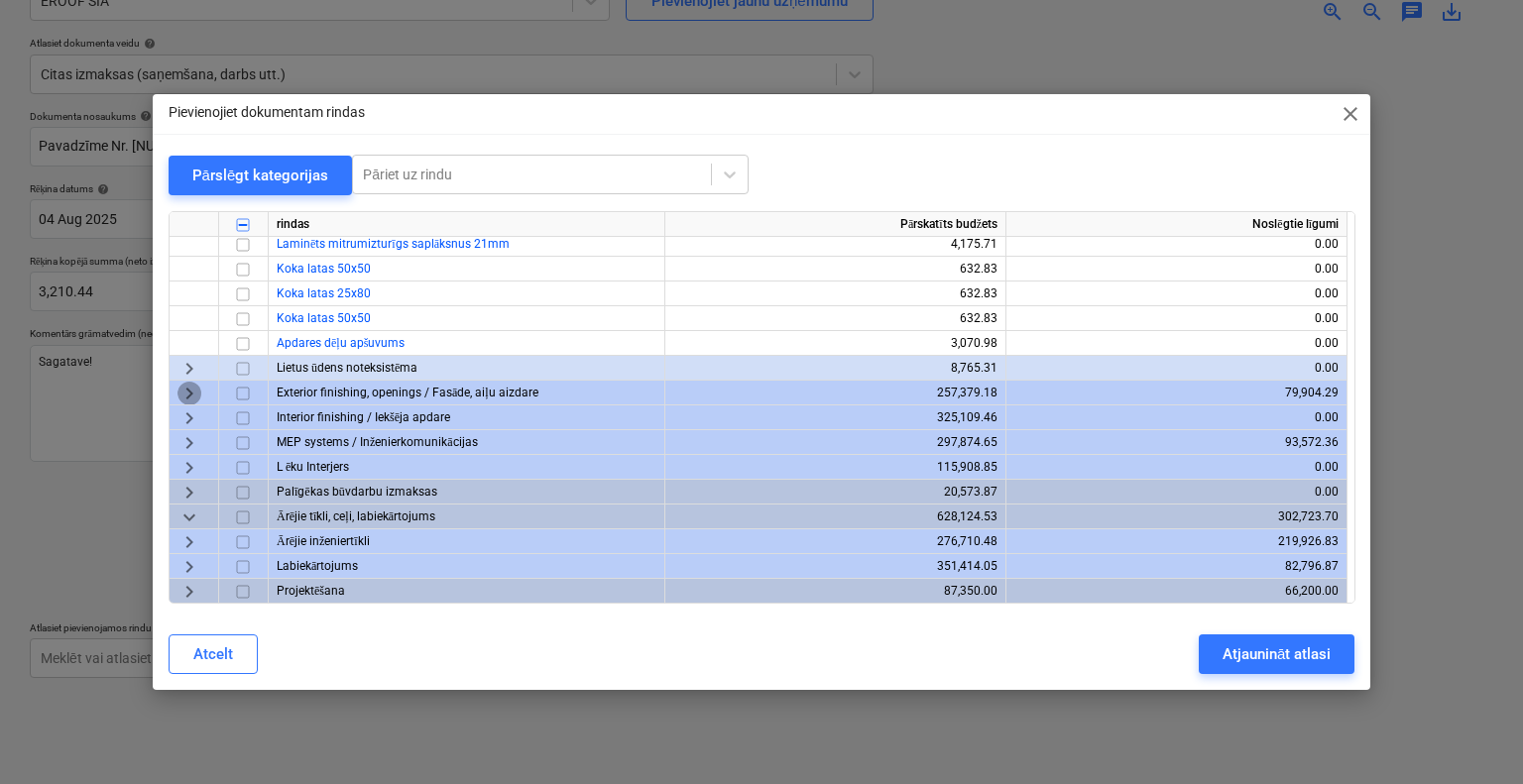 click on "keyboard_arrow_right" at bounding box center (189, 392) 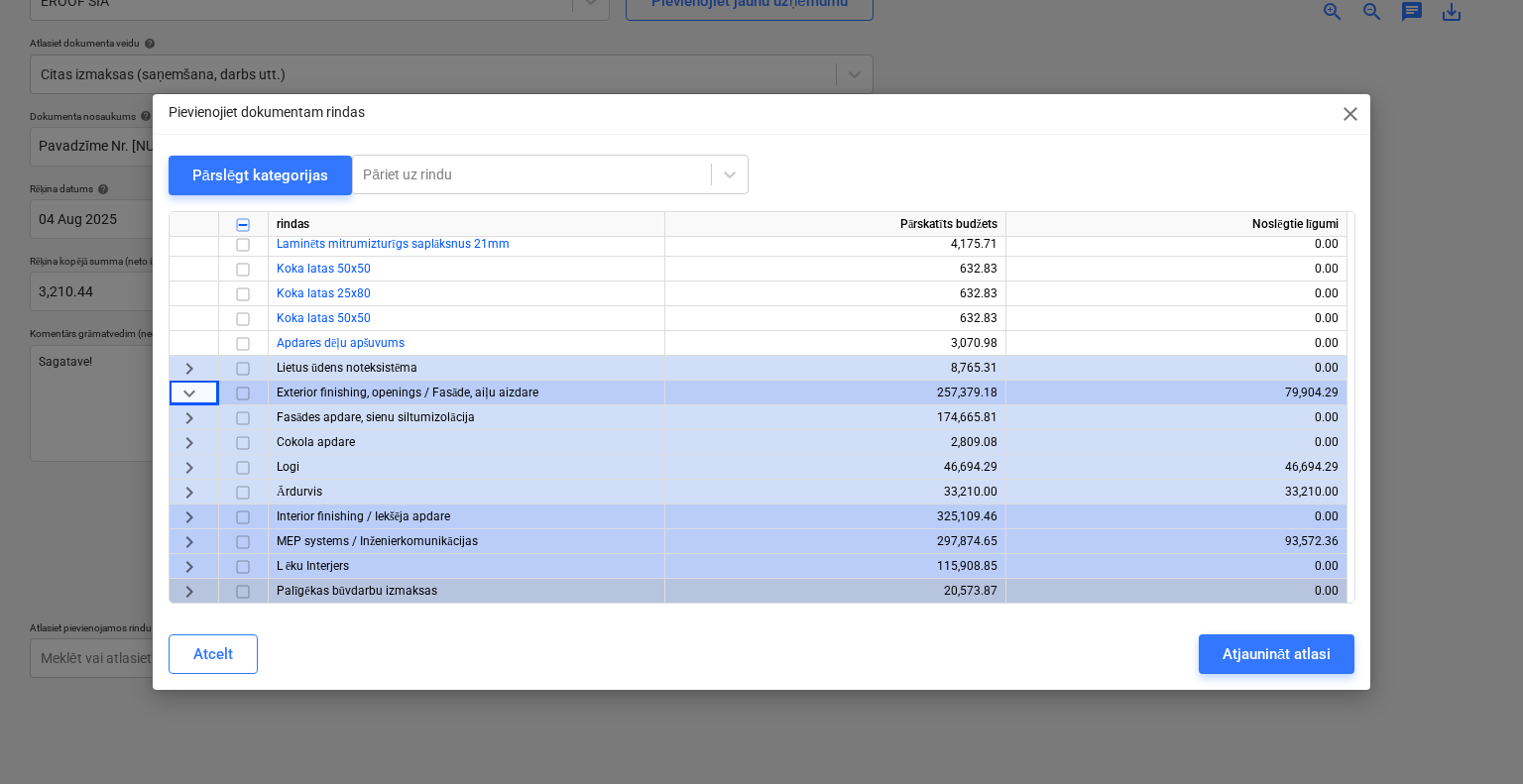 drag, startPoint x: 189, startPoint y: 388, endPoint x: 609, endPoint y: 367, distance: 420.52467 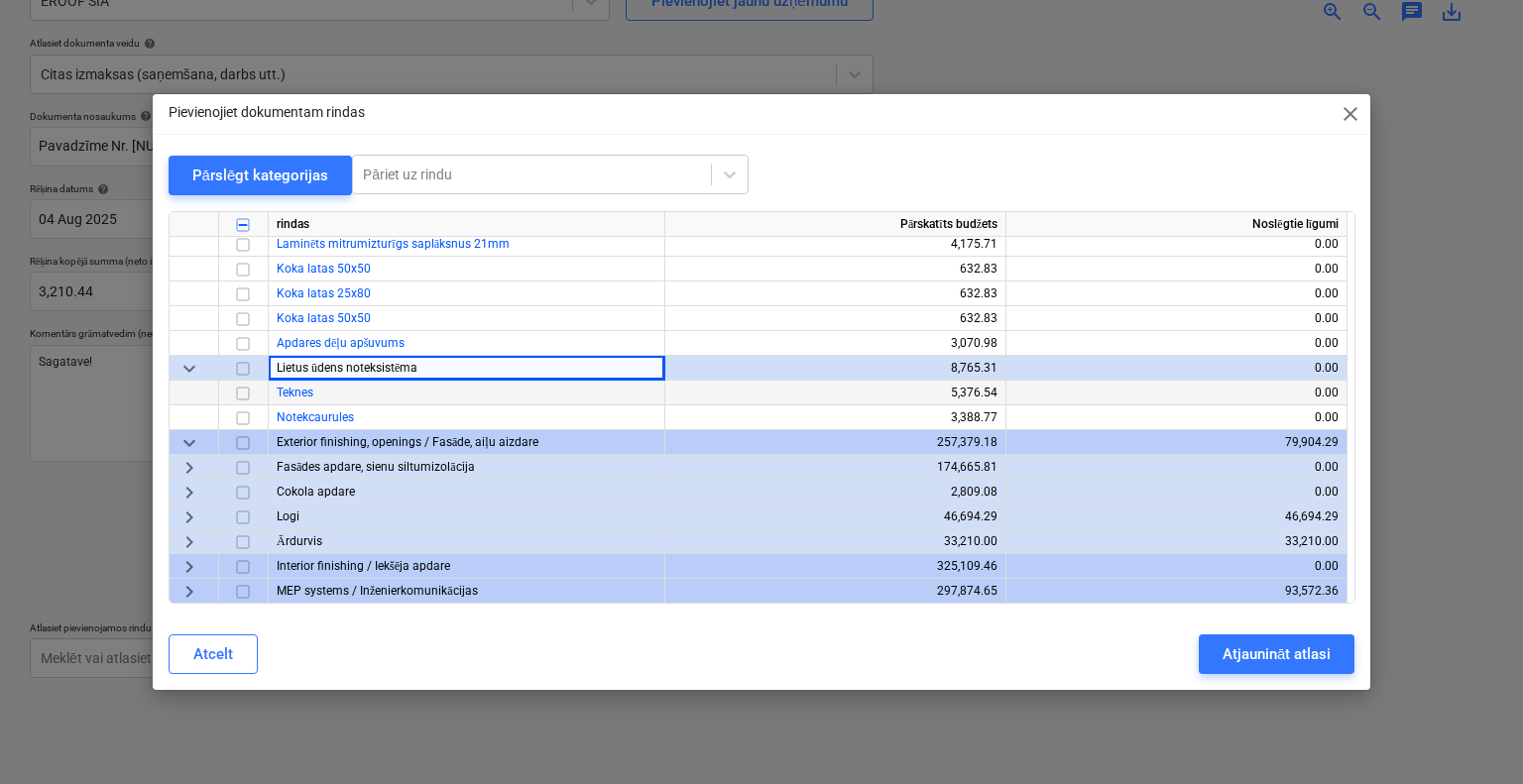 click on "keyboard_arrow_down" at bounding box center (189, 368) 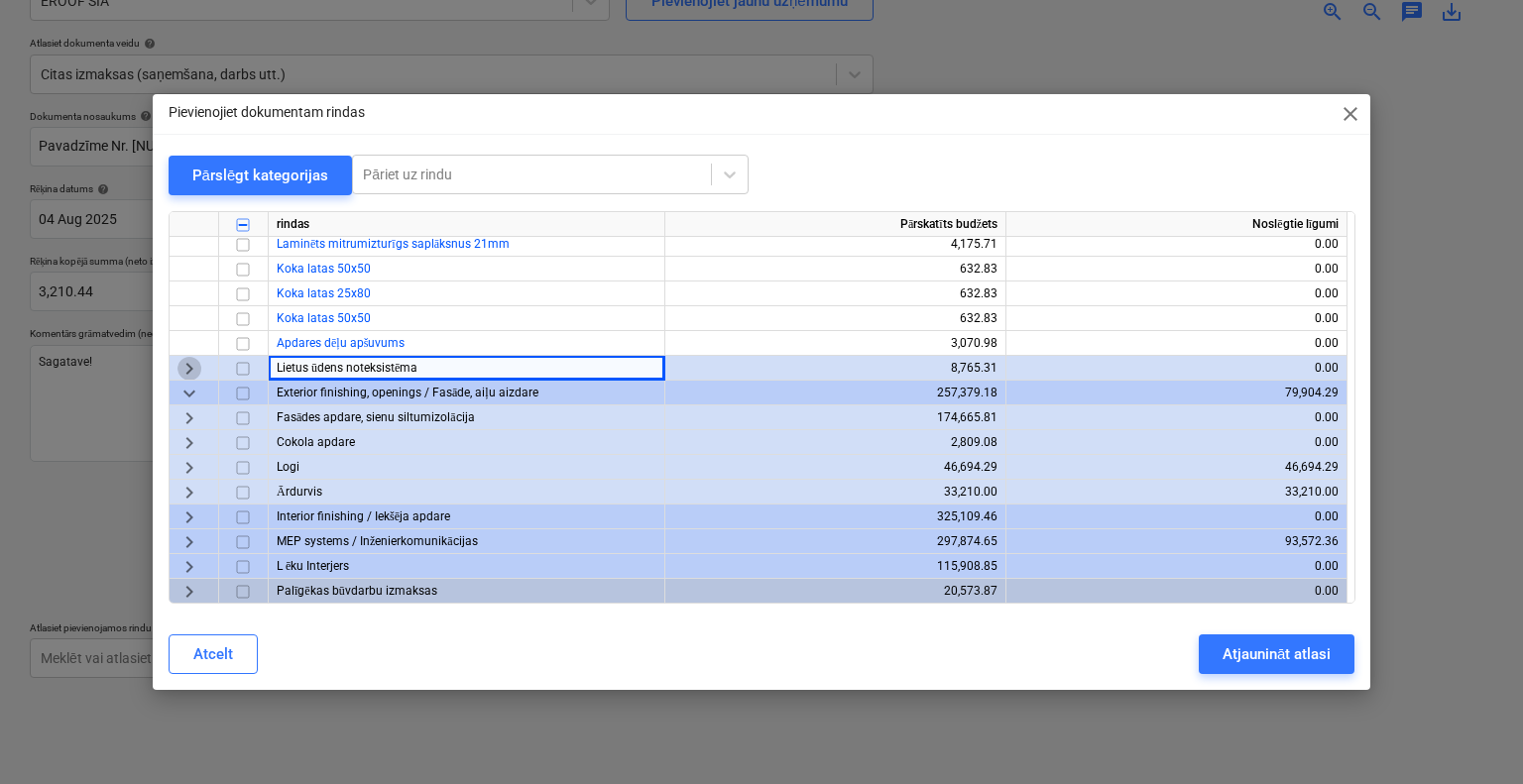 click on "keyboard_arrow_right" at bounding box center [189, 368] 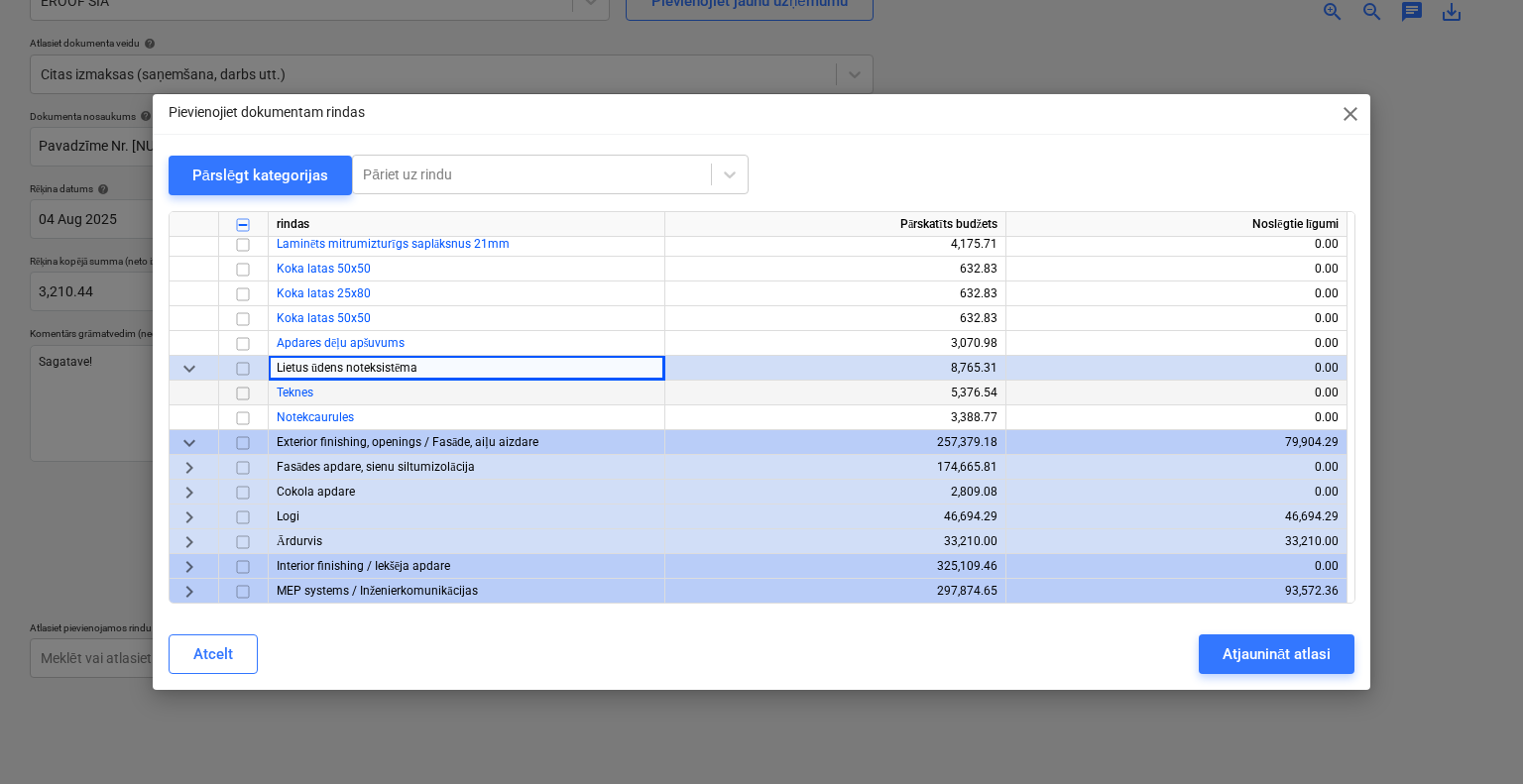 click at bounding box center [243, 392] 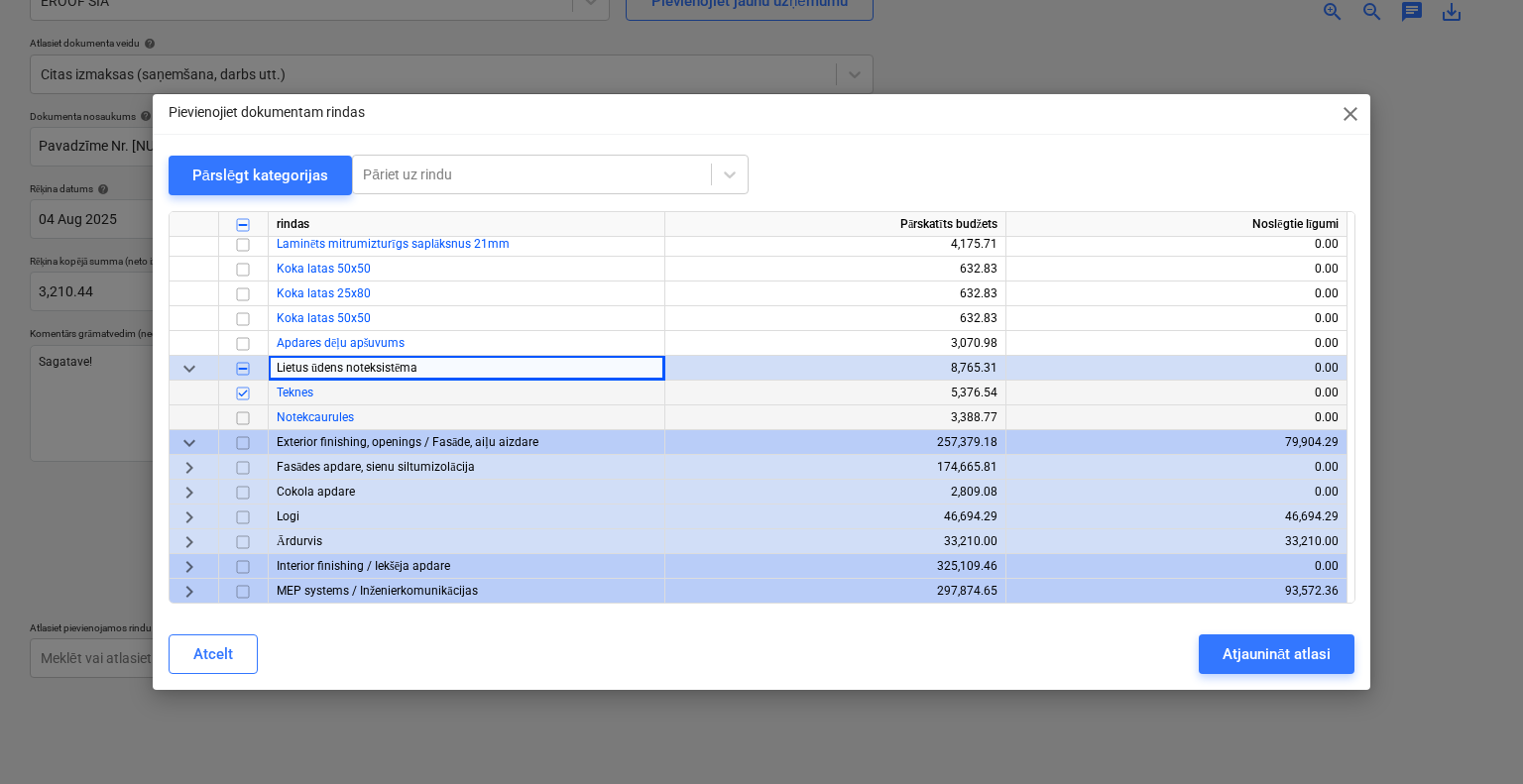 click at bounding box center [243, 417] 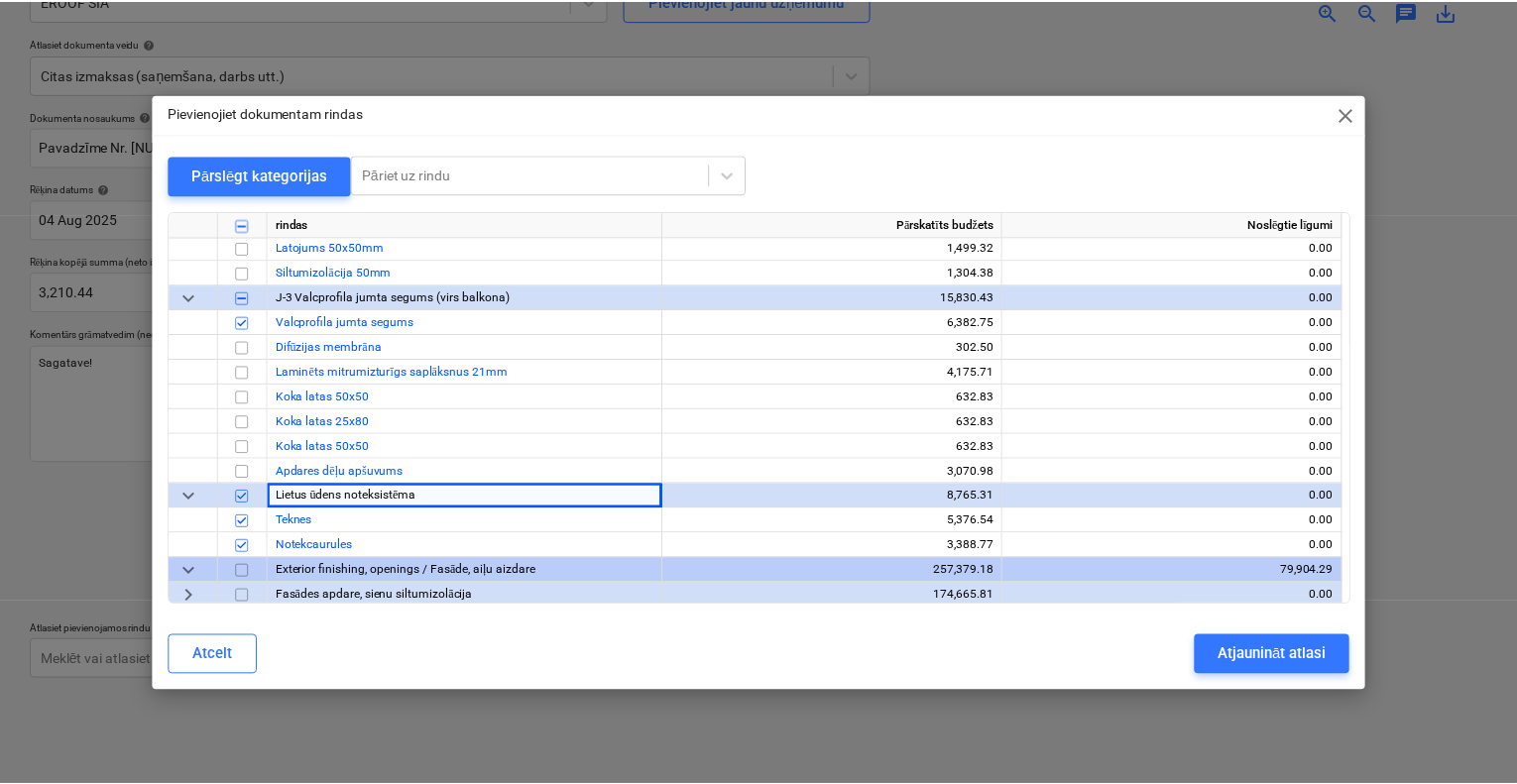 scroll, scrollTop: 1685, scrollLeft: 0, axis: vertical 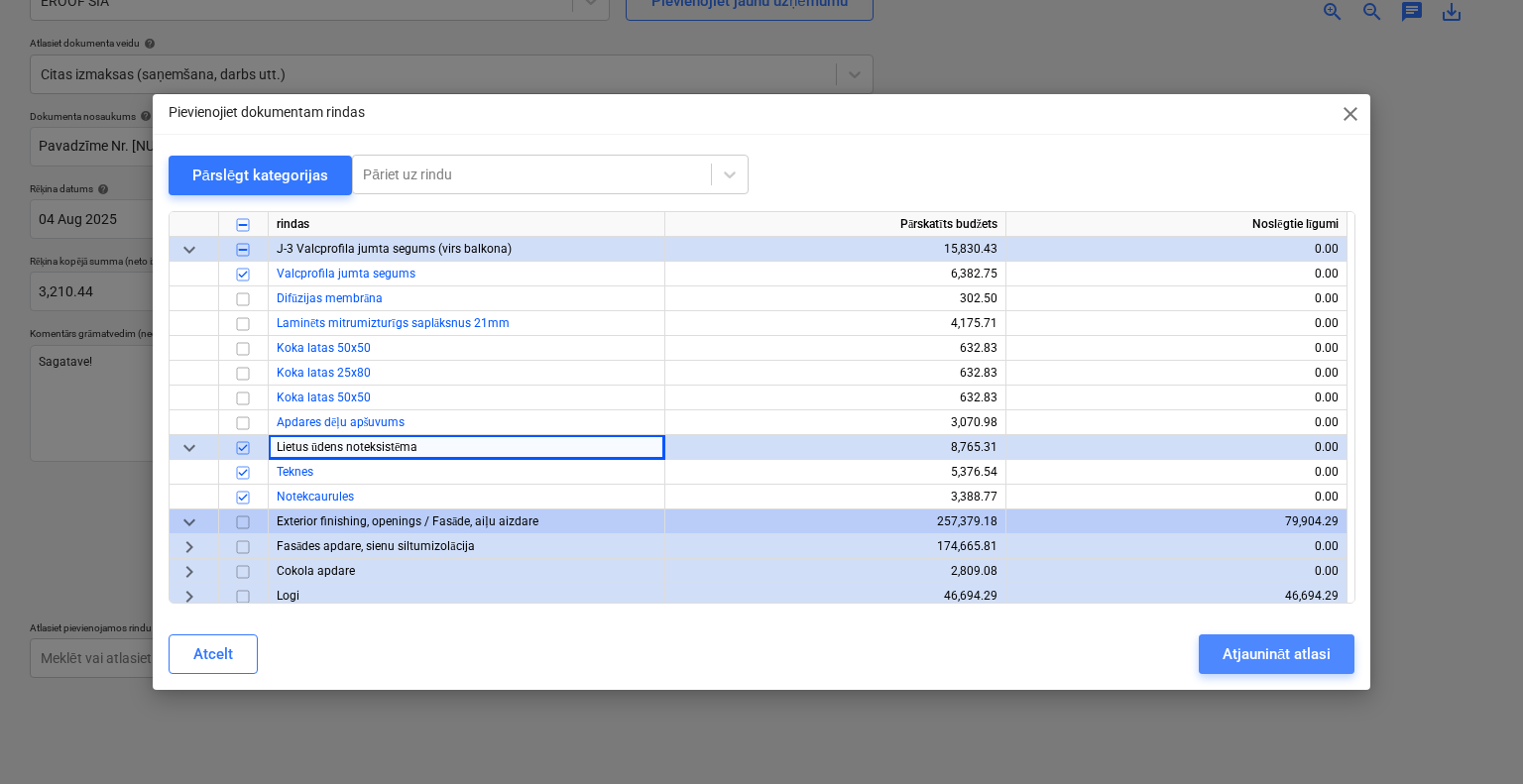 click on "Atjaunināt atlasi" at bounding box center (1276, 654) 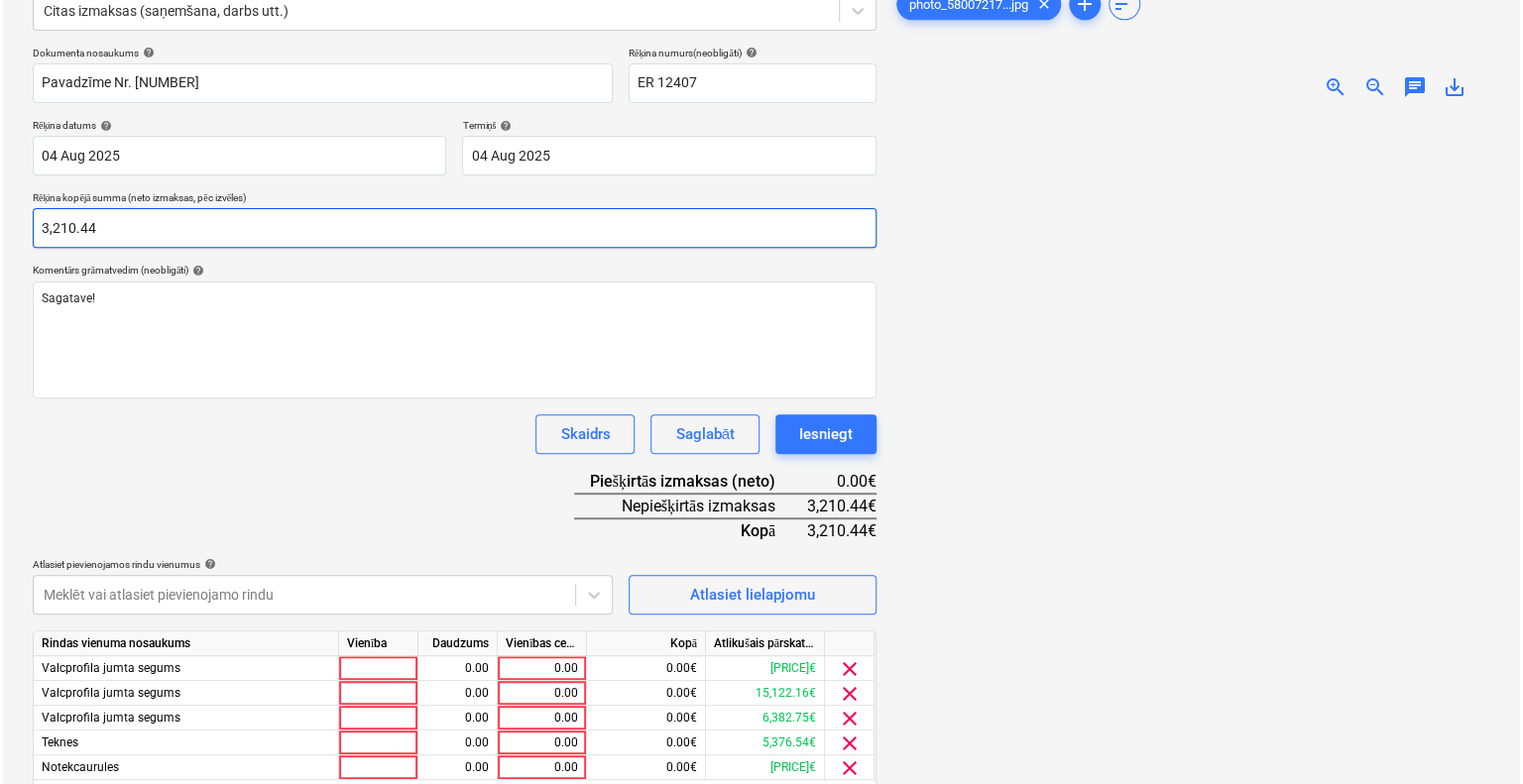 scroll, scrollTop: 337, scrollLeft: 0, axis: vertical 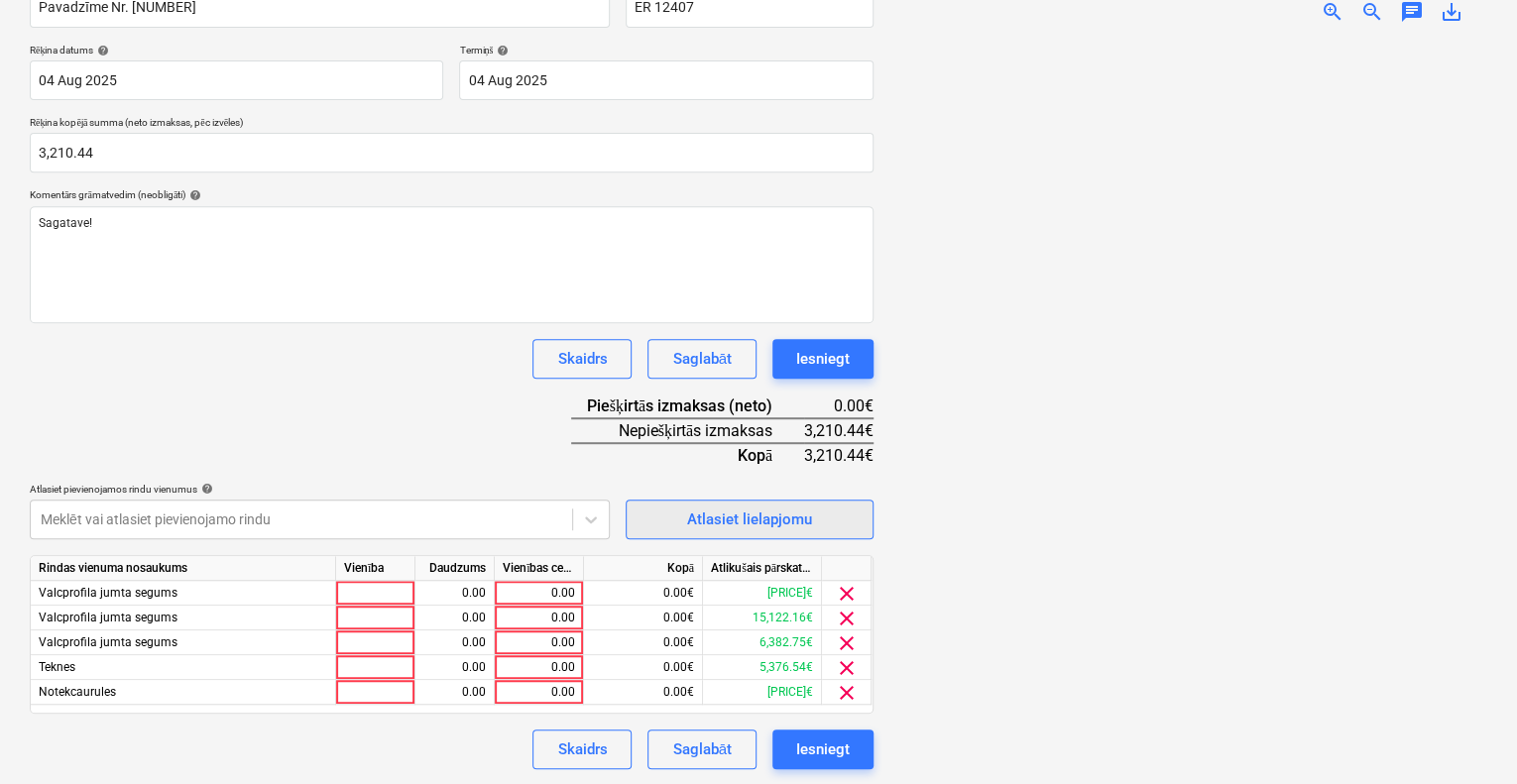 click on "Atlasiet lielapjomu" at bounding box center (750, 519) 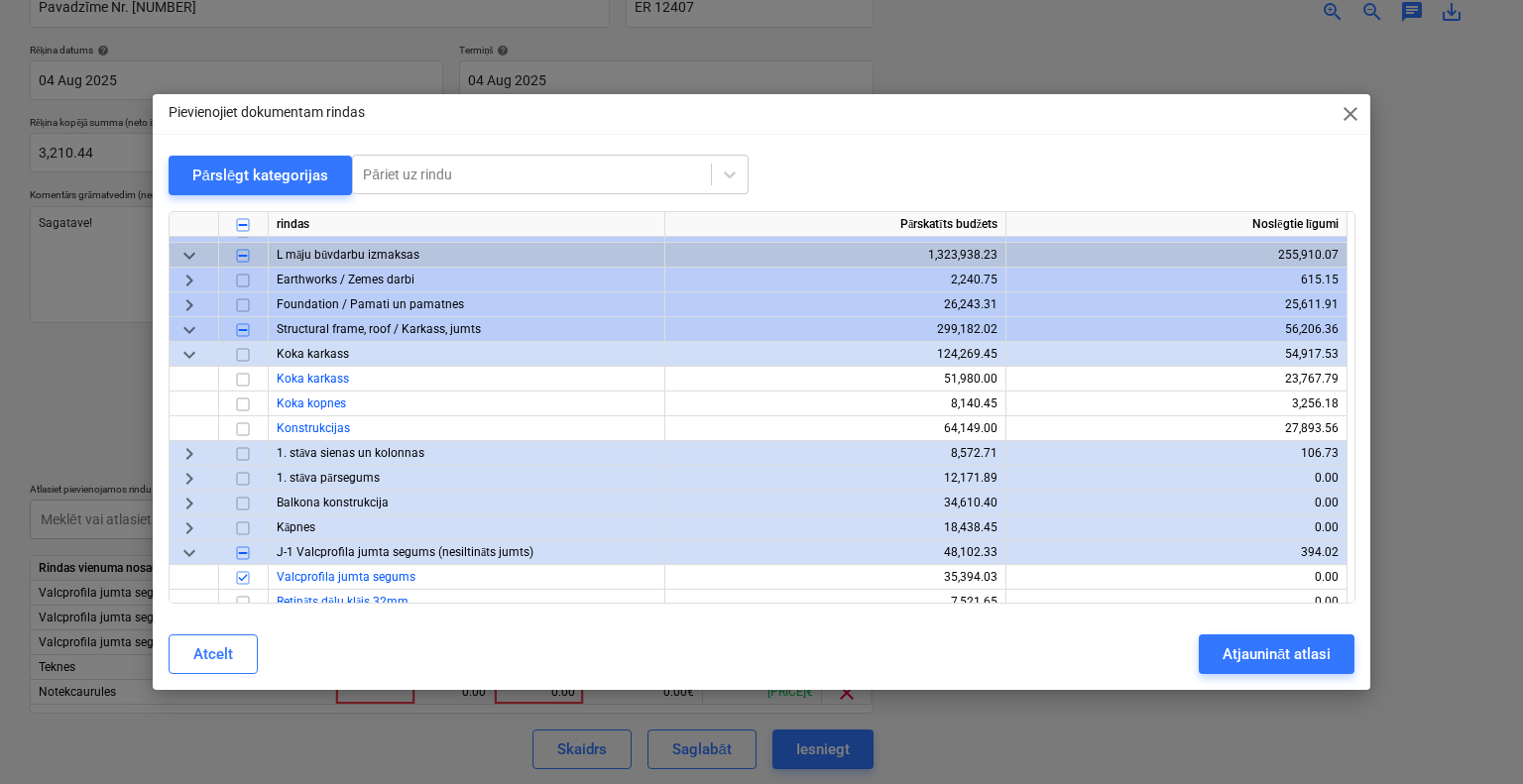 scroll, scrollTop: 991, scrollLeft: 0, axis: vertical 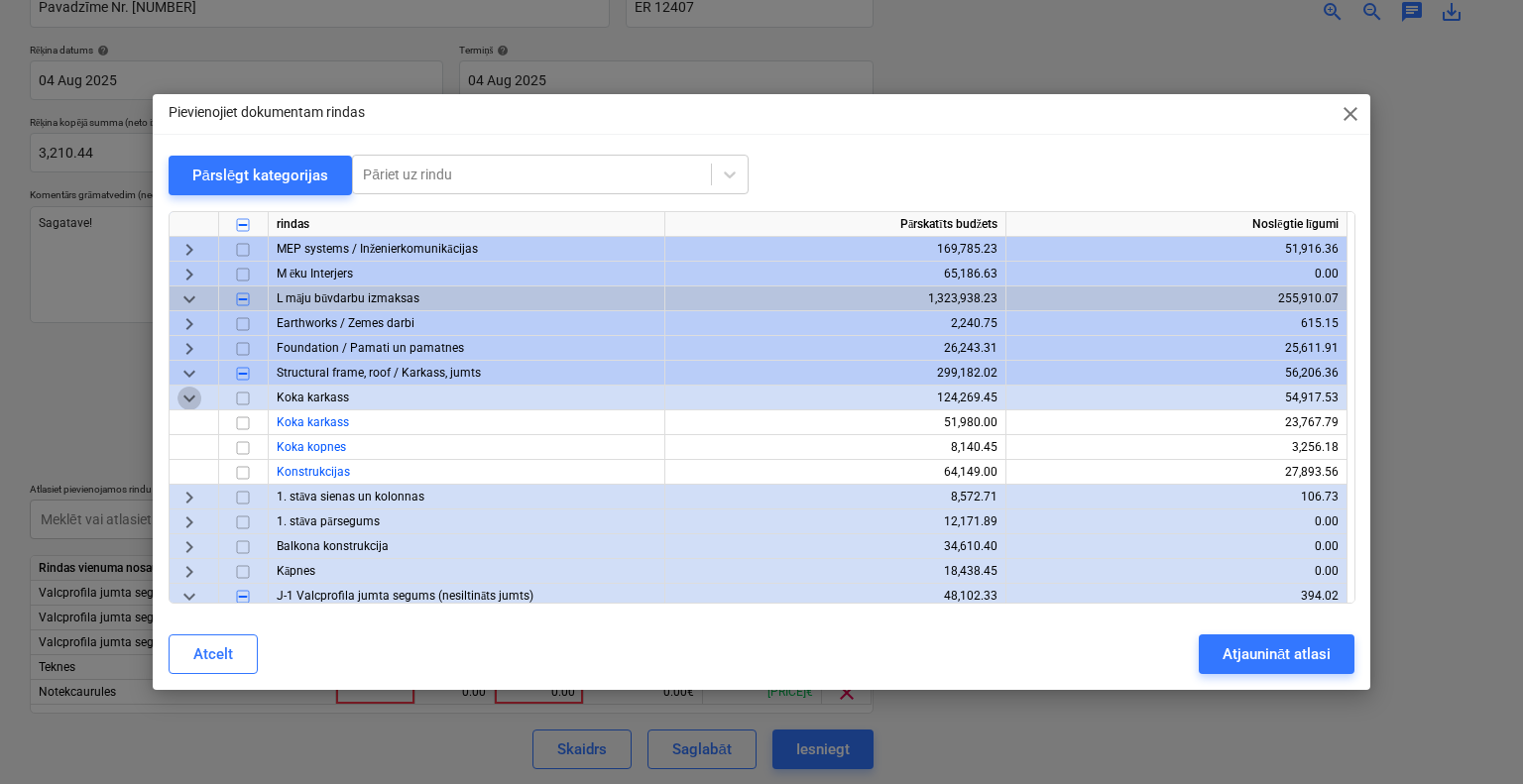 click on "keyboard_arrow_down" at bounding box center (189, 397) 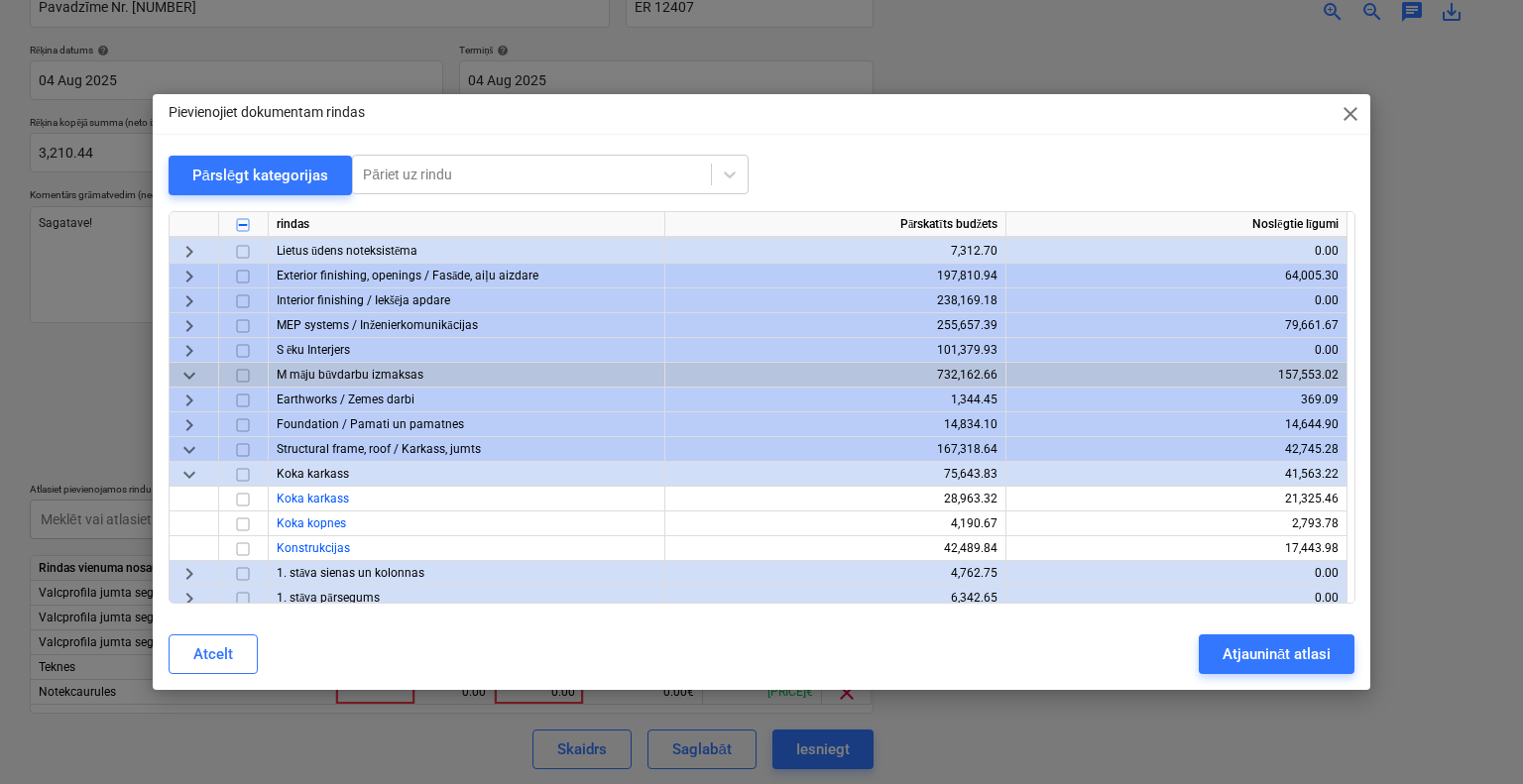 scroll, scrollTop: 396, scrollLeft: 0, axis: vertical 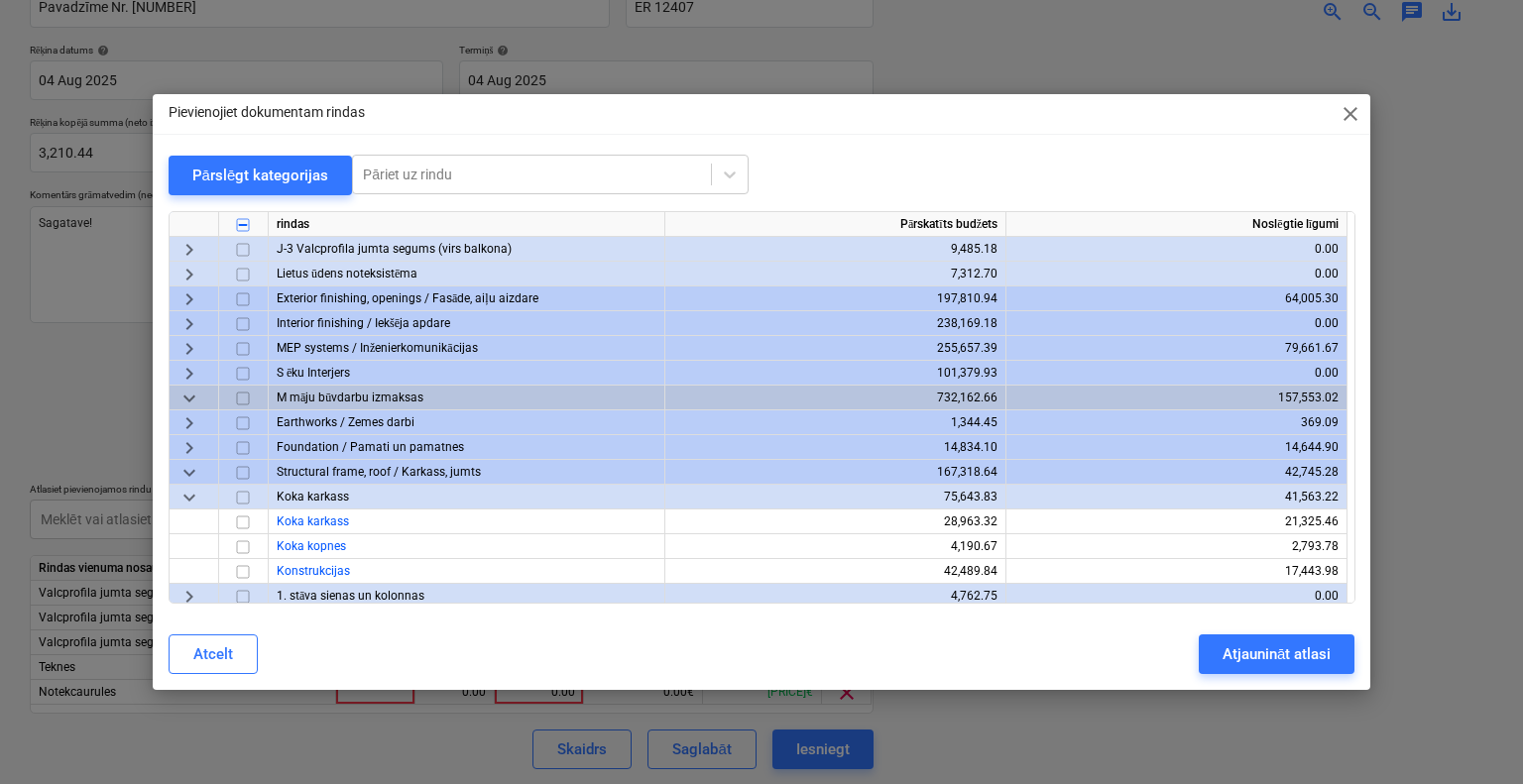 click on "keyboard_arrow_right" at bounding box center [189, 422] 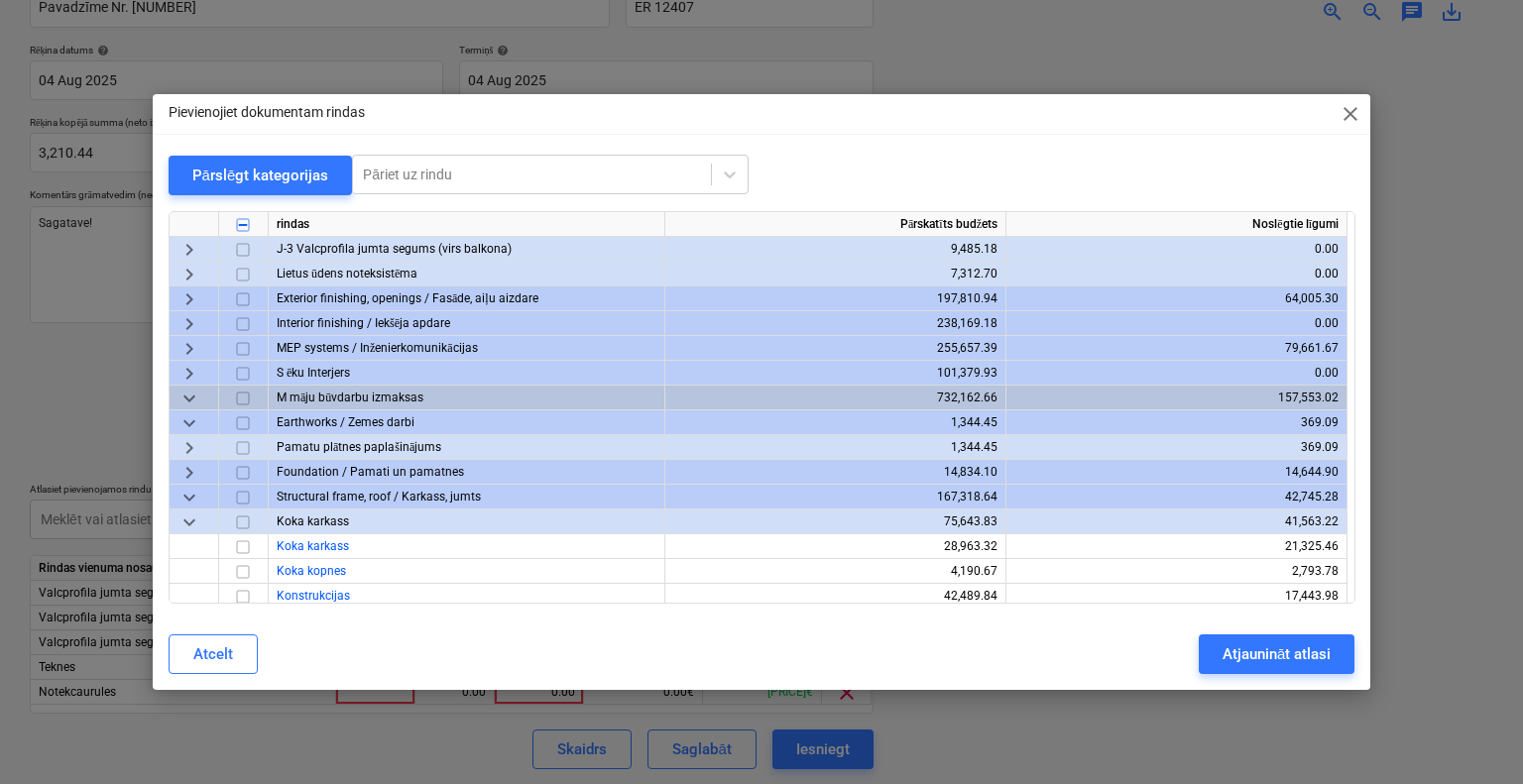 click on "keyboard_arrow_down" at bounding box center (189, 422) 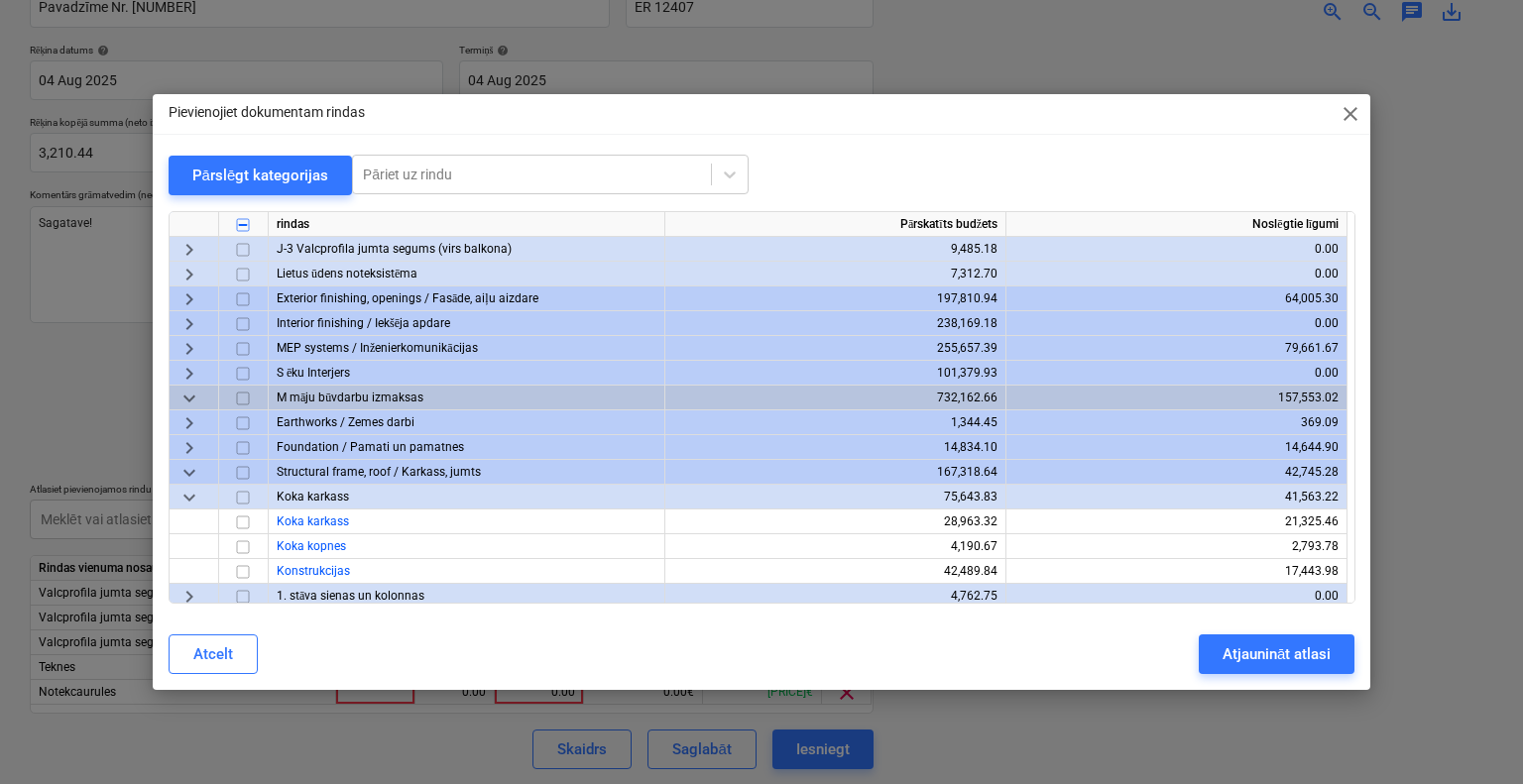click on "keyboard_arrow_right" at bounding box center [189, 422] 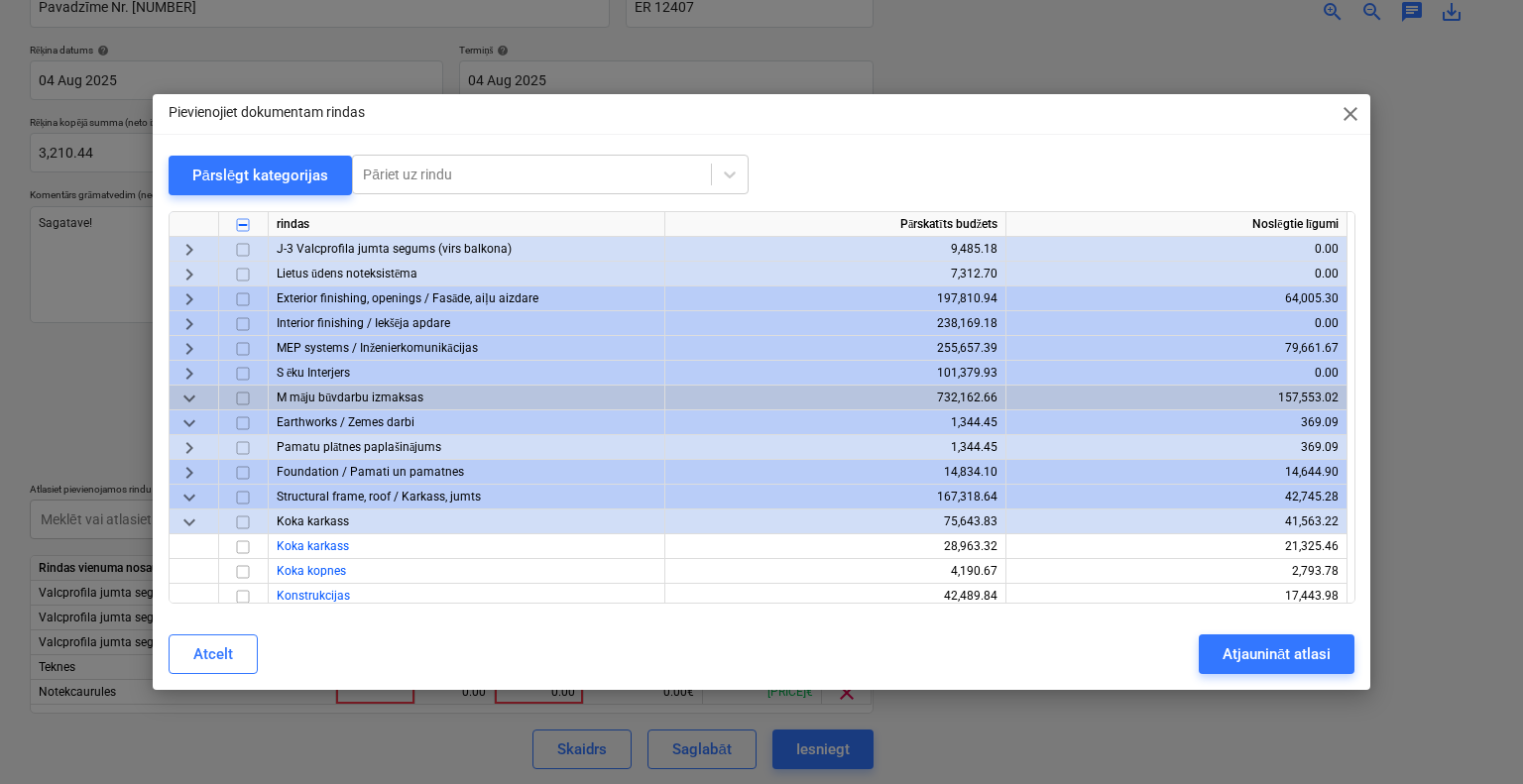 click on "keyboard_arrow_right" at bounding box center (189, 447) 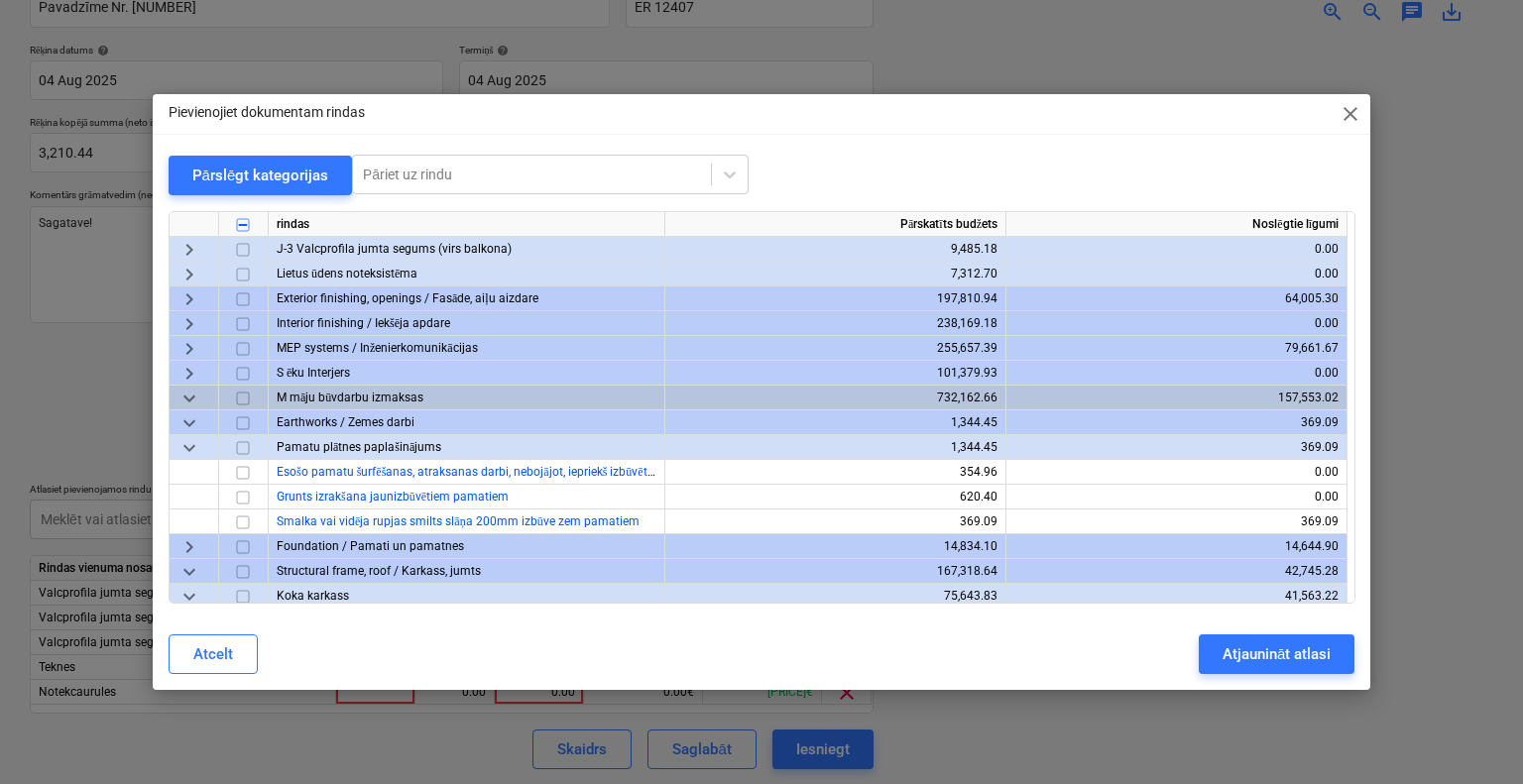 click on "keyboard_arrow_down" at bounding box center (189, 447) 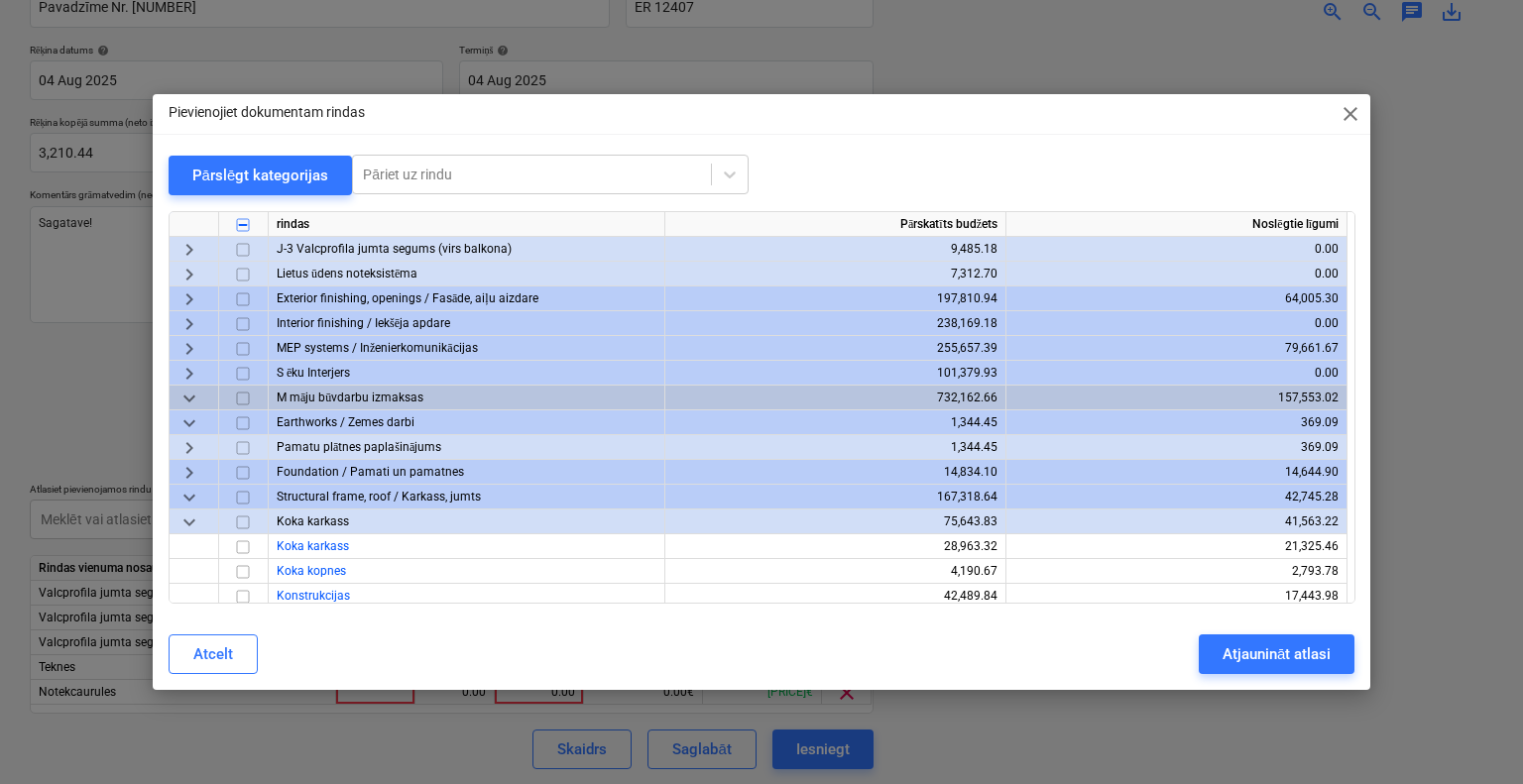 click on "keyboard_arrow_down" at bounding box center (189, 422) 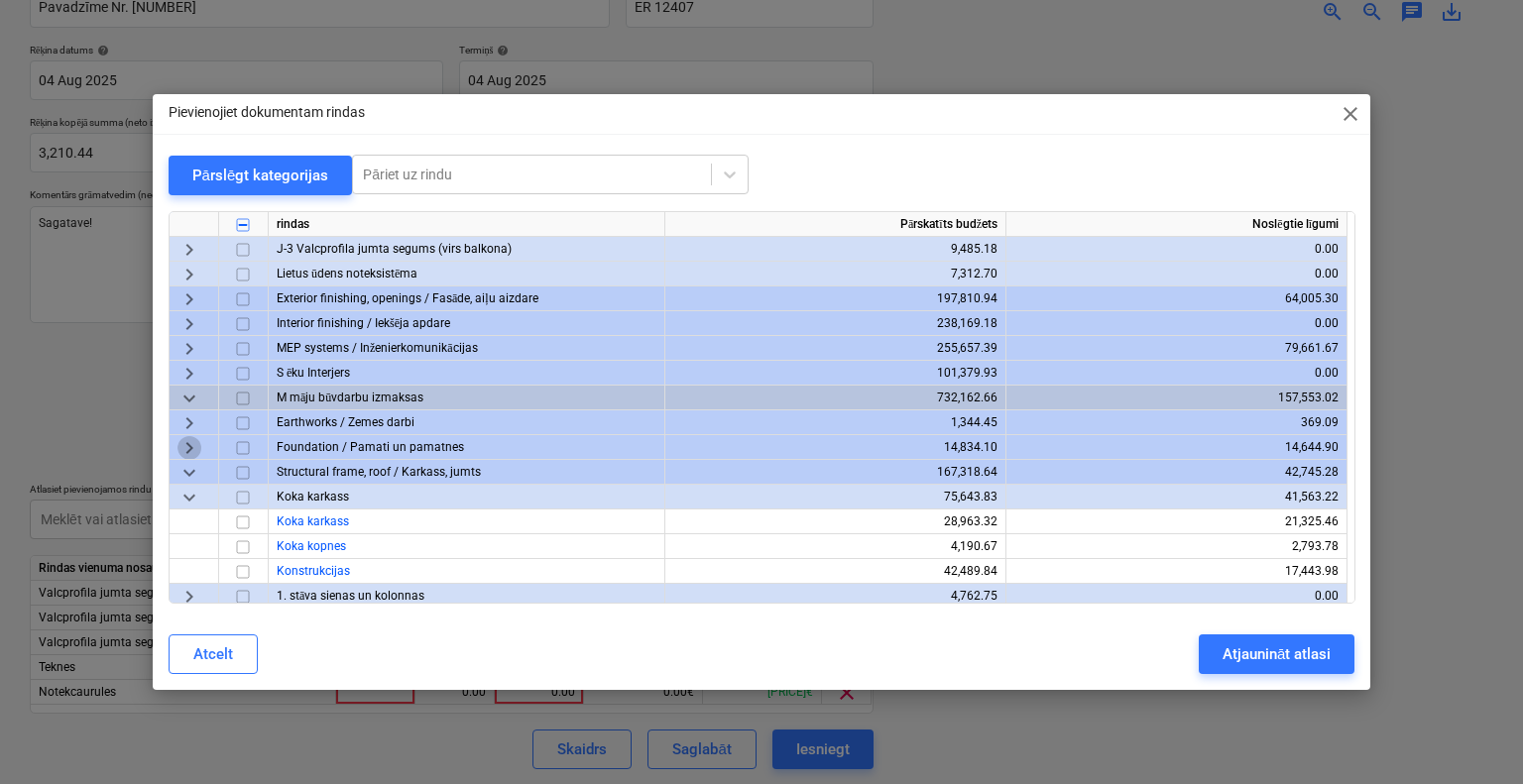 click on "keyboard_arrow_right" at bounding box center (189, 447) 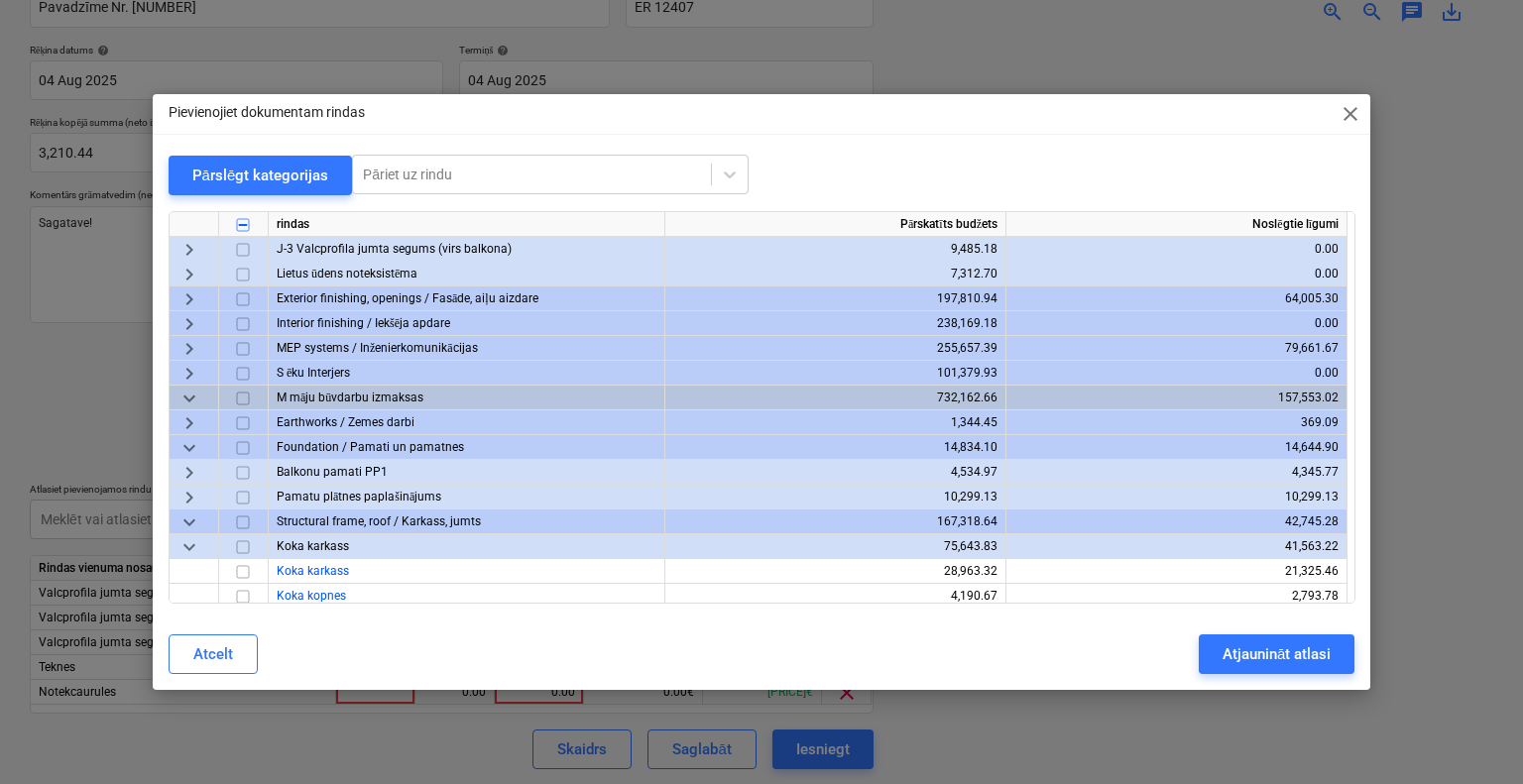 click on "keyboard_arrow_down" at bounding box center (189, 447) 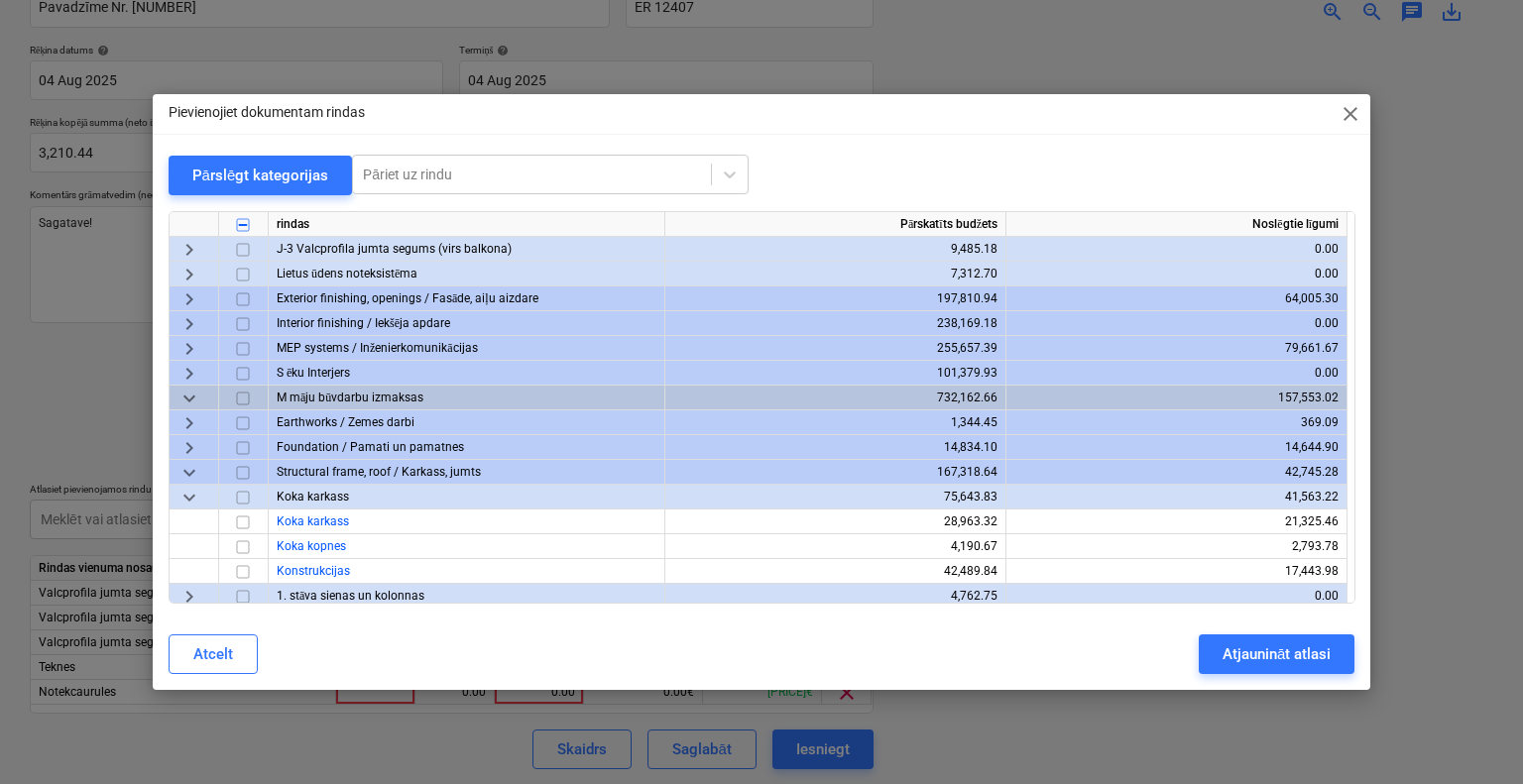 click on "keyboard_arrow_down" at bounding box center (189, 472) 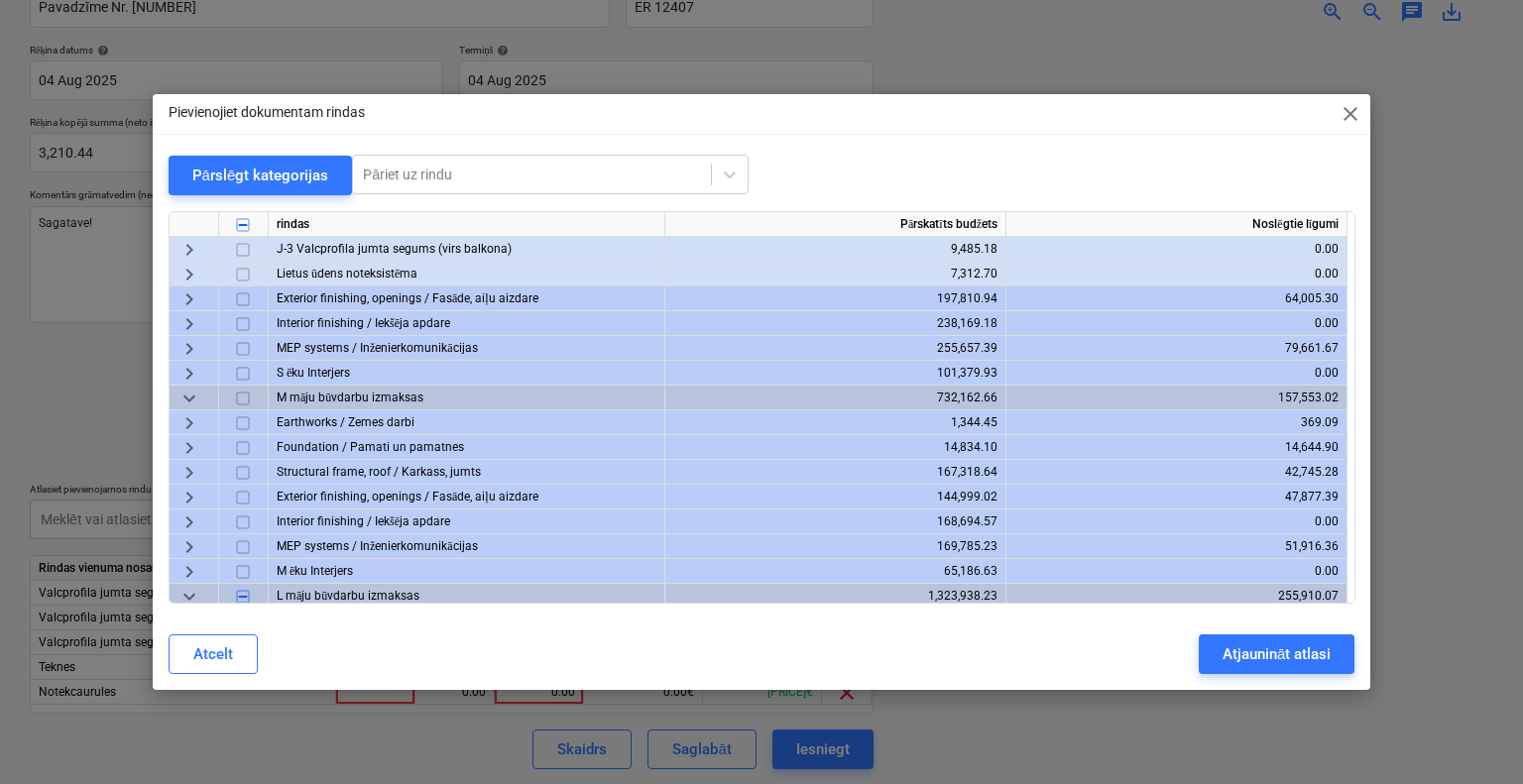 click on "keyboard_arrow_right" at bounding box center (189, 472) 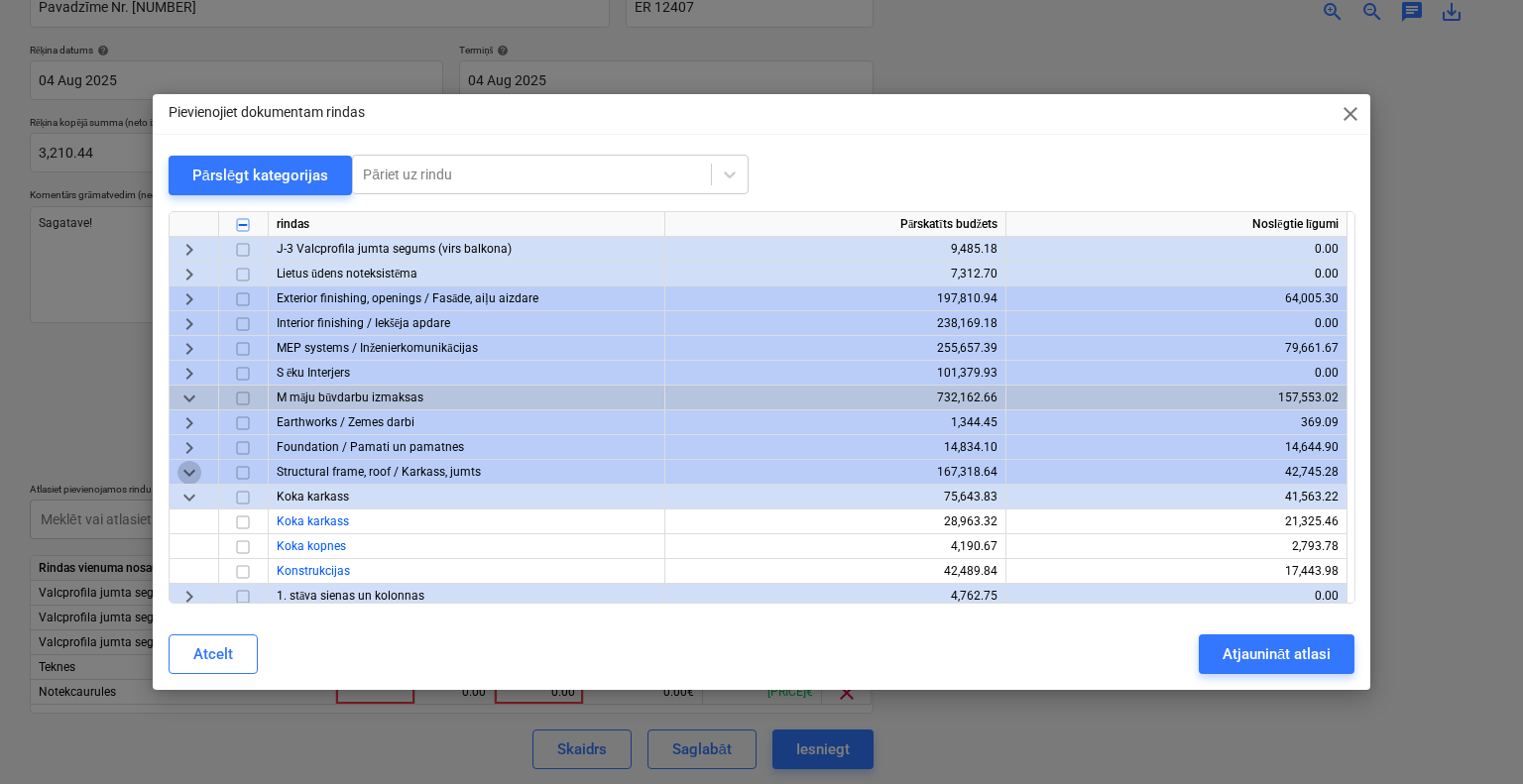 click on "keyboard_arrow_down" at bounding box center (189, 472) 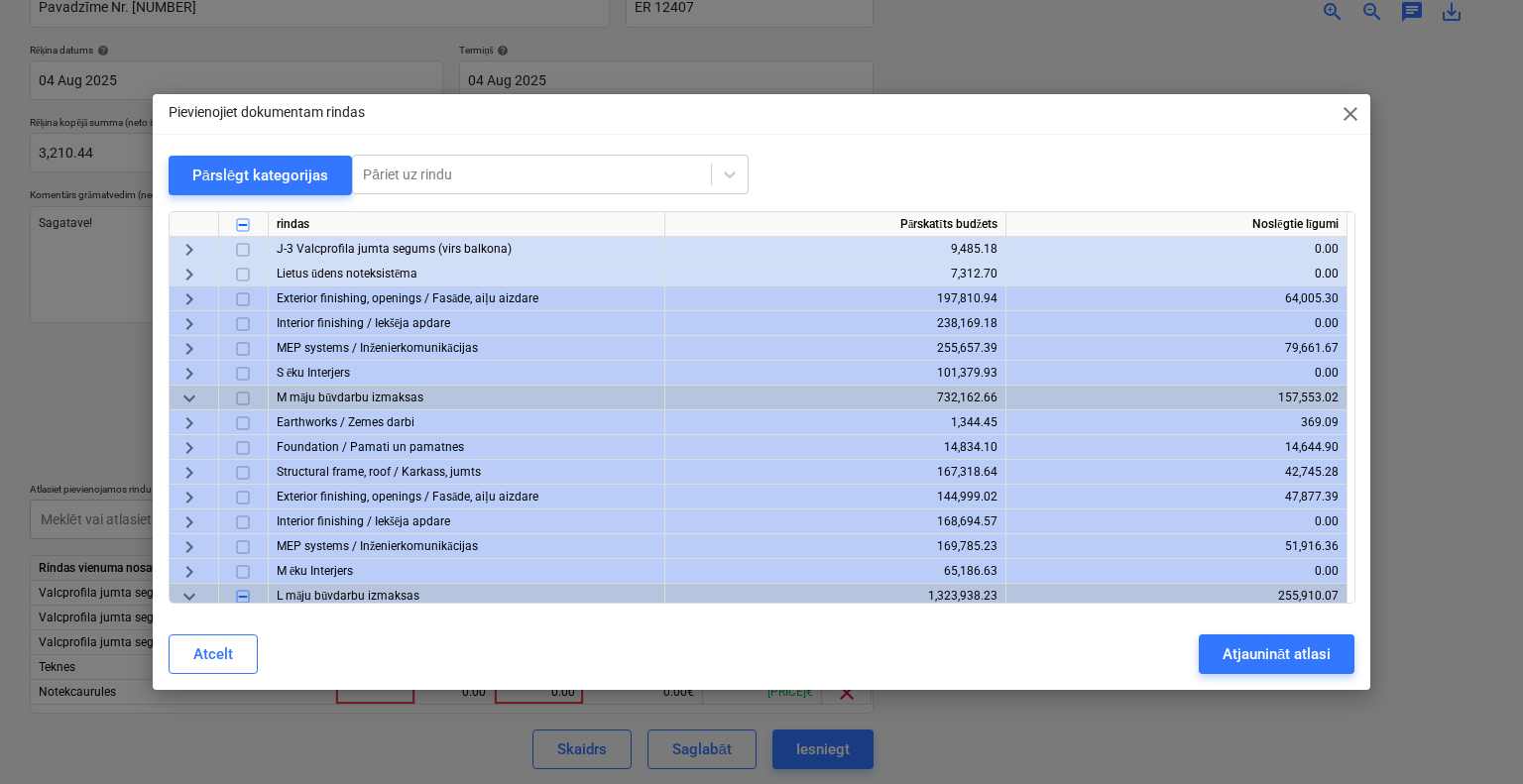 click on "keyboard_arrow_right" at bounding box center (189, 472) 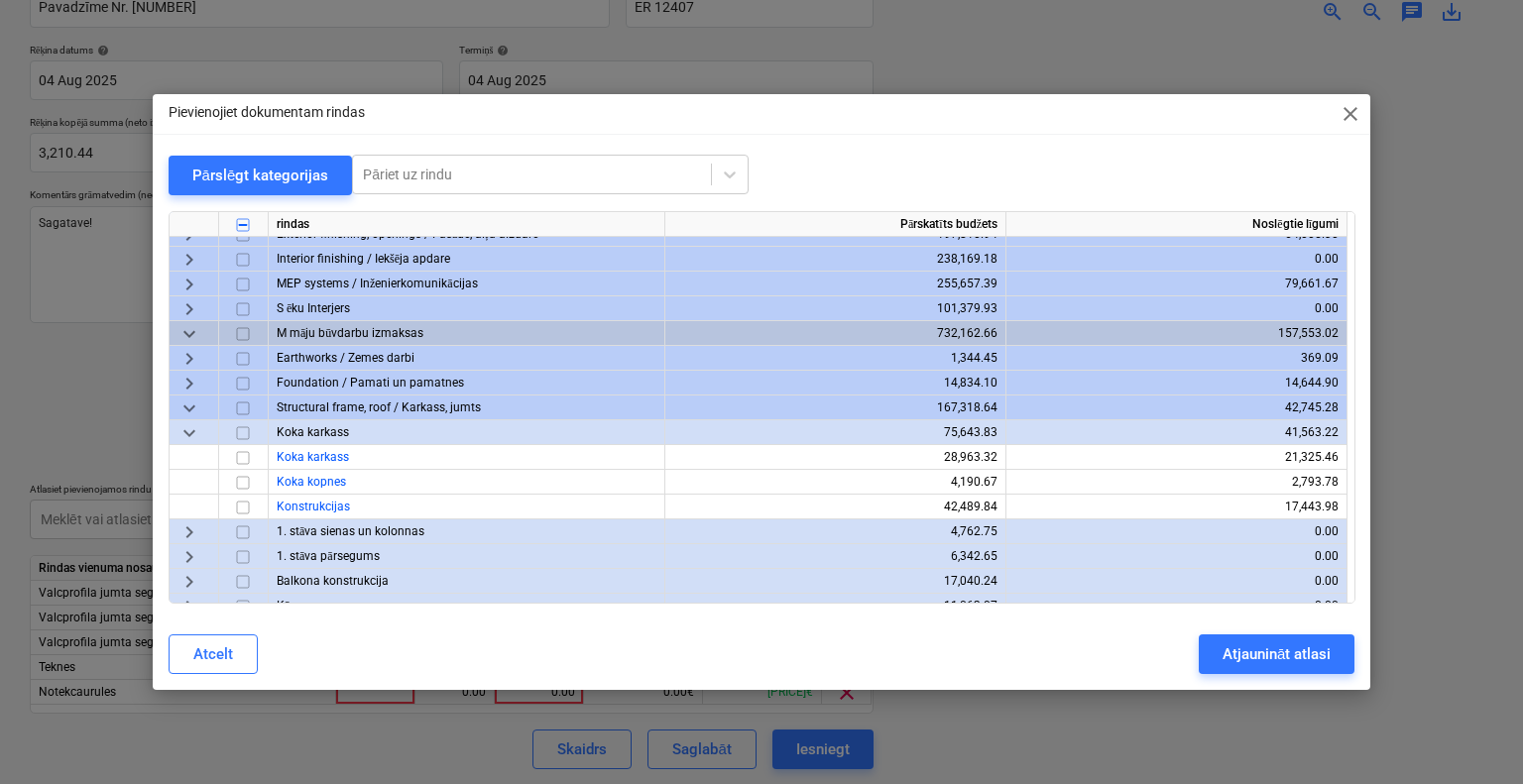 scroll, scrollTop: 496, scrollLeft: 0, axis: vertical 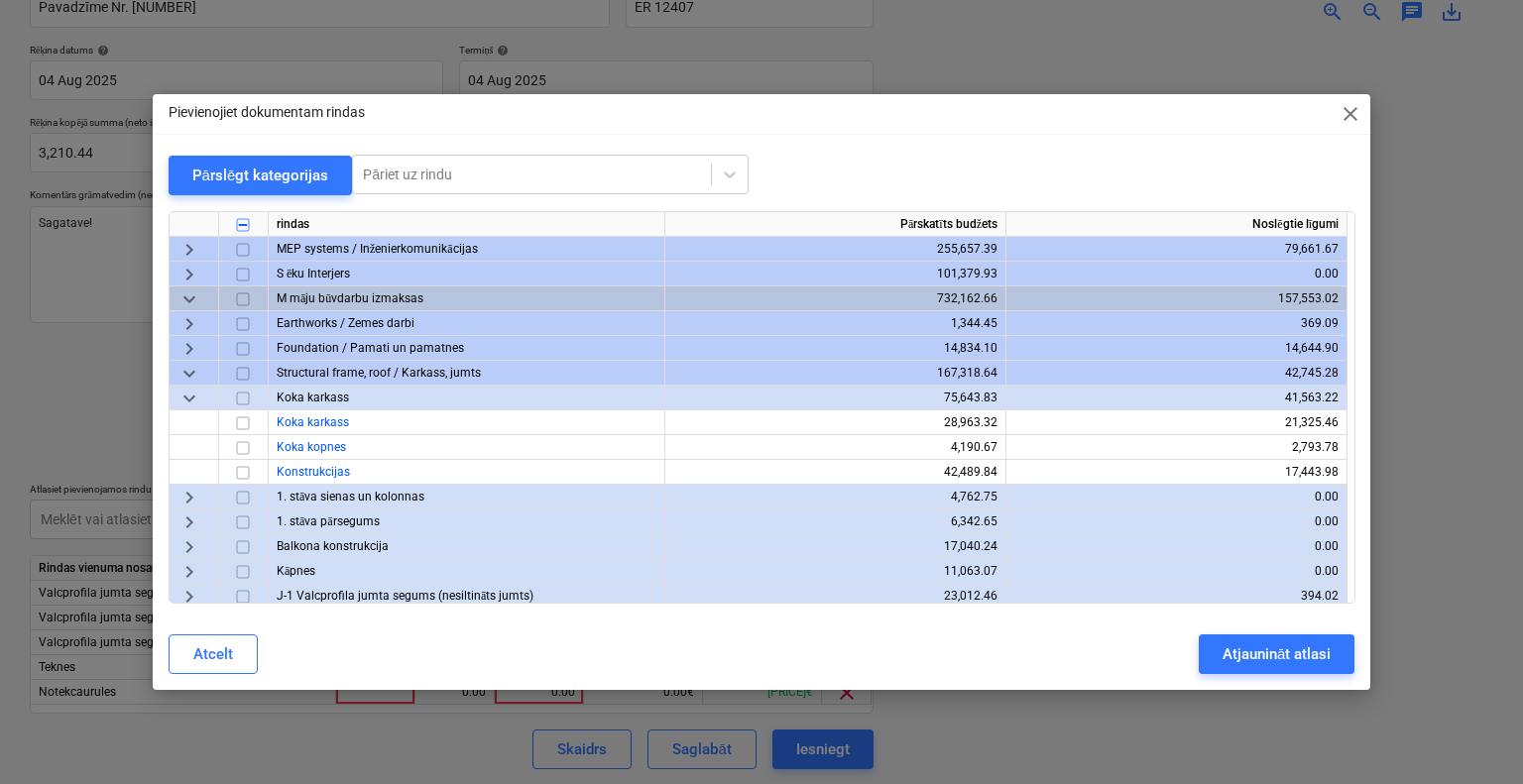 click on "keyboard_arrow_down" at bounding box center (189, 397) 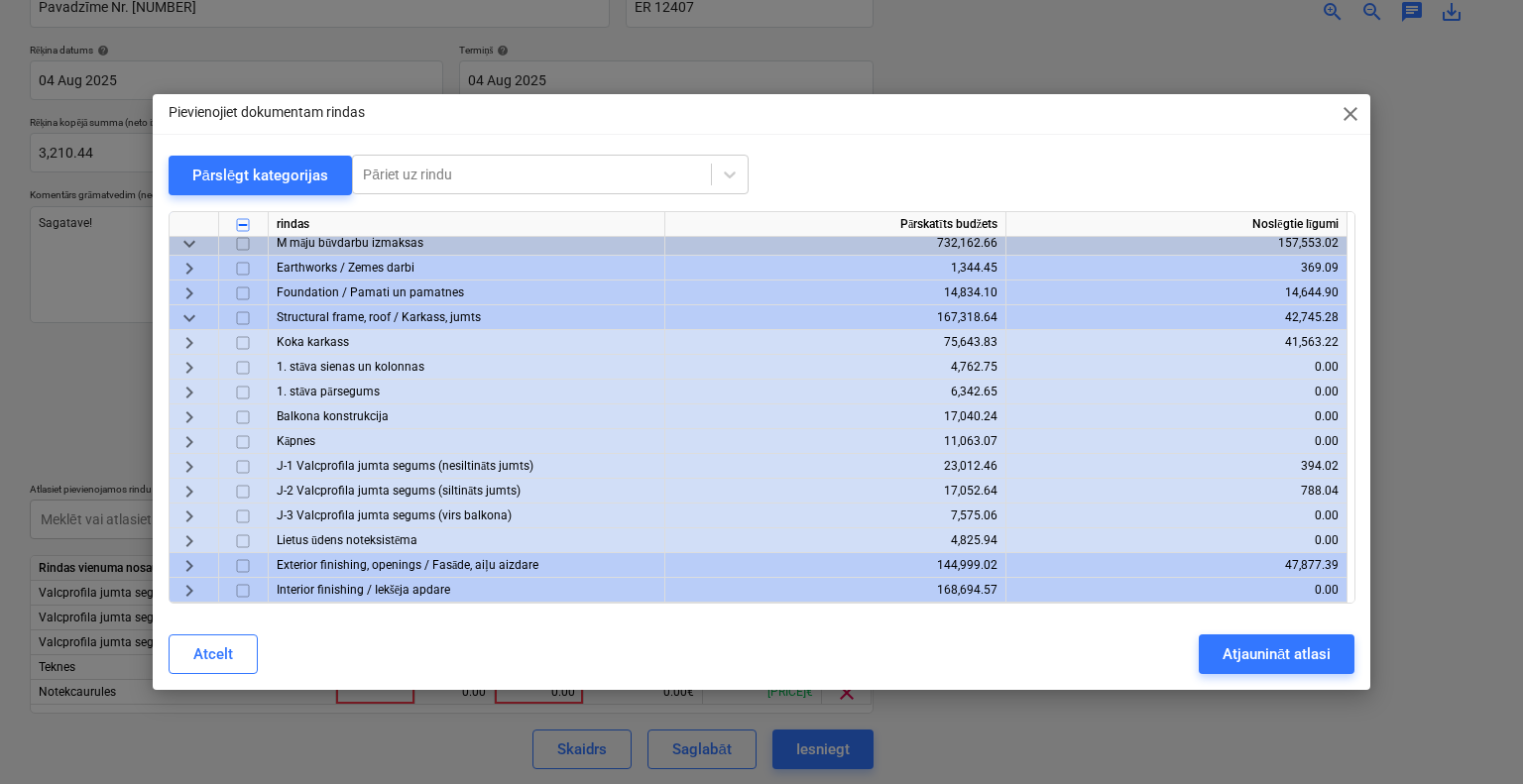 scroll, scrollTop: 595, scrollLeft: 0, axis: vertical 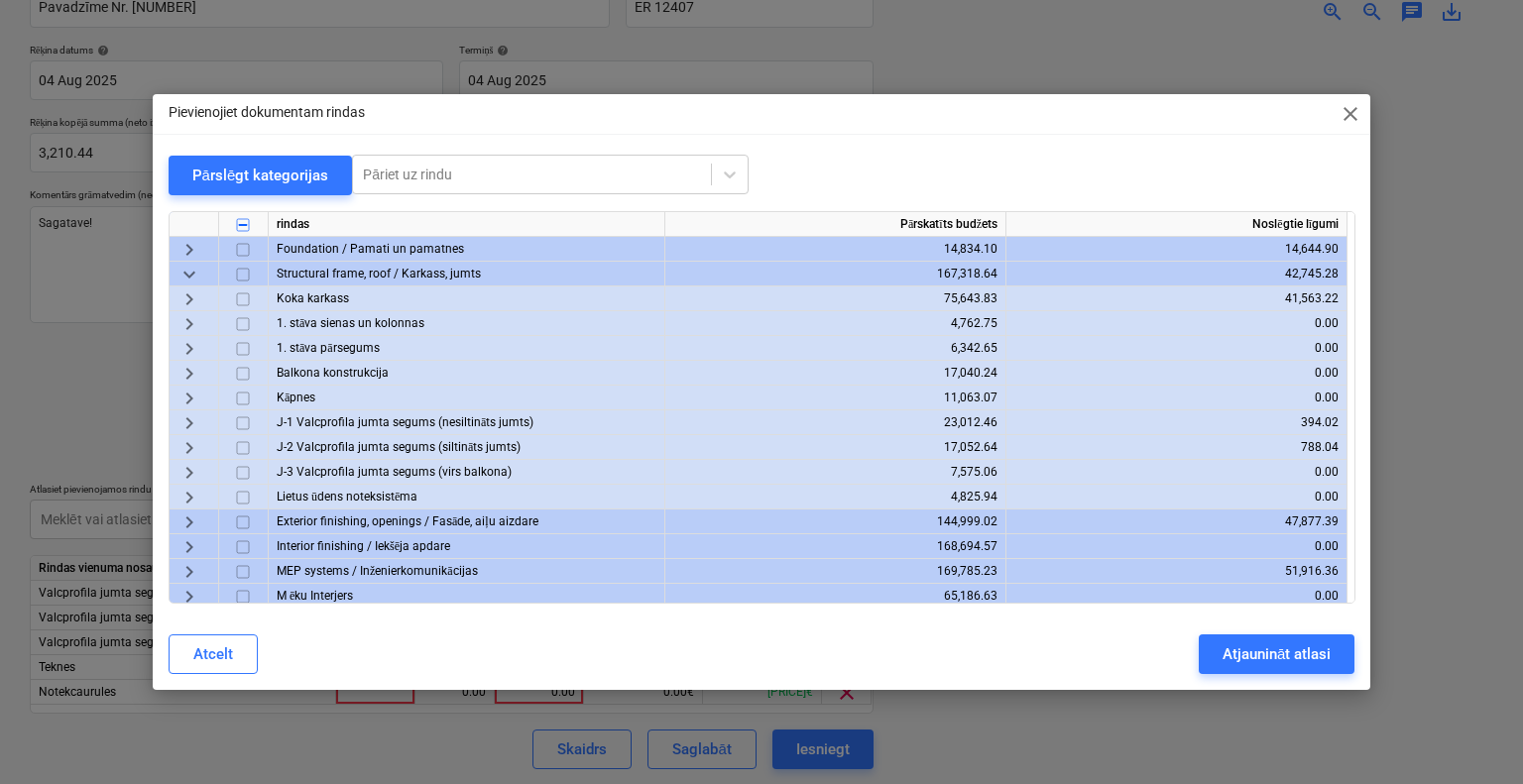 click on "keyboard_arrow_right" at bounding box center (189, 422) 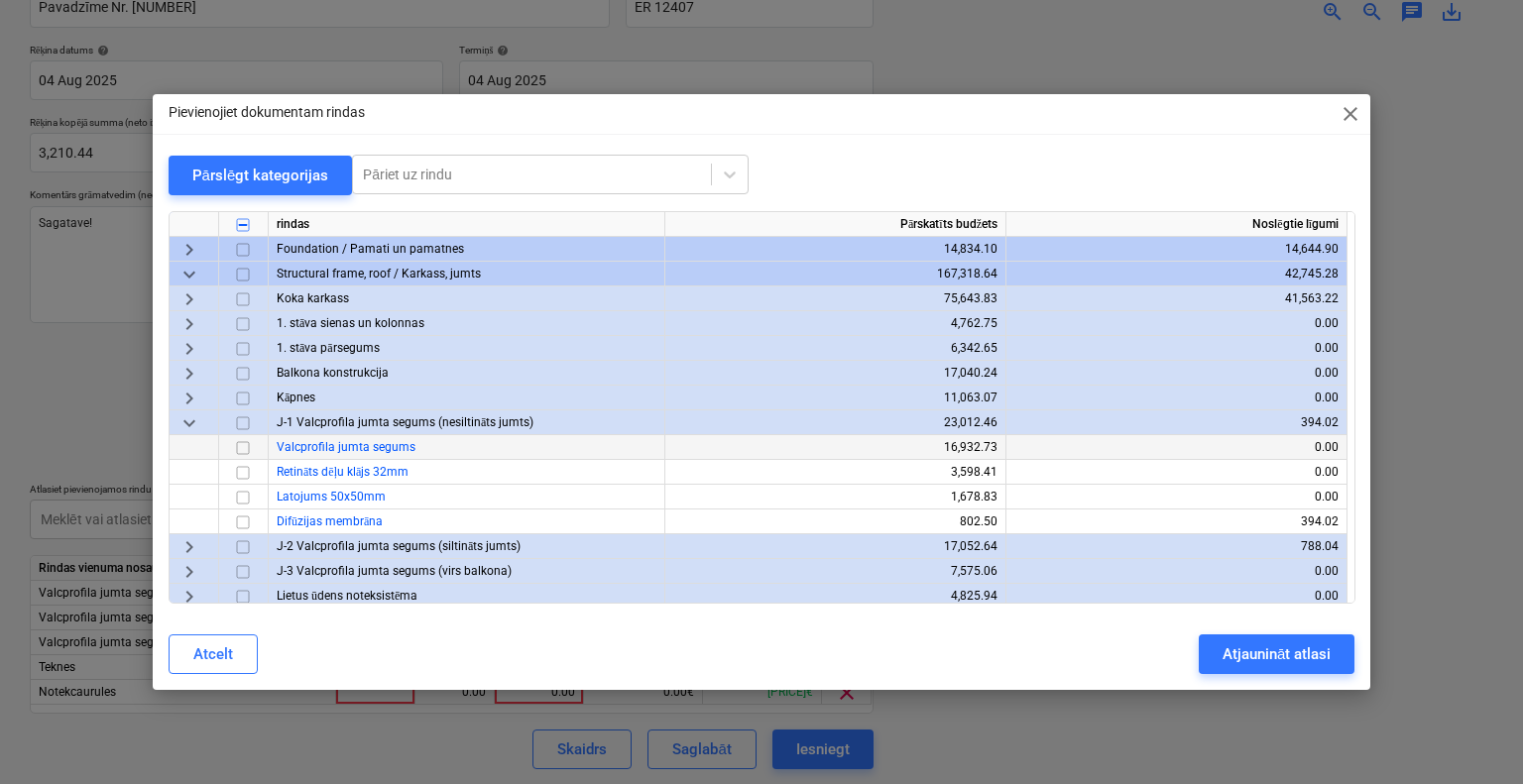 click at bounding box center (243, 447) 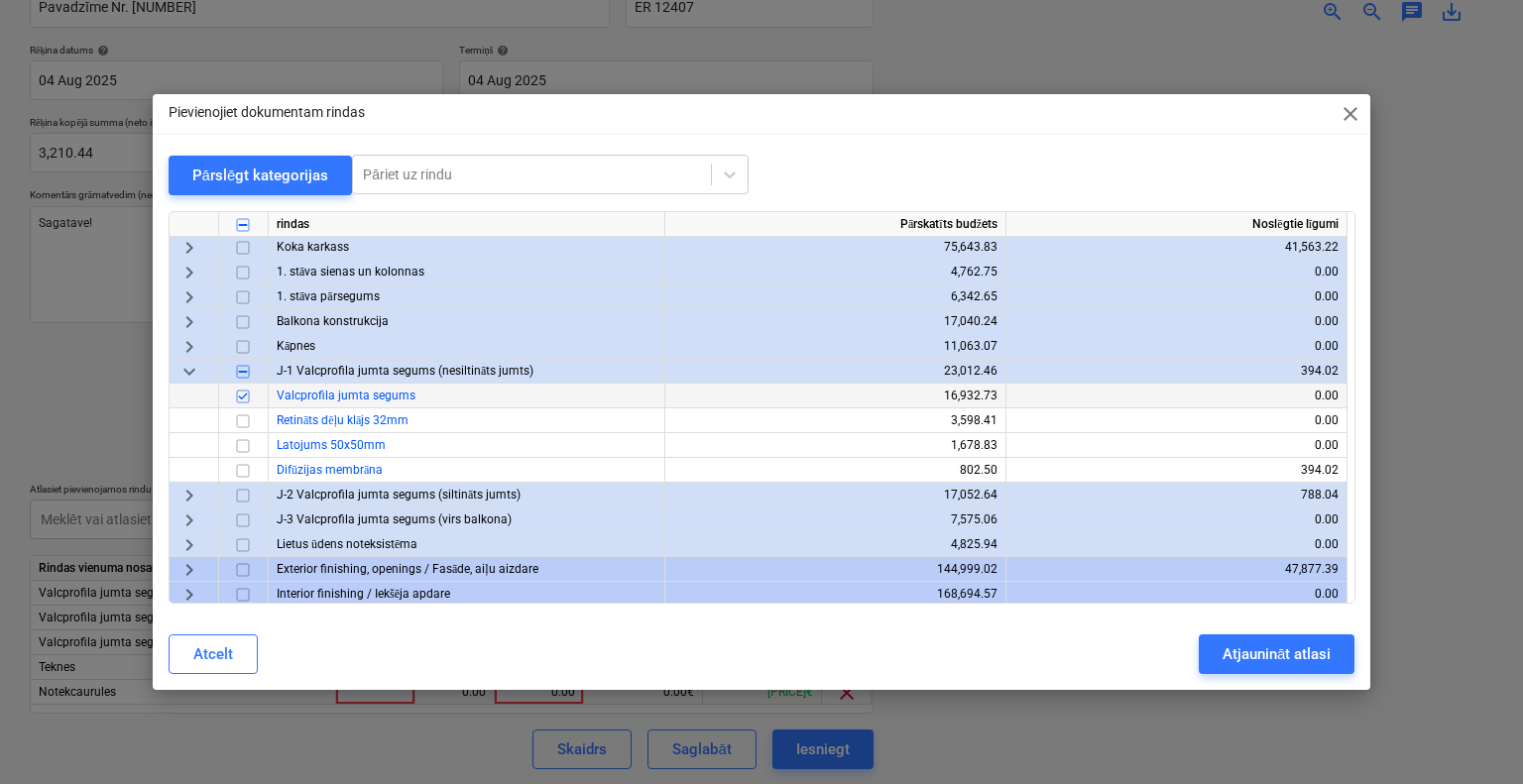 scroll, scrollTop: 694, scrollLeft: 0, axis: vertical 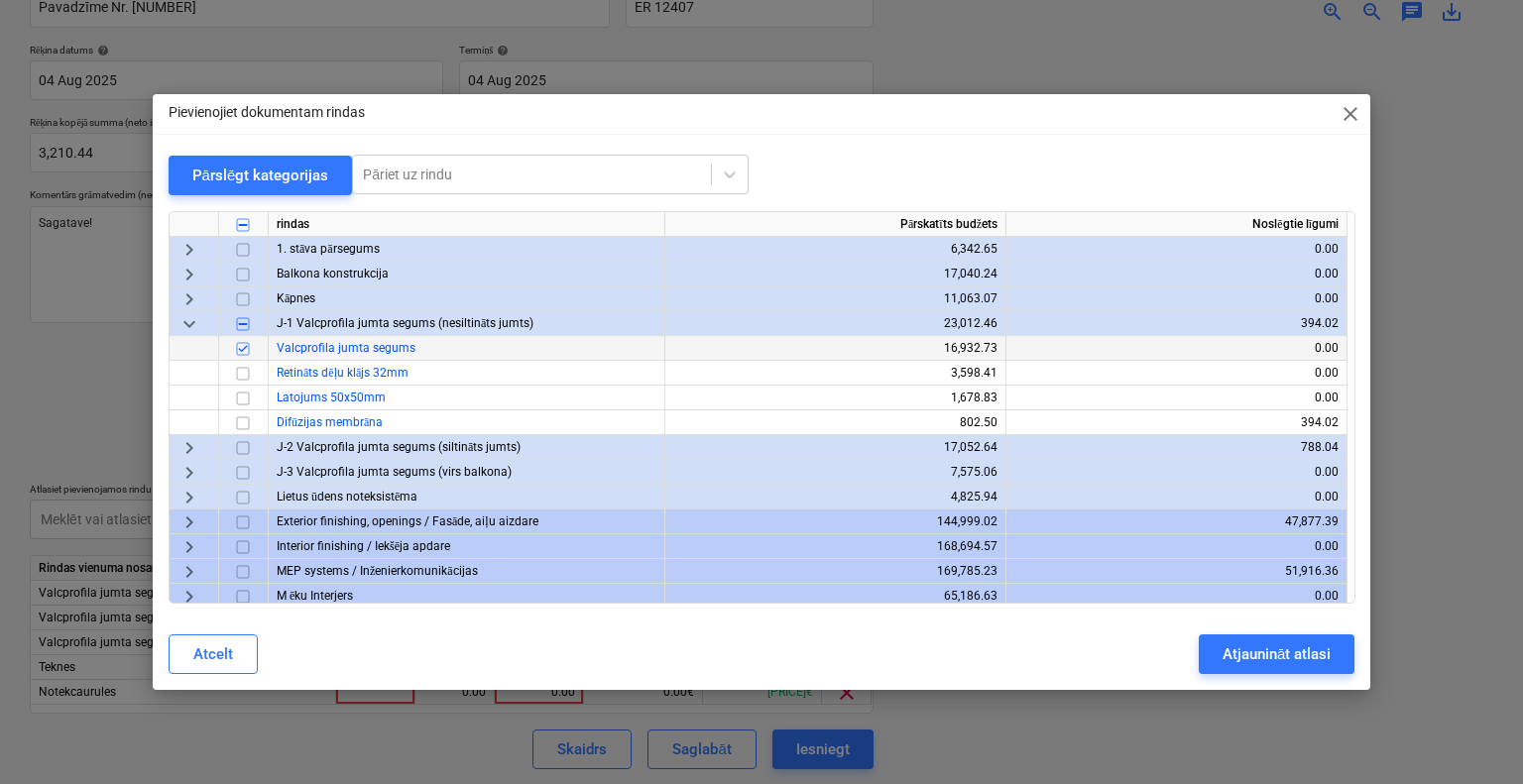 click on "keyboard_arrow_right" at bounding box center (189, 447) 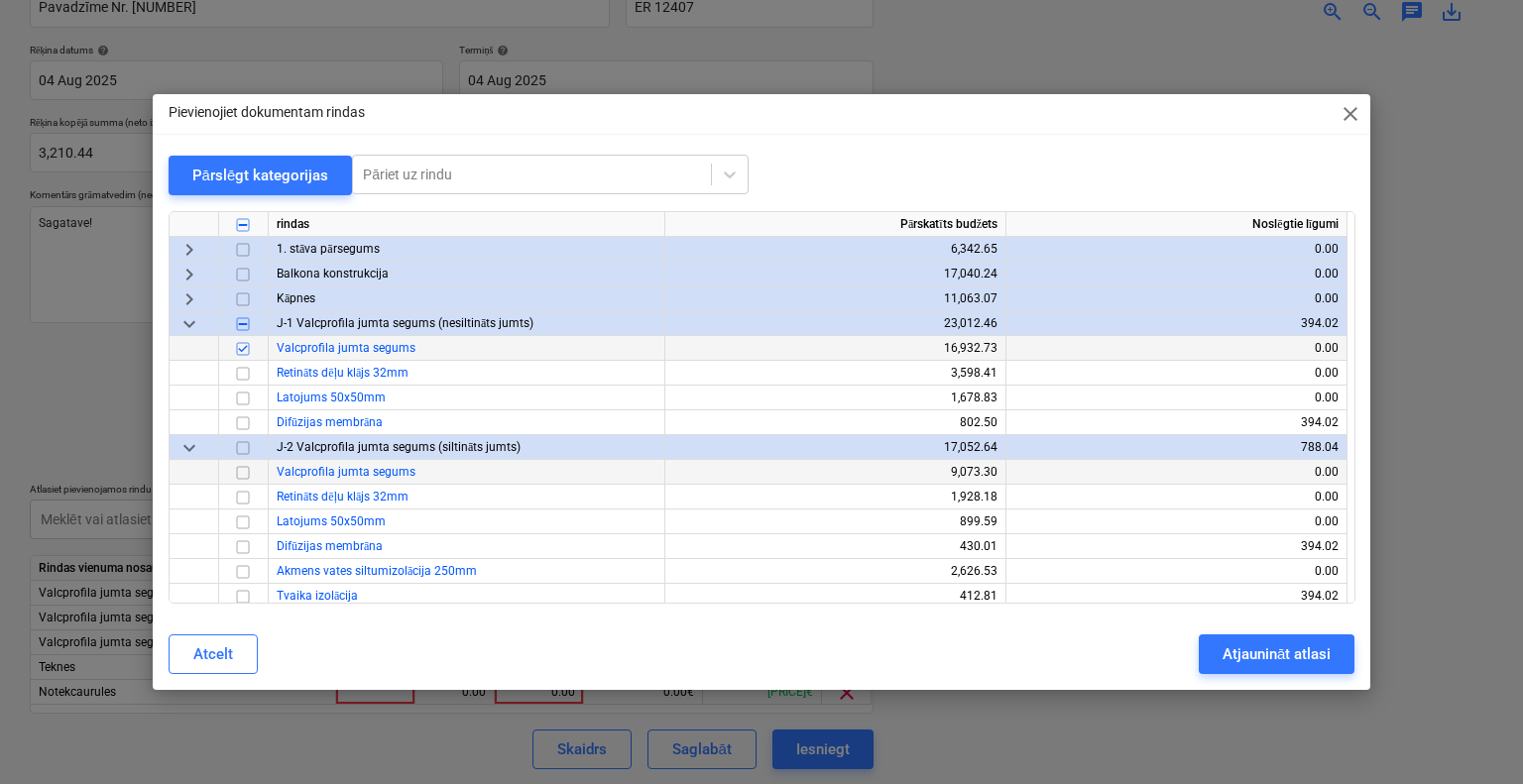 click at bounding box center [243, 472] 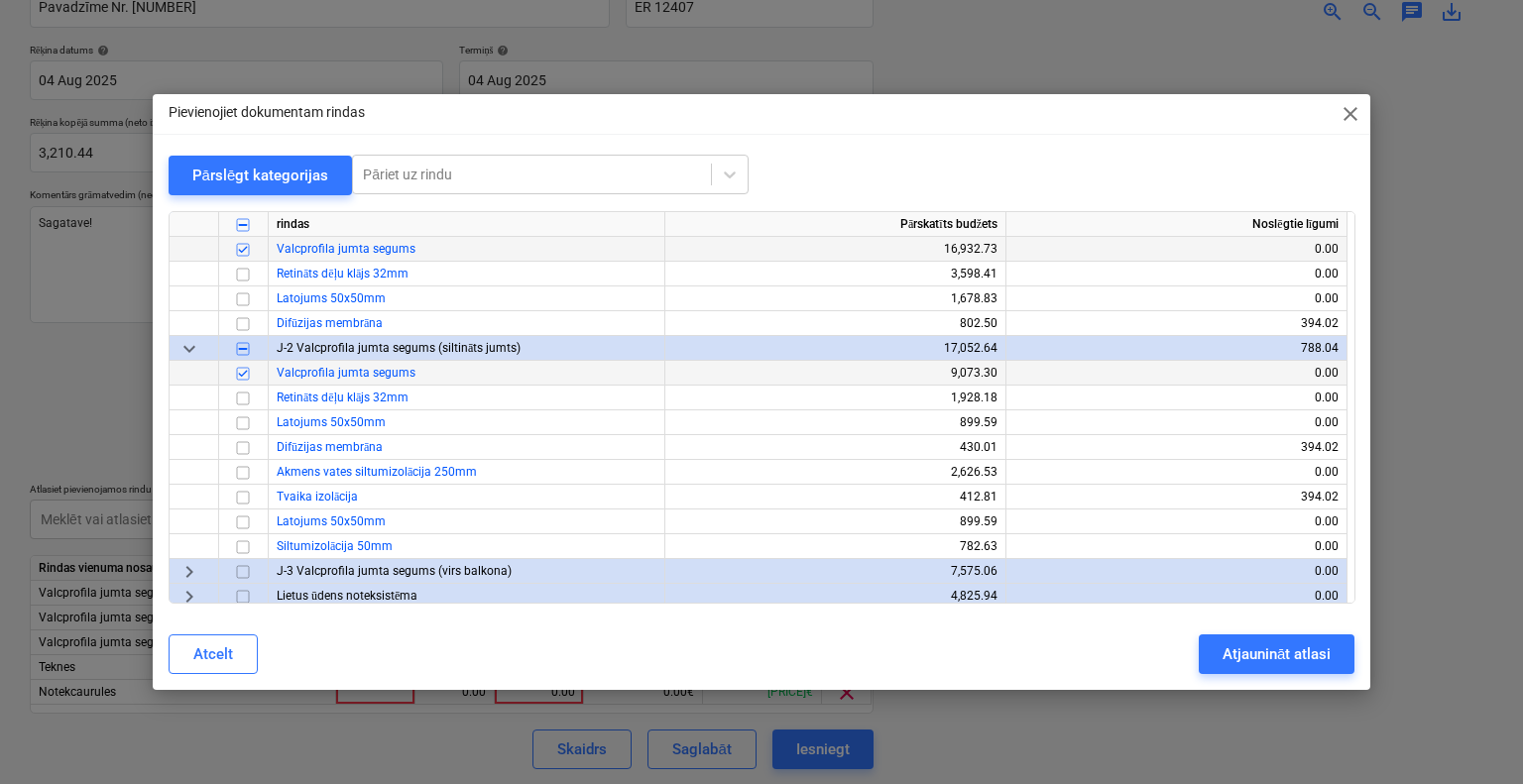 scroll, scrollTop: 892, scrollLeft: 0, axis: vertical 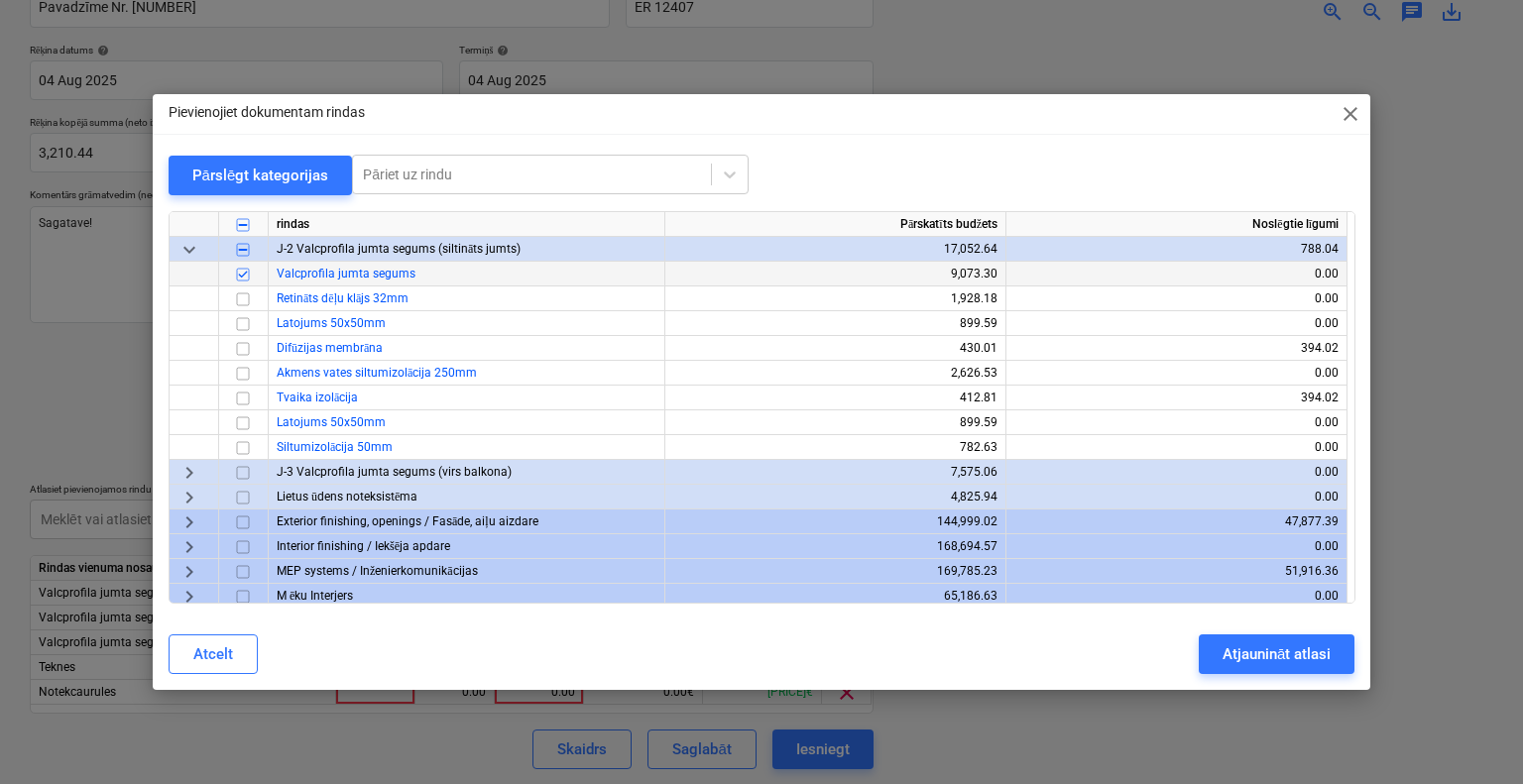 click on "keyboard_arrow_right" at bounding box center (189, 472) 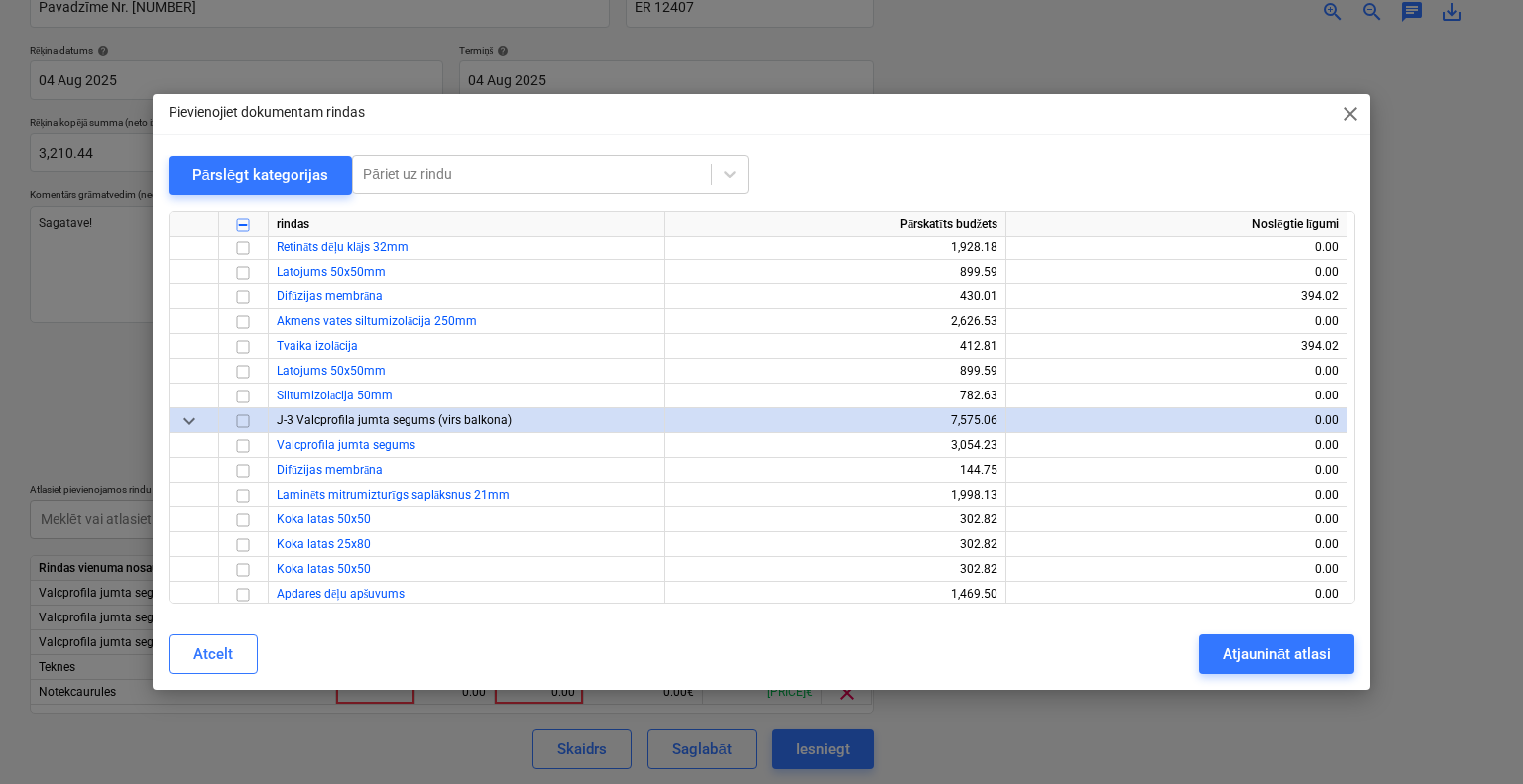 scroll, scrollTop: 991, scrollLeft: 0, axis: vertical 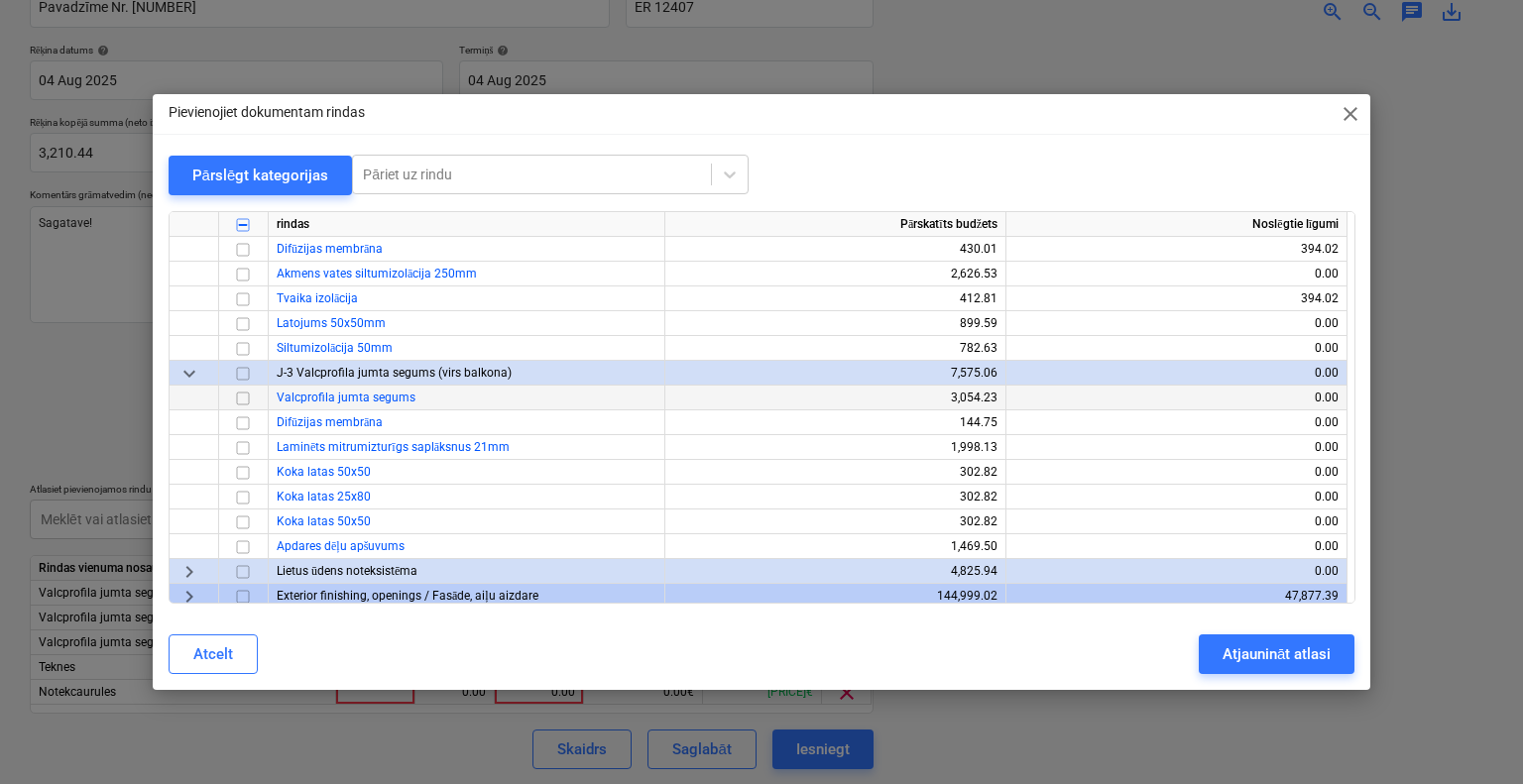 click at bounding box center (243, 397) 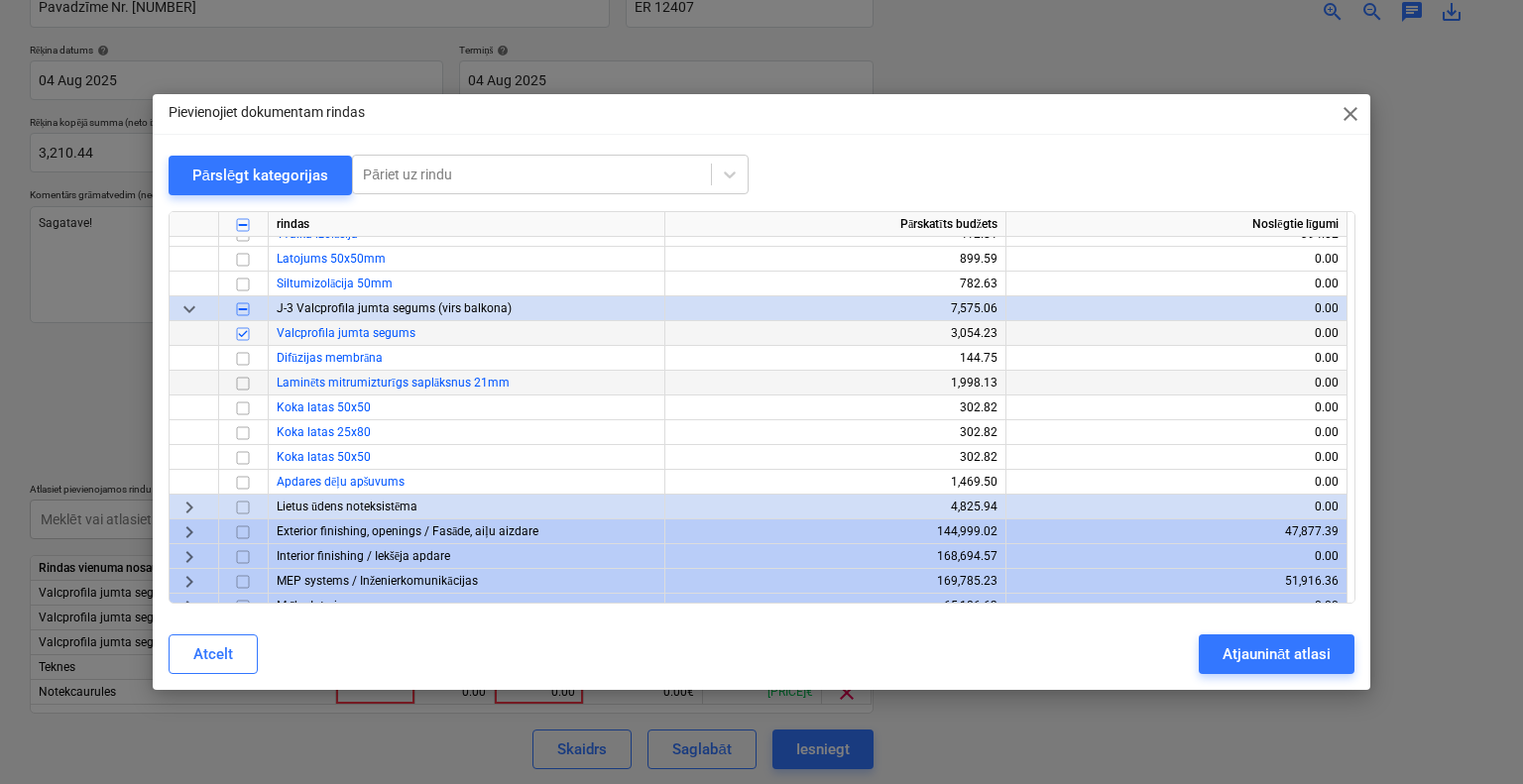 scroll, scrollTop: 1090, scrollLeft: 0, axis: vertical 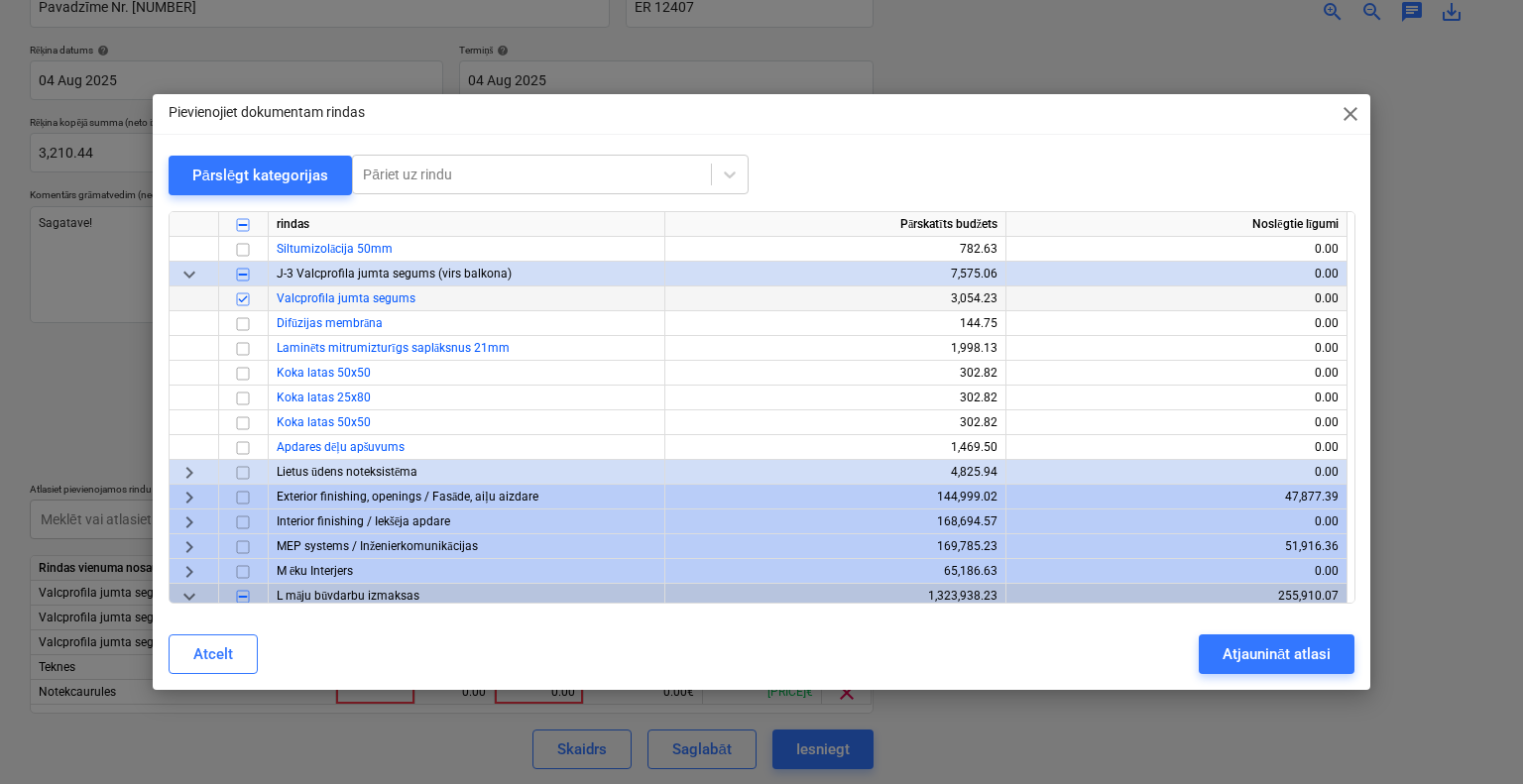 click on "keyboard_arrow_right" at bounding box center (189, 472) 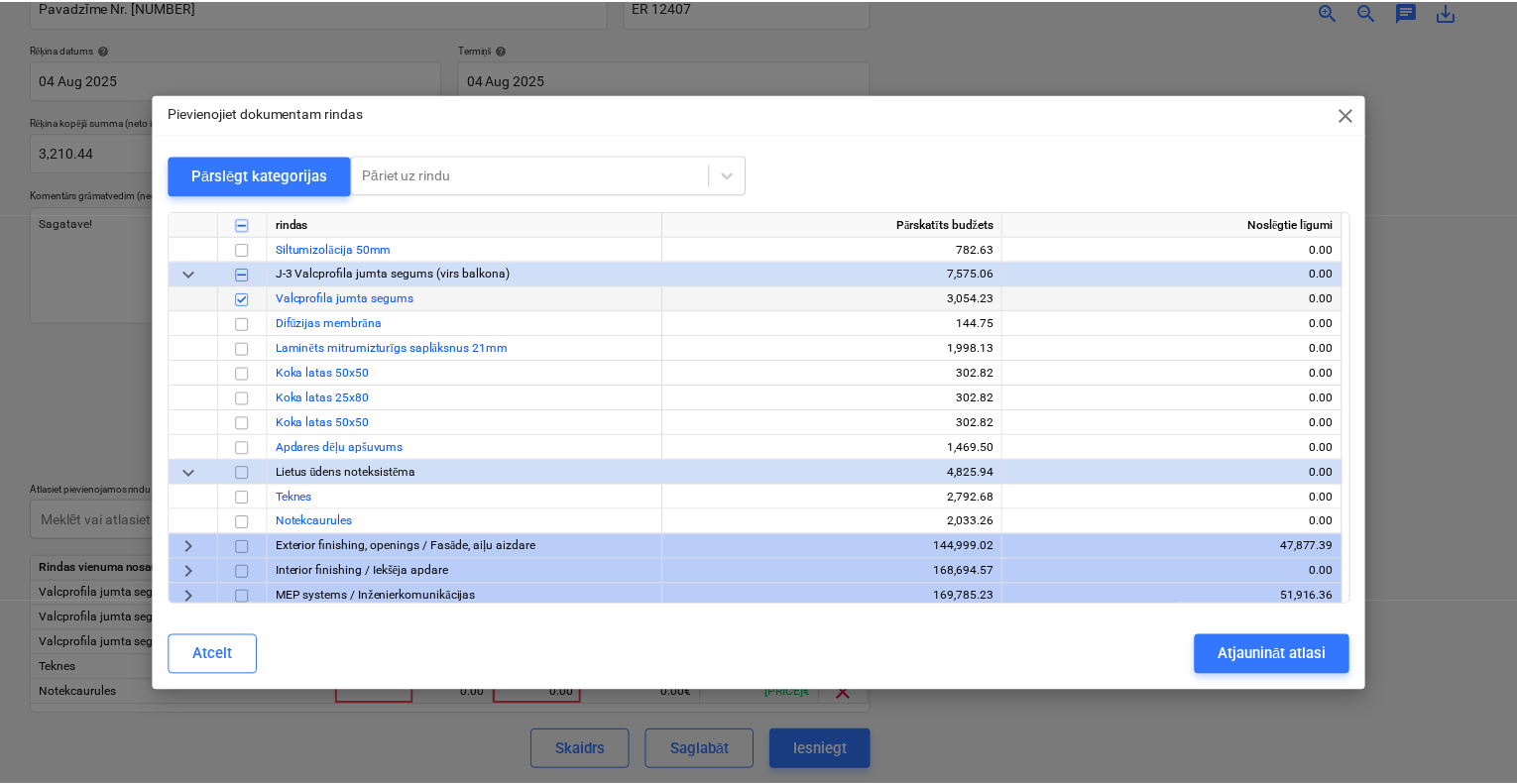 scroll, scrollTop: 1189, scrollLeft: 0, axis: vertical 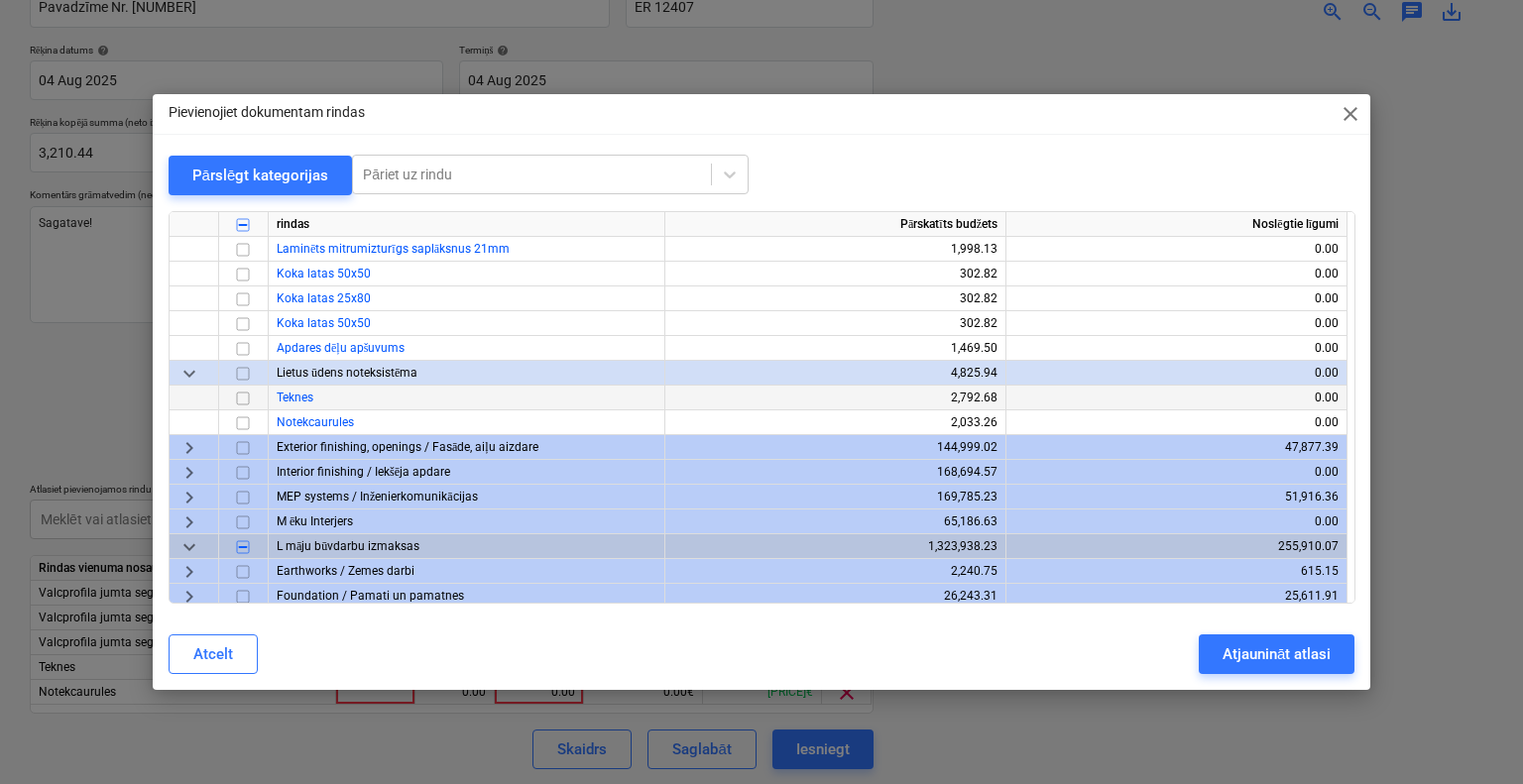 click at bounding box center [243, 397] 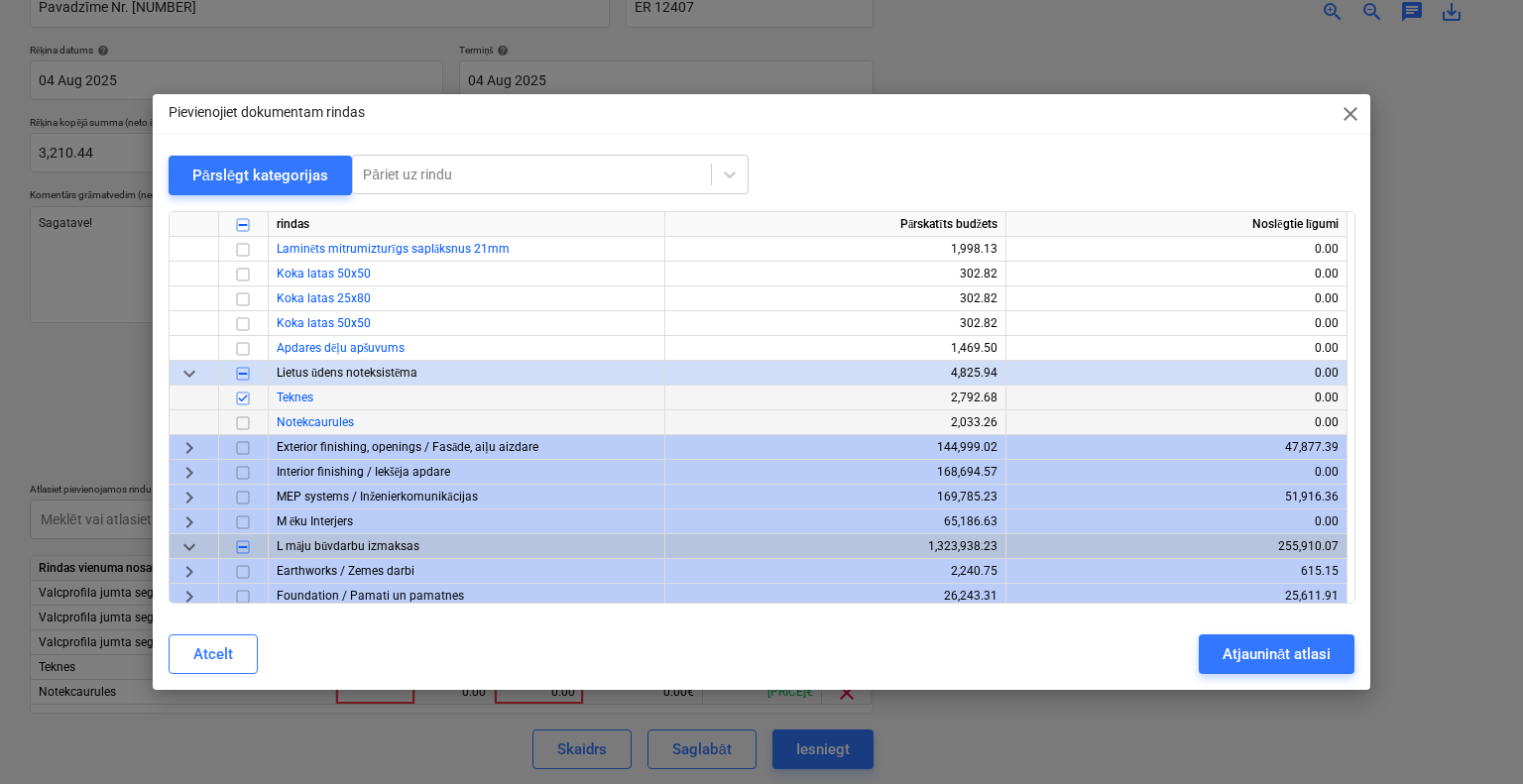 click at bounding box center (243, 422) 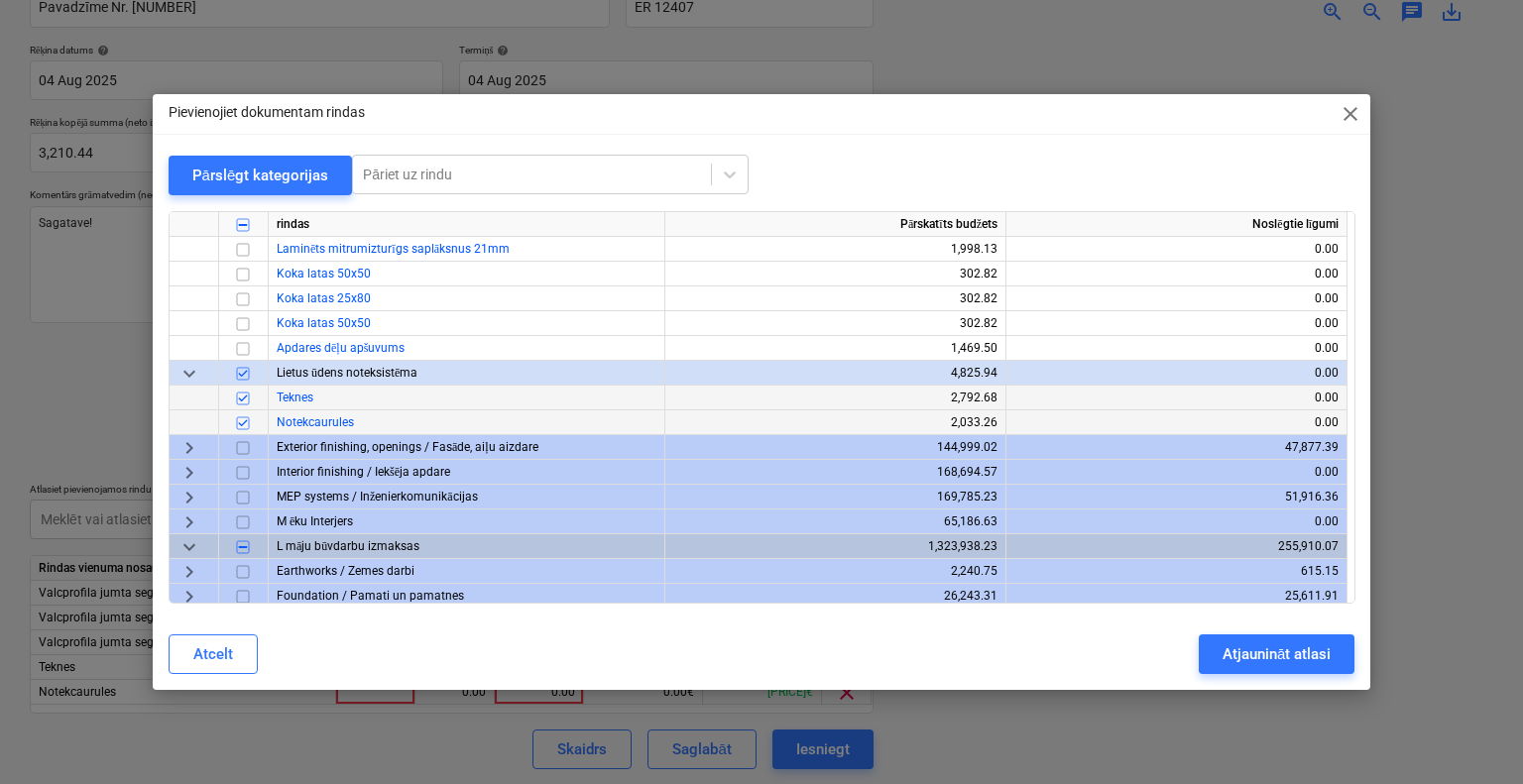 click on "Atjaunināt atlasi" at bounding box center (1276, 654) 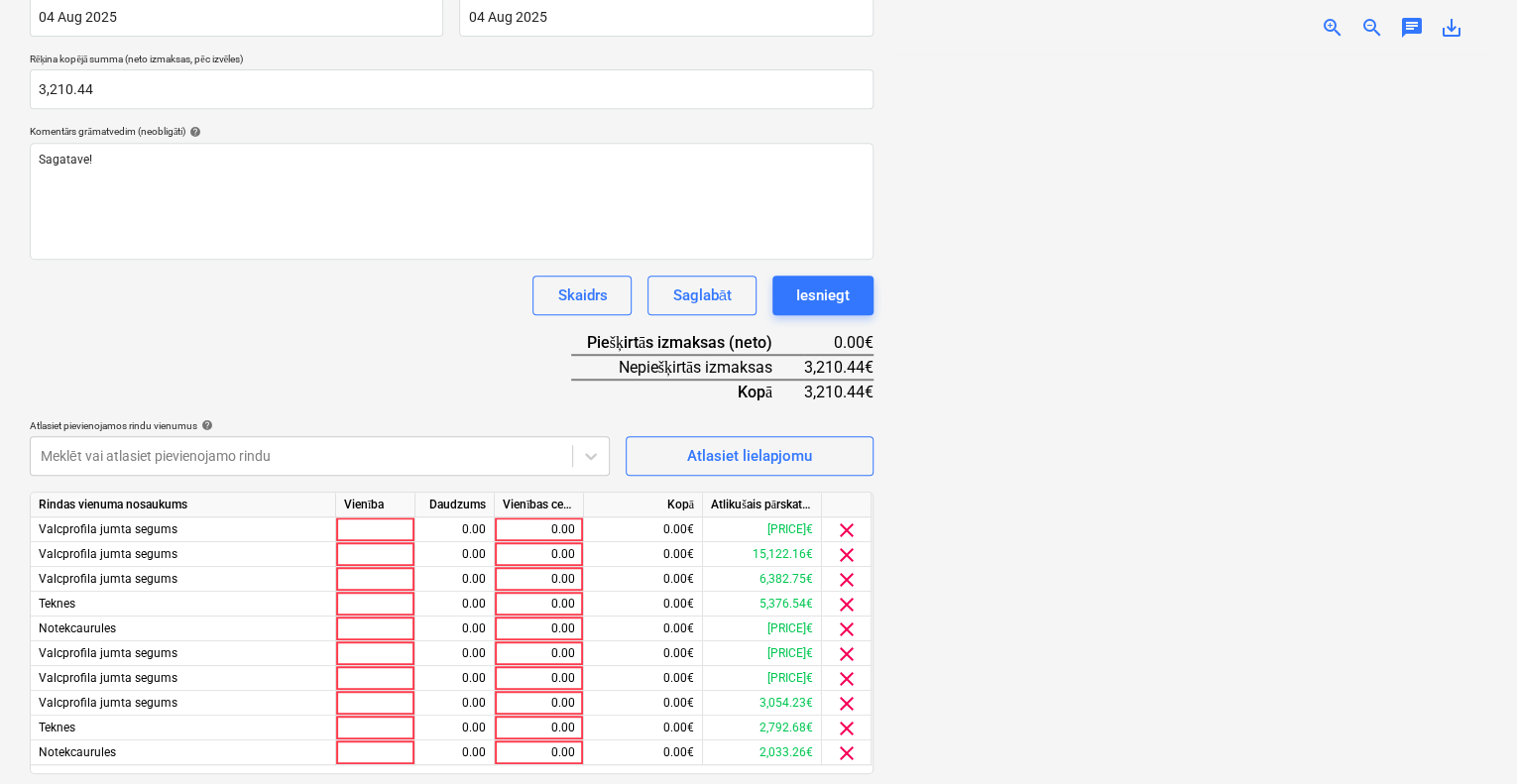 scroll, scrollTop: 460, scrollLeft: 0, axis: vertical 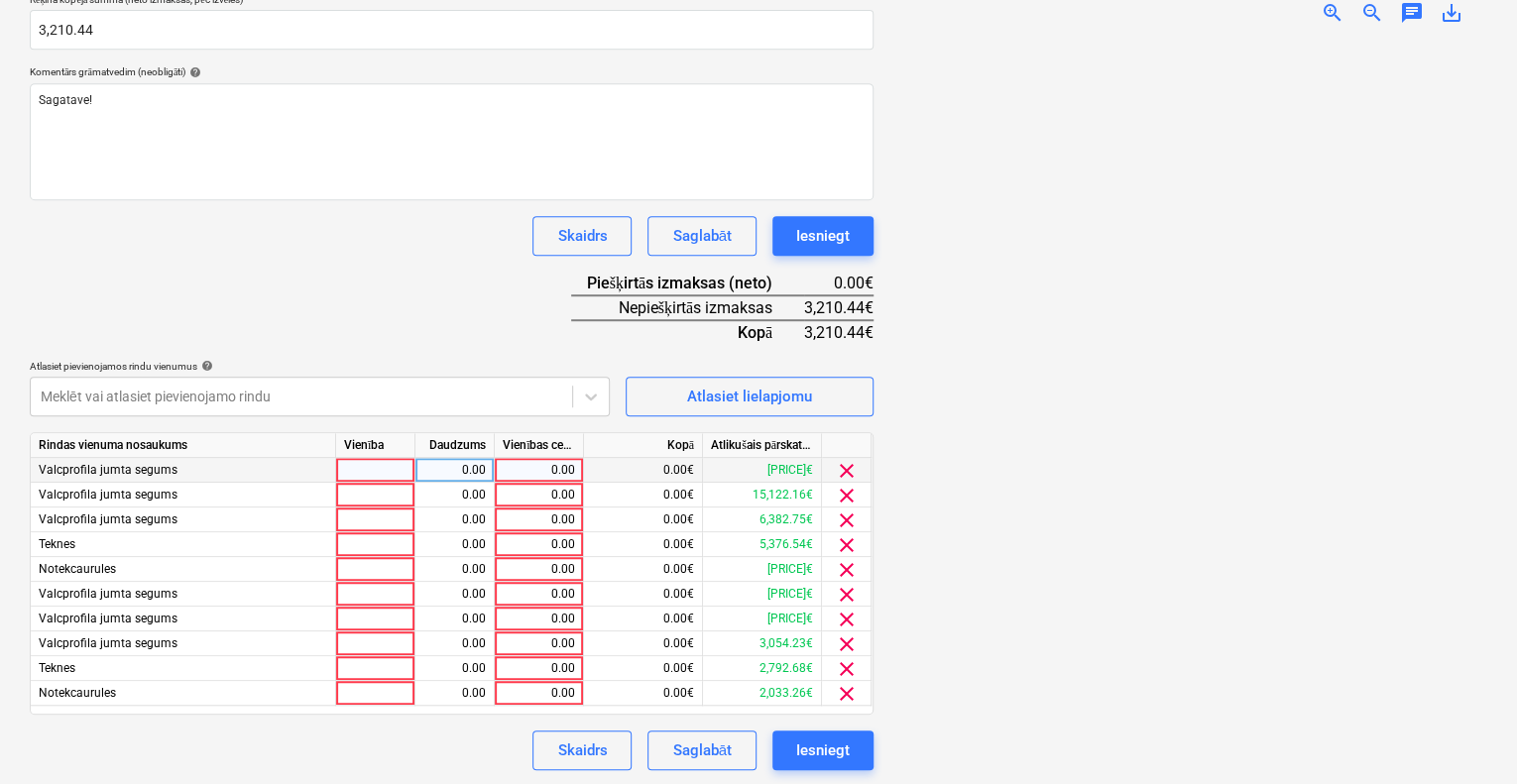 click on "0.00" at bounding box center (538, 470) 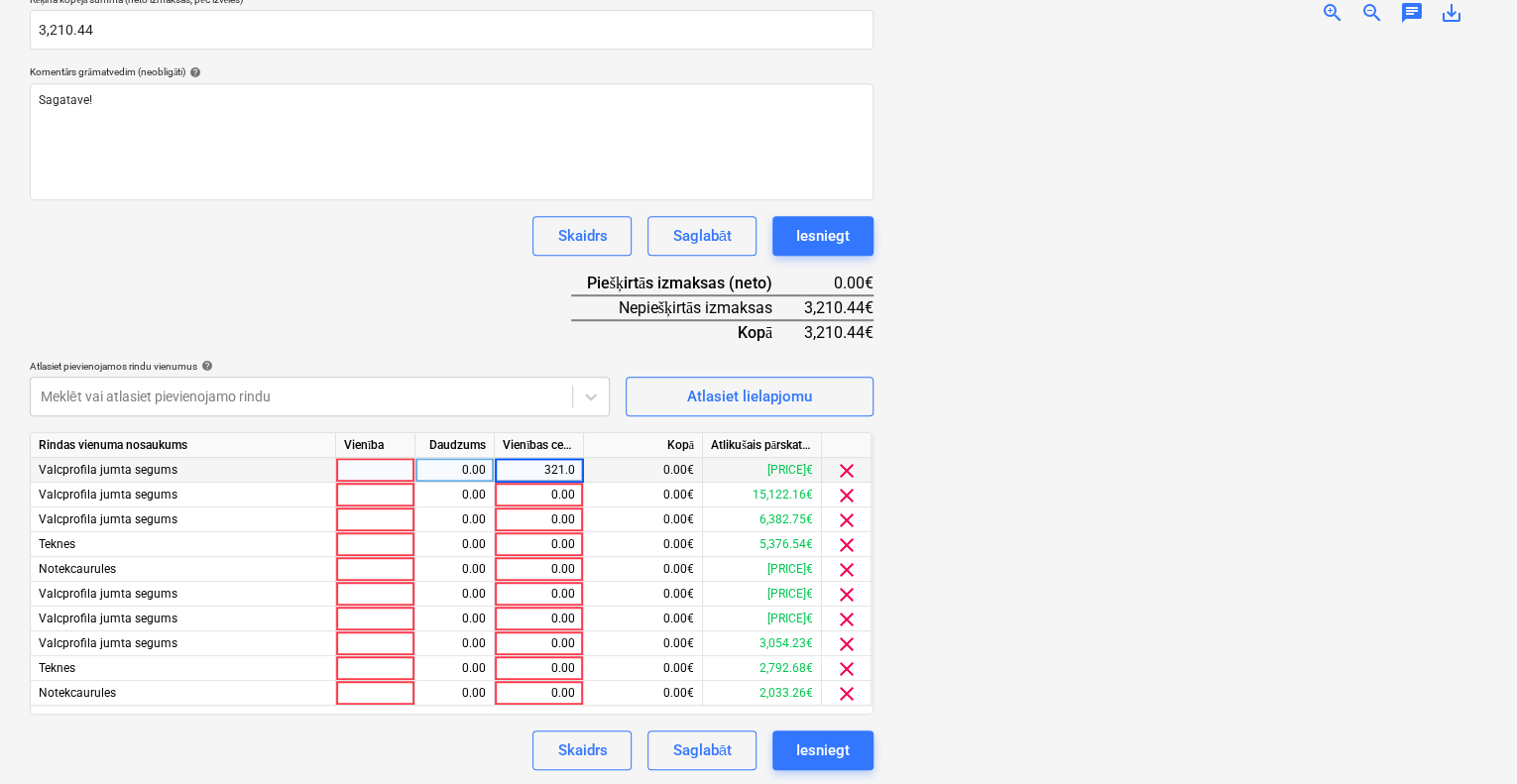 type on "321.04" 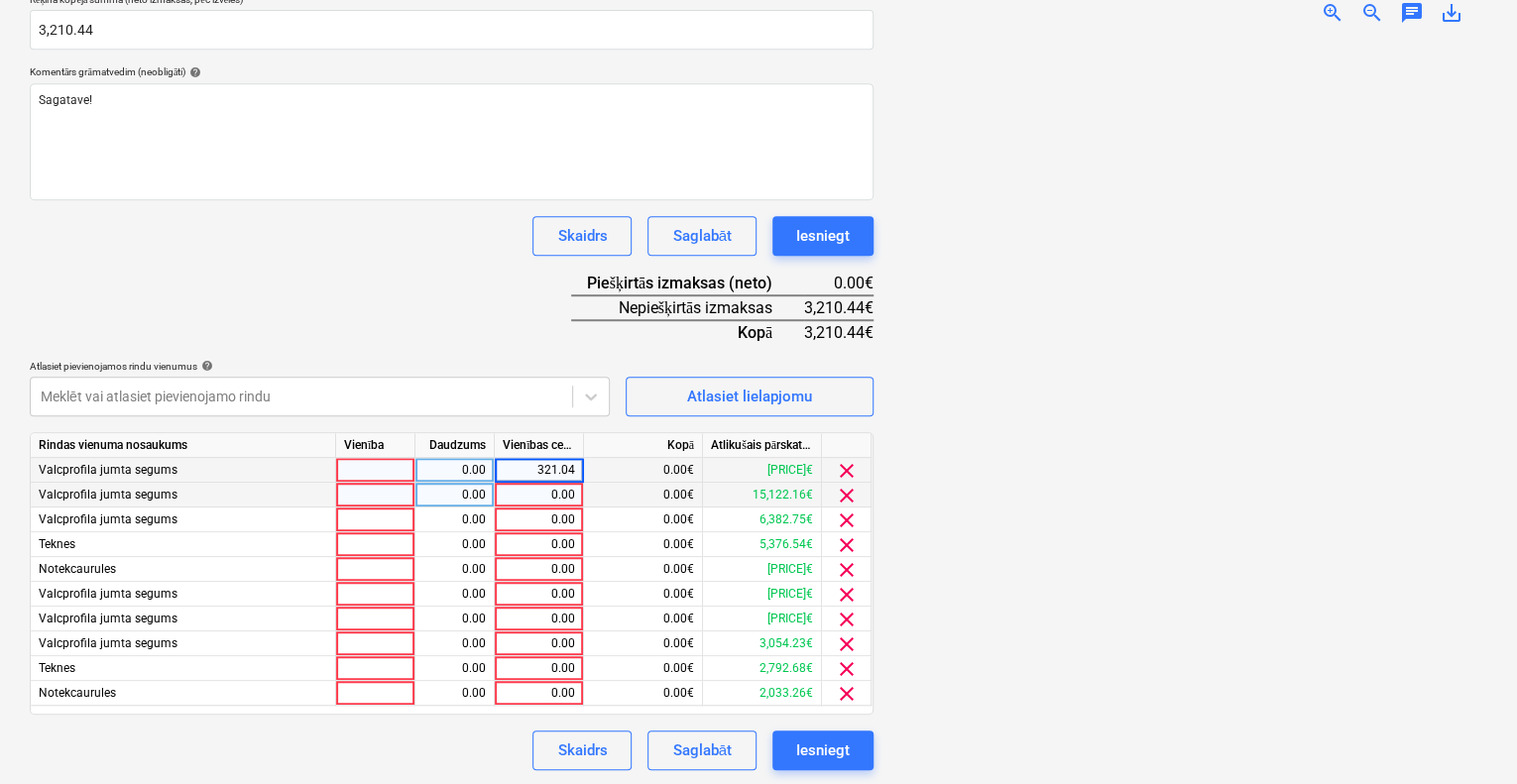 click on "0.00" at bounding box center [538, 495] 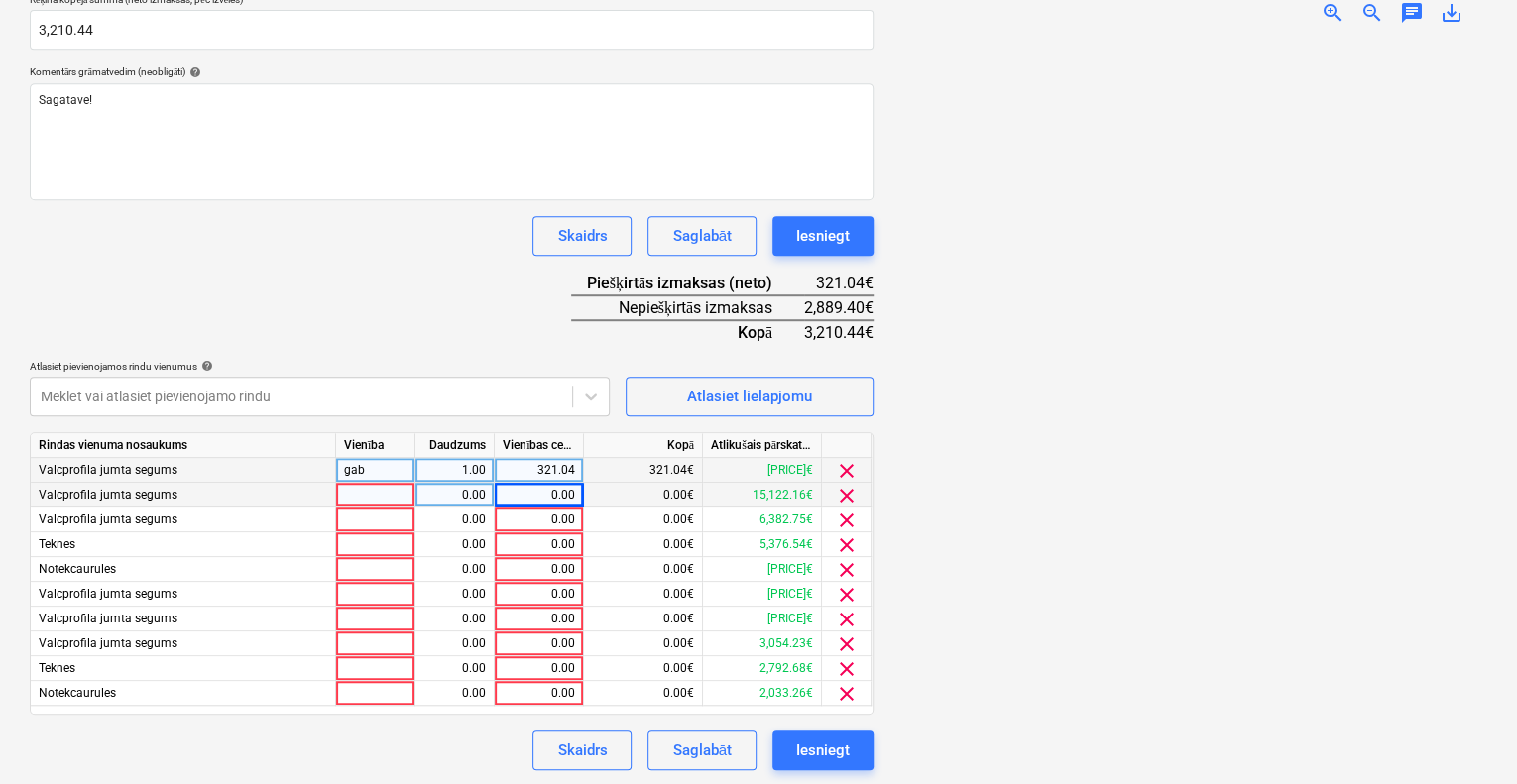click on "321.04" at bounding box center [538, 470] 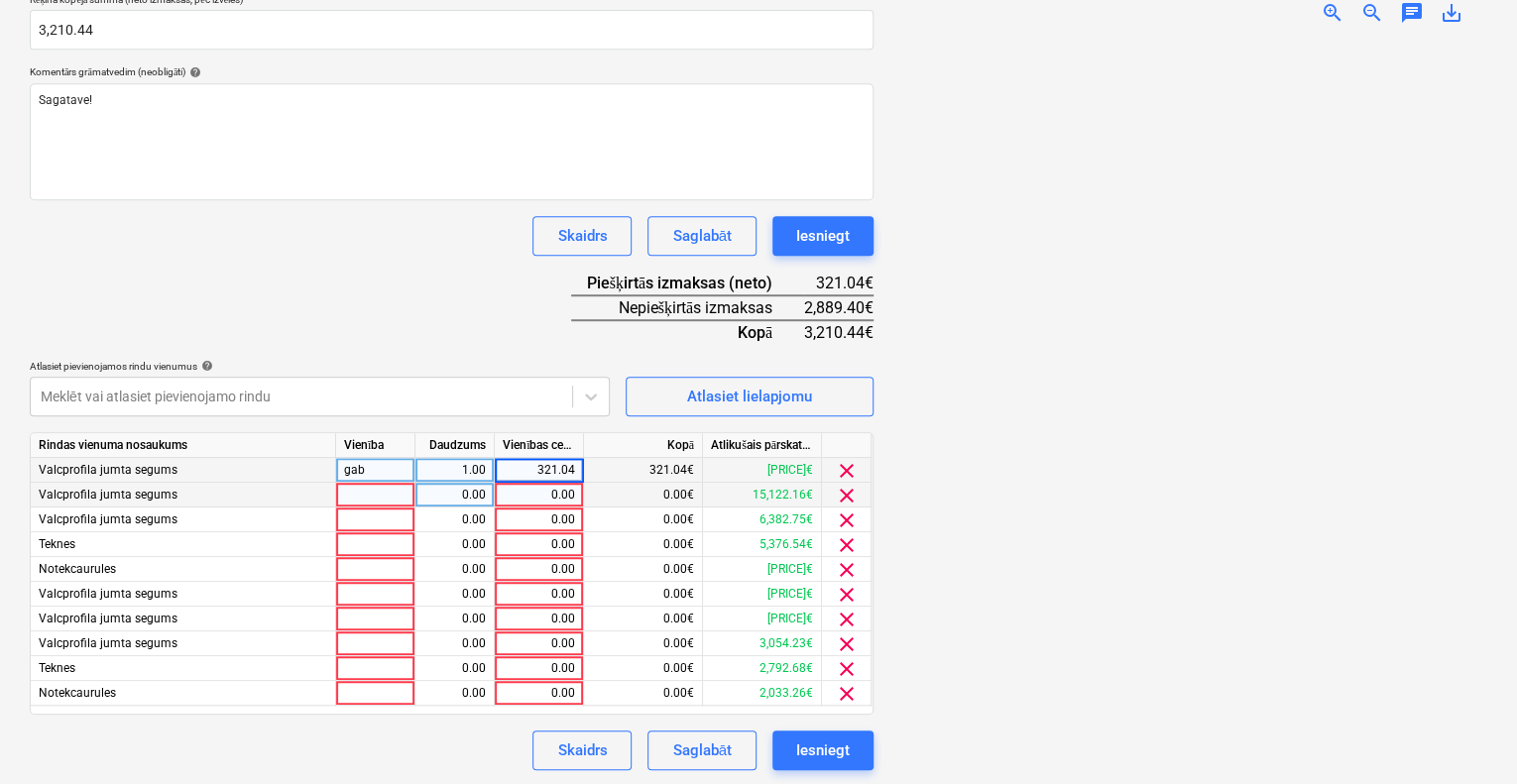 click on "0.00" at bounding box center [538, 495] 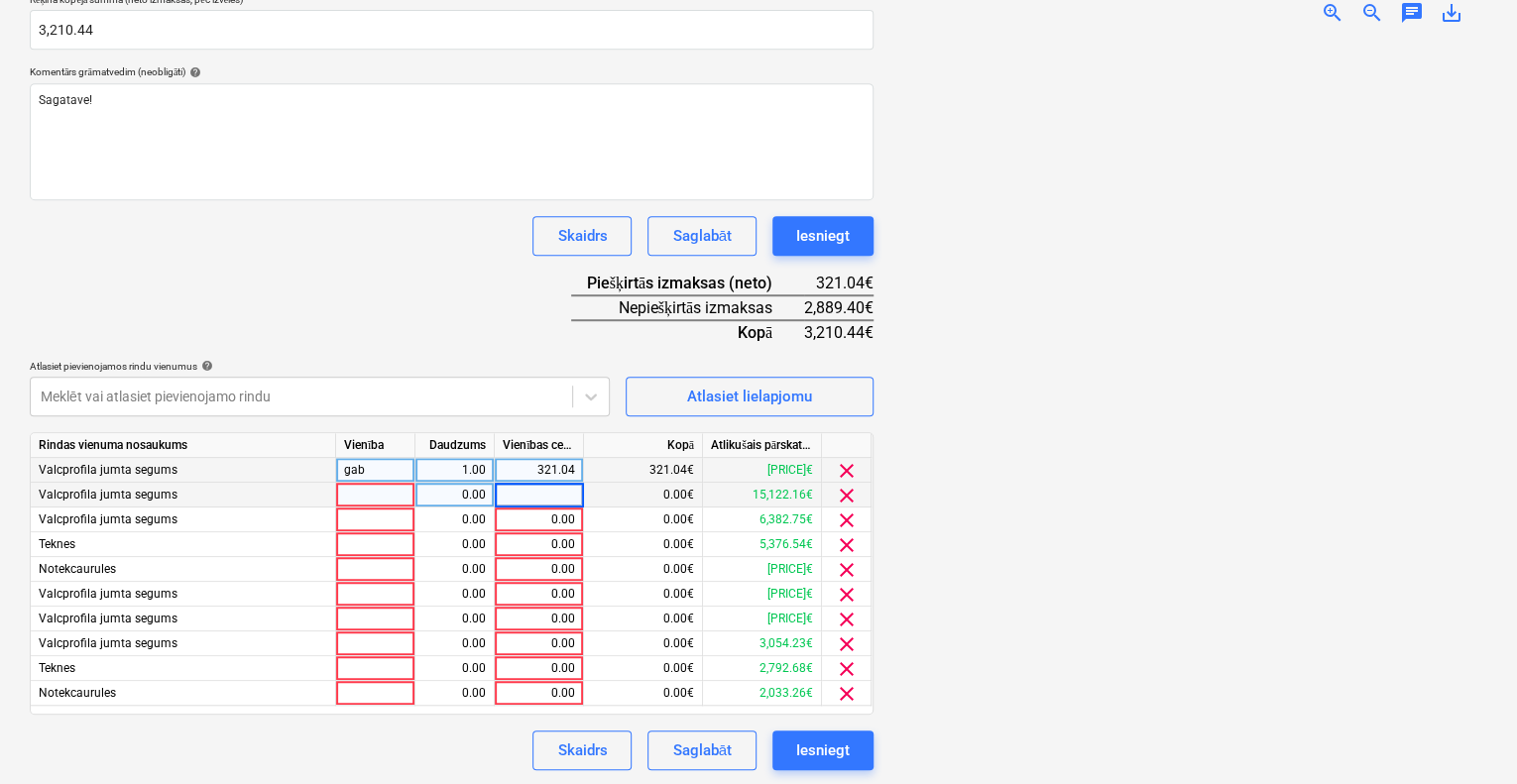 type on "321.04" 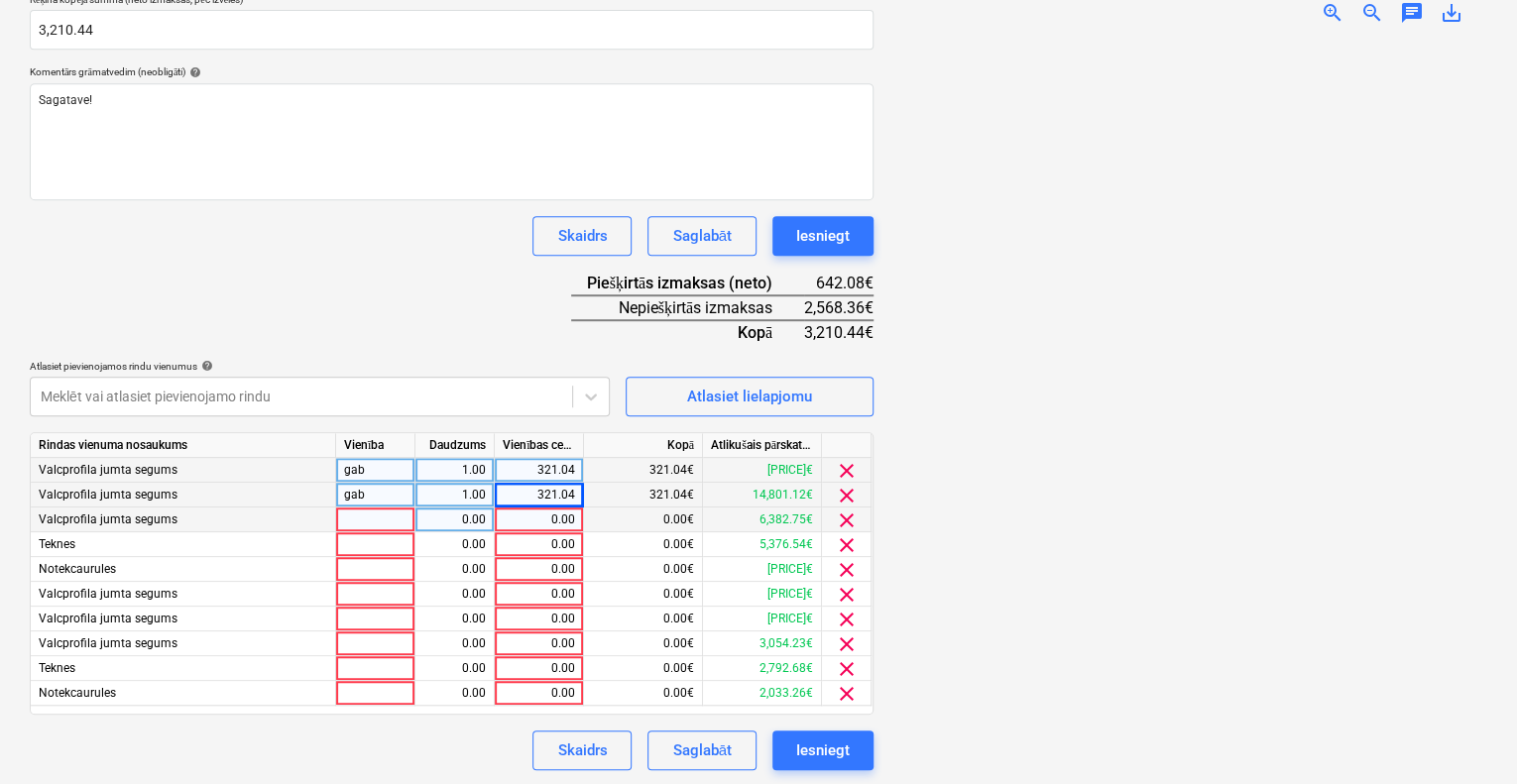 click on "0.00" at bounding box center [538, 519] 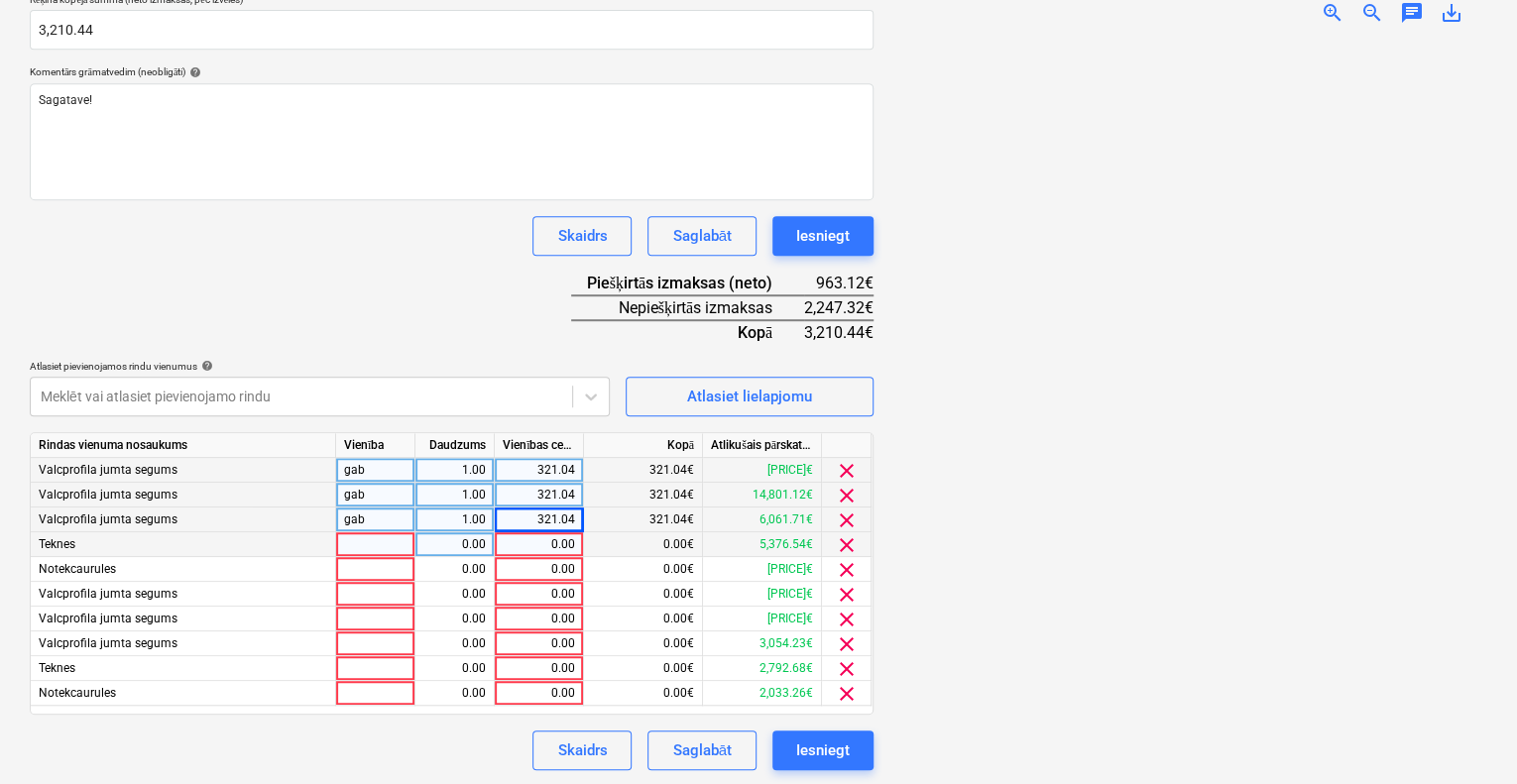 click on "0.00" at bounding box center (538, 544) 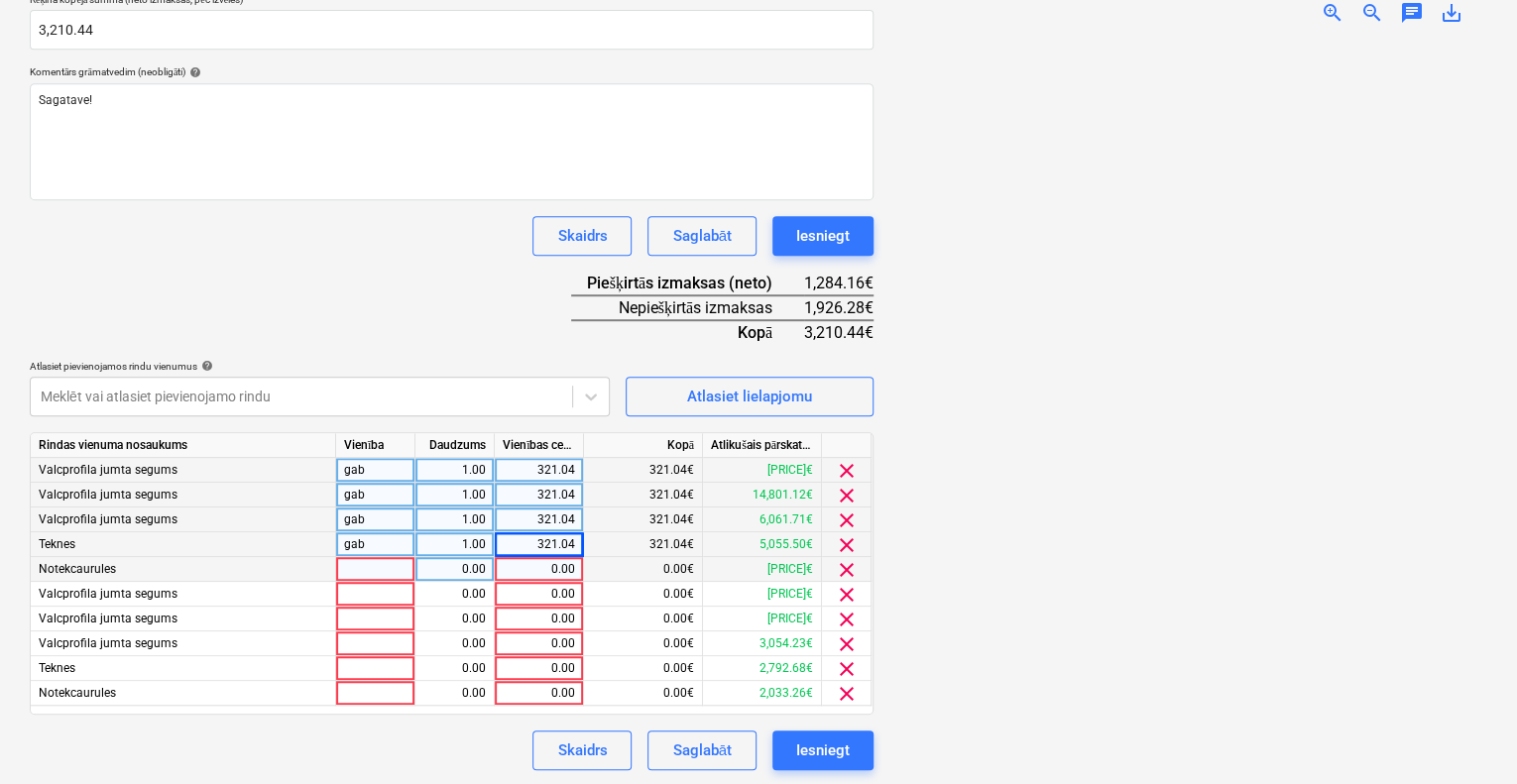 click on "0.00" at bounding box center [538, 569] 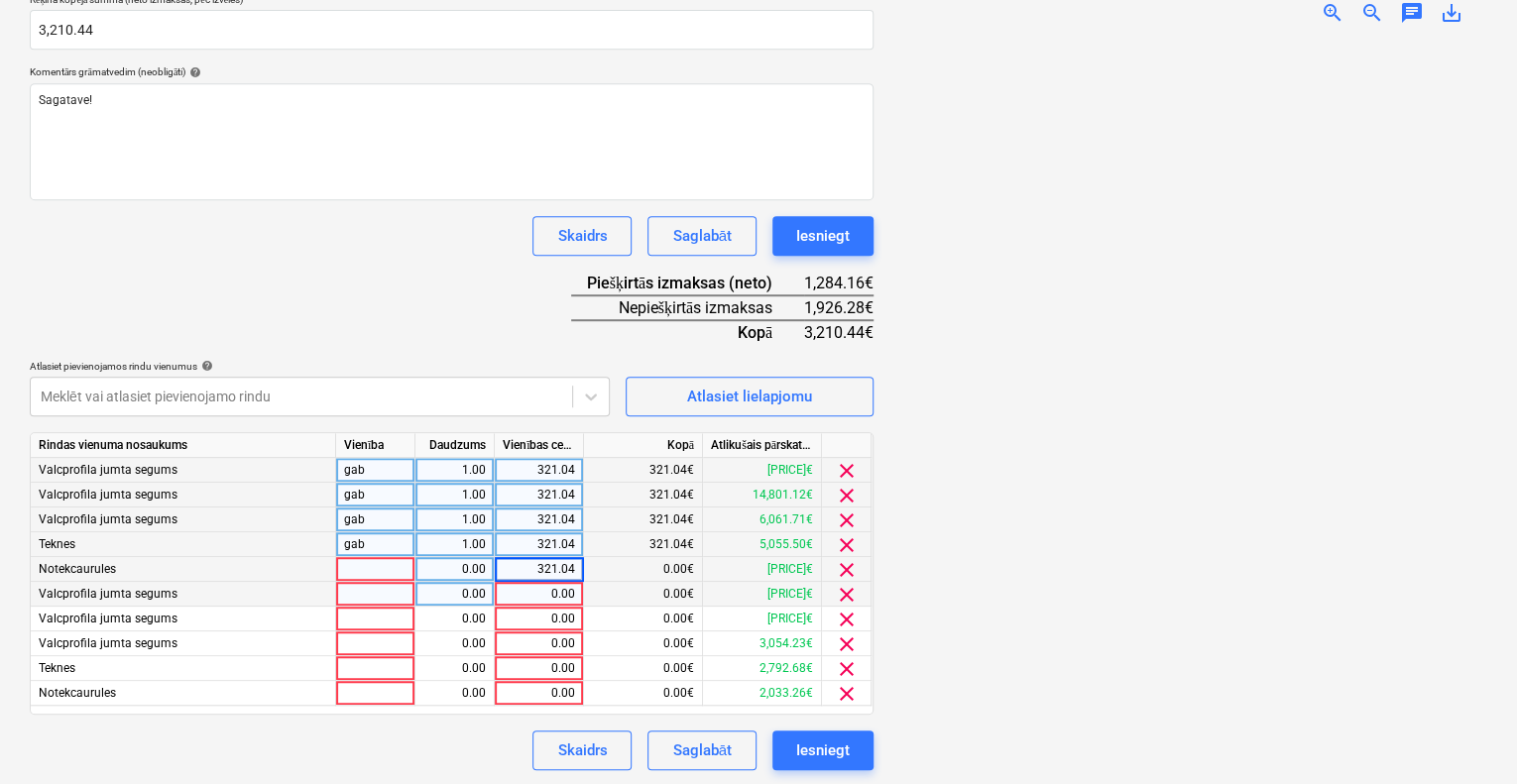 click on "0.00" at bounding box center (538, 594) 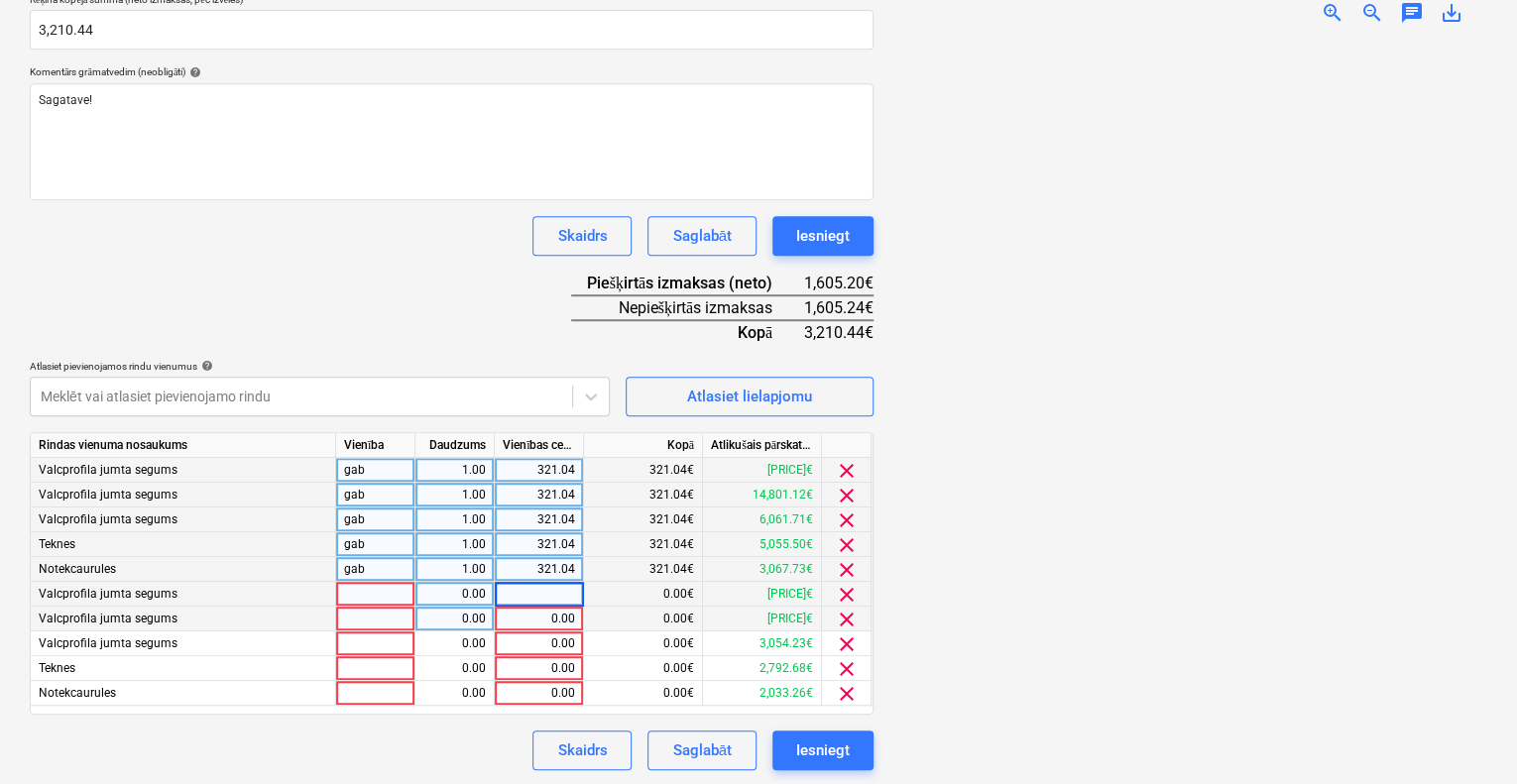 type on "321.04" 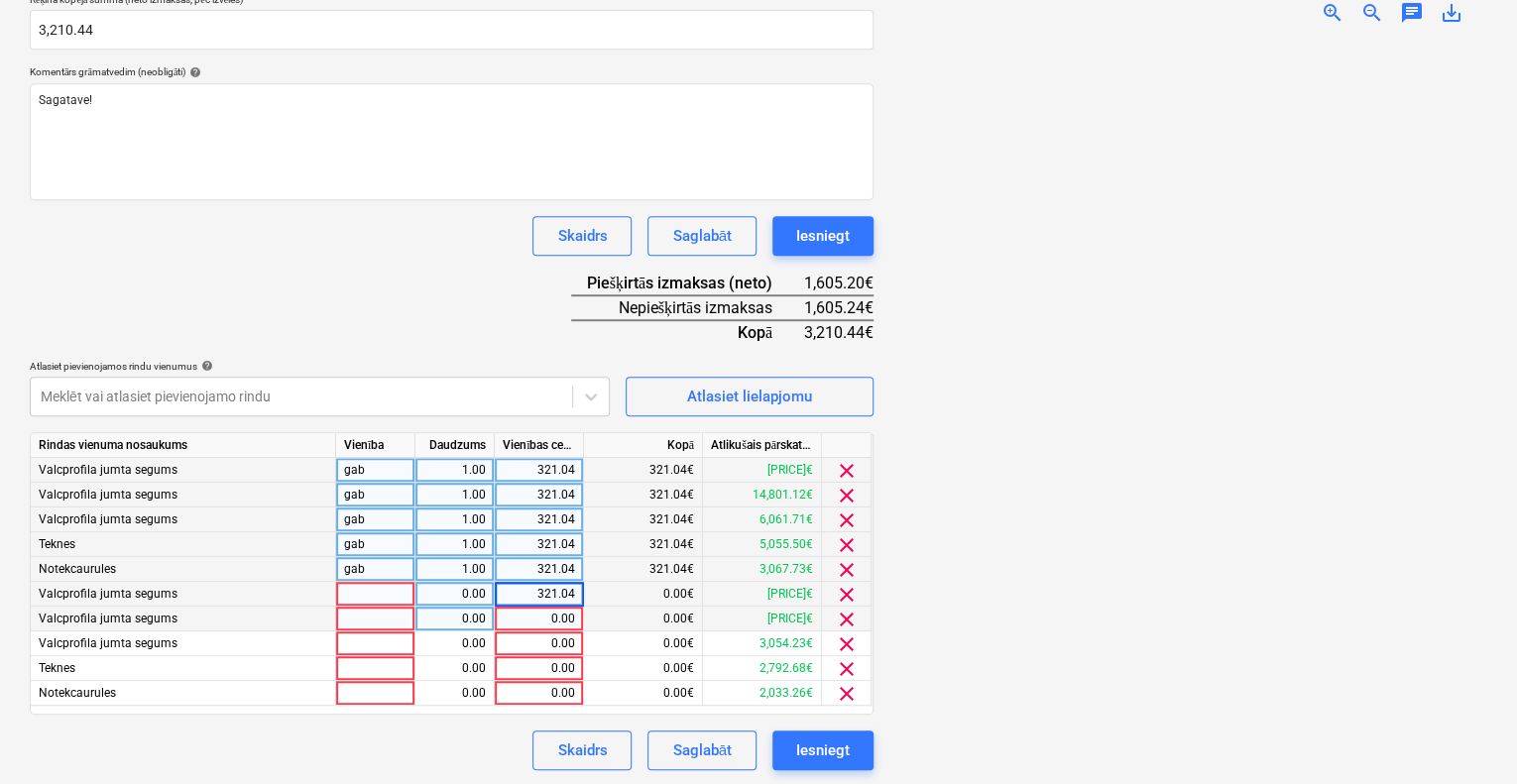 click on "0.00" at bounding box center (538, 618) 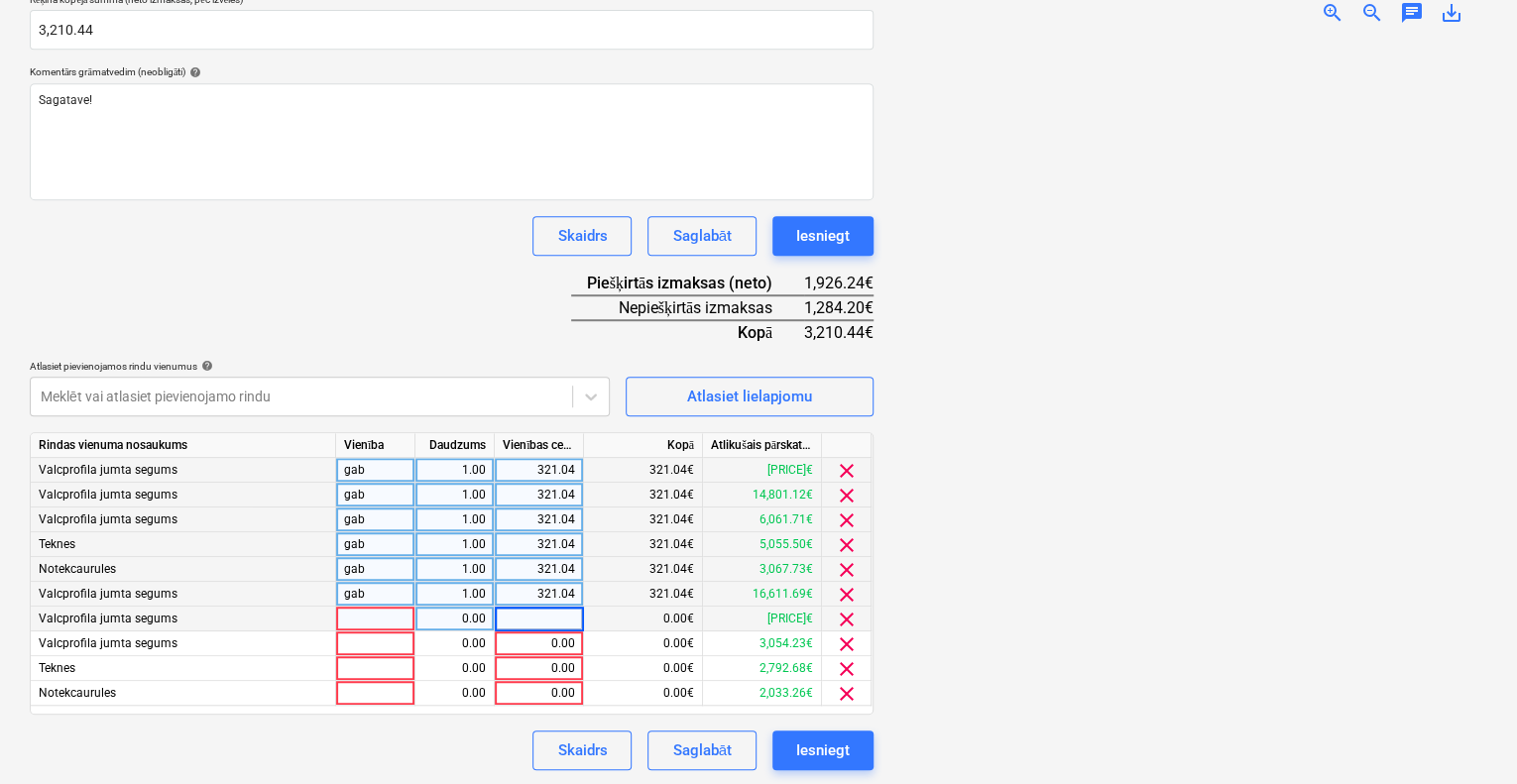 type on "321.04" 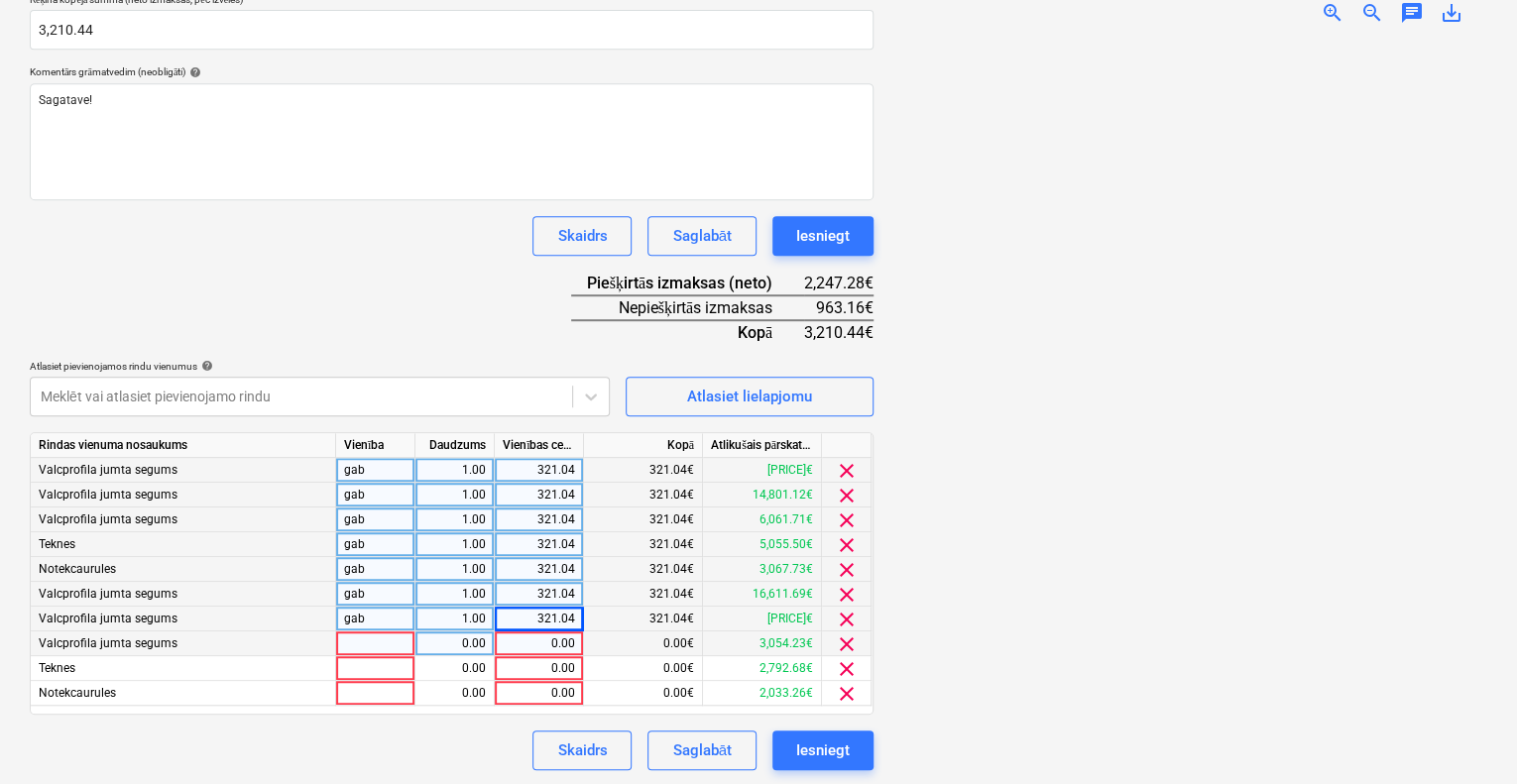 click on "0.00" at bounding box center (538, 643) 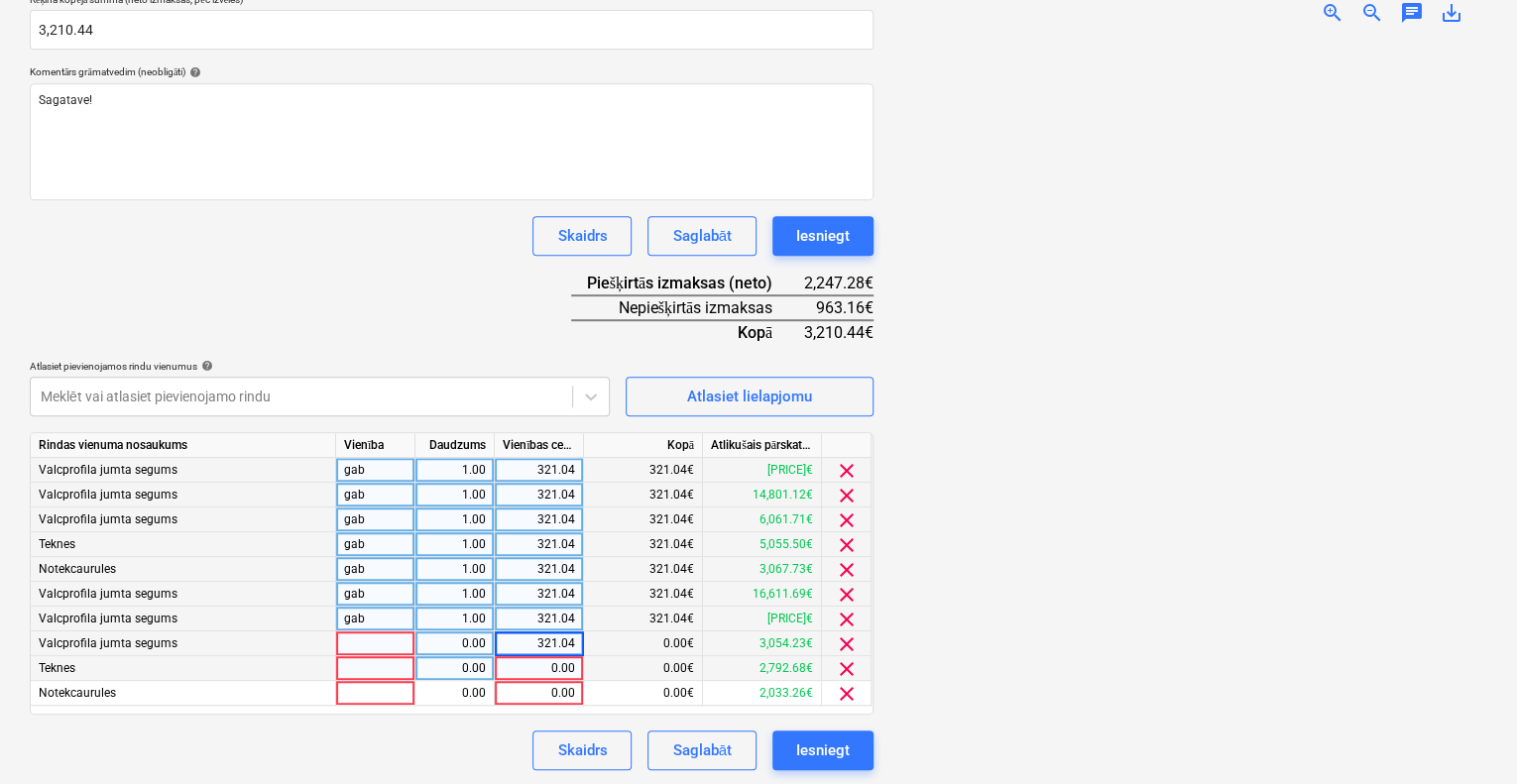 click on "0.00" at bounding box center [538, 668] 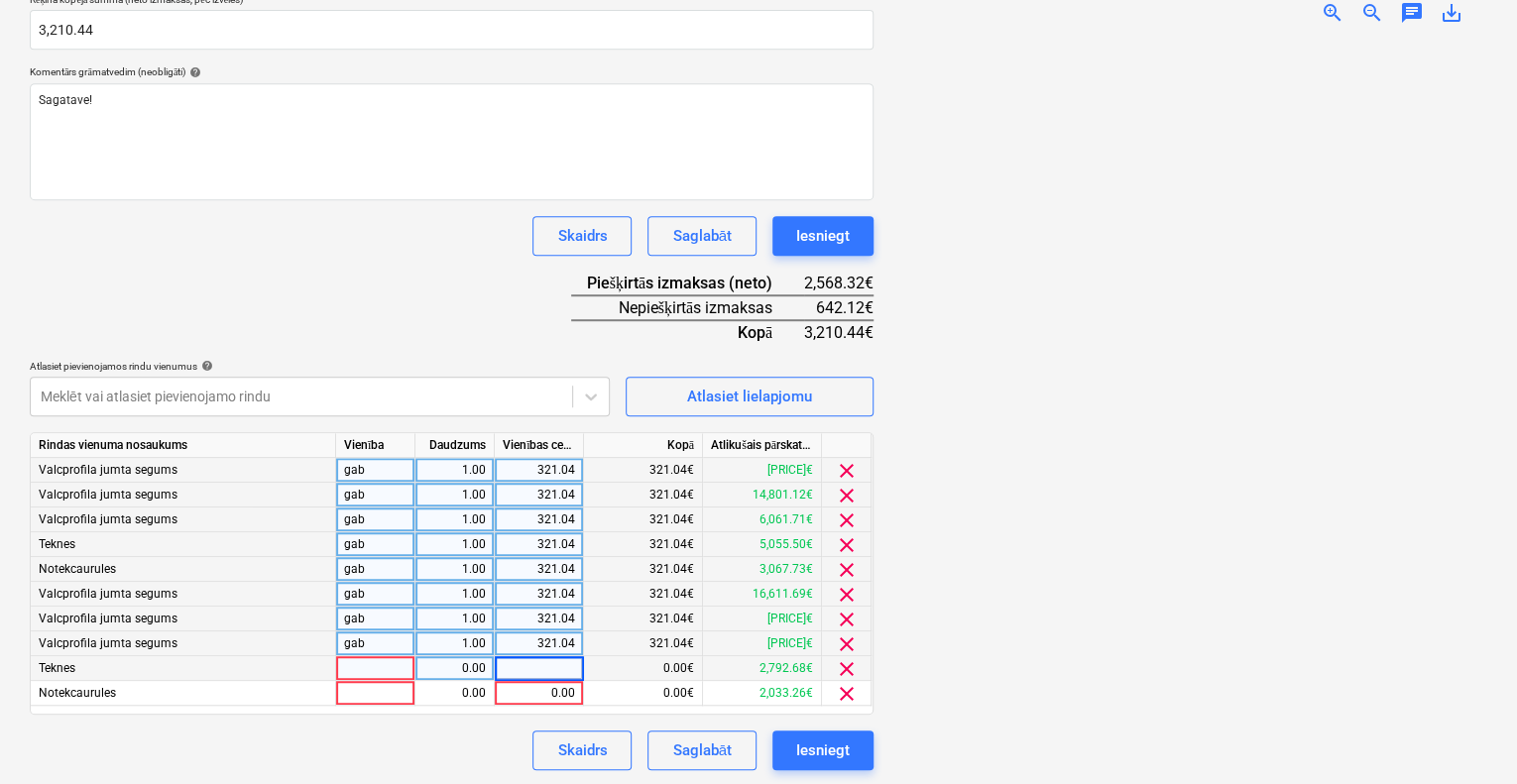 type on "321.04" 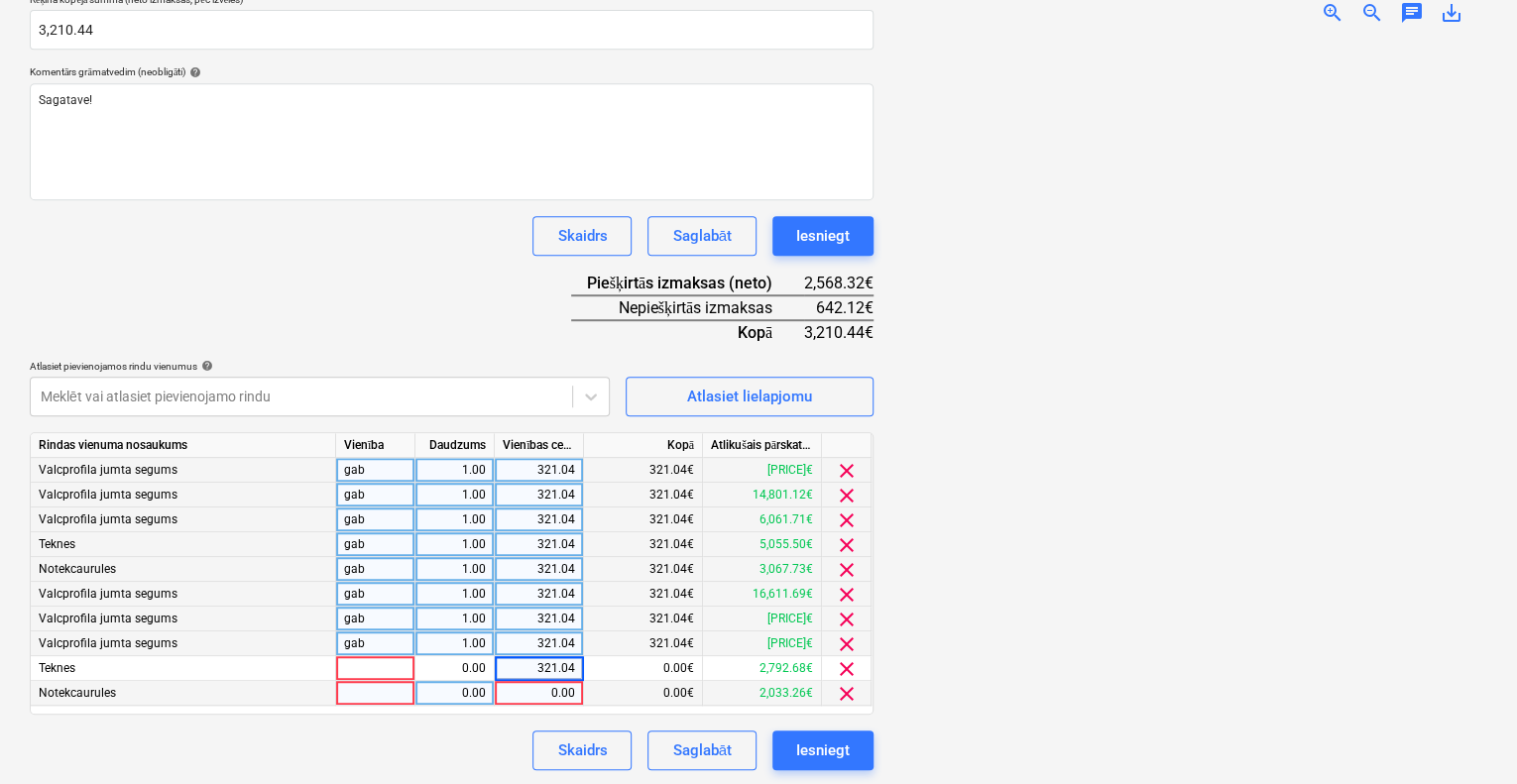 click on "0.00" at bounding box center [538, 693] 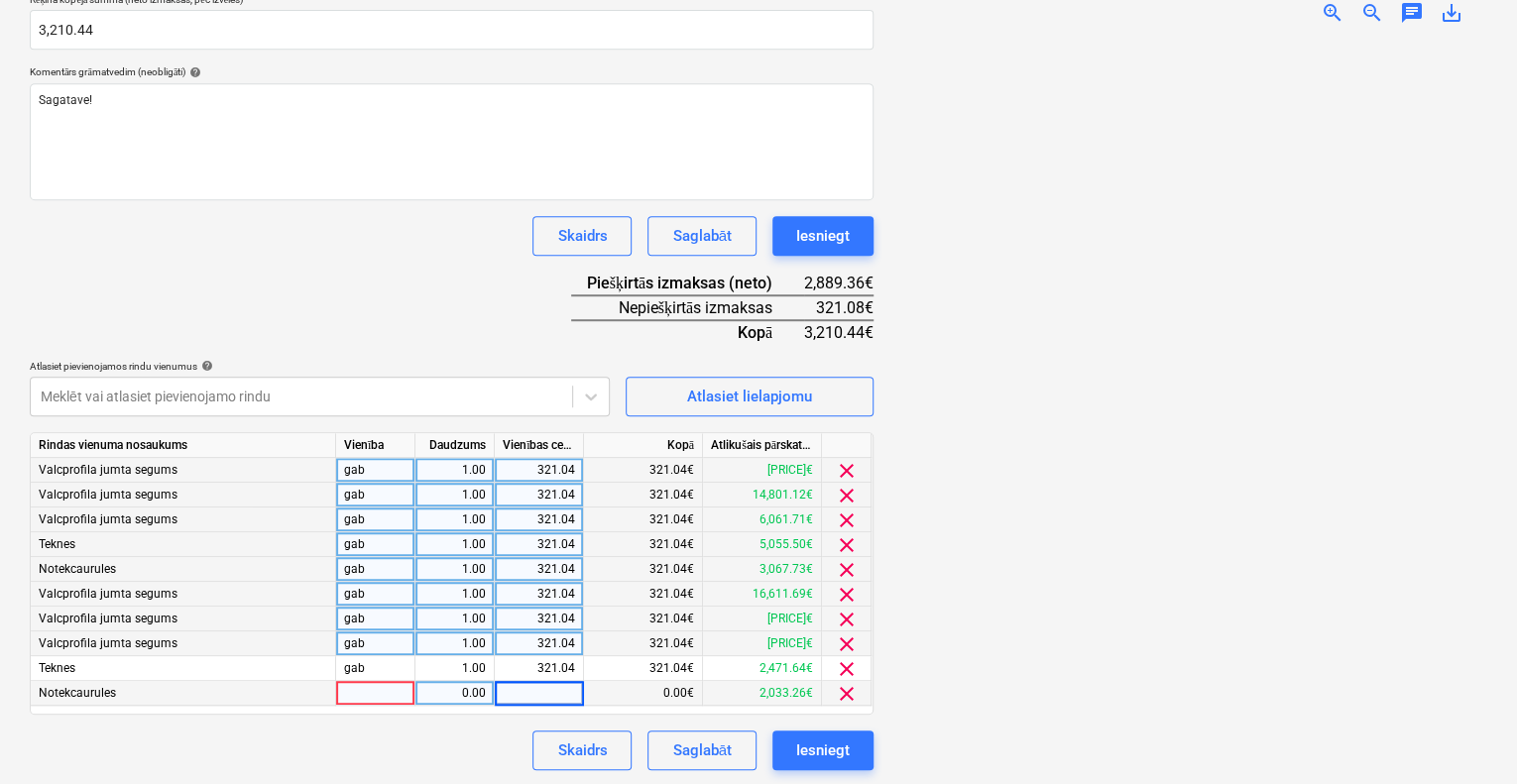 type on "321.04" 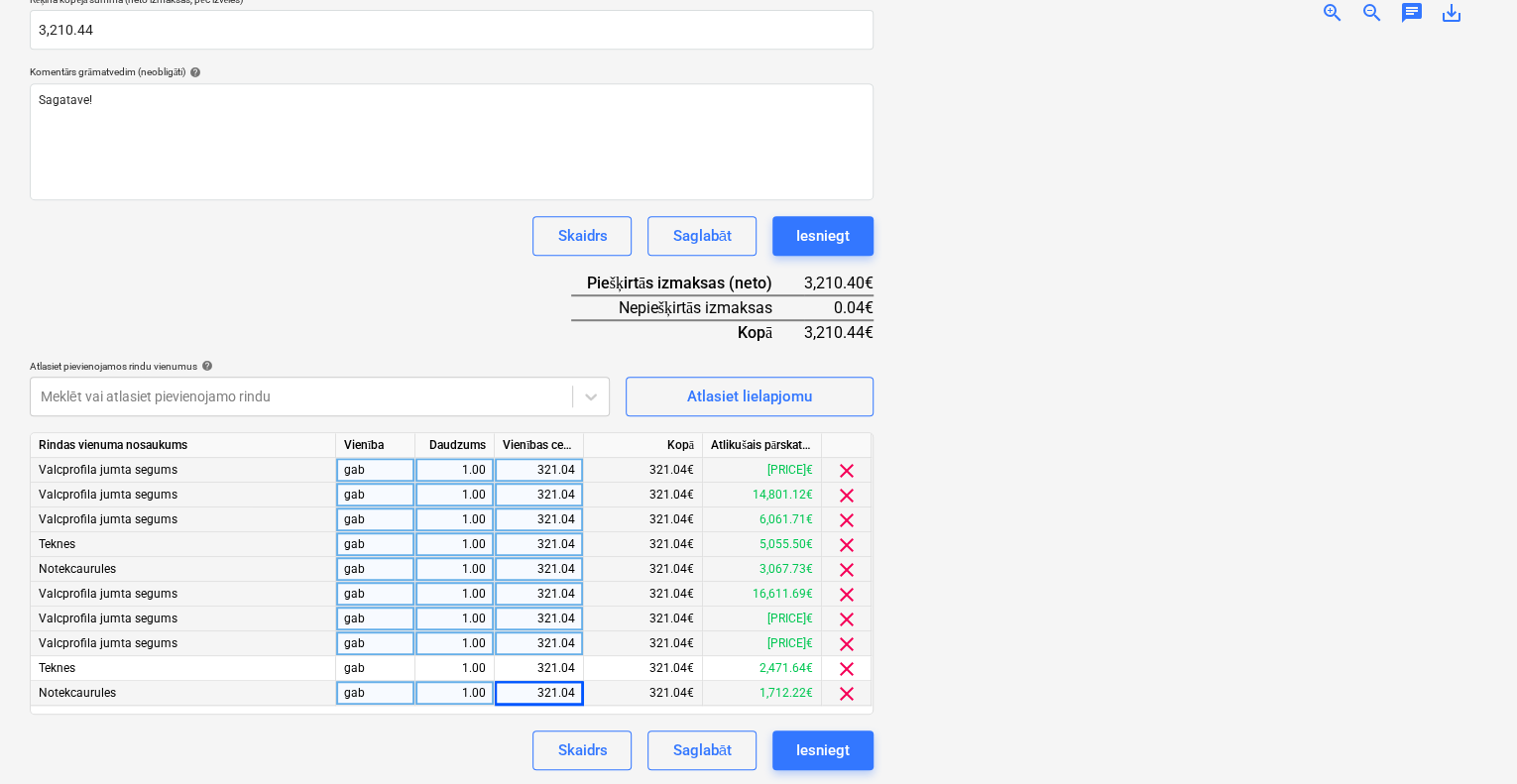 click on "Skaidrs Saglabāt Iesniegt" at bounding box center (451, 750) 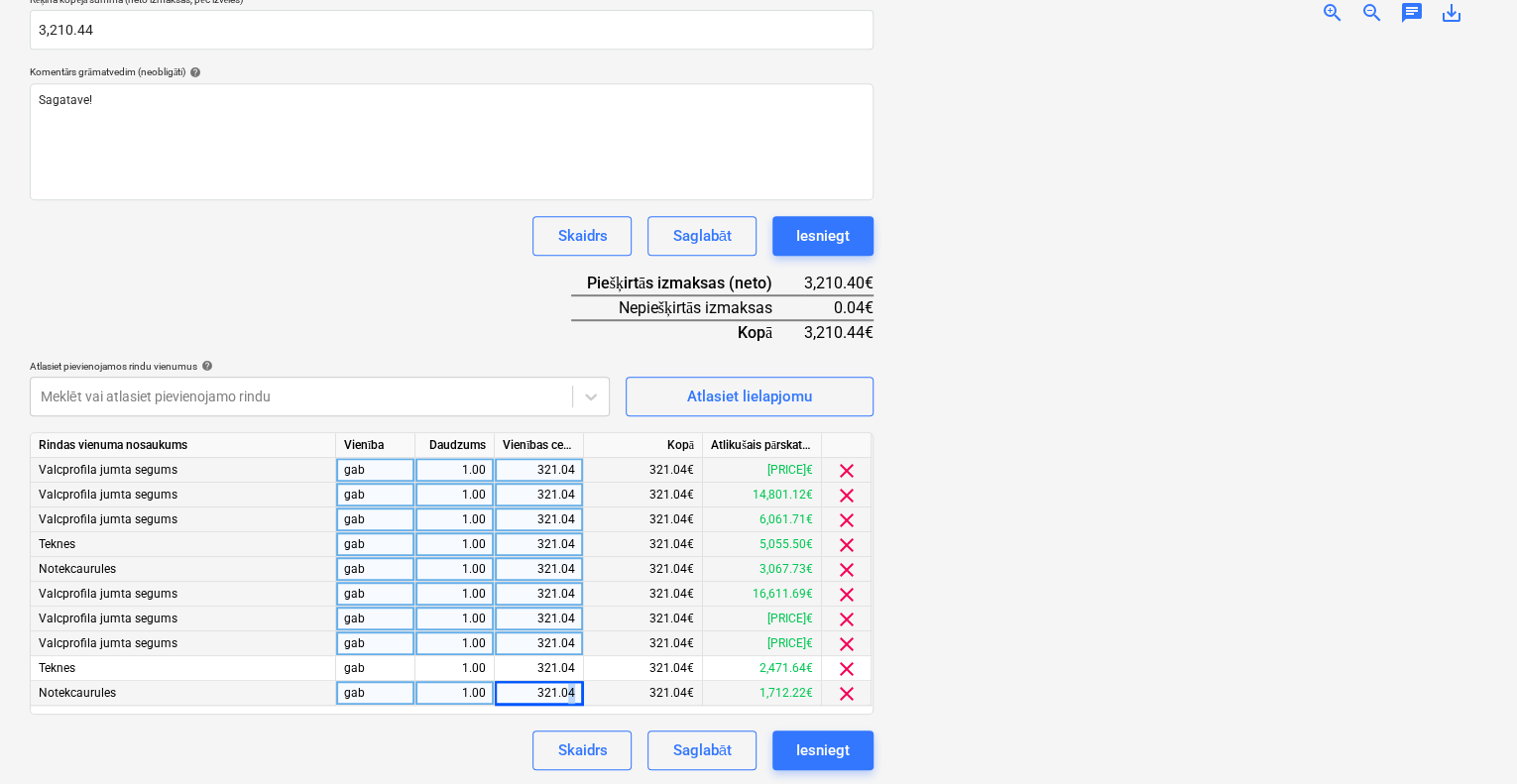 click on "321.04" at bounding box center [538, 693] 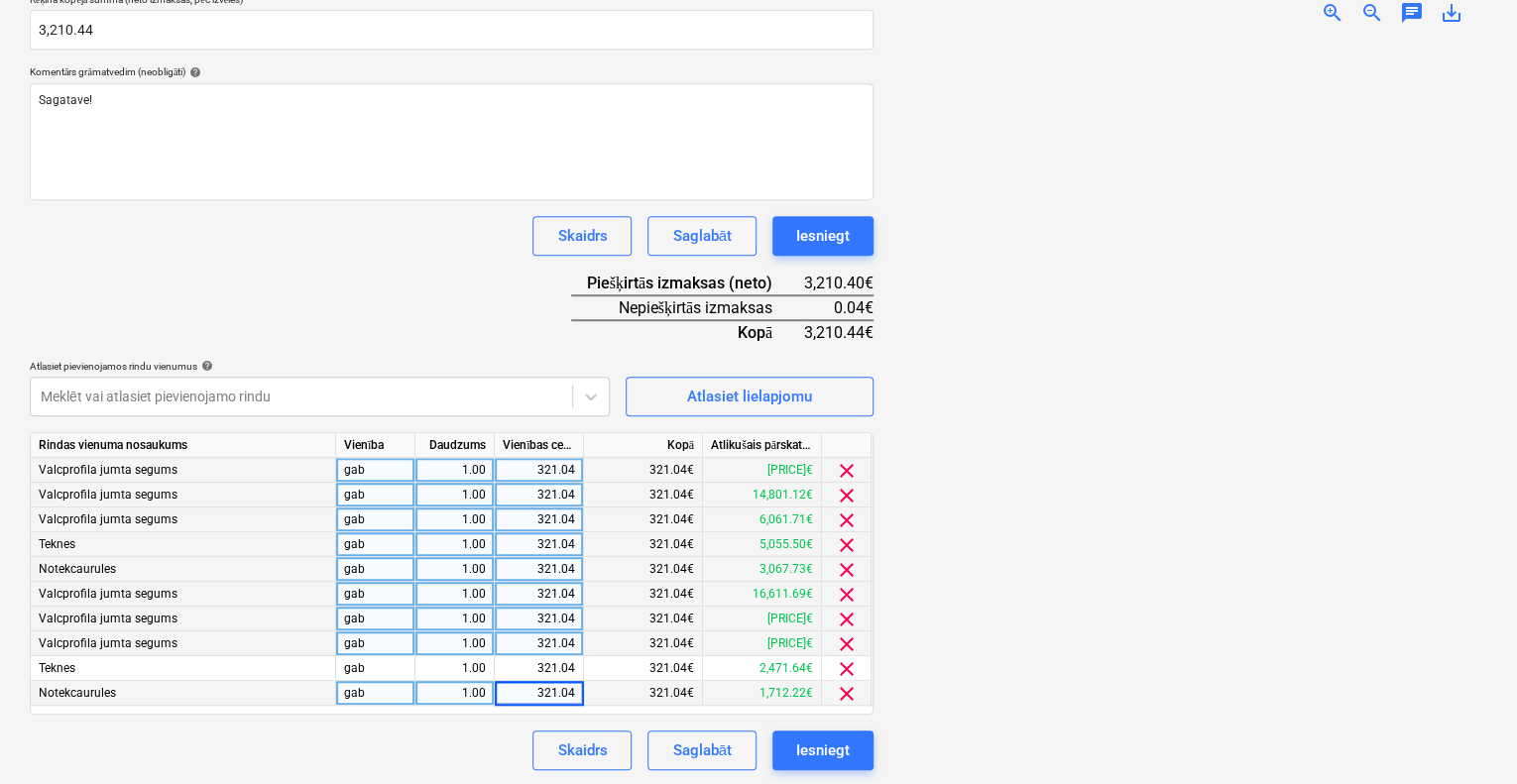 click on "321.04" at bounding box center (538, 693) 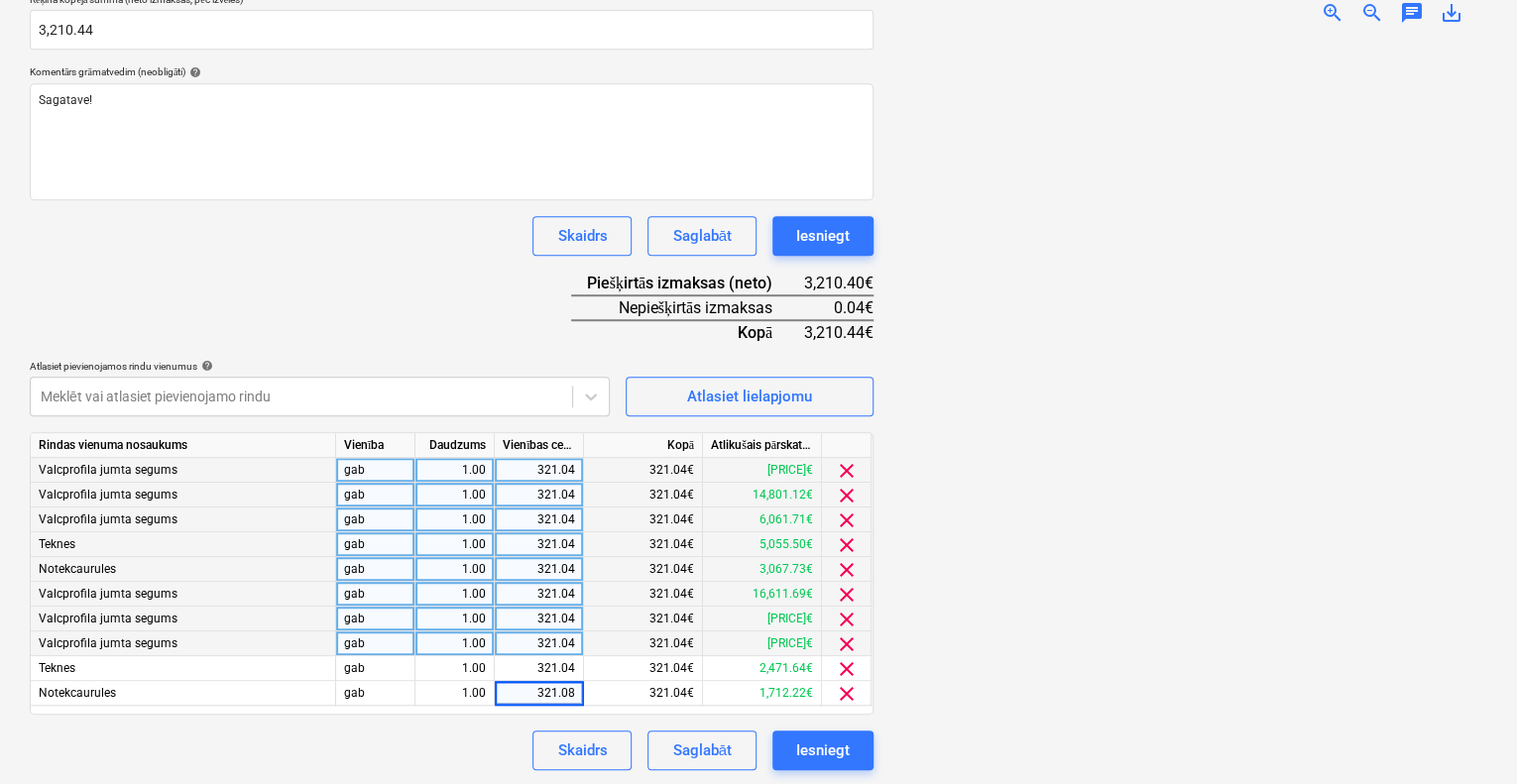 click on "Skaidrs Saglabāt Iesniegt" at bounding box center (451, 750) 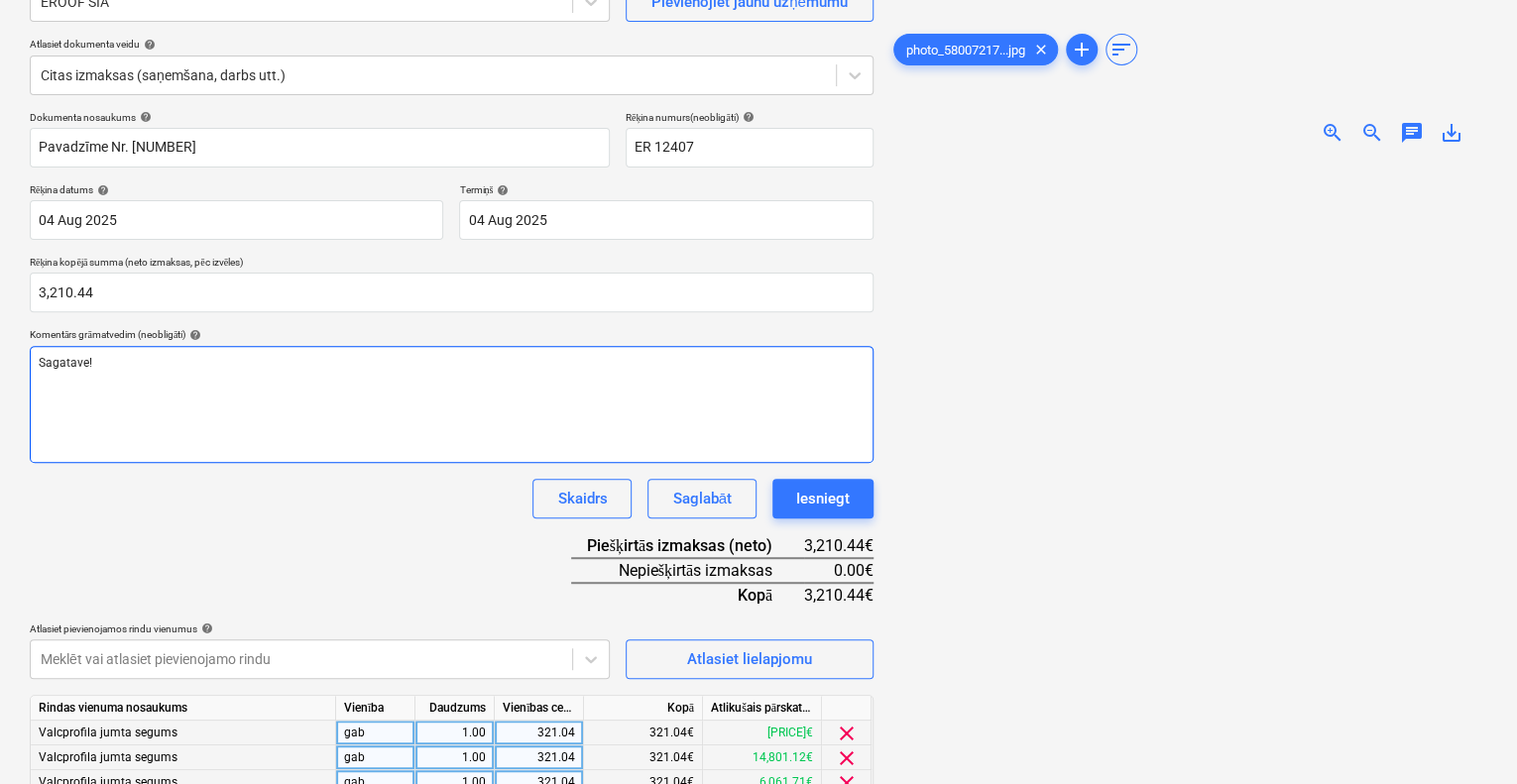 scroll, scrollTop: 163, scrollLeft: 0, axis: vertical 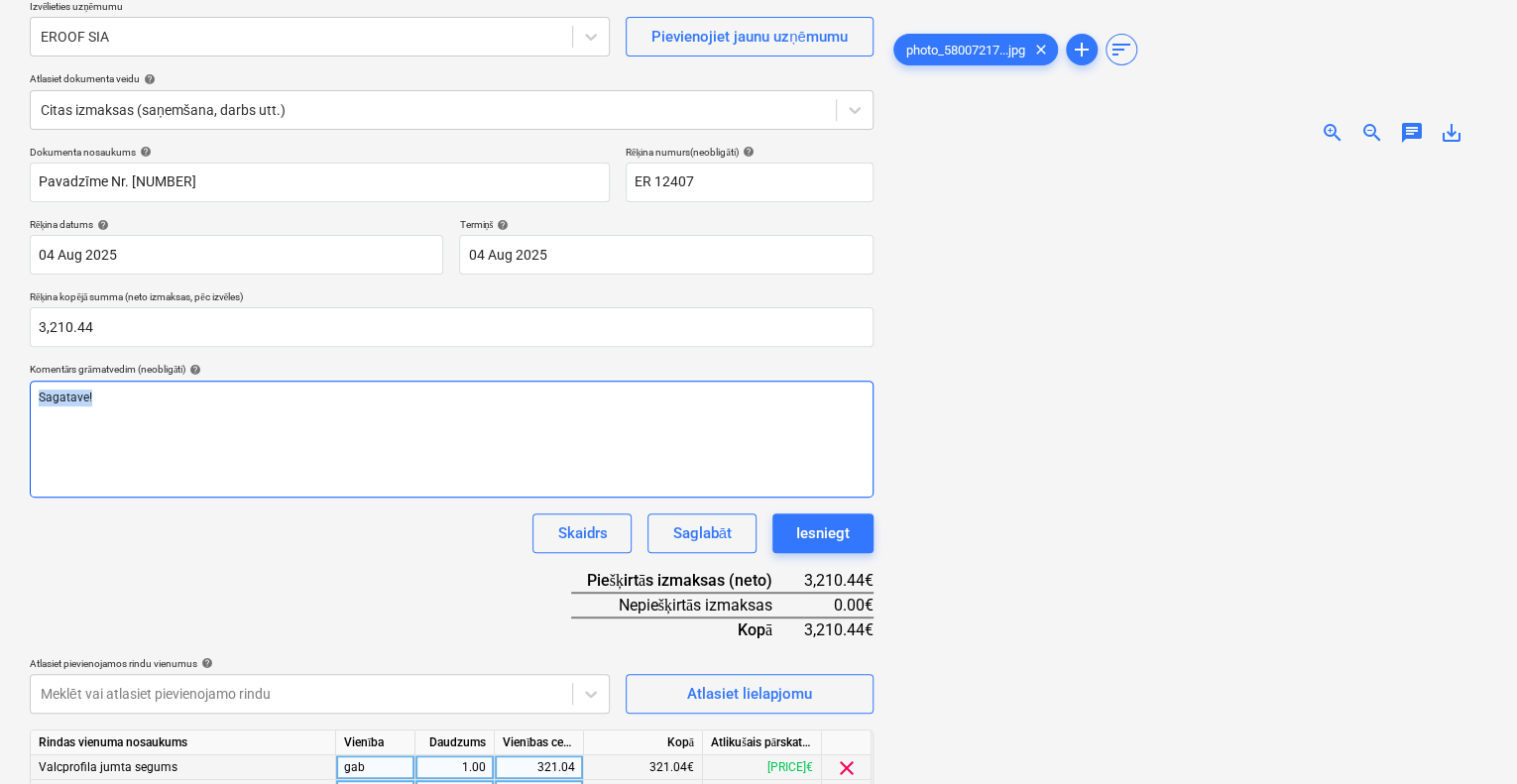 drag, startPoint x: 151, startPoint y: 423, endPoint x: 0, endPoint y: 392, distance: 154.14928 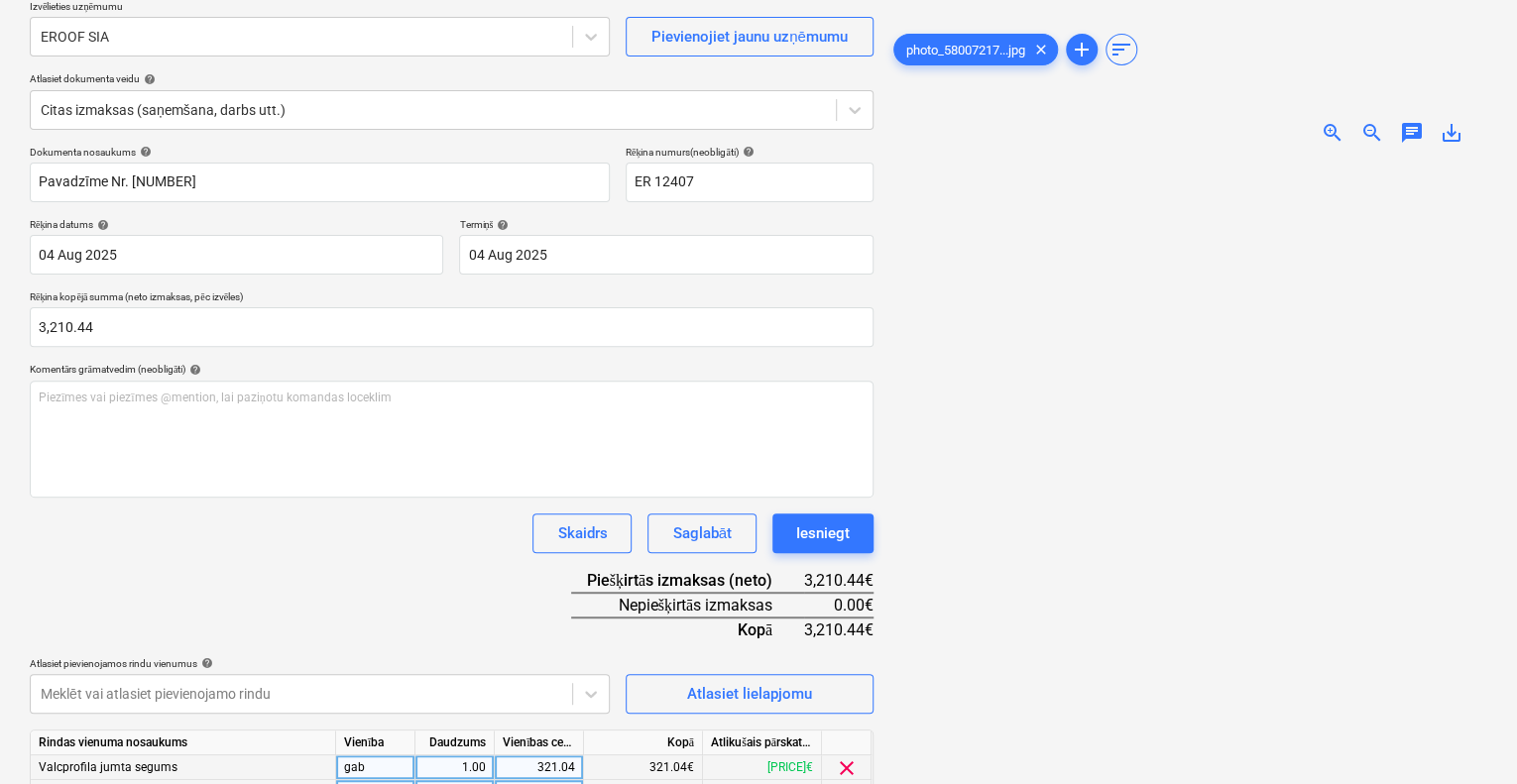 click at bounding box center (1188, 524) 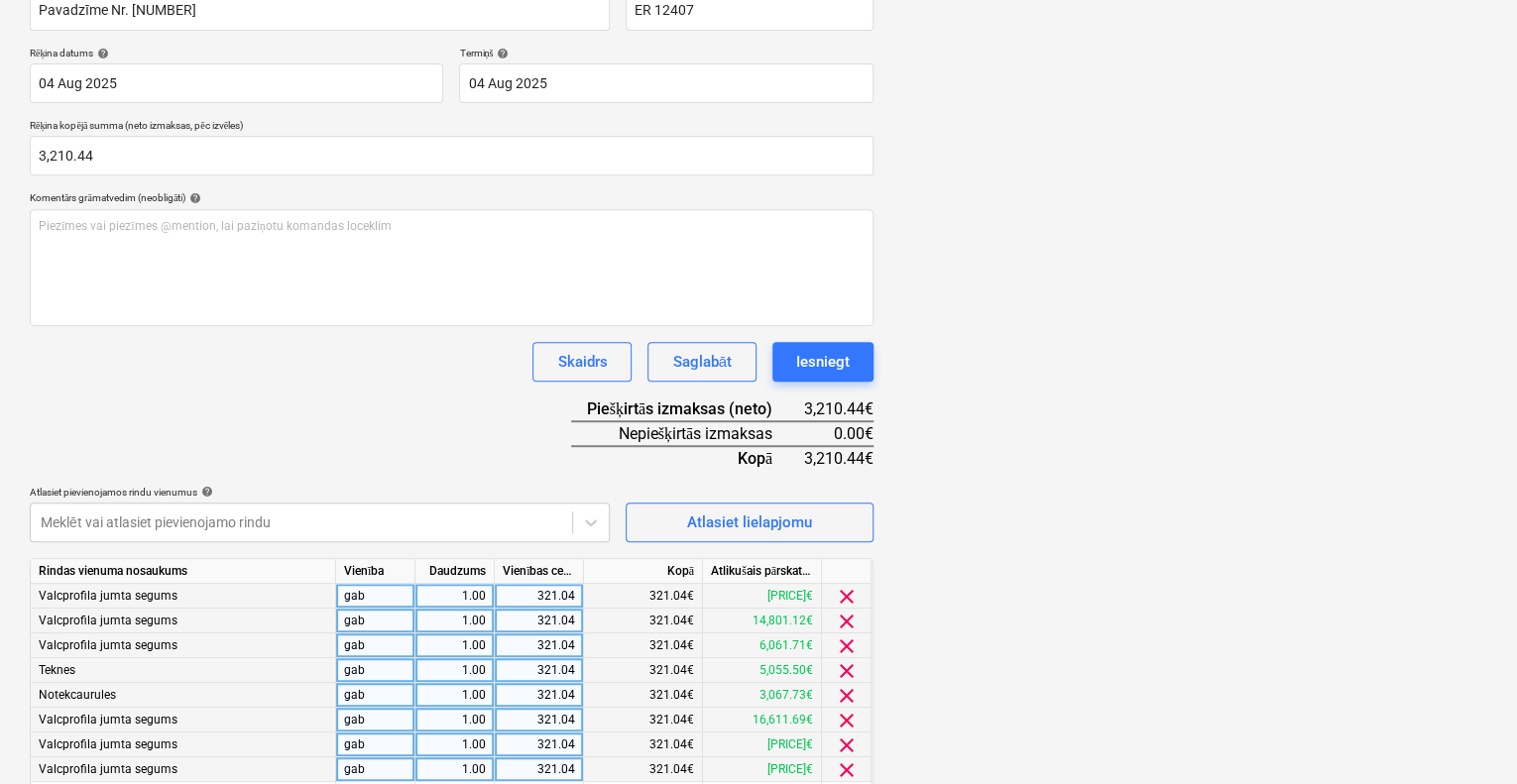 scroll, scrollTop: 460, scrollLeft: 0, axis: vertical 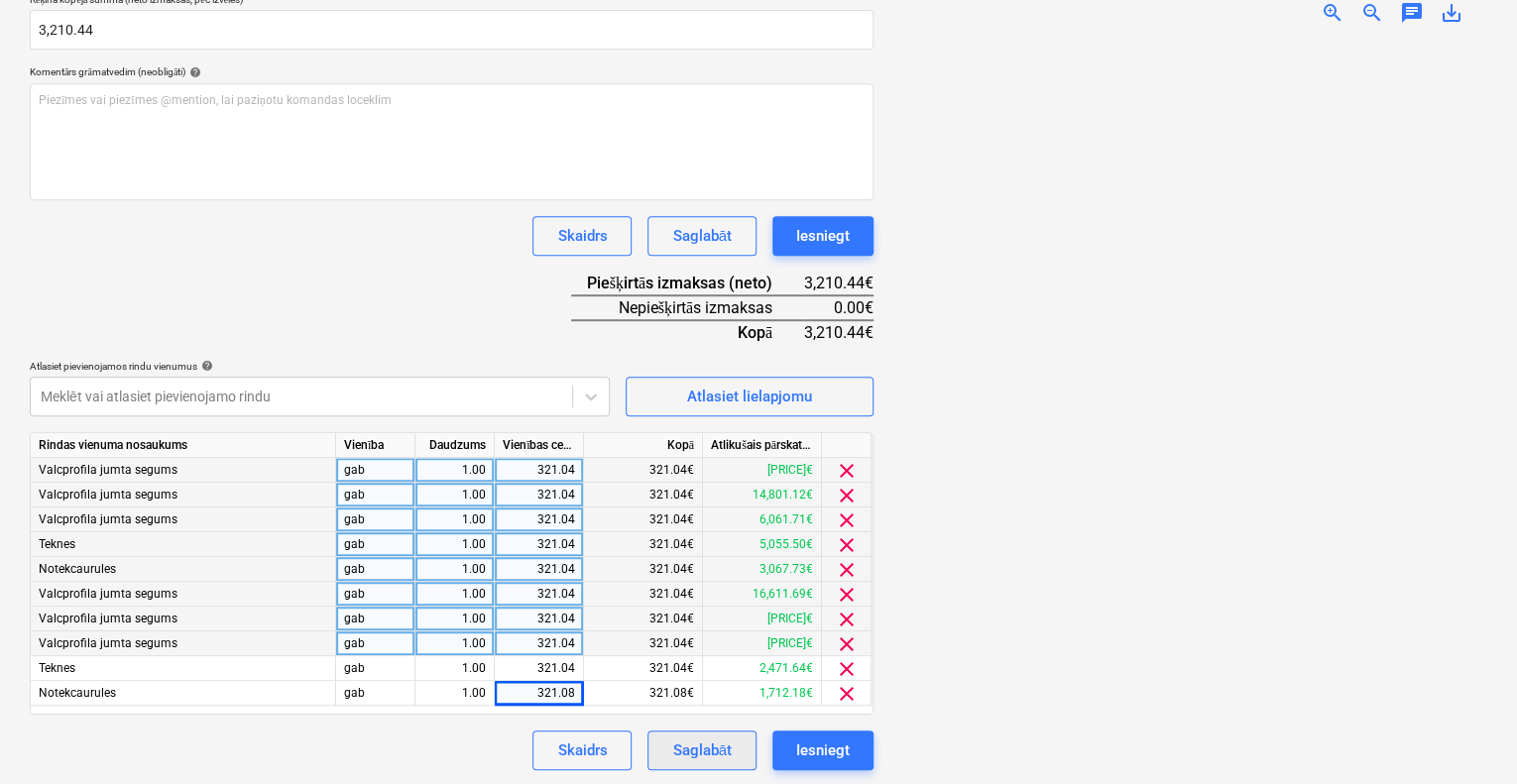click on "Saglabāt" at bounding box center [701, 750] 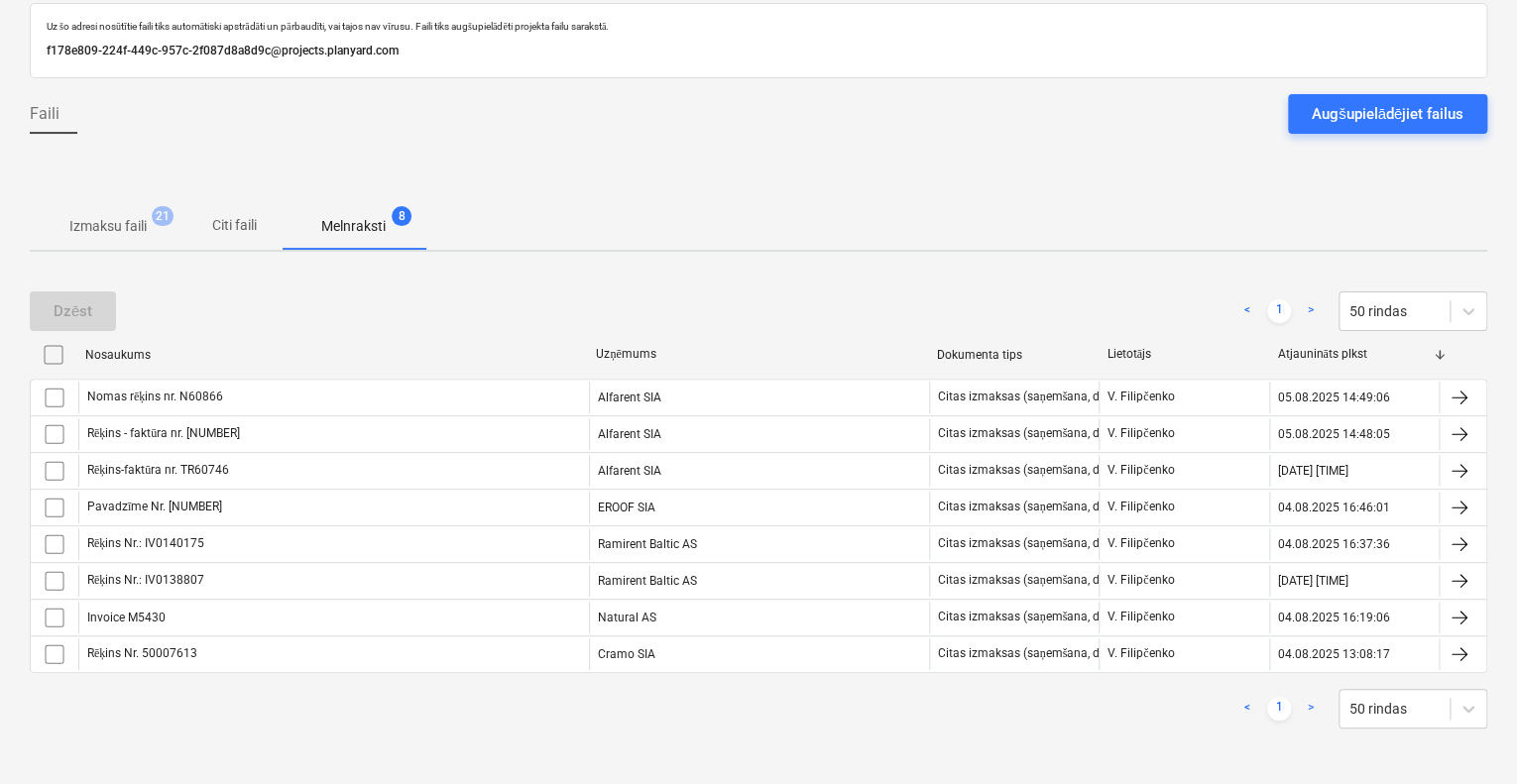 scroll, scrollTop: 100, scrollLeft: 0, axis: vertical 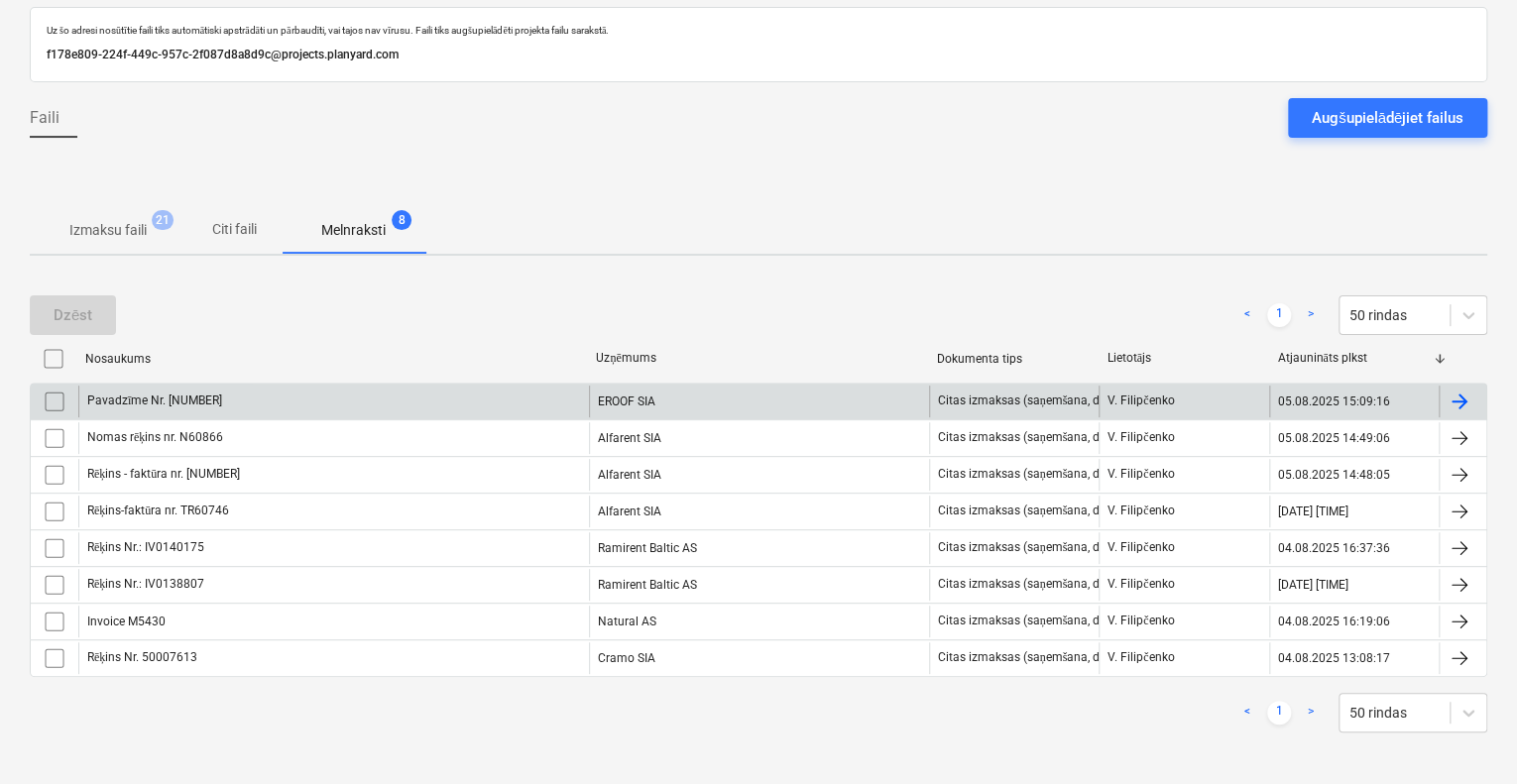 click on "Pavadzīme Nr. [DELIVERY_NOTE_NUMBER]" at bounding box center (333, 401) 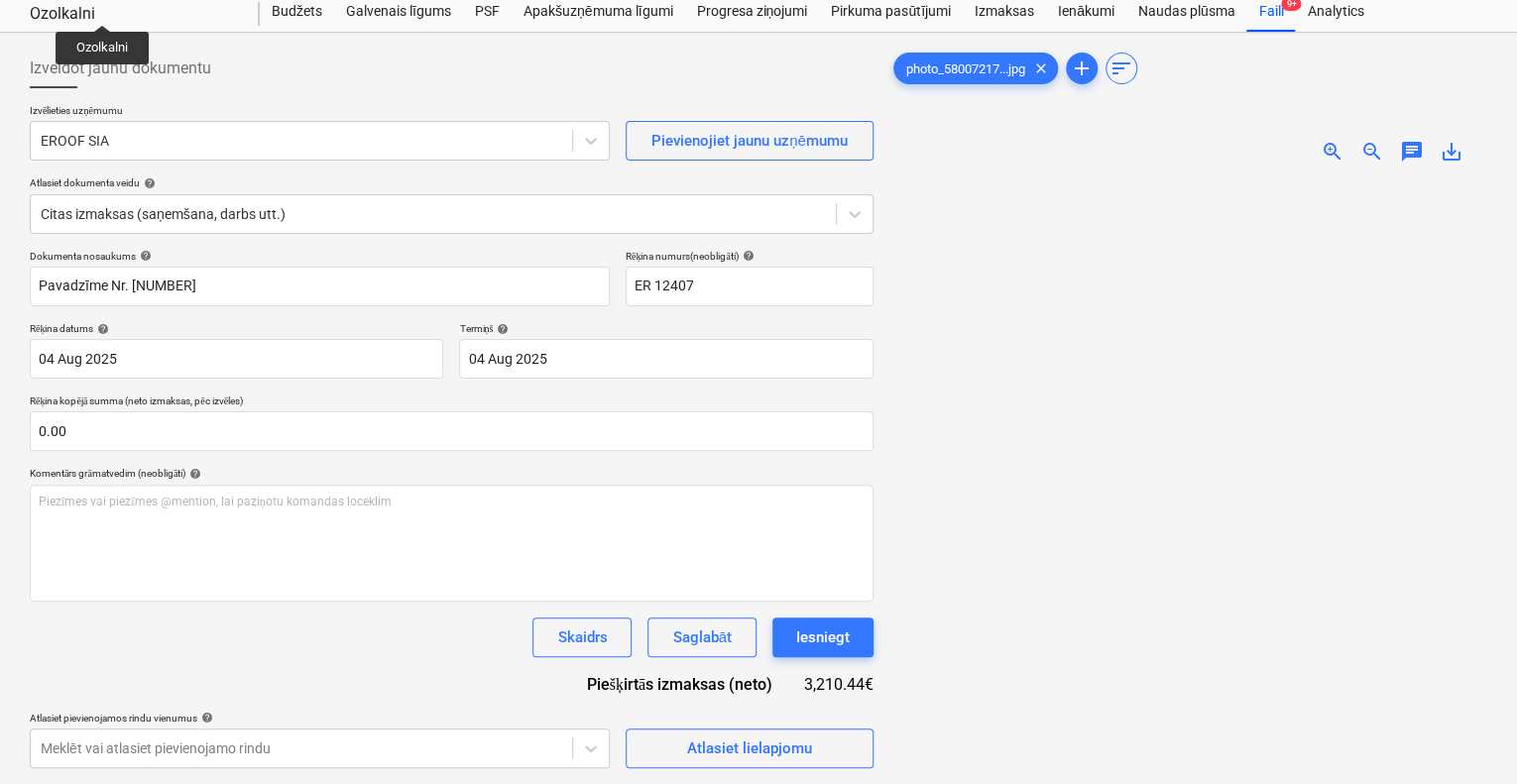 scroll, scrollTop: 100, scrollLeft: 0, axis: vertical 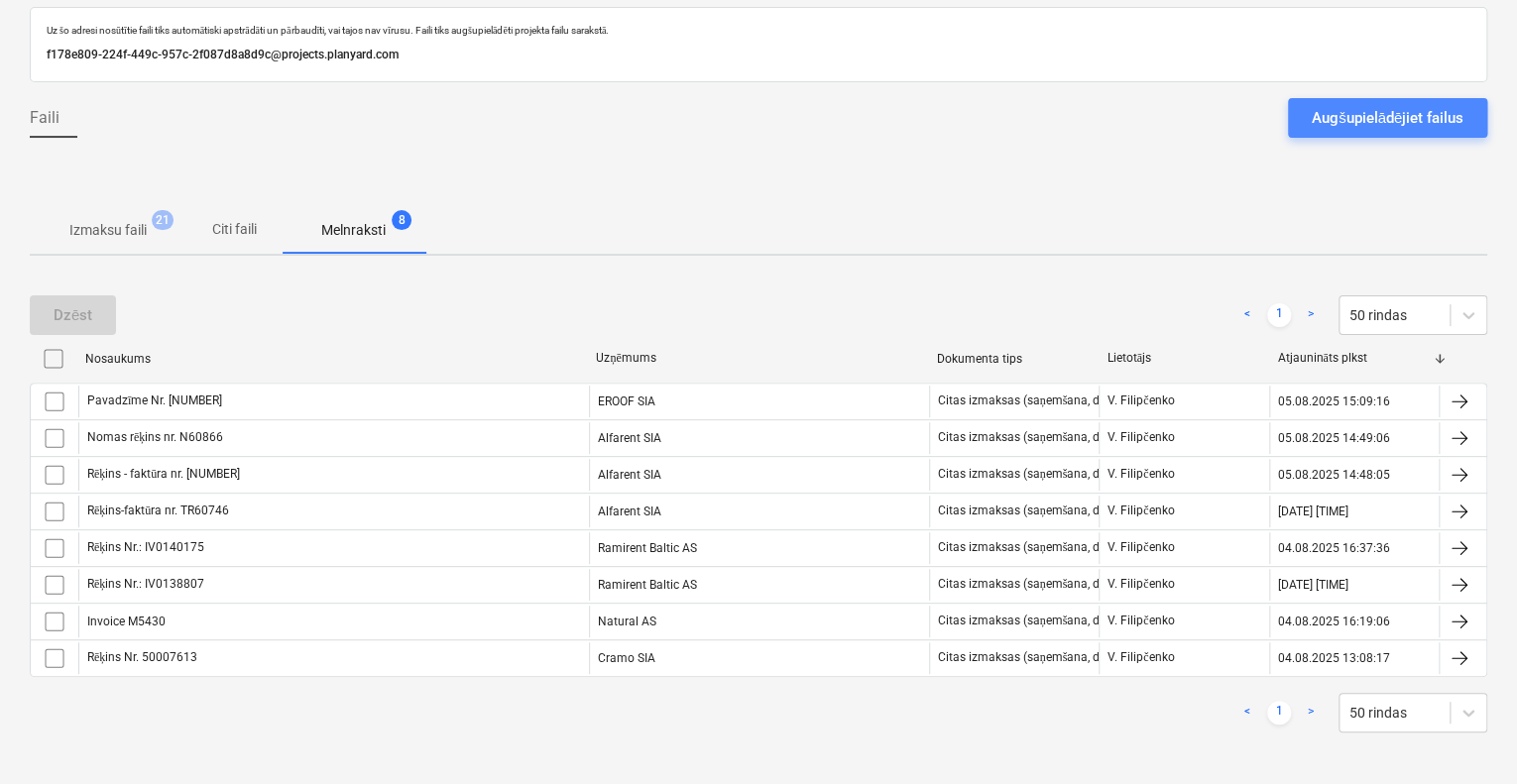 click on "Augšupielādējiet failus" at bounding box center [1387, 118] 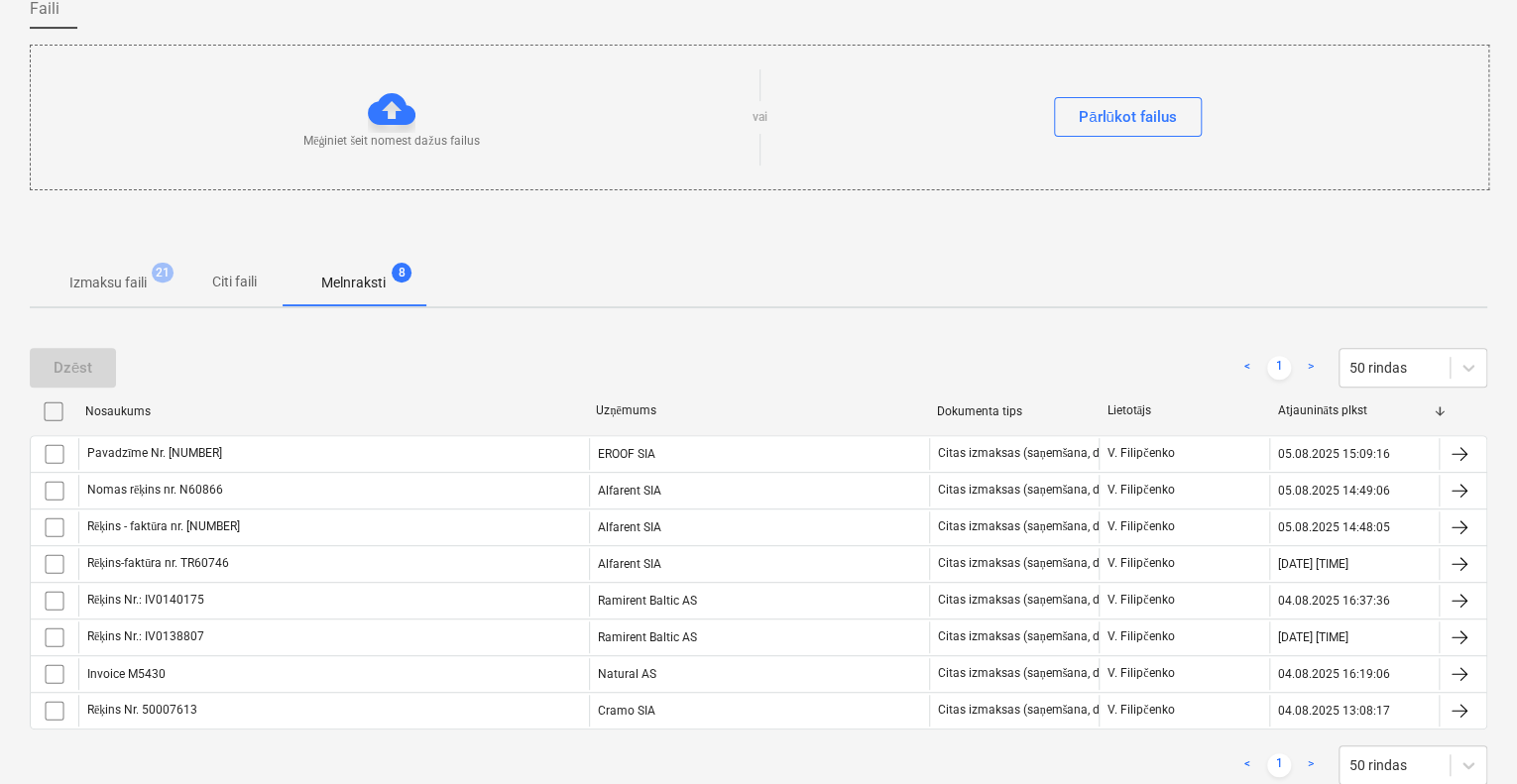 scroll, scrollTop: 163, scrollLeft: 0, axis: vertical 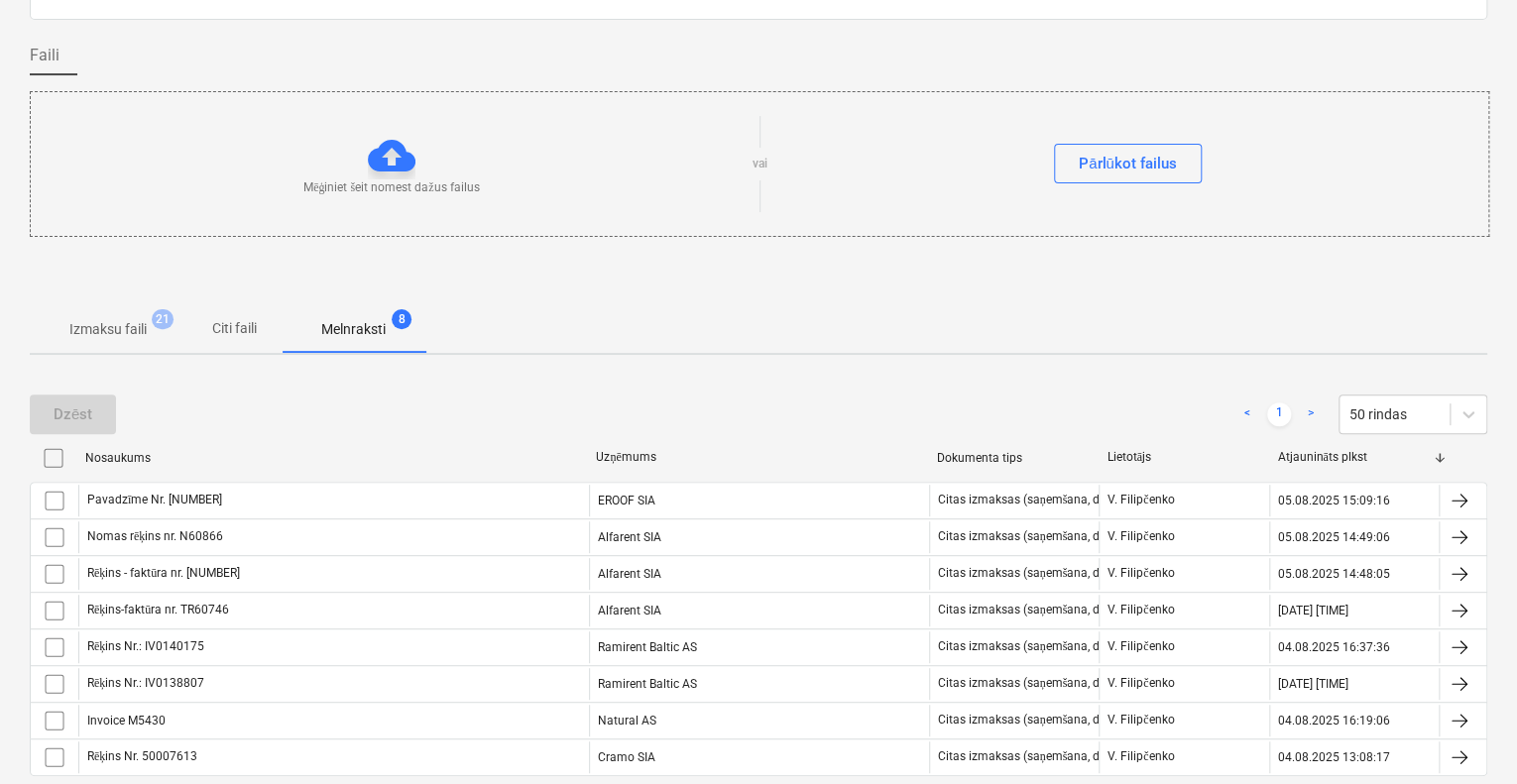 click on "Citi faili" at bounding box center (234, 328) 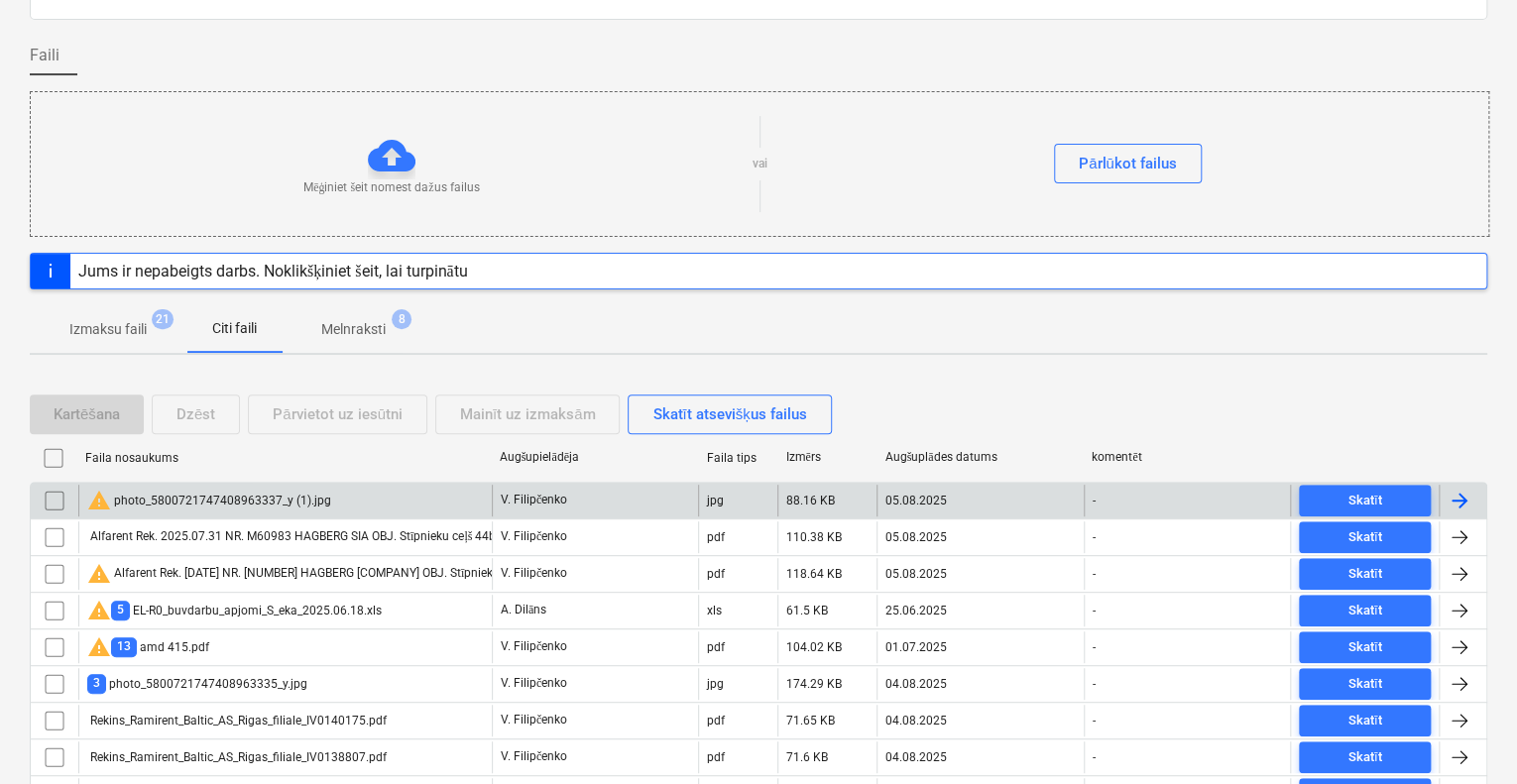 click on "warning   photo_5800721747408963337_y (1).jpg" at bounding box center [285, 501] 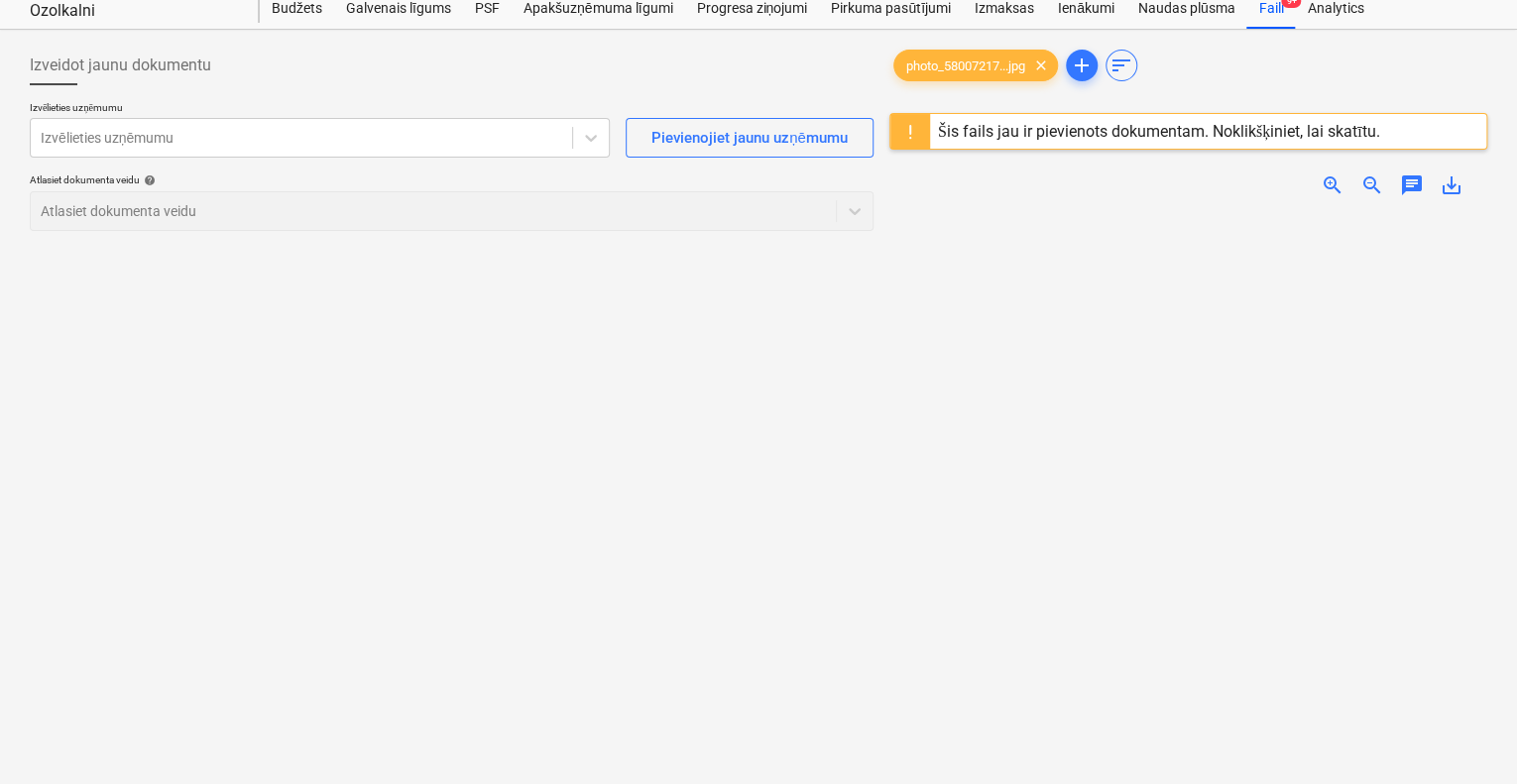 scroll, scrollTop: 0, scrollLeft: 0, axis: both 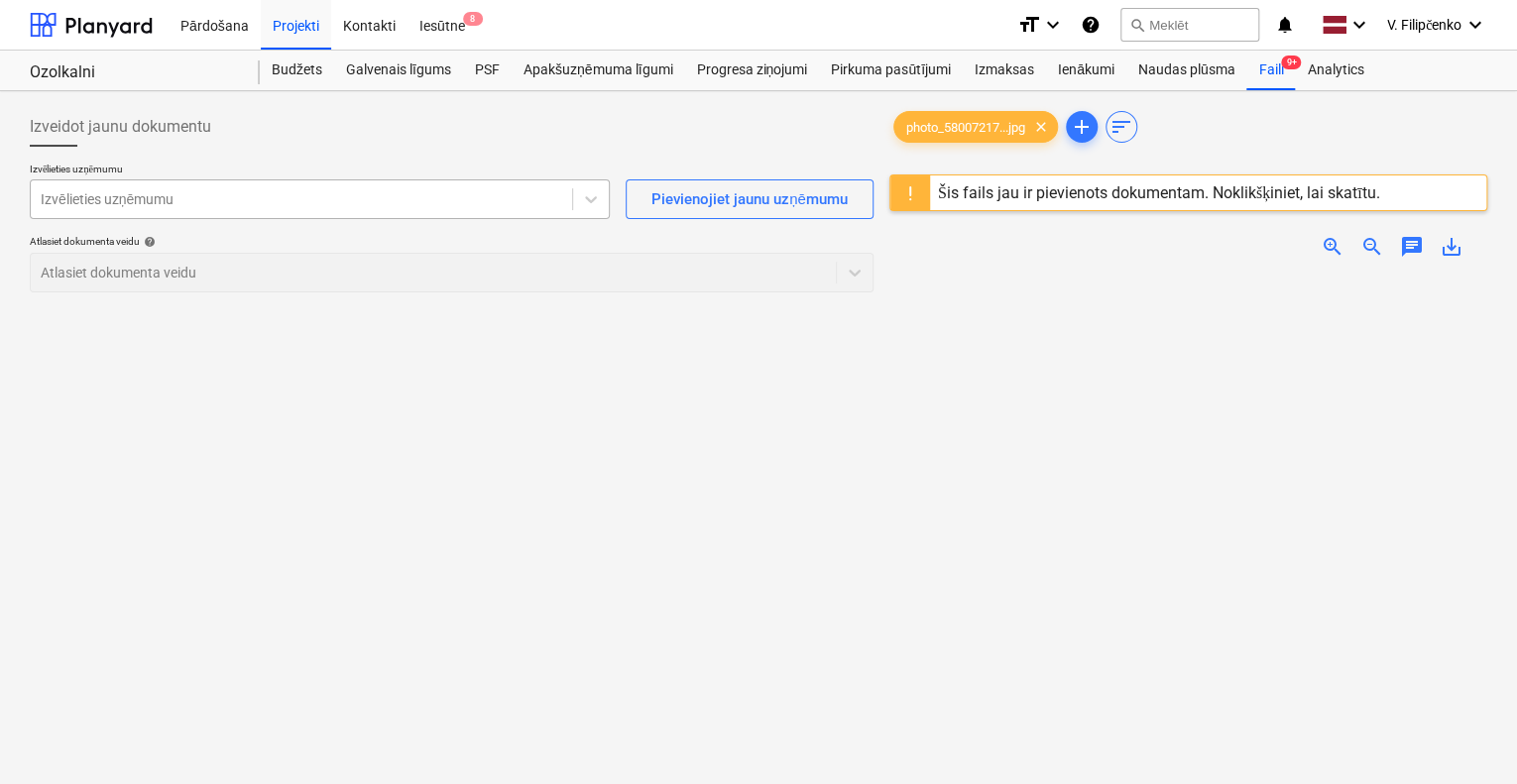 click at bounding box center (301, 199) 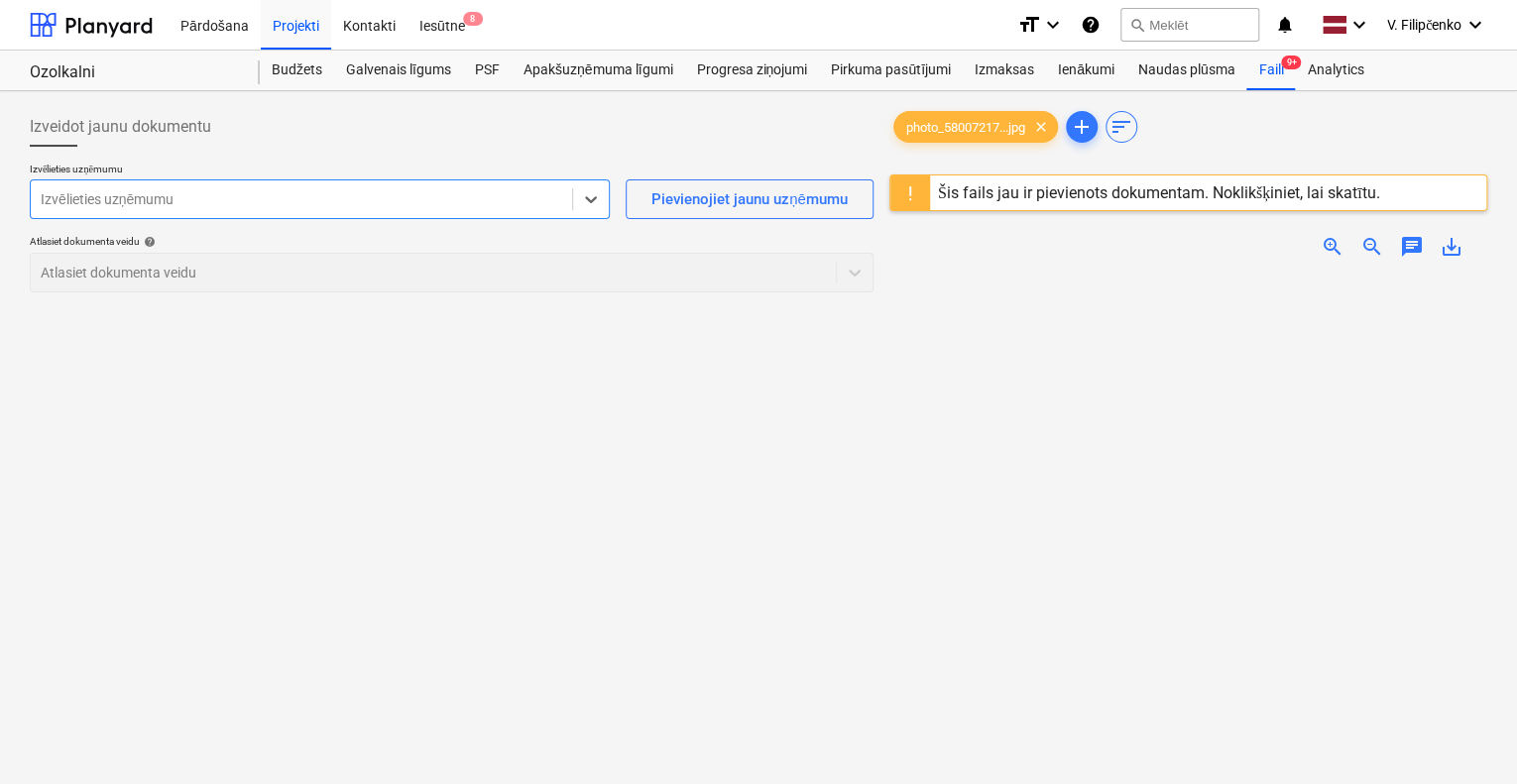 click at bounding box center (301, 199) 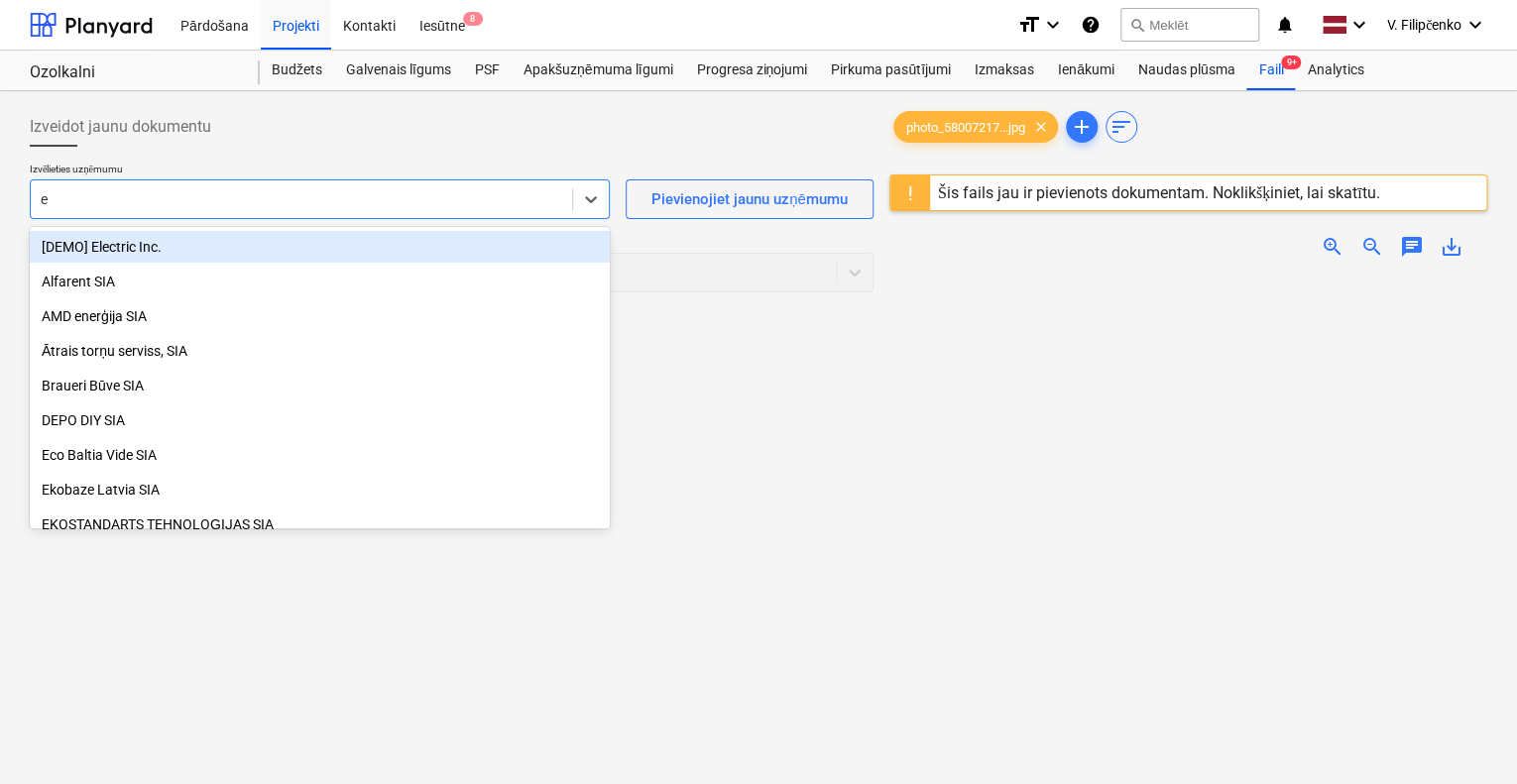 type on "er" 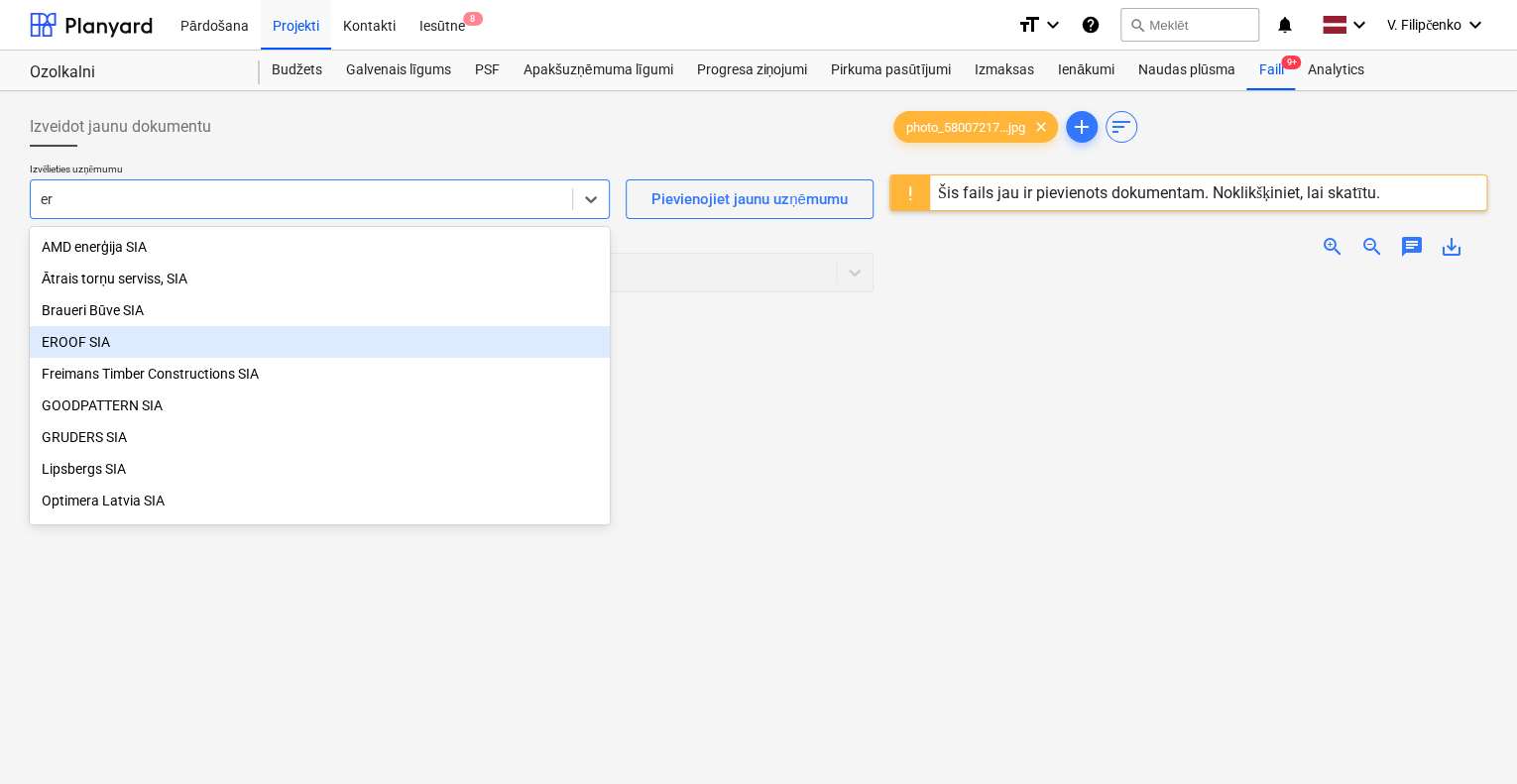 click on "EROOF SIA" at bounding box center (319, 342) 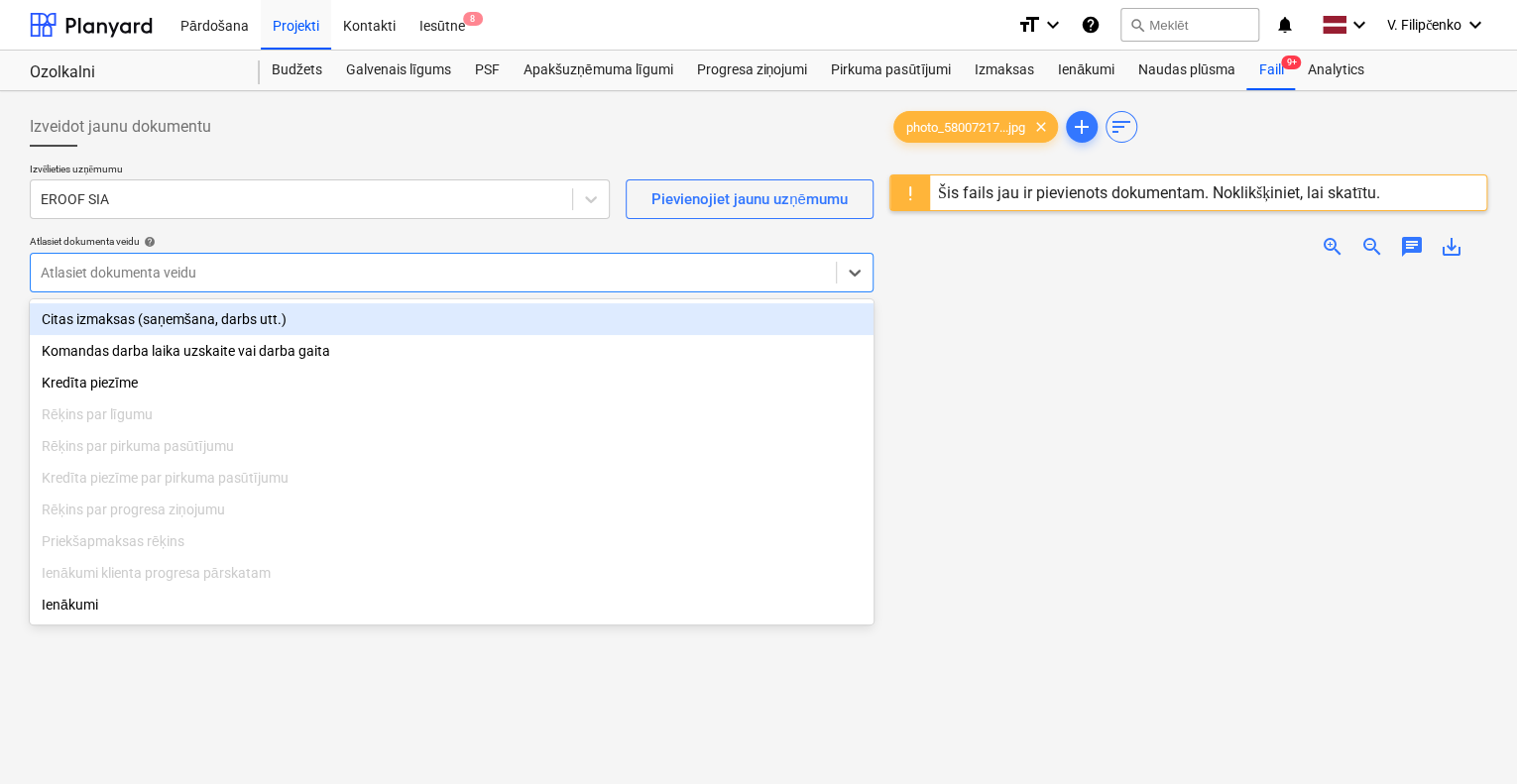 click at bounding box center (433, 273) 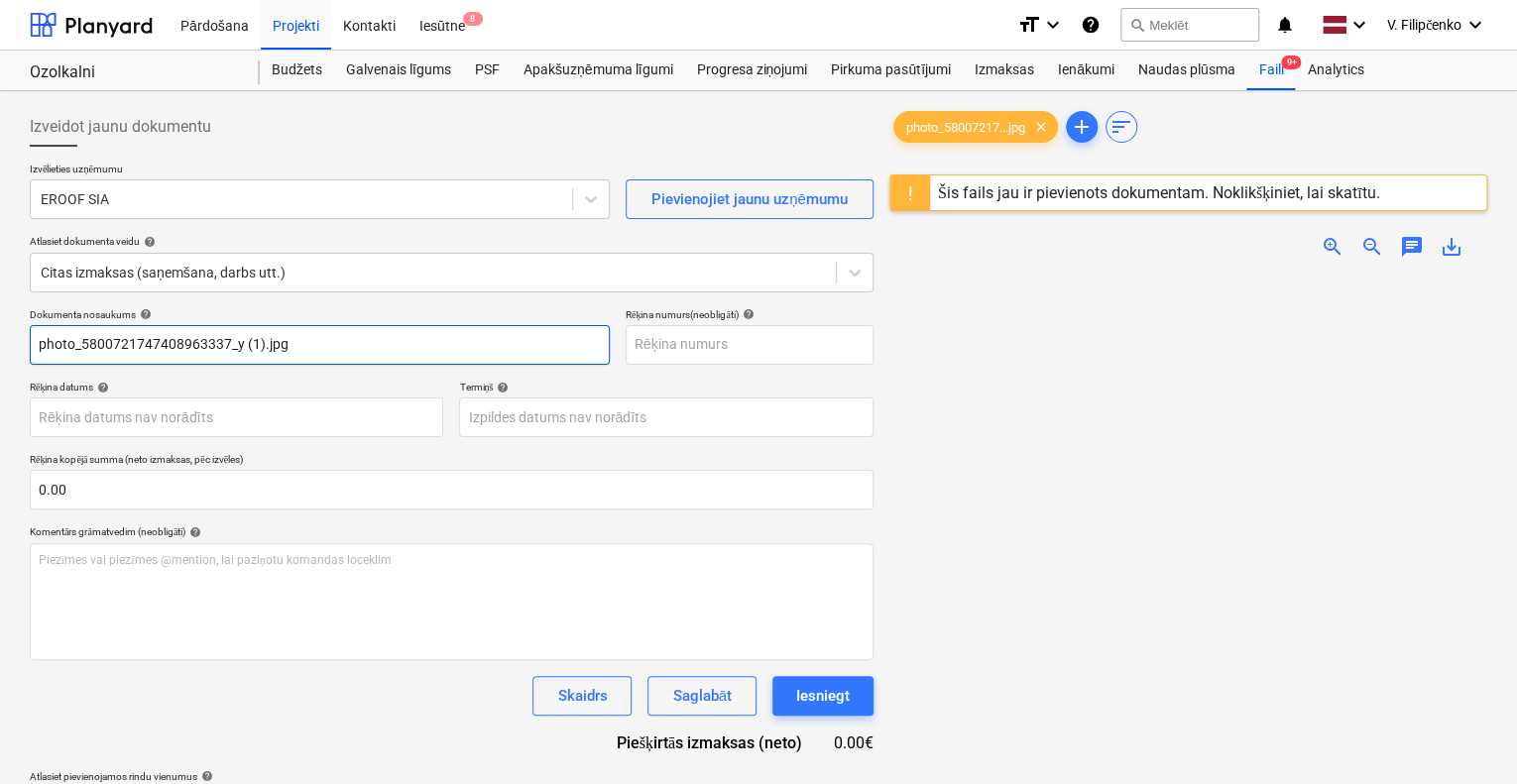 click on "photo_5800721747408963337_y (1).jpg" at bounding box center [319, 345] 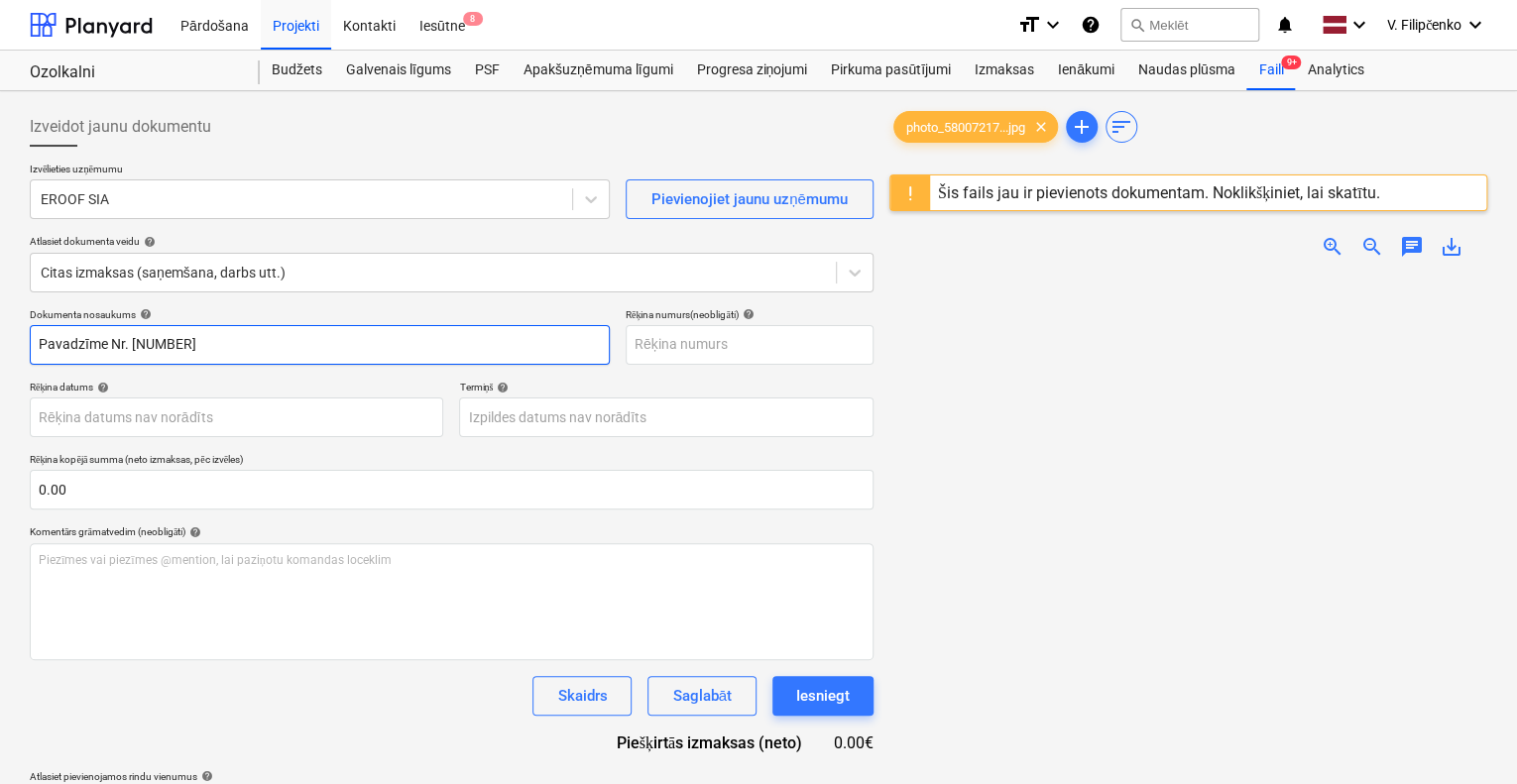 drag, startPoint x: 226, startPoint y: 355, endPoint x: 132, endPoint y: 344, distance: 94.64143 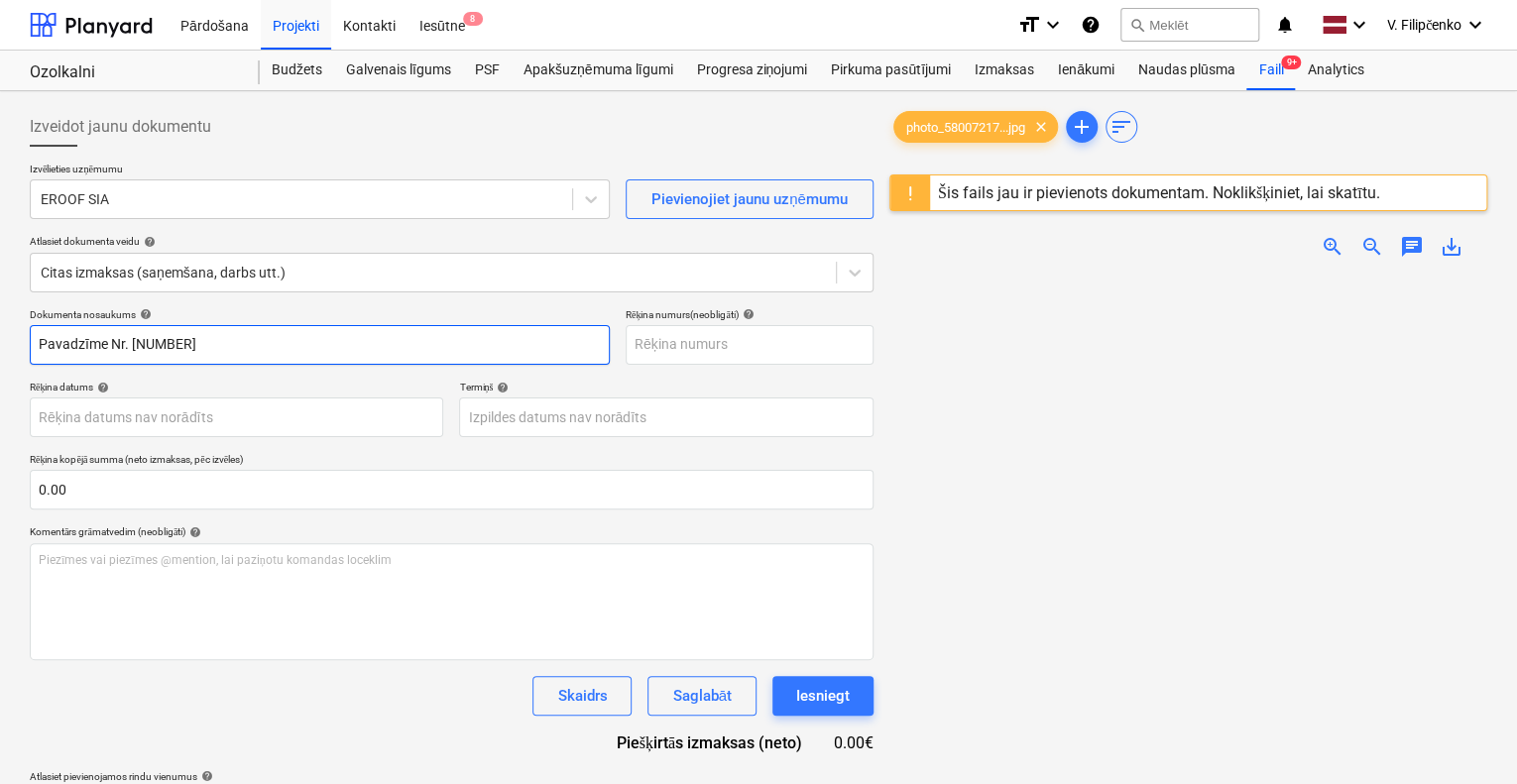 click on "Pavadzīme Nr. ER 12418" at bounding box center [319, 345] 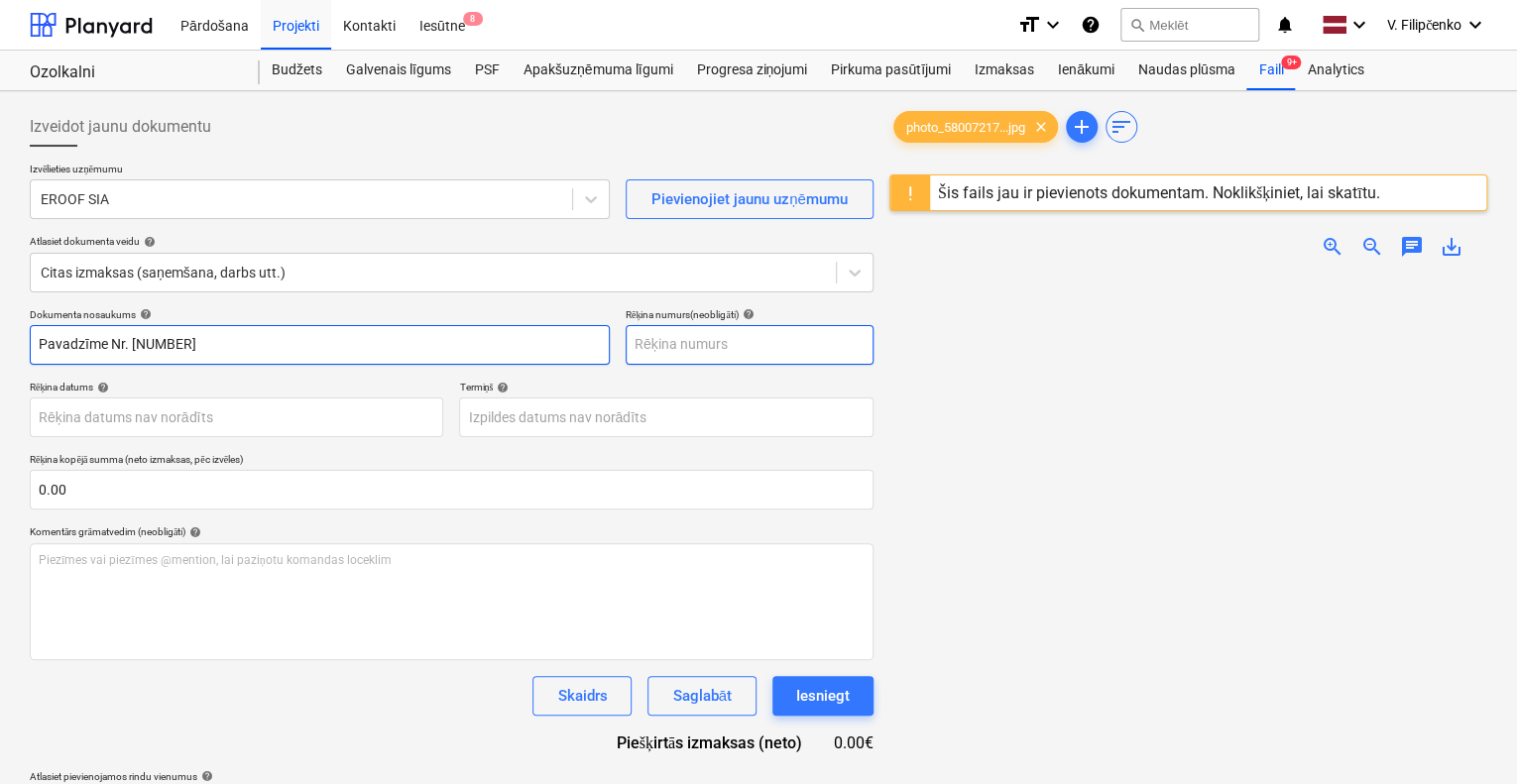 type on "Pavadzīme Nr. ER 12418" 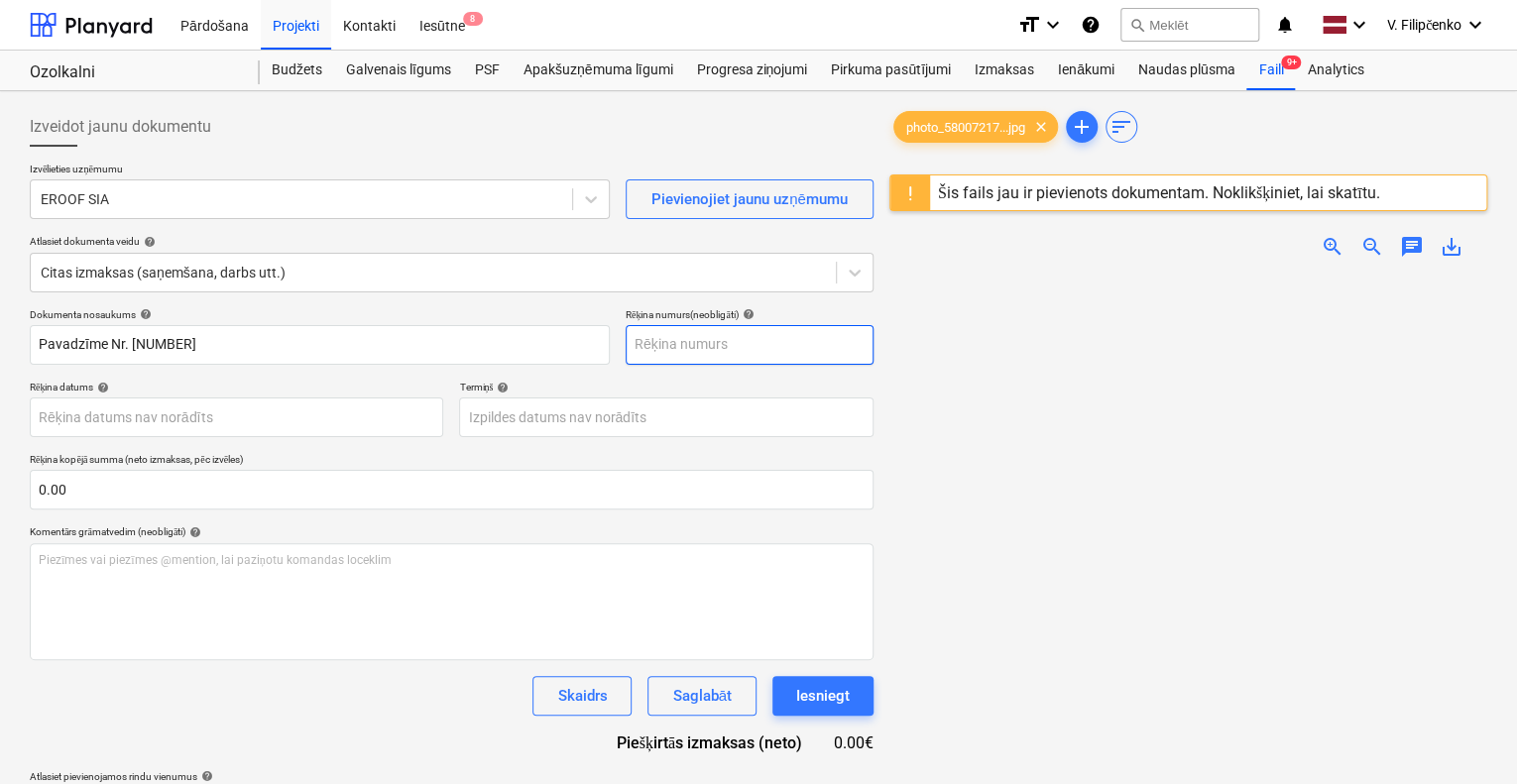 click at bounding box center [750, 345] 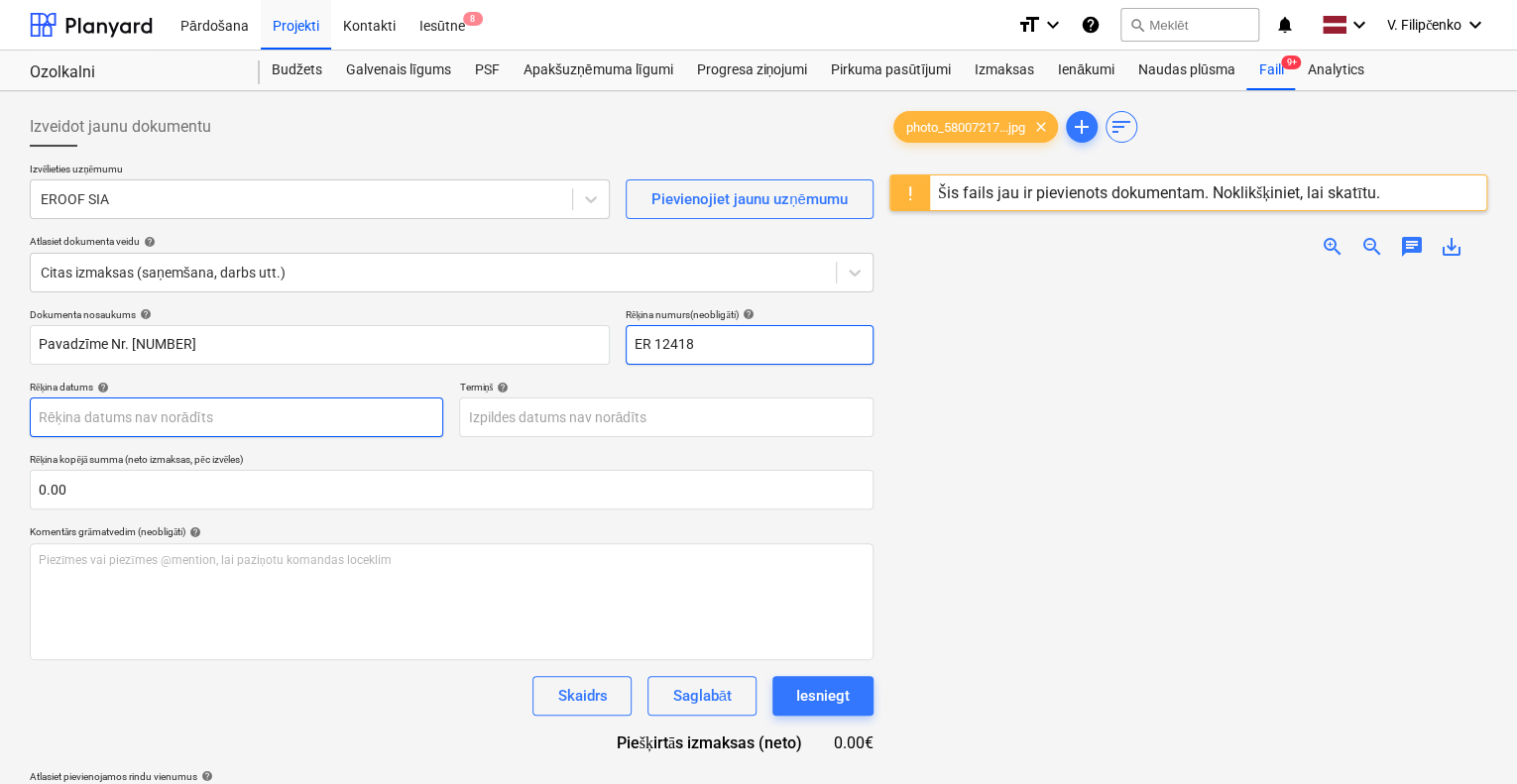type on "ER 12418" 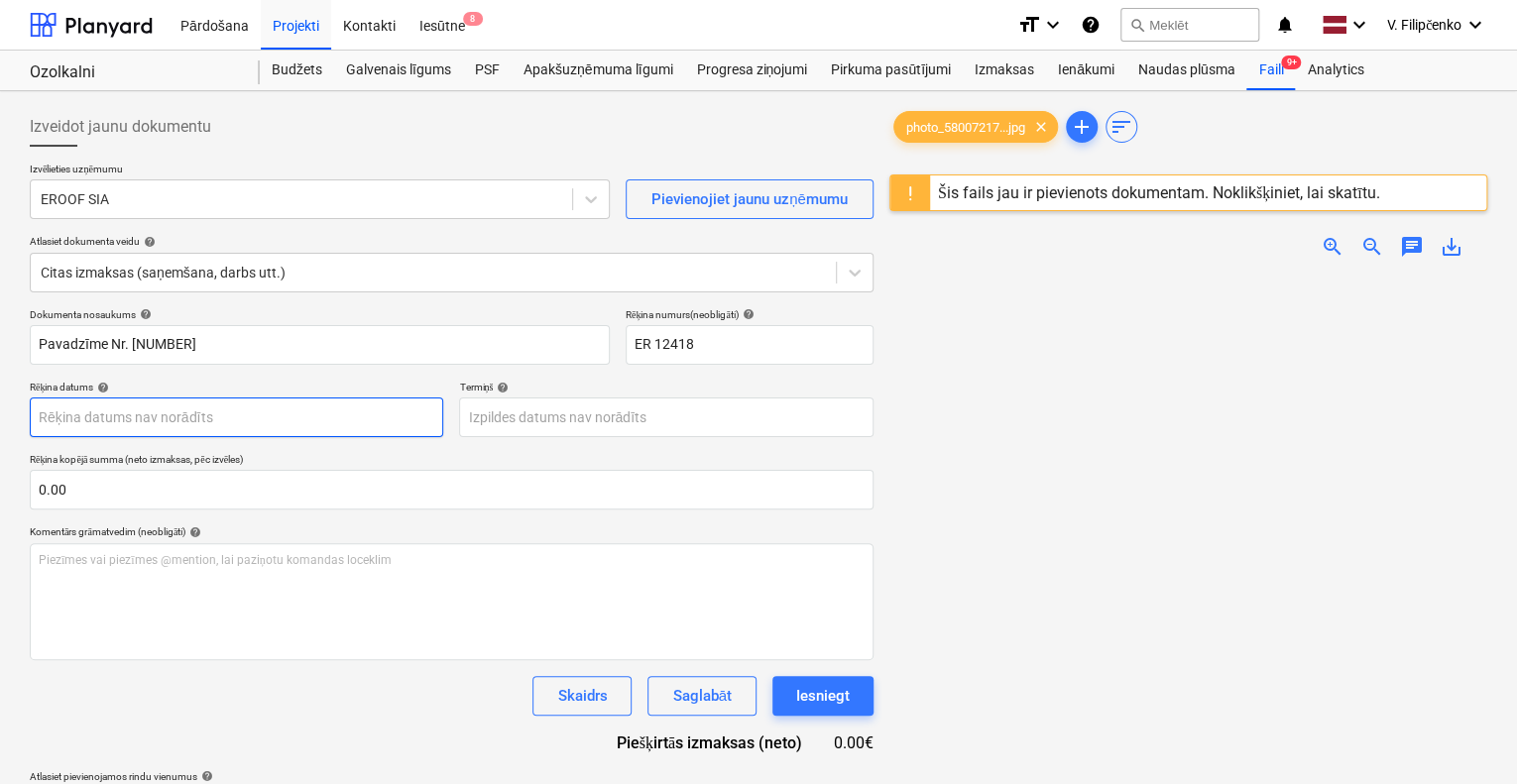 click on "Pārdošana Projekti Kontakti Iesūtne 8 format_size keyboard_arrow_down help search Meklēt notifications 0 keyboard_arrow_down V. Filipčenko keyboard_arrow_down Ozolkalni Ozolkalni Budžets Galvenais līgums PSF Apakšuzņēmuma līgumi Progresa ziņojumi Pirkuma pasūtījumi Izmaksas Ienākumi Naudas plūsma Faili 9+ Analytics Izveidot jaunu dokumentu Izvēlieties uzņēmumu EROOF SIA   Pievienojiet jaunu uzņēmumu Atlasiet dokumenta veidu help Citas izmaksas (saņemšana, darbs utt.) Dokumenta nosaukums help Pavadzīme Nr. ER 12418 Rēķina numurs  (neobligāti) help ER 12418 Rēķina datums help Press the down arrow key to interact with the calendar and
select a date. Press the question mark key to get the keyboard shortcuts for changing dates. Termiņš help Press the down arrow key to interact with the calendar and
select a date. Press the question mark key to get the keyboard shortcuts for changing dates. Rēķina kopējā summa (neto izmaksas, pēc izvēles) 0.00 help ﻿ Skaidrs Iesniegt" at bounding box center (758, 392) 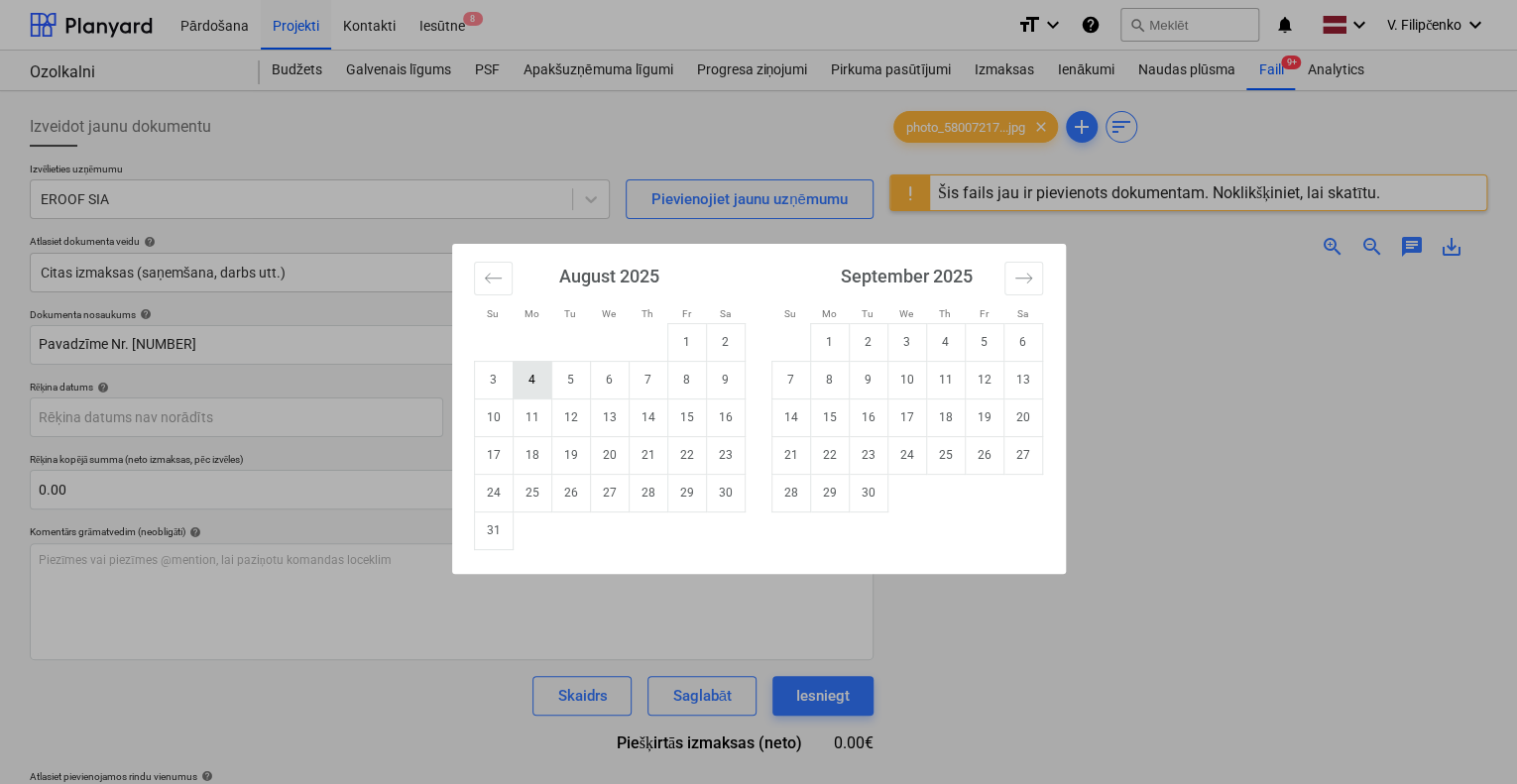 click on "4" at bounding box center (531, 380) 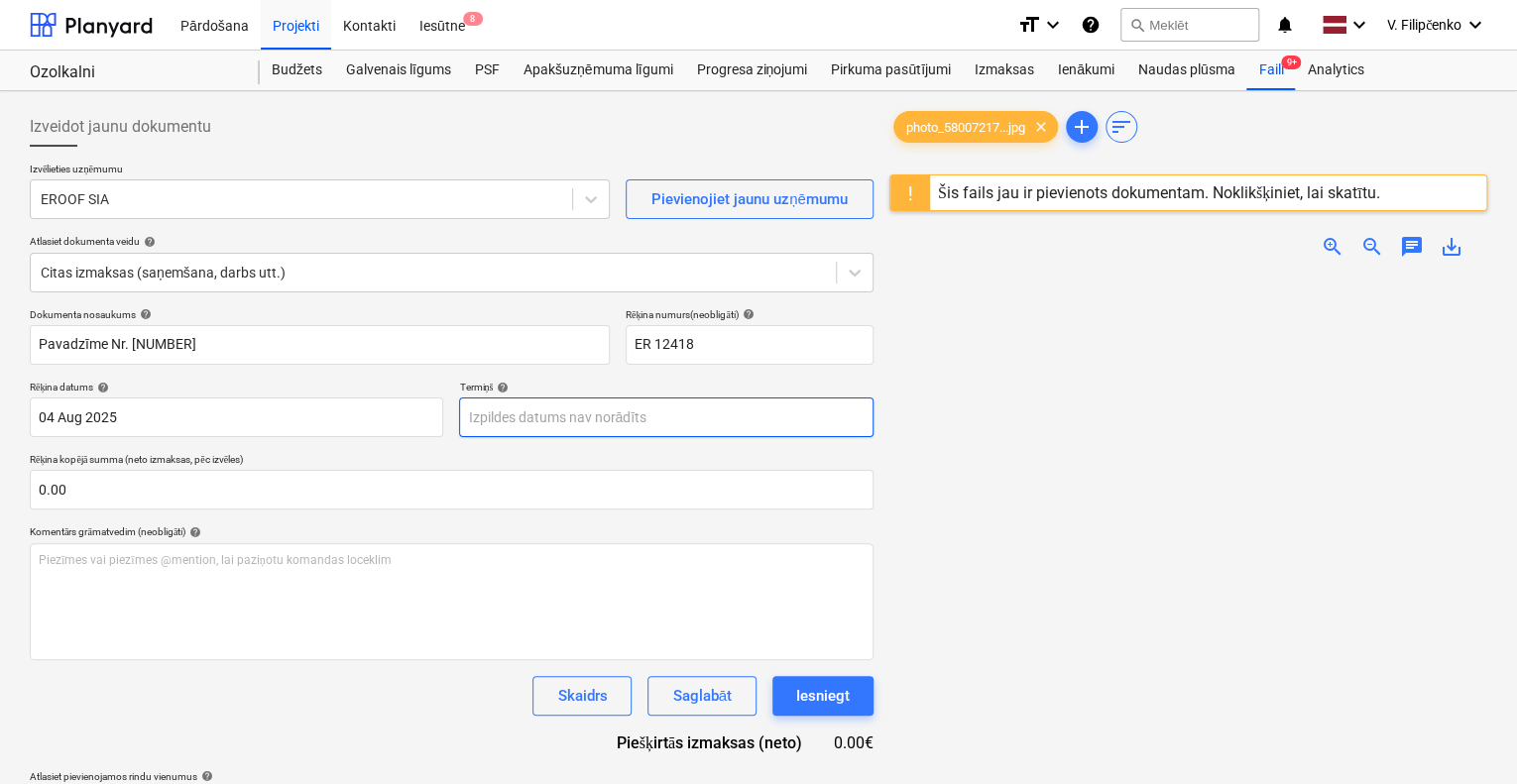 click on "Pārdošana Projekti Kontakti Iesūtne 8 format_size keyboard_arrow_down help search Meklēt notifications 0 keyboard_arrow_down V. Filipčenko keyboard_arrow_down Ozolkalni Ozolkalni Budžets Galvenais līgums PSF Apakšuzņēmuma līgumi Progresa ziņojumi Pirkuma pasūtījumi Izmaksas Ienākumi Naudas plūsma Faili 9+ Analytics Izveidot jaunu dokumentu Izvēlieties uzņēmumu EROOF SIA   Pievienojiet jaunu uzņēmumu Atlasiet dokumenta veidu help Citas izmaksas (saņemšana, darbs utt.) Dokumenta nosaukums help Pavadzīme Nr. ER 12418 Rēķina numurs  (neobligāti) help ER 12418 Rēķina datums help 04 Aug 2025 04.08.2025 Press the down arrow key to interact with the calendar and
select a date. Press the question mark key to get the keyboard shortcuts for changing dates. Termiņš help Press the down arrow key to interact with the calendar and
select a date. Press the question mark key to get the keyboard shortcuts for changing dates. Rēķina kopējā summa (neto izmaksas, pēc izvēles) 0.00 0" at bounding box center [758, 392] 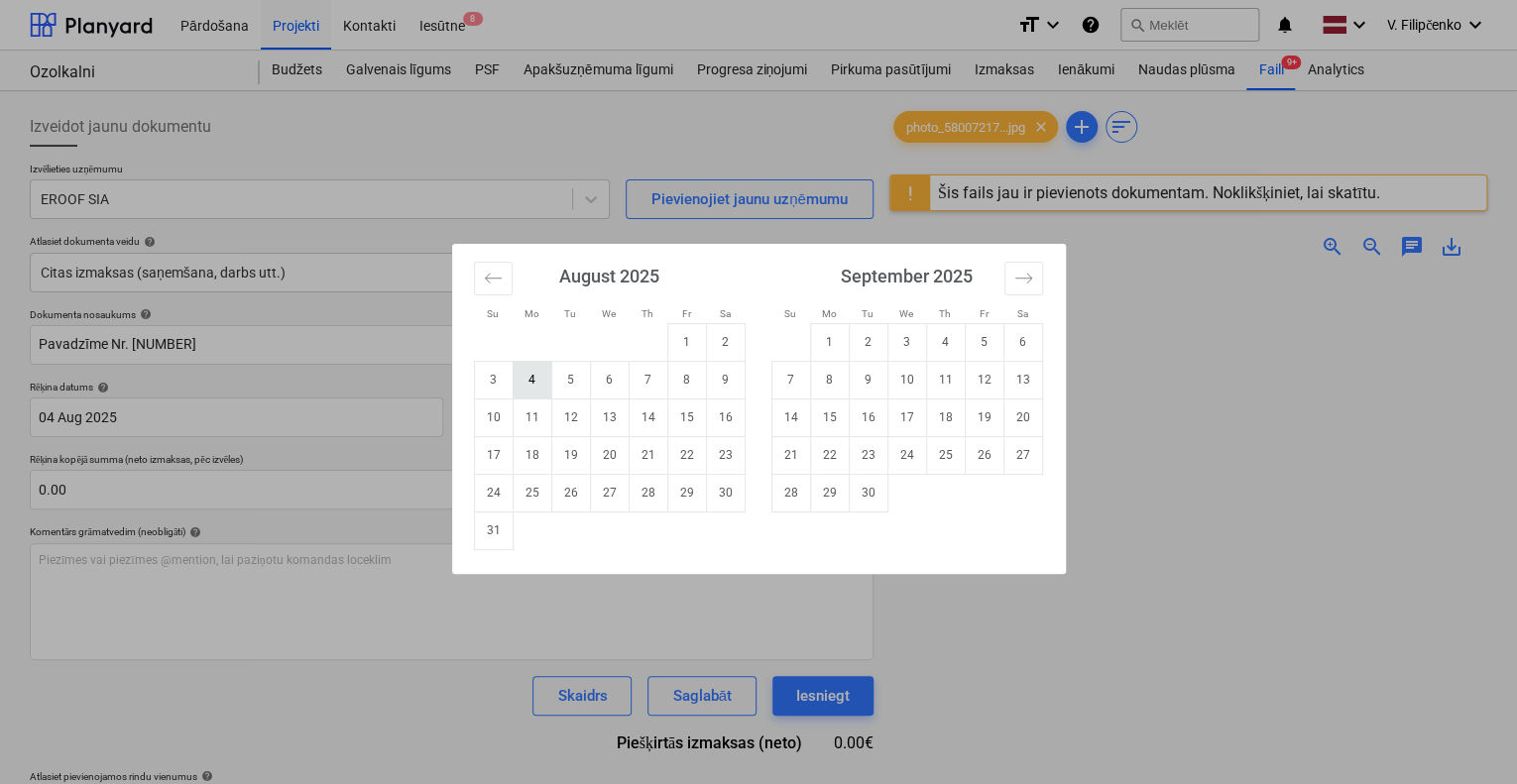 click on "4" at bounding box center (531, 380) 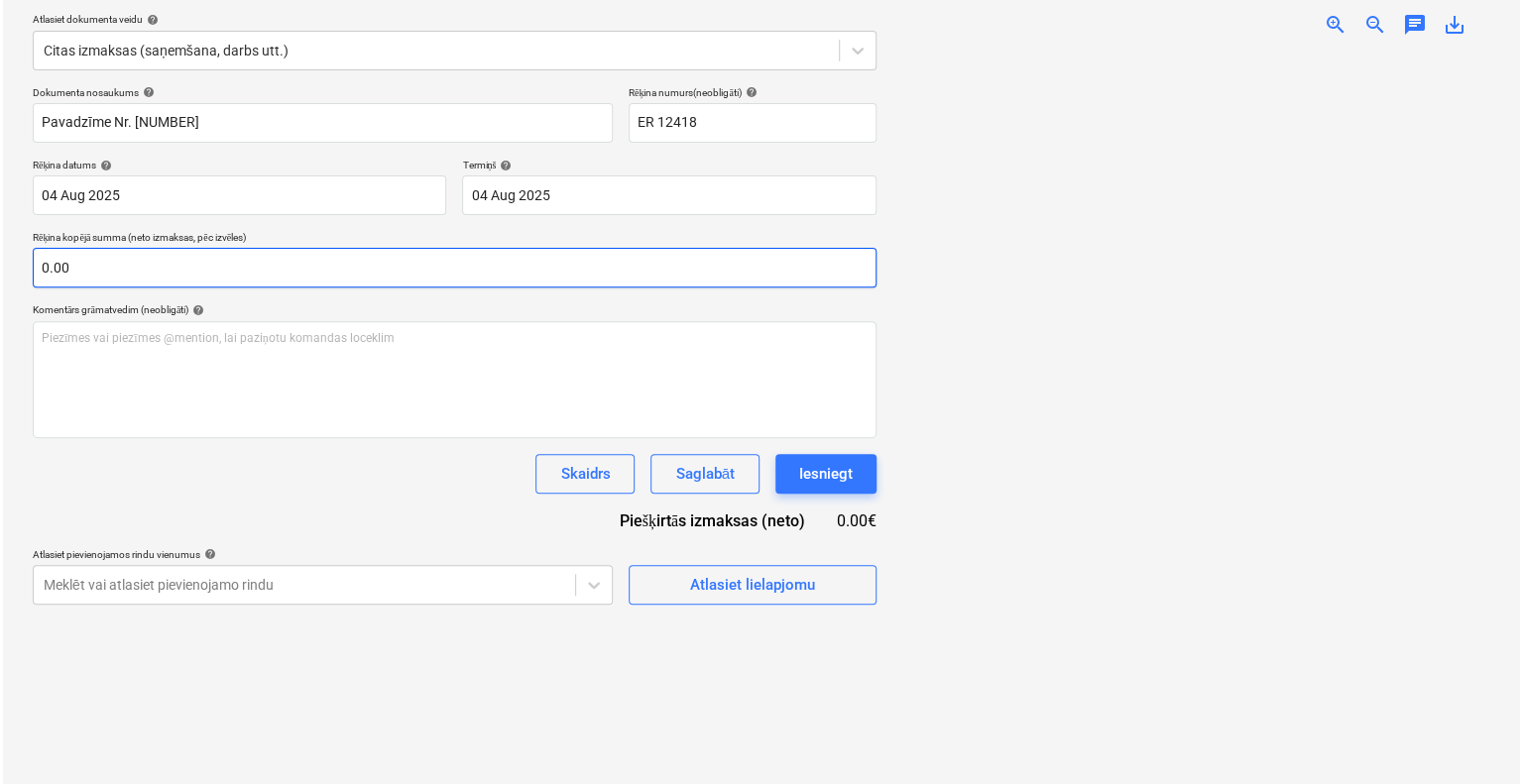 scroll, scrollTop: 234, scrollLeft: 0, axis: vertical 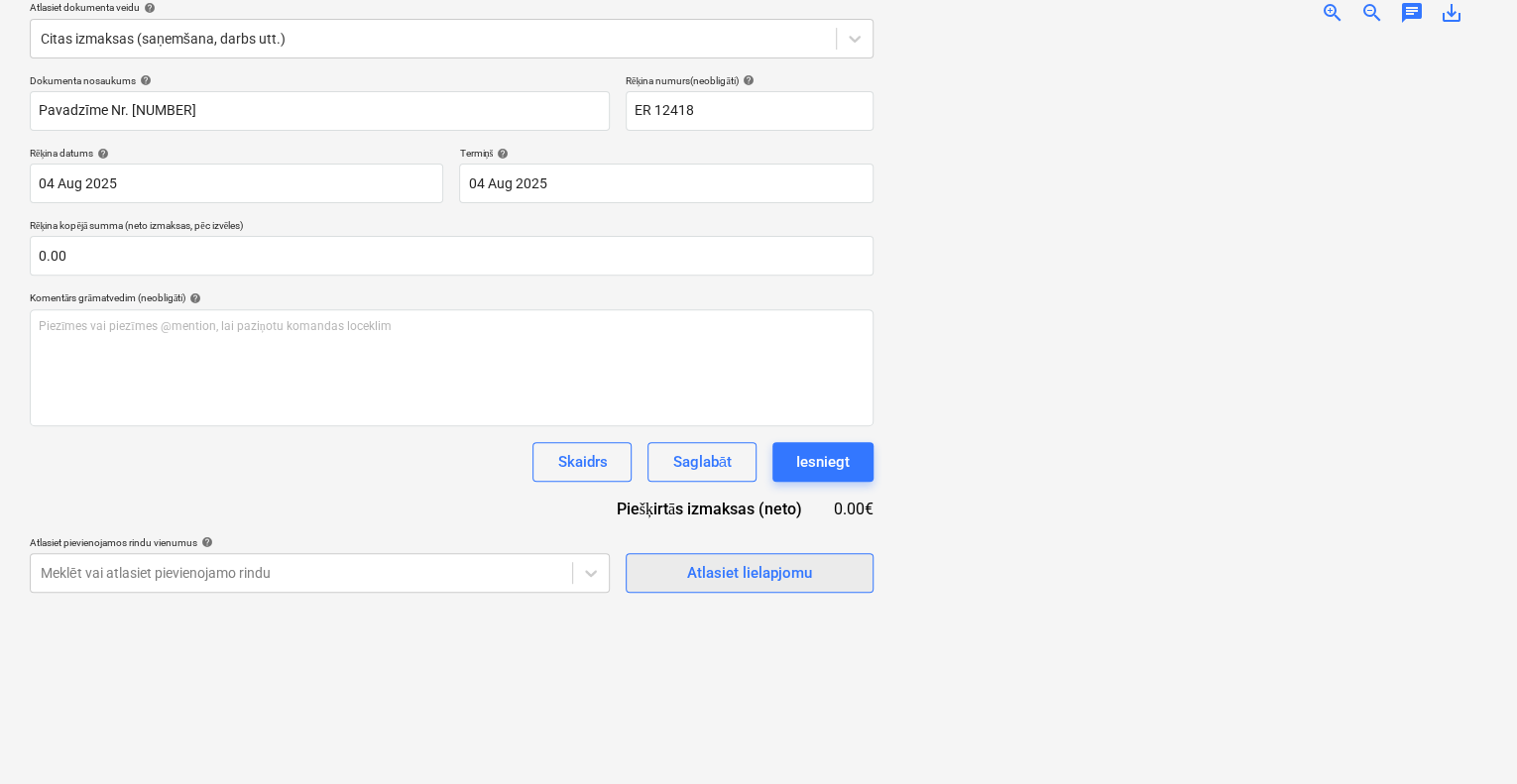 click on "Atlasiet lielapjomu" at bounding box center [750, 573] 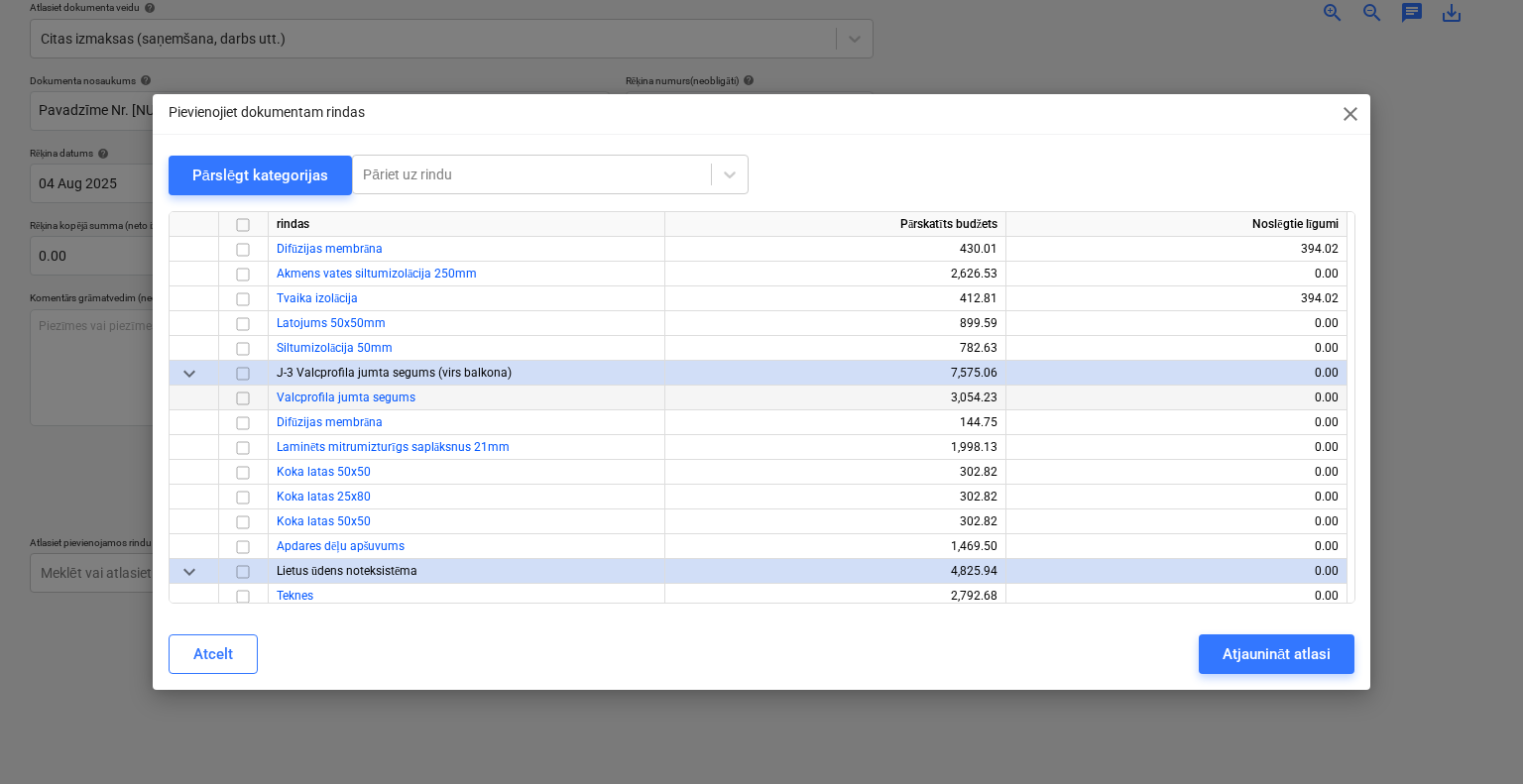 scroll, scrollTop: 892, scrollLeft: 0, axis: vertical 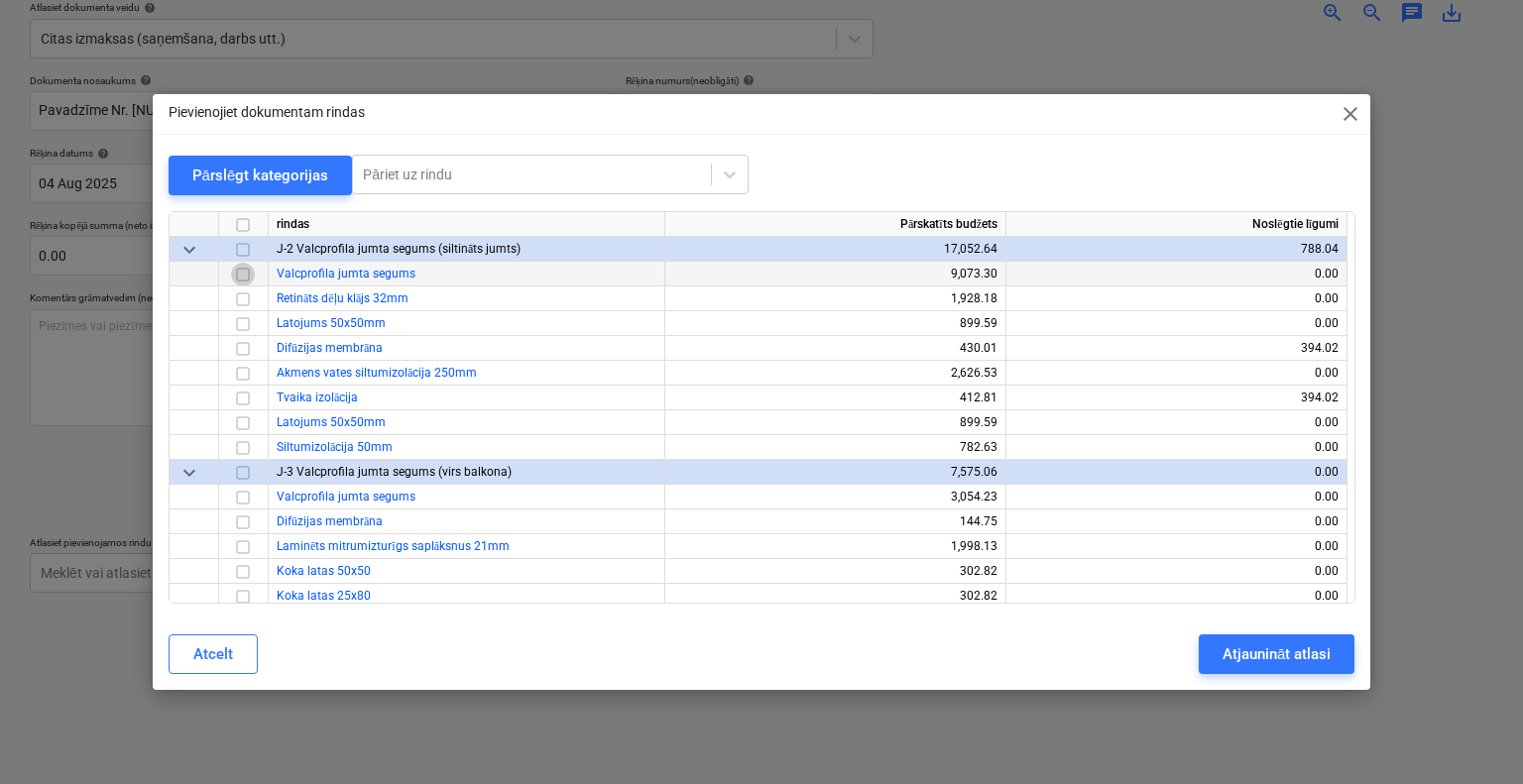 click at bounding box center (243, 274) 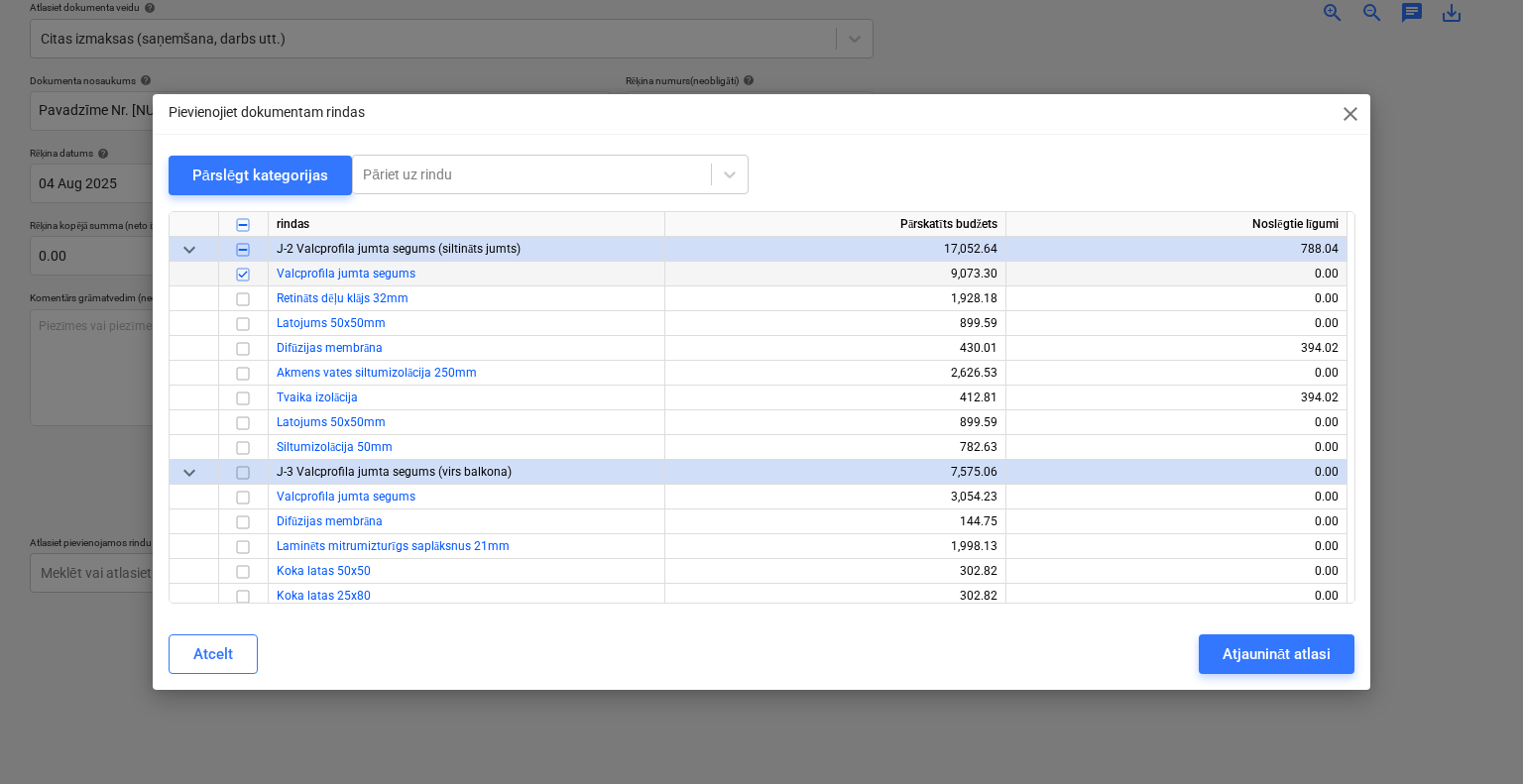 click at bounding box center (243, 274) 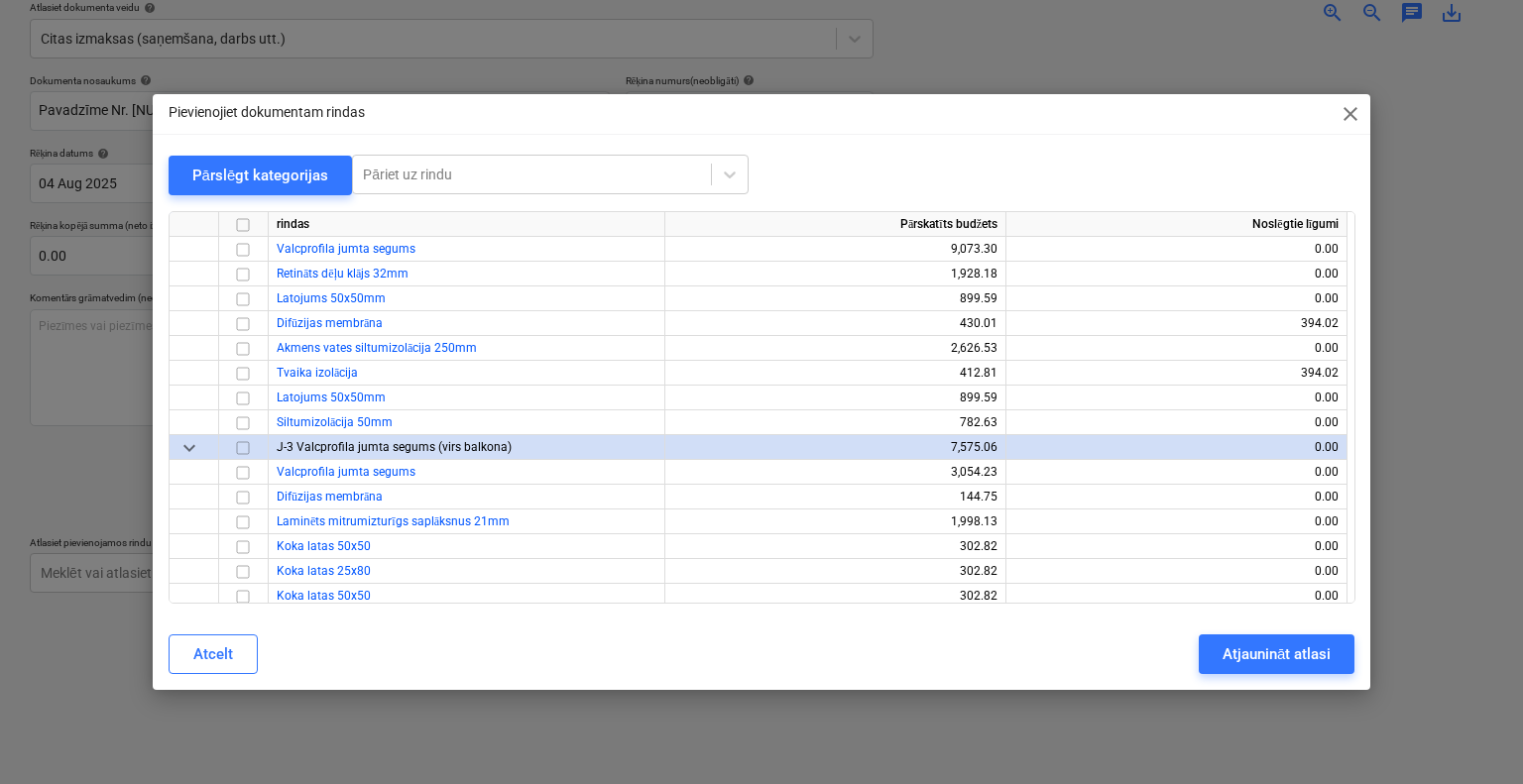 scroll, scrollTop: 892, scrollLeft: 0, axis: vertical 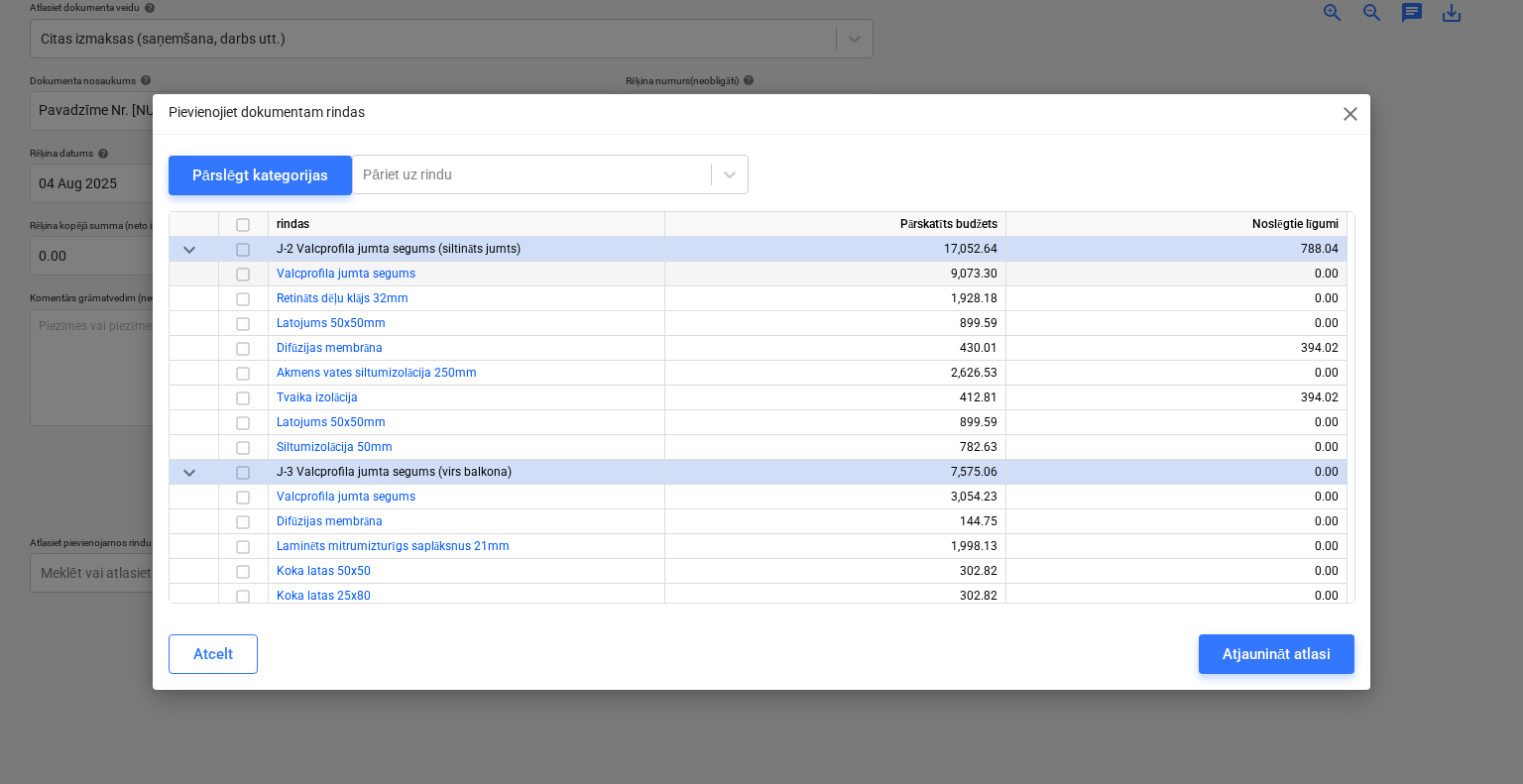 click at bounding box center (243, 274) 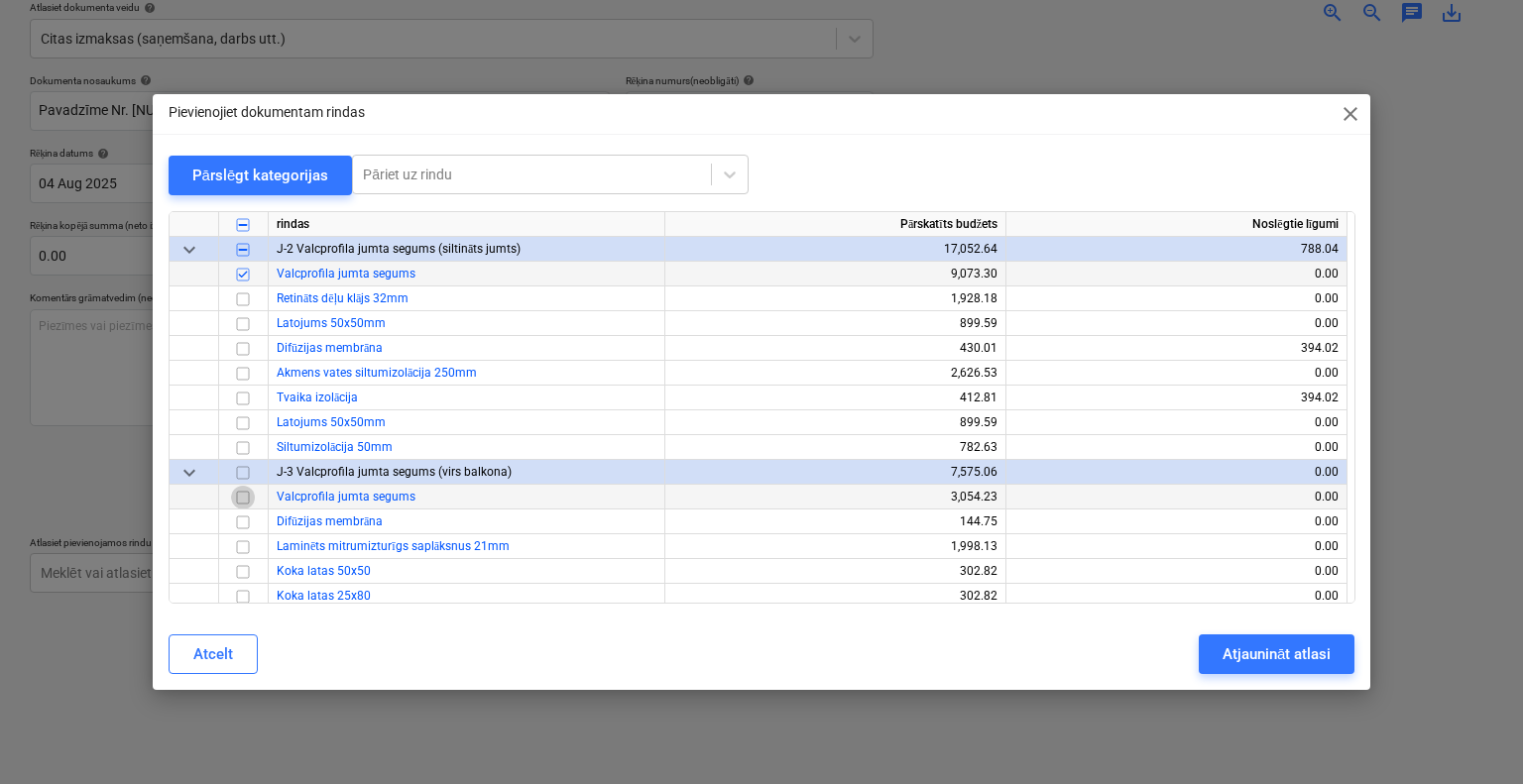 click at bounding box center (243, 497) 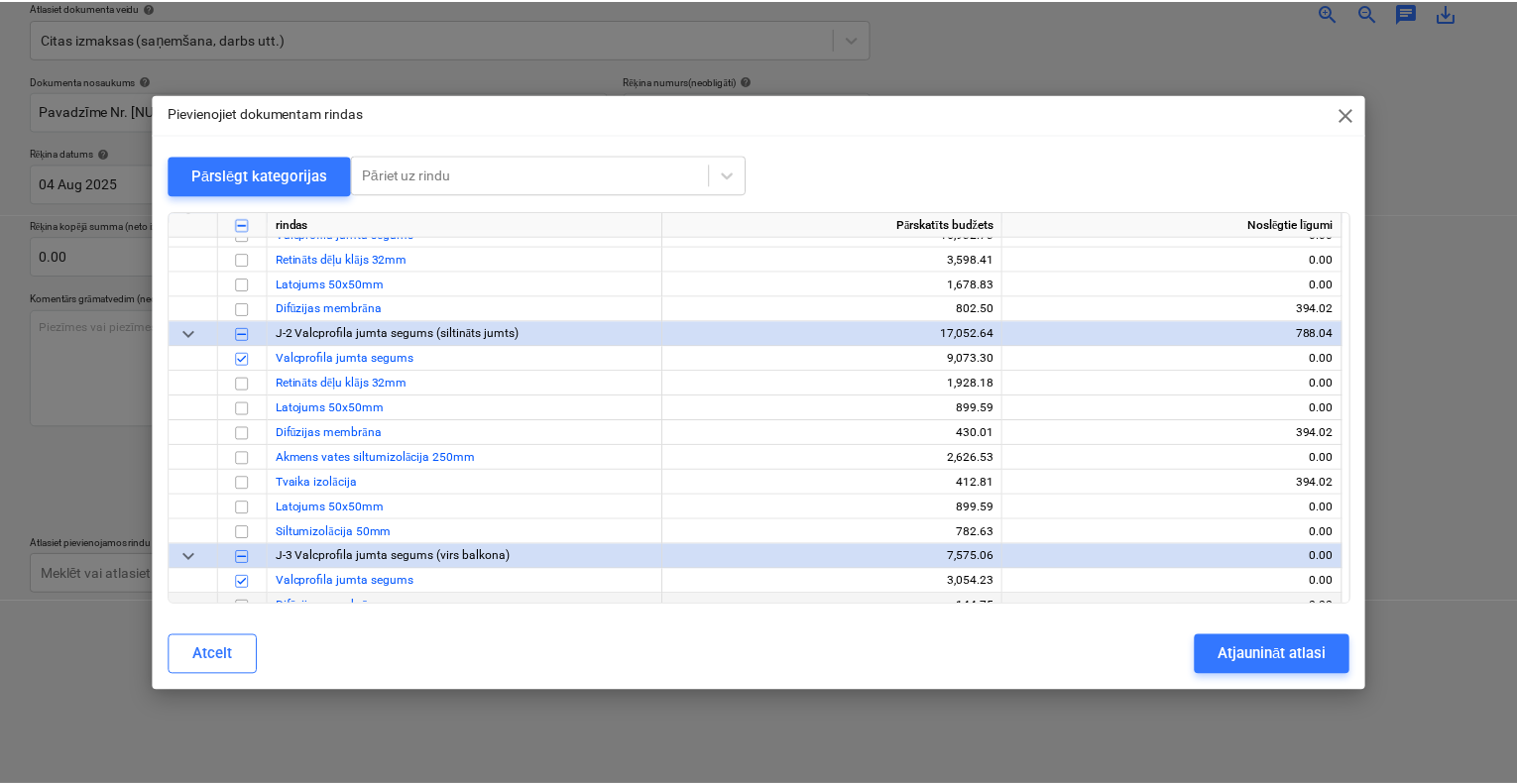 scroll, scrollTop: 793, scrollLeft: 0, axis: vertical 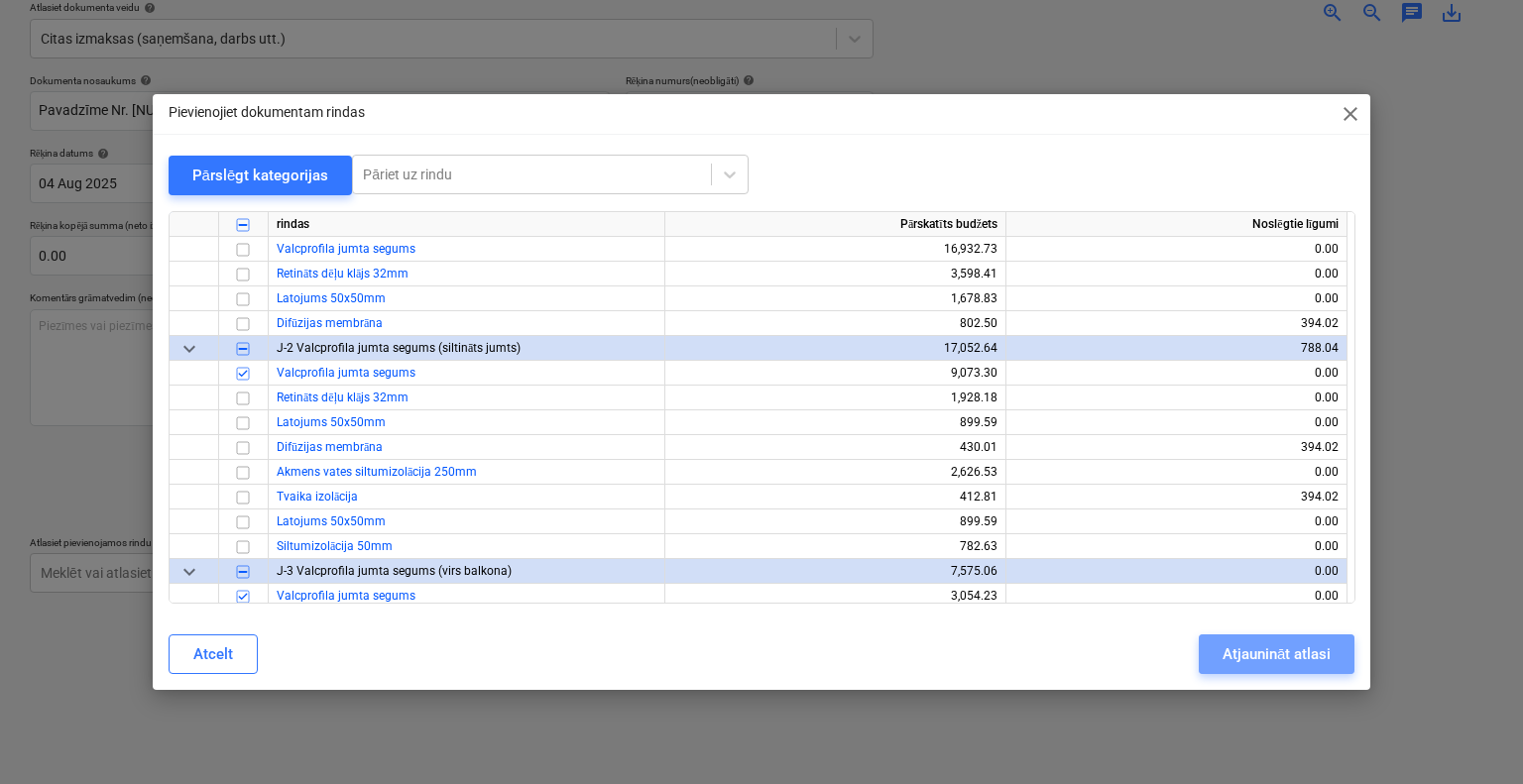 click on "Atjaunināt atlasi" at bounding box center [1276, 654] 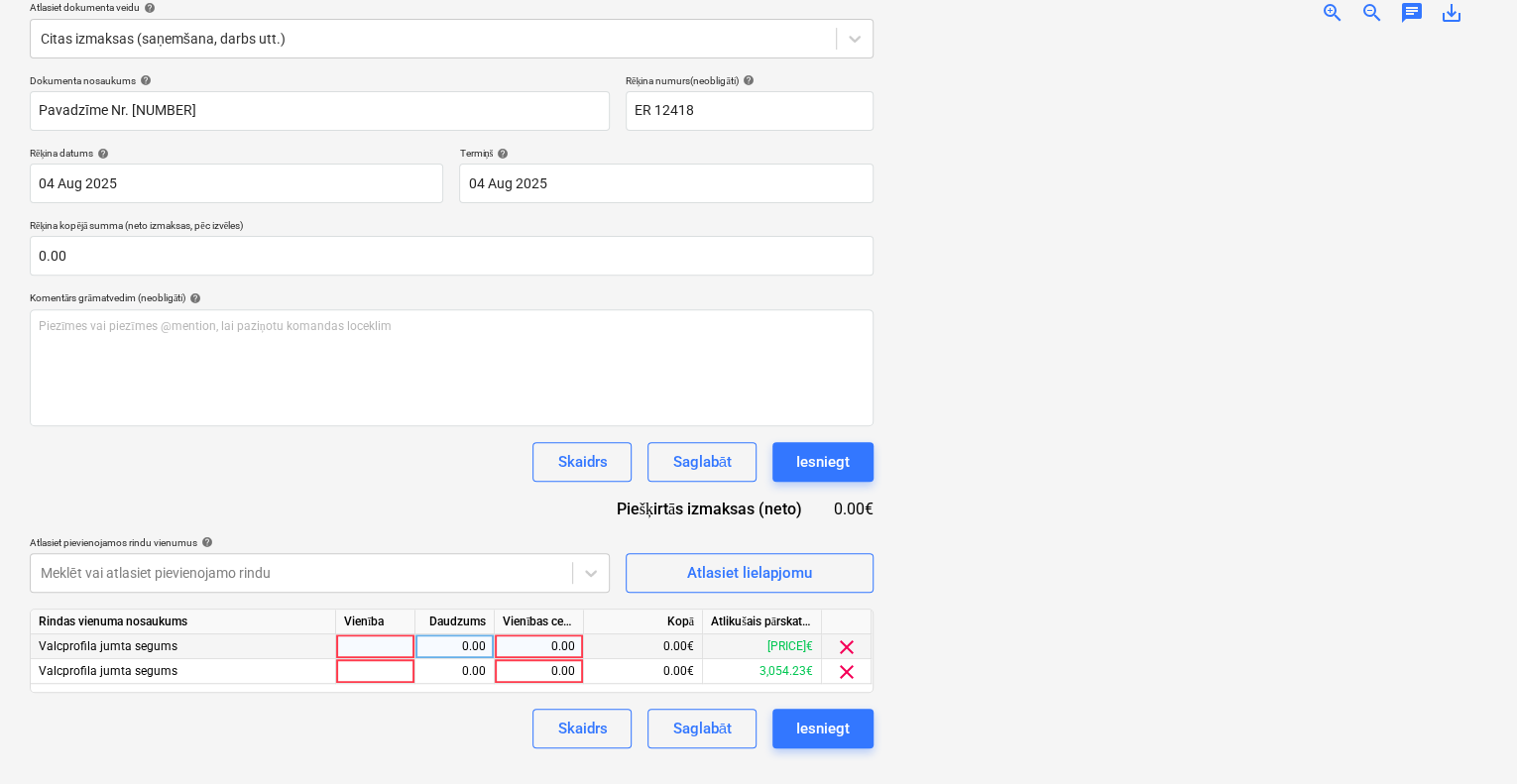 click on "0.00" at bounding box center [538, 646] 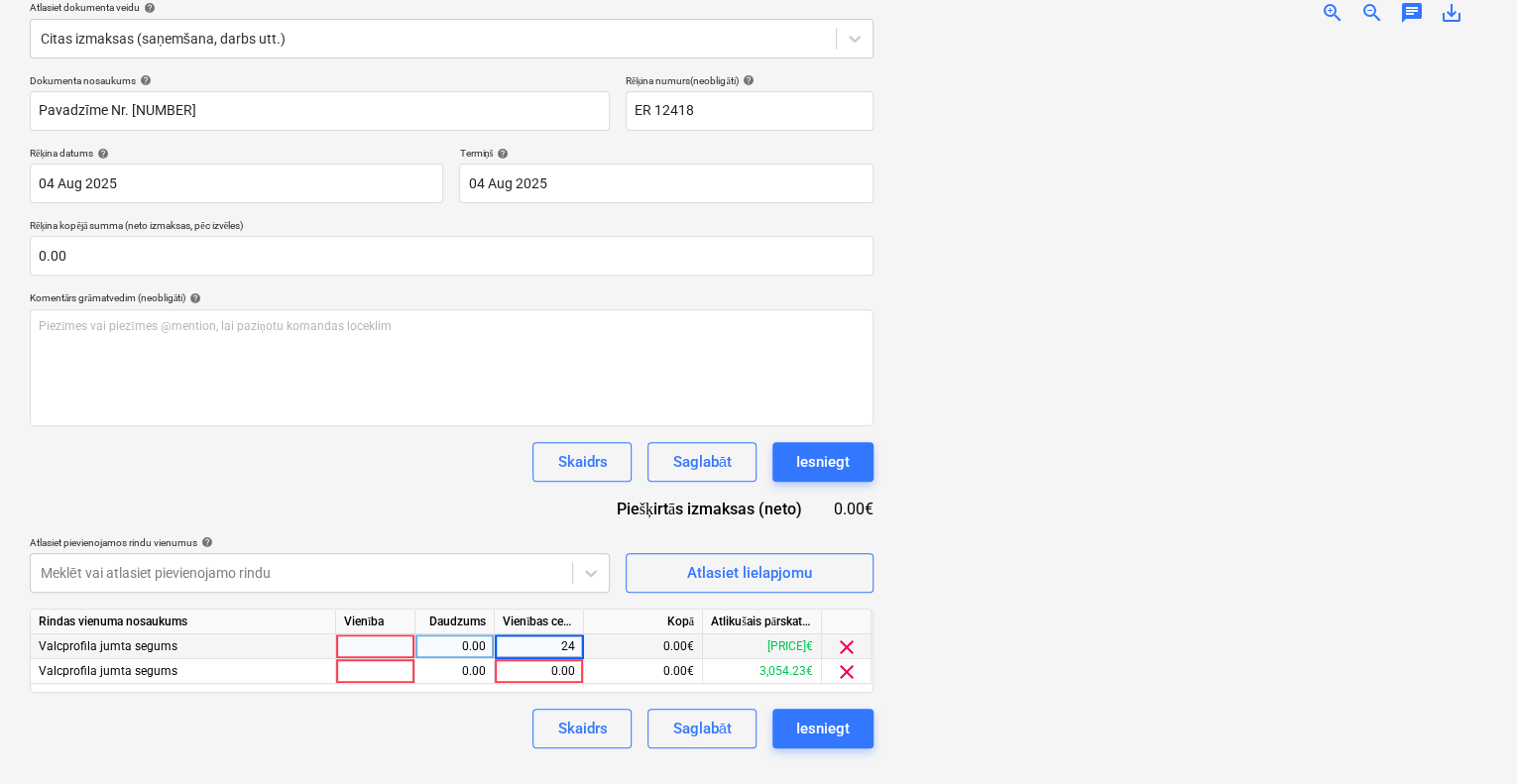 type on "243" 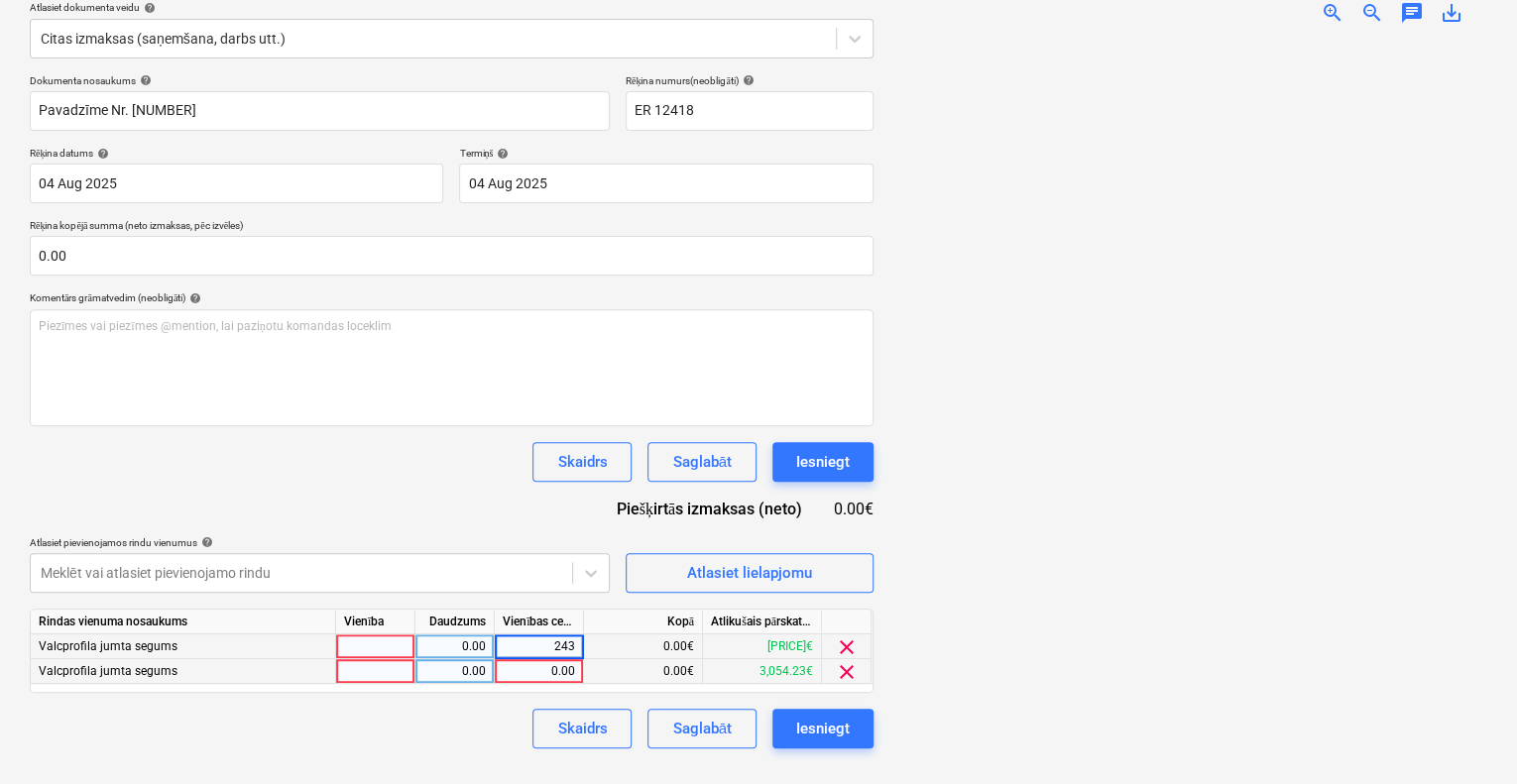 click on "0.00" at bounding box center [538, 671] 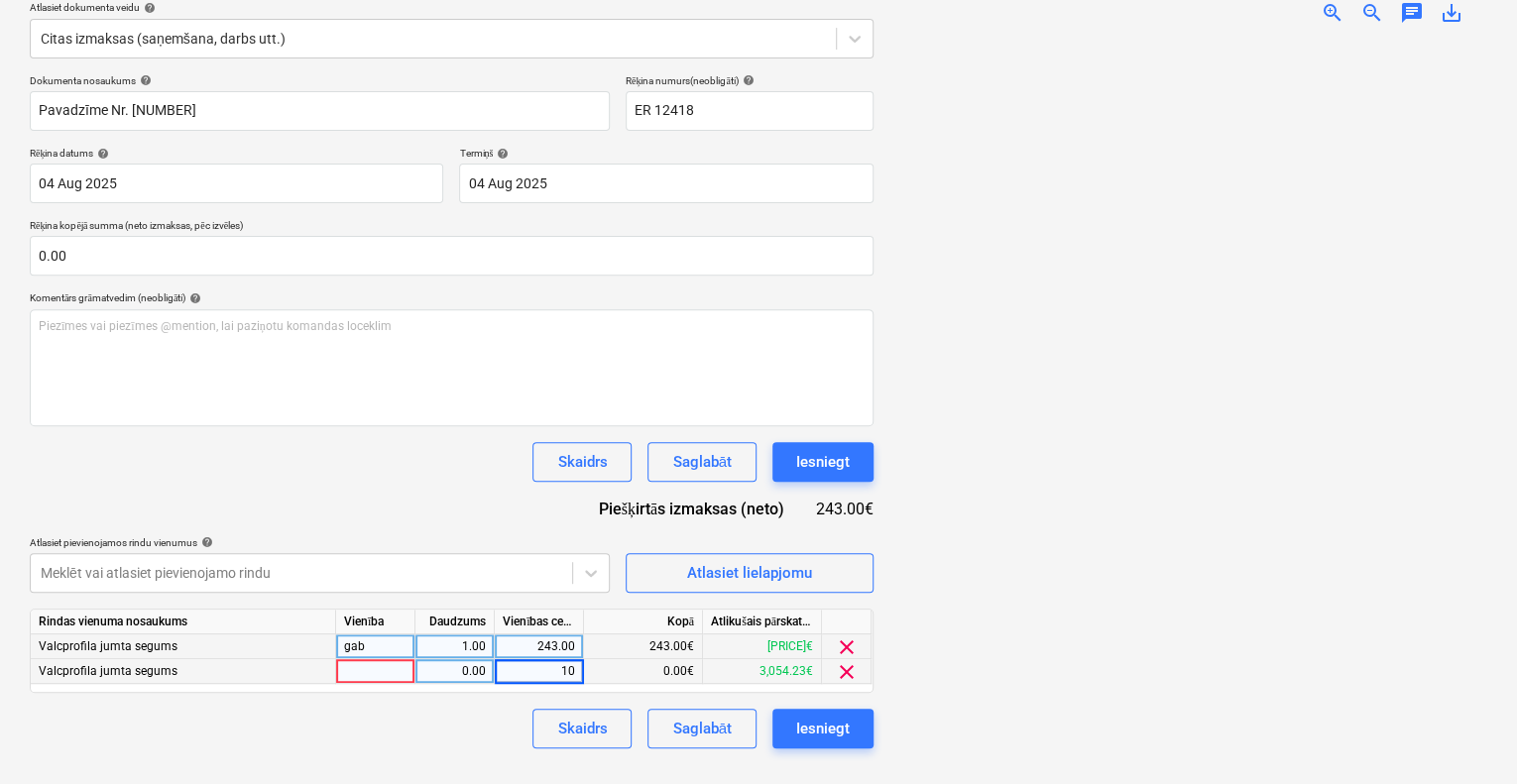 type on "100" 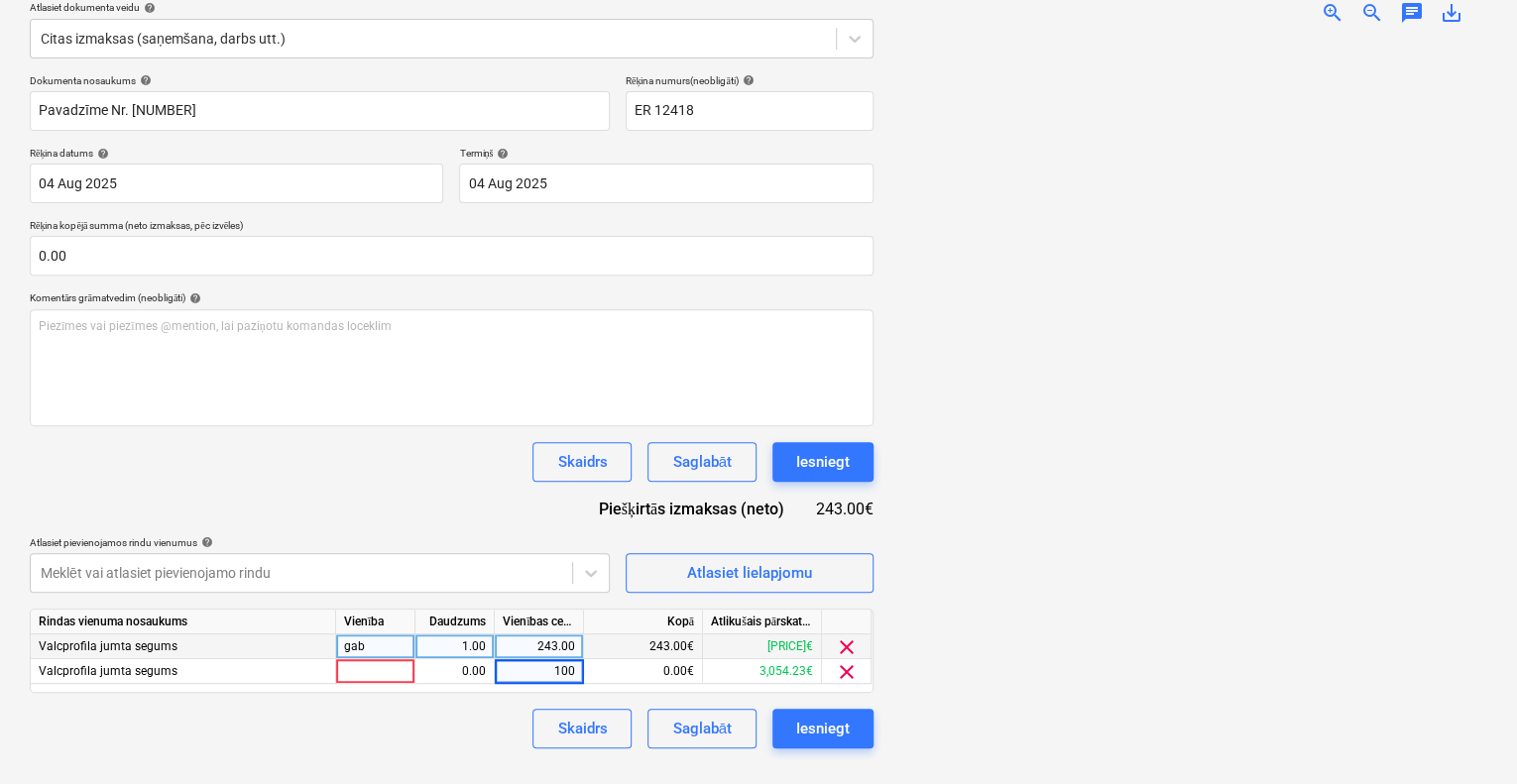 click on "Skaidrs Saglabāt Iesniegt" at bounding box center [451, 728] 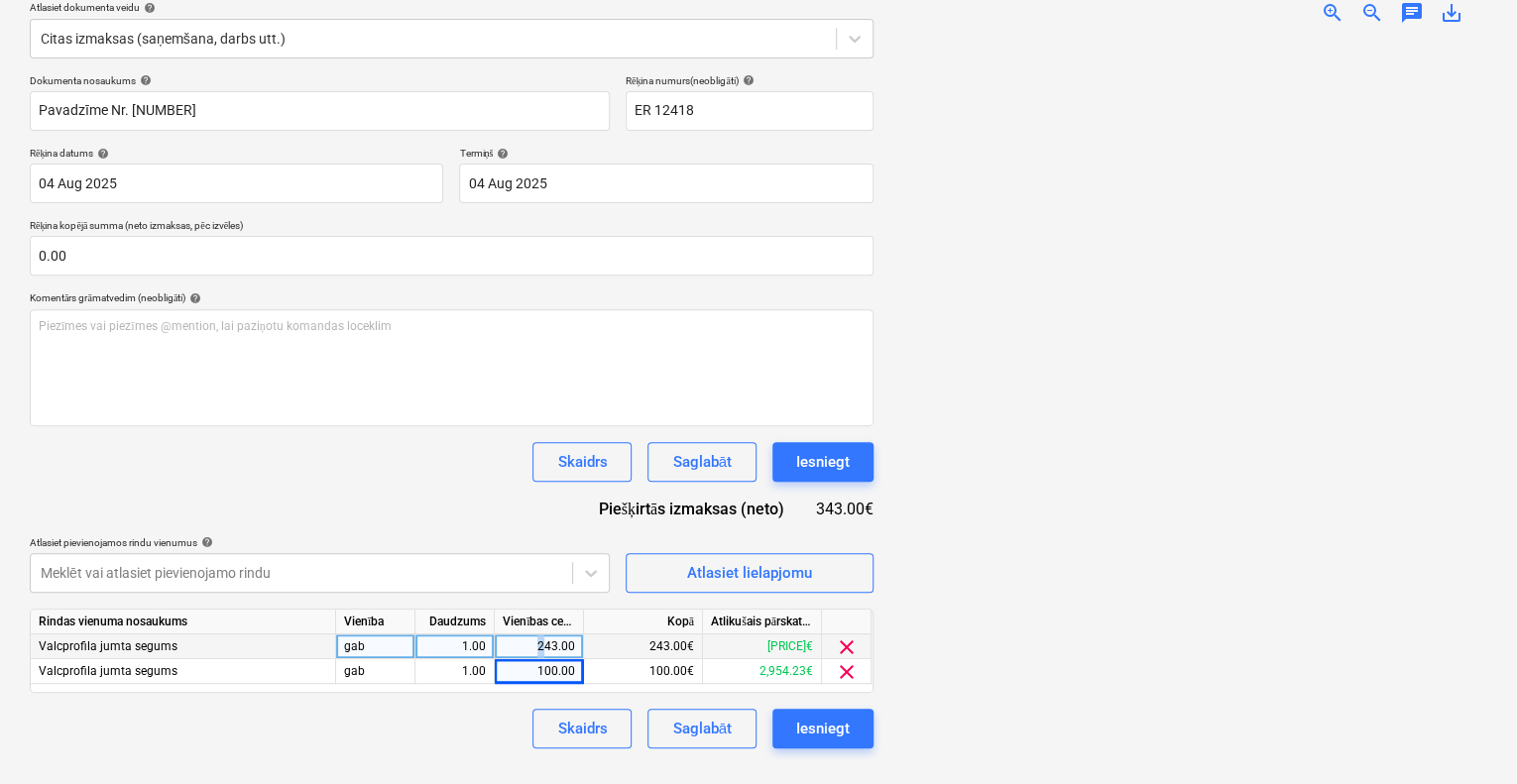 drag, startPoint x: 547, startPoint y: 640, endPoint x: 535, endPoint y: 638, distance: 12.165525 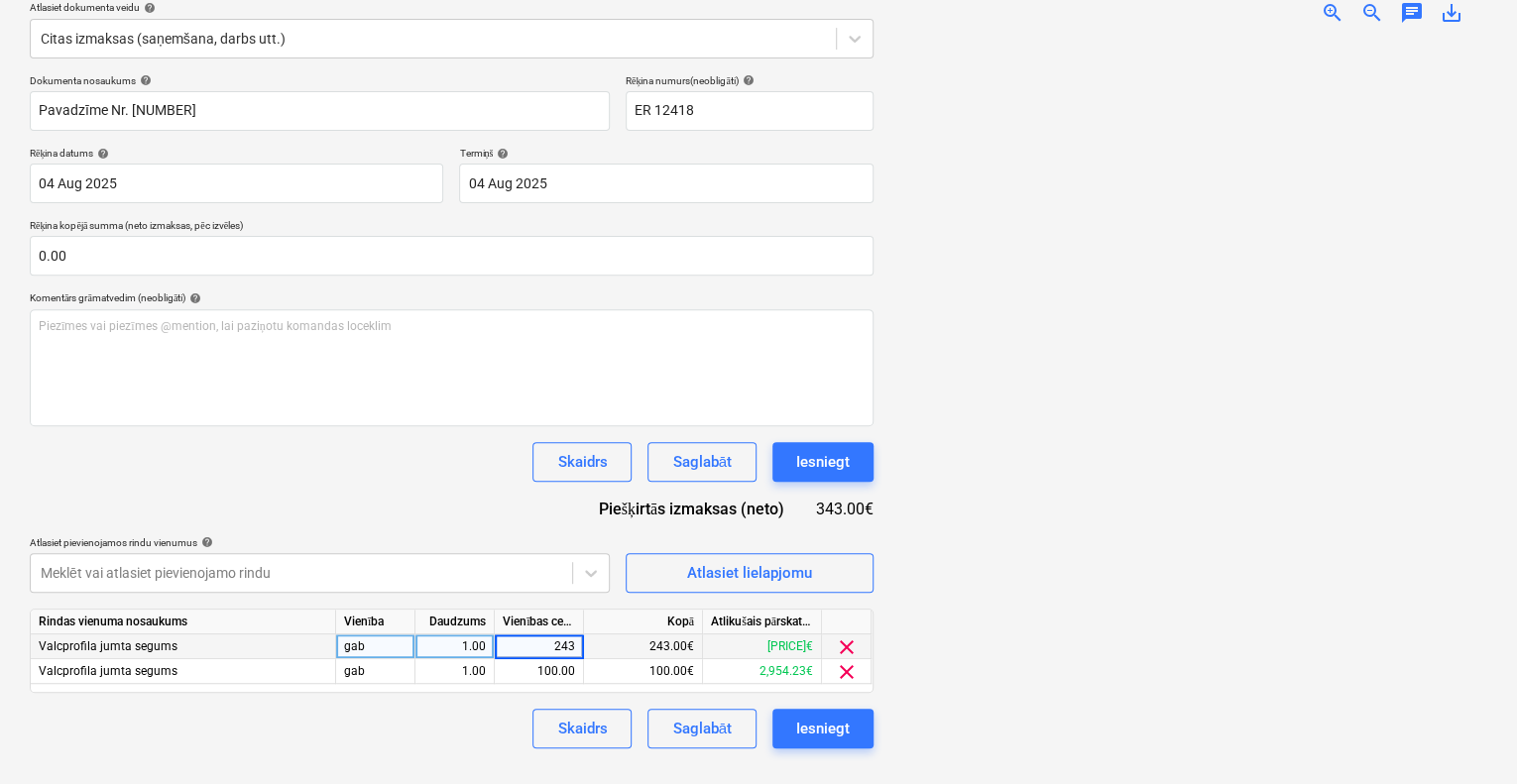 type 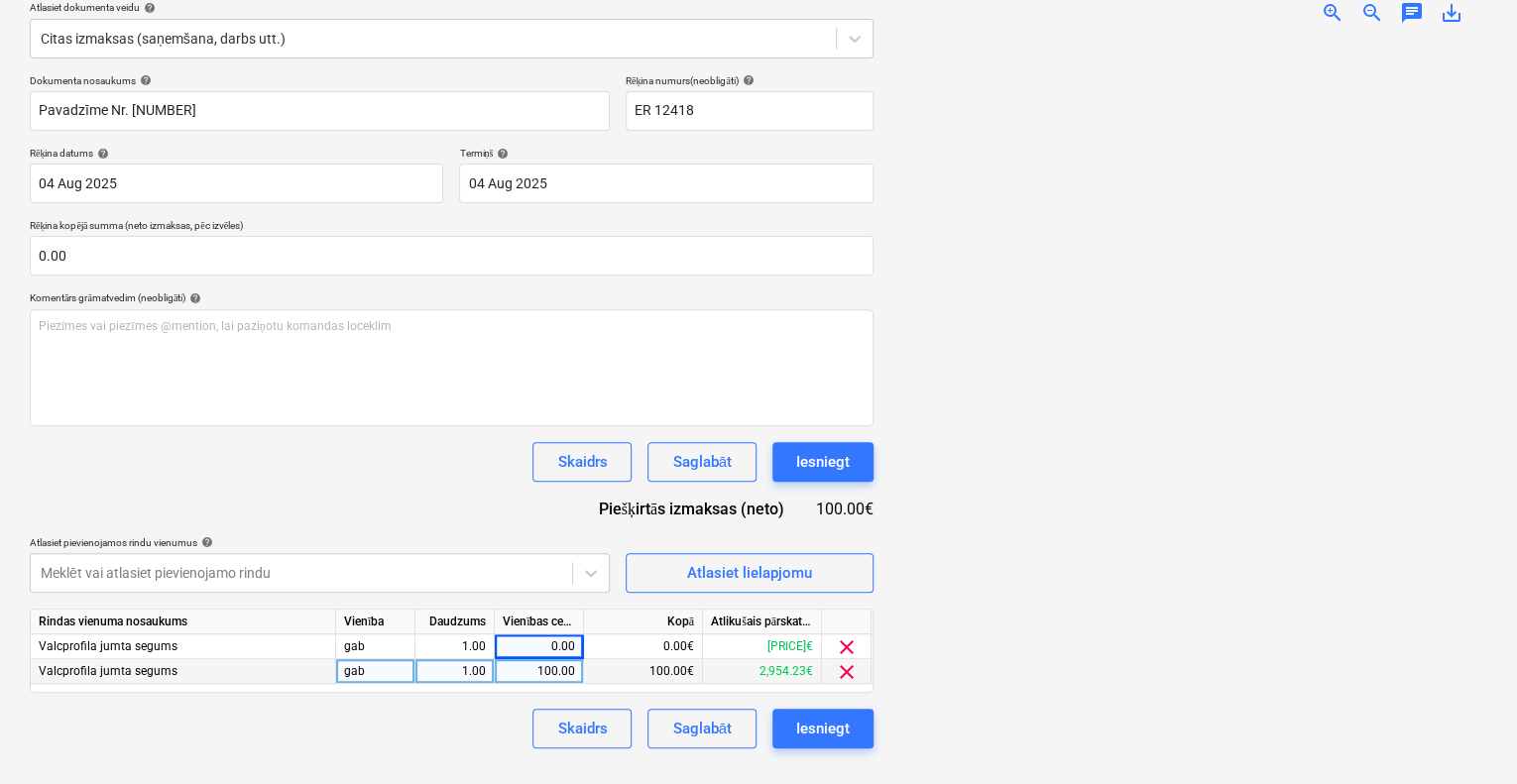 click on "100.00" at bounding box center [538, 671] 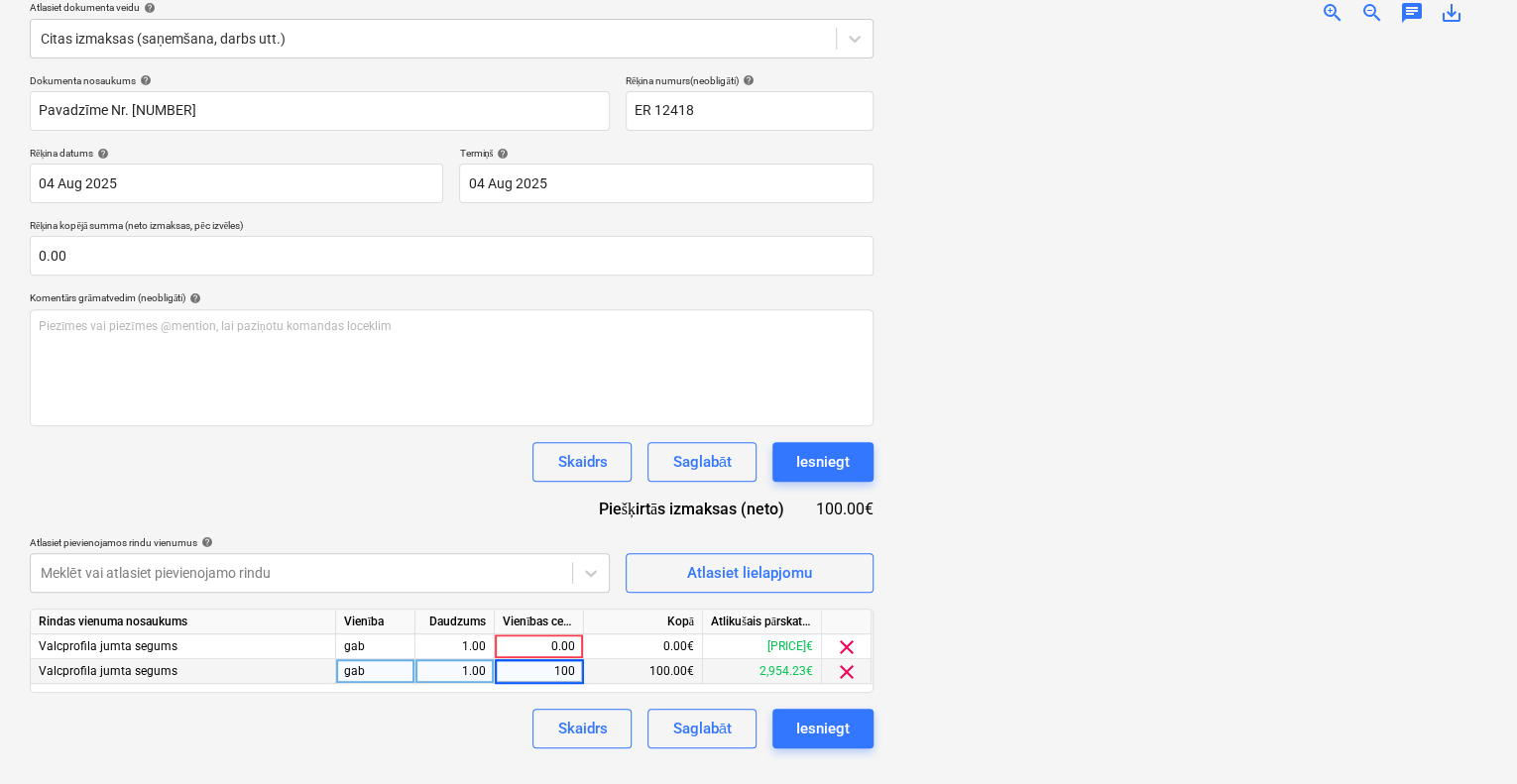 type 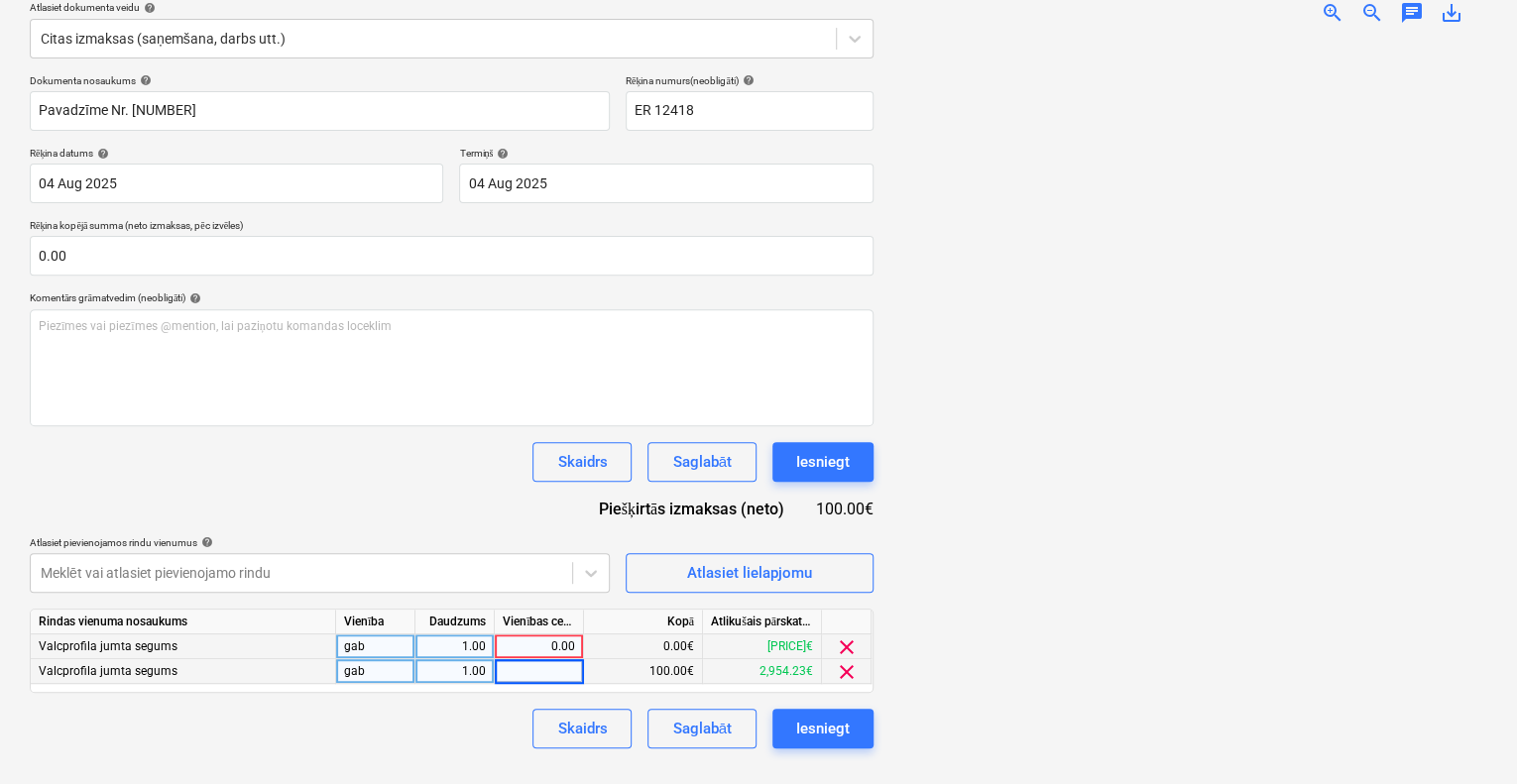click on "0.00" at bounding box center [538, 646] 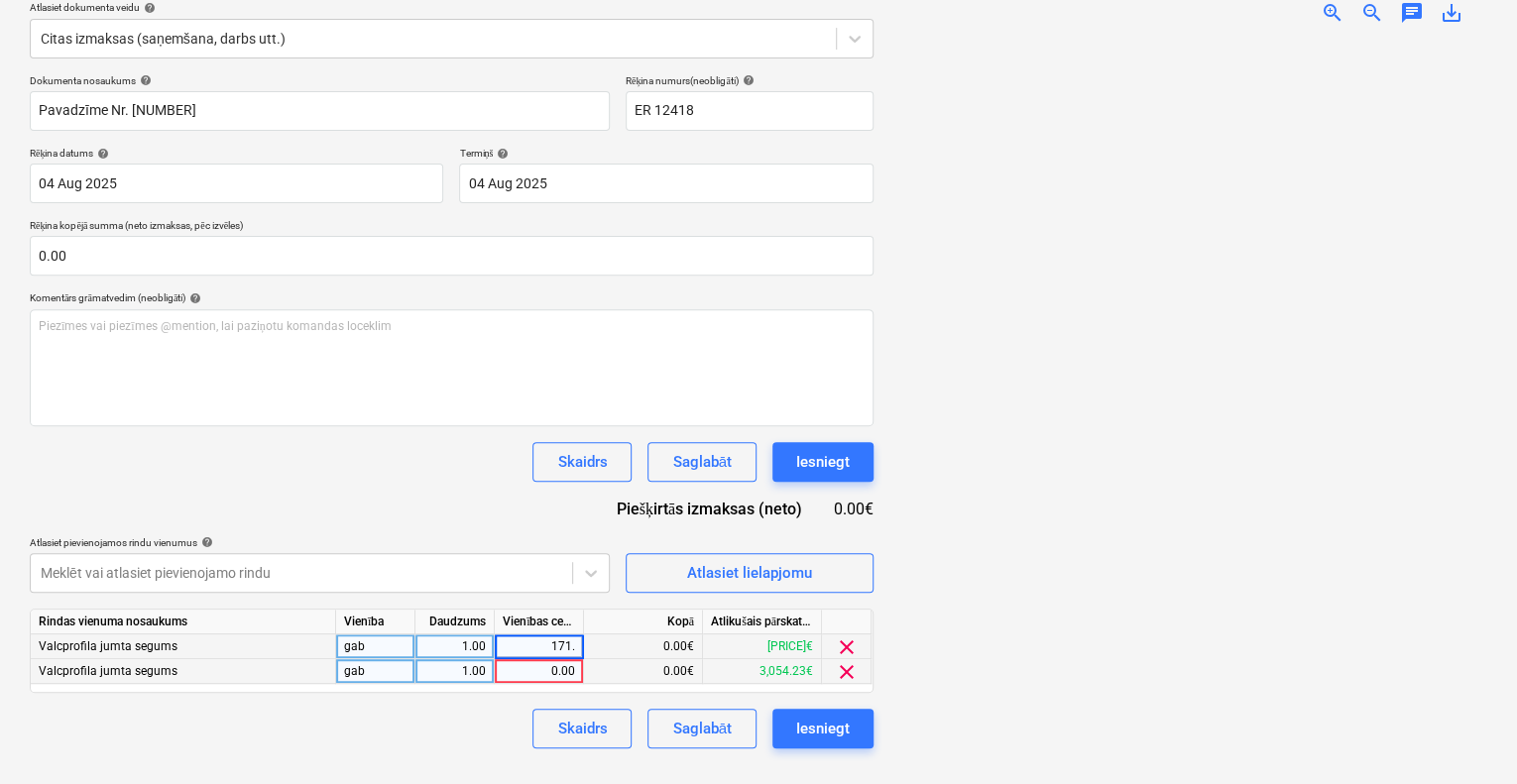 type on "171.5" 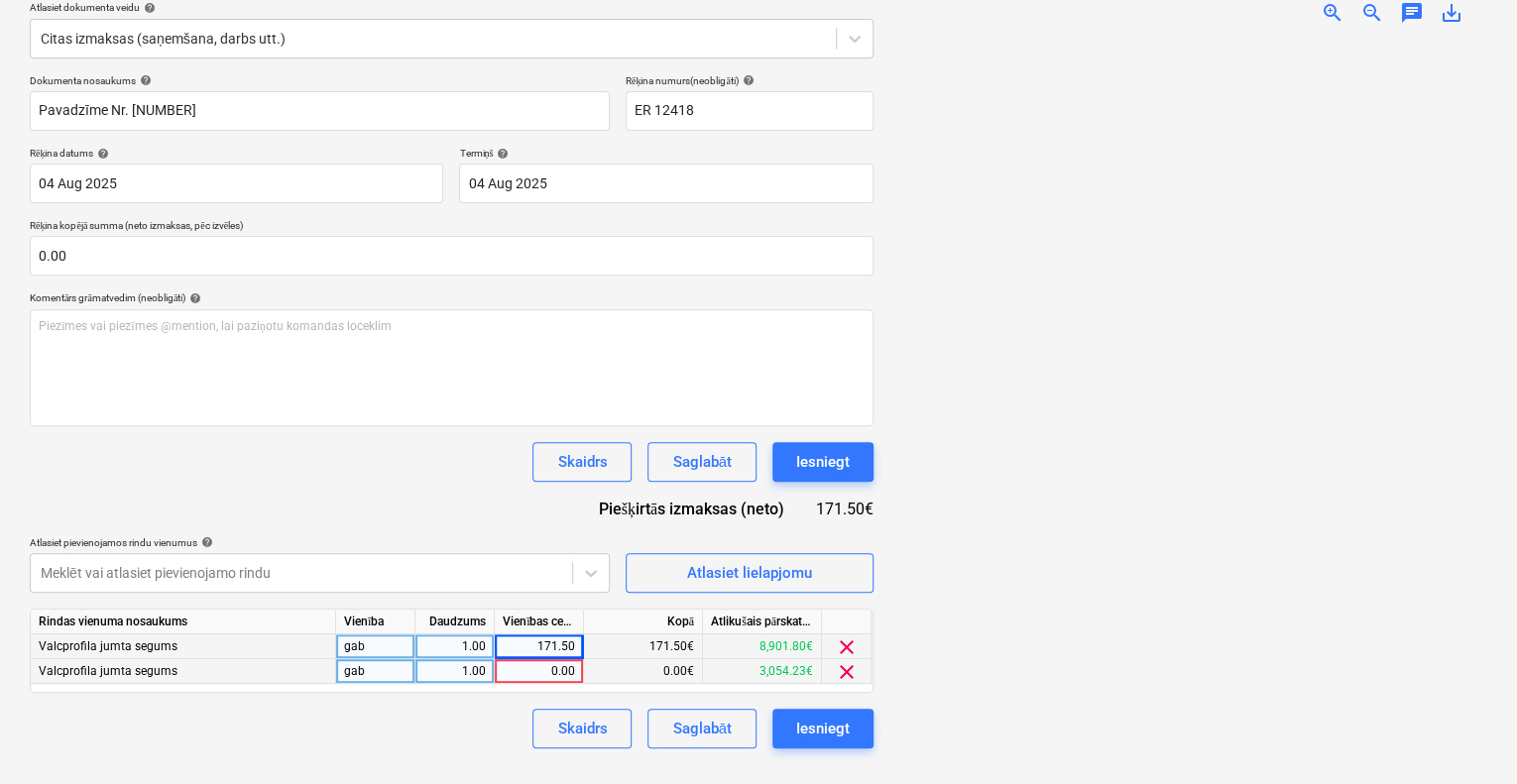 click on "0.00" at bounding box center (538, 671) 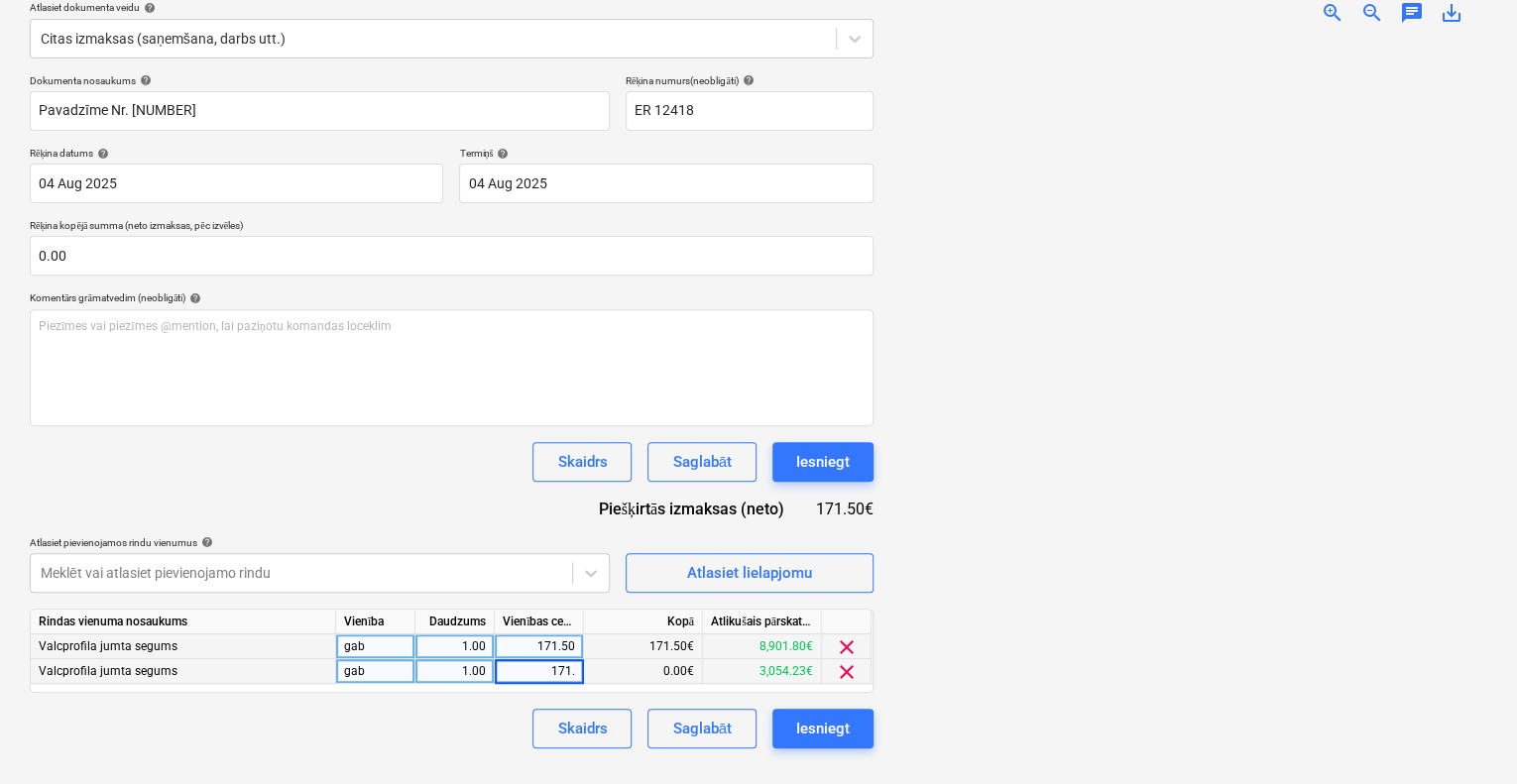 type on "171.5" 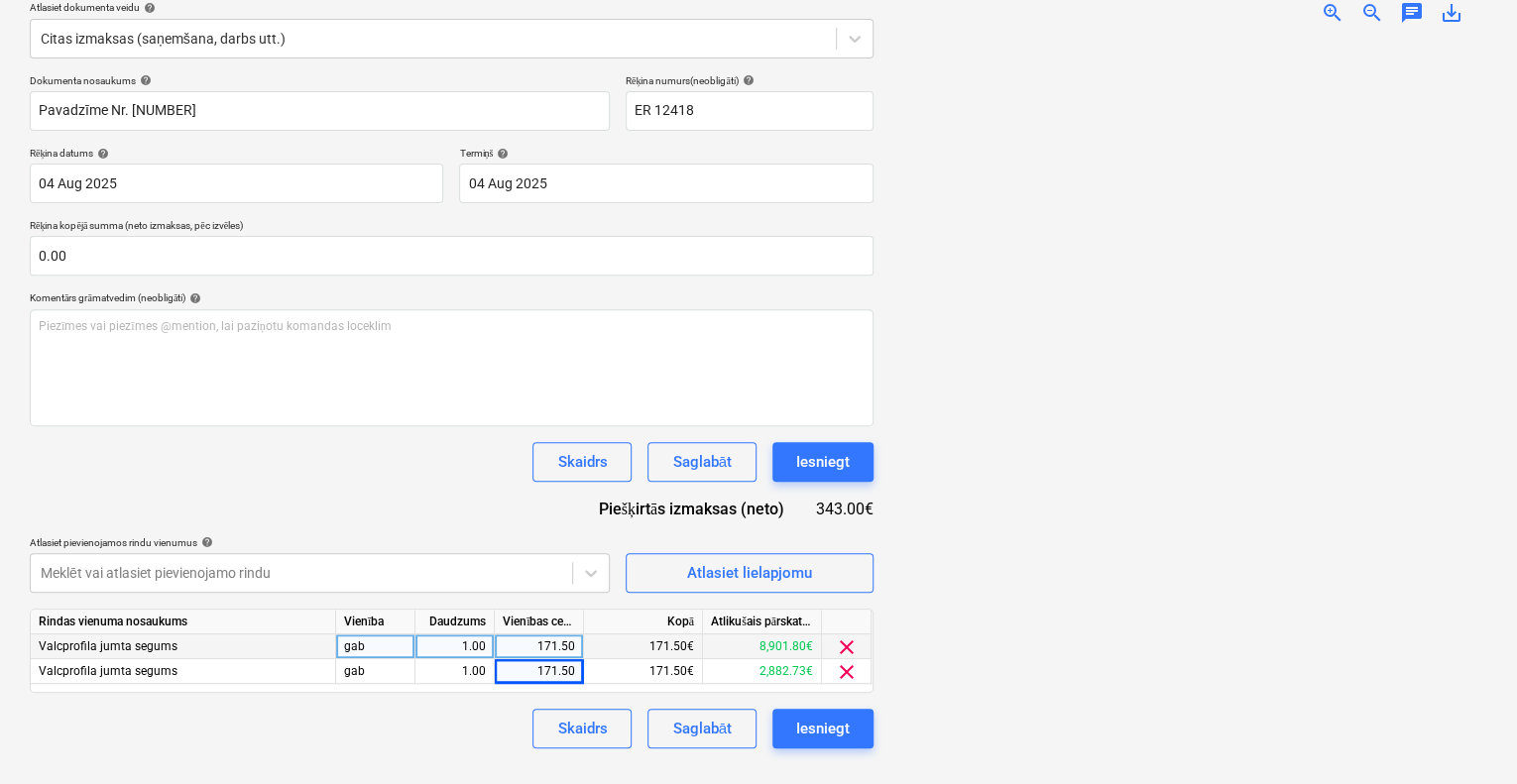 click at bounding box center [1188, 404] 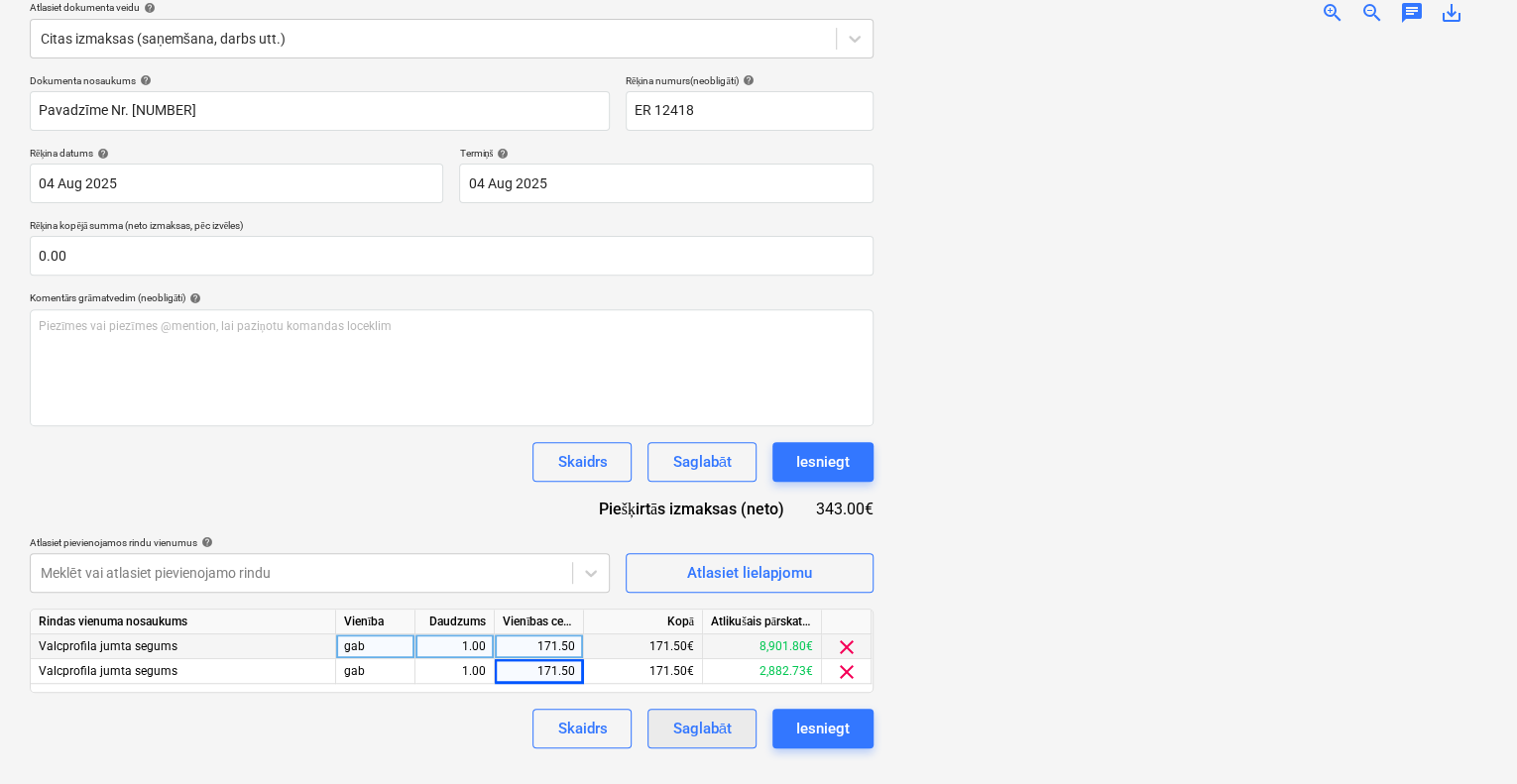click on "Saglabāt" at bounding box center (701, 728) 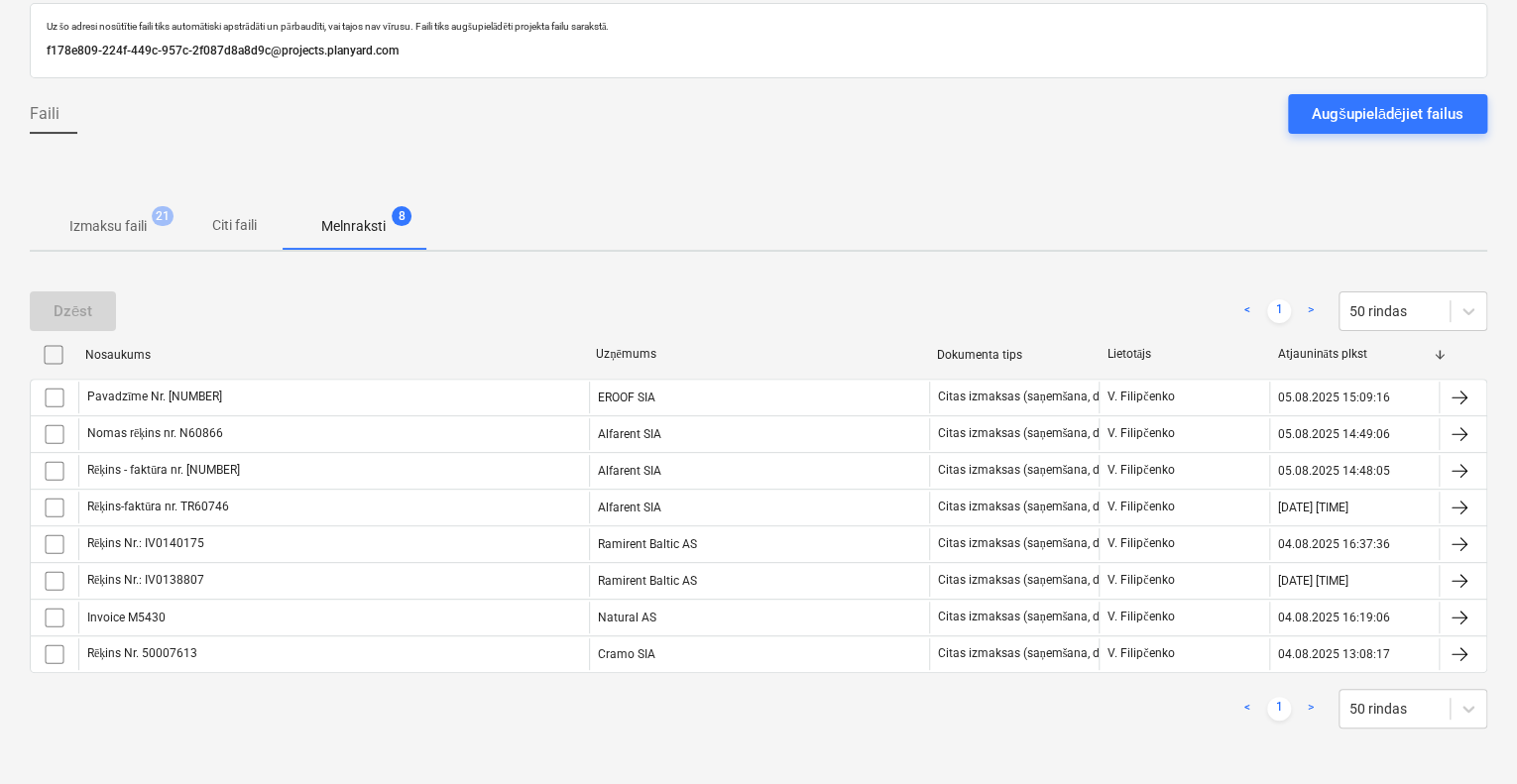 scroll, scrollTop: 100, scrollLeft: 0, axis: vertical 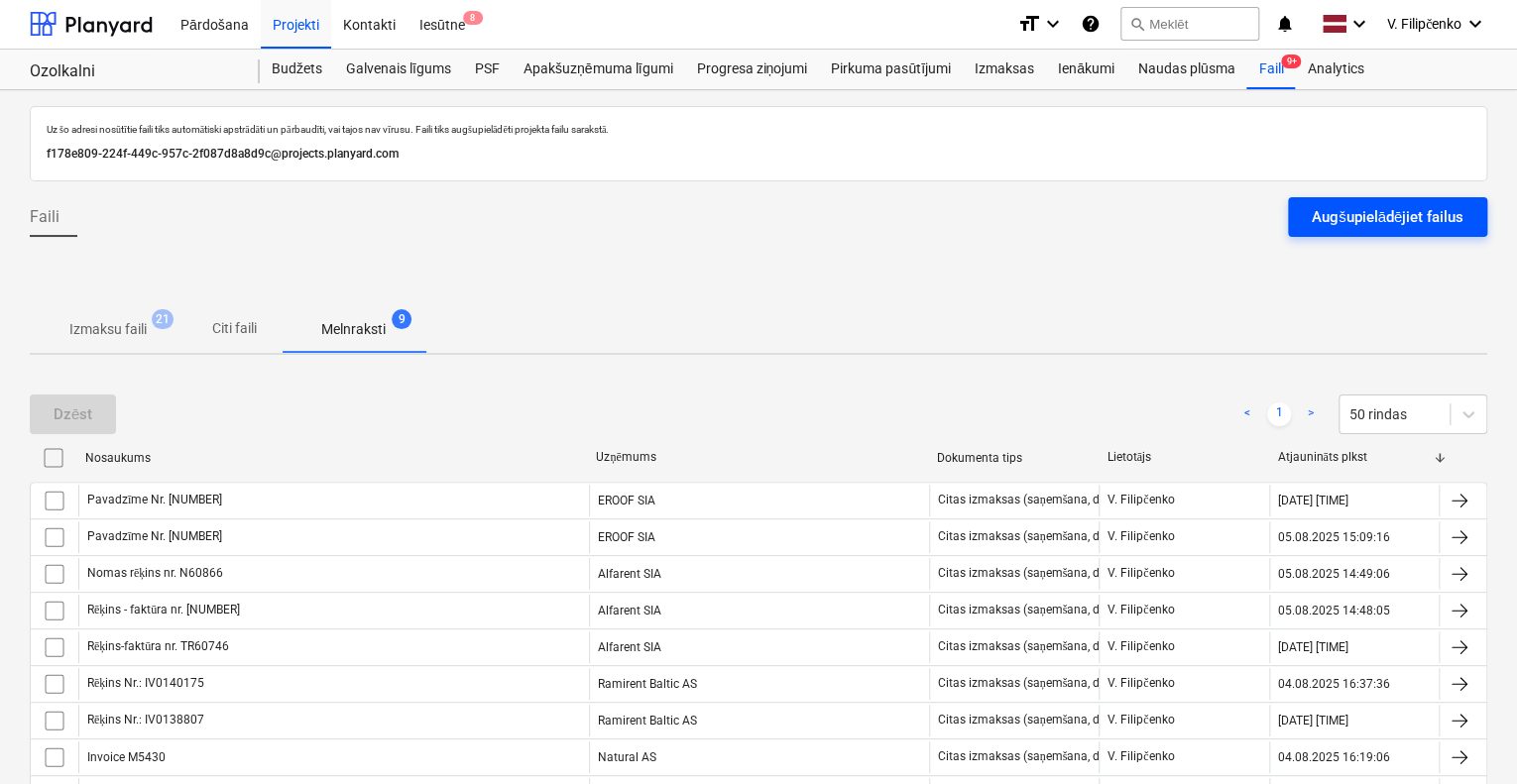 click on "Augšupielādējiet failus" at bounding box center (1387, 217) 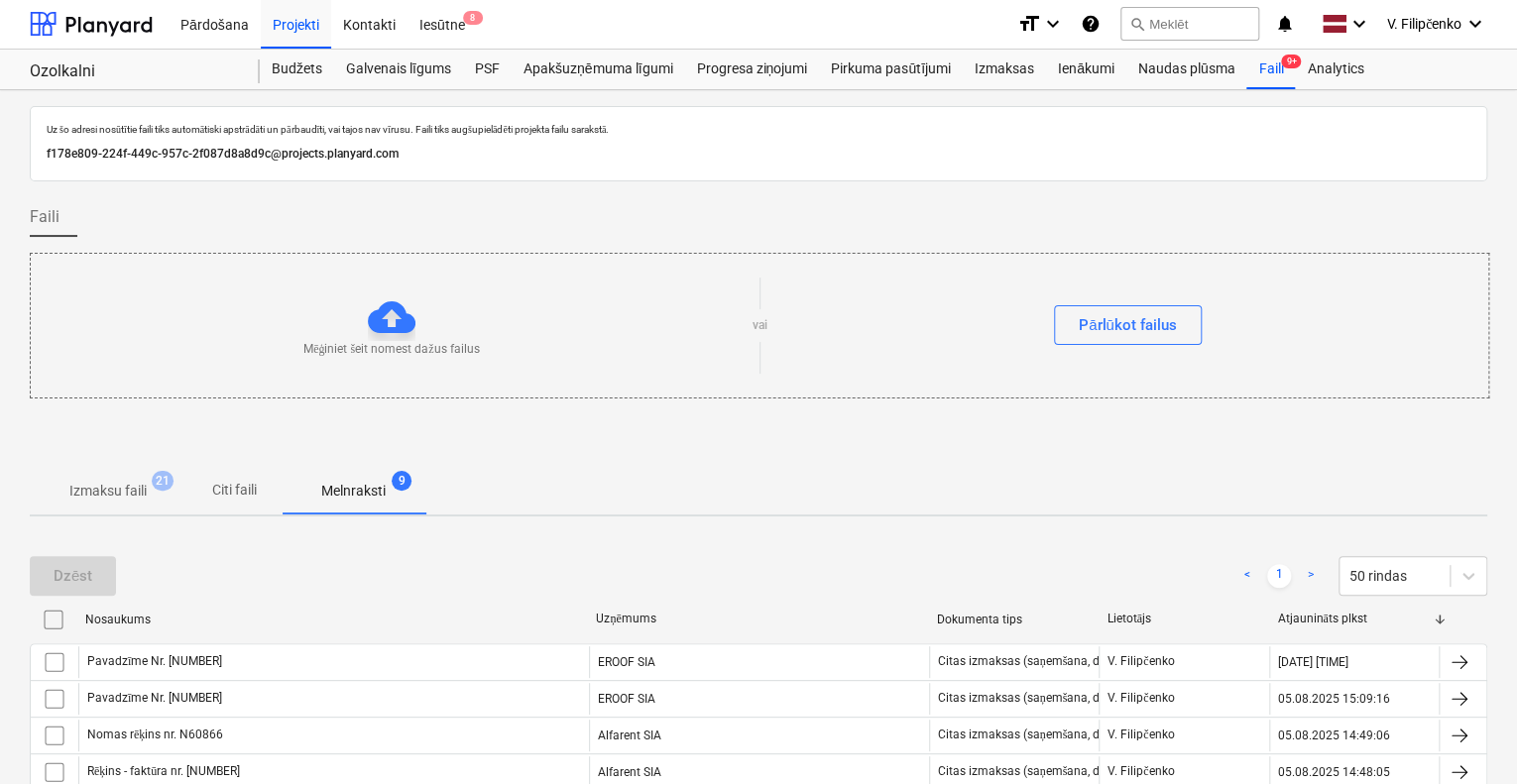 click on "Citi faili" at bounding box center (234, 490) 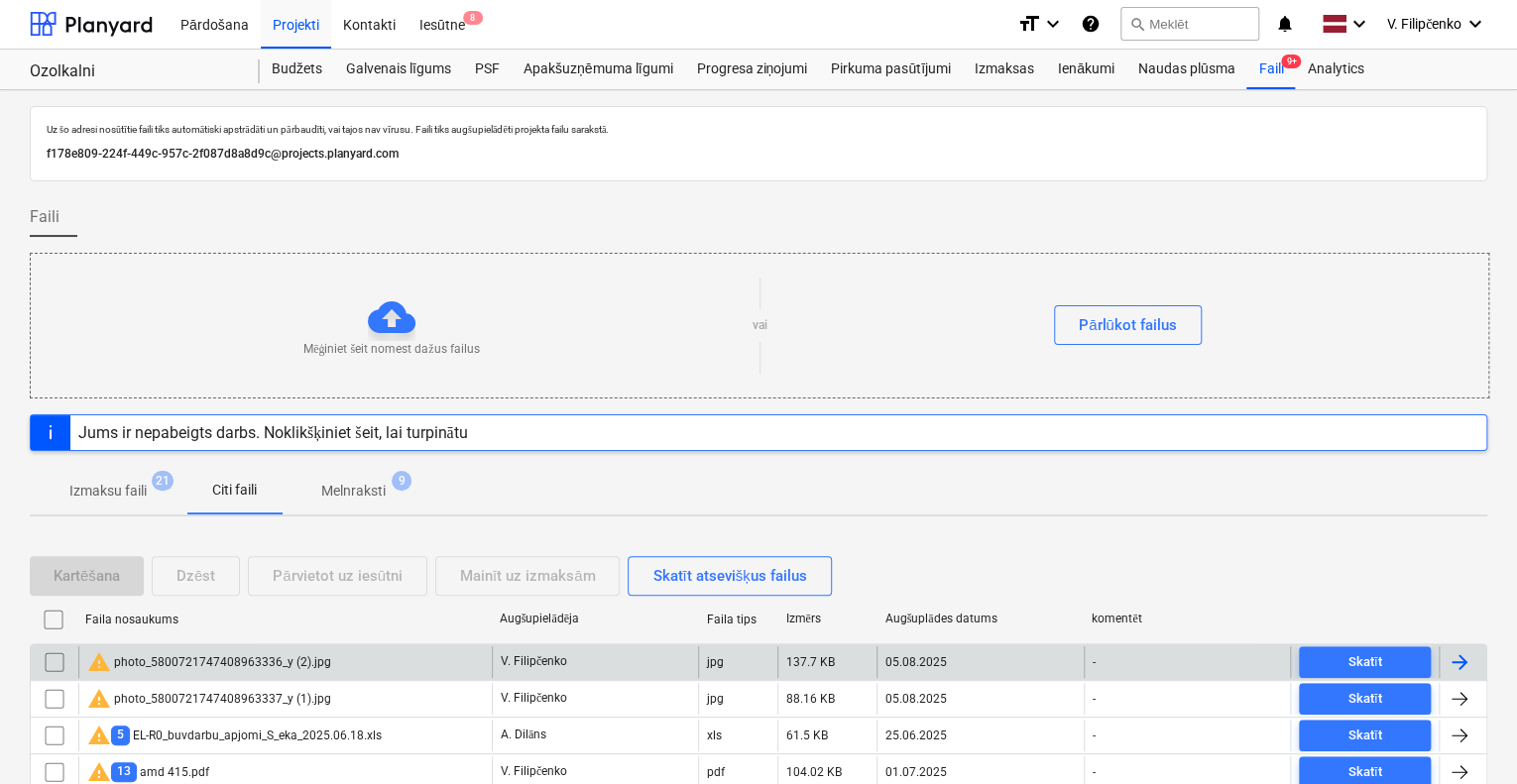 click on "warning   photo_5800721747408963336_y (2).jpg" at bounding box center (285, 662) 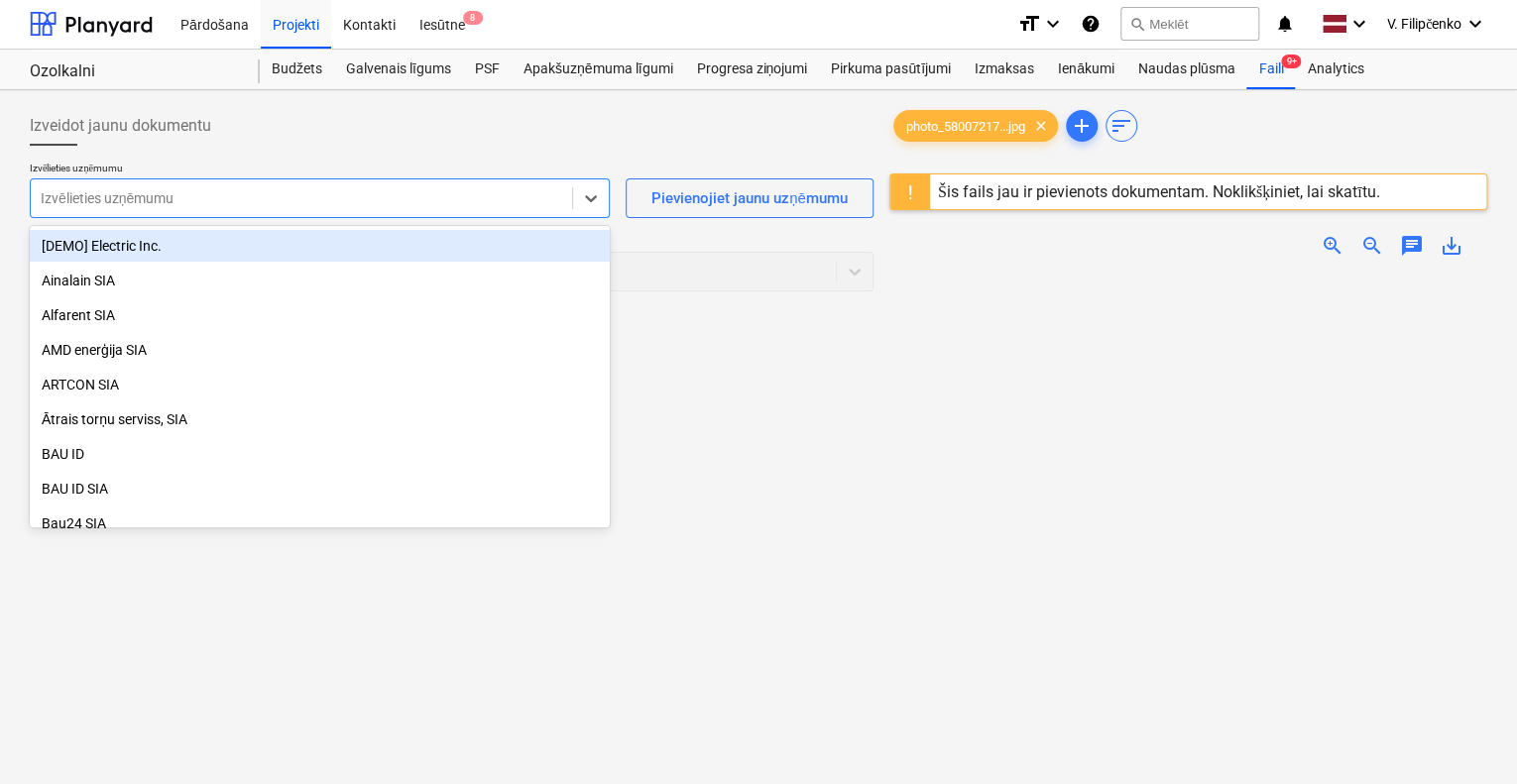 click at bounding box center (301, 198) 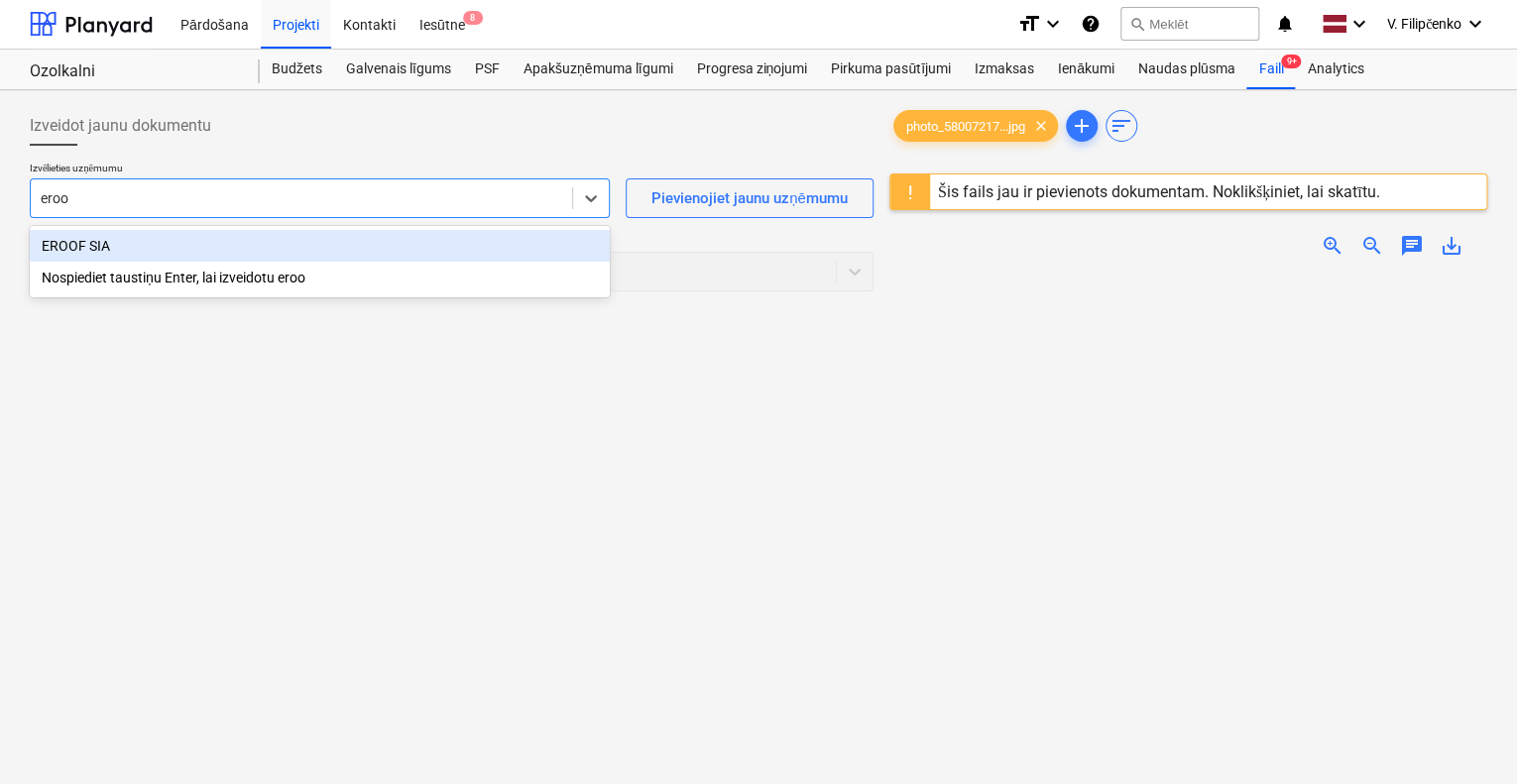 type on "eroof" 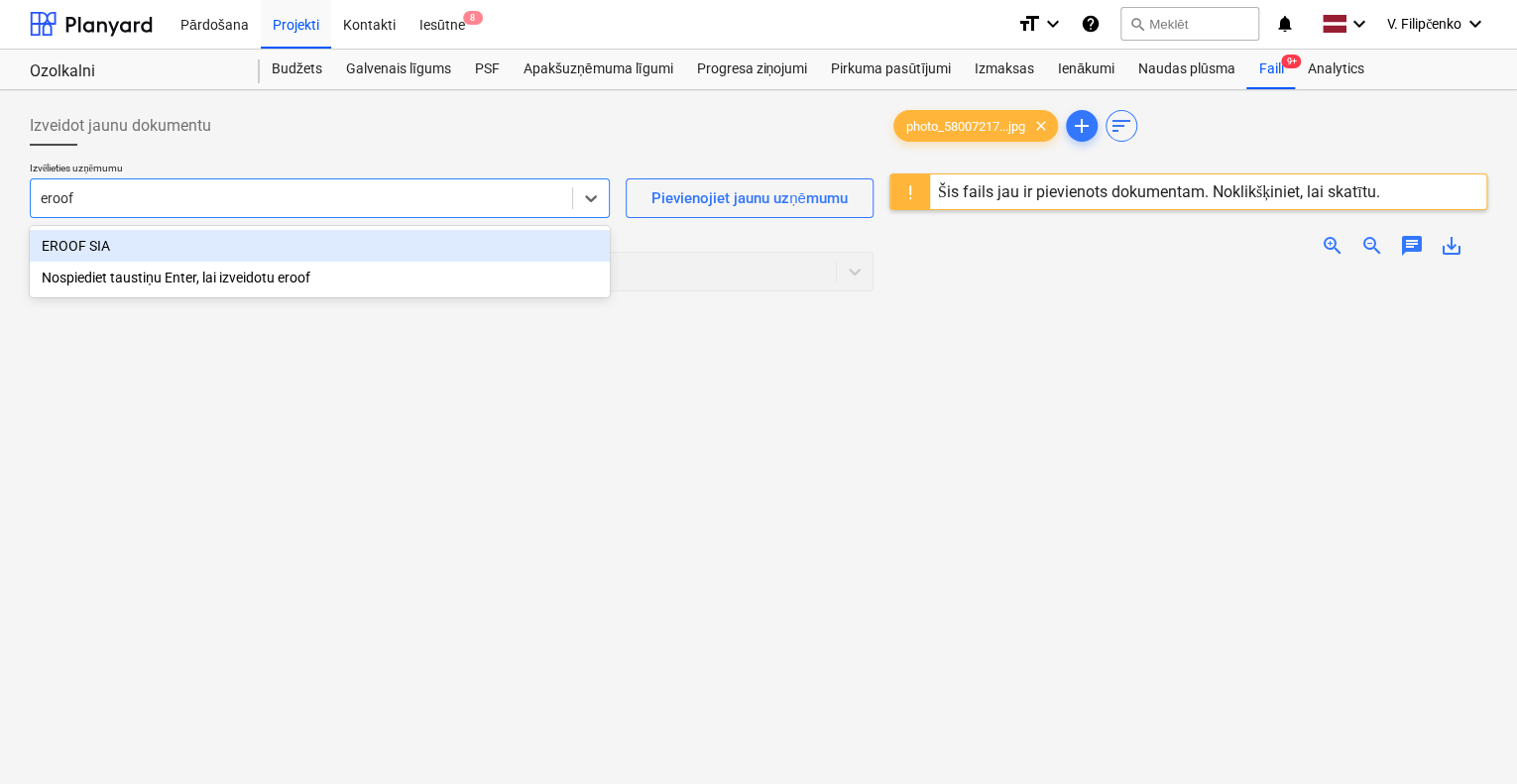 click on "EROOF SIA" at bounding box center (319, 246) 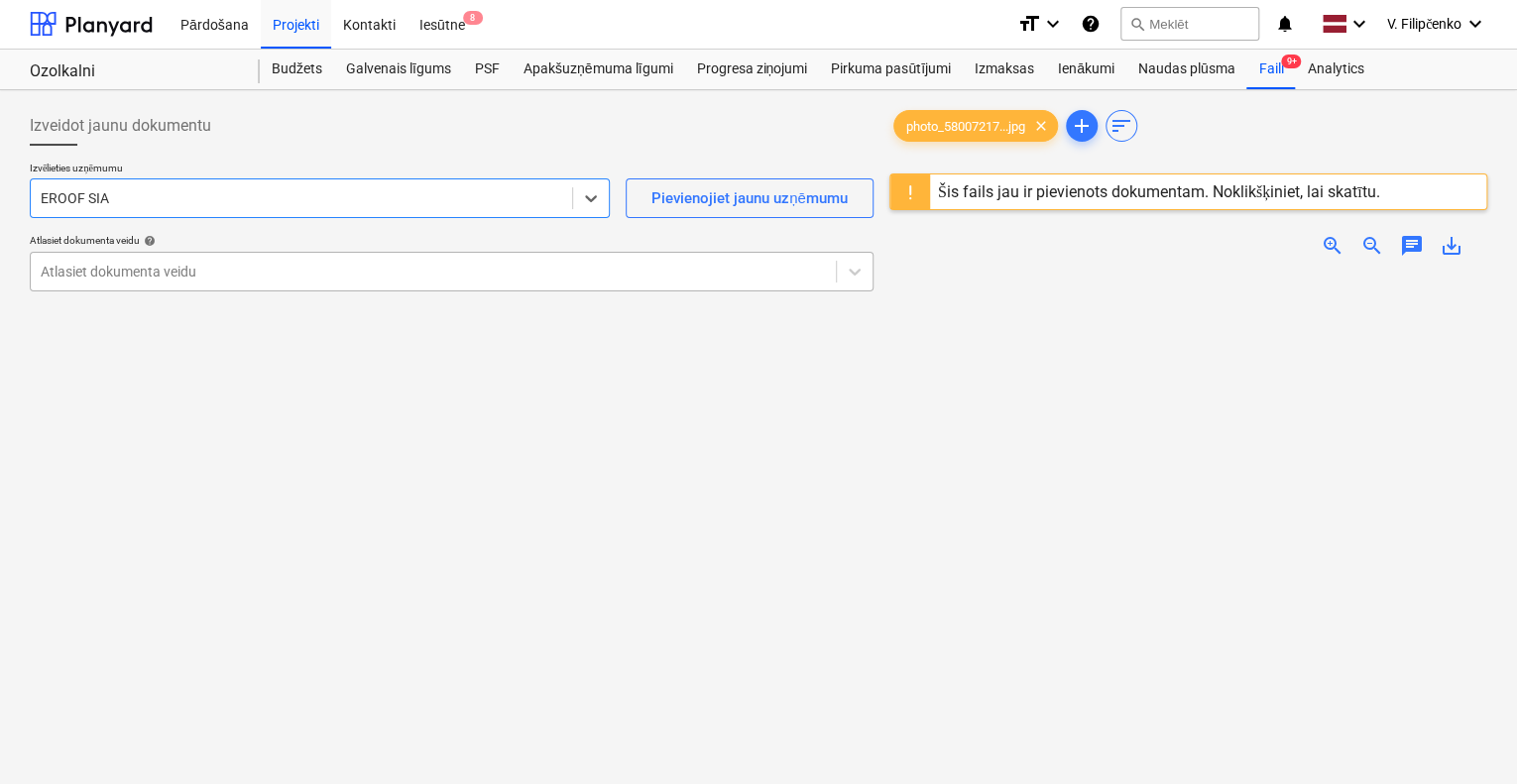 click at bounding box center (433, 272) 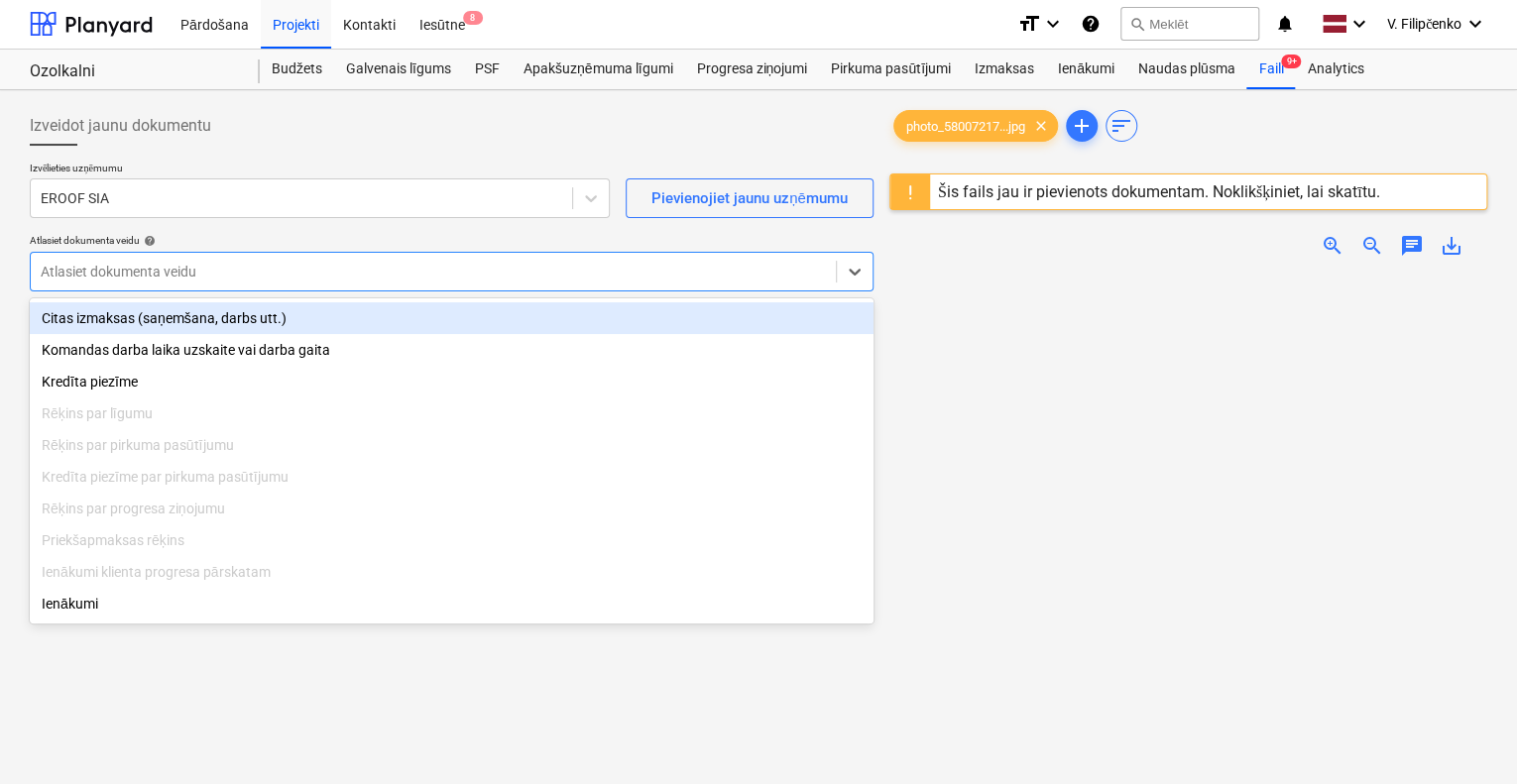 click on "Citas izmaksas (saņemšana, darbs utt.)" at bounding box center [451, 318] 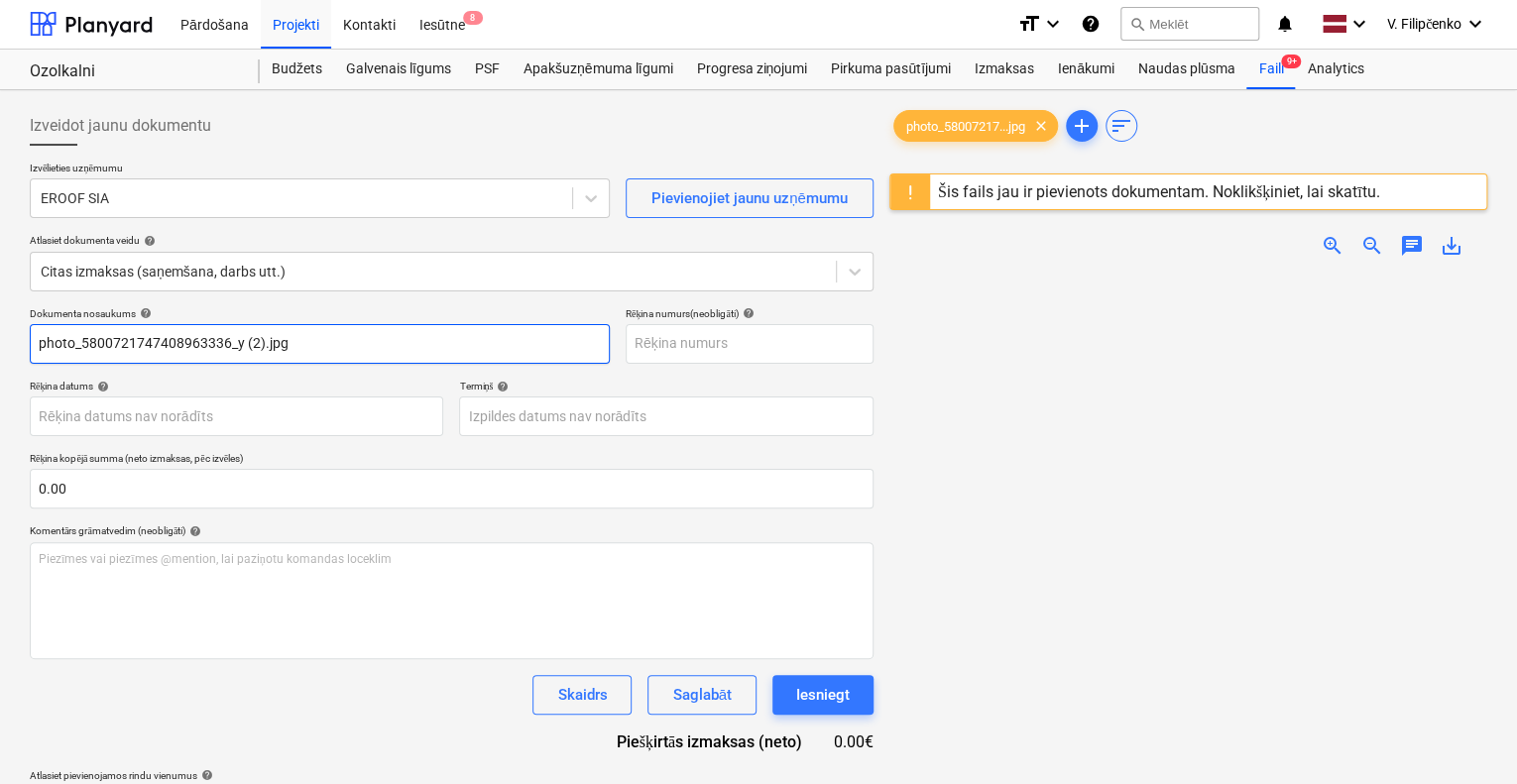click on "photo_5800721747408963336_y (2).jpg" at bounding box center (319, 344) 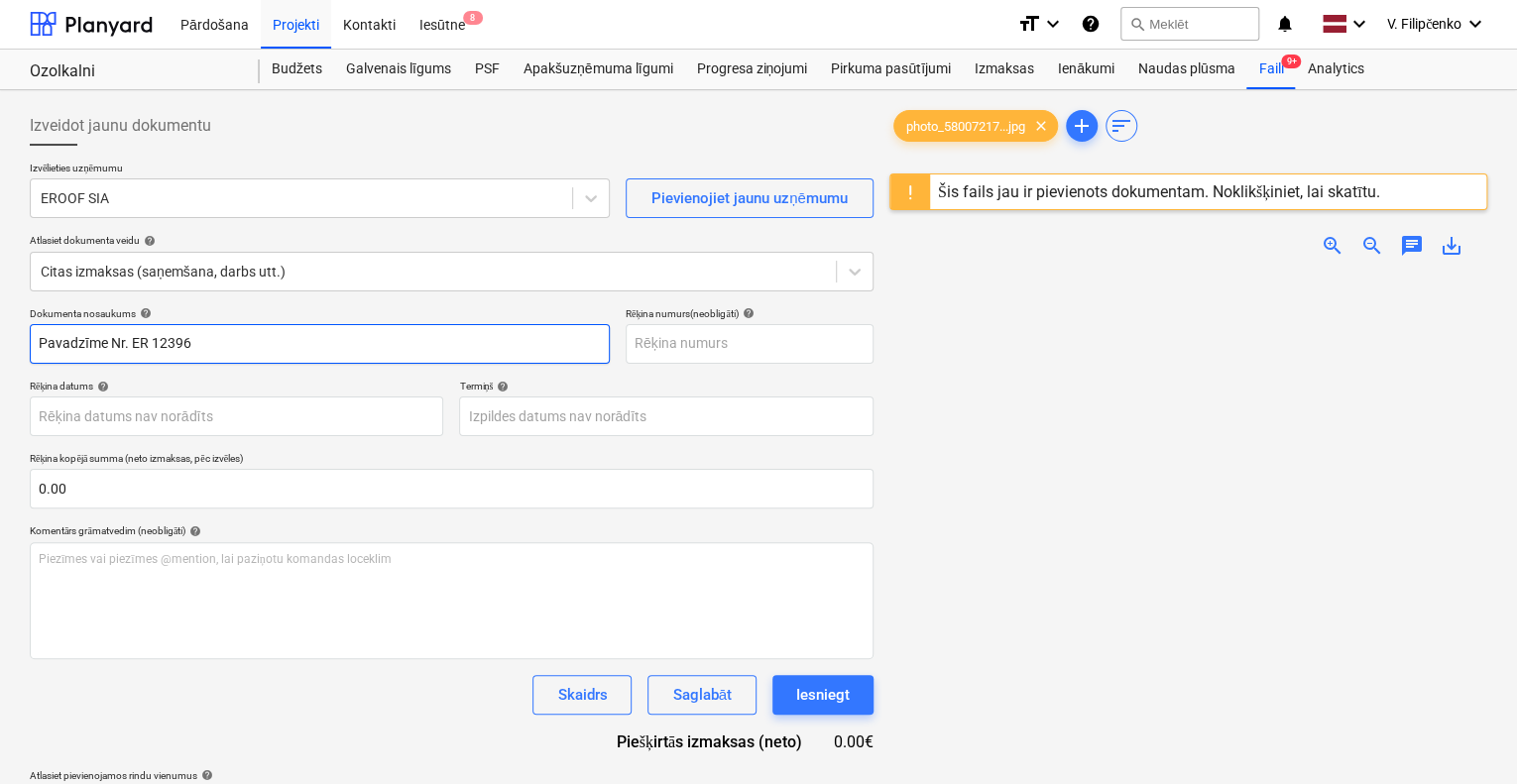 type on "Pavadzīme Nr. ER 12396" 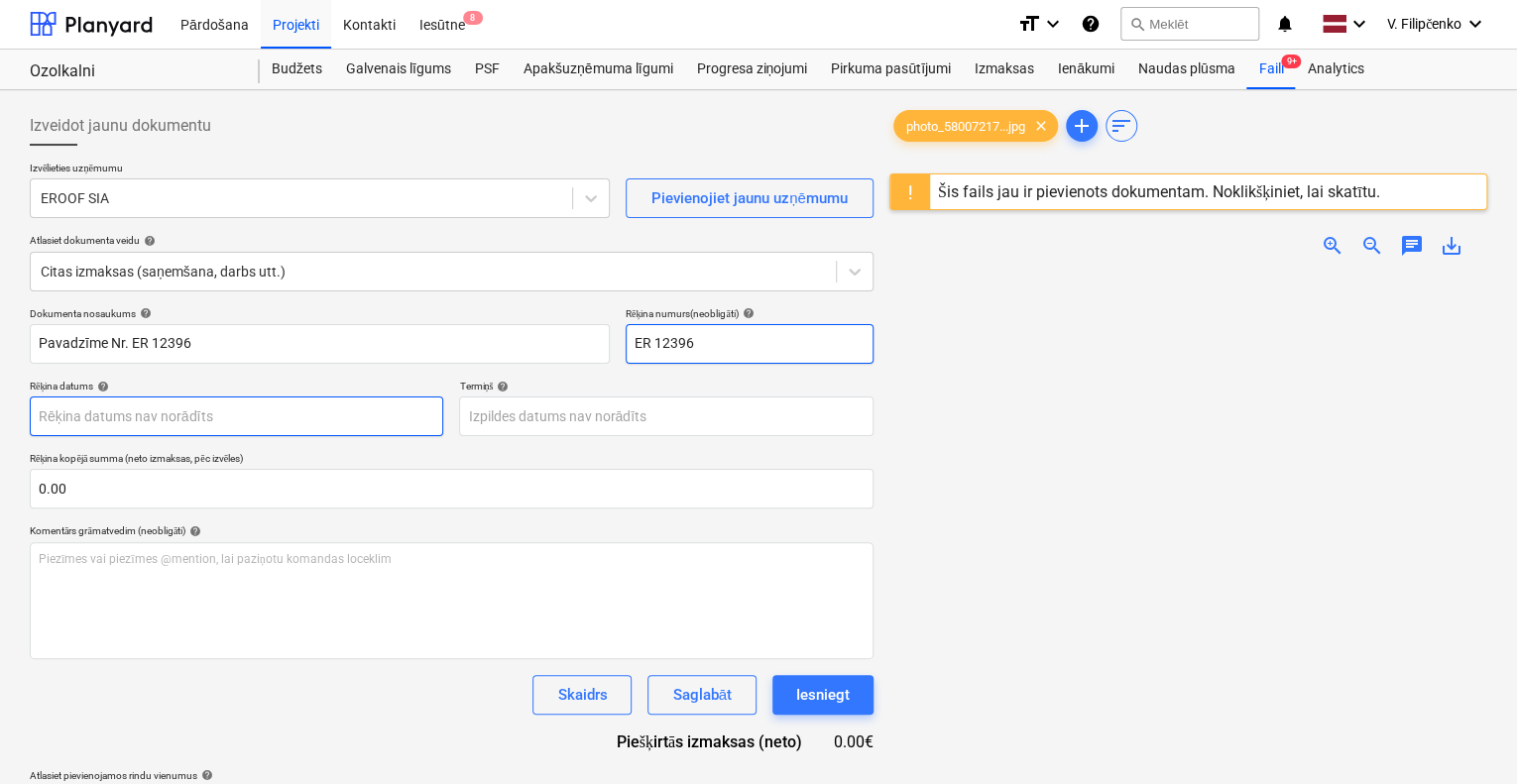 type on "ER 12396" 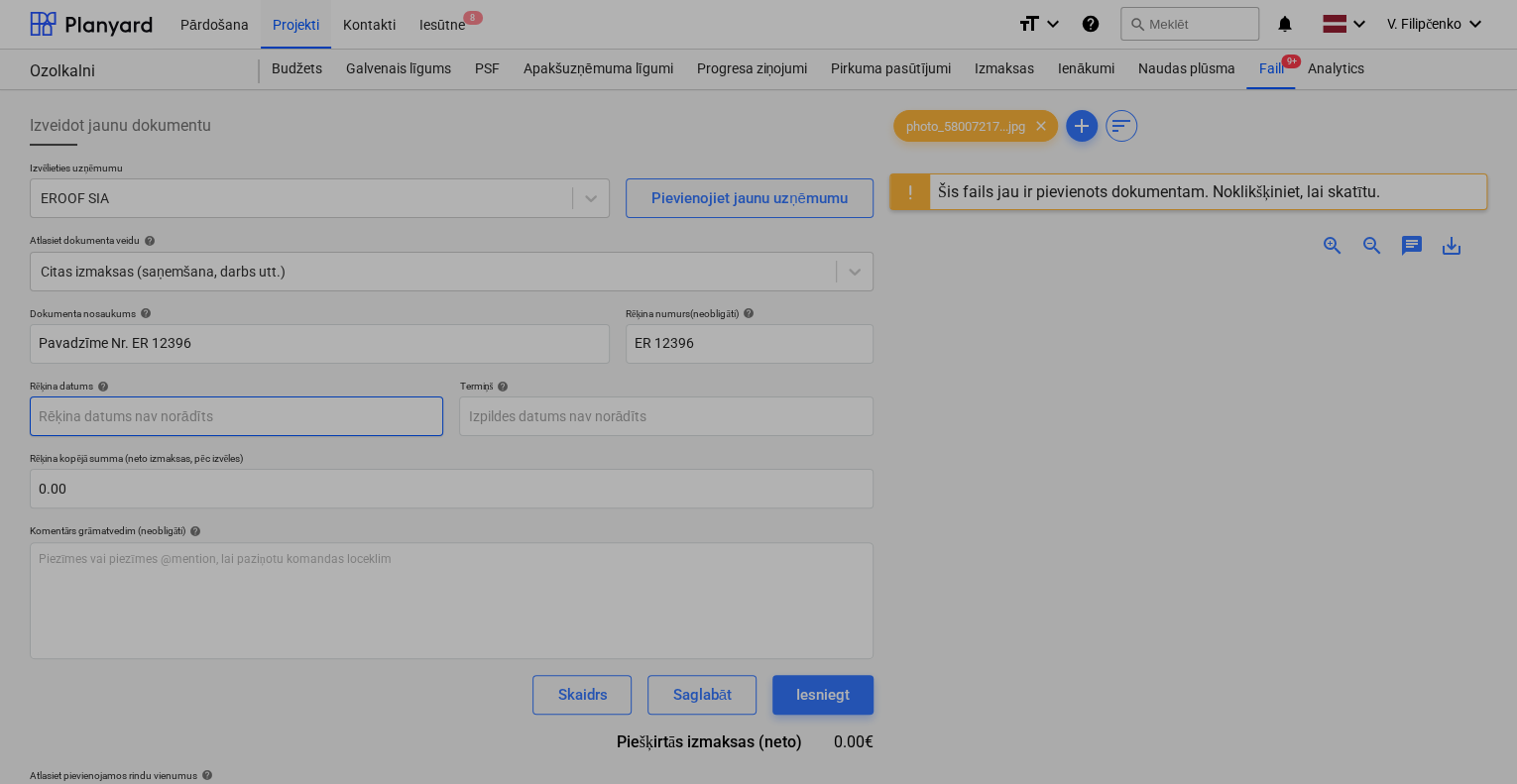 click on "Pārdošana Projekti Kontakti Iesūtne 8 format_size keyboard_arrow_down help search Meklēt notifications 0 keyboard_arrow_down V. Filipčenko keyboard_arrow_down Ozolkalni Ozolkalni Budžets Galvenais līgums PSF Apakšuzņēmuma līgumi Progresa ziņojumi Pirkuma pasūtījumi Izmaksas Ienākumi Naudas plūsma Faili 9+ Analytics Izveidot jaunu dokumentu Izvēlieties uzņēmumu EROOF SIA   Pievienojiet jaunu uzņēmumu Atlasiet dokumenta veidu help Citas izmaksas (saņemšana, darbs utt.) Dokumenta nosaukums help Pavadzīme Nr. ER 12396 Rēķina numurs  (neobligāti) help ER 12396 Rēķina datums help Press the down arrow key to interact with the calendar and
select a date. Press the question mark key to get the keyboard shortcuts for changing dates. Termiņš help Press the down arrow key to interact with the calendar and
select a date. Press the question mark key to get the keyboard shortcuts for changing dates. Rēķina kopējā summa (neto izmaksas, pēc izvēles) 0.00 help ﻿ Skaidrs Iesniegt" at bounding box center [758, 391] 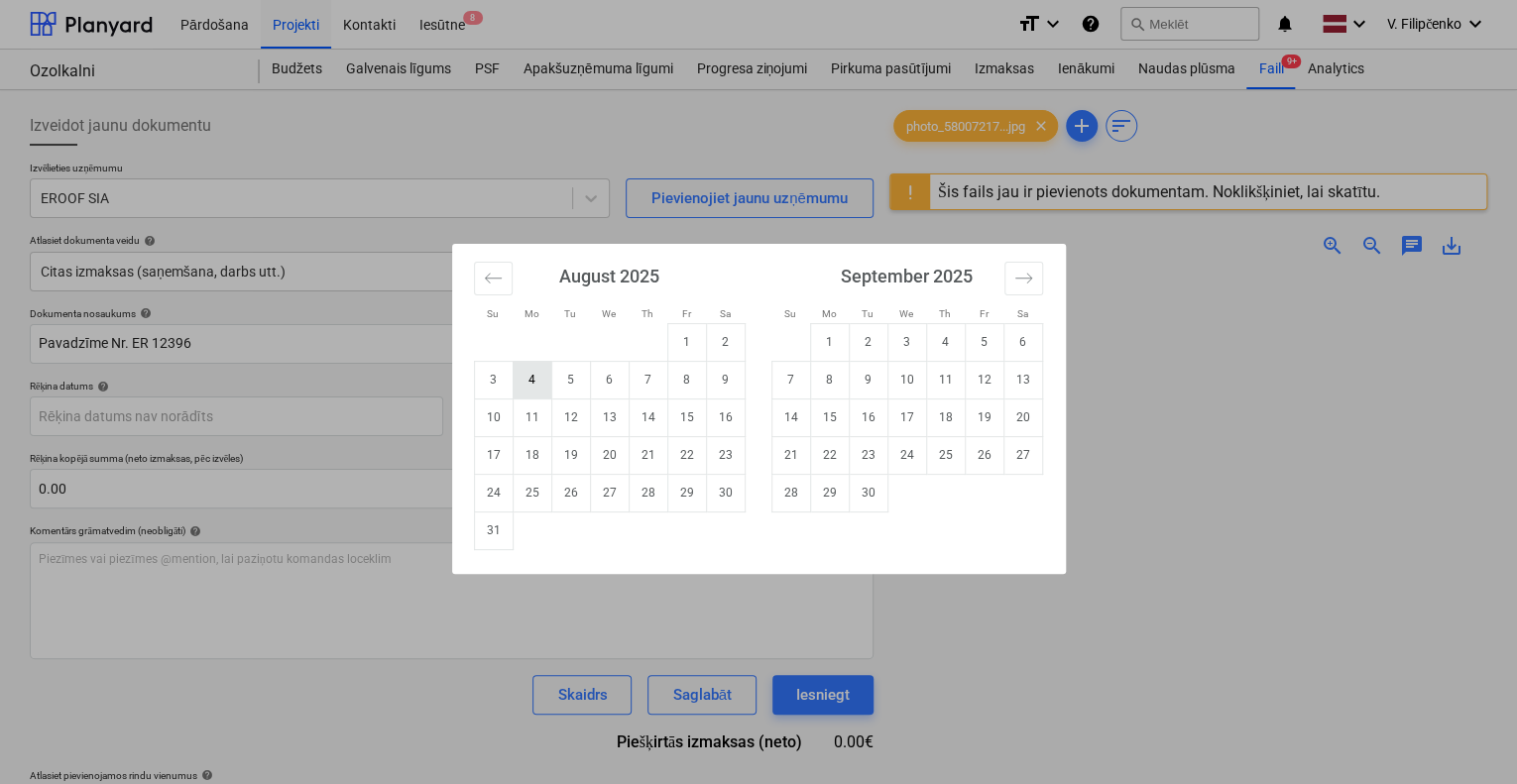 click on "4" at bounding box center [531, 380] 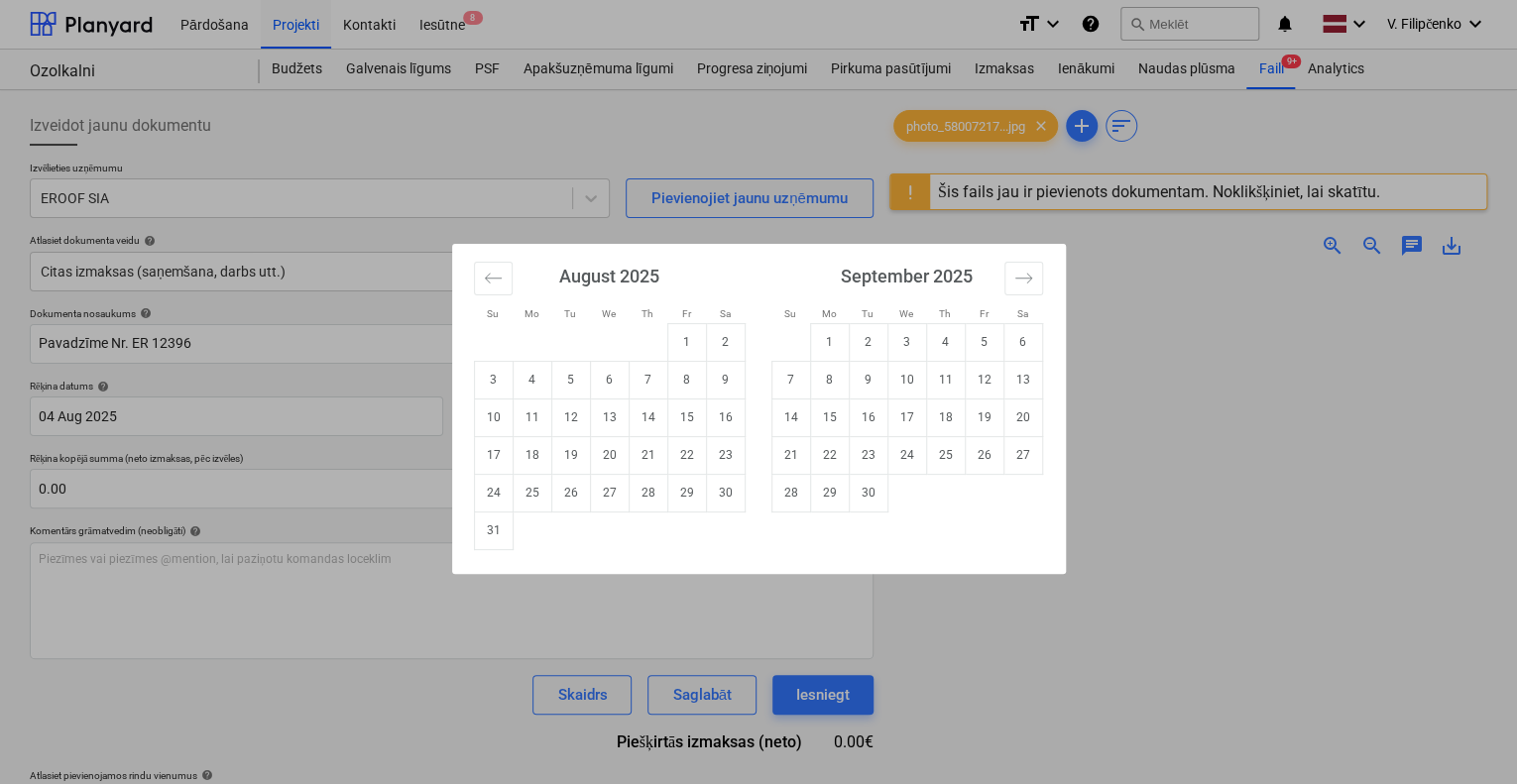 click on "Pārdošana Projekti Kontakti Iesūtne 8 format_size keyboard_arrow_down help search Meklēt notifications 0 keyboard_arrow_down V. Filipčenko keyboard_arrow_down Ozolkalni Ozolkalni Budžets Galvenais līgums PSF Apakšuzņēmuma līgumi Progresa ziņojumi Pirkuma pasūtījumi Izmaksas Ienākumi Naudas plūsma Faili 9+ Analytics Izveidot jaunu dokumentu Izvēlieties uzņēmumu EROOF SIA   Pievienojiet jaunu uzņēmumu Atlasiet dokumenta veidu help Citas izmaksas (saņemšana, darbs utt.) Dokumenta nosaukums help Pavadzīme Nr. ER 12396 Rēķina numurs  (neobligāti) help ER 12396 Rēķina datums help 04 Aug 2025 04.08.2025 Press the down arrow key to interact with the calendar and
select a date. Press the question mark key to get the keyboard shortcuts for changing dates. Termiņš help Press the down arrow key to interact with the calendar and
select a date. Press the question mark key to get the keyboard shortcuts for changing dates. Rēķina kopējā summa (neto izmaksas, pēc izvēles) 0.00 0" at bounding box center [758, 391] 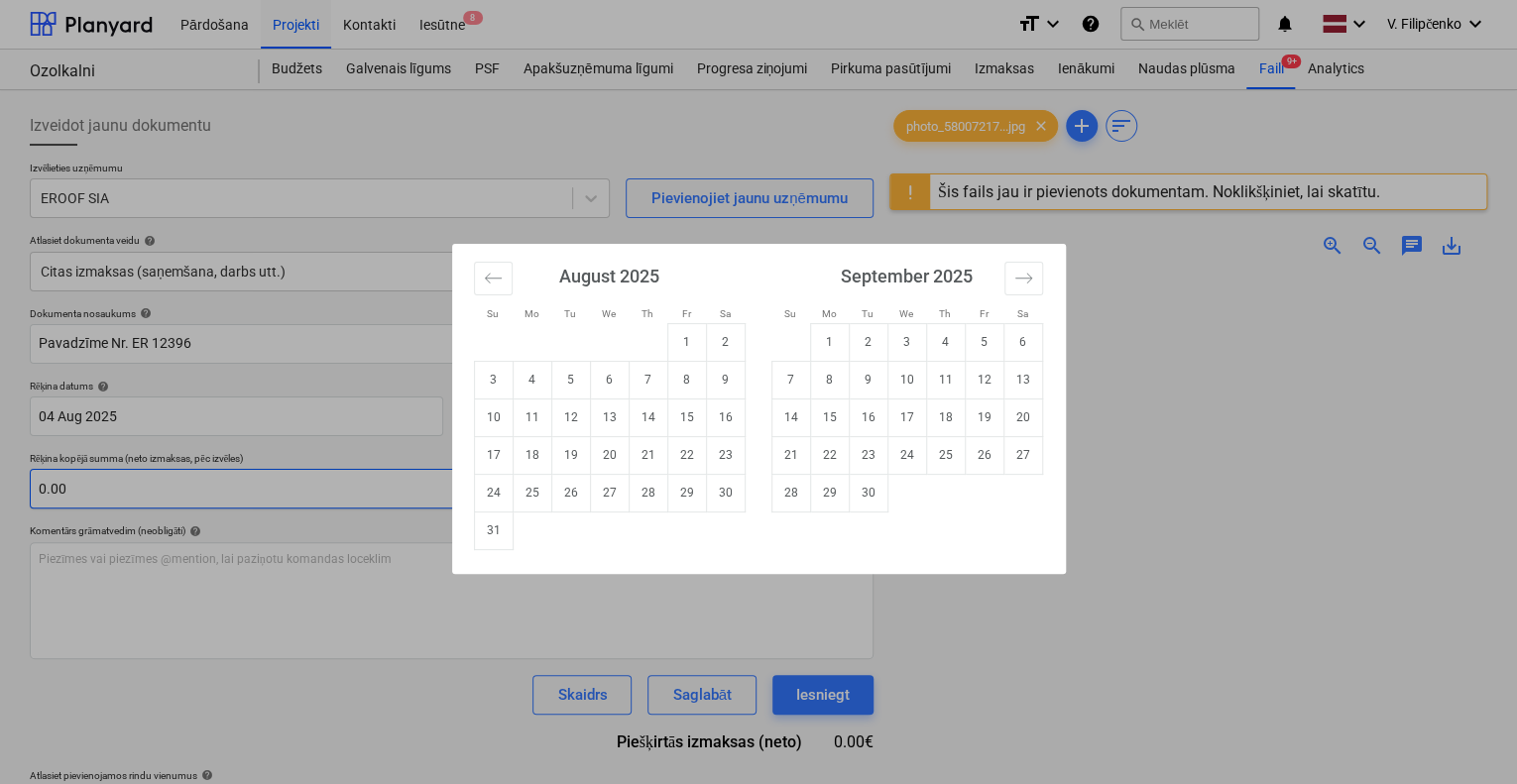 click on "30" at bounding box center (725, 493) 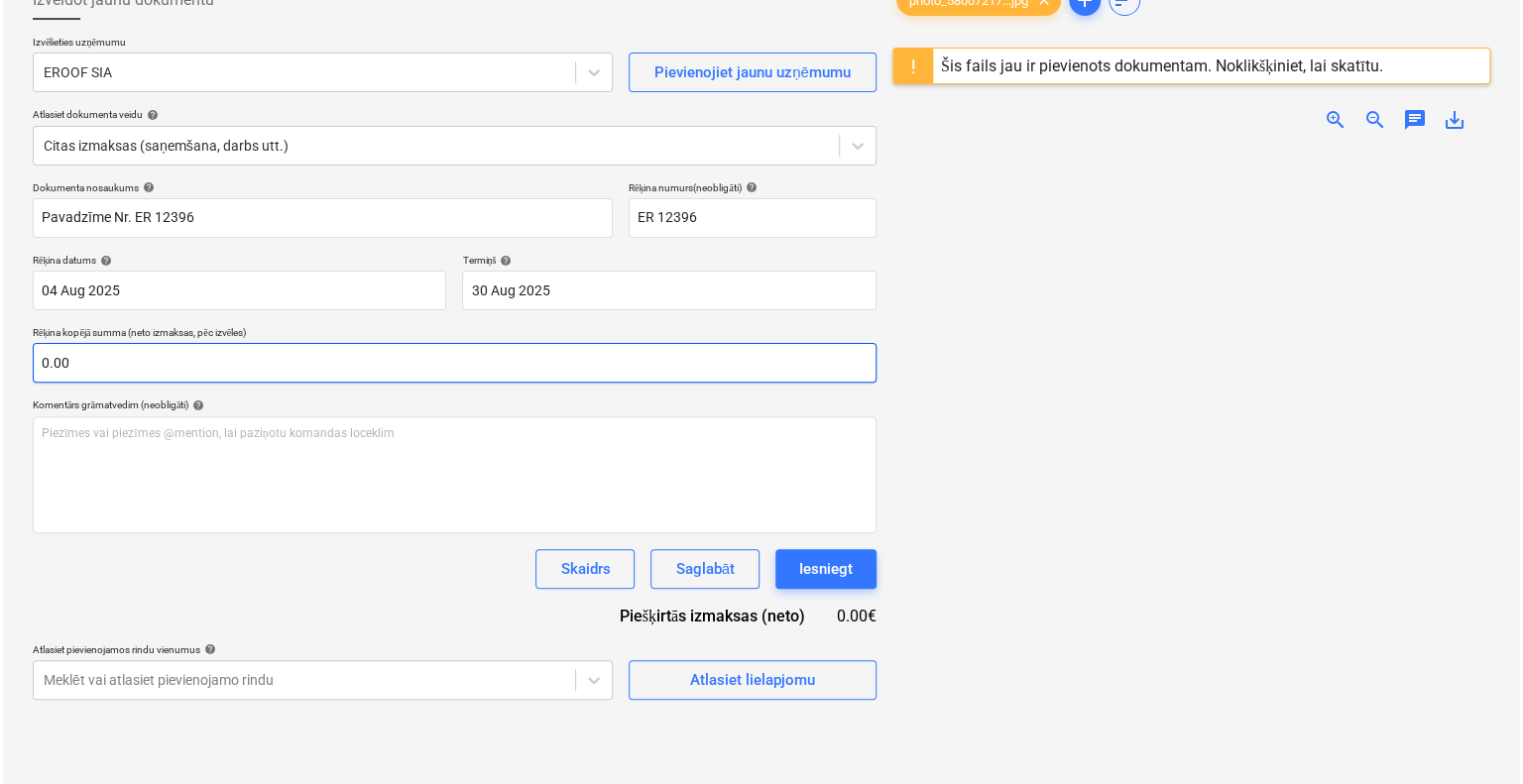 scroll, scrollTop: 199, scrollLeft: 0, axis: vertical 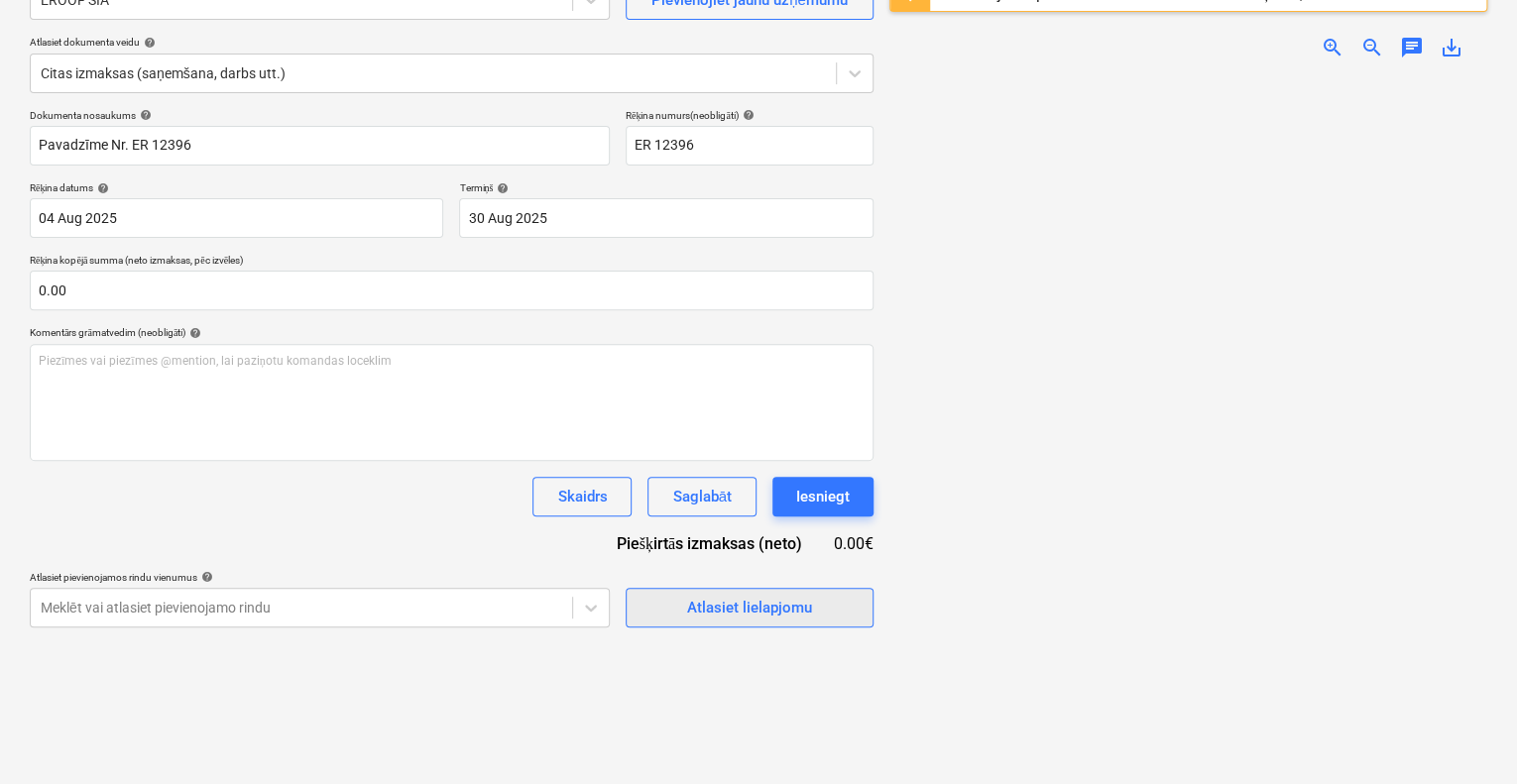 click on "Atlasiet lielapjomu" at bounding box center (750, 608) 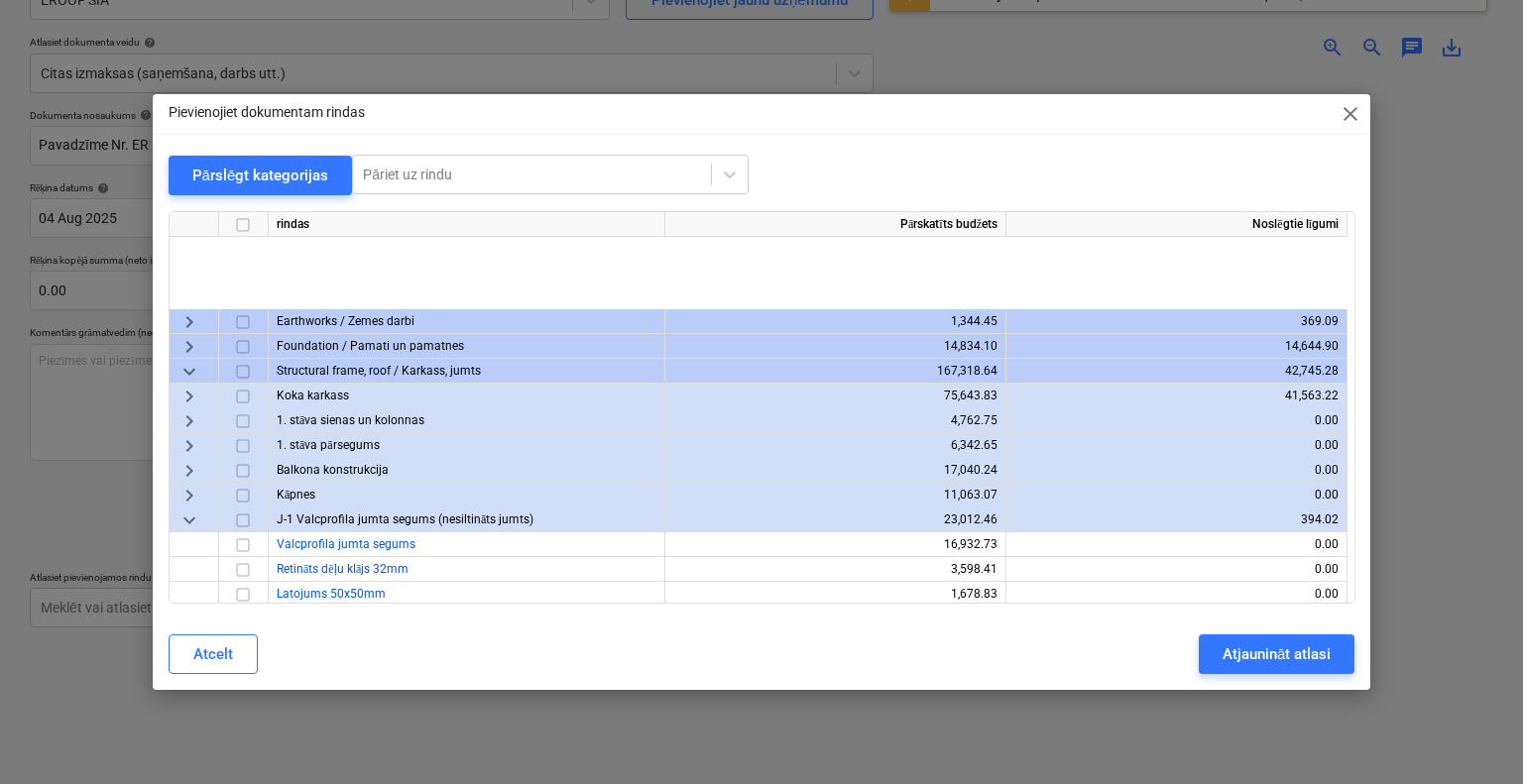 scroll, scrollTop: 694, scrollLeft: 0, axis: vertical 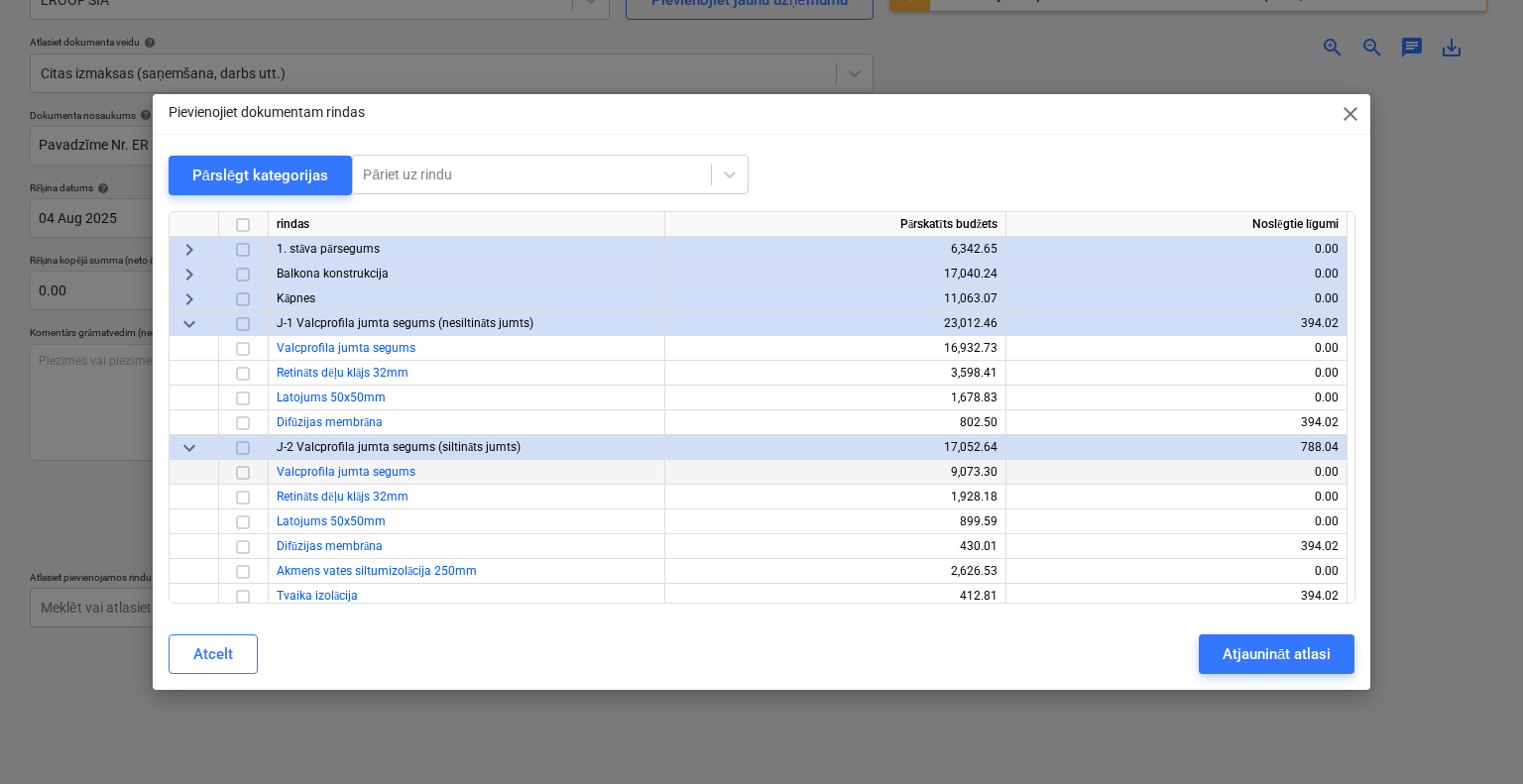 click at bounding box center [243, 472] 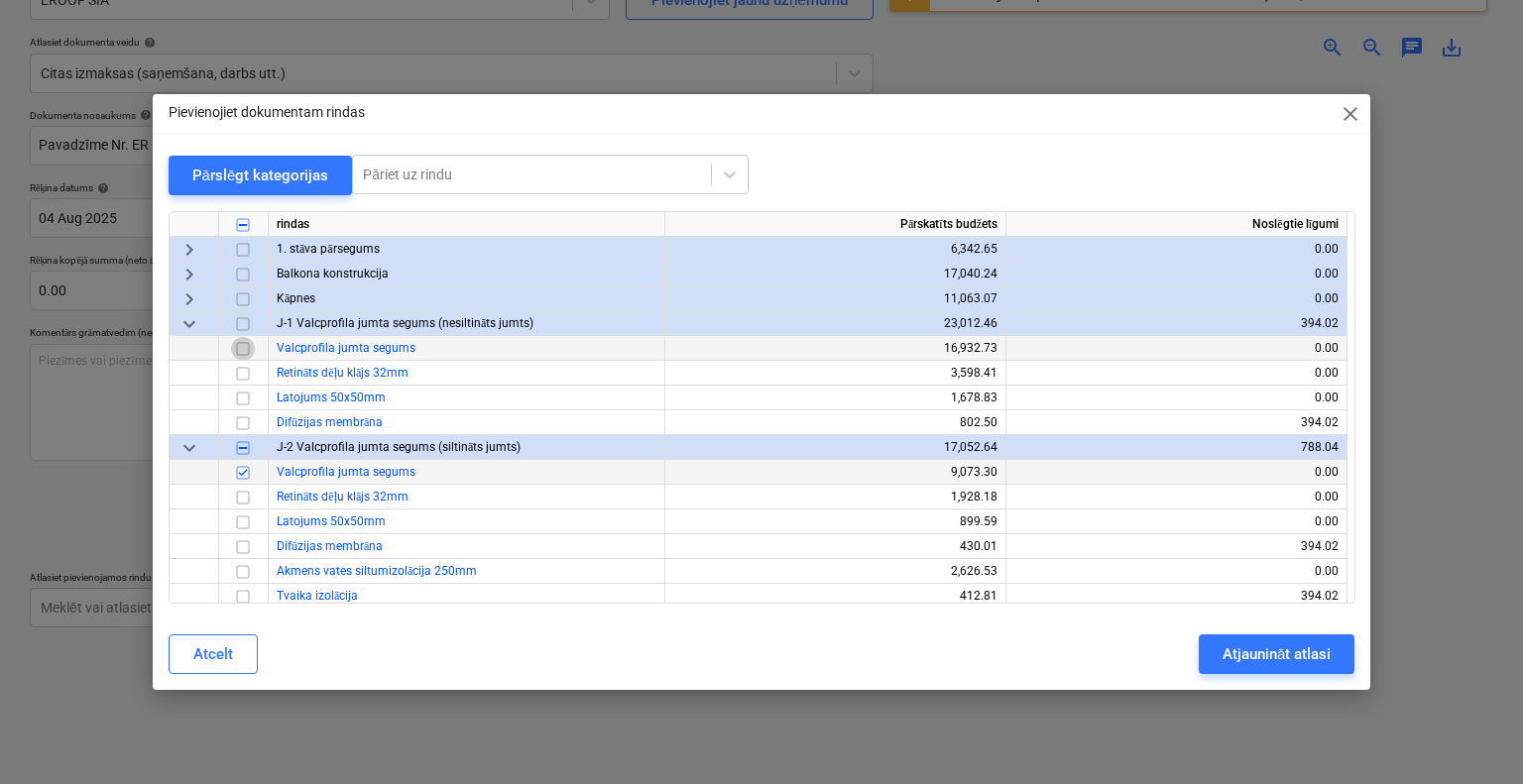click at bounding box center (243, 348) 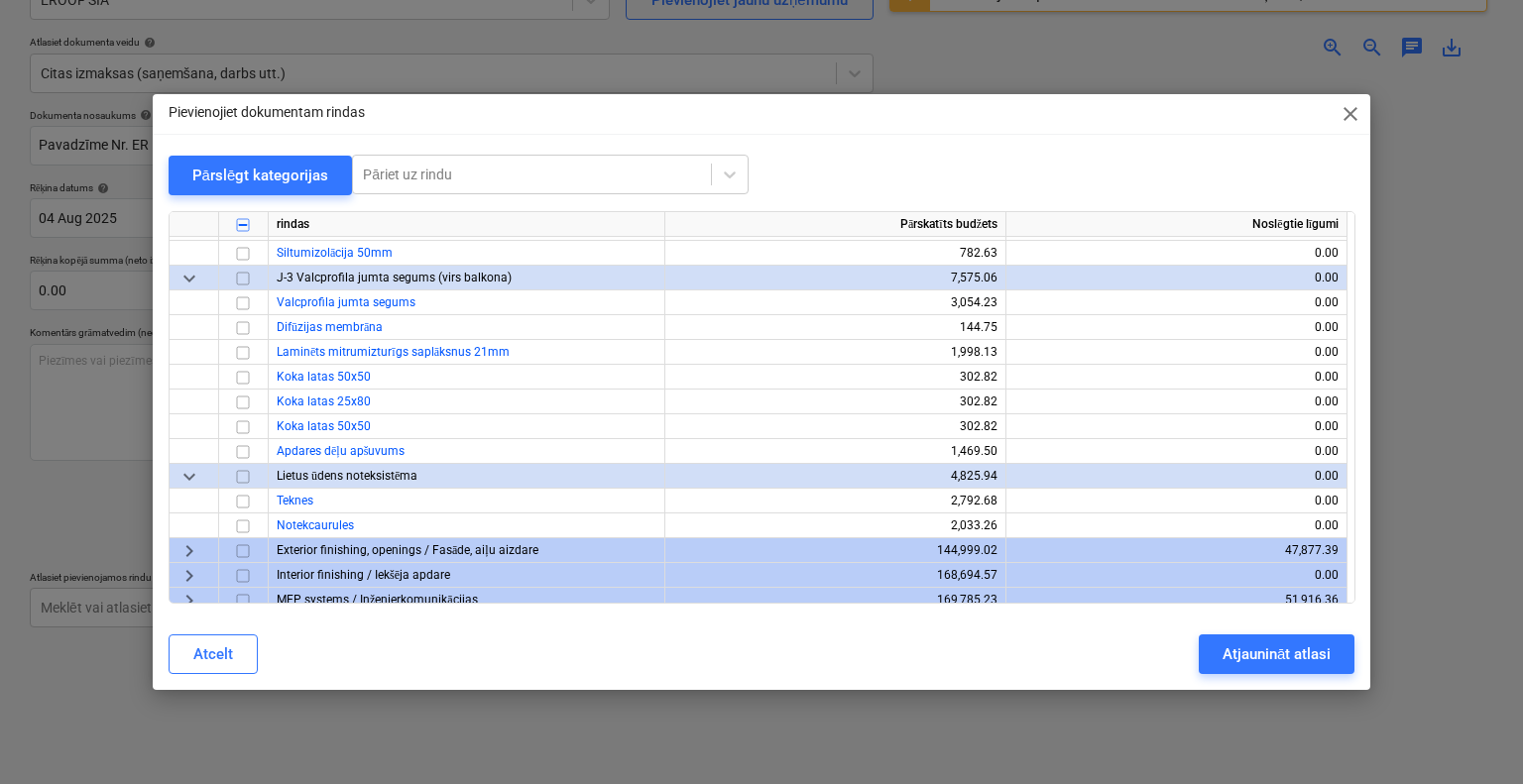 scroll, scrollTop: 1090, scrollLeft: 0, axis: vertical 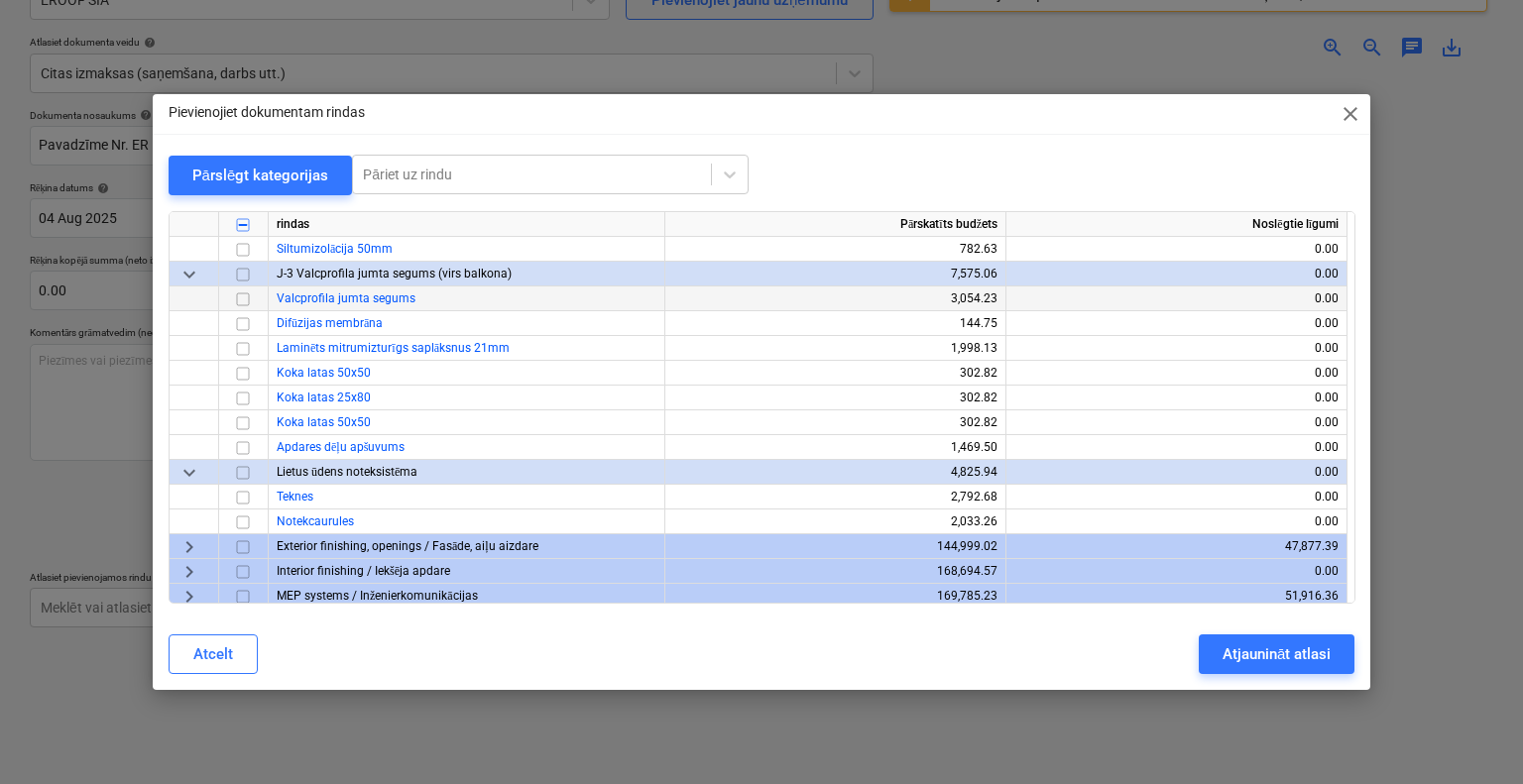 click at bounding box center [243, 298] 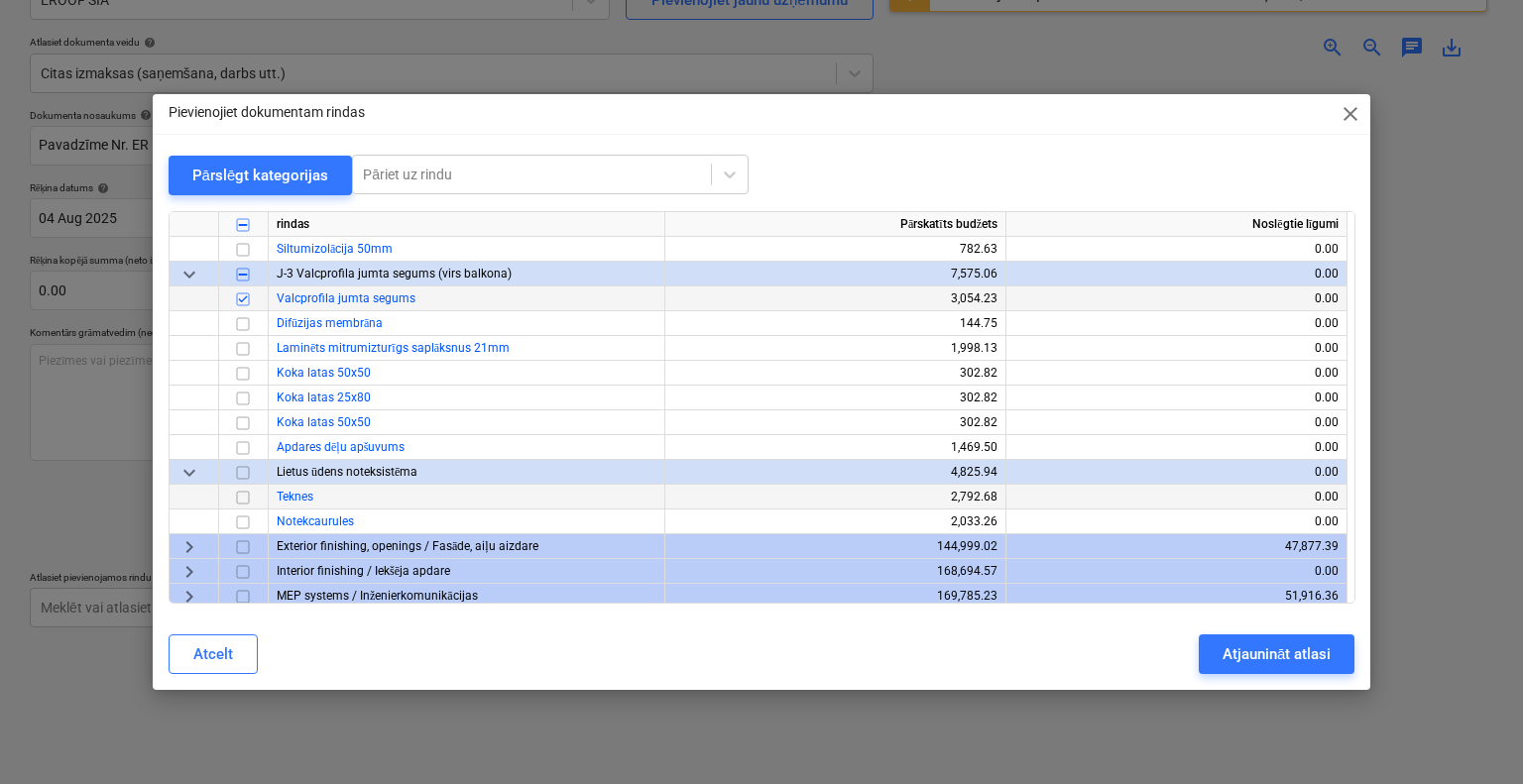 click at bounding box center (243, 497) 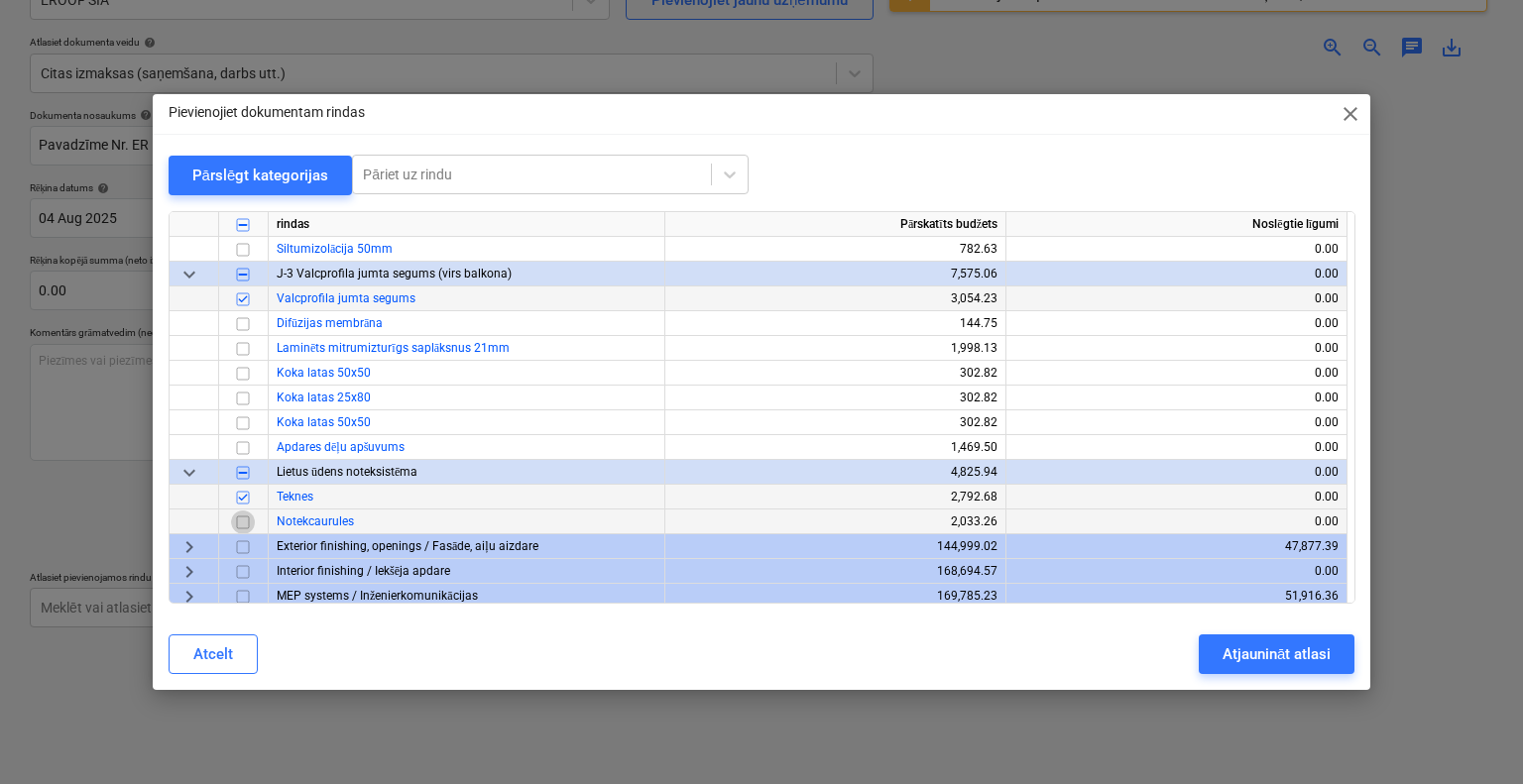 click at bounding box center [243, 521] 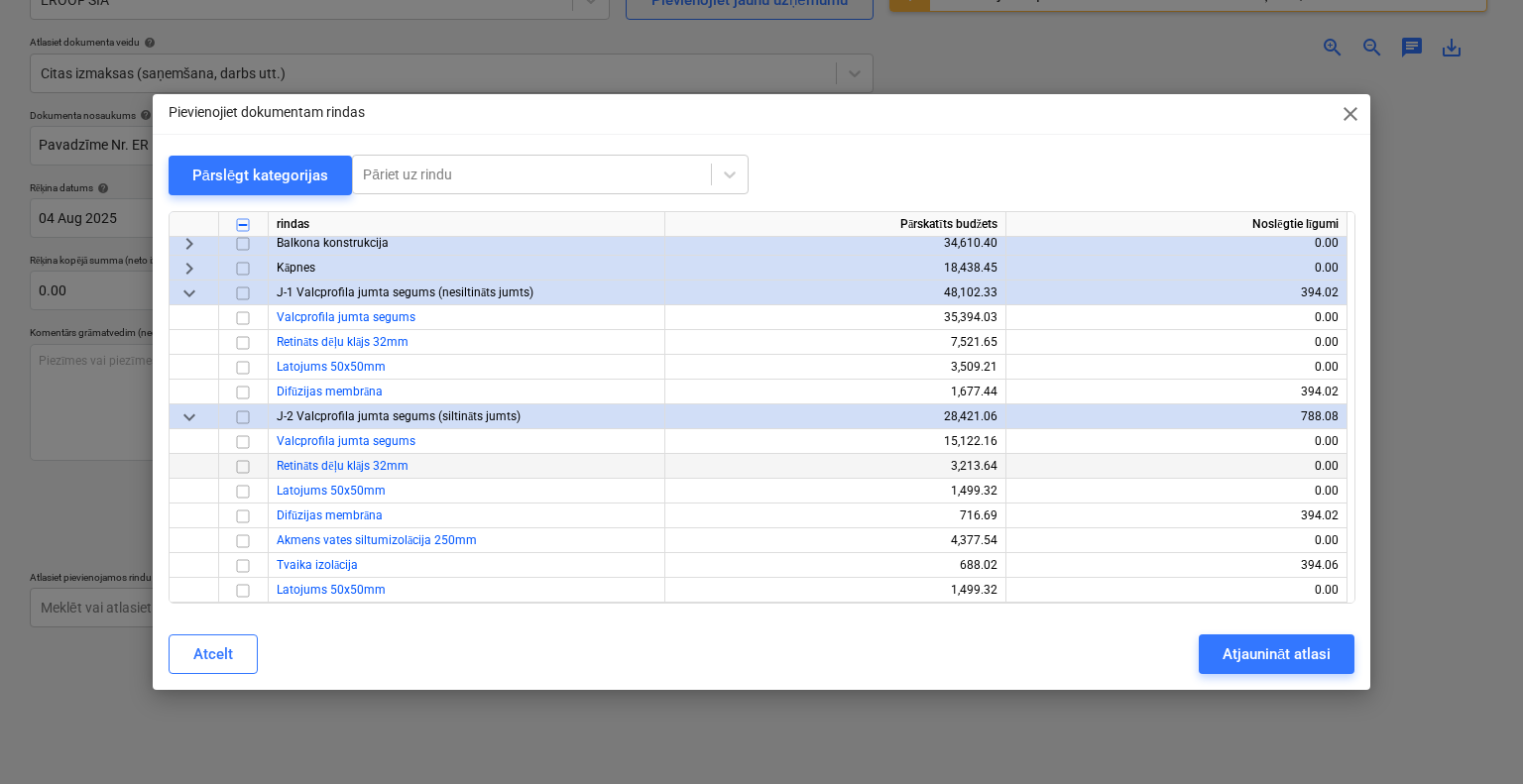 scroll, scrollTop: 1665, scrollLeft: 0, axis: vertical 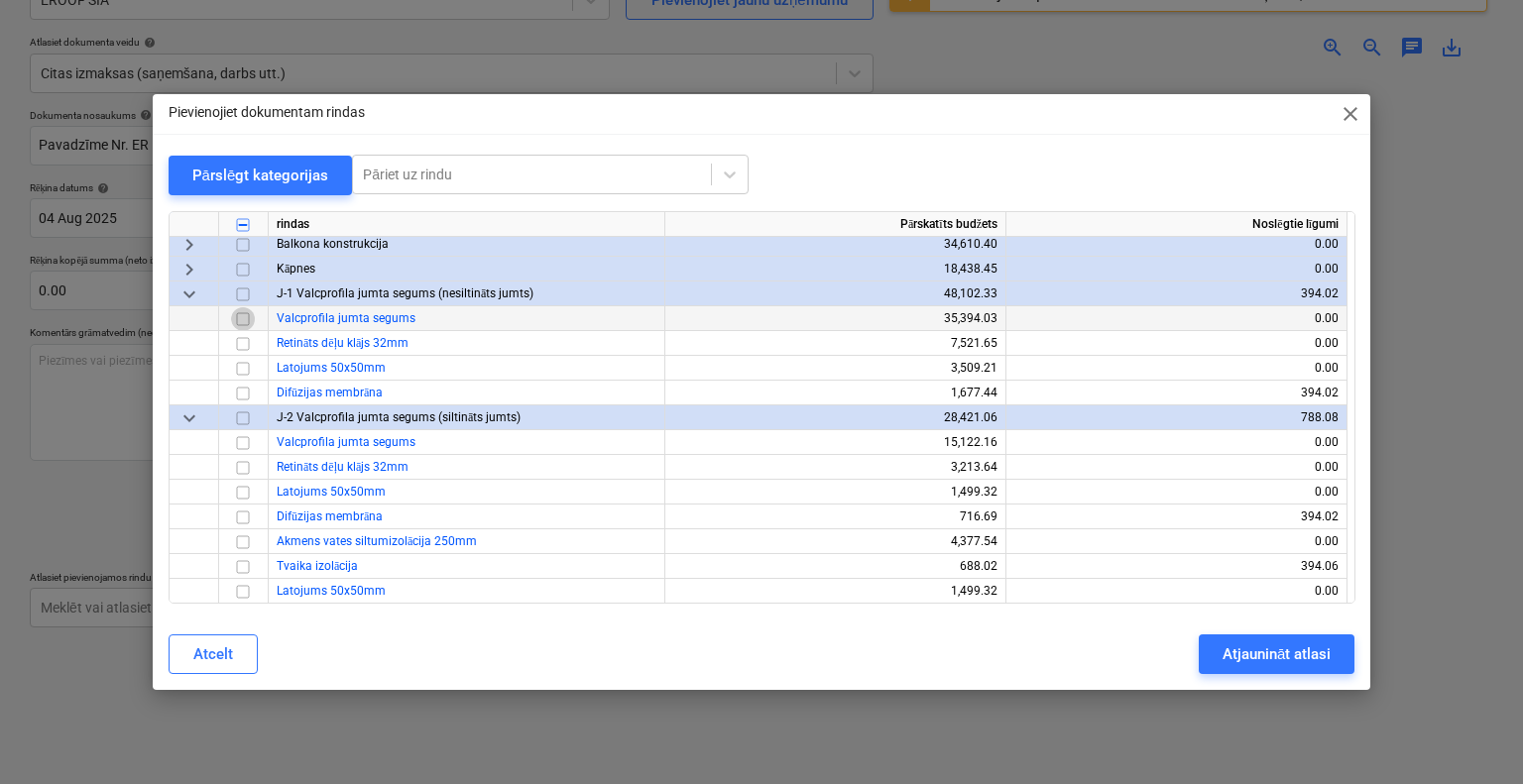 click at bounding box center (243, 318) 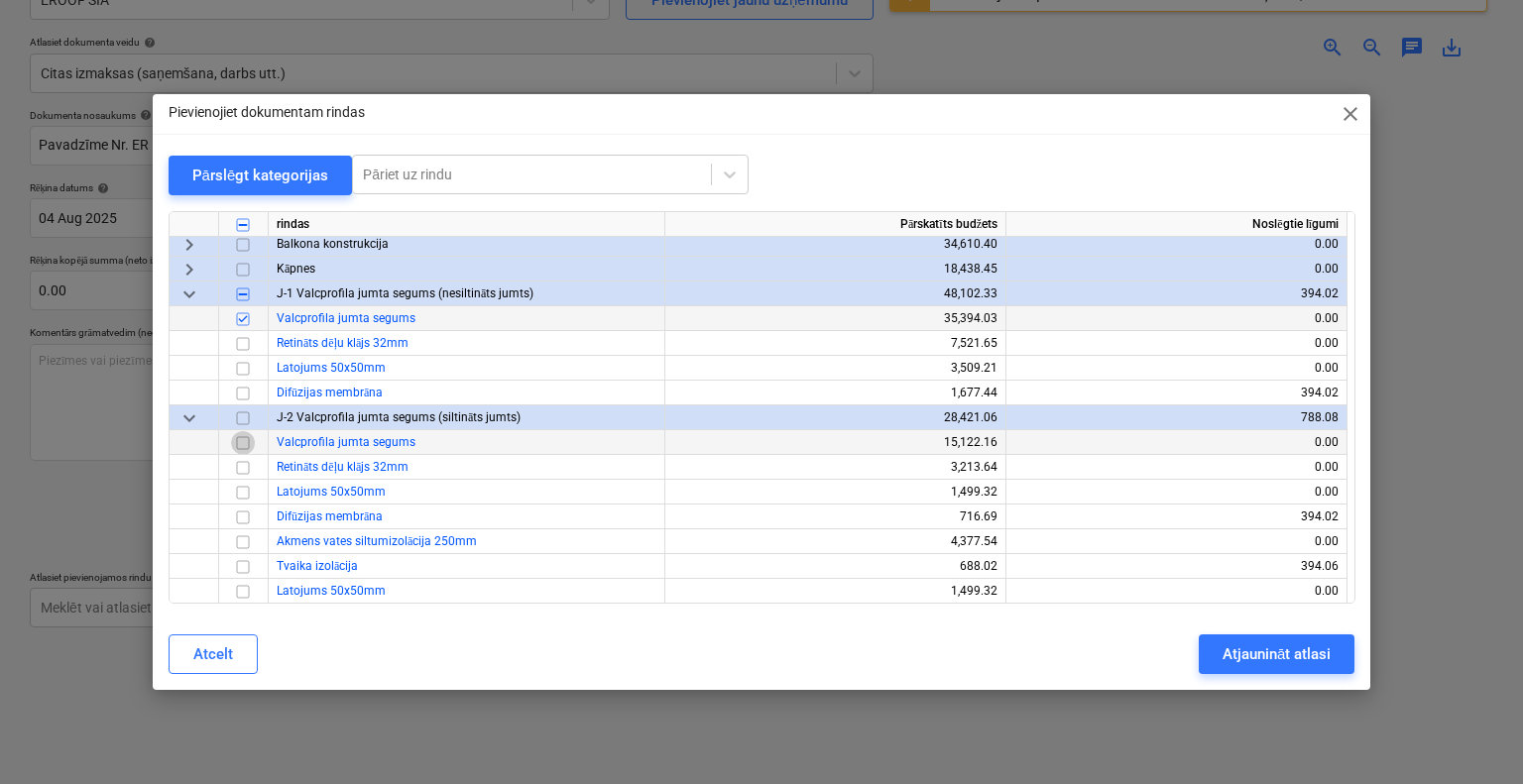click at bounding box center [243, 442] 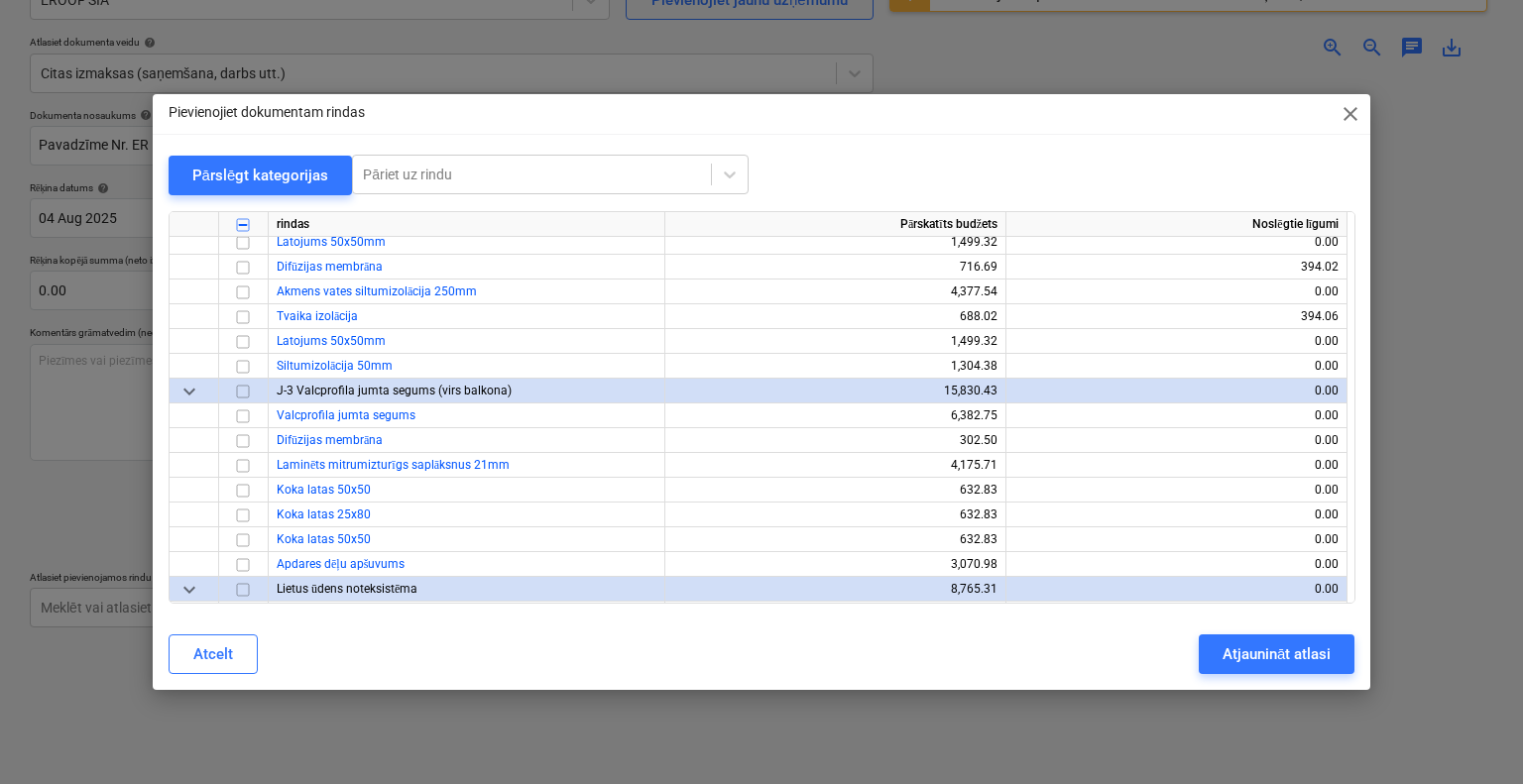 scroll, scrollTop: 1962, scrollLeft: 0, axis: vertical 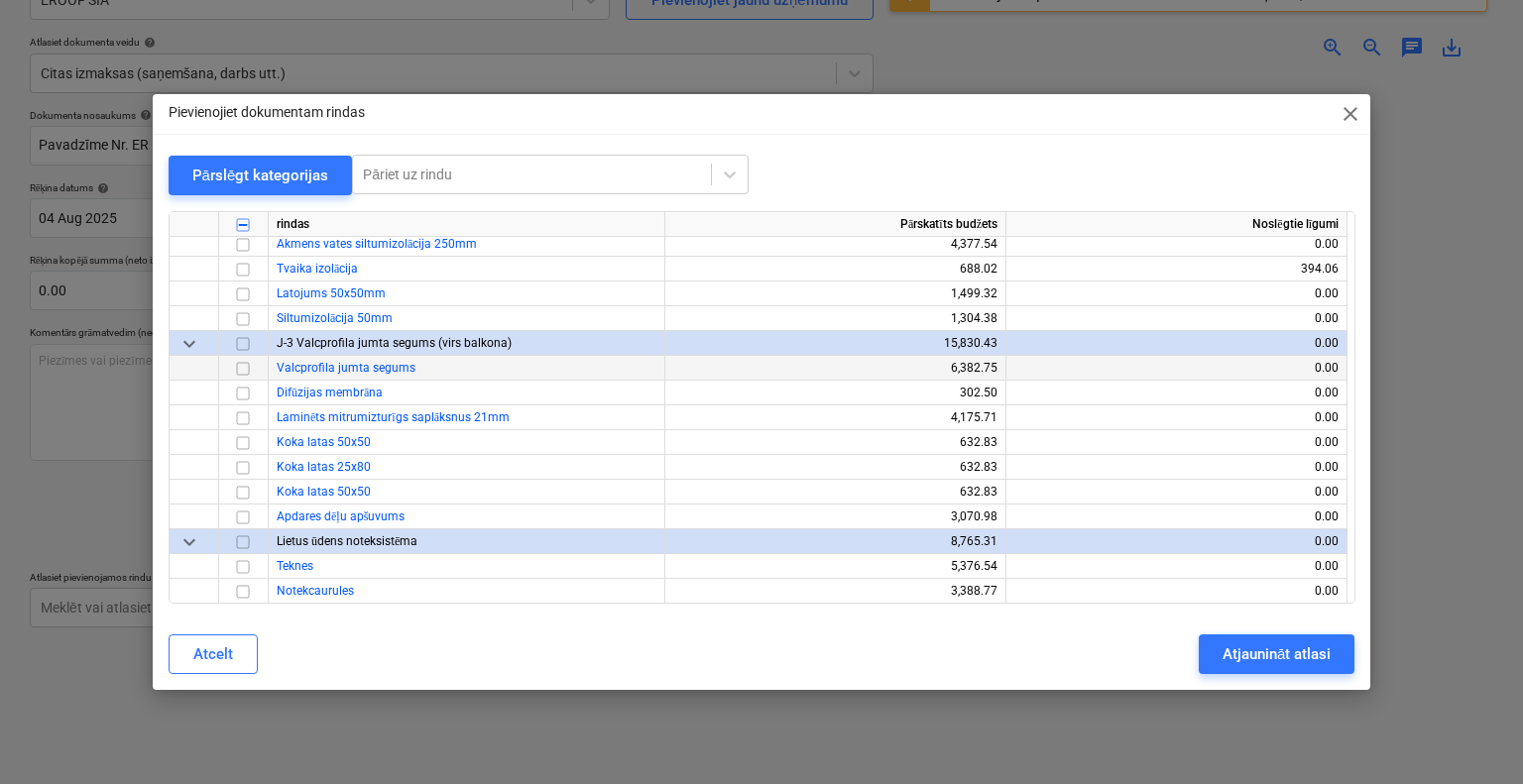 click at bounding box center (243, 368) 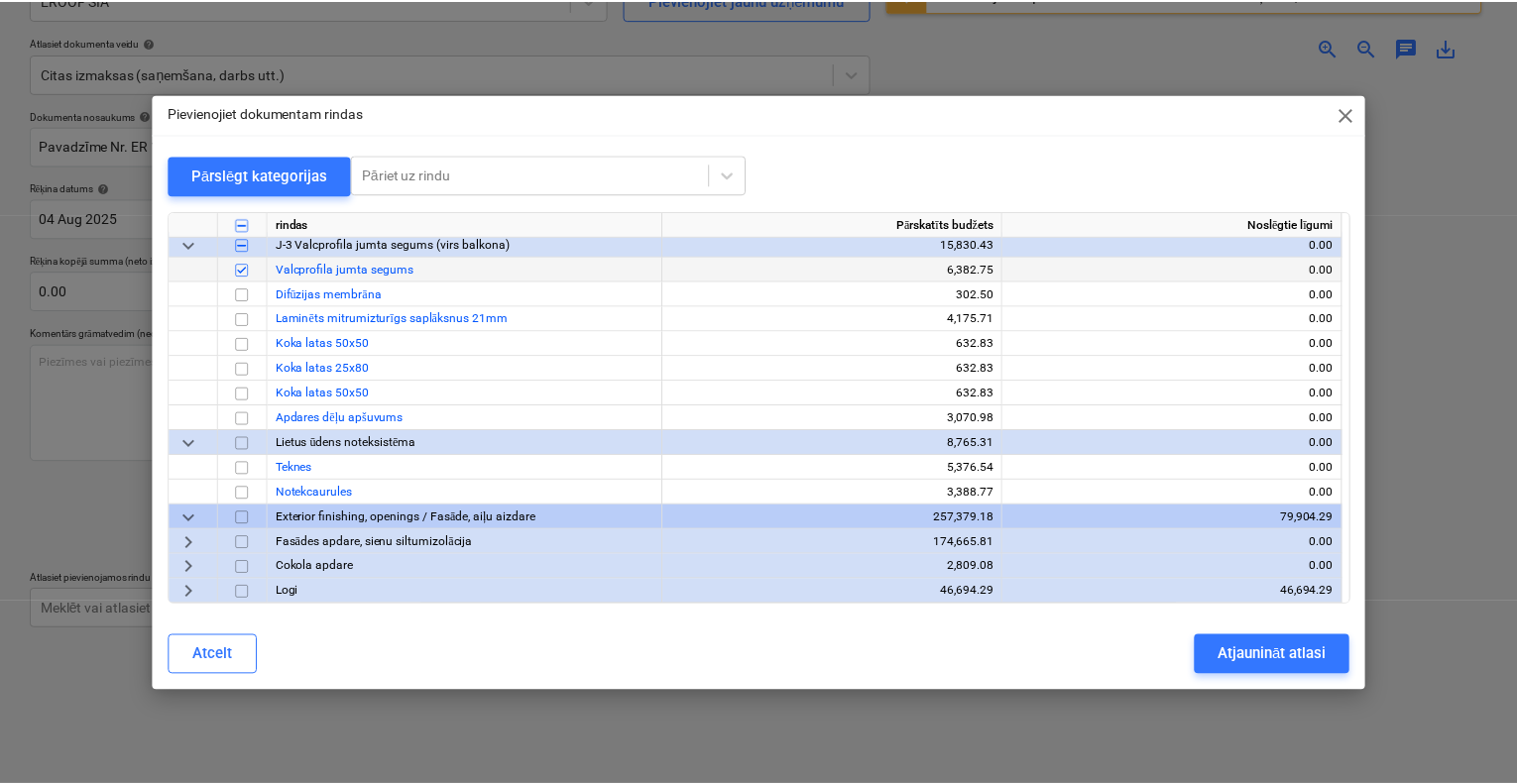 scroll, scrollTop: 2161, scrollLeft: 0, axis: vertical 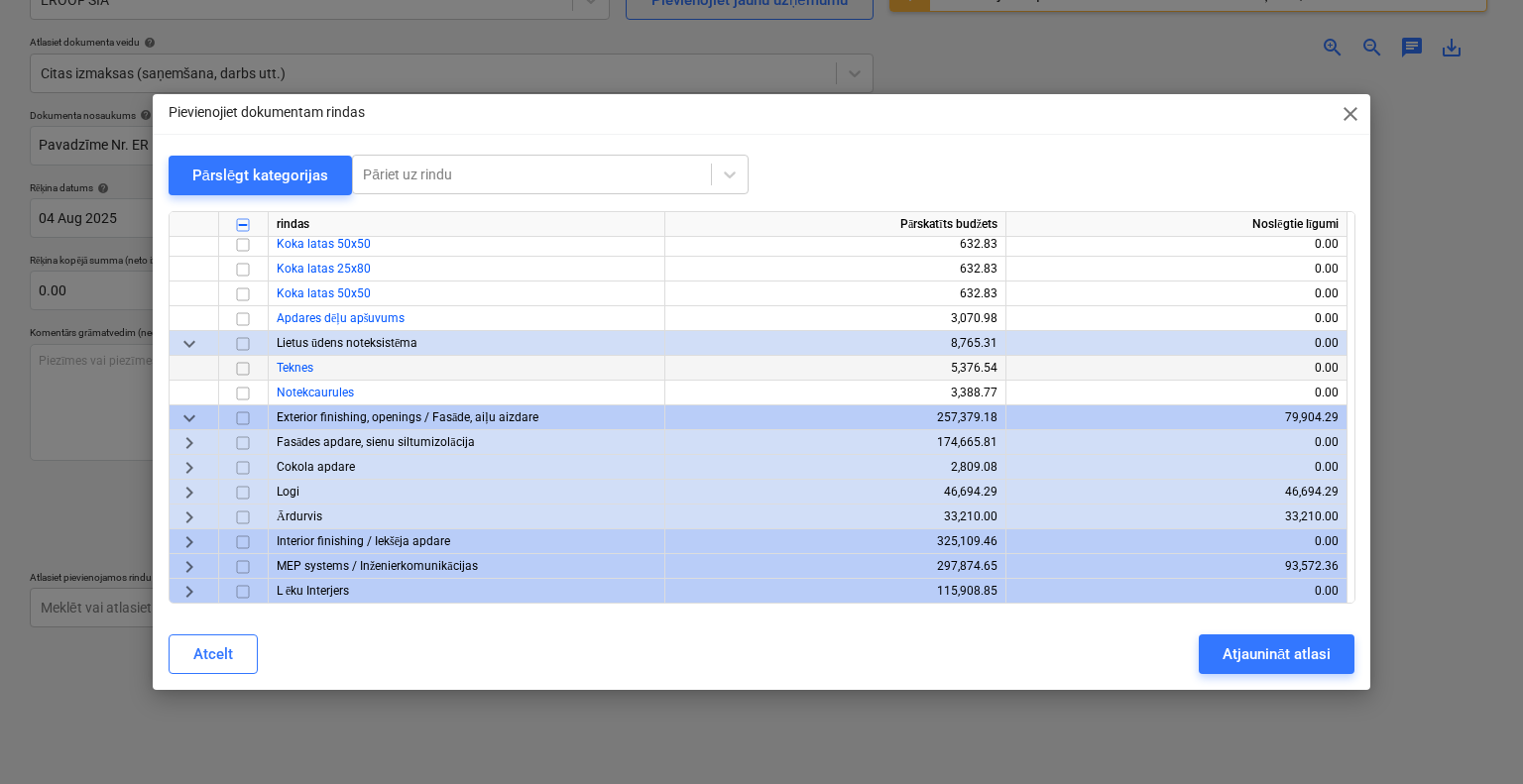 click at bounding box center (243, 368) 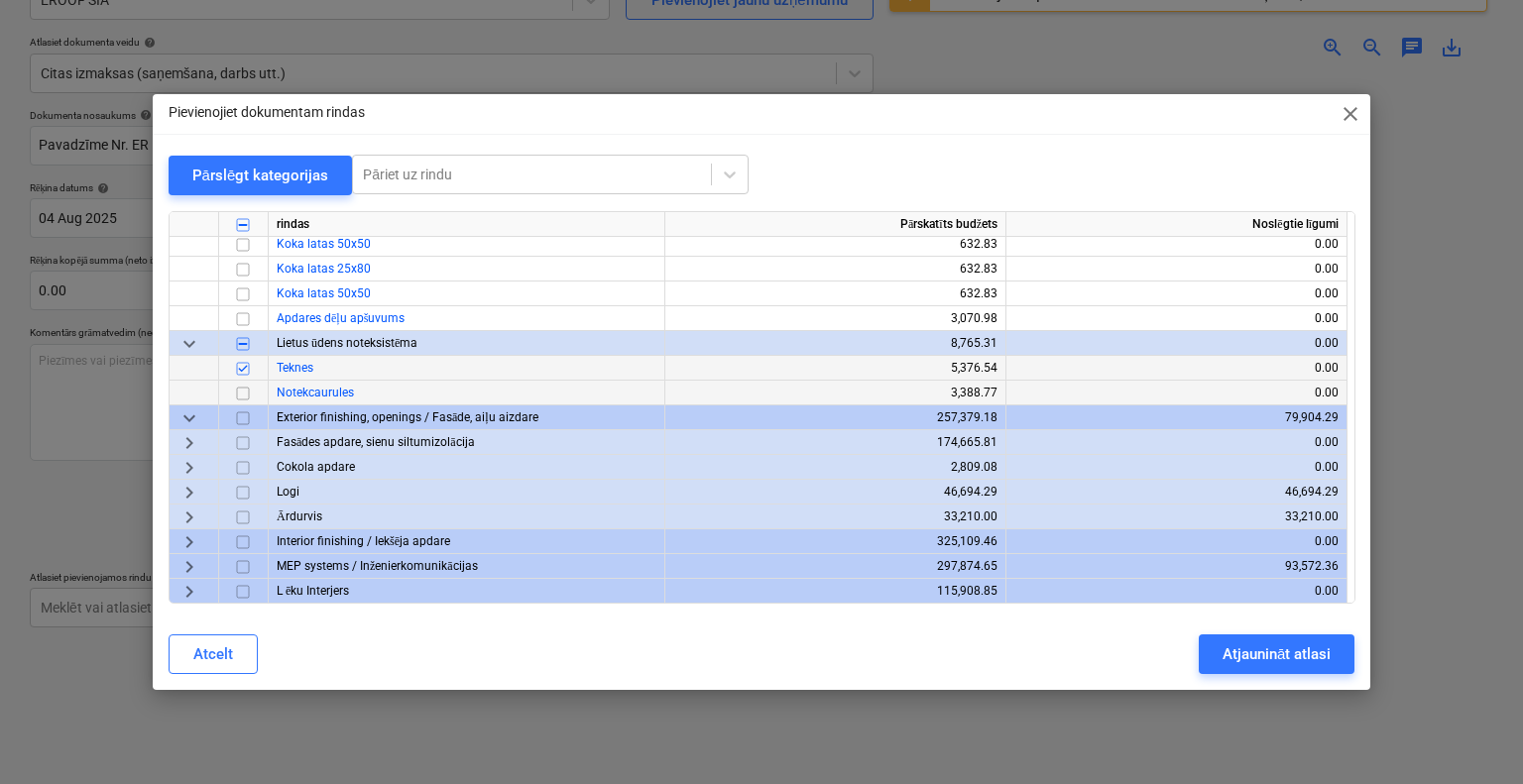 click at bounding box center [243, 392] 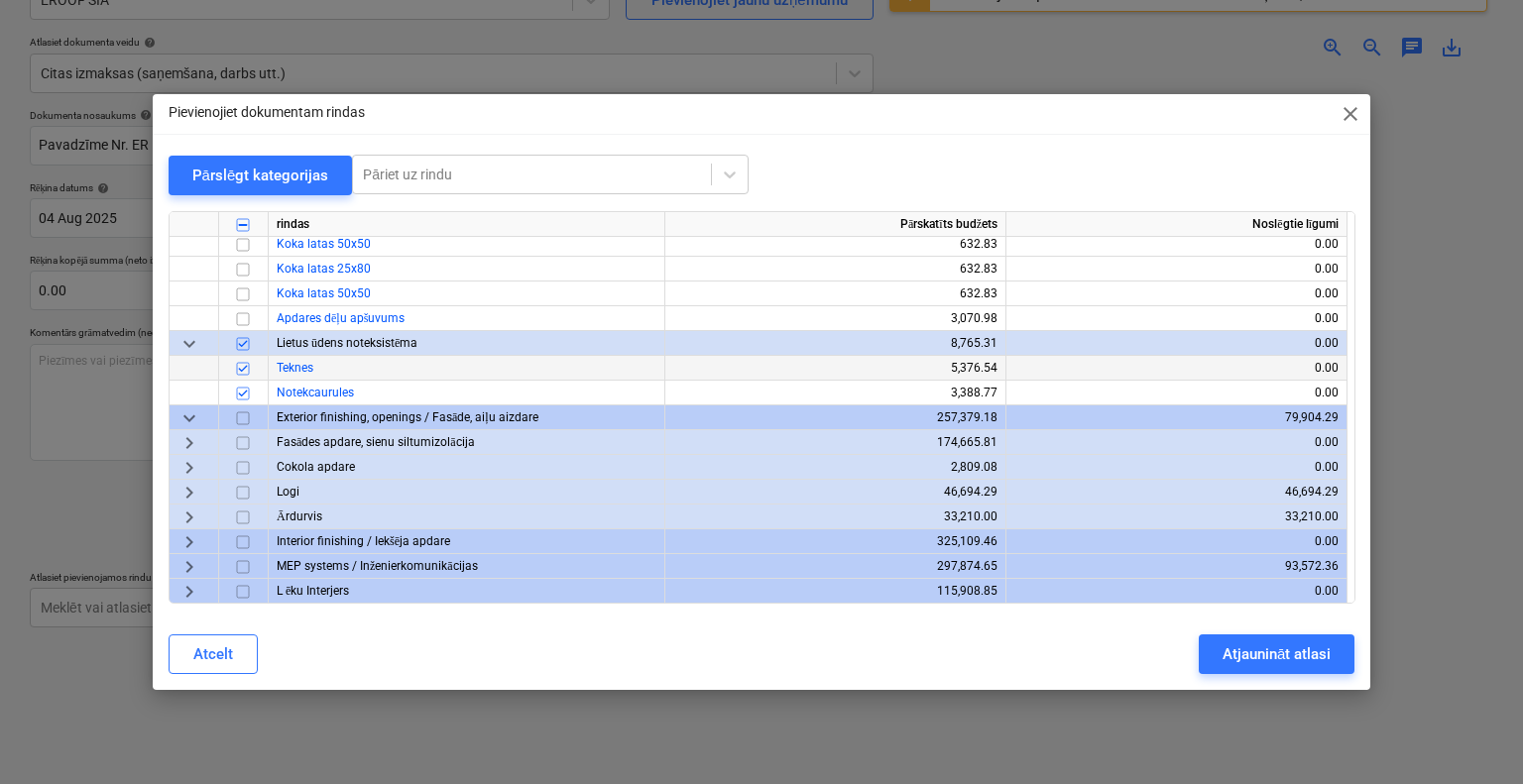 drag, startPoint x: 1273, startPoint y: 654, endPoint x: 1262, endPoint y: 653, distance: 11.045361 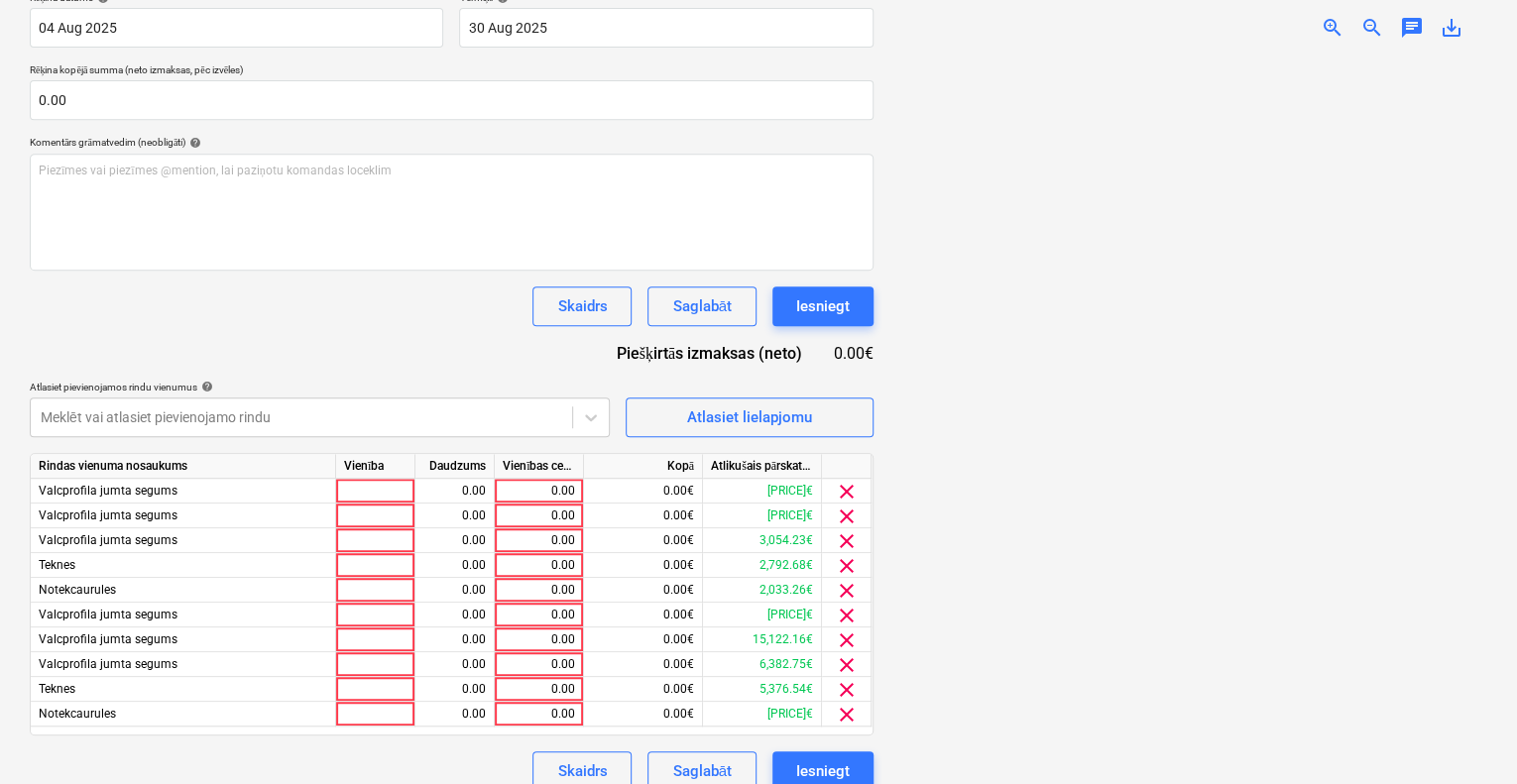 scroll, scrollTop: 397, scrollLeft: 0, axis: vertical 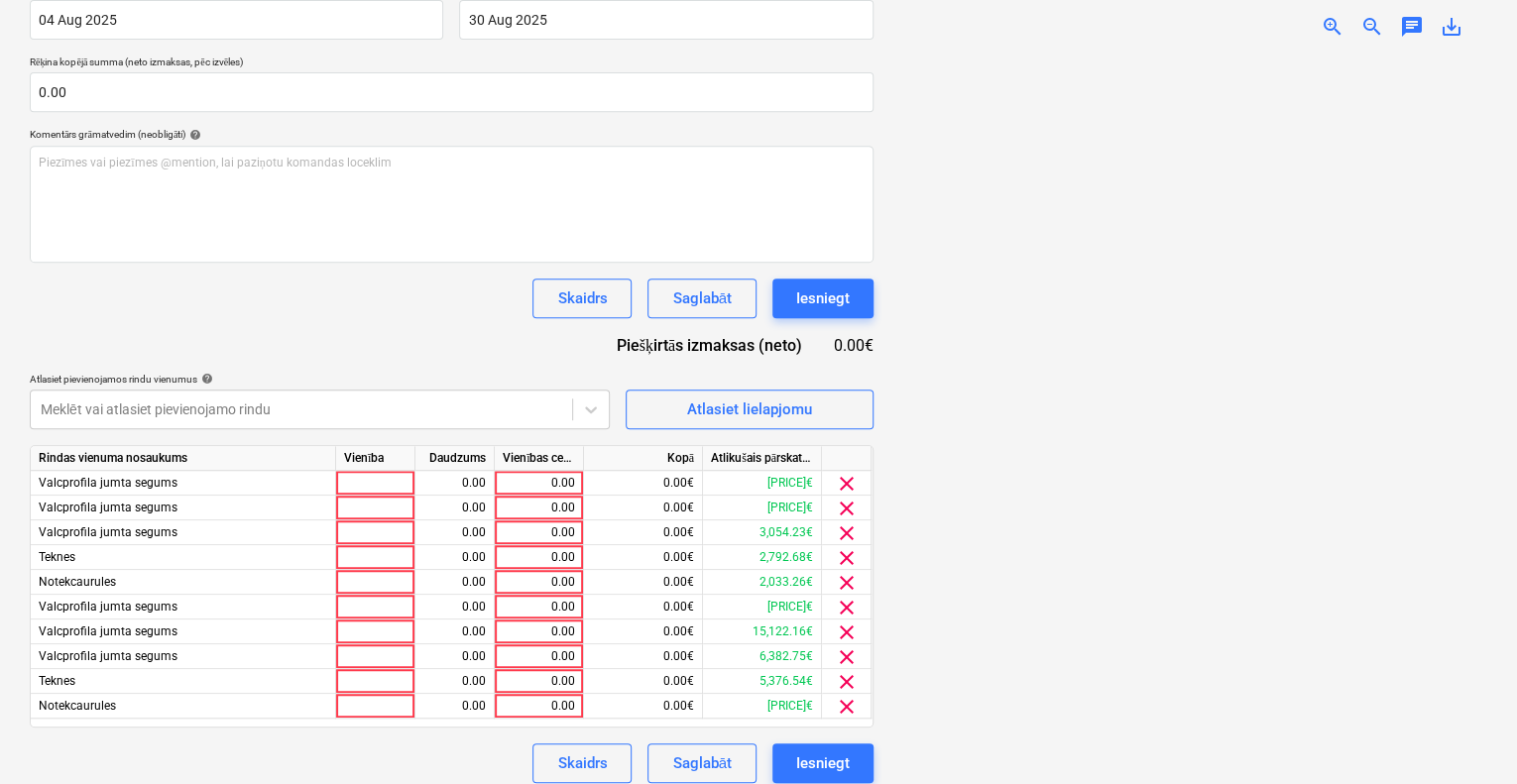 type 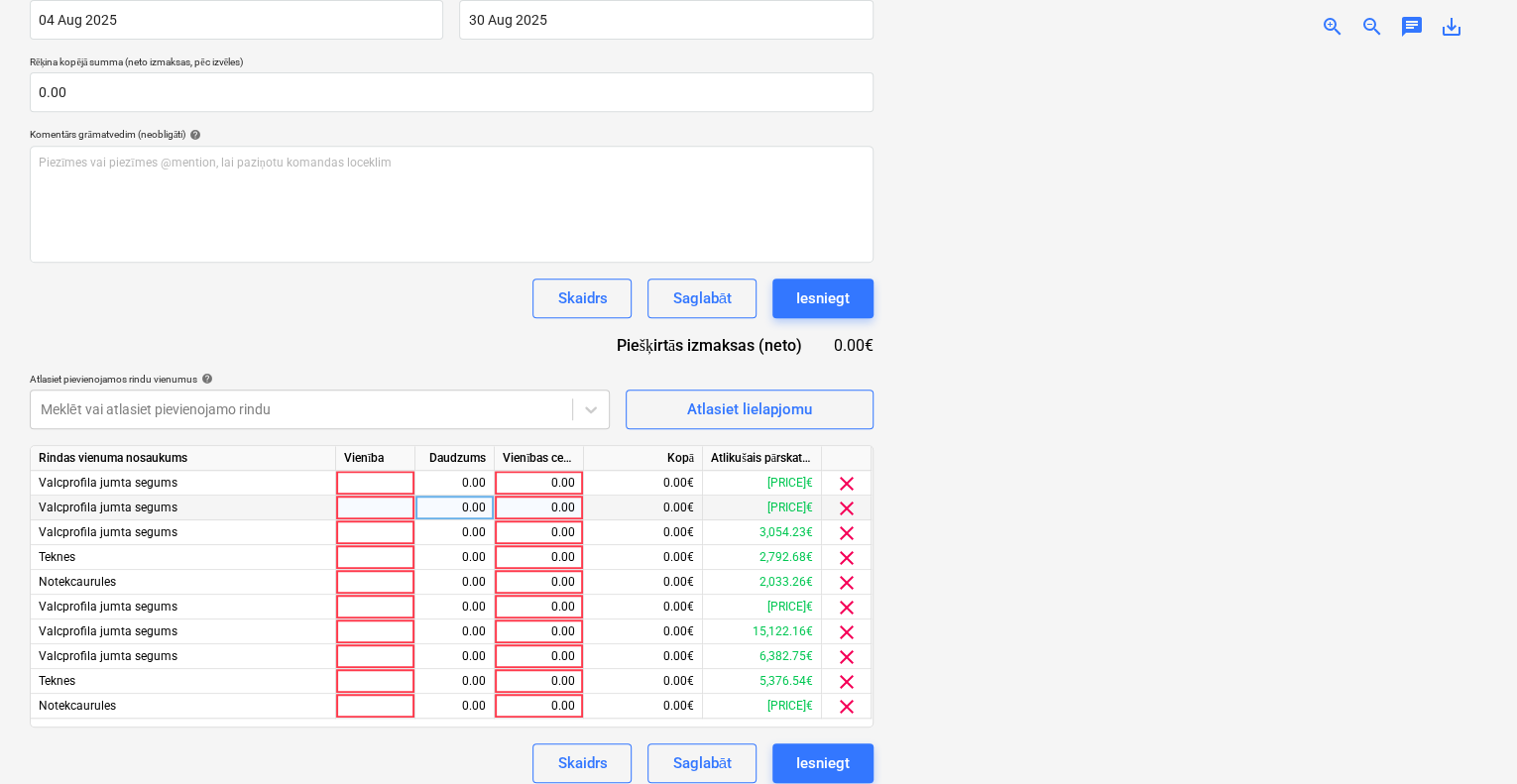 click on "0.00" at bounding box center [538, 507] 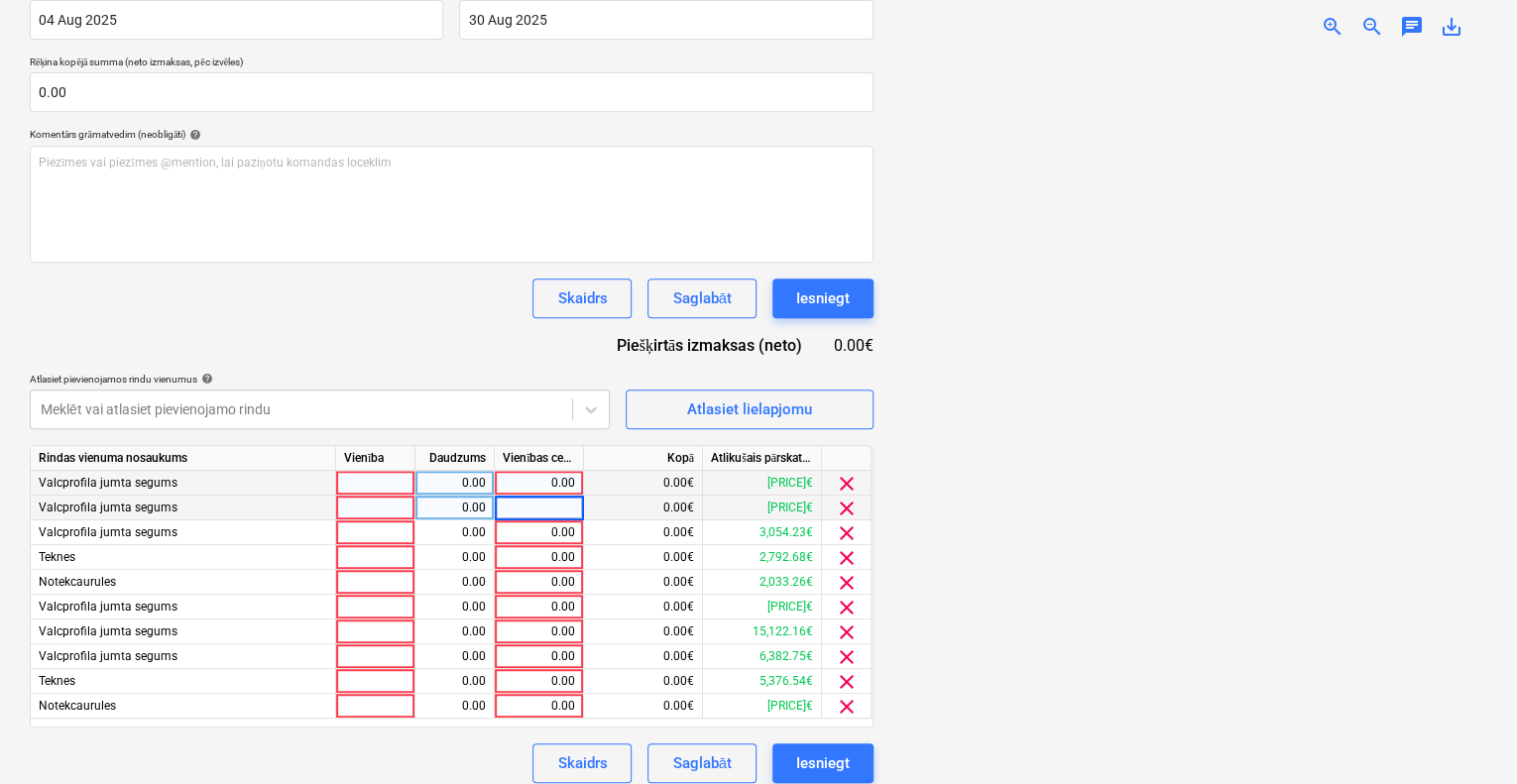 click on "0.00" at bounding box center [538, 483] 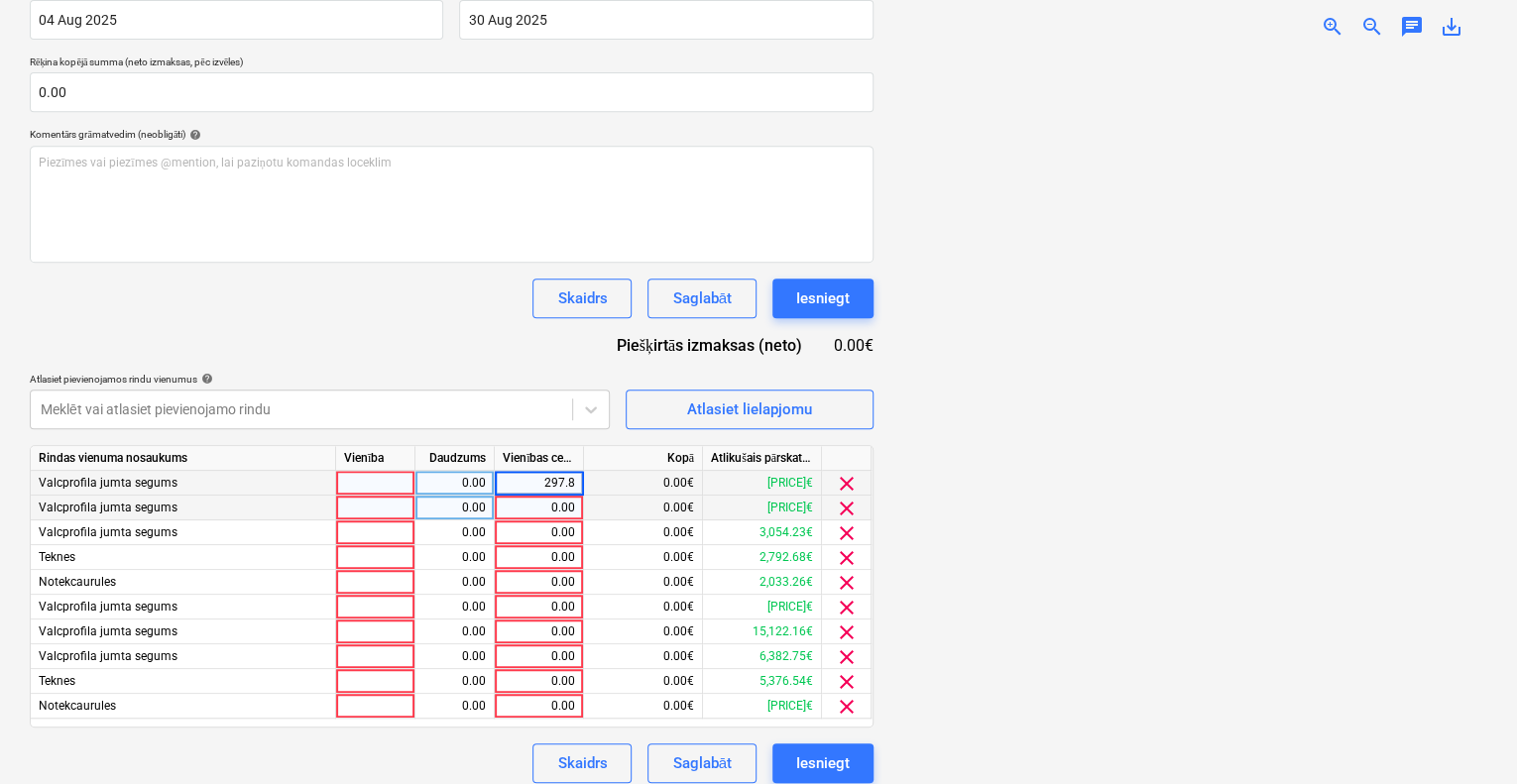 type on "297.83" 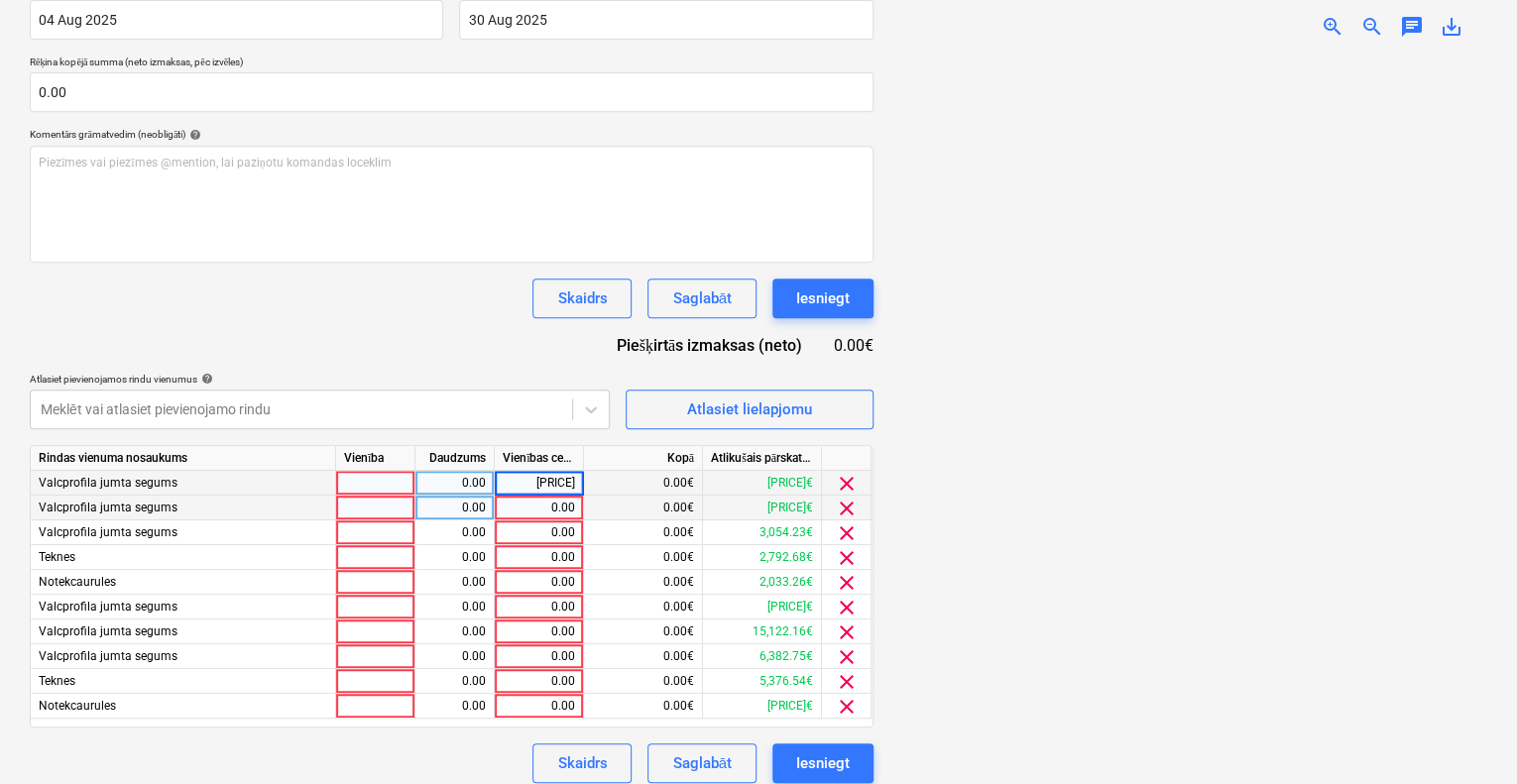 click on "0.00" at bounding box center [538, 507] 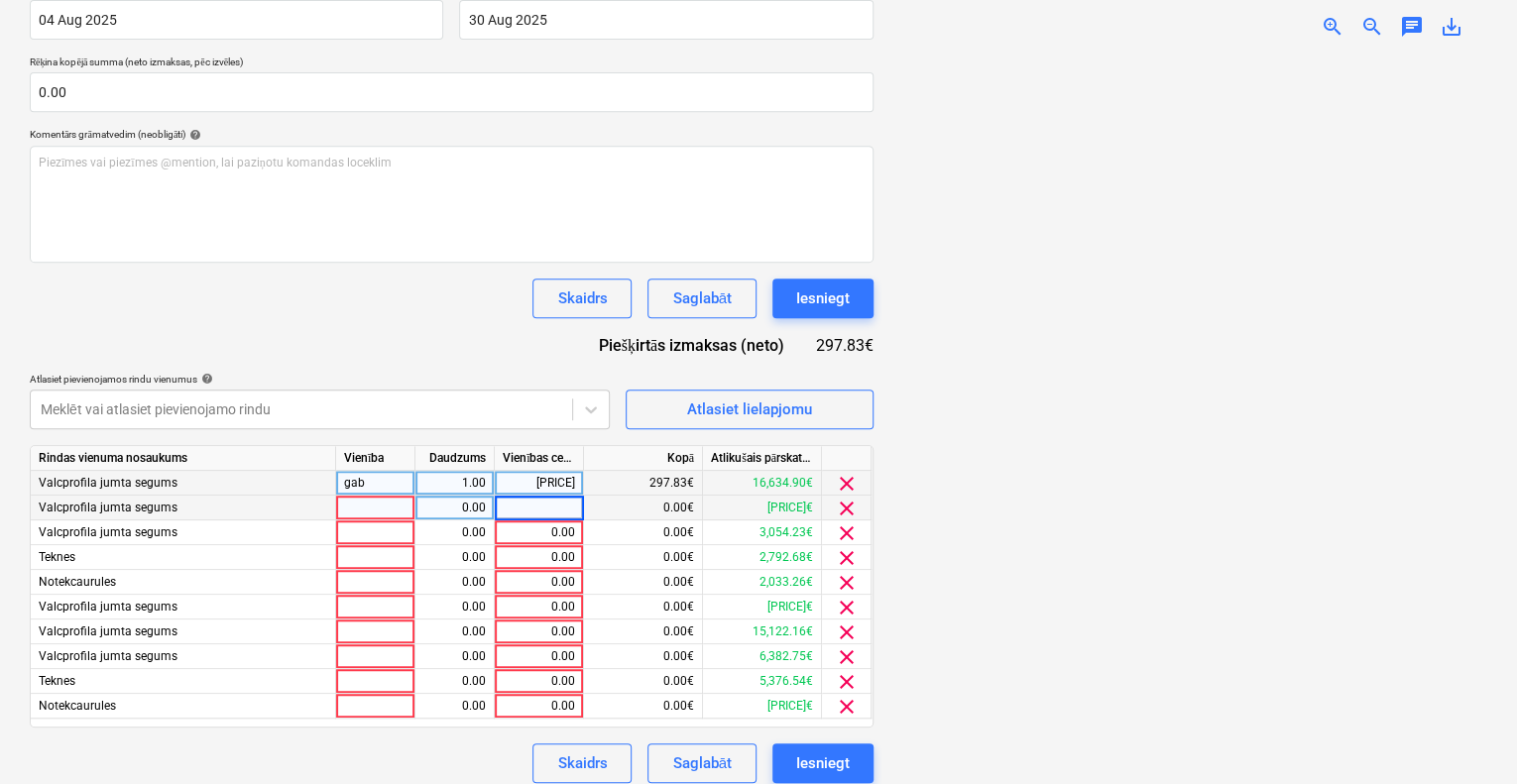 click on "297.83" at bounding box center [538, 483] 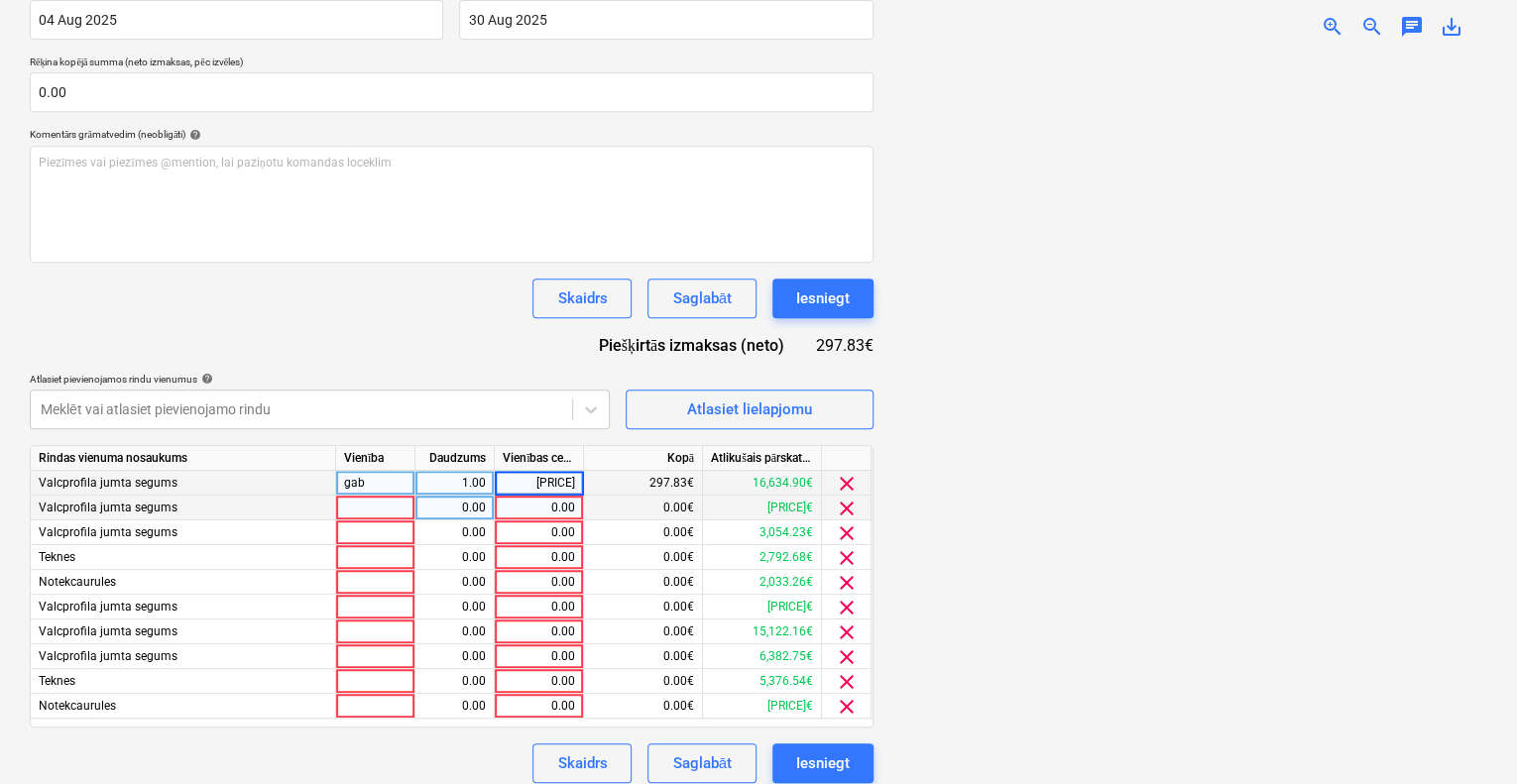 click on "0.00" at bounding box center (538, 507) 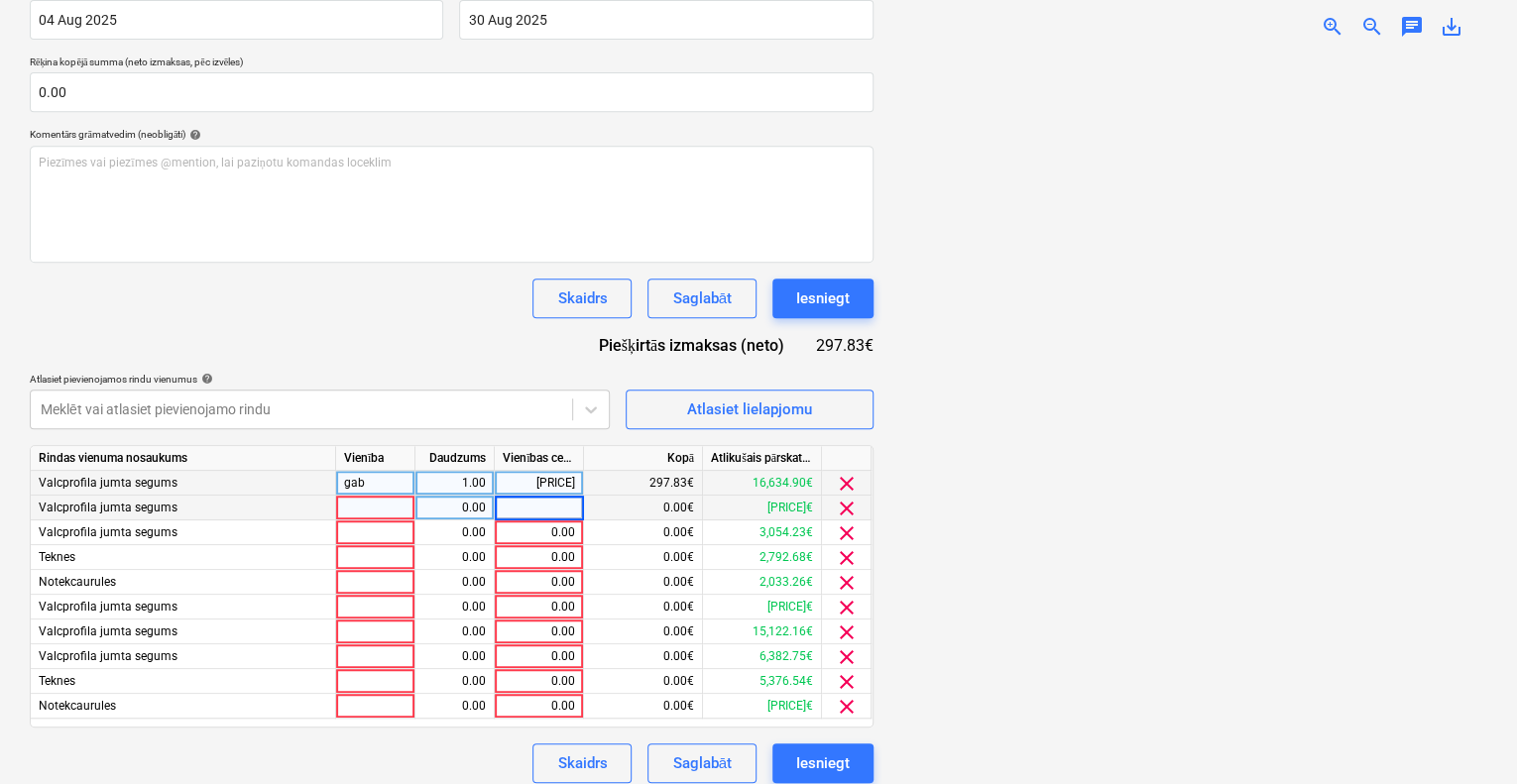 type on "297.83" 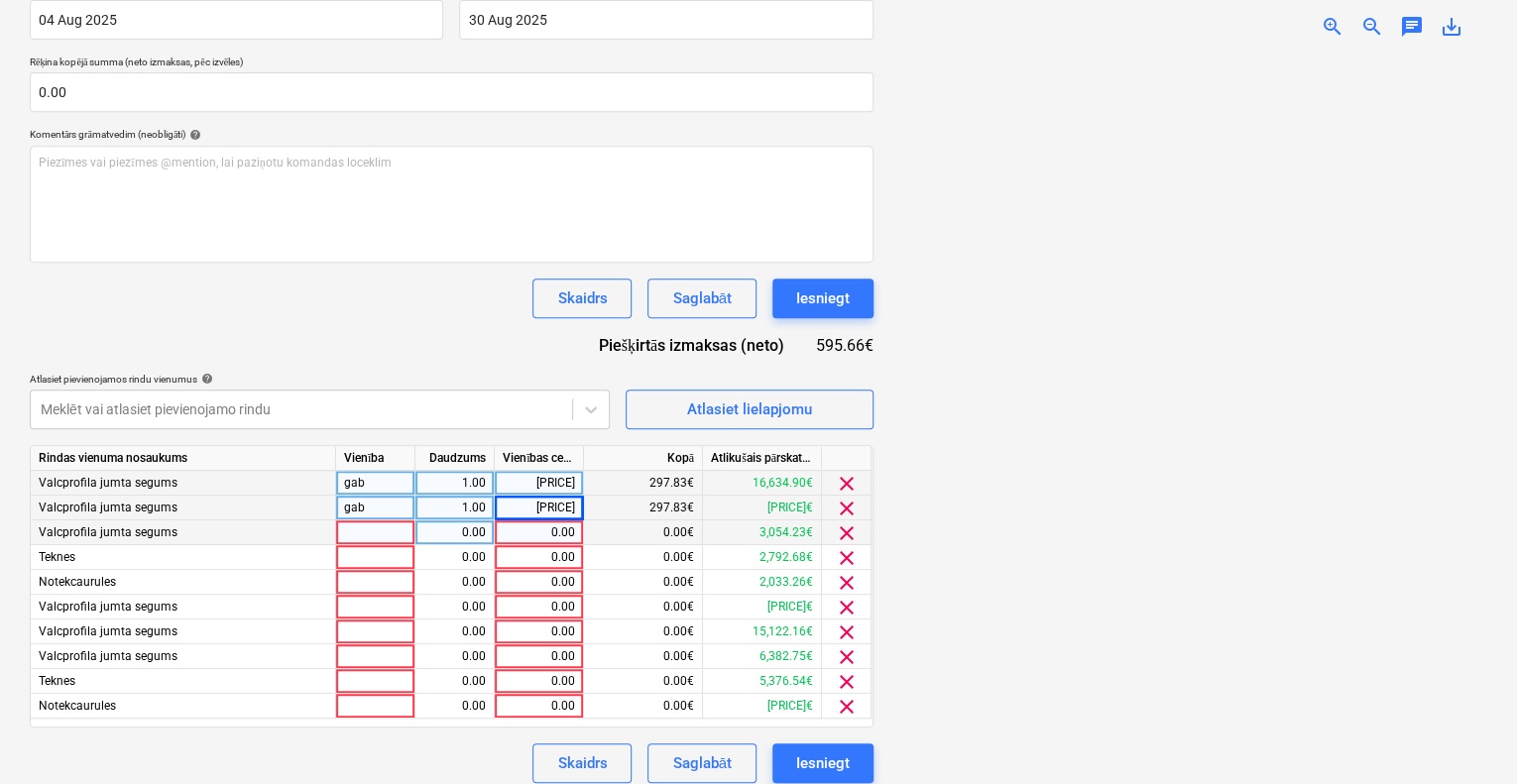 click on "0.00" at bounding box center (538, 532) 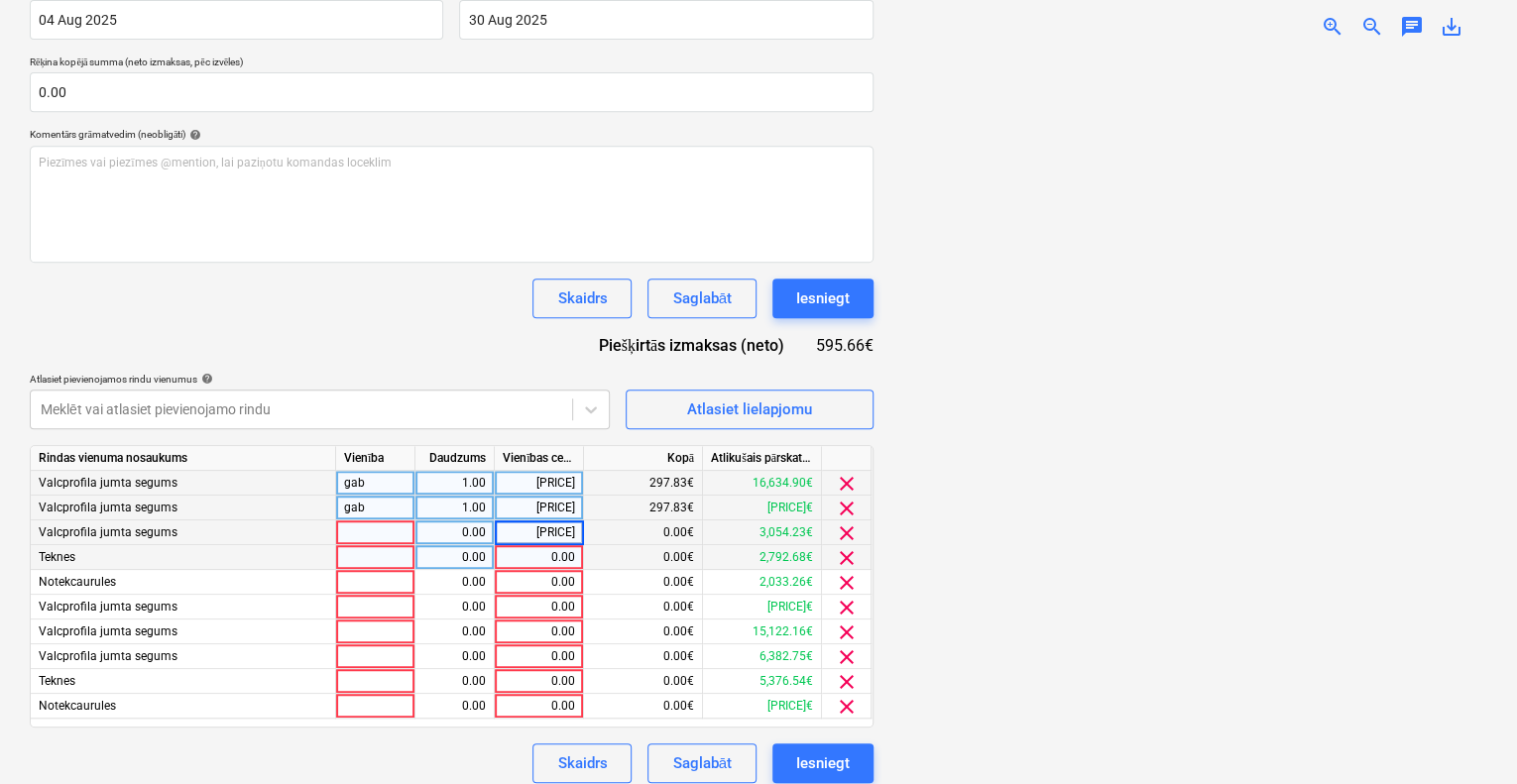 click on "0.00" at bounding box center [538, 557] 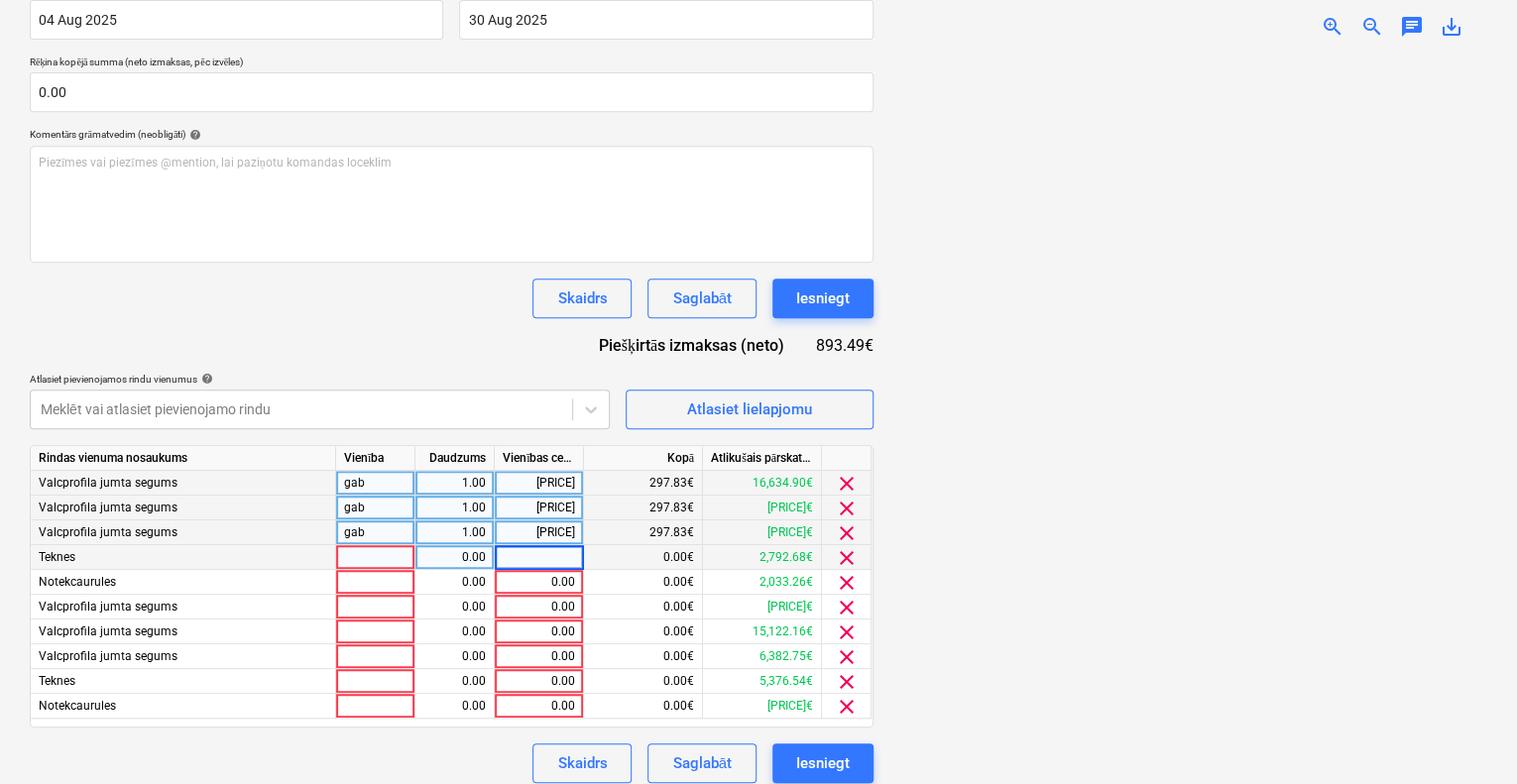type on "297.83" 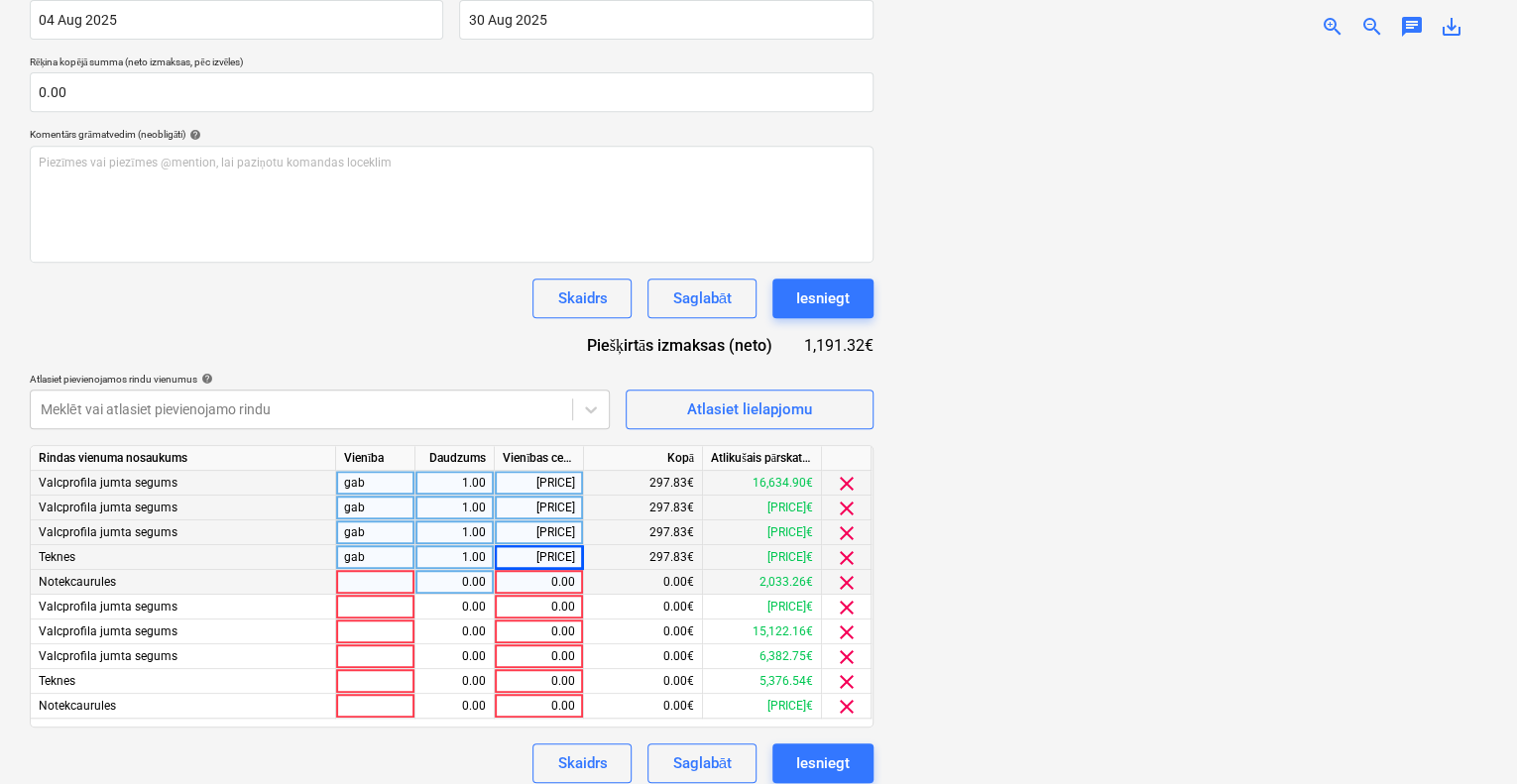click on "0.00" at bounding box center [538, 582] 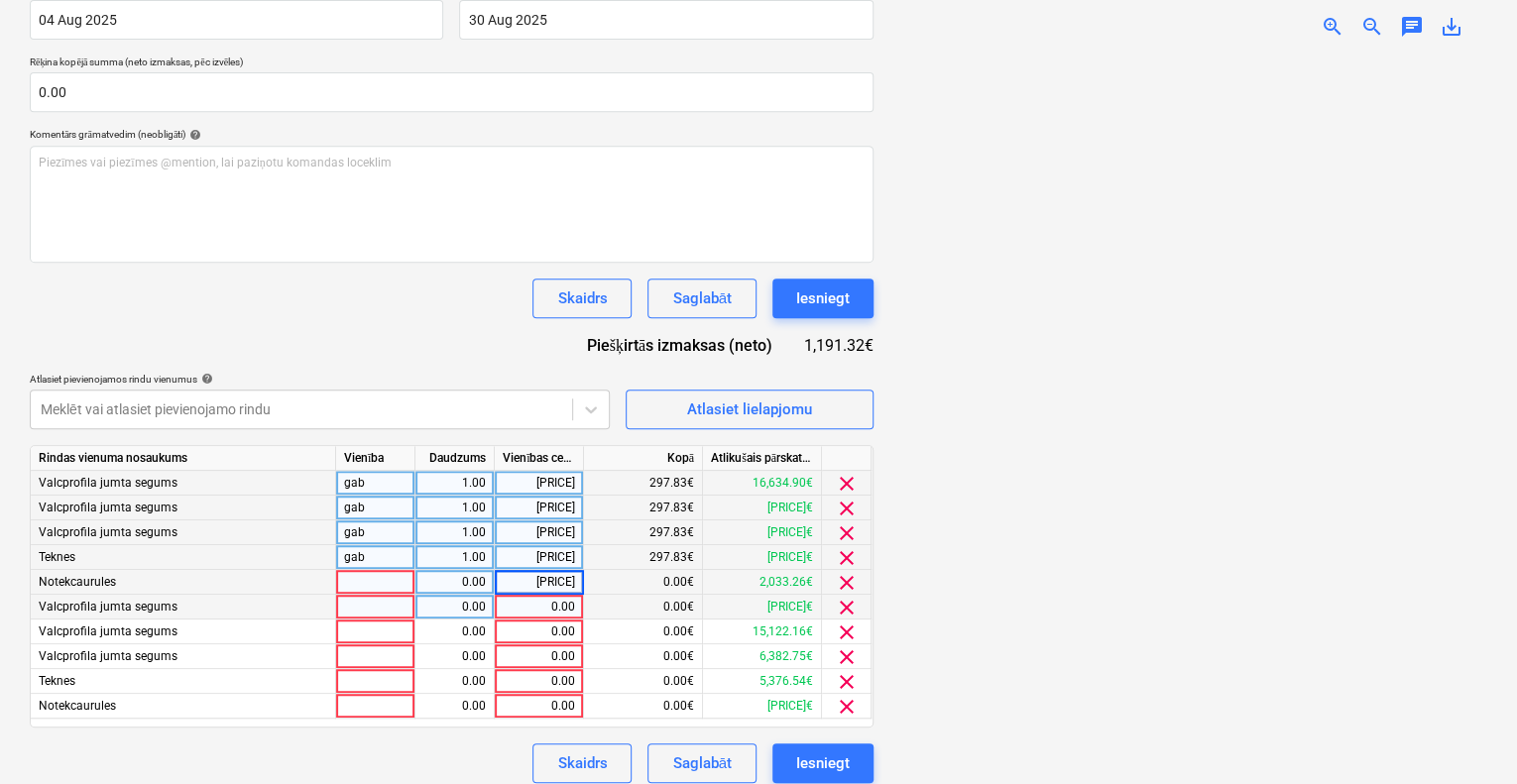 click on "0.00" at bounding box center [538, 607] 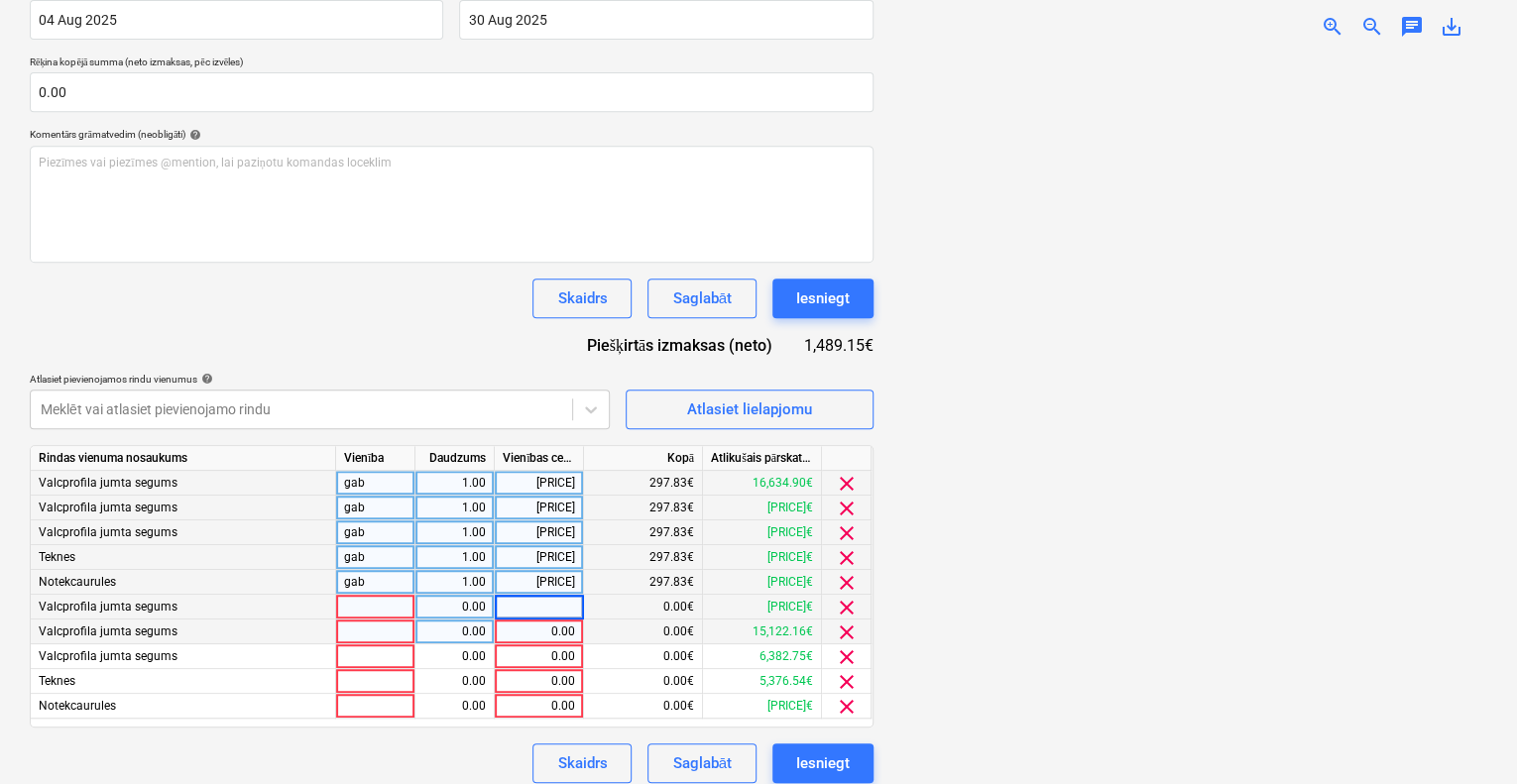 type on "297.83" 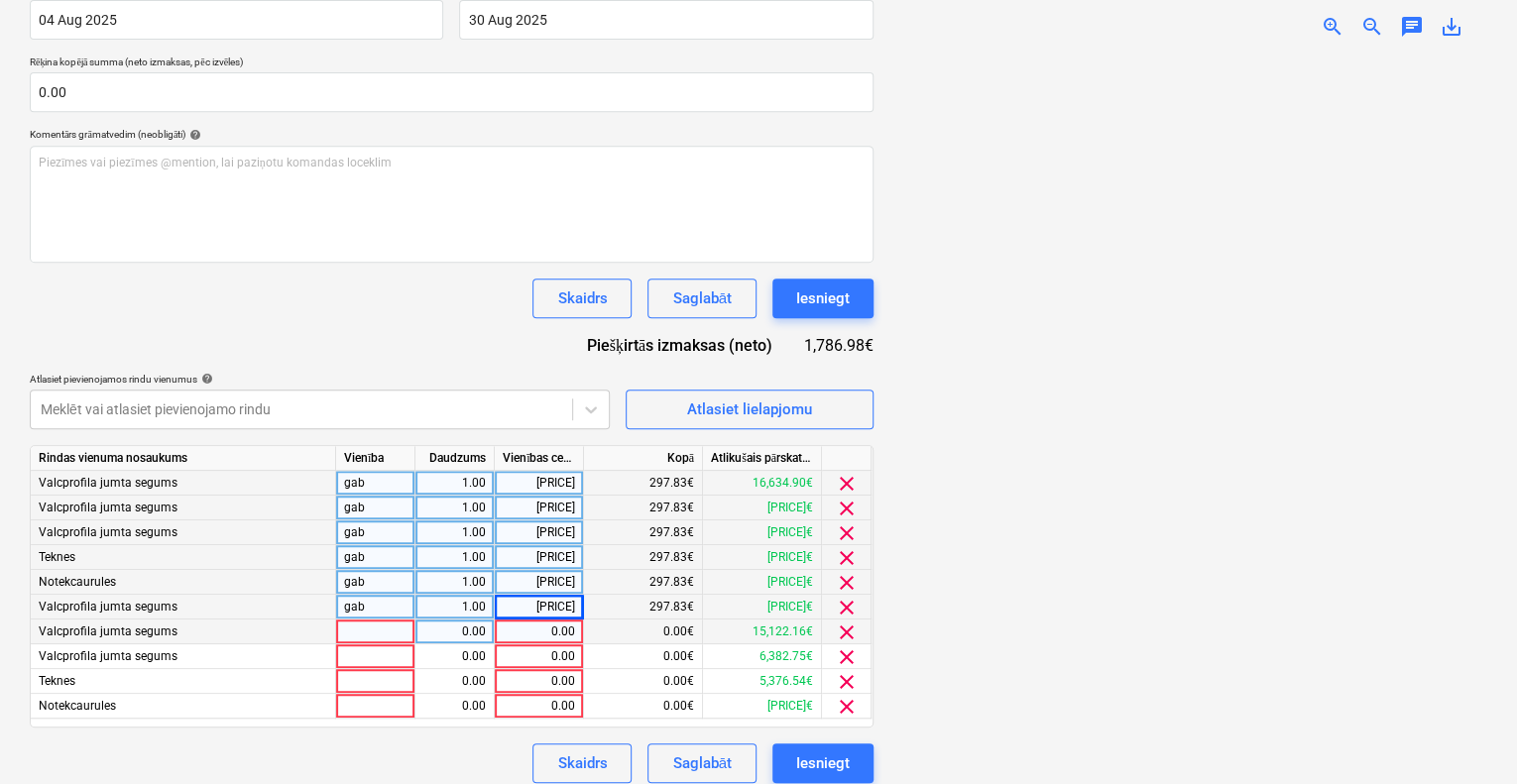 click on "0.00" at bounding box center [538, 631] 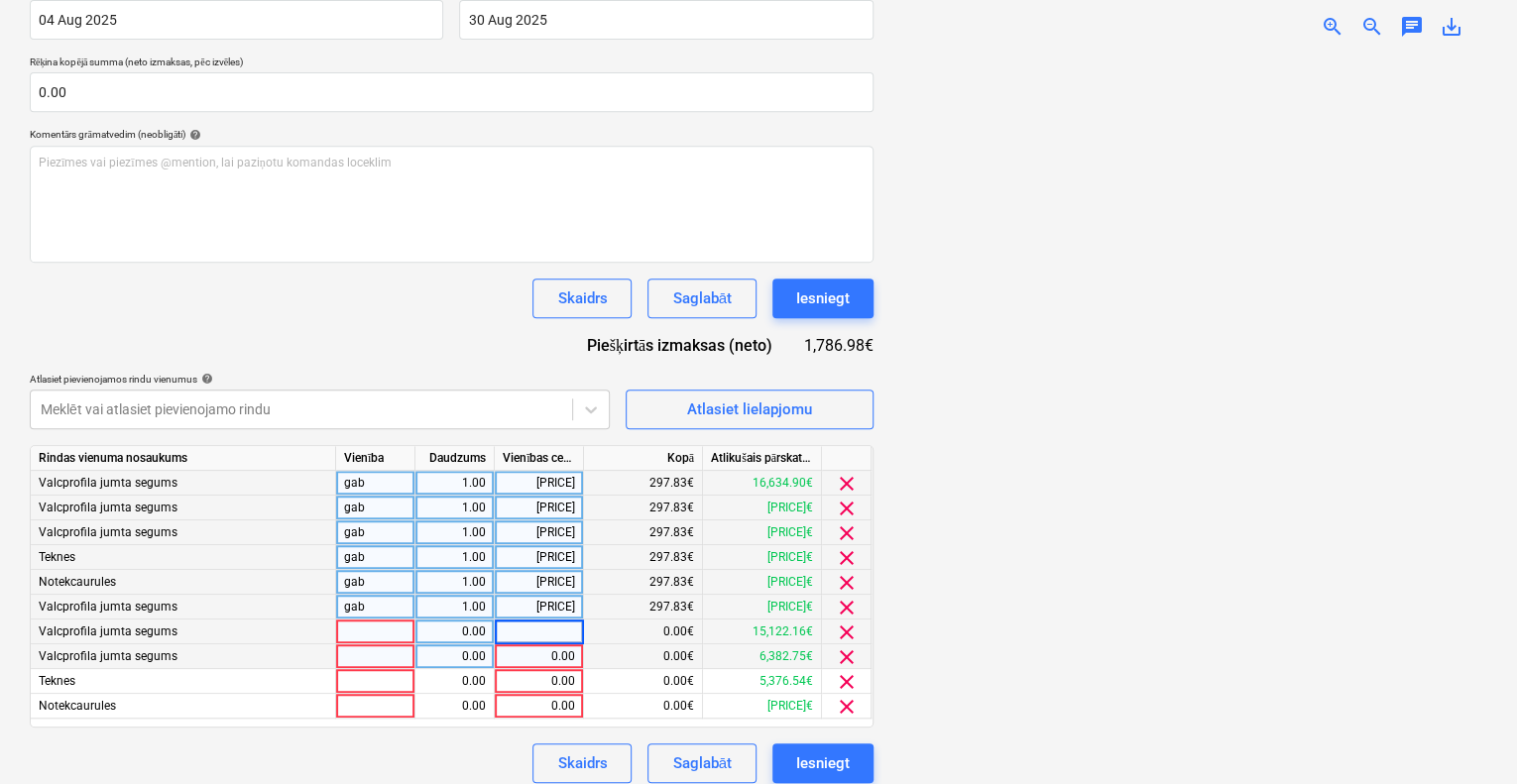 type on "297.83" 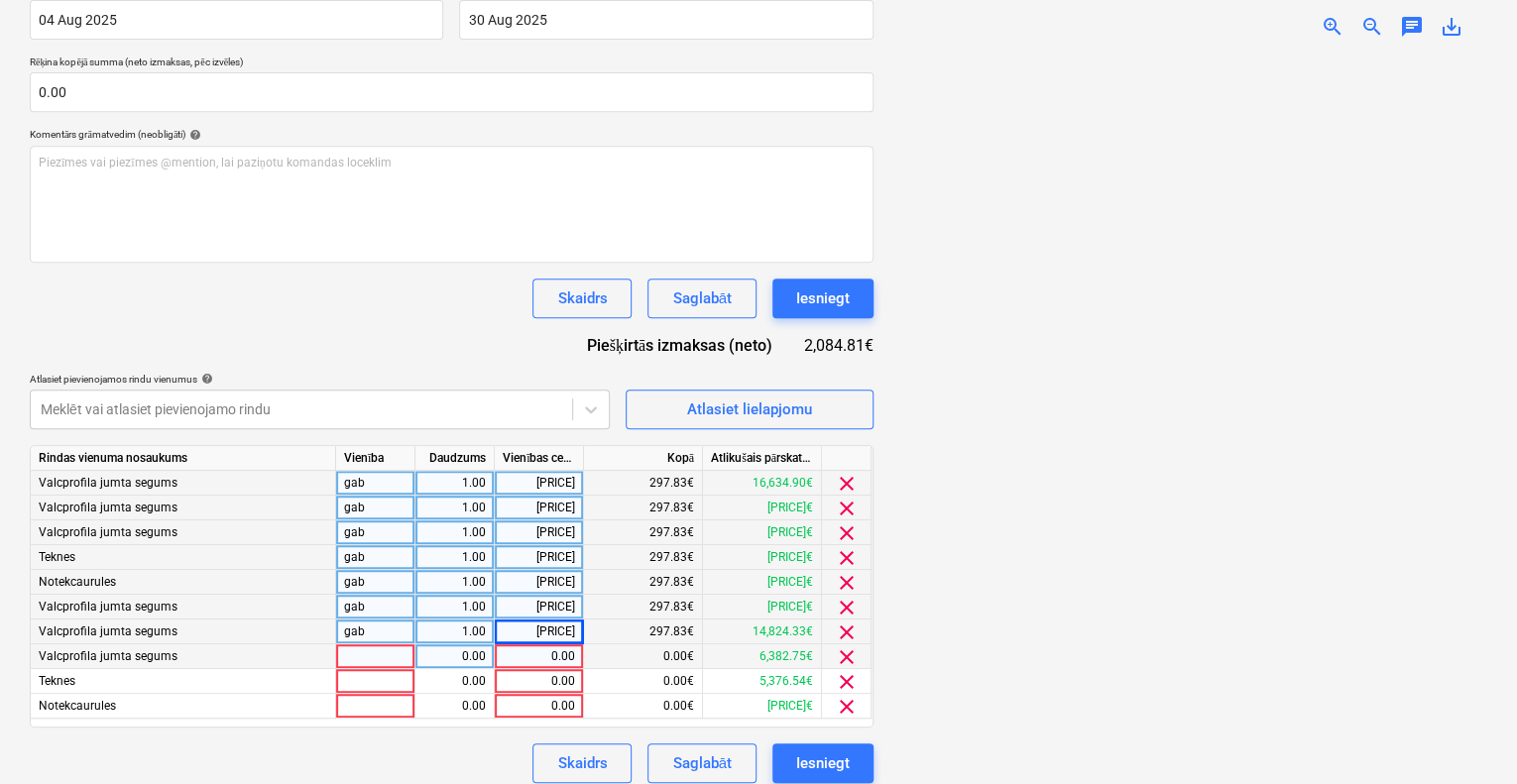 click on "0.00" at bounding box center [538, 656] 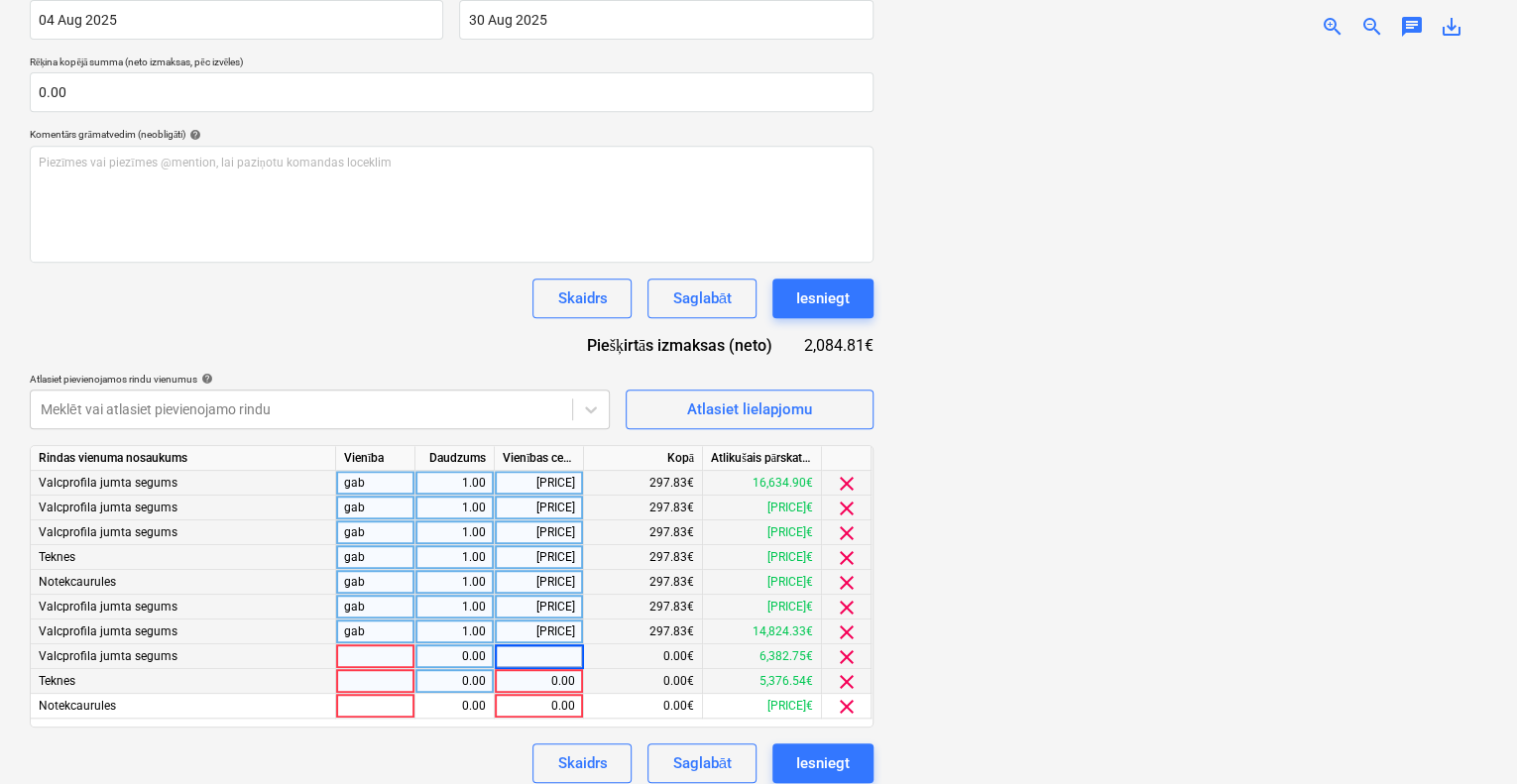 type on "297.83" 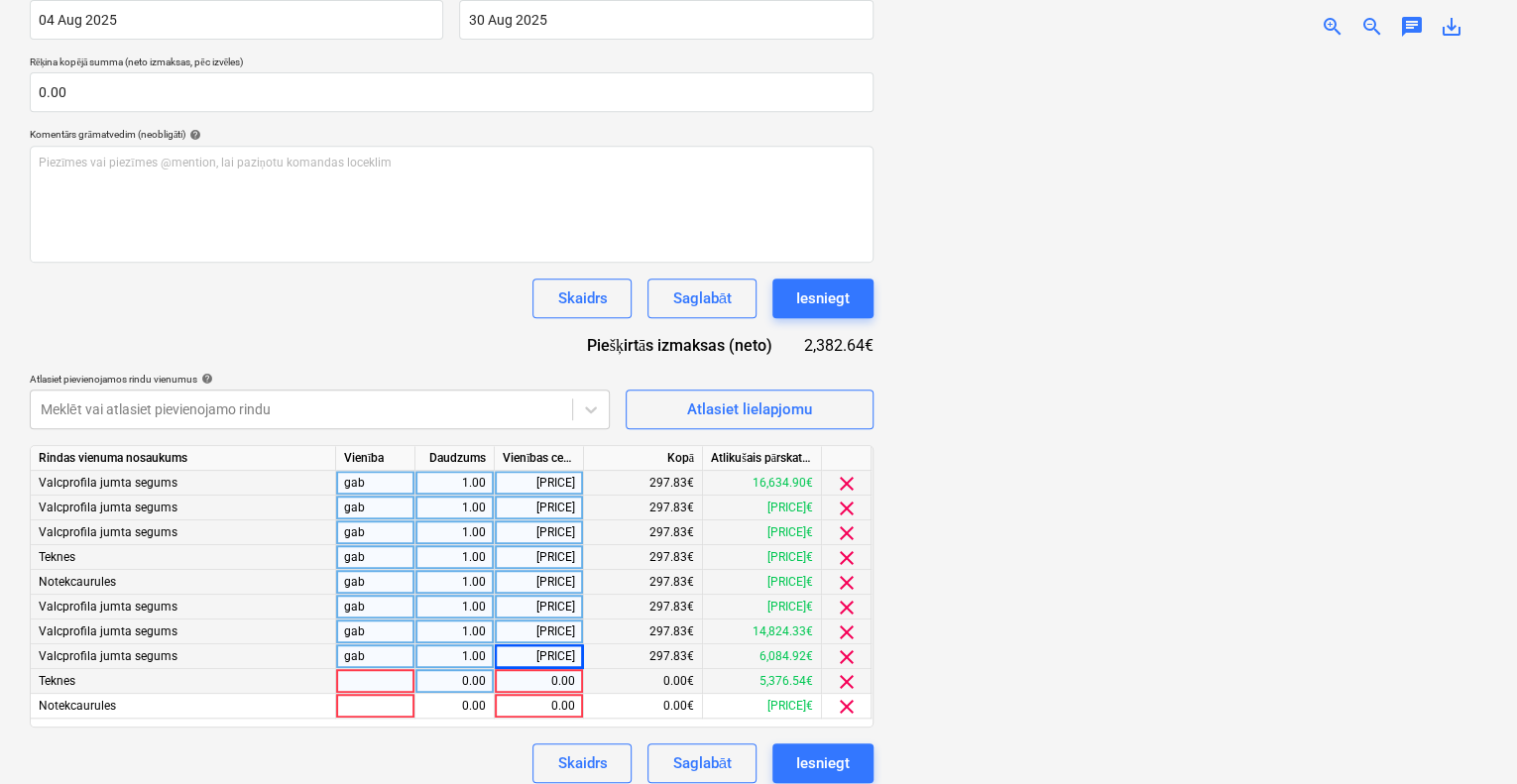 click on "0.00" at bounding box center [538, 681] 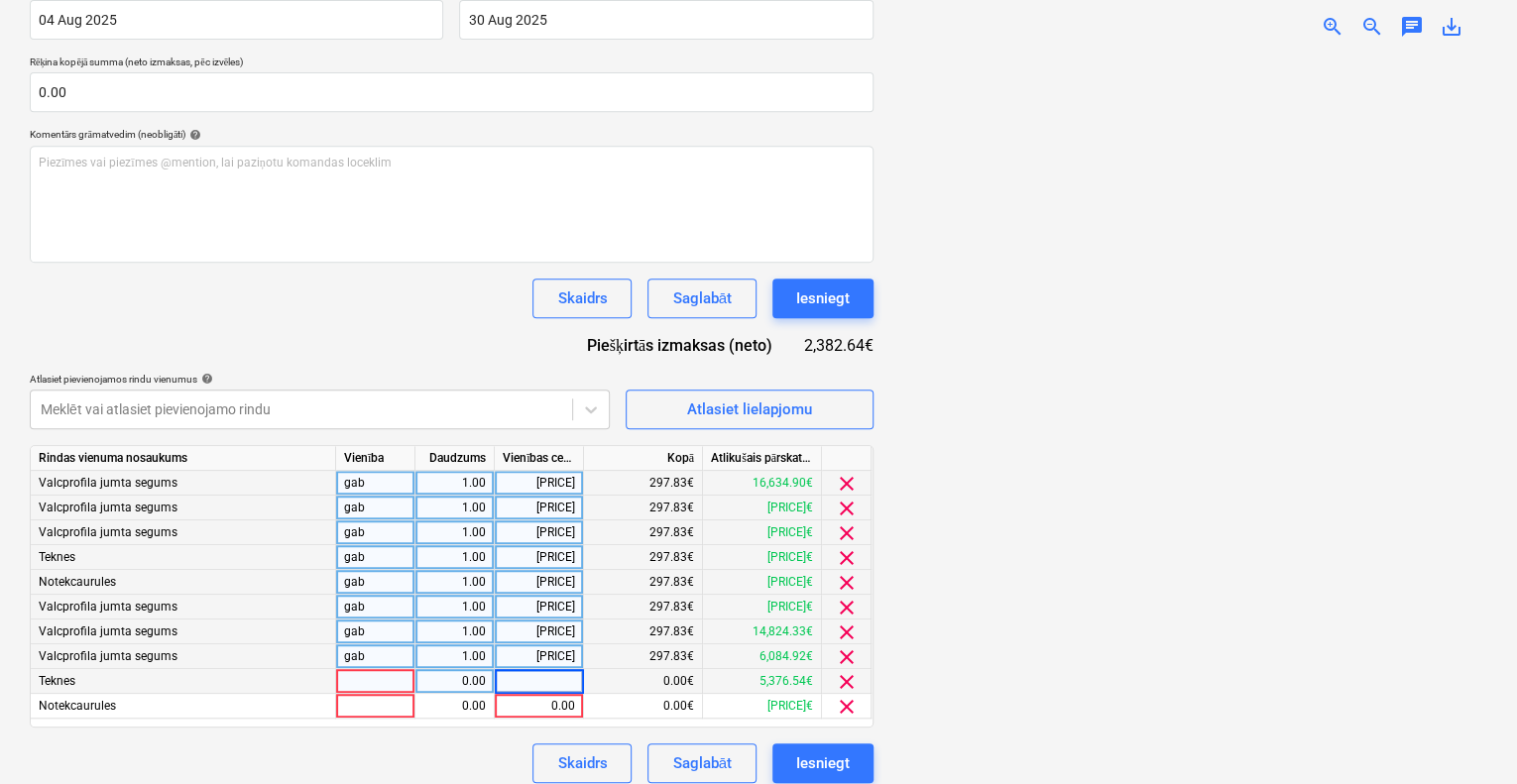 type on "297.83" 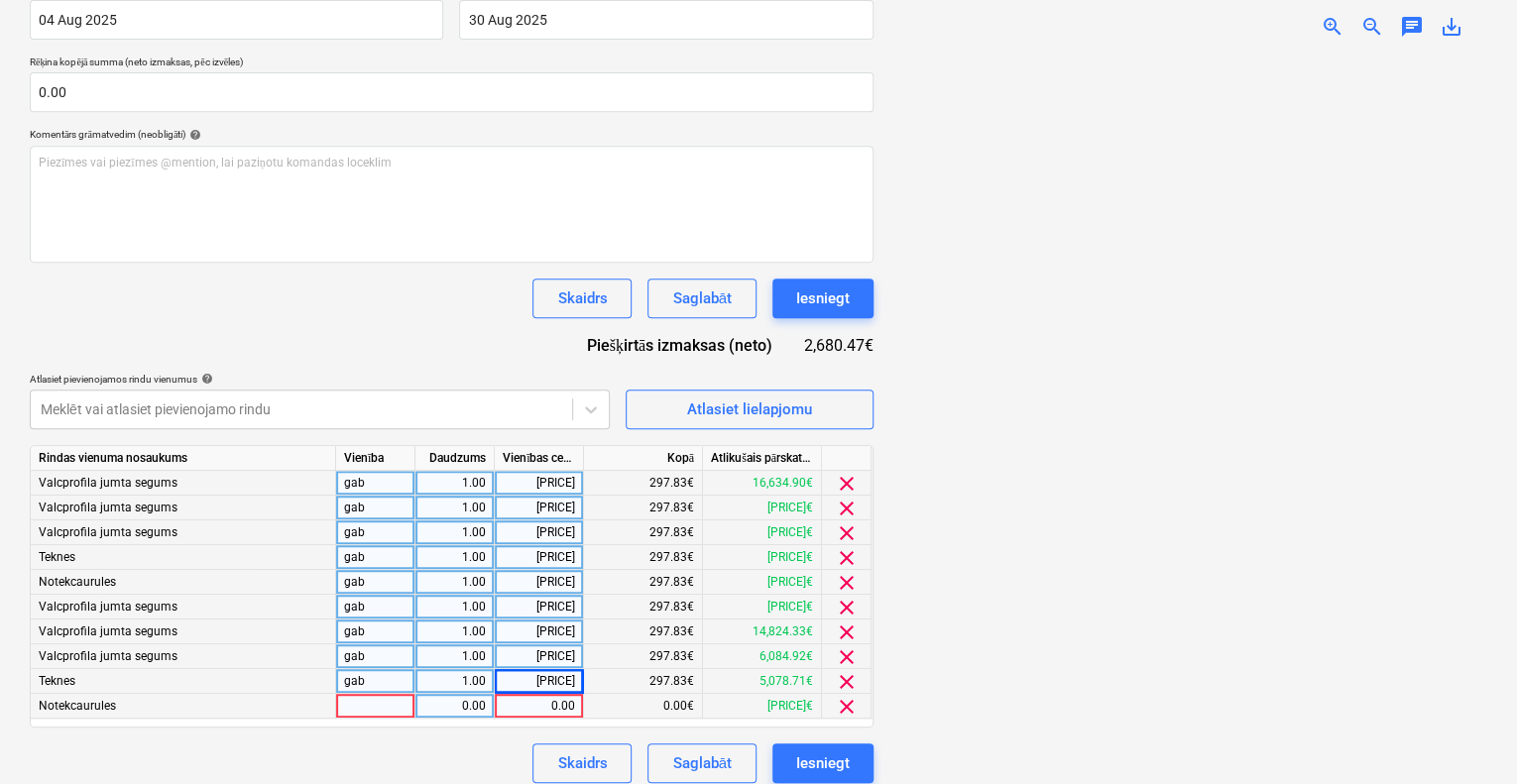 click on "0.00" at bounding box center (538, 706) 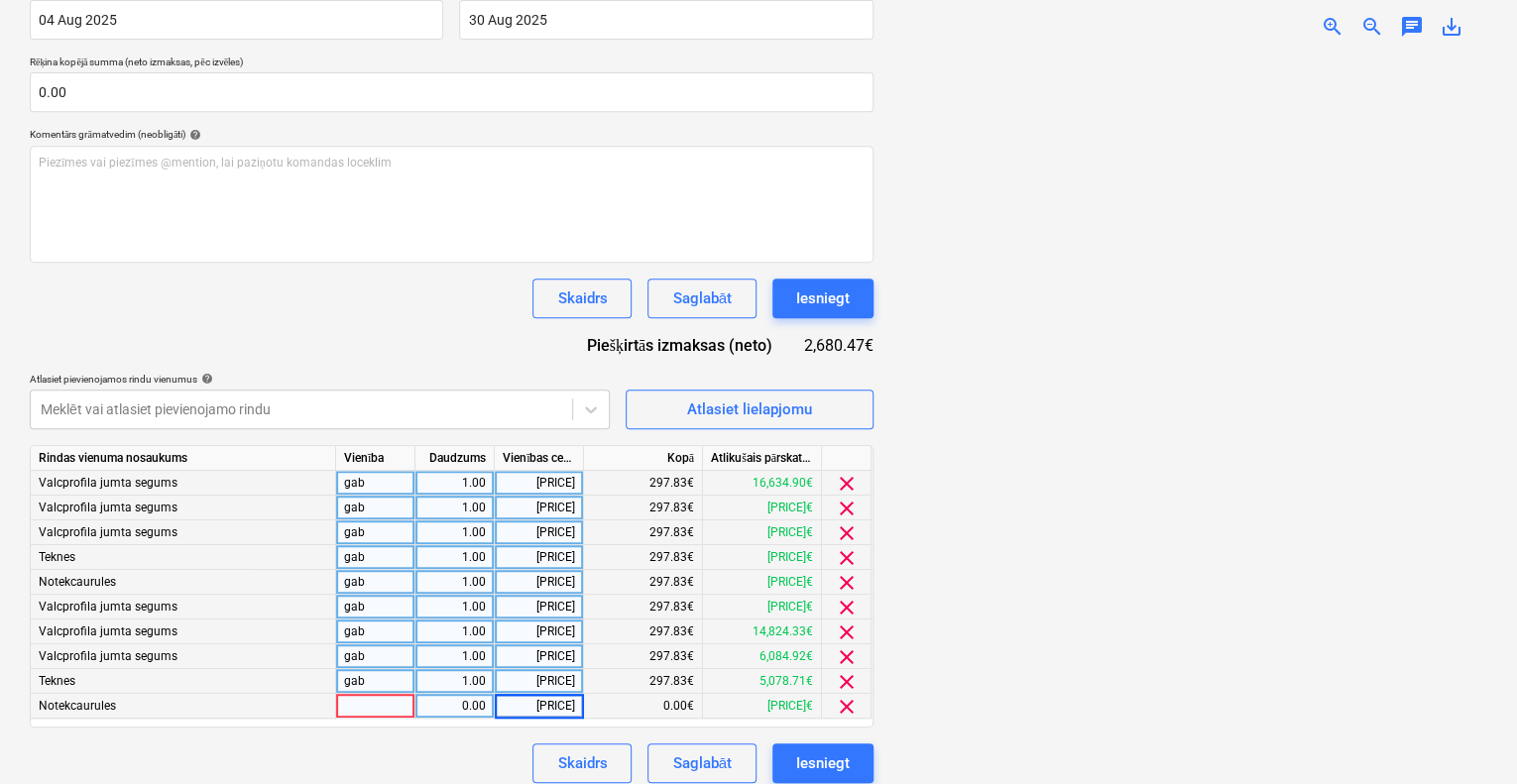 click at bounding box center (1188, 418) 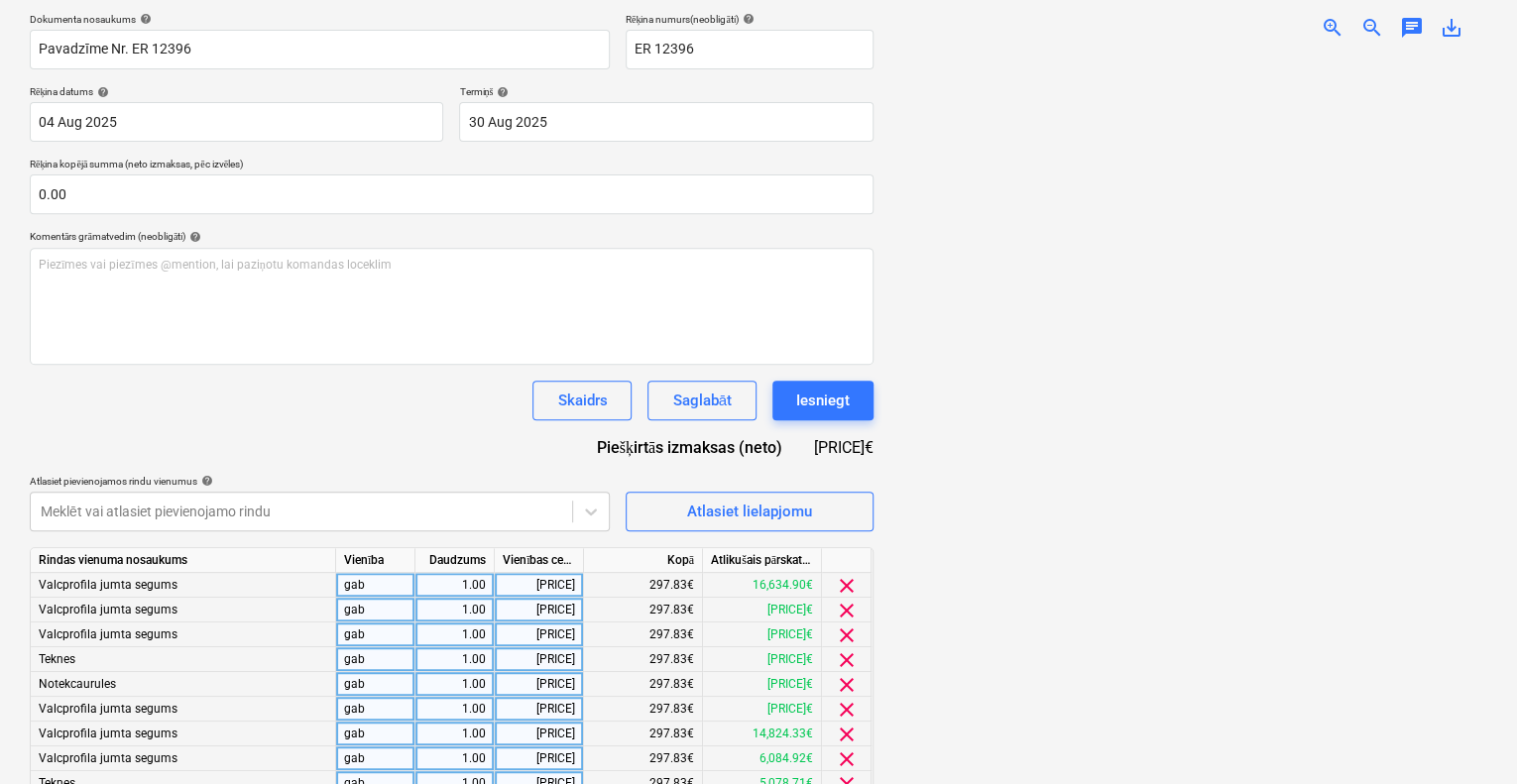 scroll, scrollTop: 411, scrollLeft: 0, axis: vertical 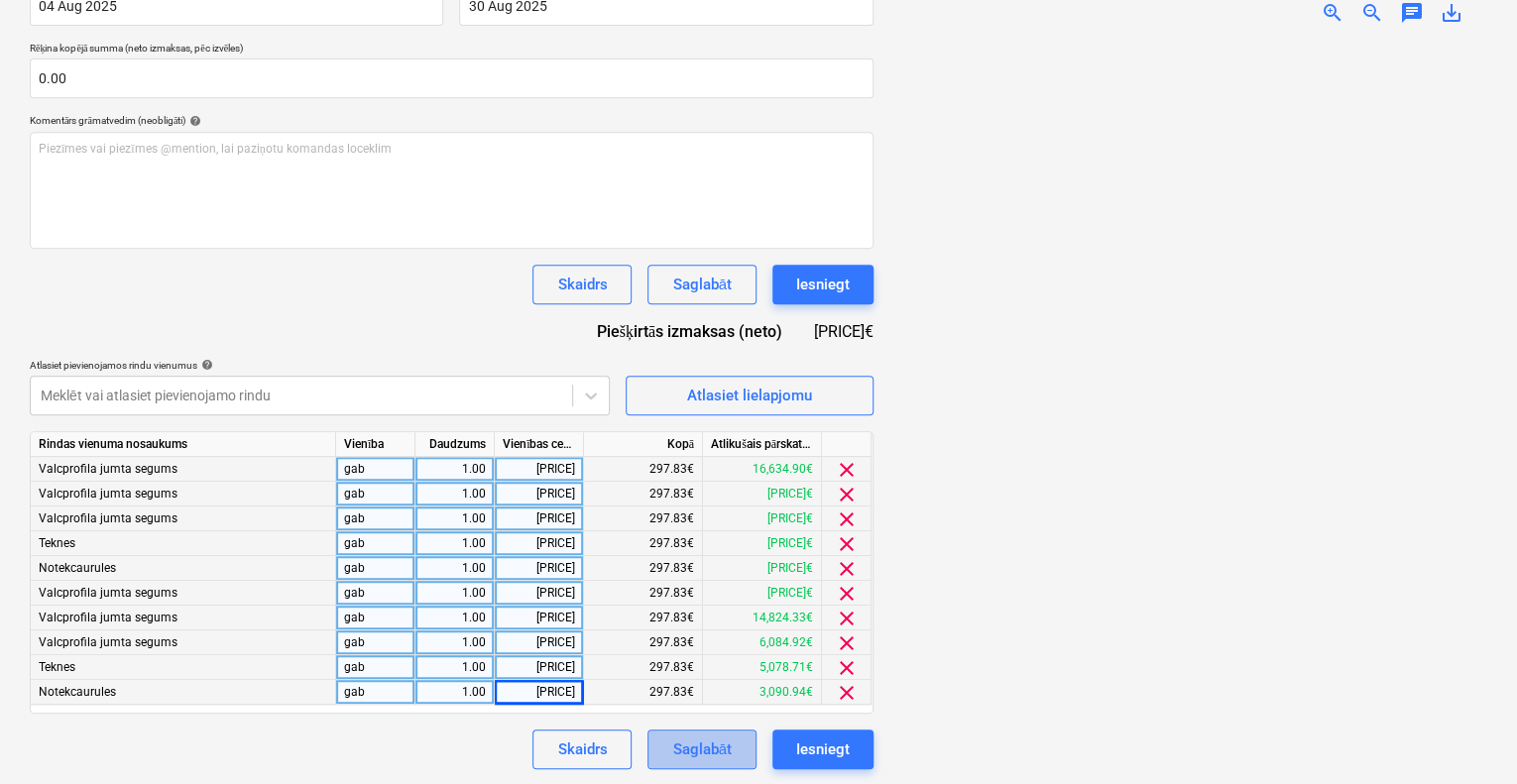 click on "Saglabāt" at bounding box center (701, 749) 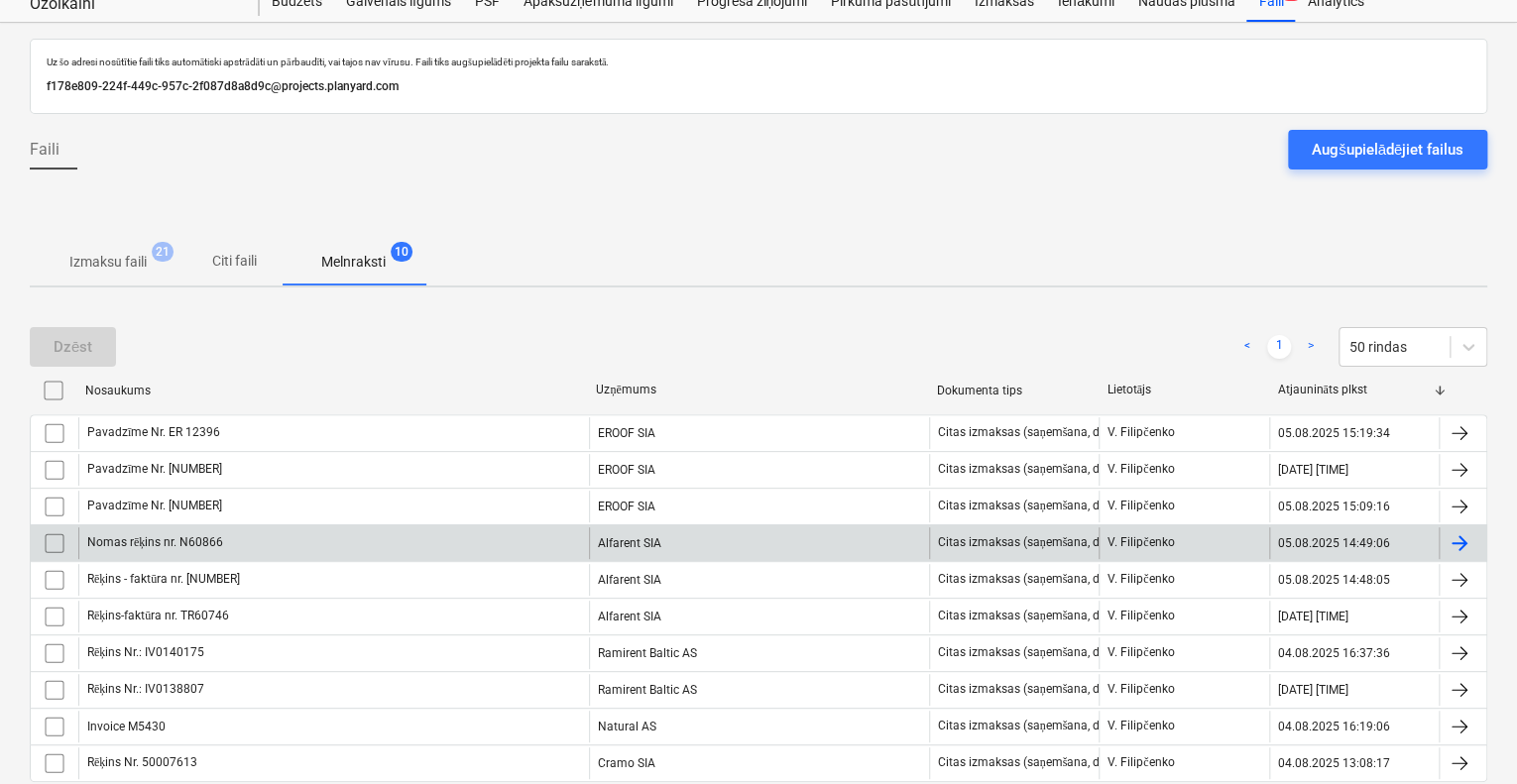 scroll, scrollTop: 0, scrollLeft: 0, axis: both 